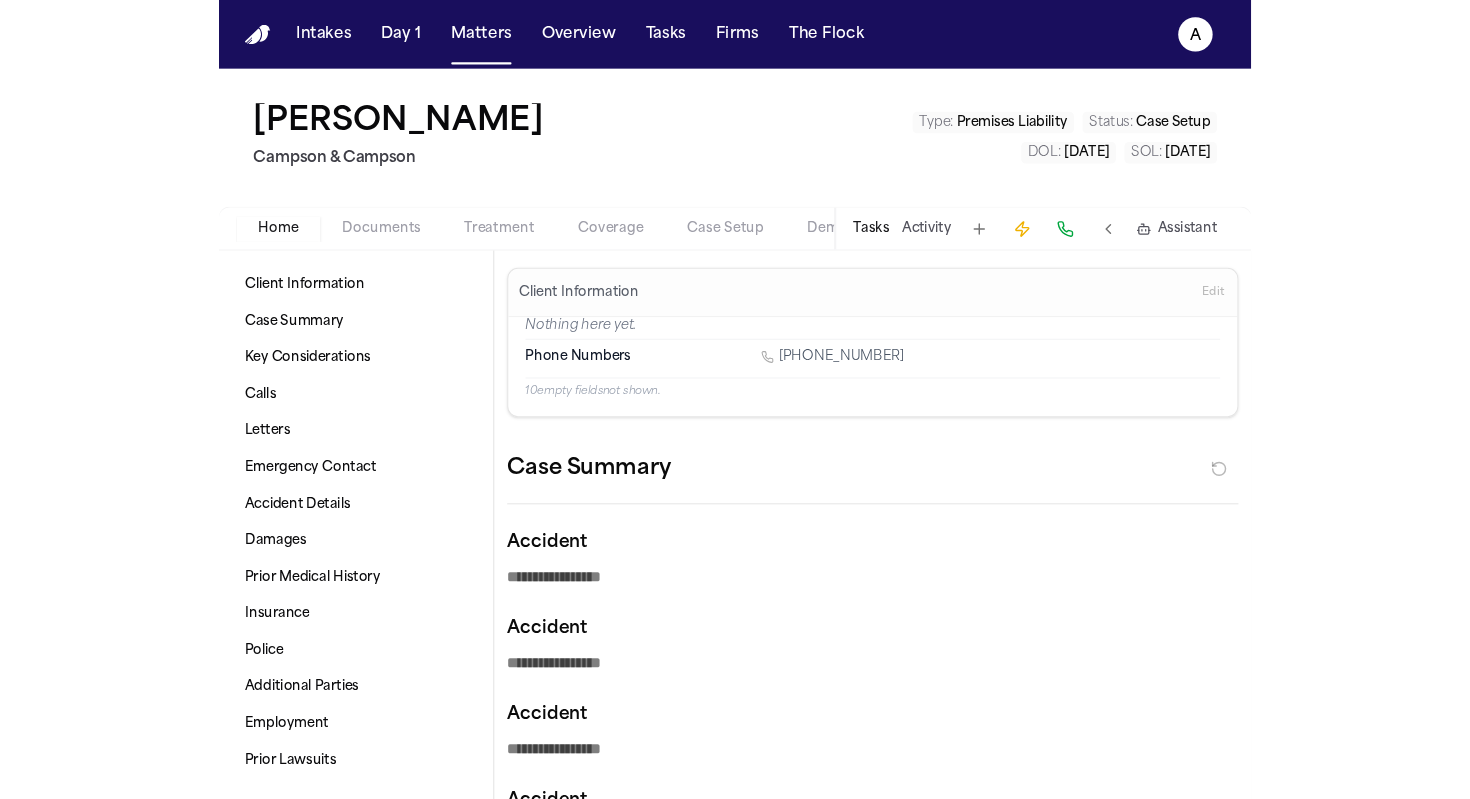 scroll, scrollTop: 0, scrollLeft: 0, axis: both 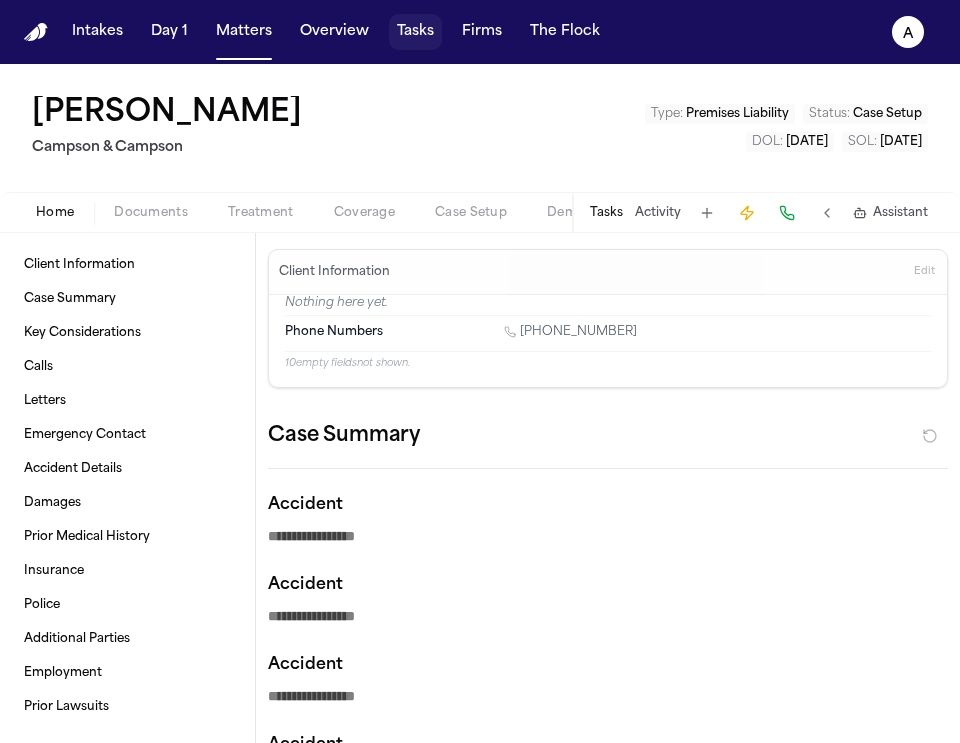 click on "Tasks" at bounding box center [415, 32] 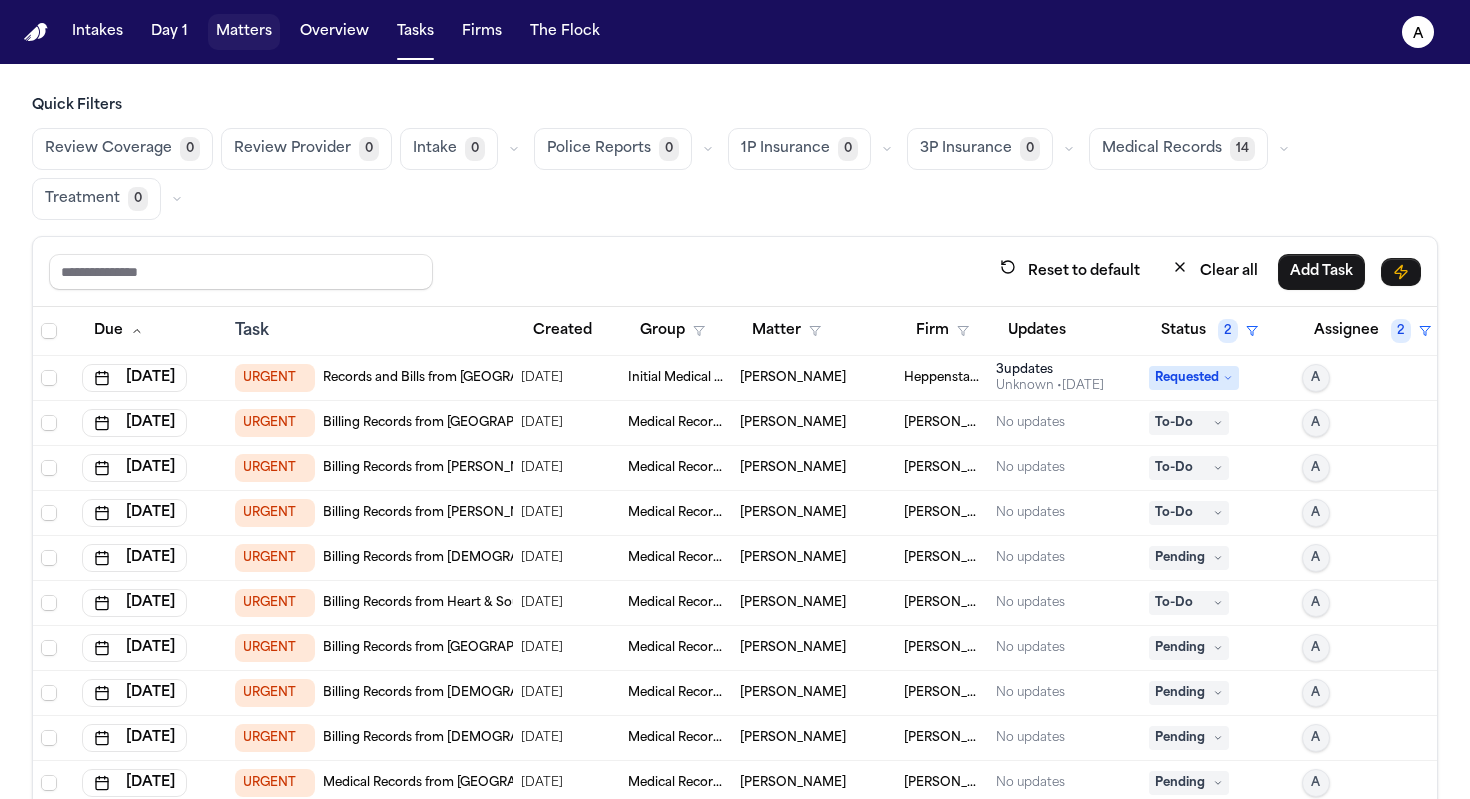 click on "Matters" at bounding box center [244, 32] 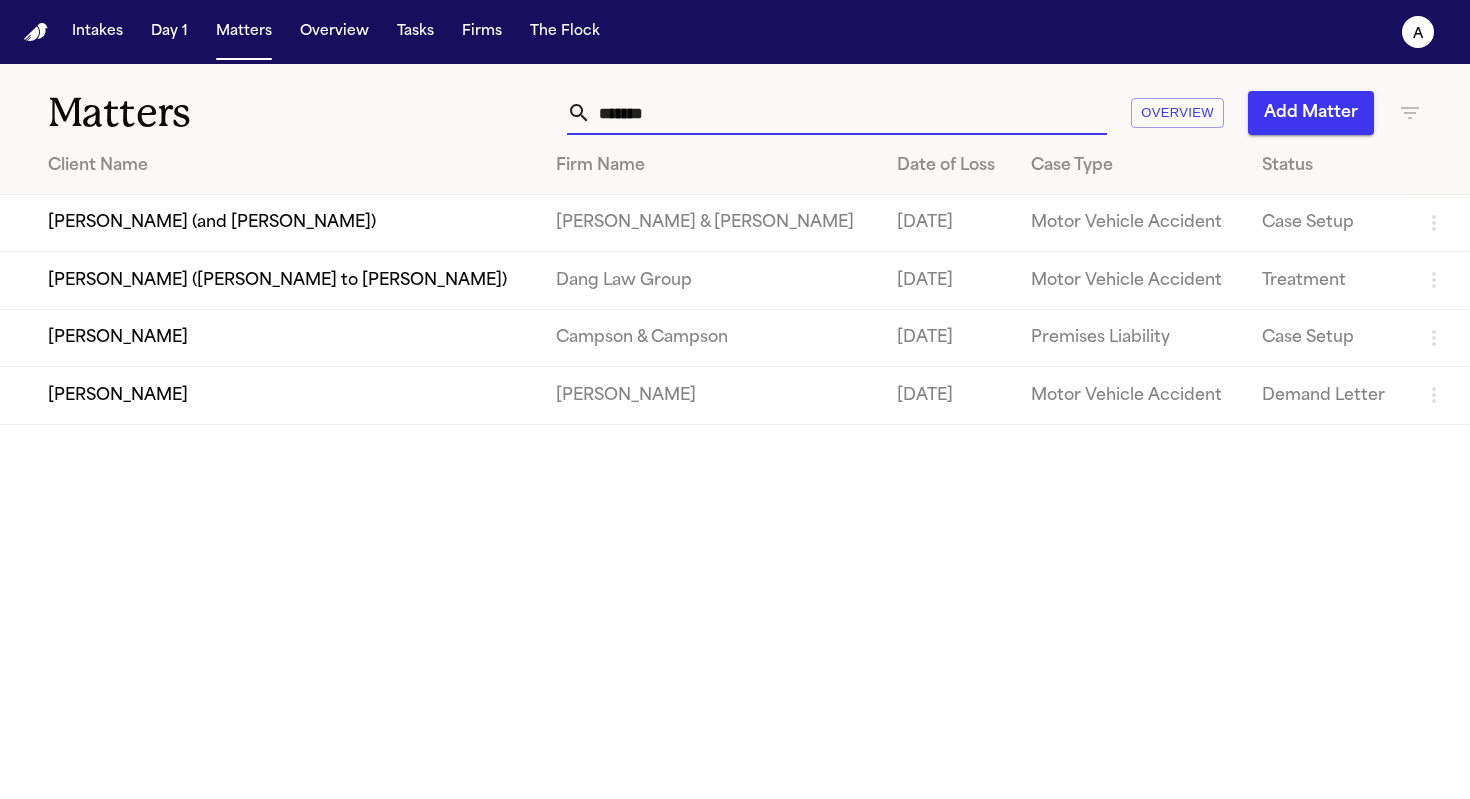 drag, startPoint x: 704, startPoint y: 110, endPoint x: 456, endPoint y: 94, distance: 248.5156 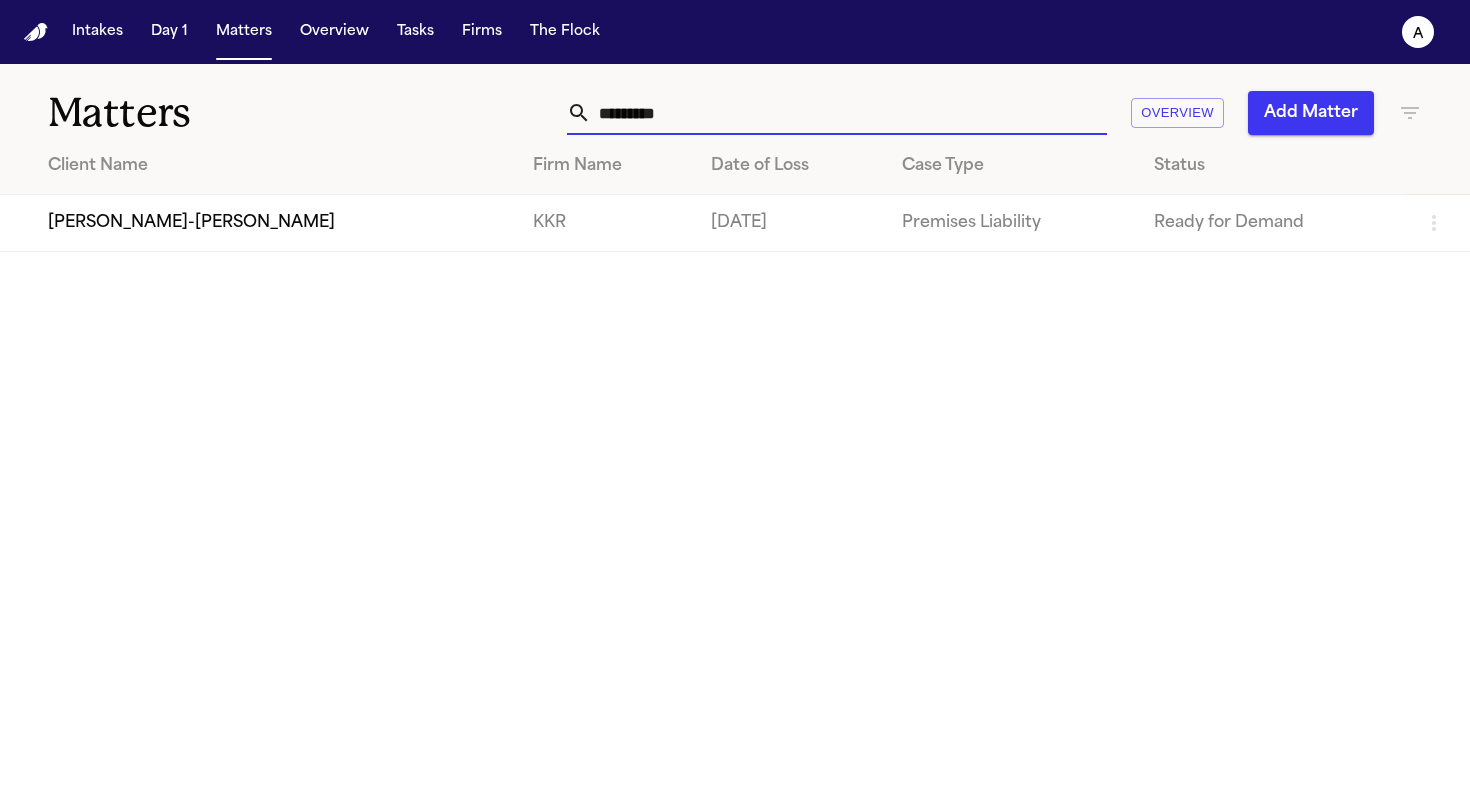 type on "*********" 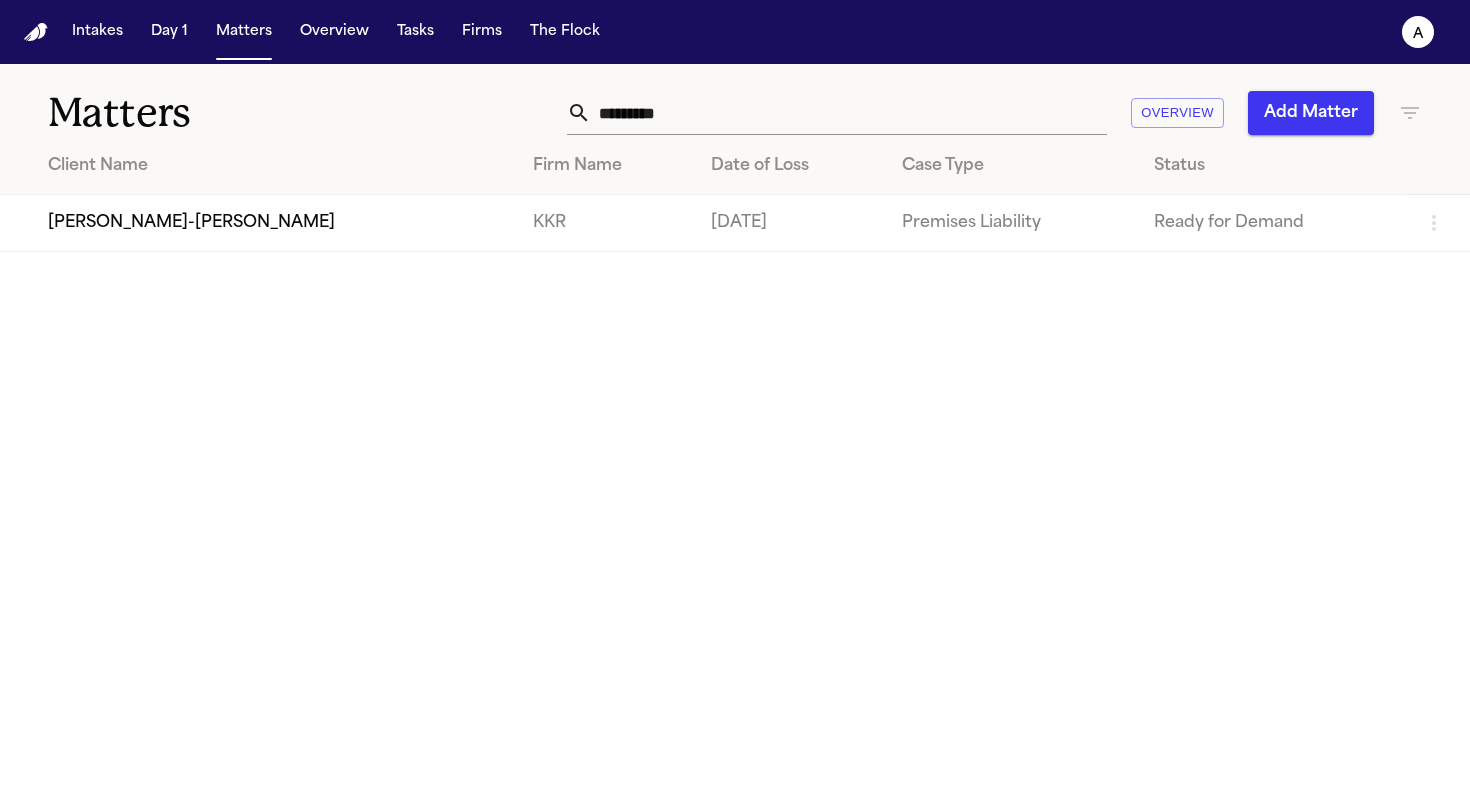 click on "KKR" at bounding box center (606, 223) 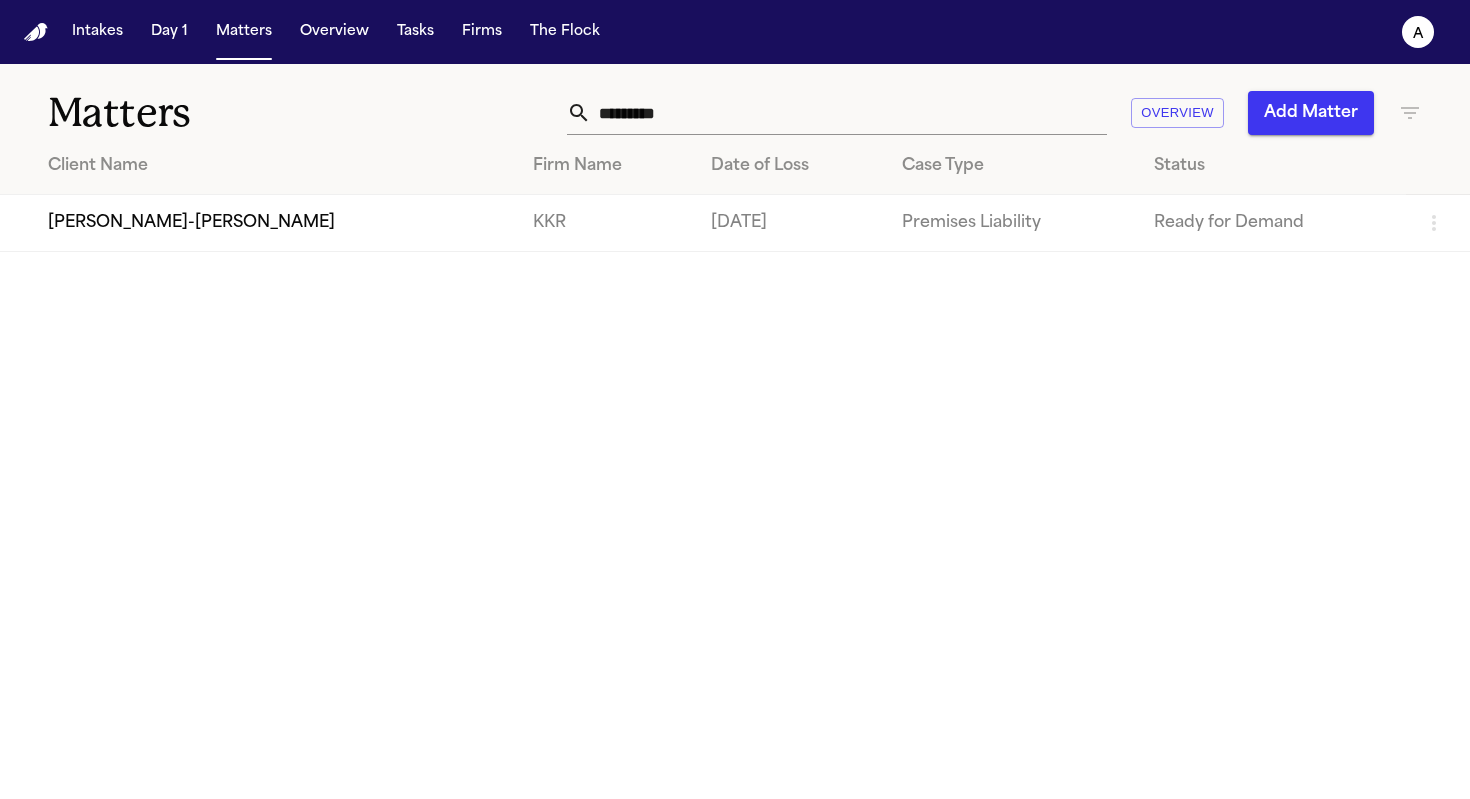 click on "[PERSON_NAME]-[PERSON_NAME]" at bounding box center (258, 223) 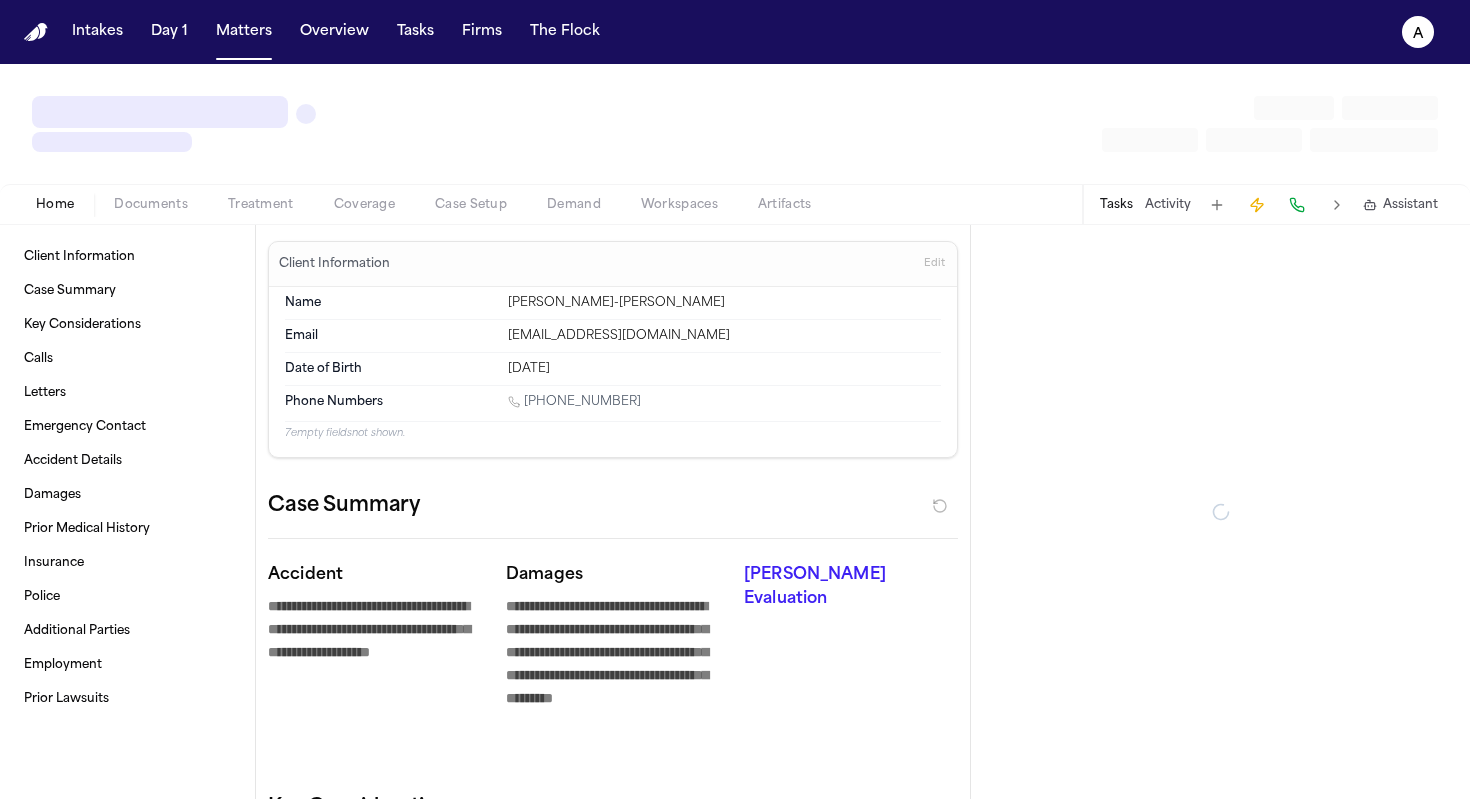 type on "*" 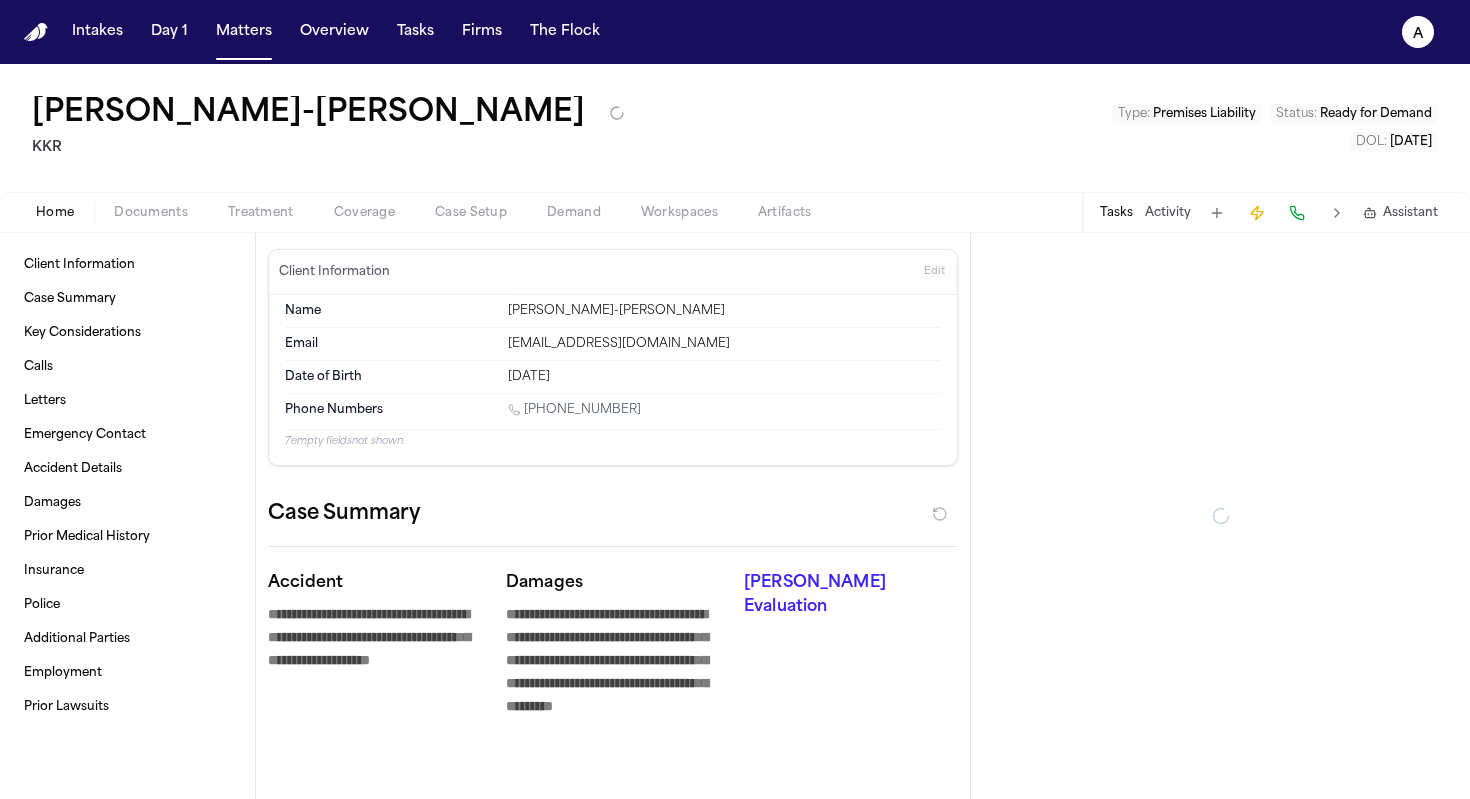 type on "*" 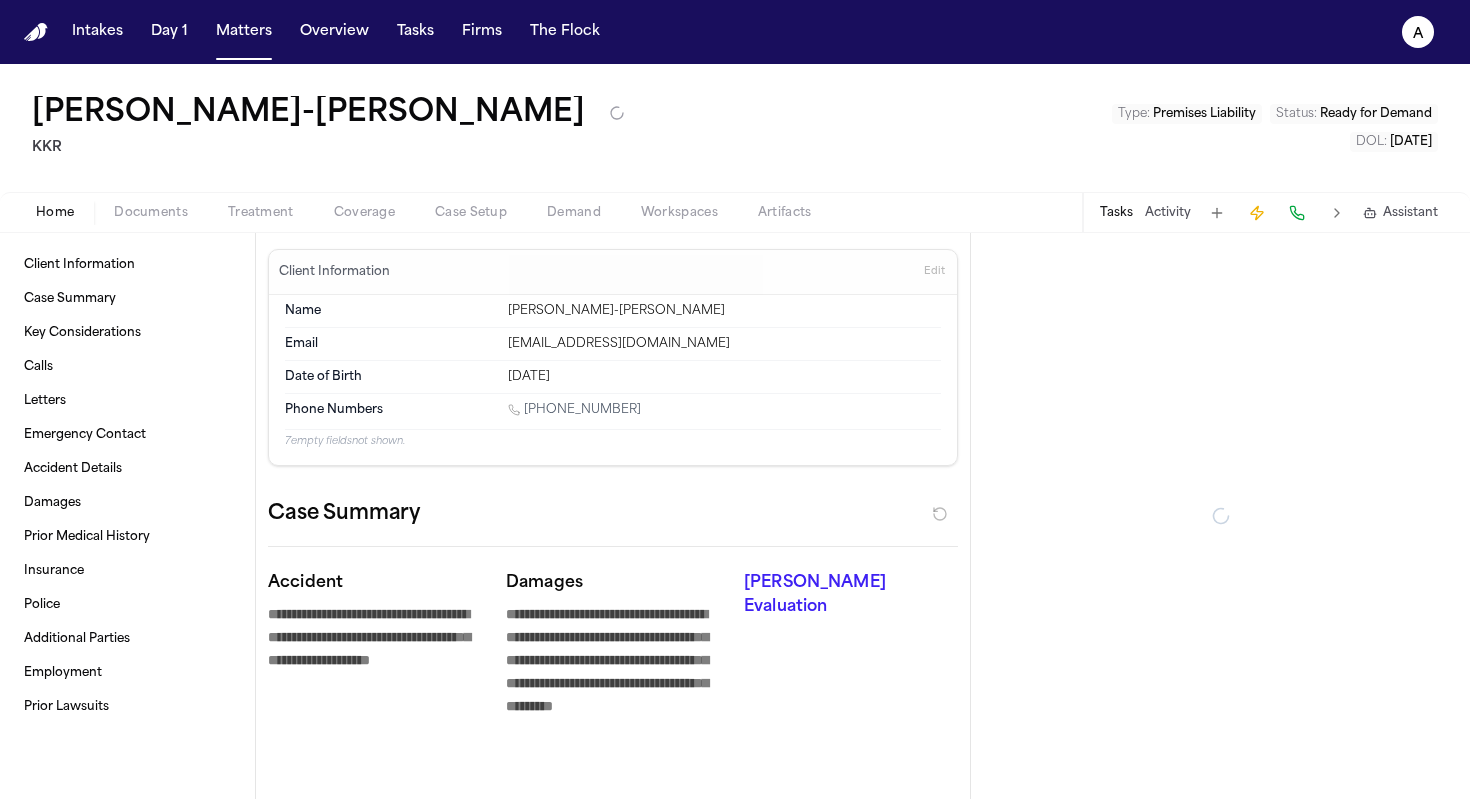 type on "*" 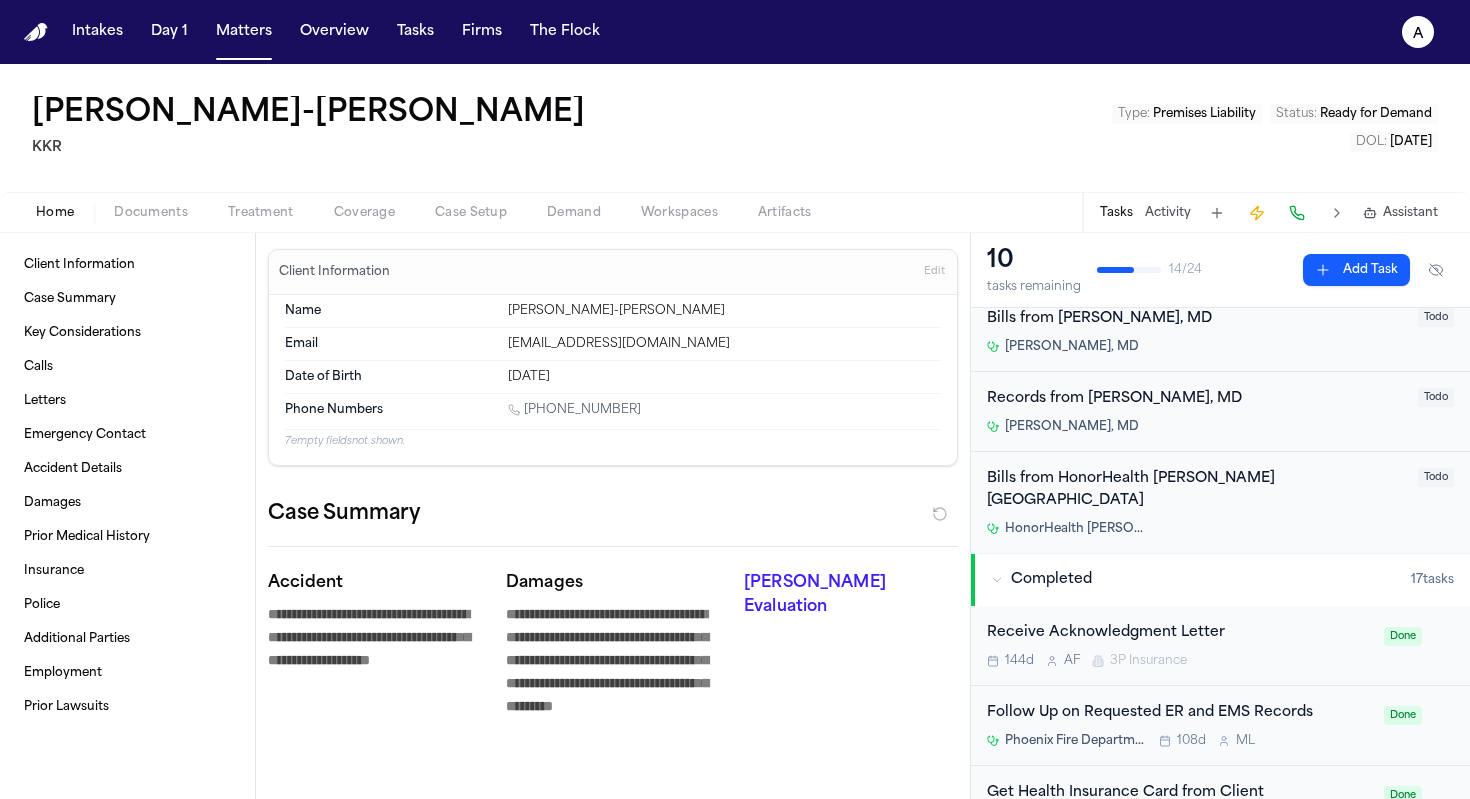 scroll, scrollTop: 394, scrollLeft: 0, axis: vertical 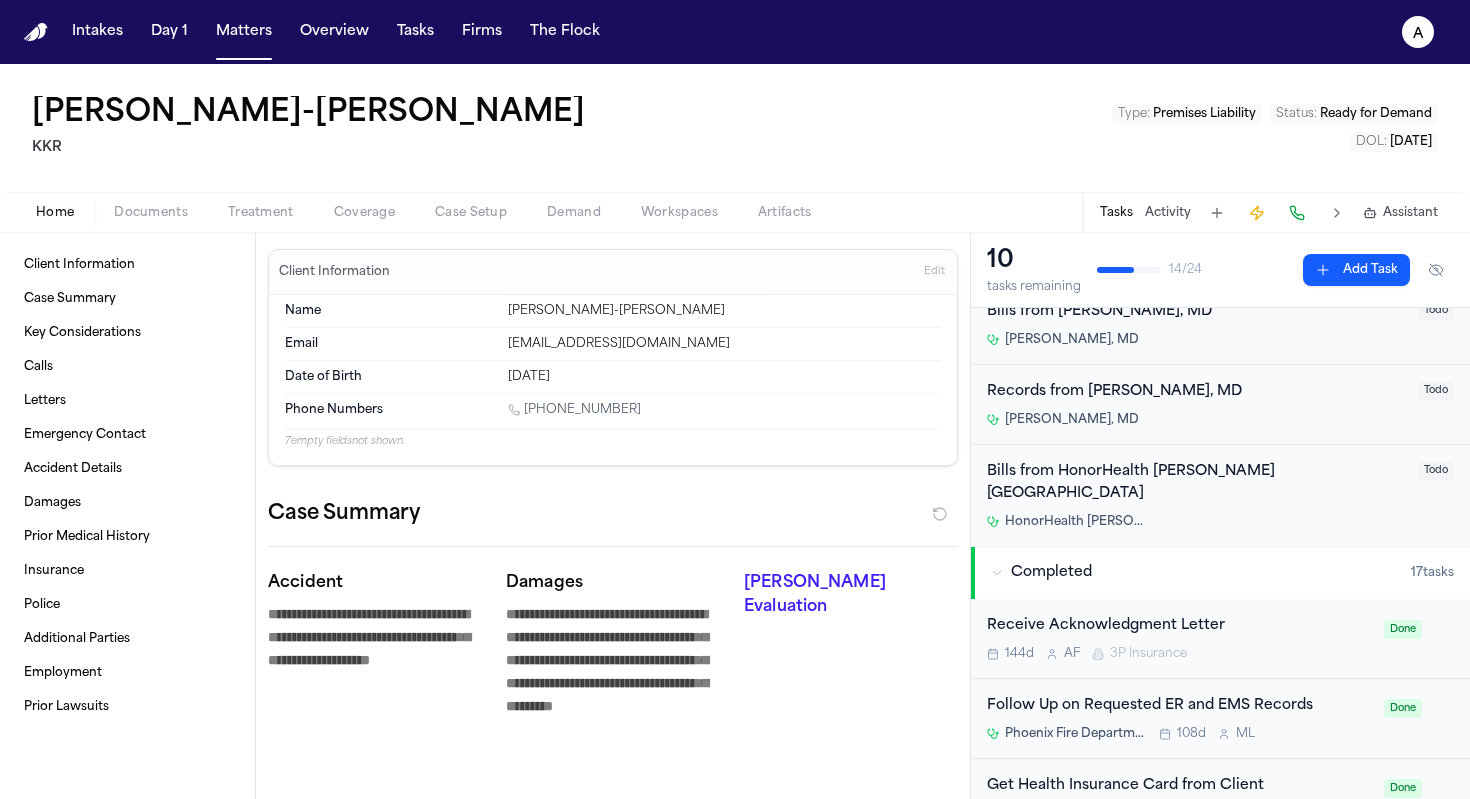 click on "HonorHealth [PERSON_NAME][GEOGRAPHIC_DATA]" at bounding box center (1196, 522) 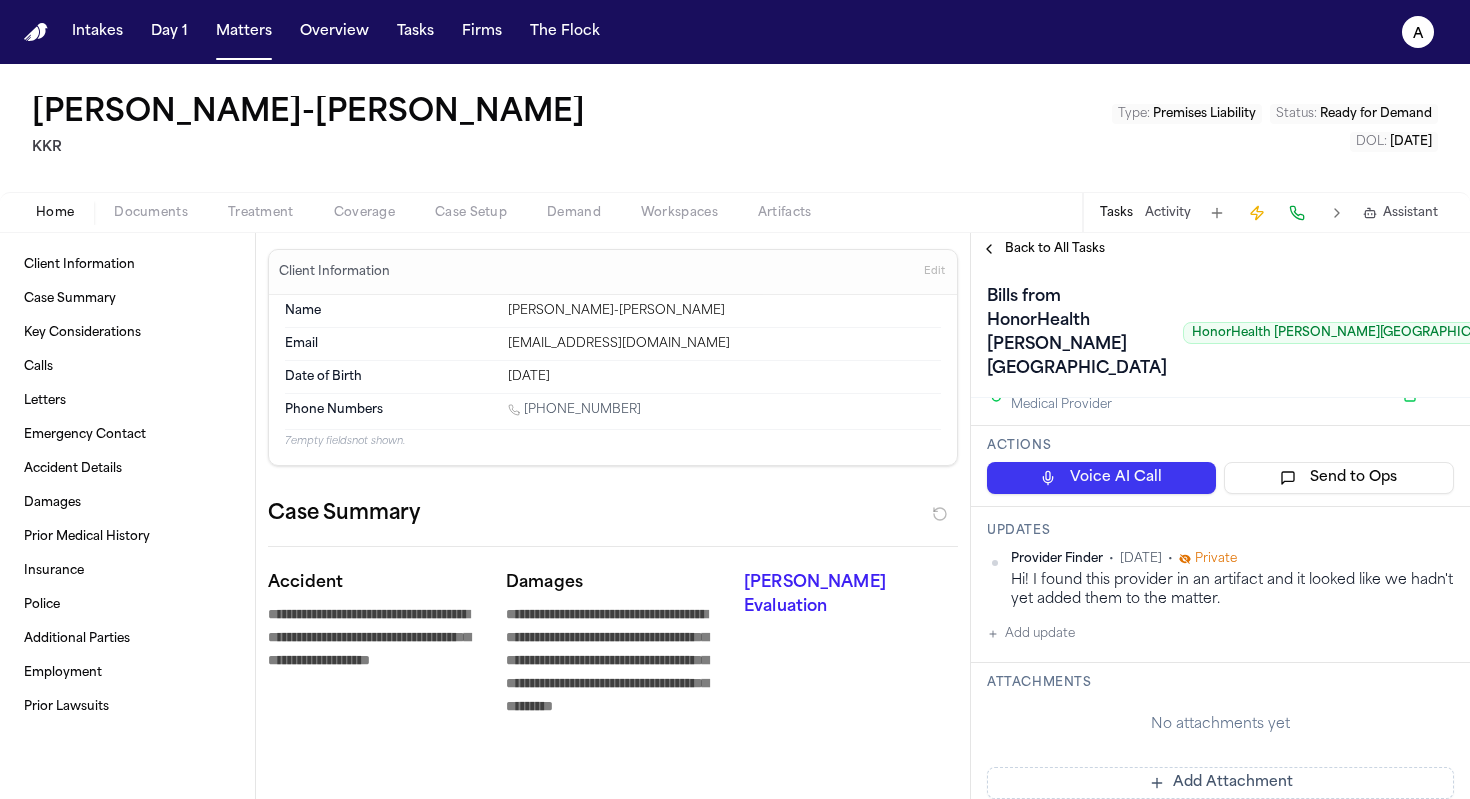 scroll, scrollTop: 166, scrollLeft: 0, axis: vertical 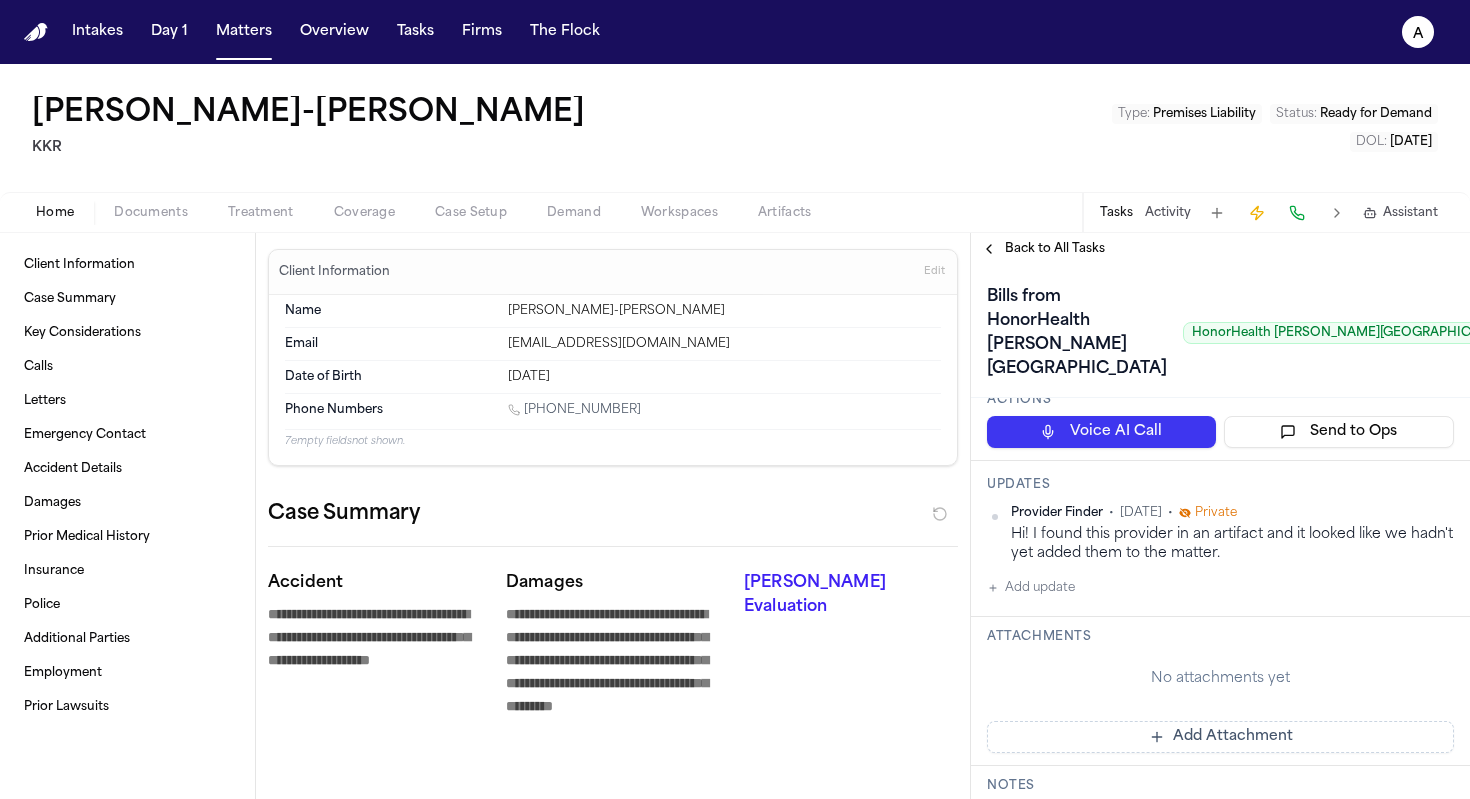 click on "Back to All Tasks" at bounding box center [1055, 249] 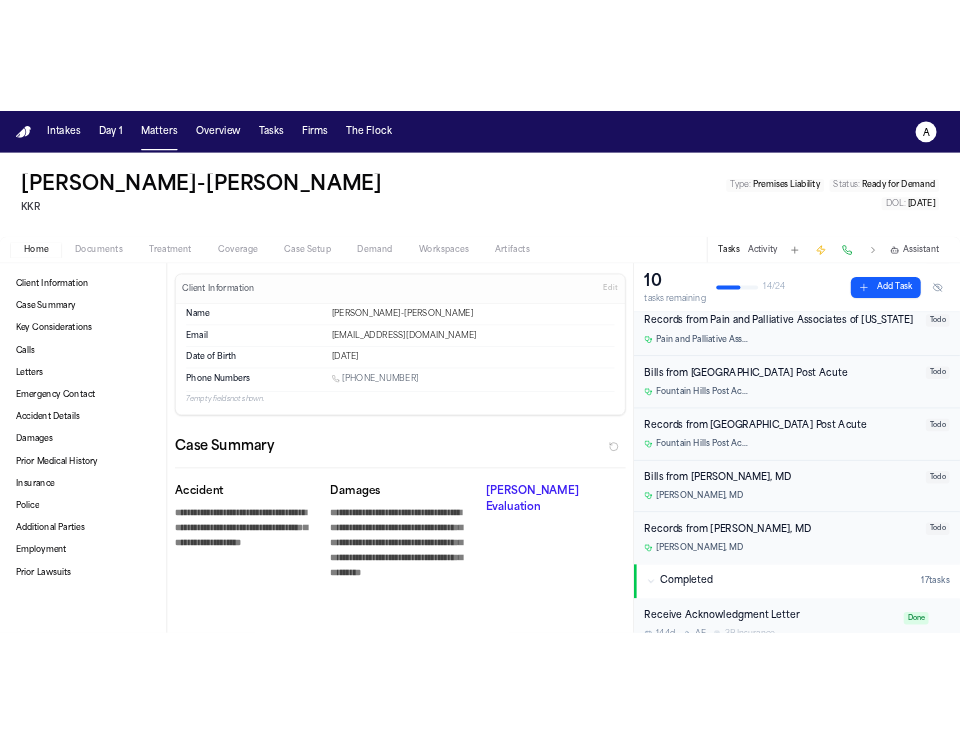 scroll, scrollTop: 0, scrollLeft: 0, axis: both 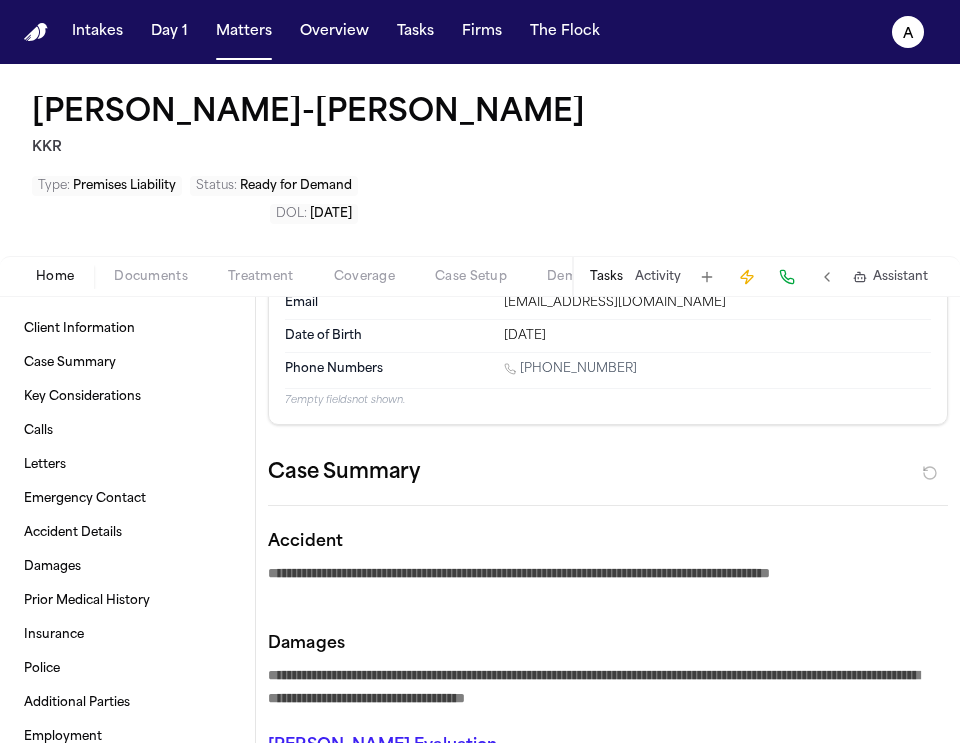 click on "Tasks Activity Assistant" at bounding box center (758, 276) 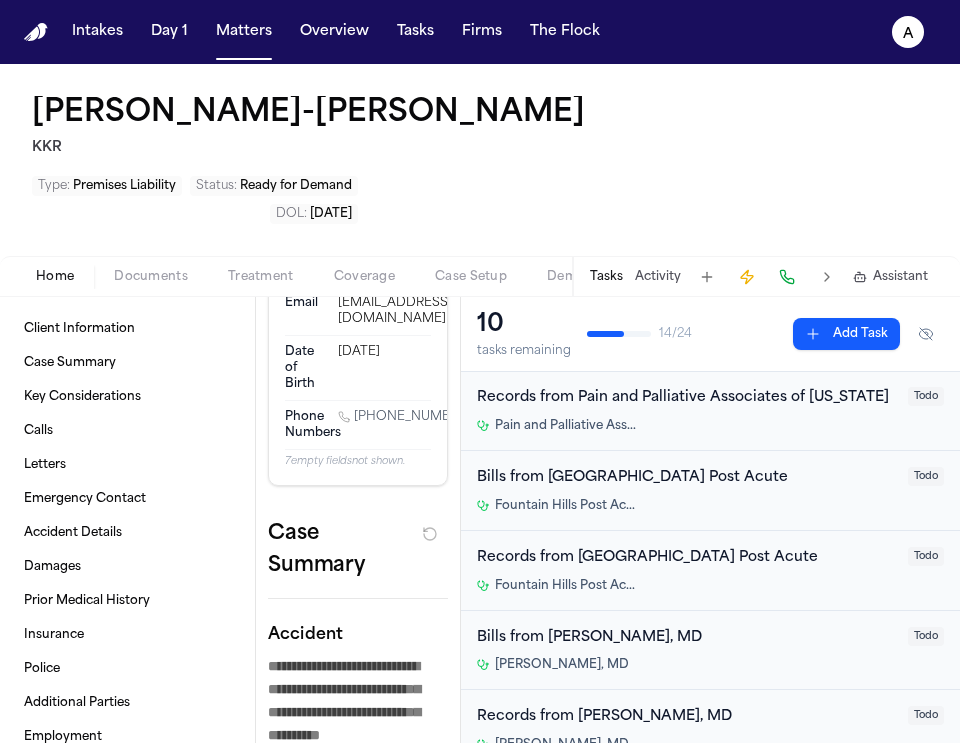 scroll, scrollTop: 248, scrollLeft: 0, axis: vertical 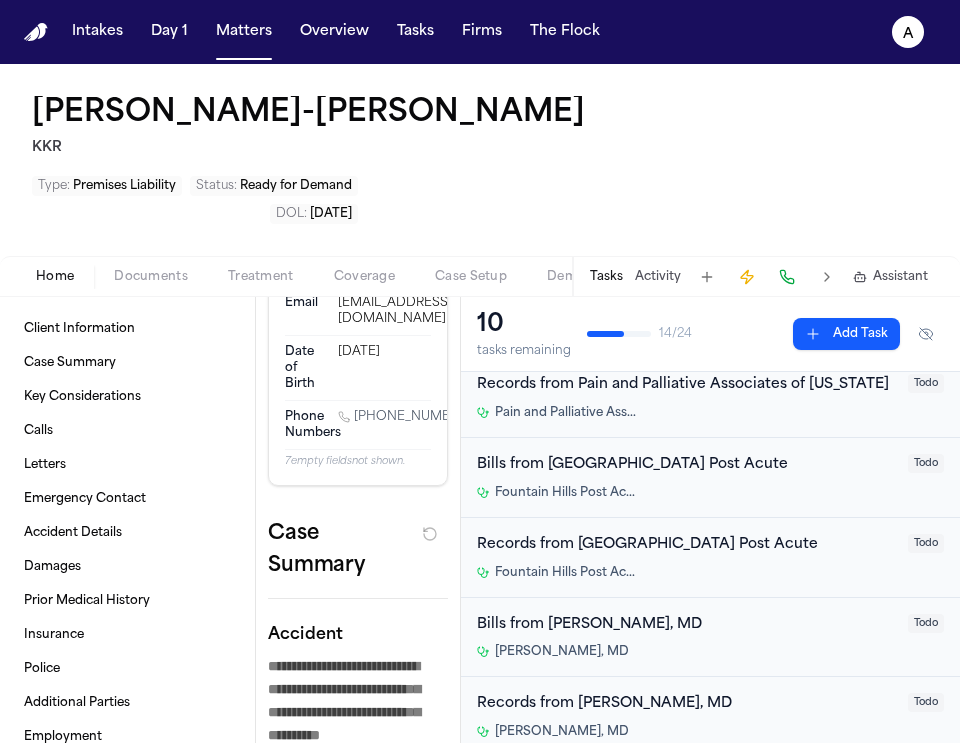 click on "Fountain Hills Post Acute" at bounding box center (686, 493) 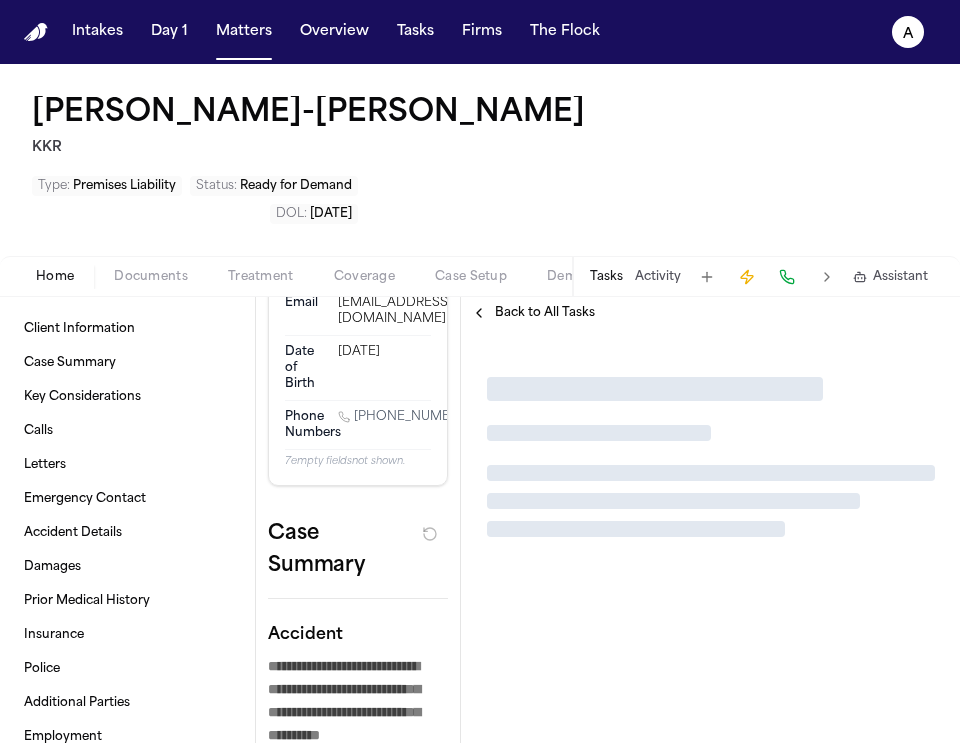 scroll, scrollTop: 0, scrollLeft: 0, axis: both 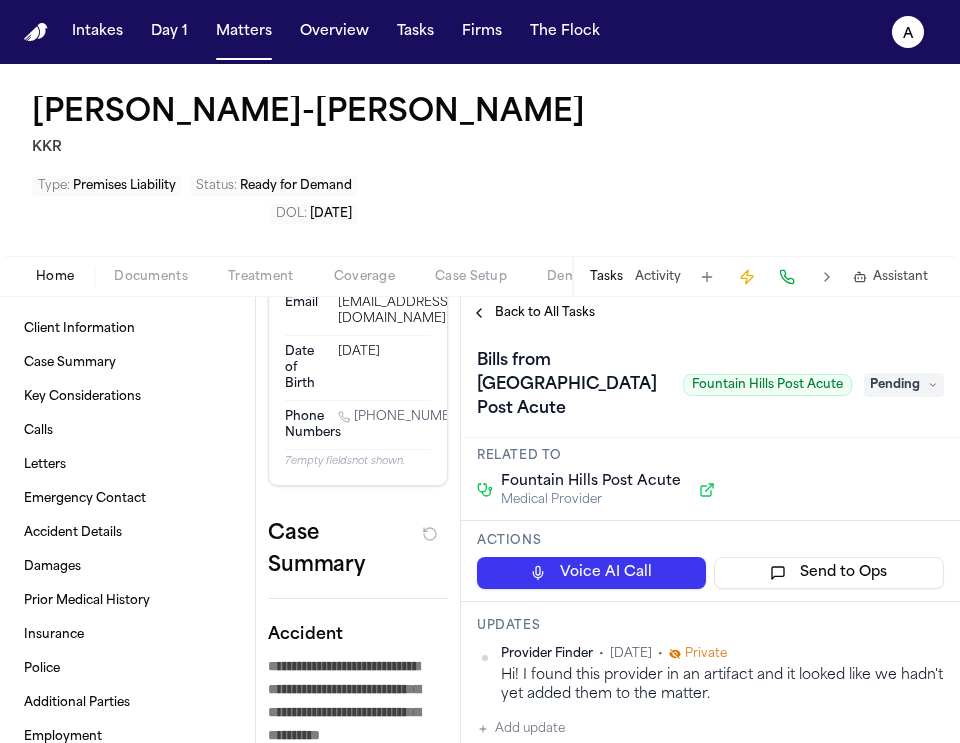 click on "Back to All Tasks" at bounding box center (533, 313) 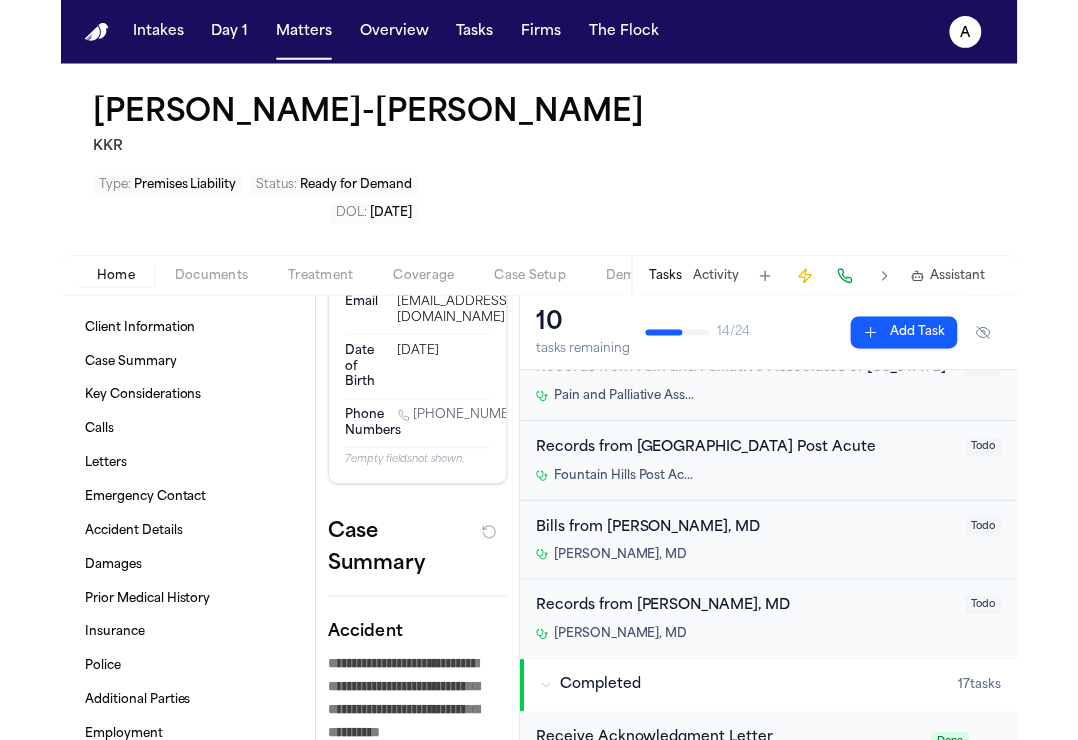 scroll, scrollTop: 347, scrollLeft: 0, axis: vertical 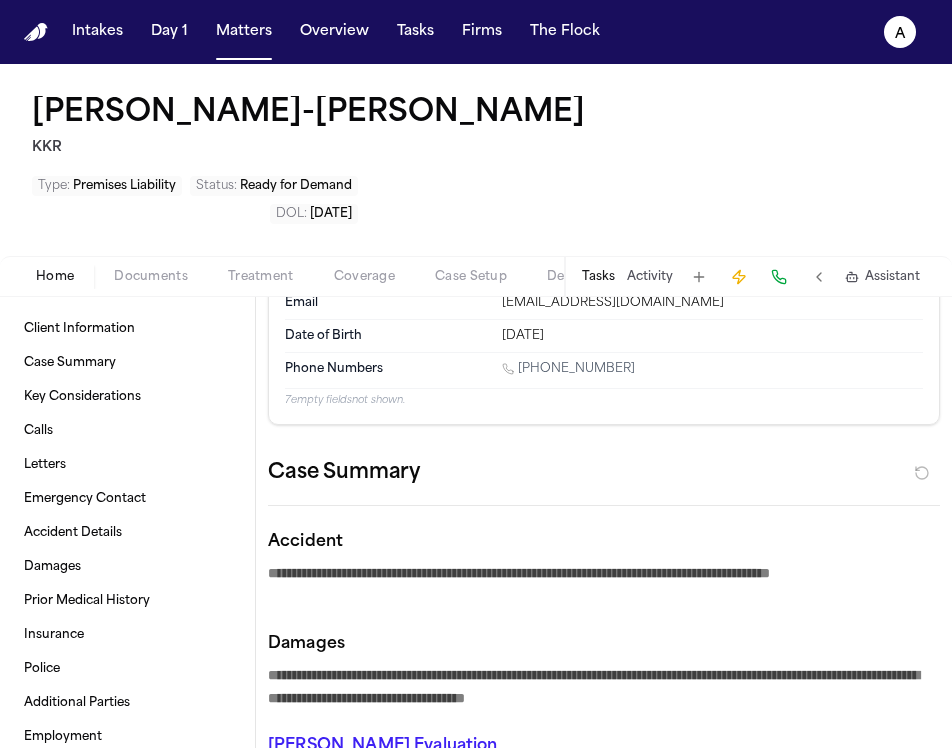 click on "Tasks" at bounding box center (598, 277) 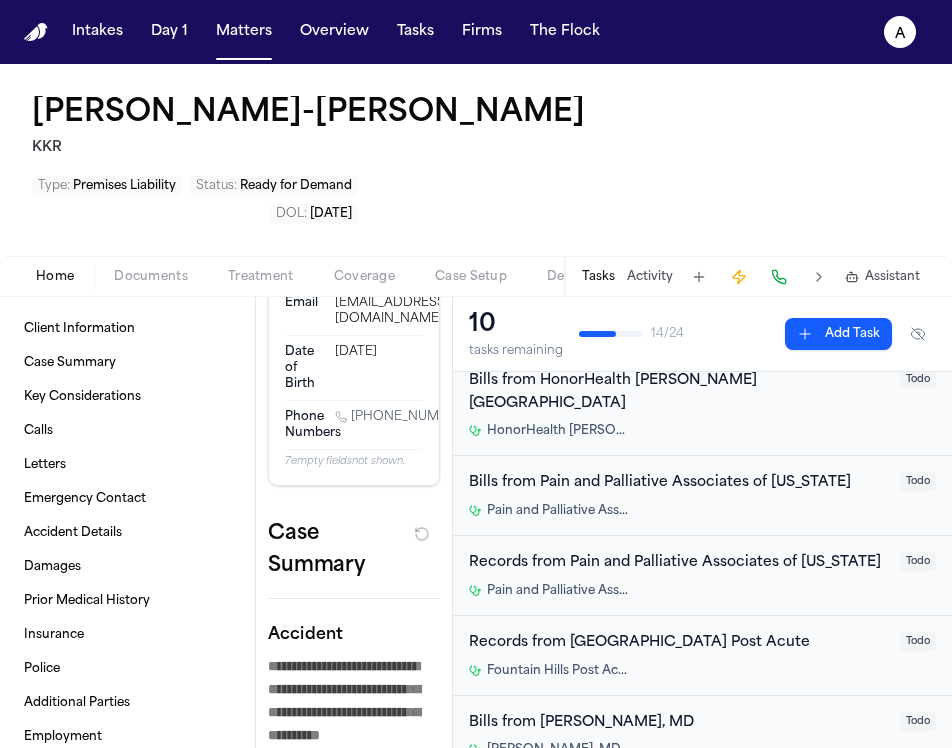 scroll, scrollTop: 152, scrollLeft: 0, axis: vertical 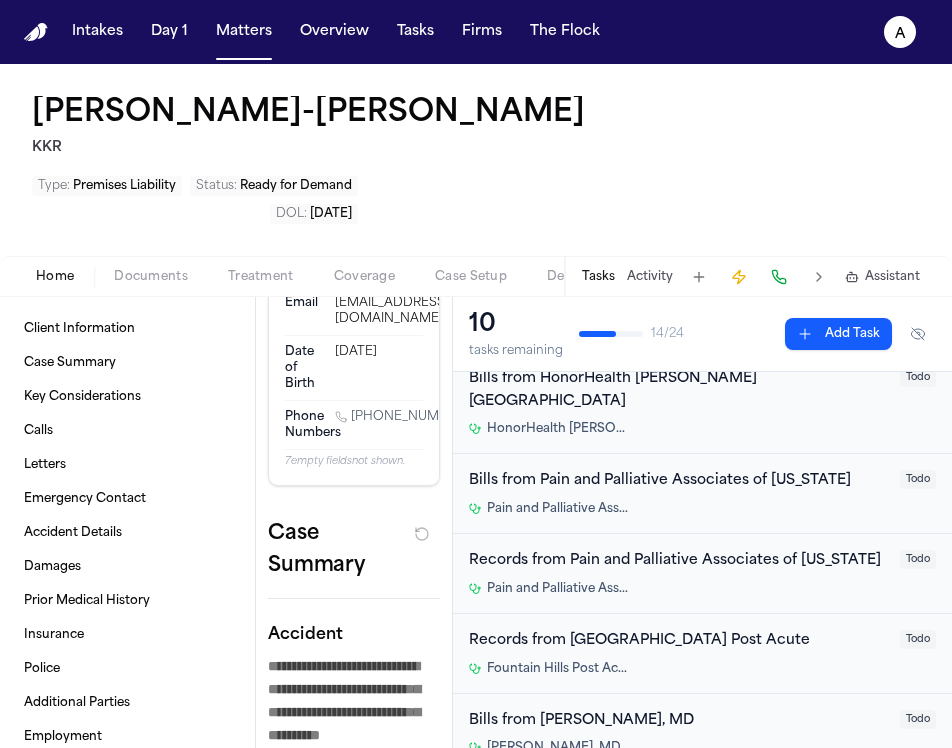 click on "Records from [GEOGRAPHIC_DATA] Post Acute [GEOGRAPHIC_DATA] Post Acute Todo" at bounding box center [702, 654] 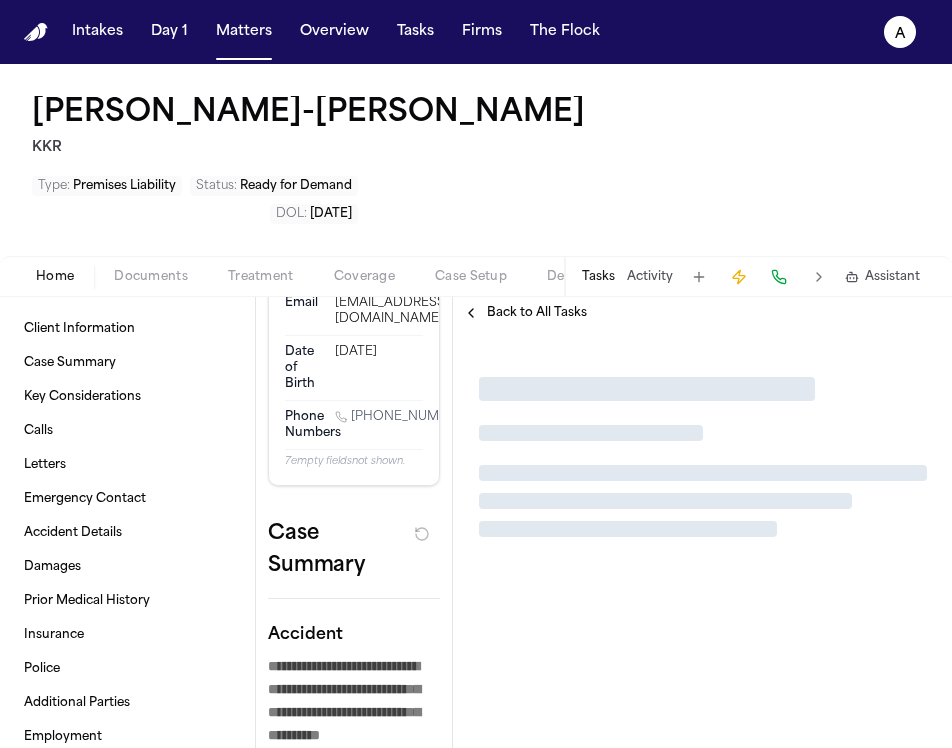 scroll, scrollTop: 0, scrollLeft: 0, axis: both 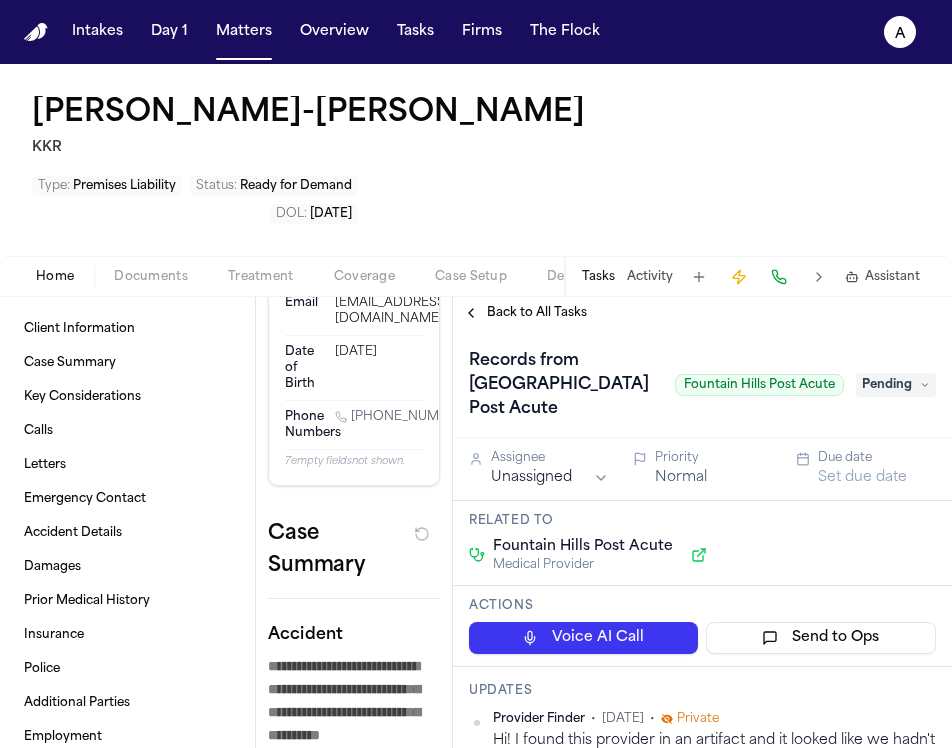 click on "Back to All Tasks" at bounding box center [537, 313] 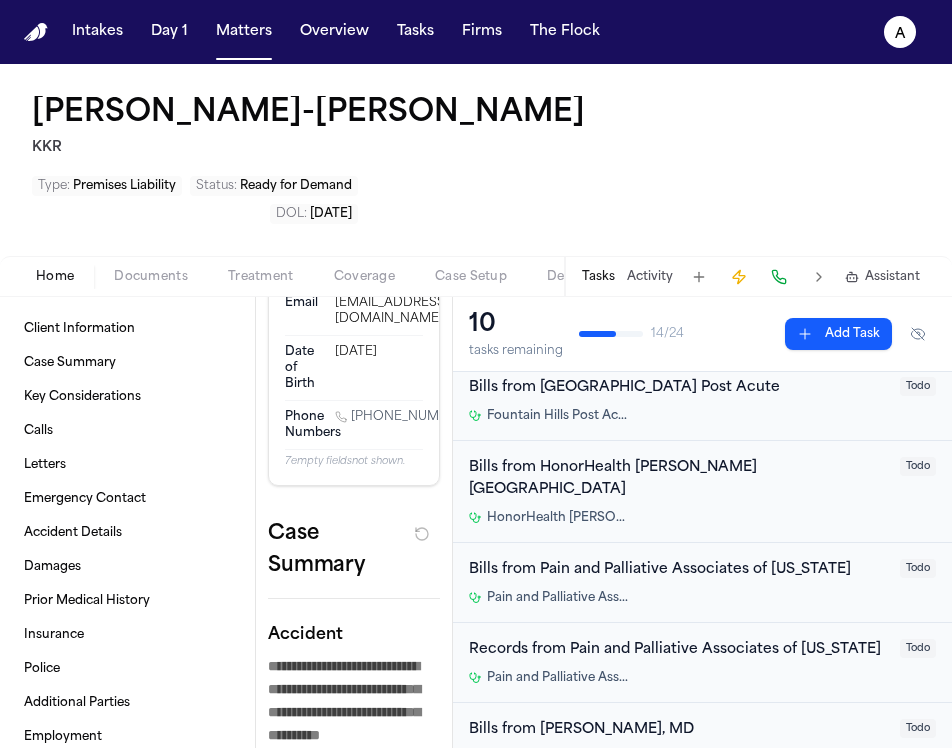 scroll, scrollTop: 150, scrollLeft: 0, axis: vertical 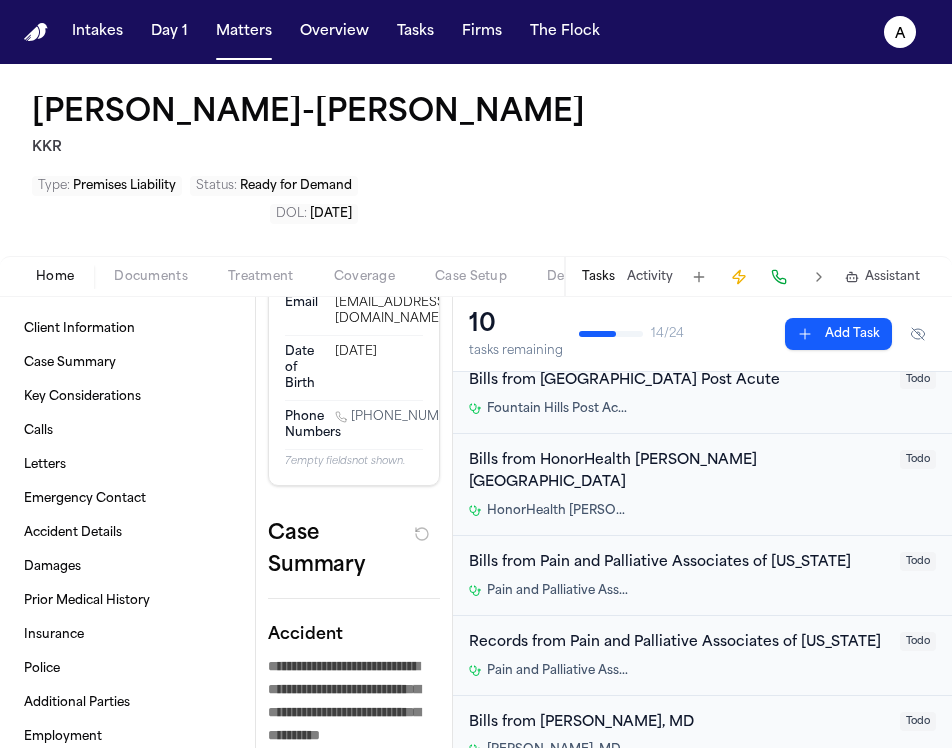 click on "Bills from HonorHealth [PERSON_NAME][GEOGRAPHIC_DATA] HonorHealth [PERSON_NAME][GEOGRAPHIC_DATA] Todo" at bounding box center [702, 485] 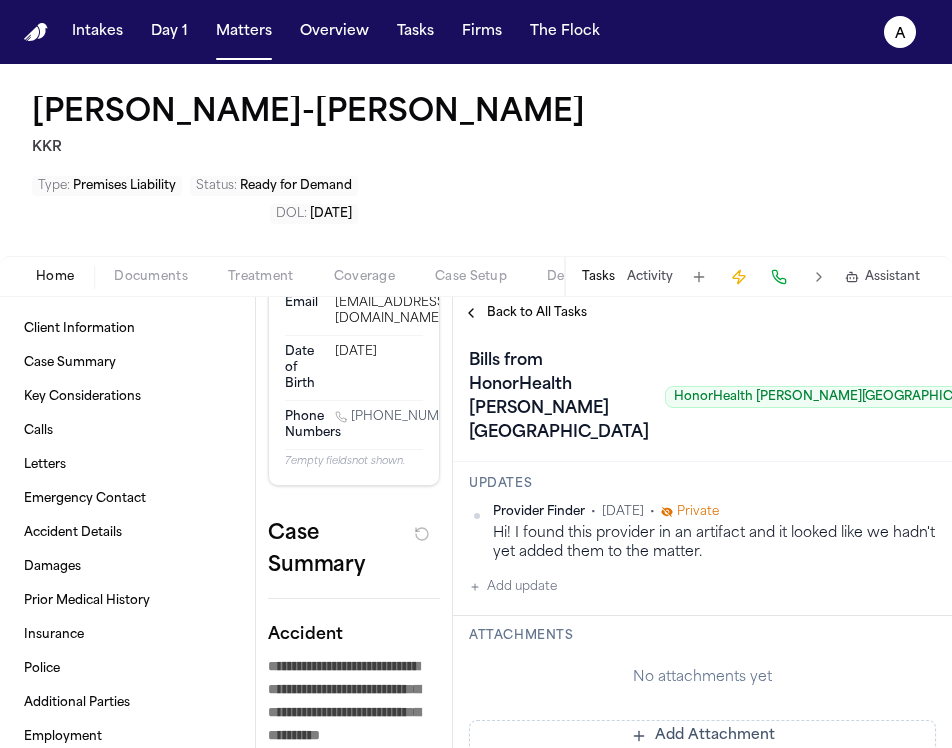 scroll, scrollTop: 234, scrollLeft: 0, axis: vertical 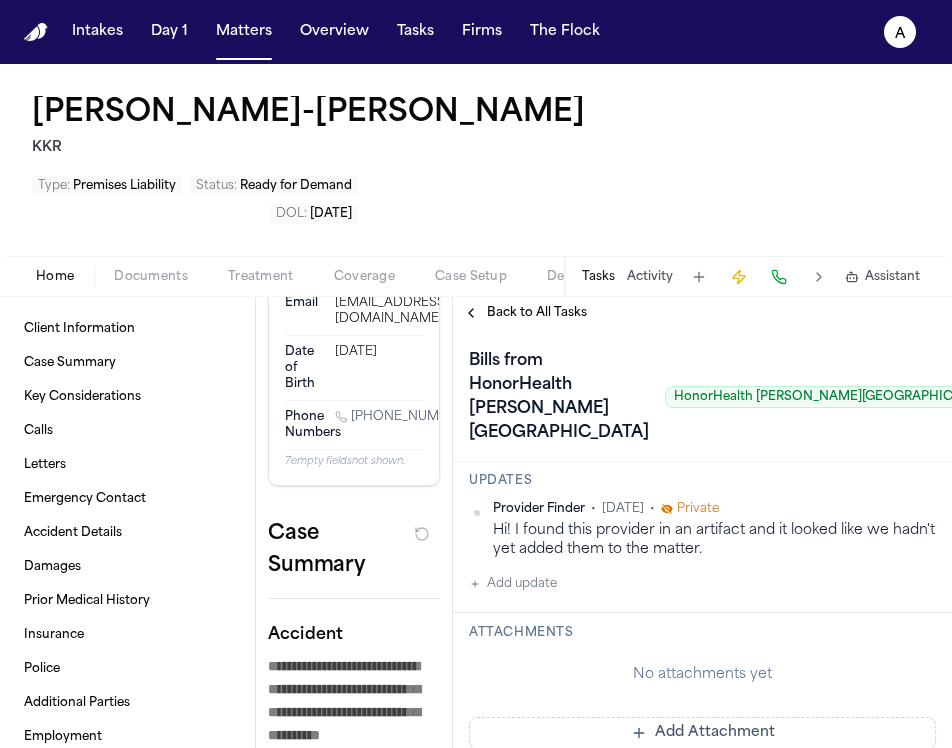 click on "Back to All Tasks" at bounding box center (537, 313) 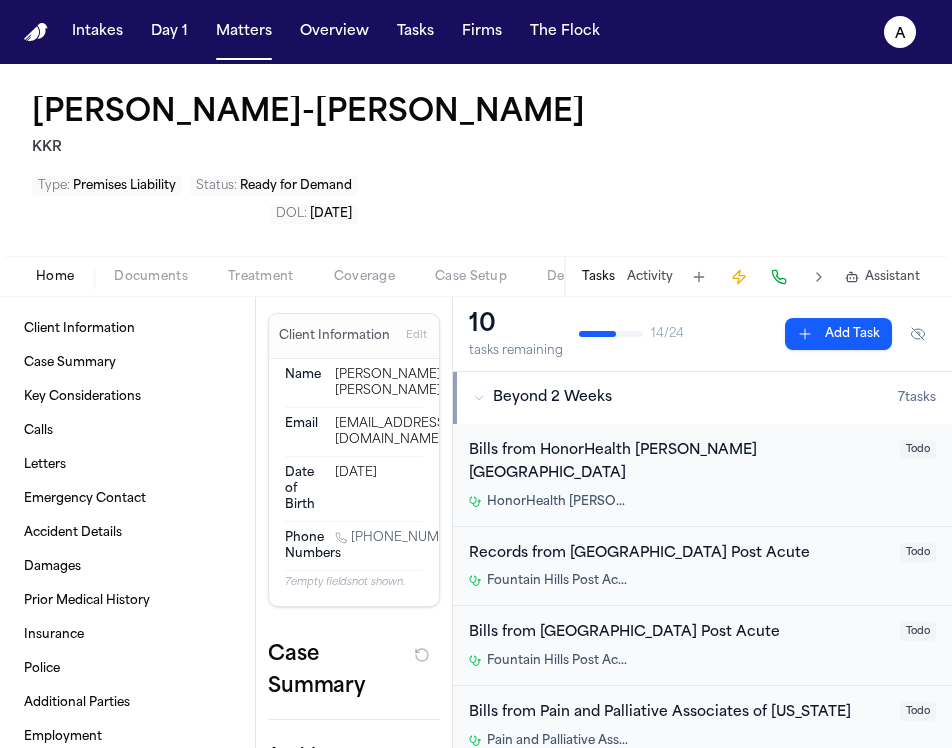 scroll, scrollTop: 0, scrollLeft: 0, axis: both 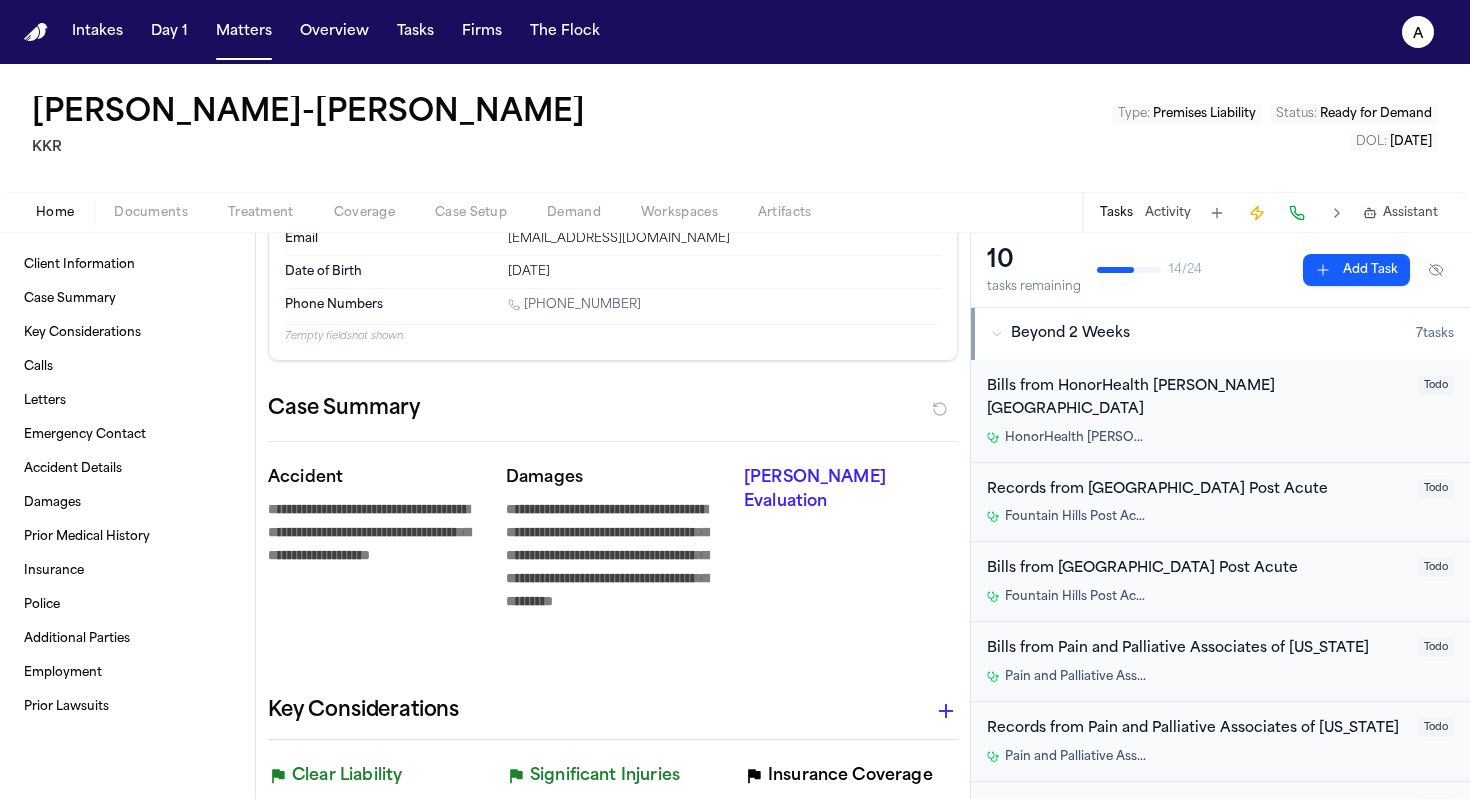 click on "HonorHealth [PERSON_NAME][GEOGRAPHIC_DATA]" at bounding box center (1196, 438) 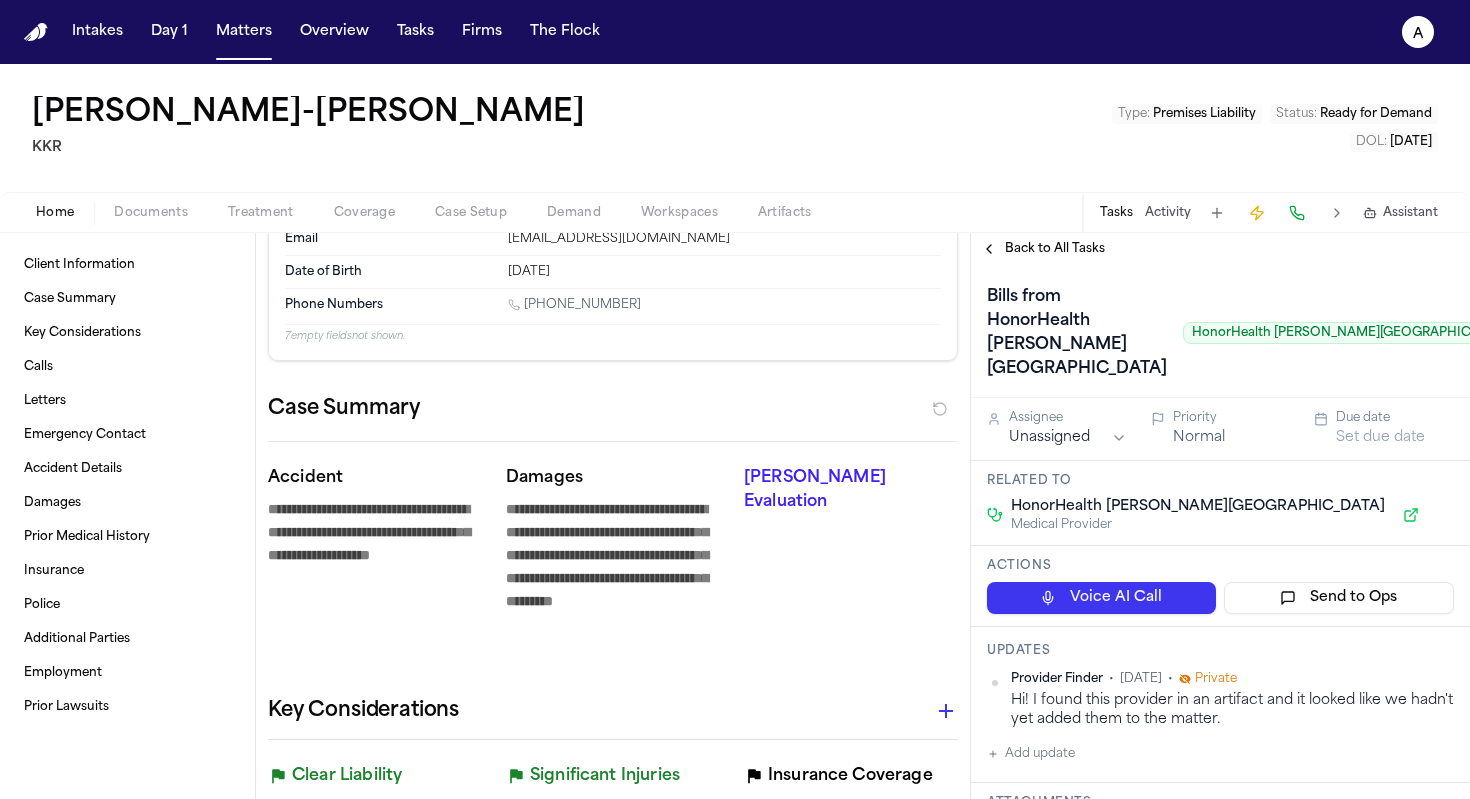 click on "Bills from HonorHealth [PERSON_NAME][GEOGRAPHIC_DATA]" at bounding box center [1077, 333] 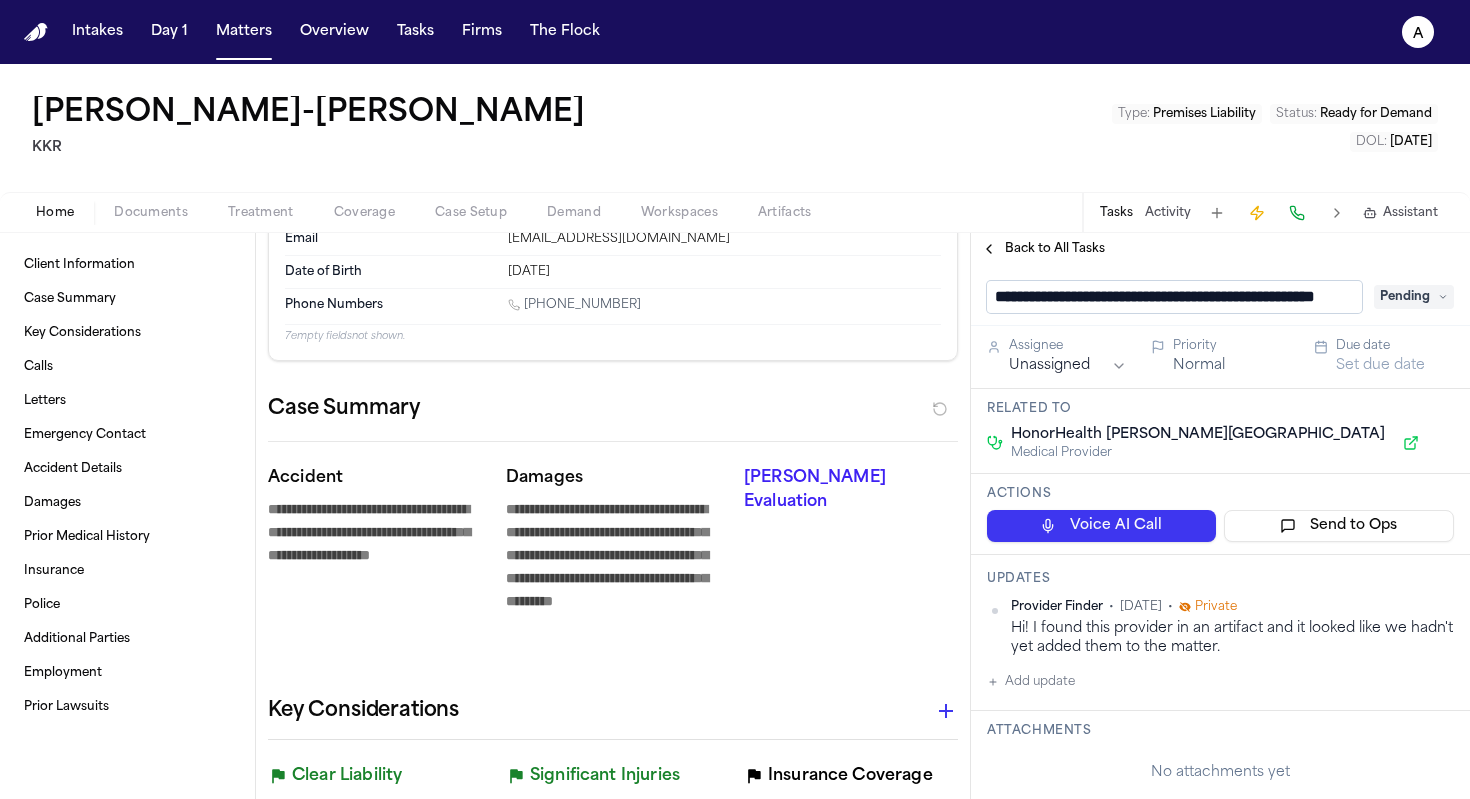 scroll, scrollTop: 0, scrollLeft: 80, axis: horizontal 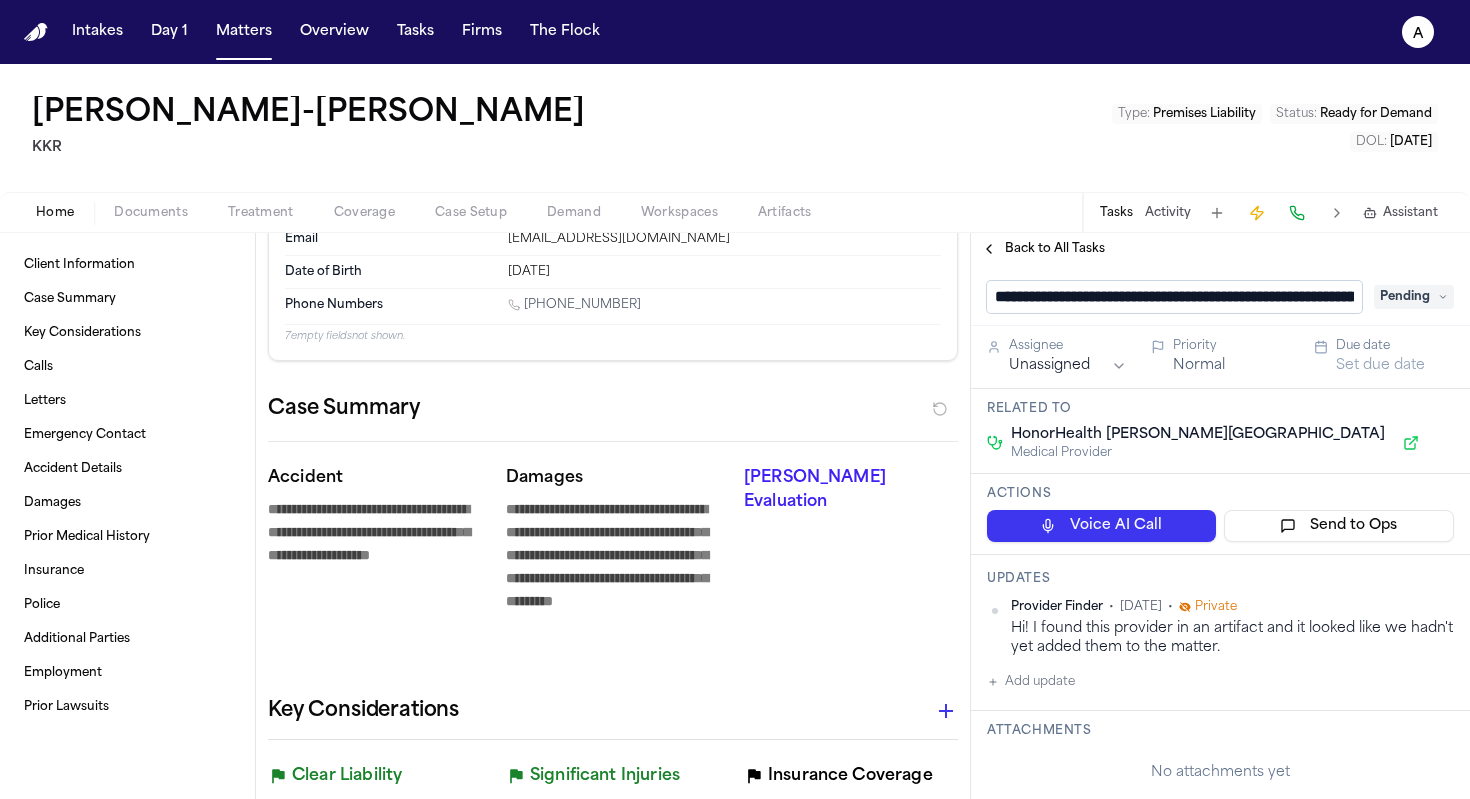 type on "**********" 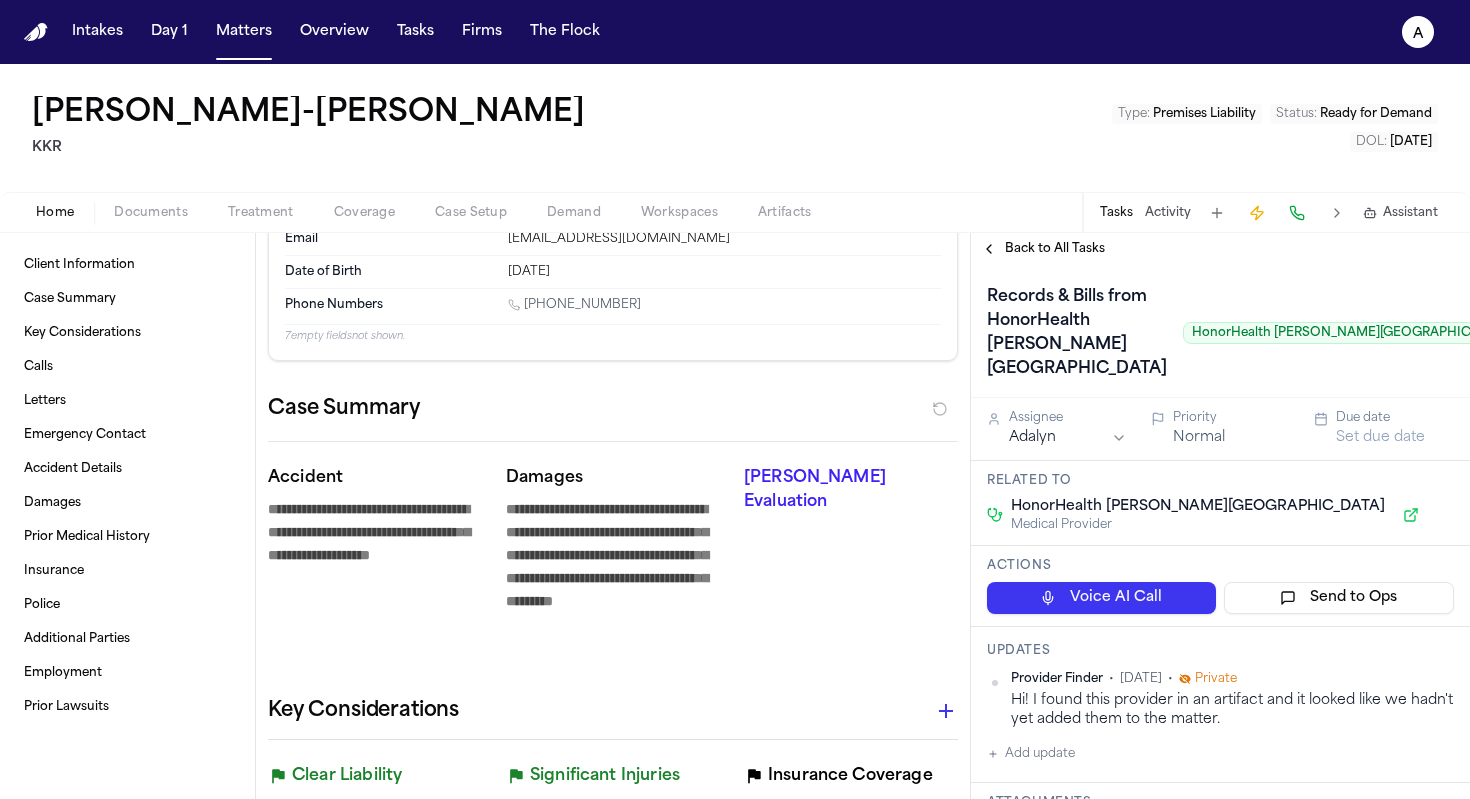 click on "Records & Bills from HonorHealth John C. Lincoln Medical Center HonorHealth John C. Lincoln Medical Center" at bounding box center (1255, 333) 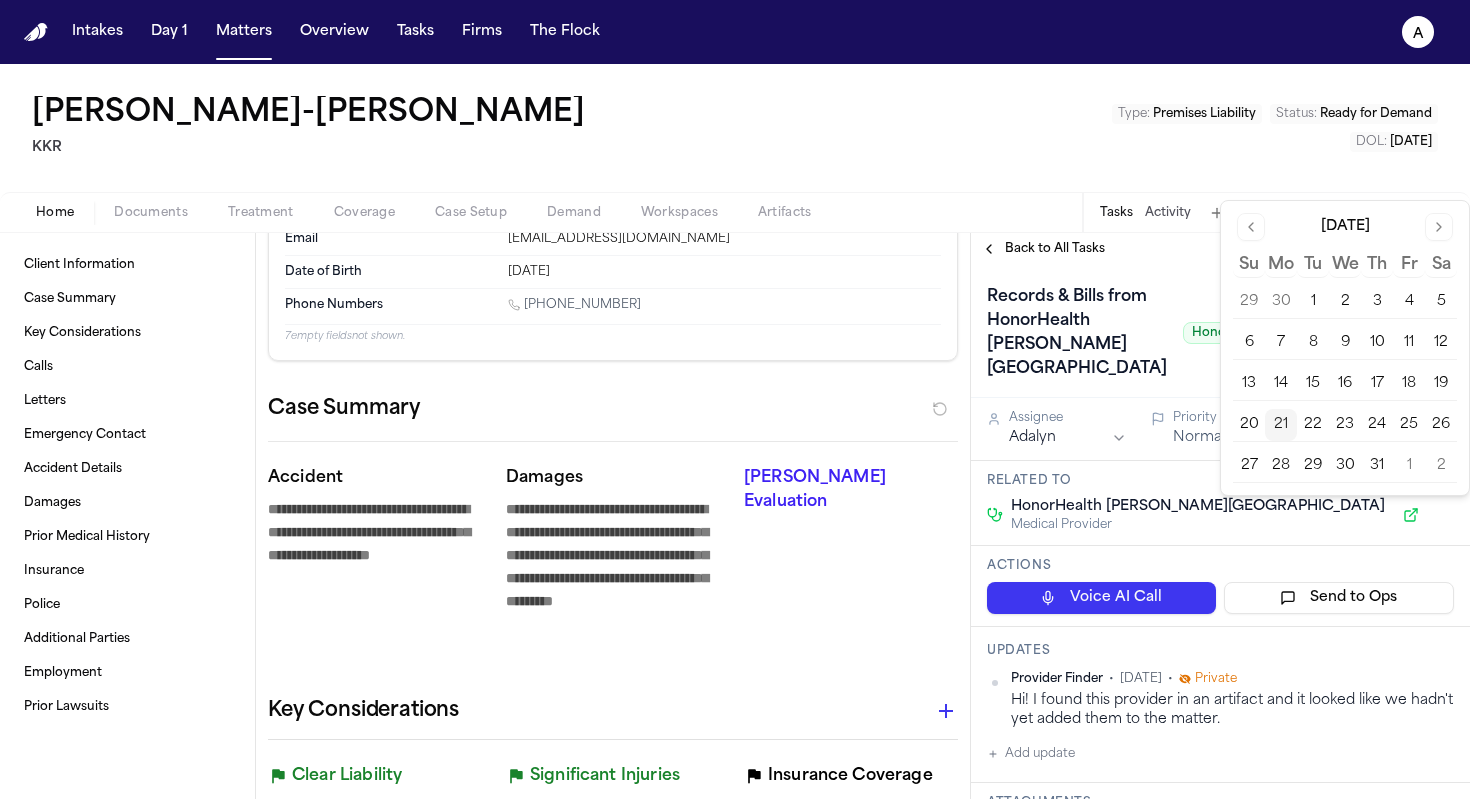 click on "21" at bounding box center (1281, 425) 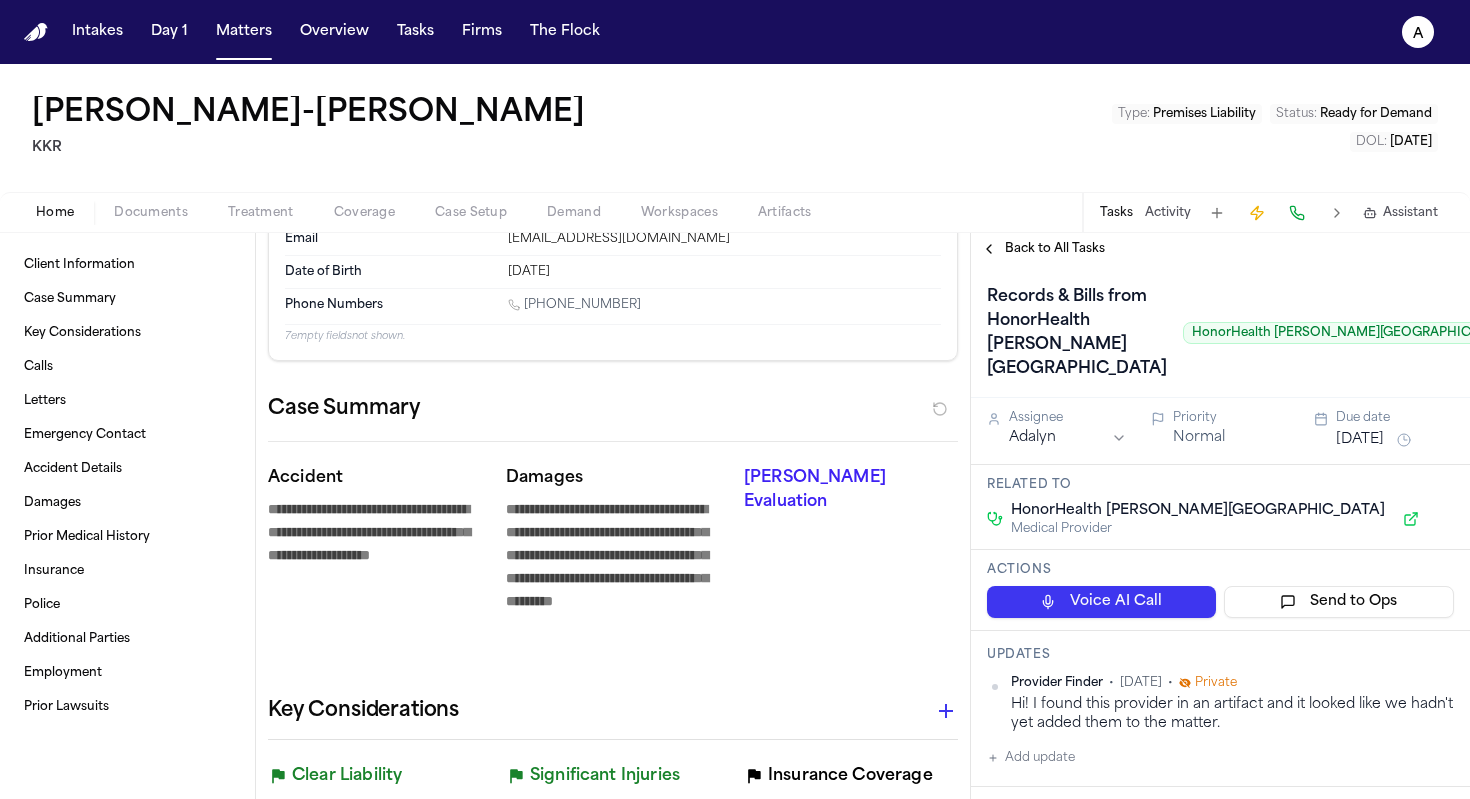 click on "HonorHealth John C. Lincoln Medical Center Medical Provider" at bounding box center [1208, 519] 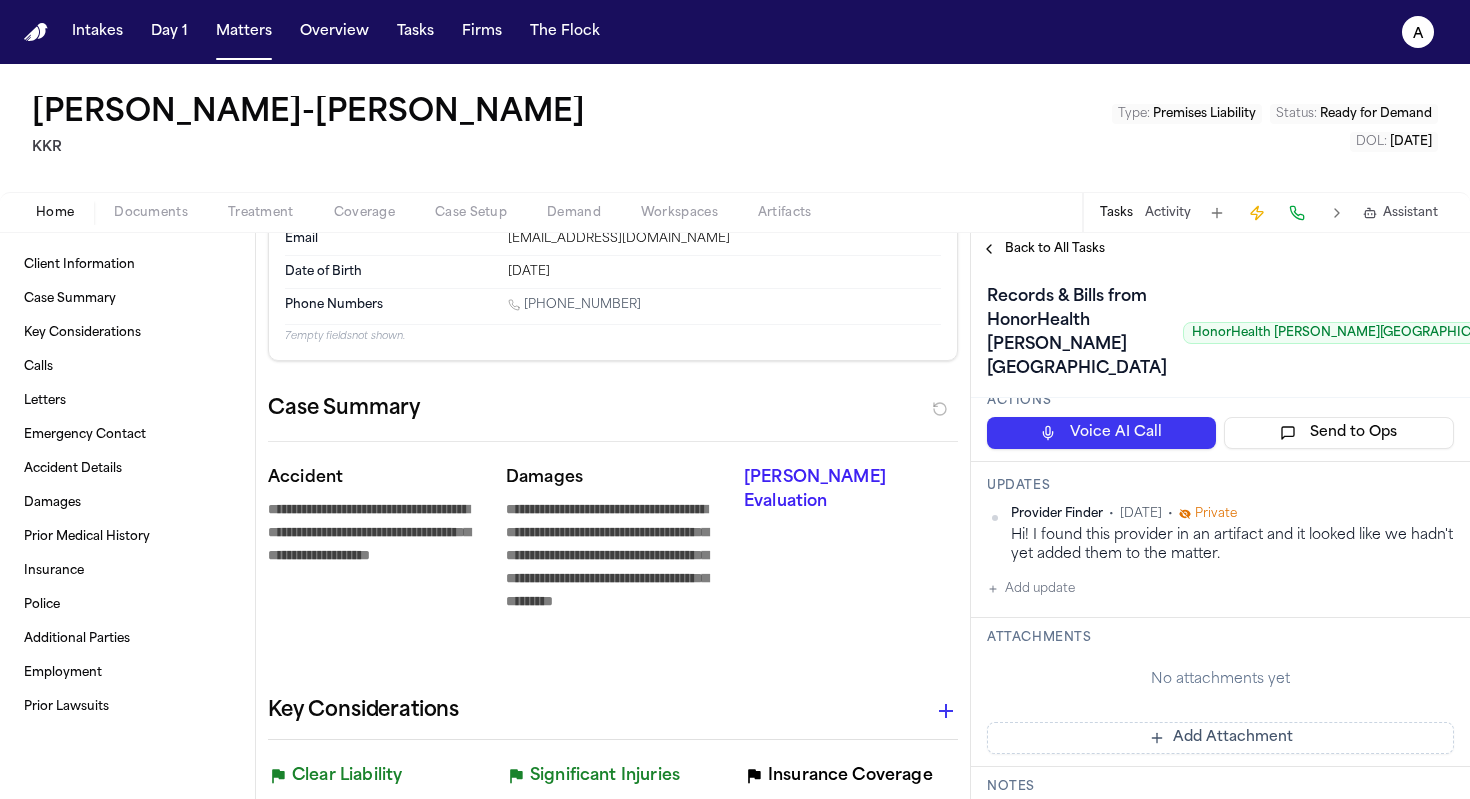 scroll, scrollTop: 0, scrollLeft: 0, axis: both 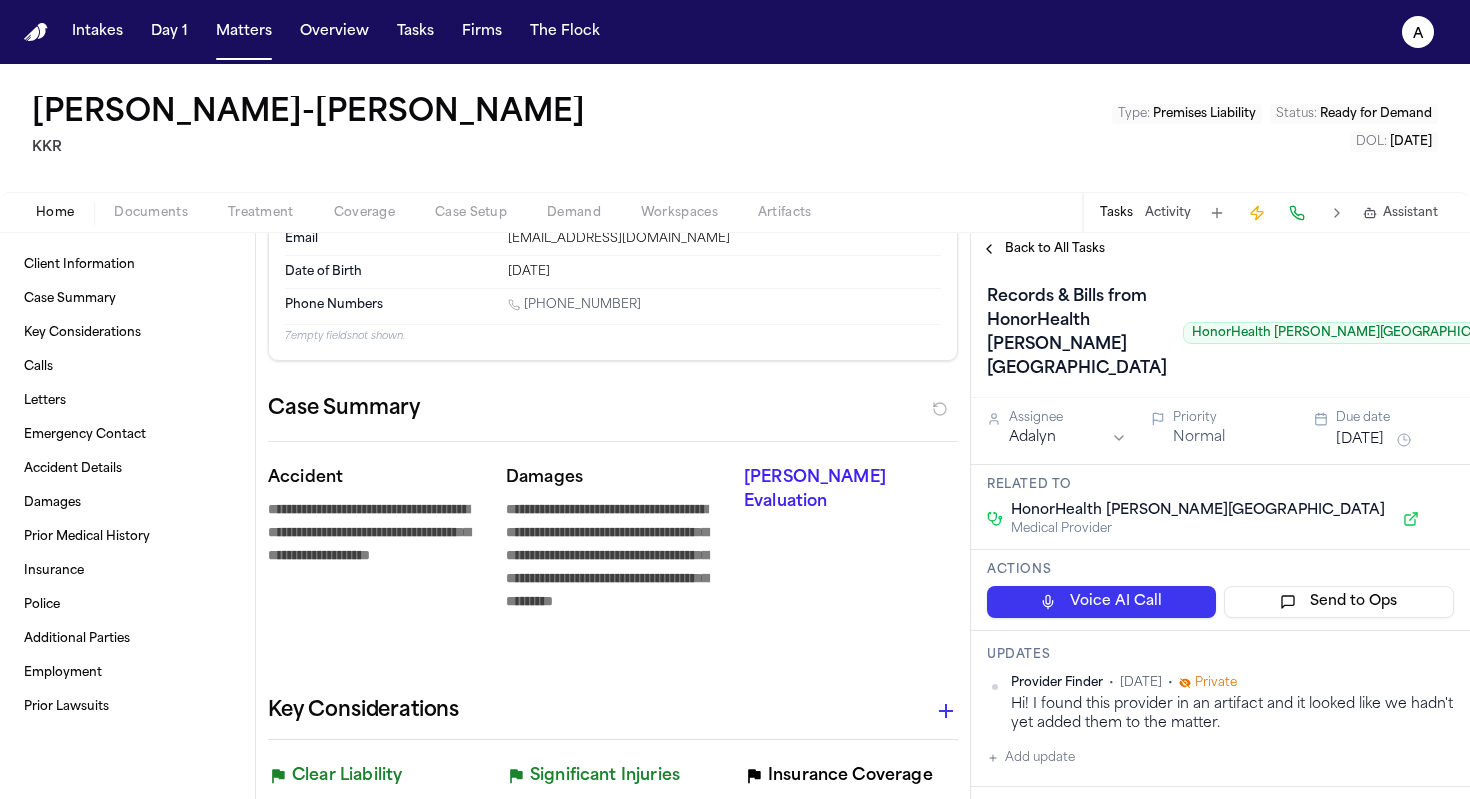 click on "Back to All Tasks" at bounding box center (1055, 249) 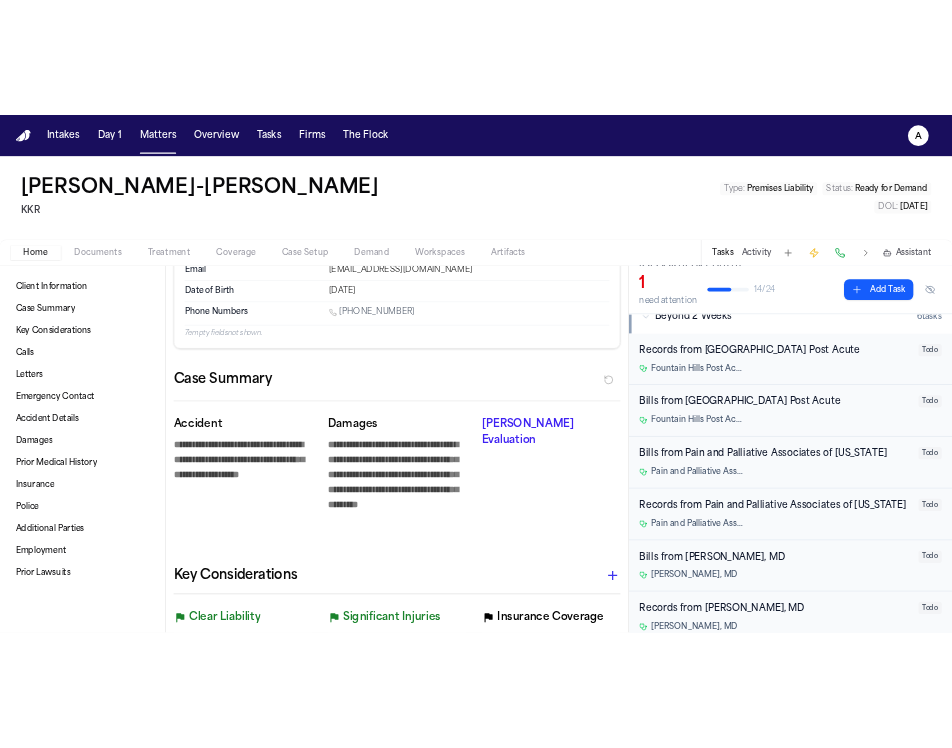 scroll, scrollTop: 189, scrollLeft: 0, axis: vertical 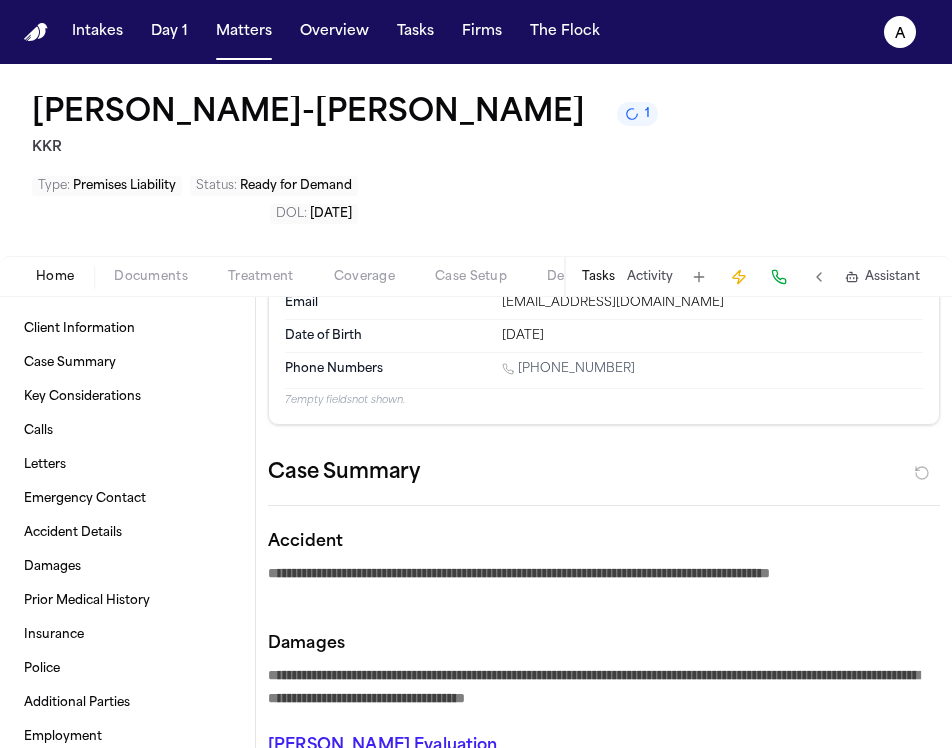click on "Tasks" at bounding box center [598, 277] 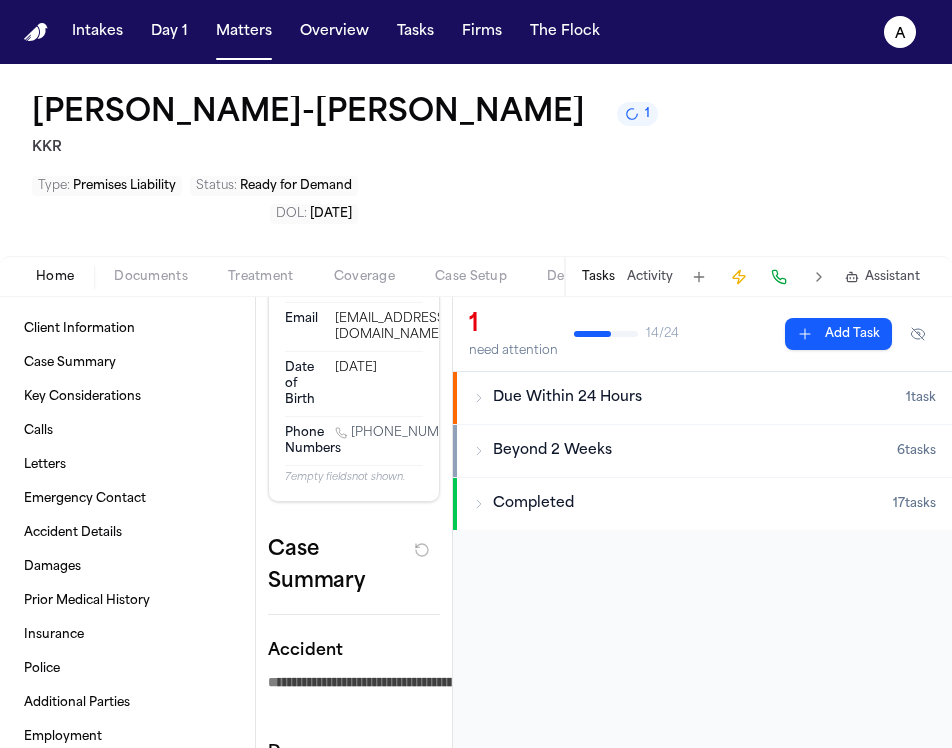scroll, scrollTop: 121, scrollLeft: 0, axis: vertical 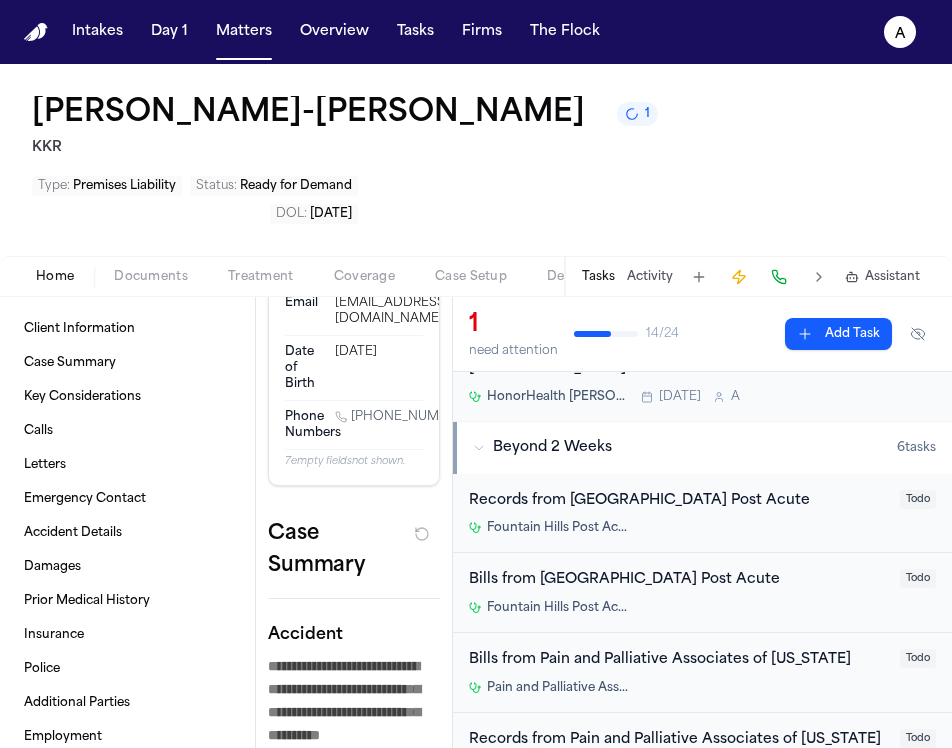 click on "Records from [GEOGRAPHIC_DATA] Post Acute [GEOGRAPHIC_DATA] Post Acute Todo" at bounding box center [702, 514] 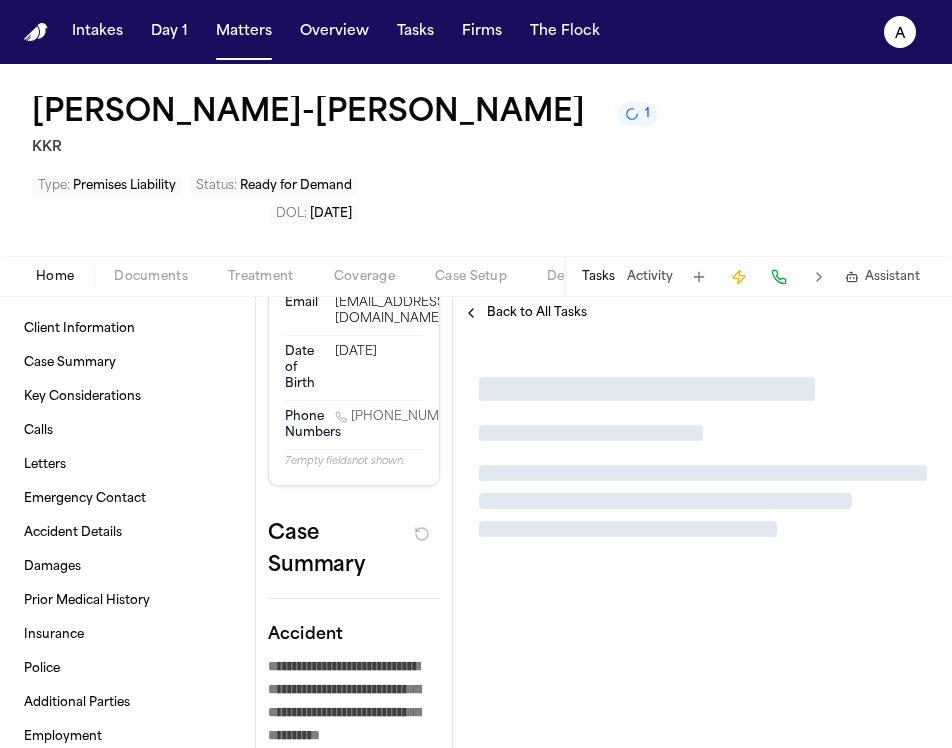 scroll, scrollTop: 0, scrollLeft: 0, axis: both 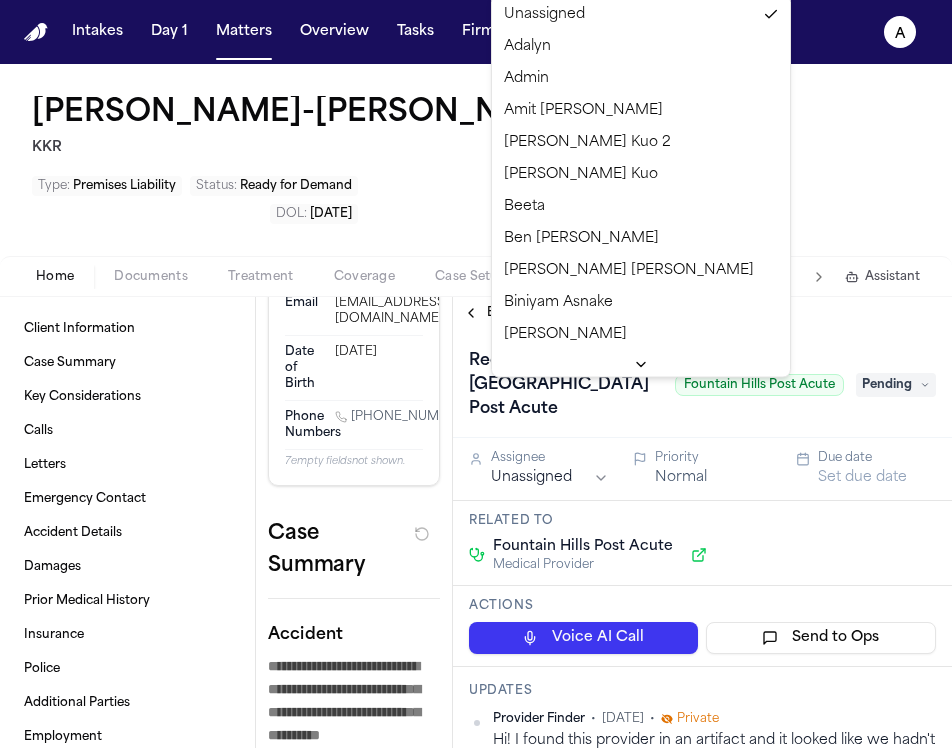 click on "**********" at bounding box center [476, 374] 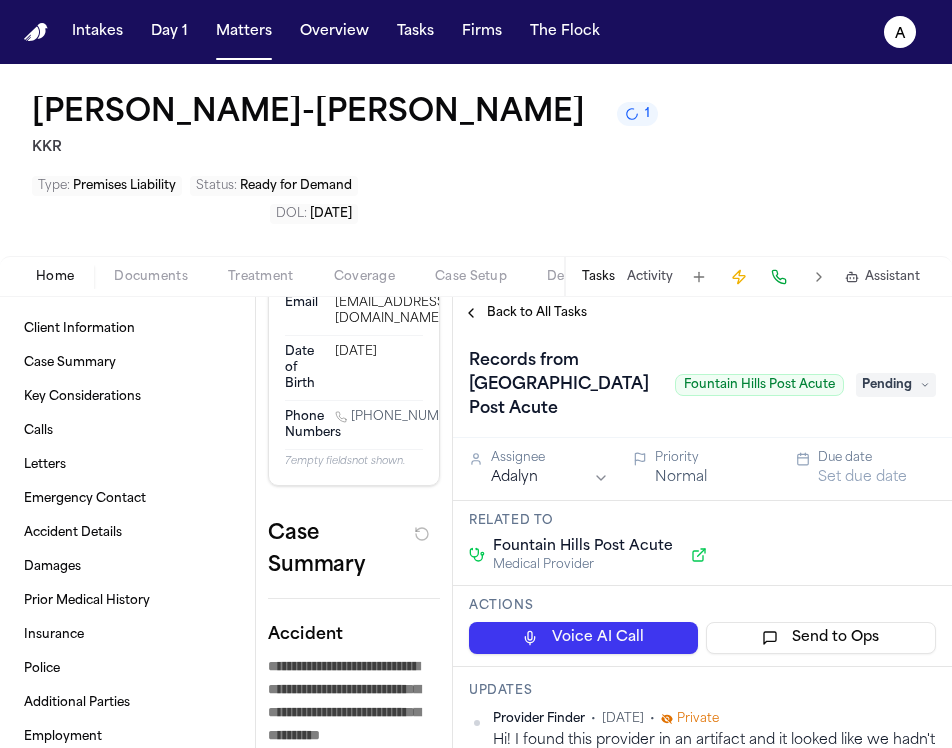 click on "Set due date" at bounding box center [862, 478] 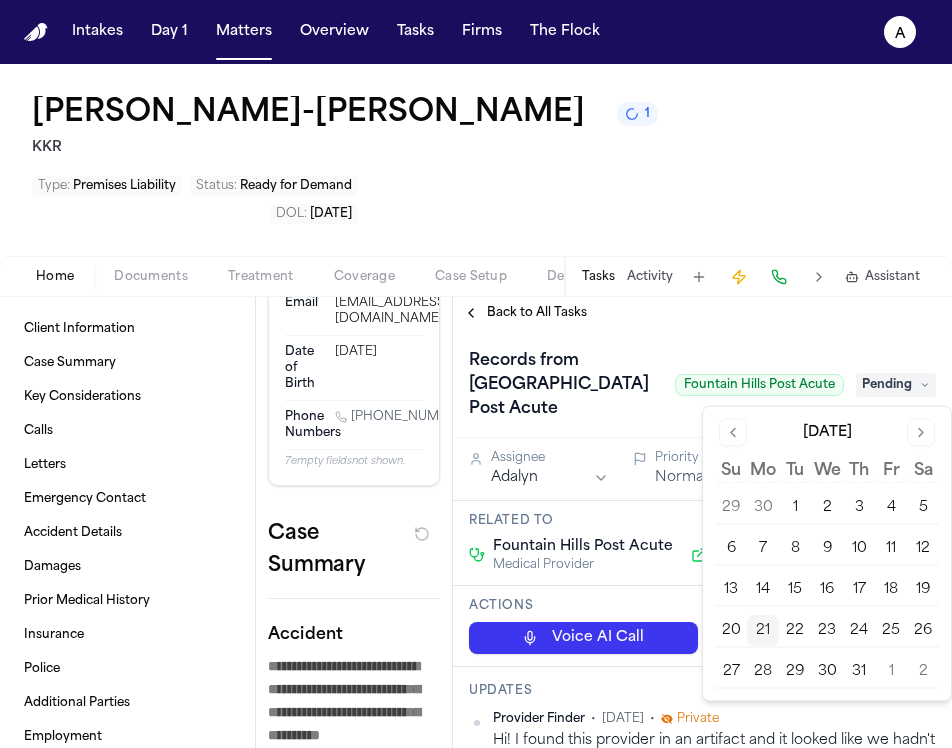 click on "21" at bounding box center (763, 631) 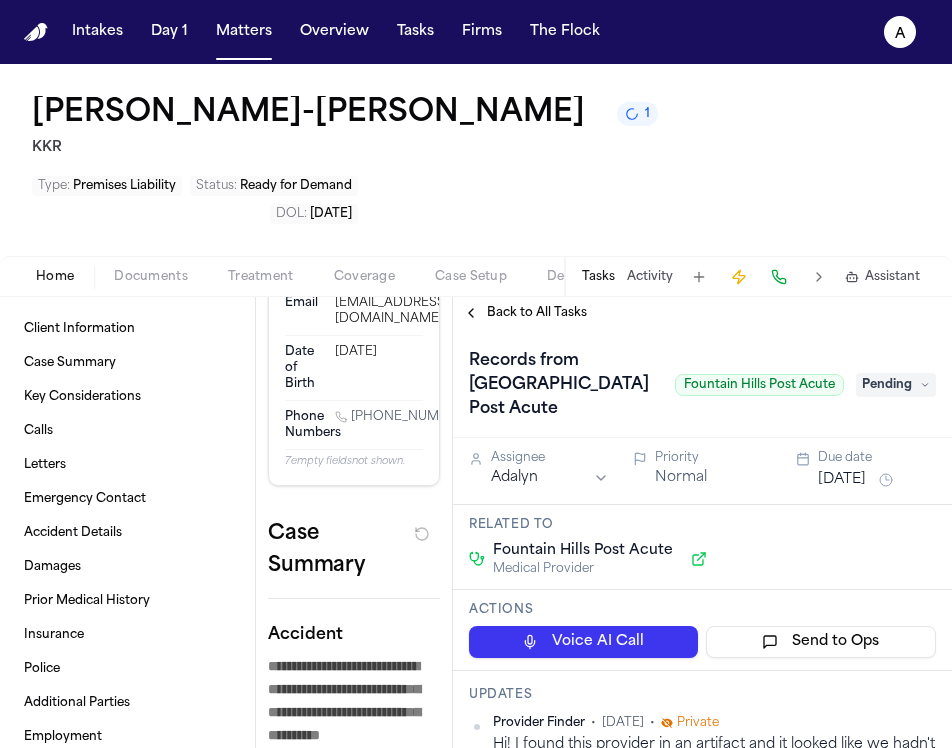 click on "Back to All Tasks" at bounding box center [537, 313] 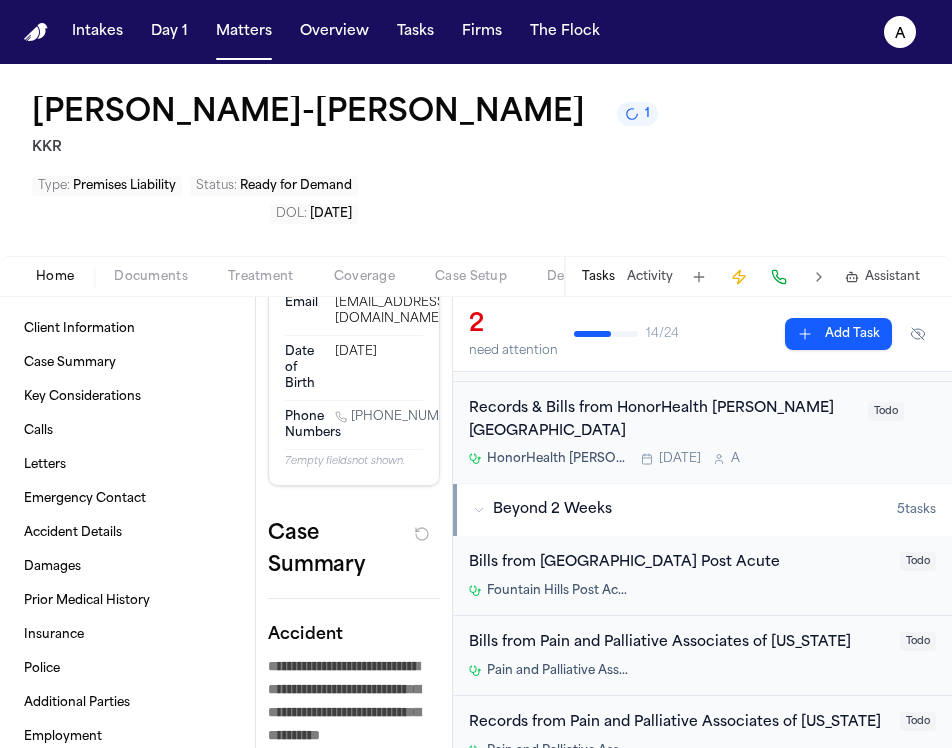 scroll, scrollTop: 126, scrollLeft: 0, axis: vertical 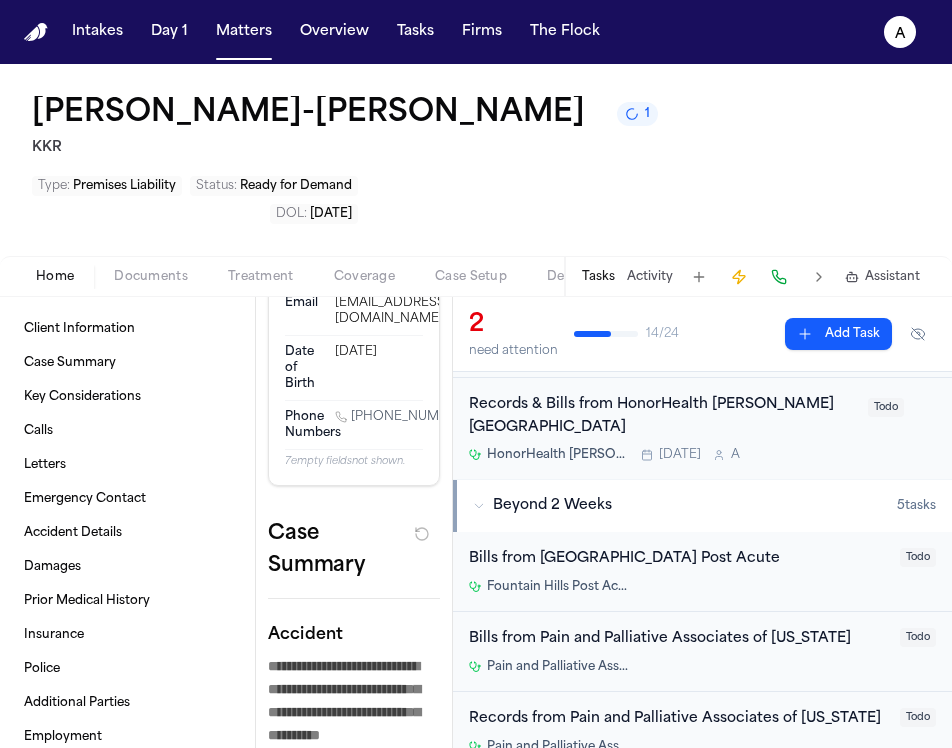click on "Fountain Hills Post Acute" at bounding box center [678, 587] 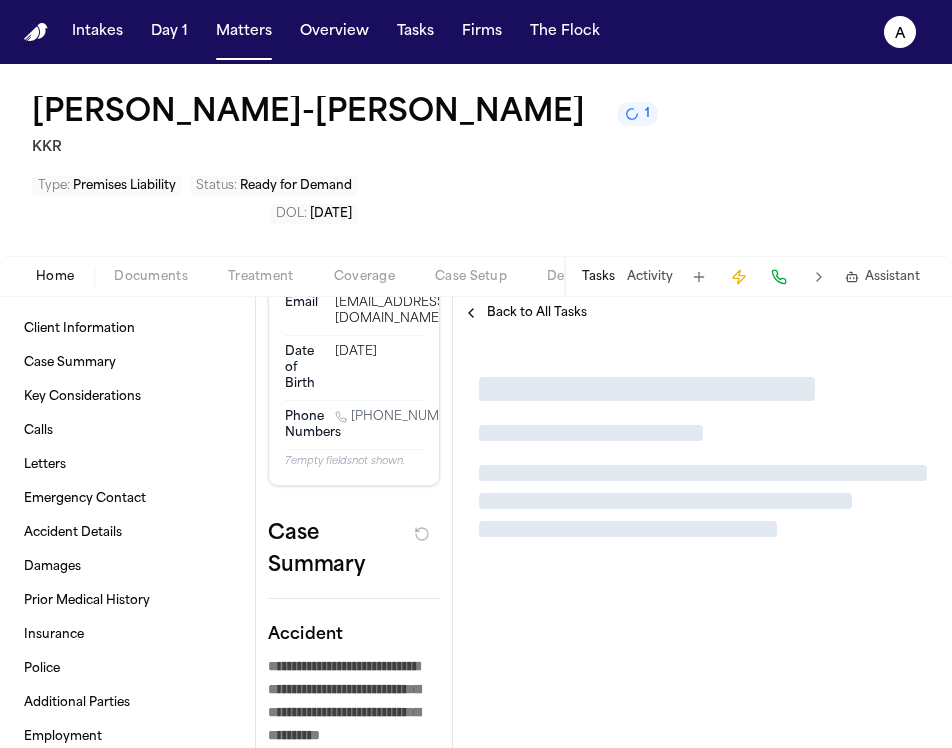 scroll, scrollTop: 0, scrollLeft: 0, axis: both 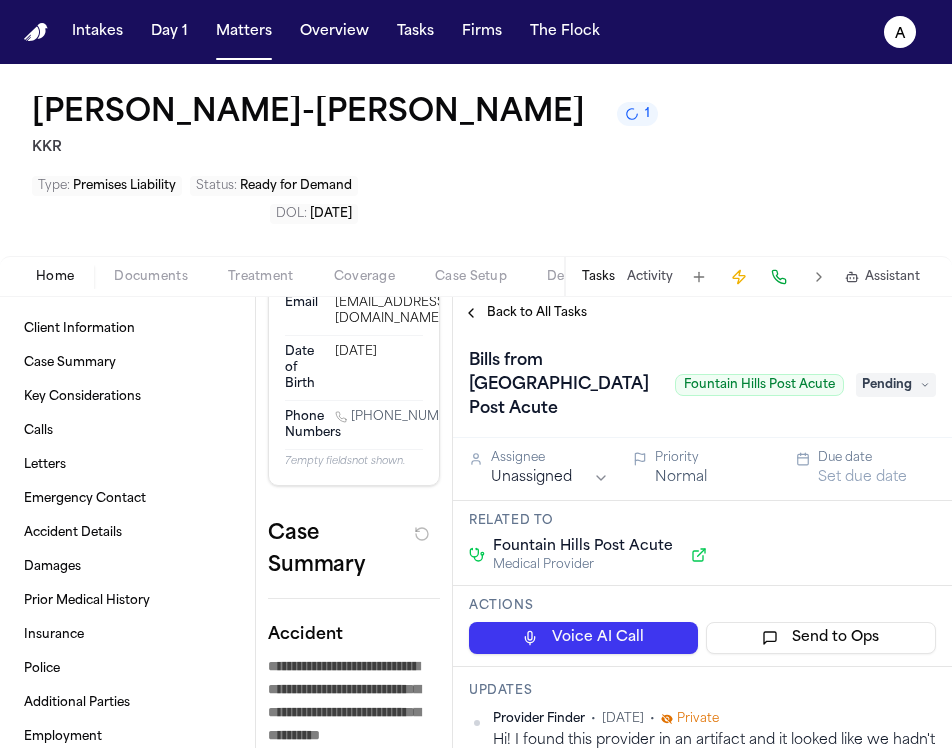 click on "Back to All Tasks" at bounding box center [537, 313] 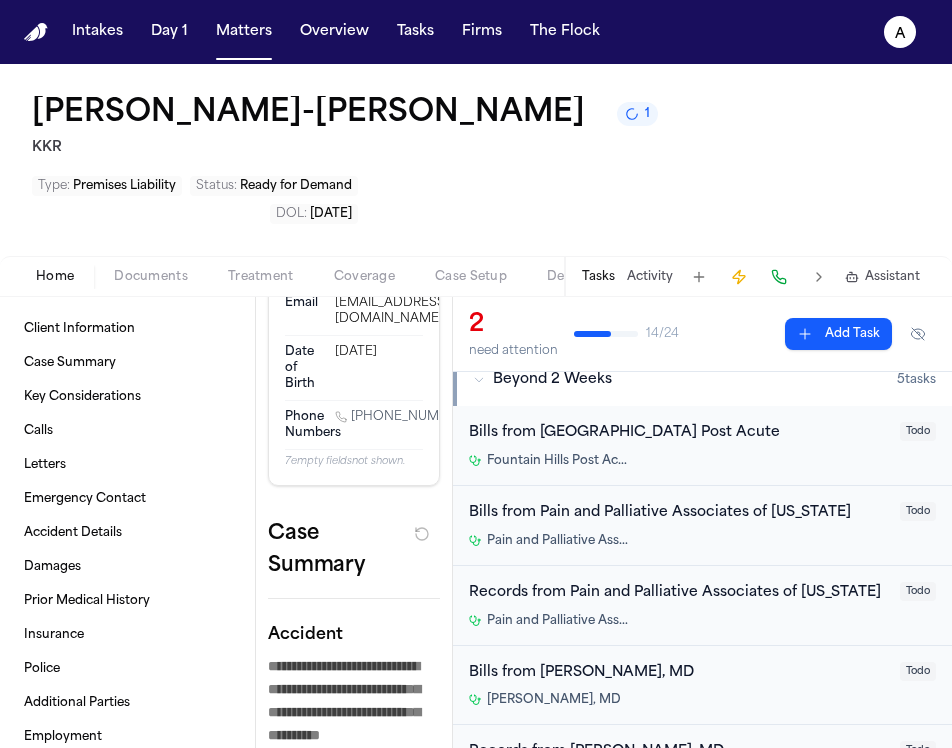 scroll, scrollTop: 210, scrollLeft: 0, axis: vertical 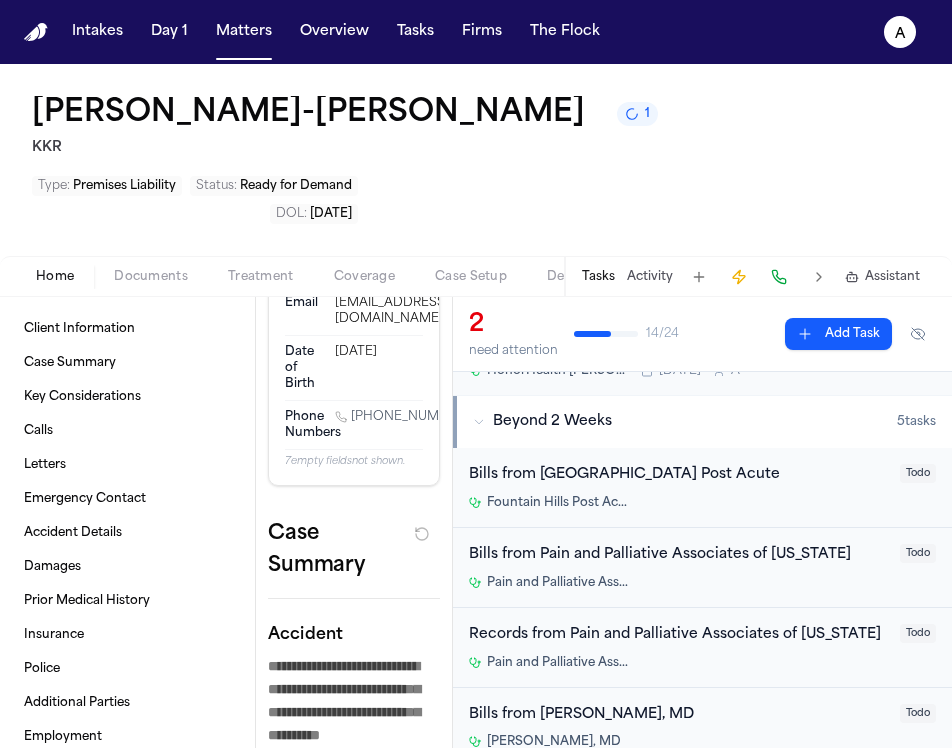 click on "Bills from Fountain Hills Post Acute Fountain Hills Post Acute" at bounding box center [678, 487] 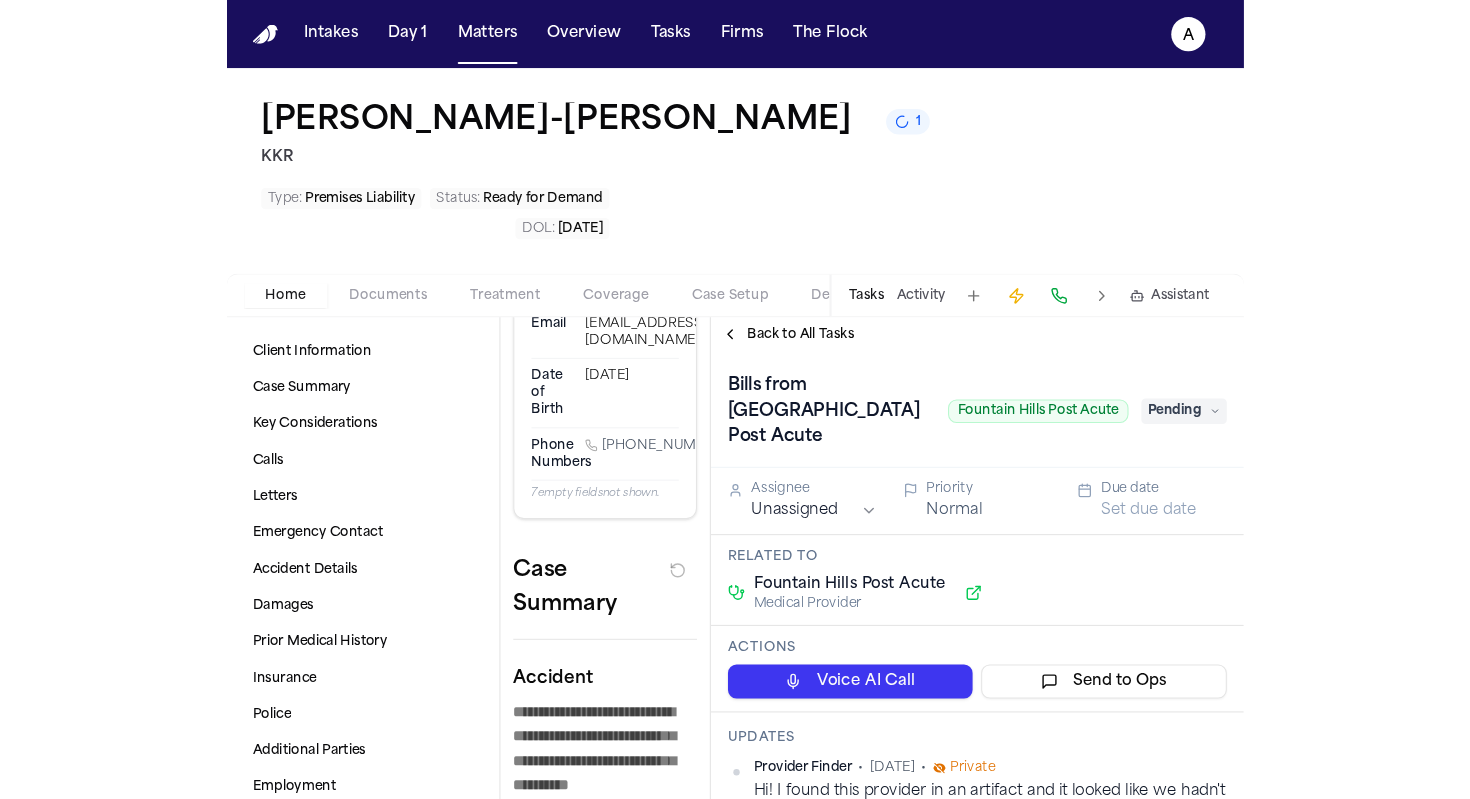 scroll, scrollTop: 0, scrollLeft: 0, axis: both 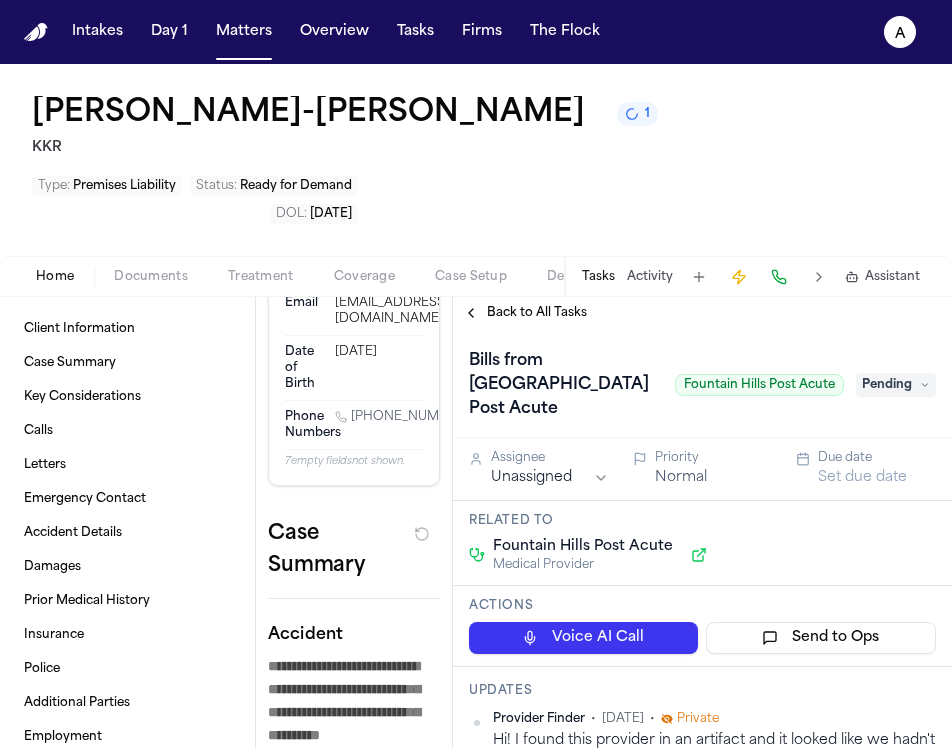 click on "**********" at bounding box center (476, 374) 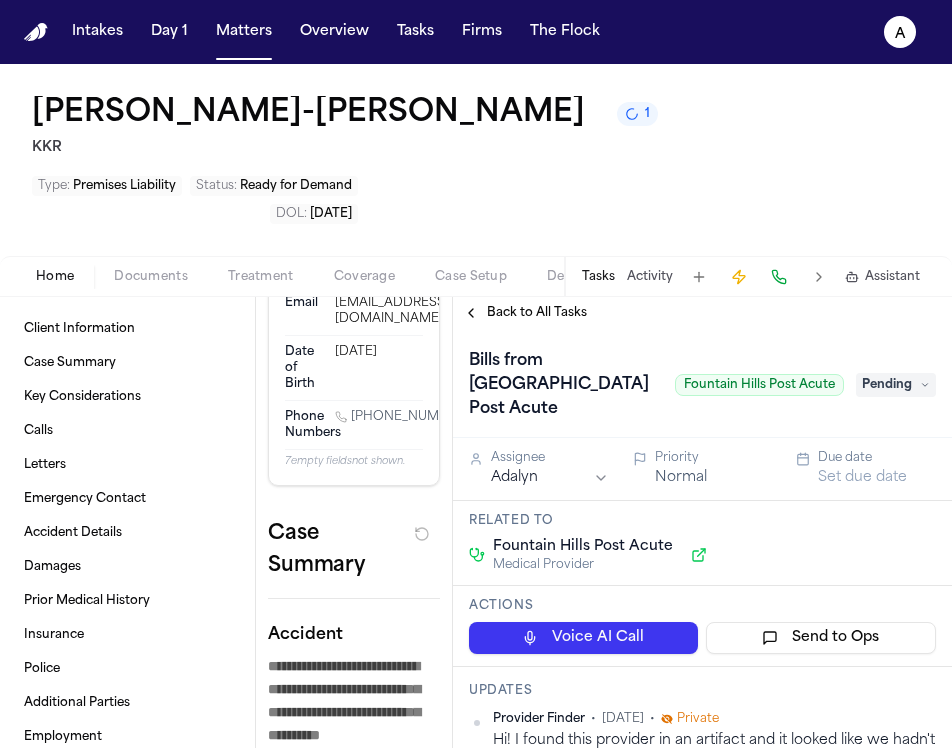 click on "Set due date" at bounding box center [862, 478] 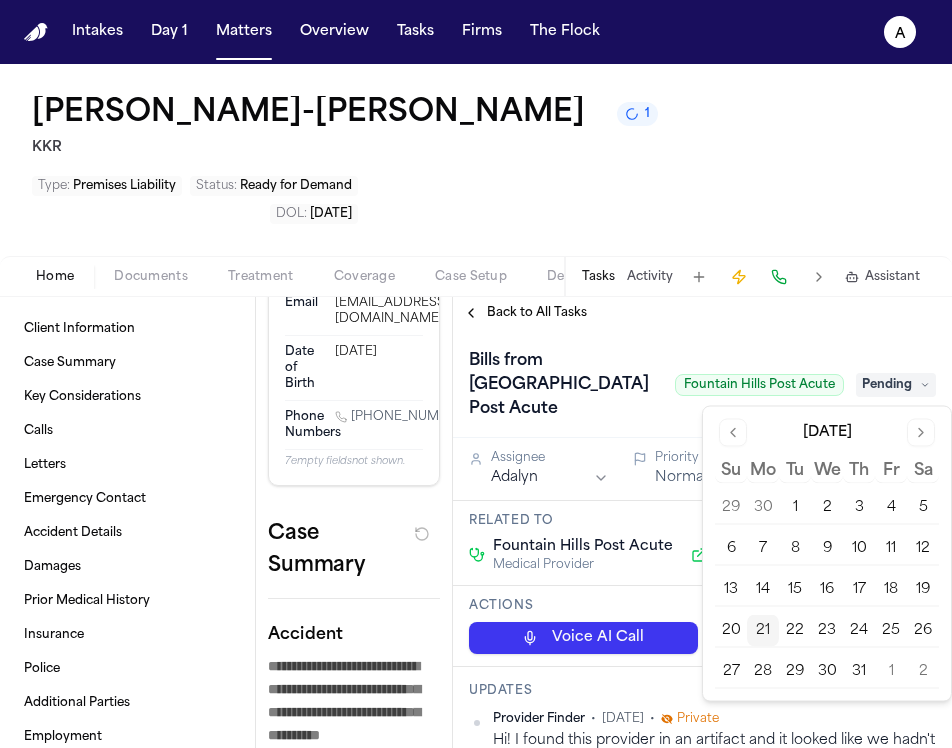click on "21" at bounding box center (763, 631) 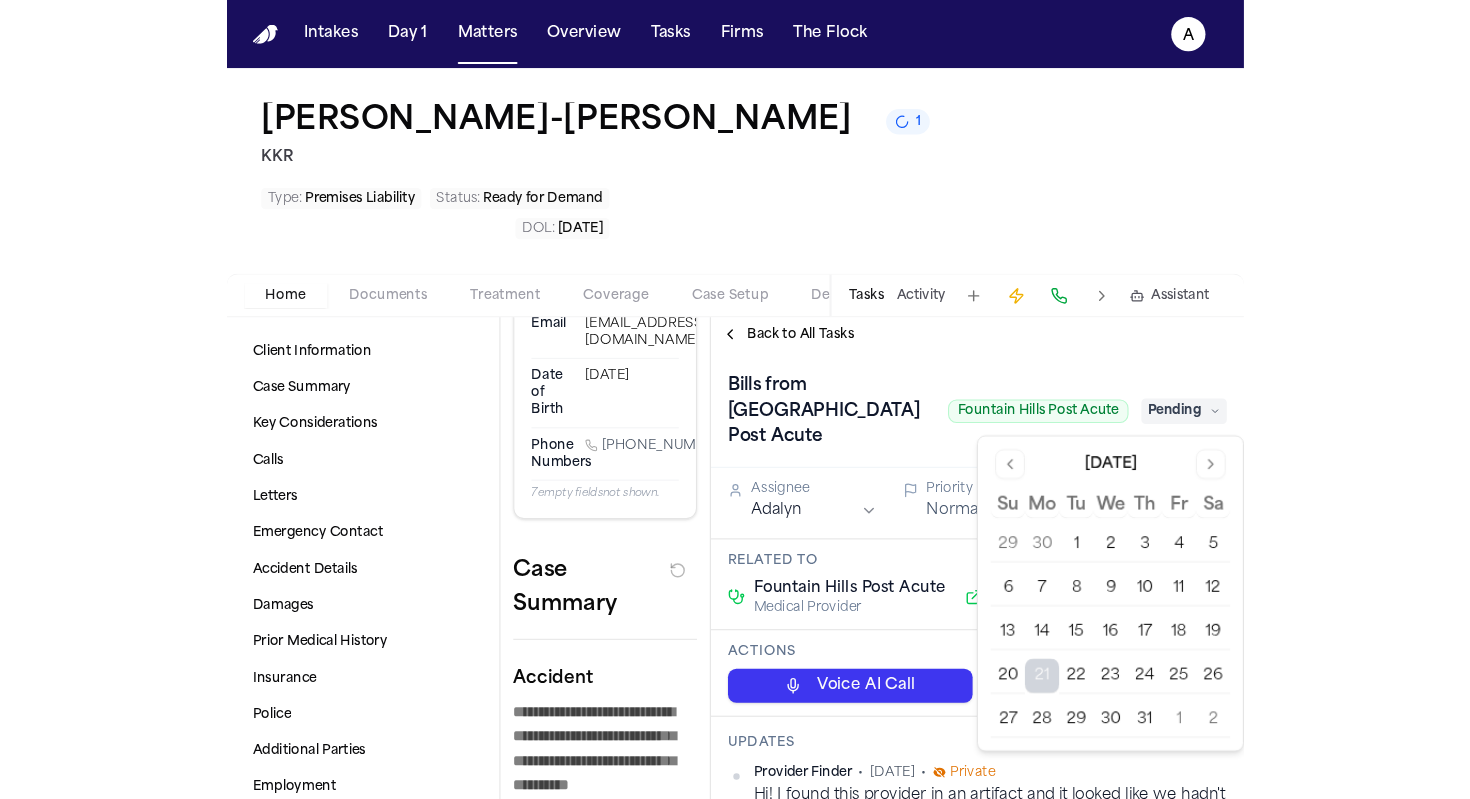 scroll, scrollTop: 105, scrollLeft: 0, axis: vertical 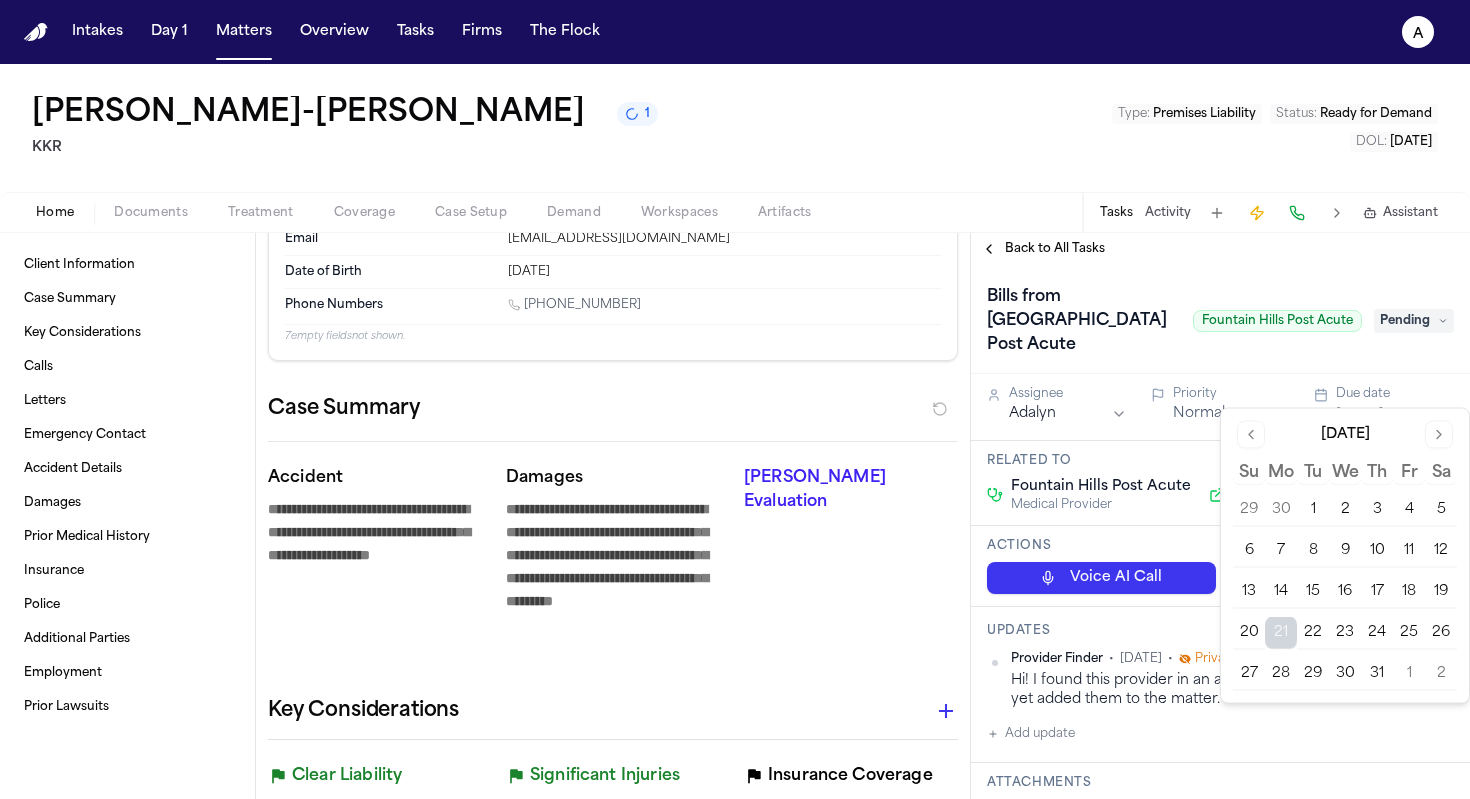 click on "21" at bounding box center [1281, 633] 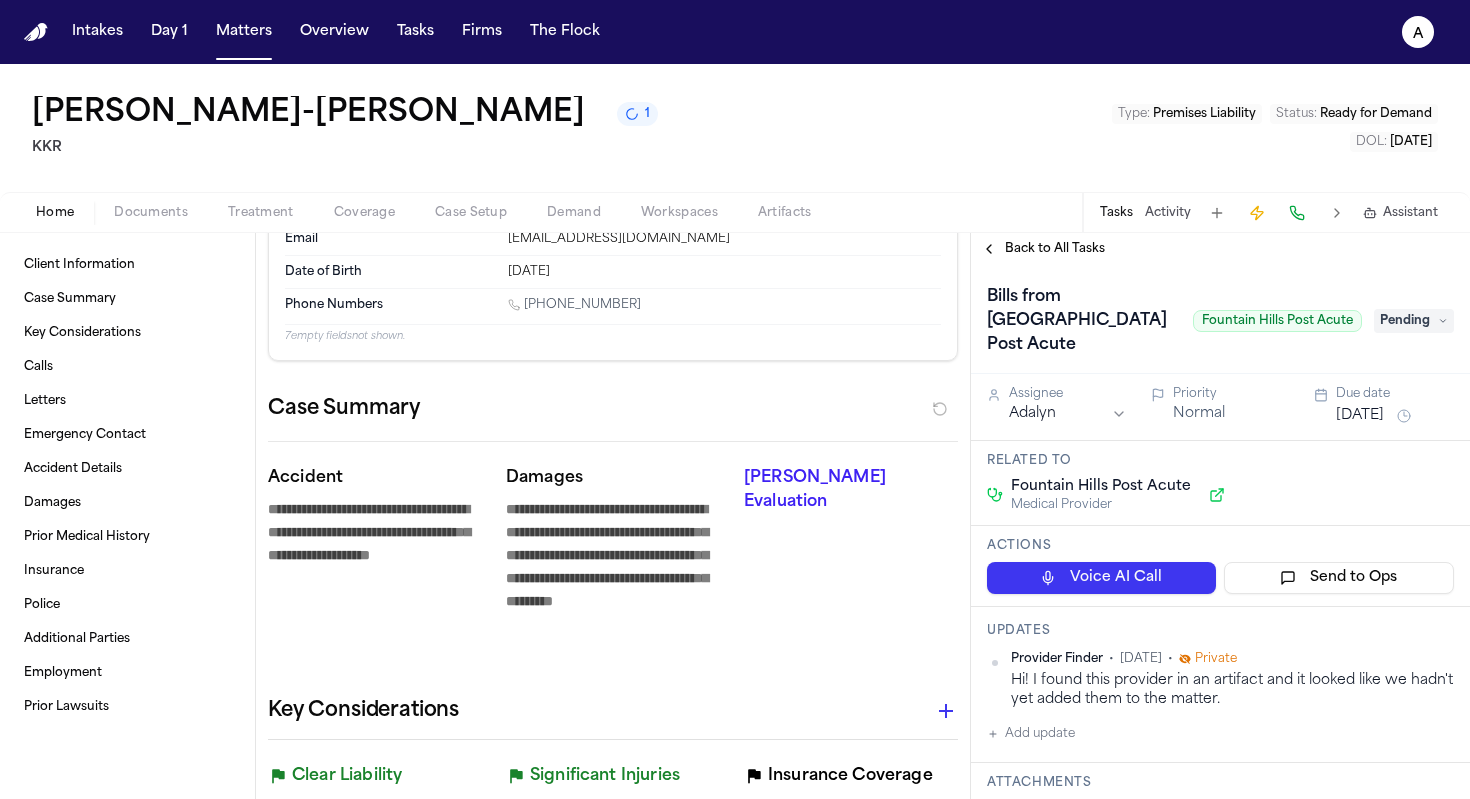 click on "Tasks Activity Assistant" at bounding box center (1268, 212) 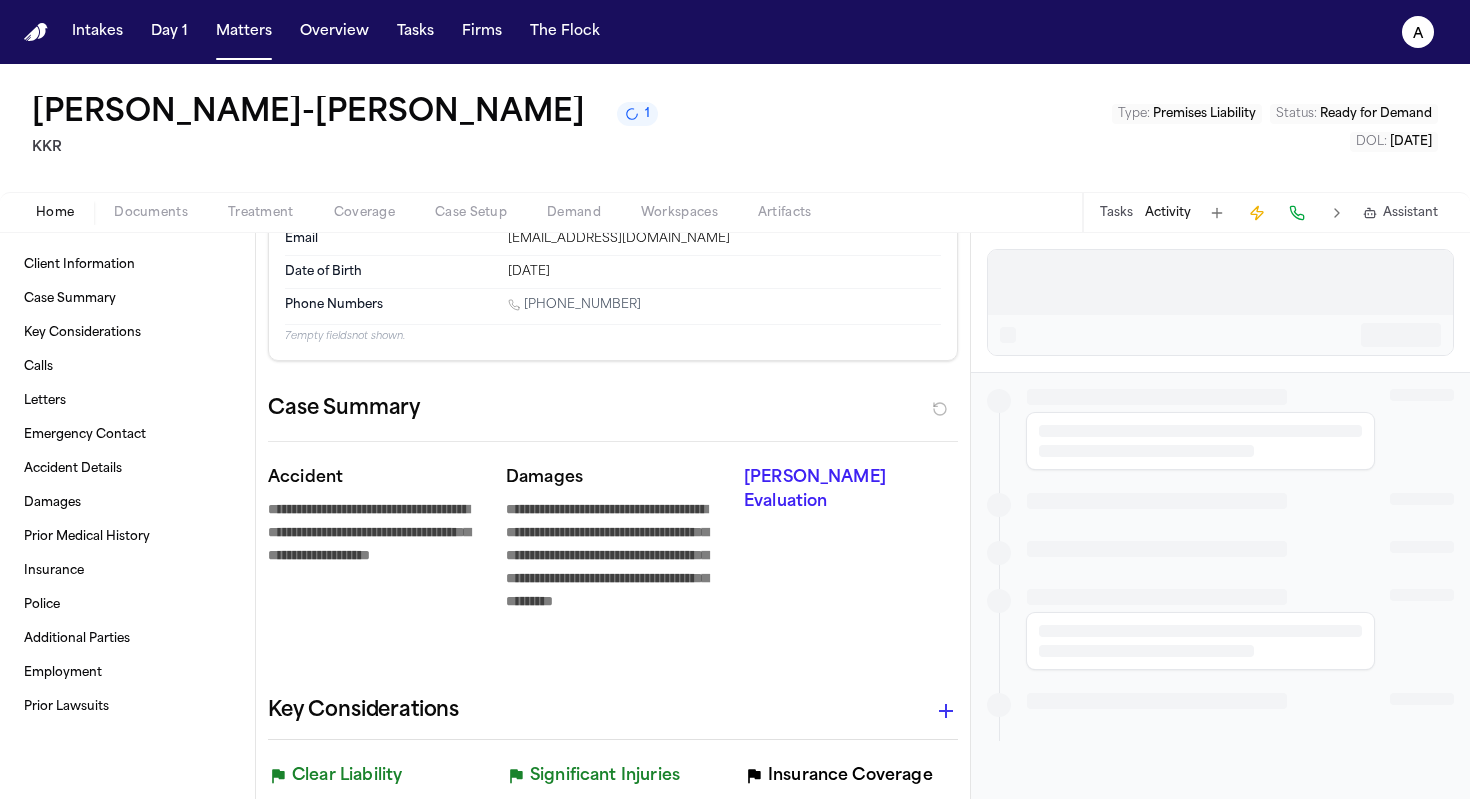 click on "Tasks" at bounding box center [1116, 213] 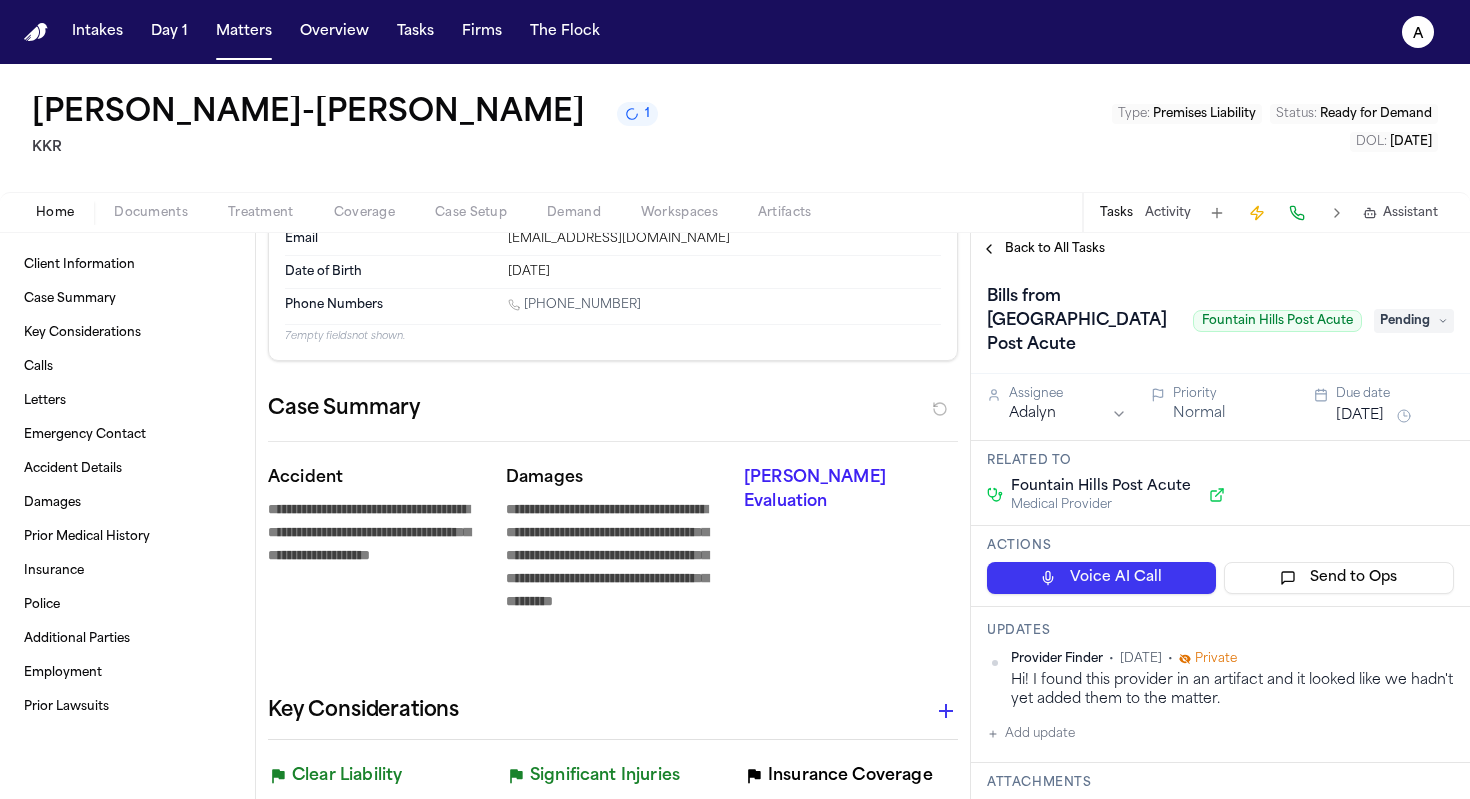 click on "Back to All Tasks" at bounding box center [1055, 249] 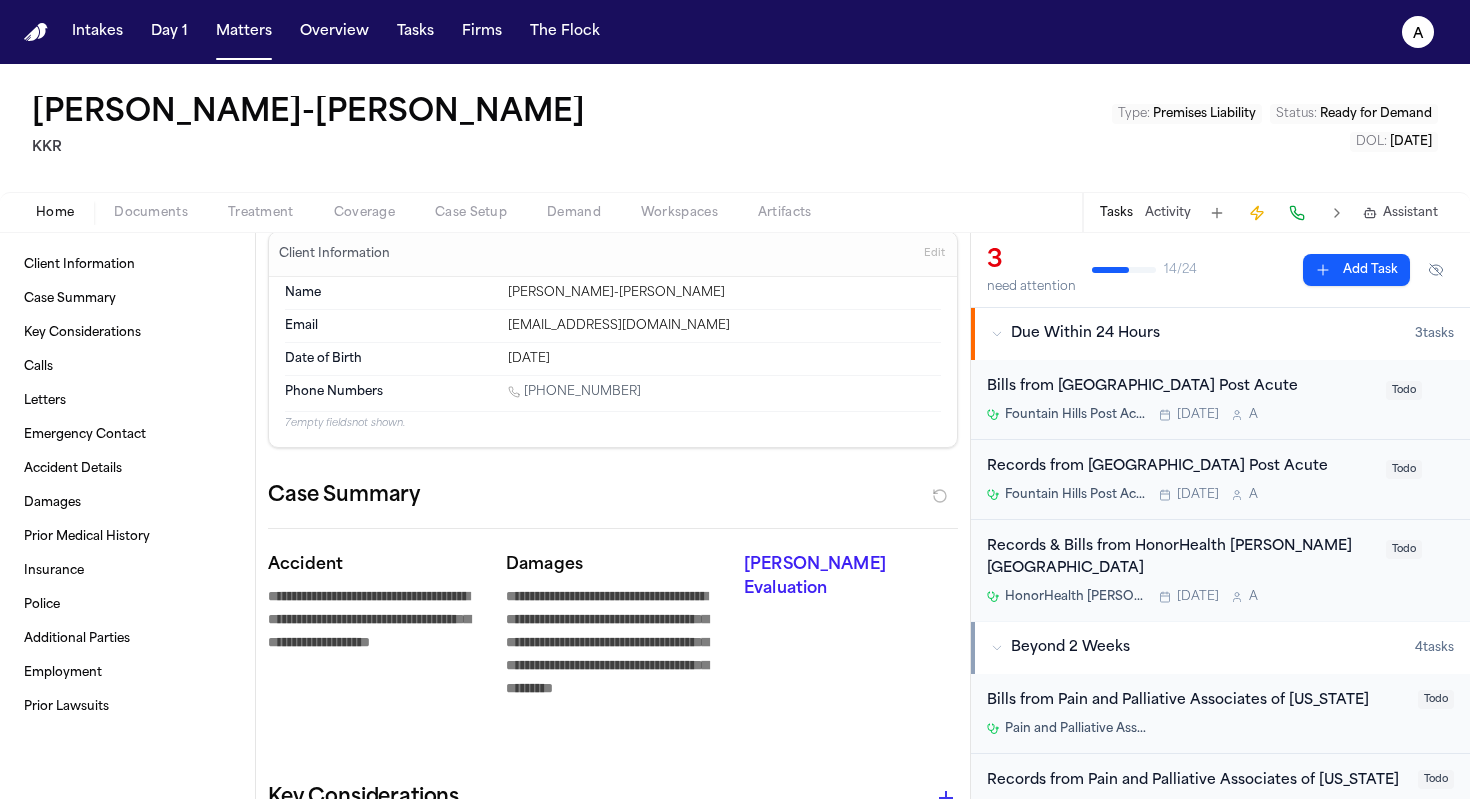 scroll, scrollTop: 0, scrollLeft: 0, axis: both 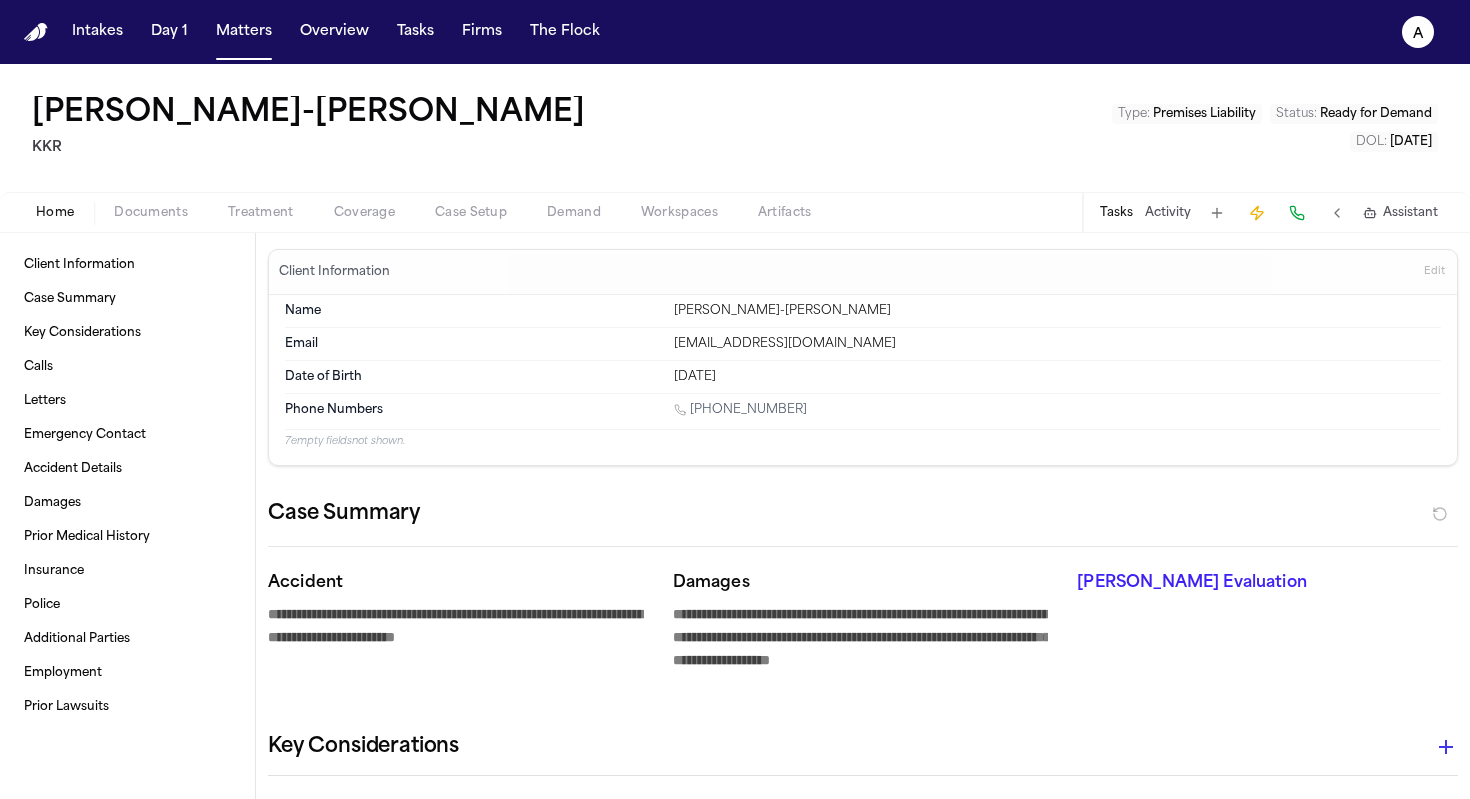 click on "Tasks" at bounding box center (1116, 213) 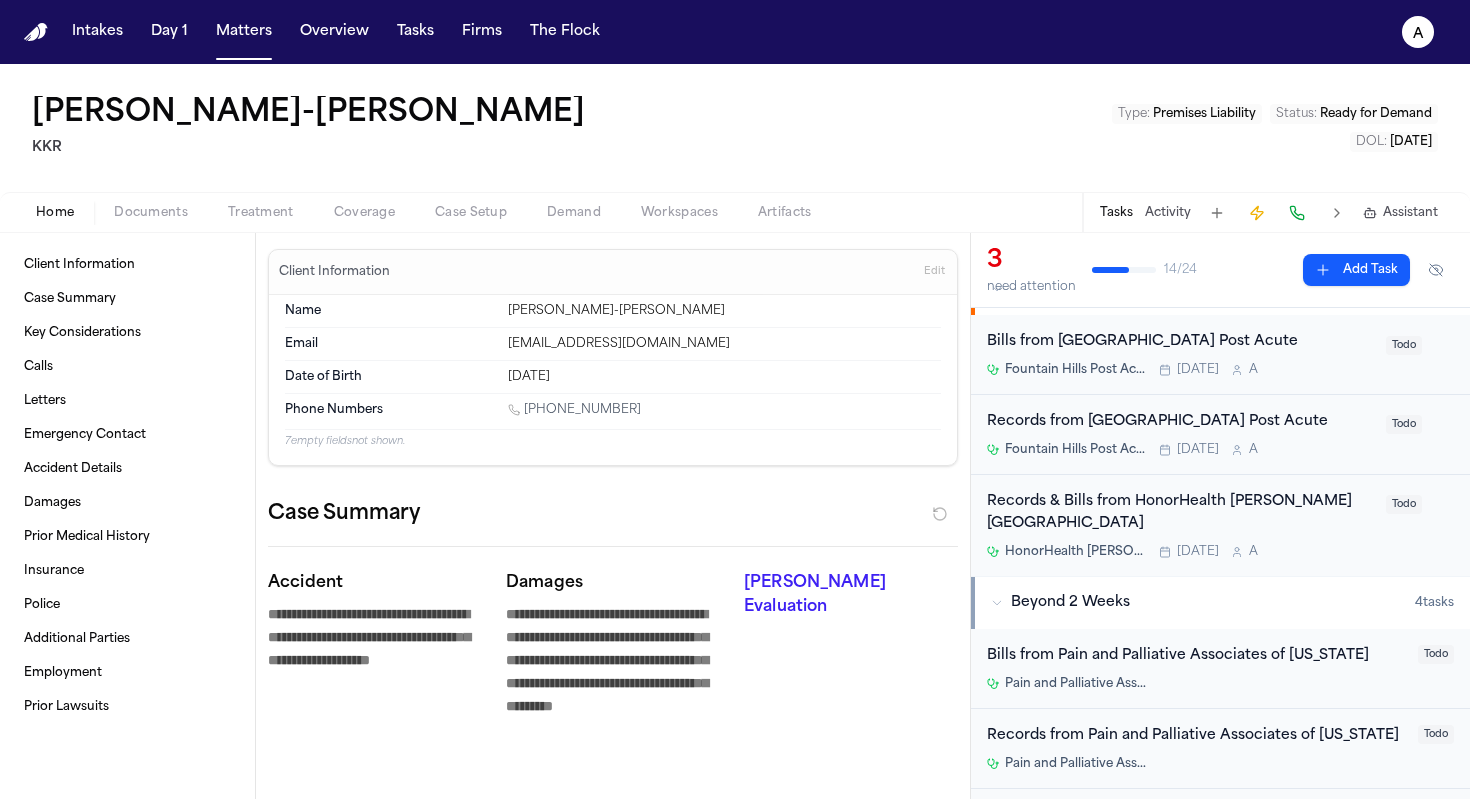 scroll, scrollTop: 0, scrollLeft: 0, axis: both 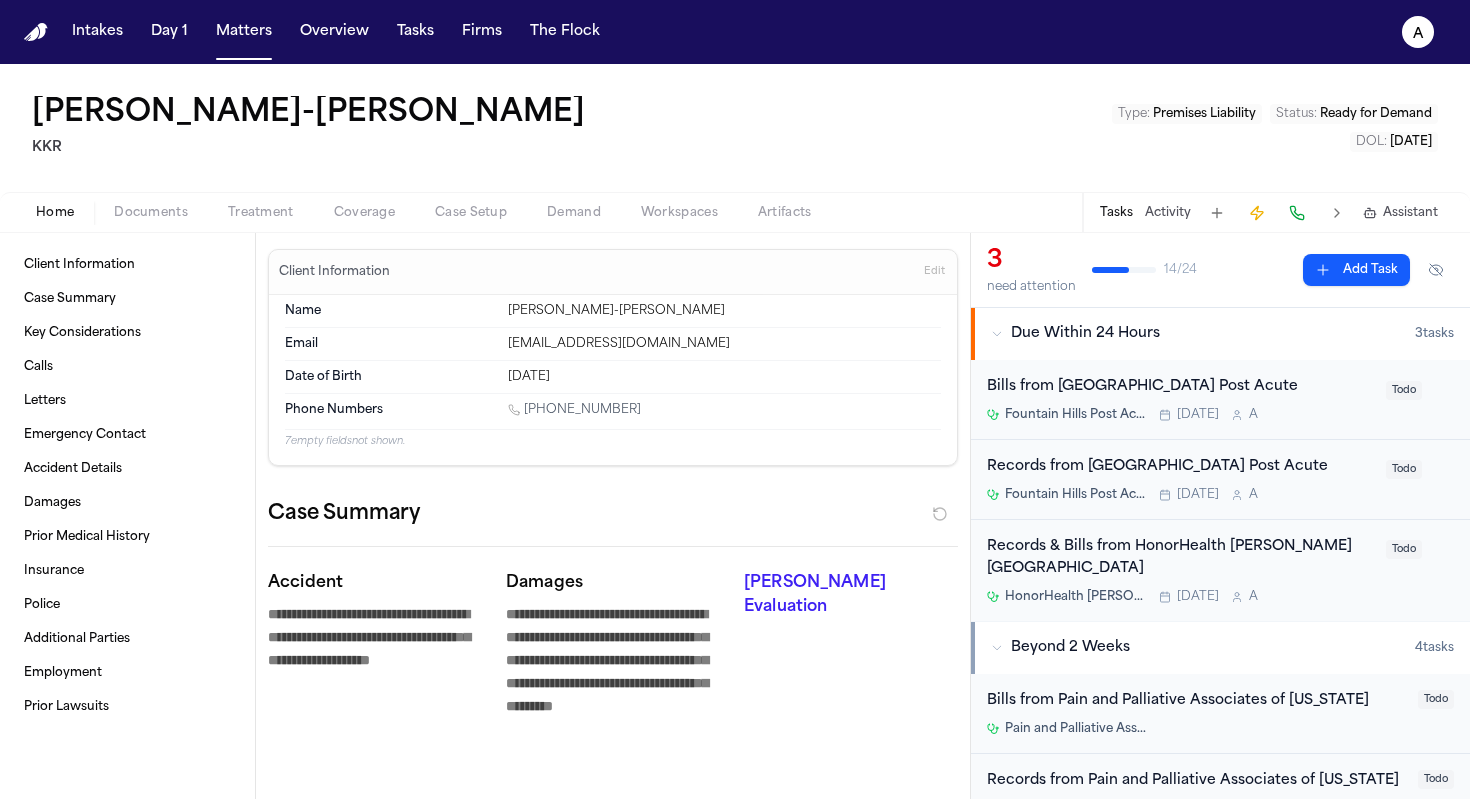 click on "Fountain Hills Post Acute Today A" at bounding box center (1180, 415) 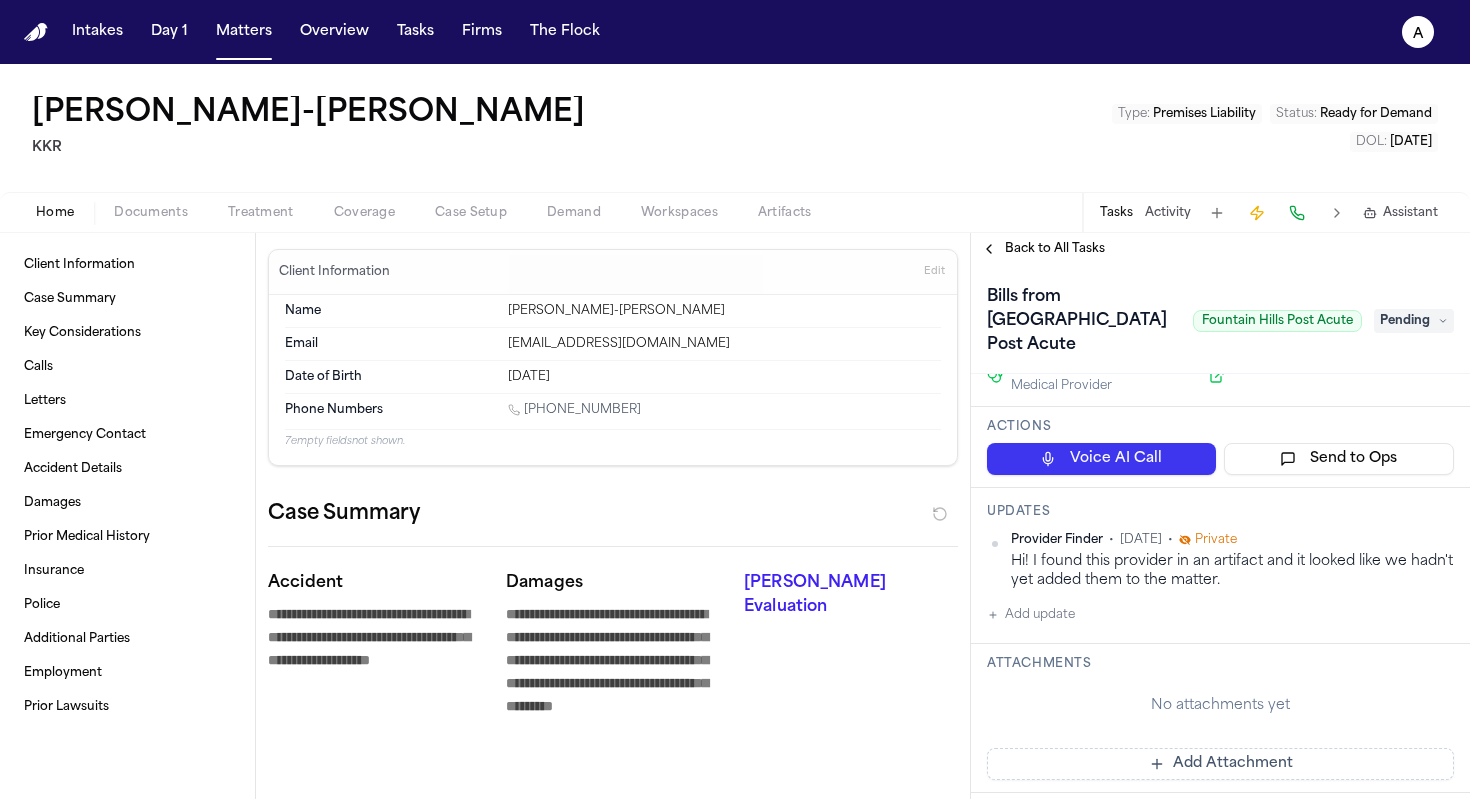 scroll, scrollTop: 129, scrollLeft: 0, axis: vertical 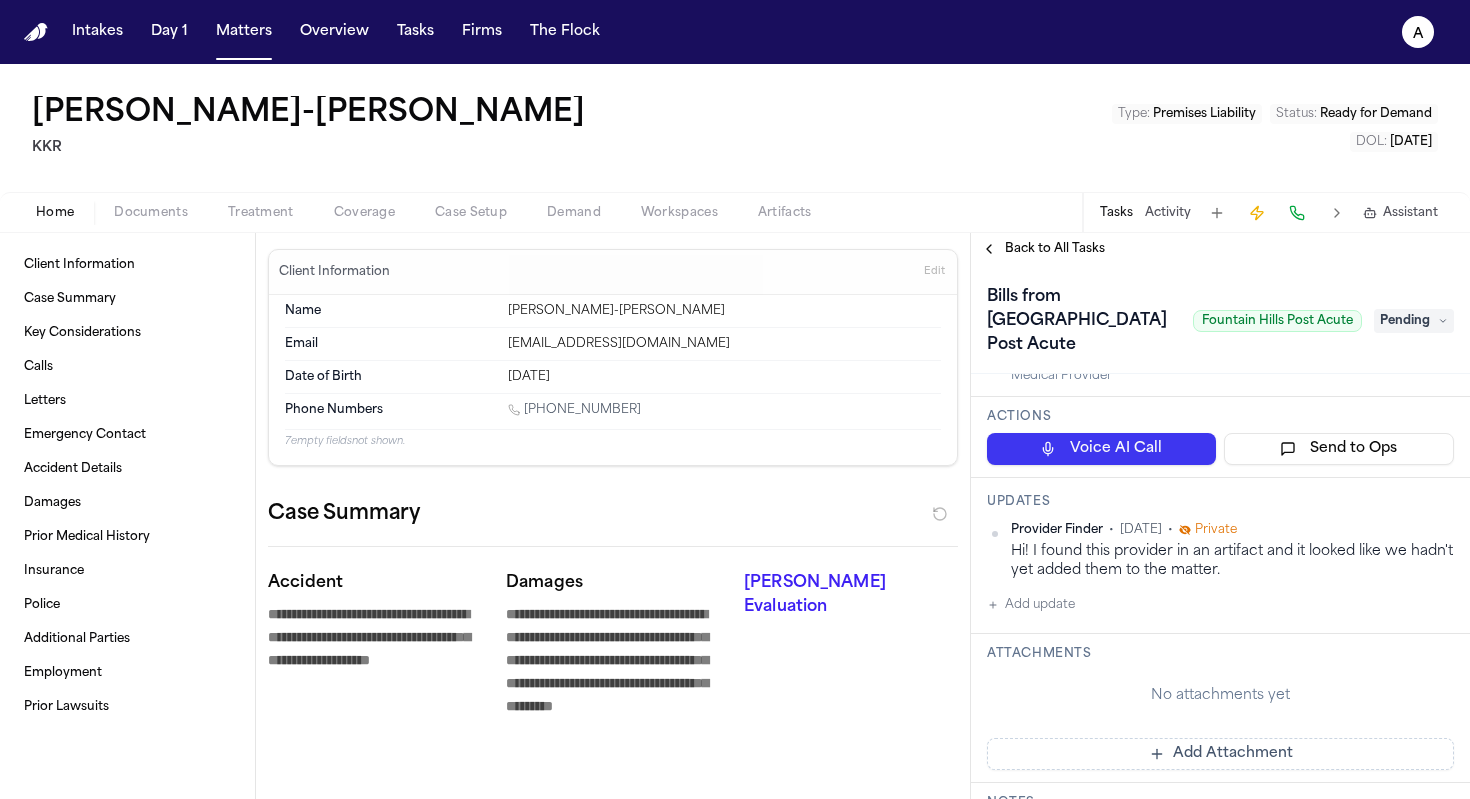 click on "Add update" at bounding box center [1031, 605] 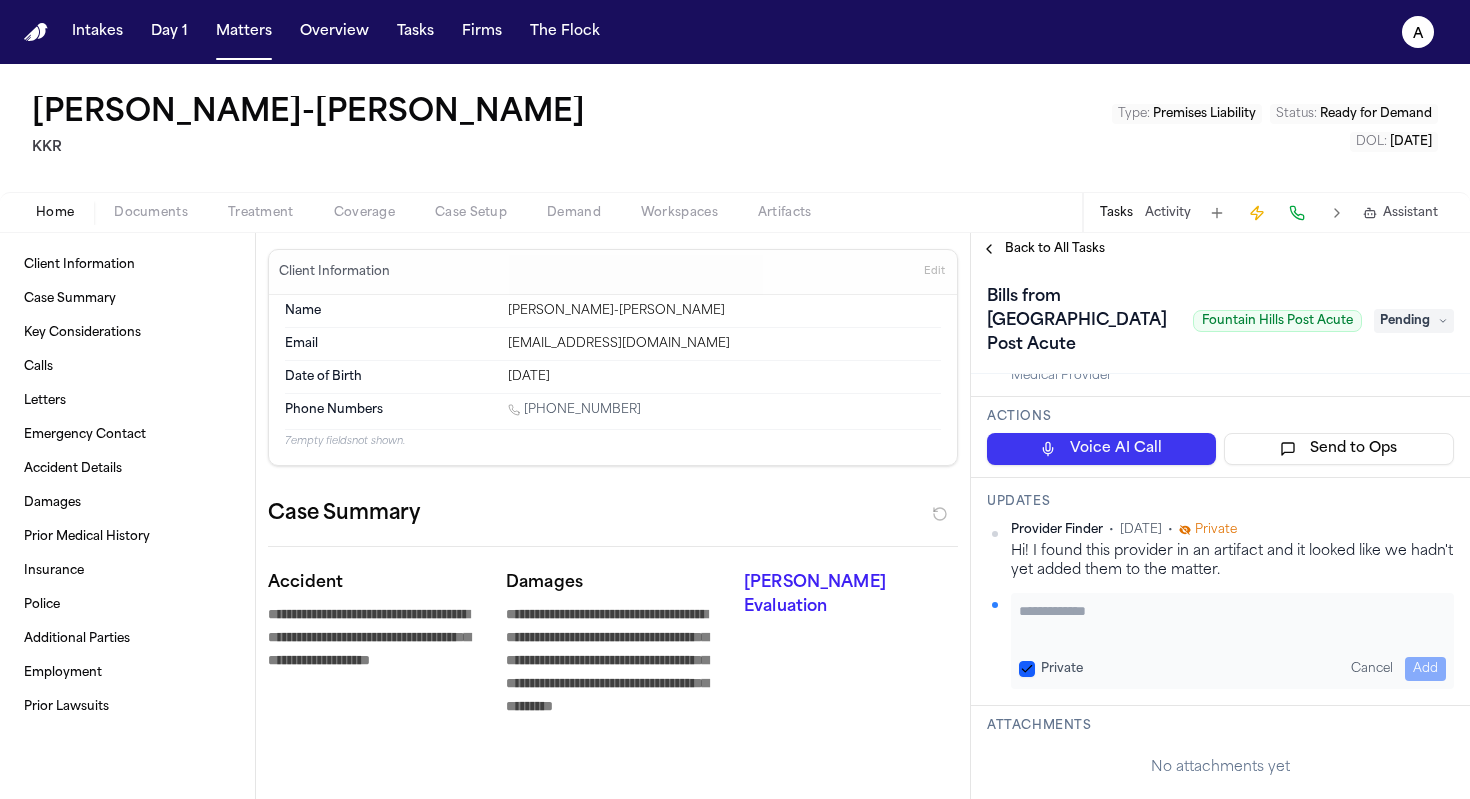 click on "Pending" at bounding box center (1414, 321) 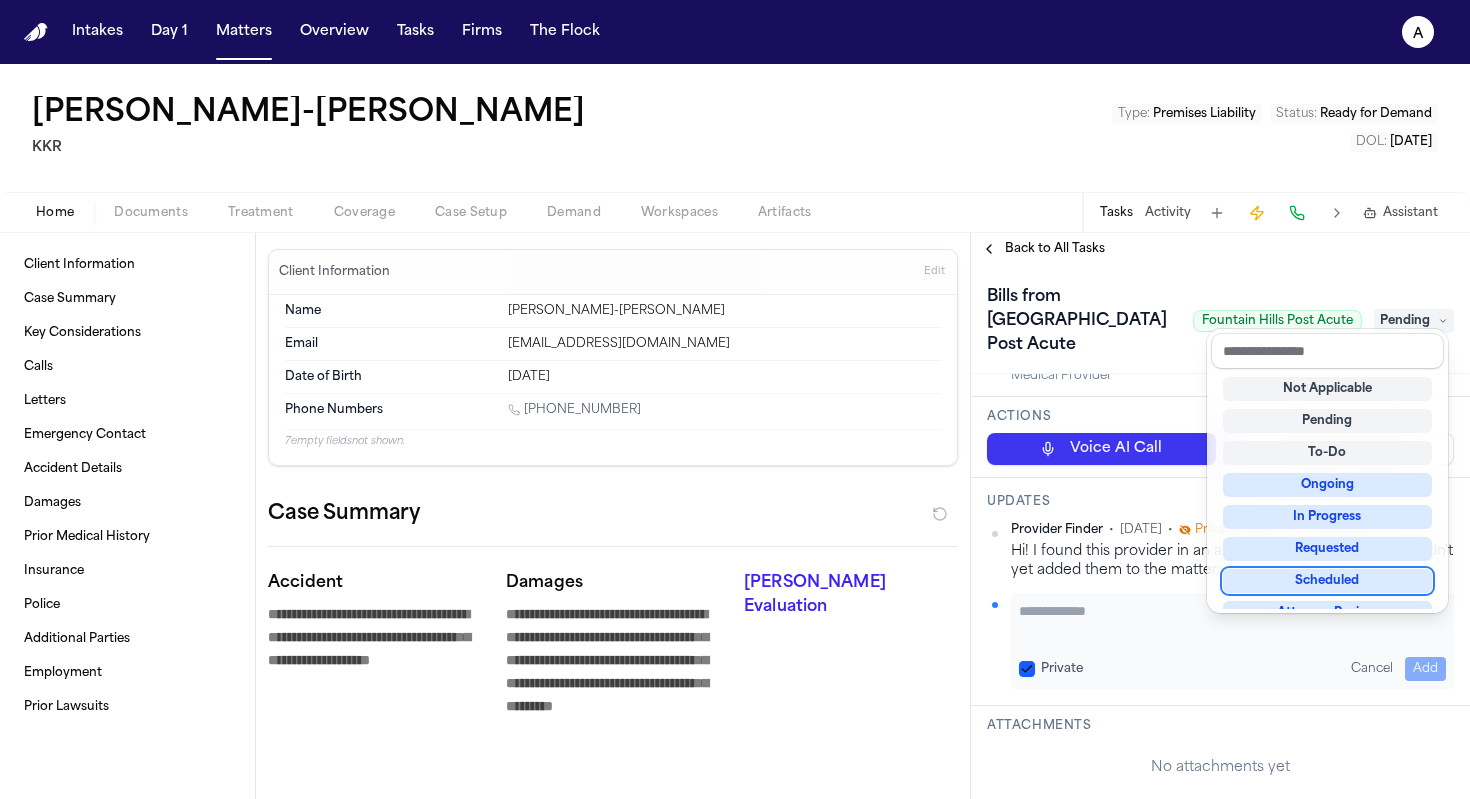 scroll, scrollTop: 102, scrollLeft: 0, axis: vertical 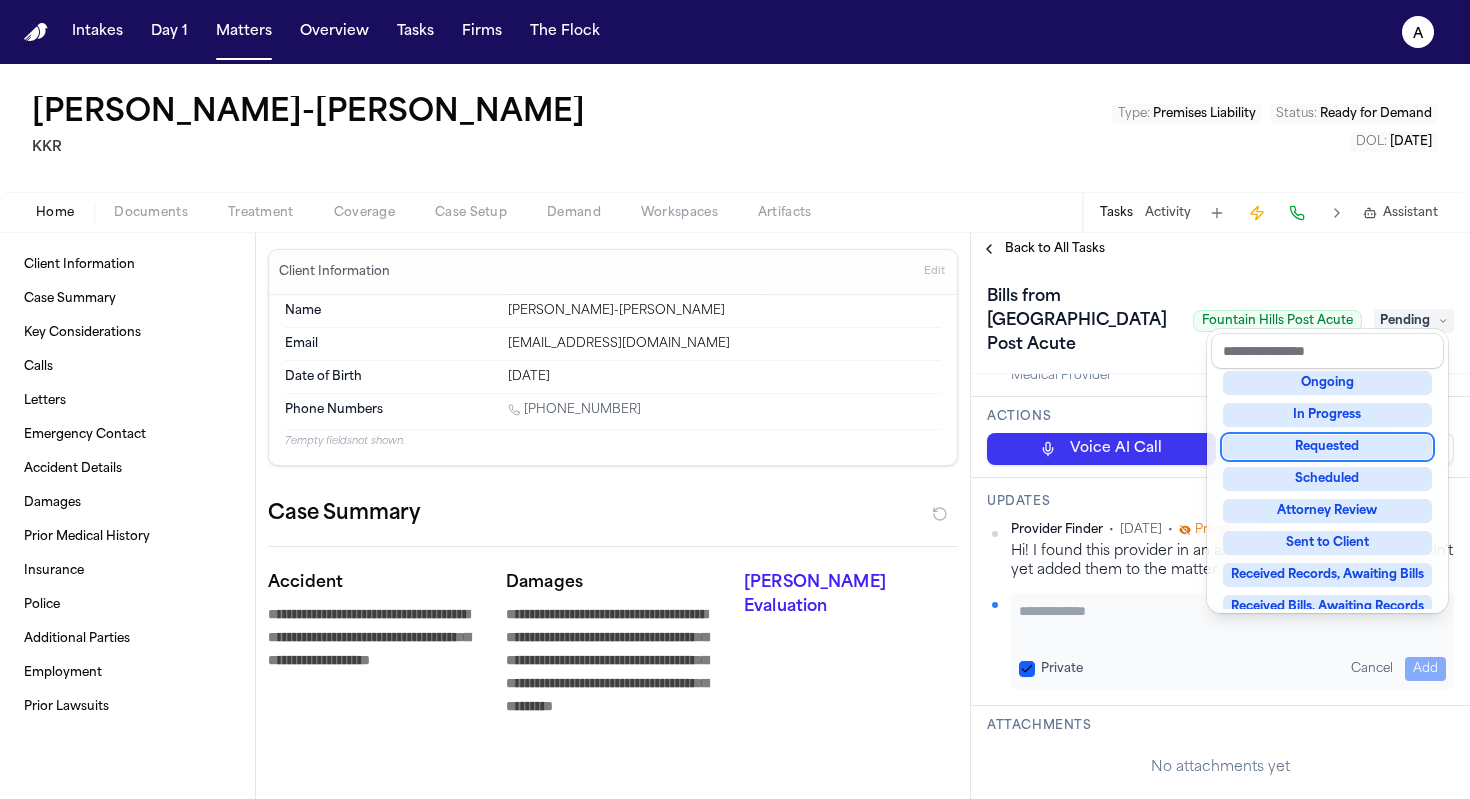 click on "Requested" at bounding box center (1327, 447) 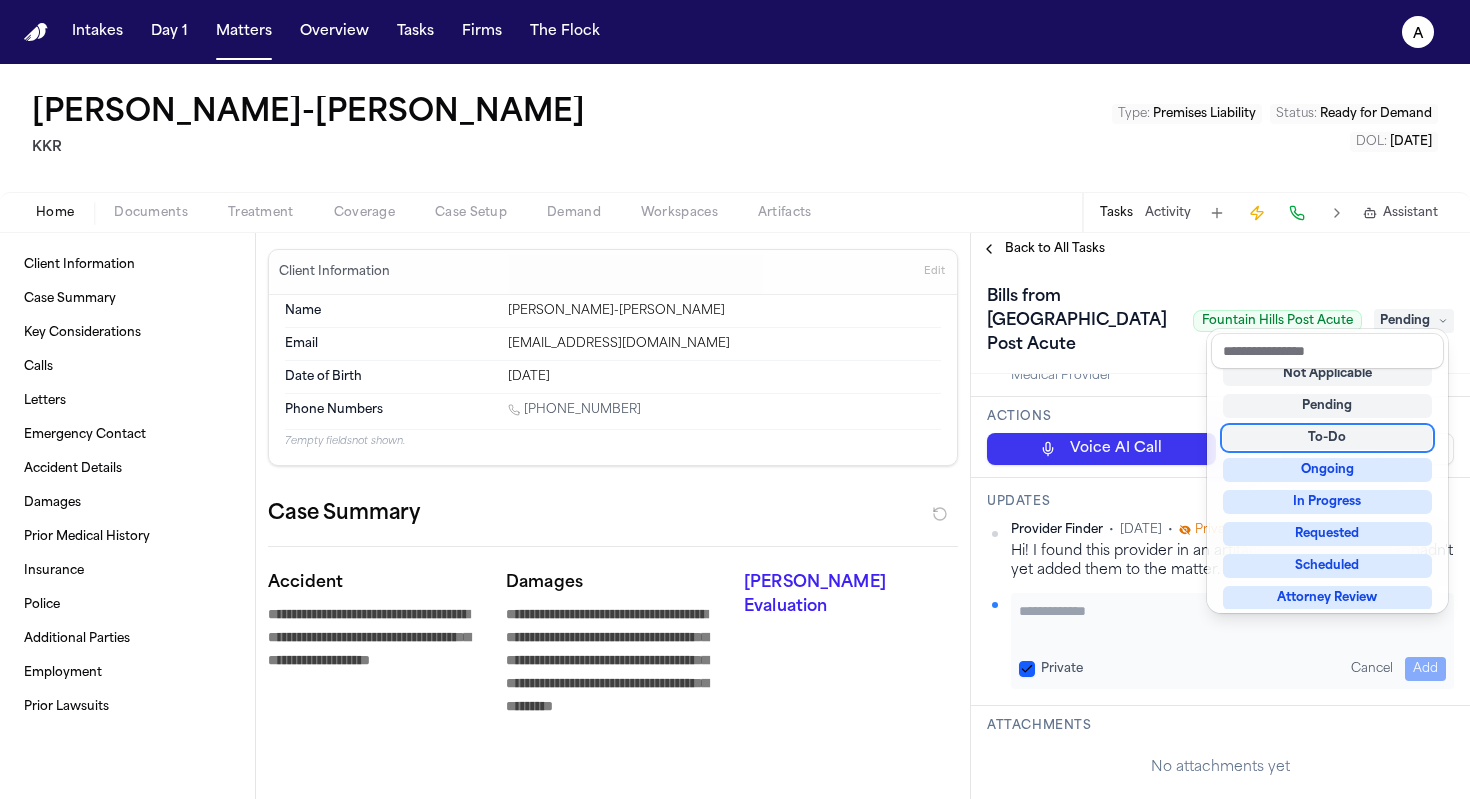 scroll, scrollTop: 8, scrollLeft: 0, axis: vertical 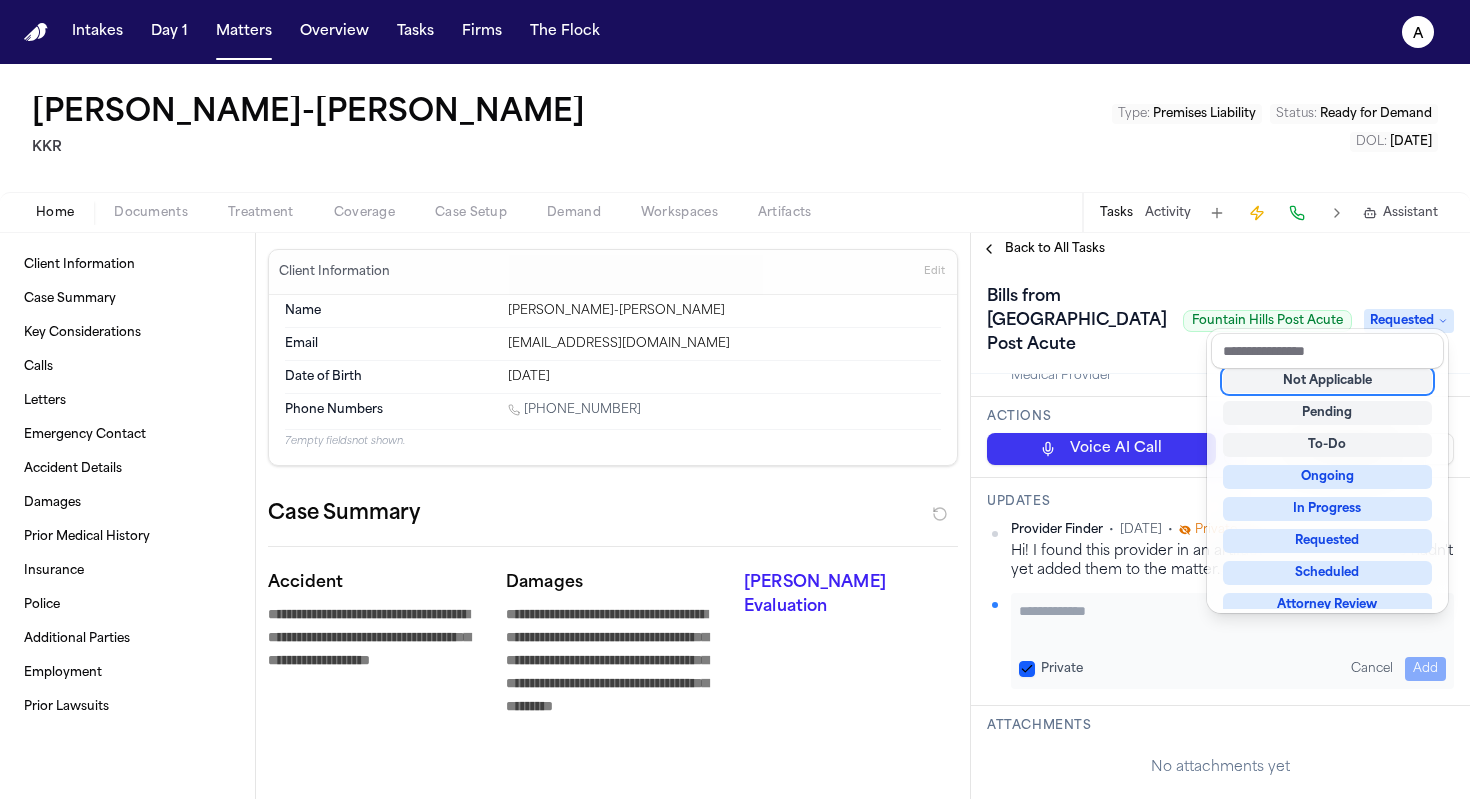 click on "Back to All Tasks Bills from Fountain Hills Post Acute Fountain Hills Post Acute Requested Assignee Adalyn  Priority Normal Due date Jul 21, 2025 Related to Fountain Hills Post Acute Medical Provider Actions Voice AI Call Send to Ops Updates Provider Finder • May 21 • Private Hi! I found this provider in an artifact and it looked like we hadn't yet added them to the matter. Private Cancel Add Attachments No attachments yet Add Attachment Notes These notes are only visible to your team and will not be shared with attorneys. Schedules Schedule Voice AI Call No Scheduled Calls You haven't set up any scheduled calls for this task yet. Create a schedule to automatically run this task at specific times. Delete Task" at bounding box center (1220, 516) 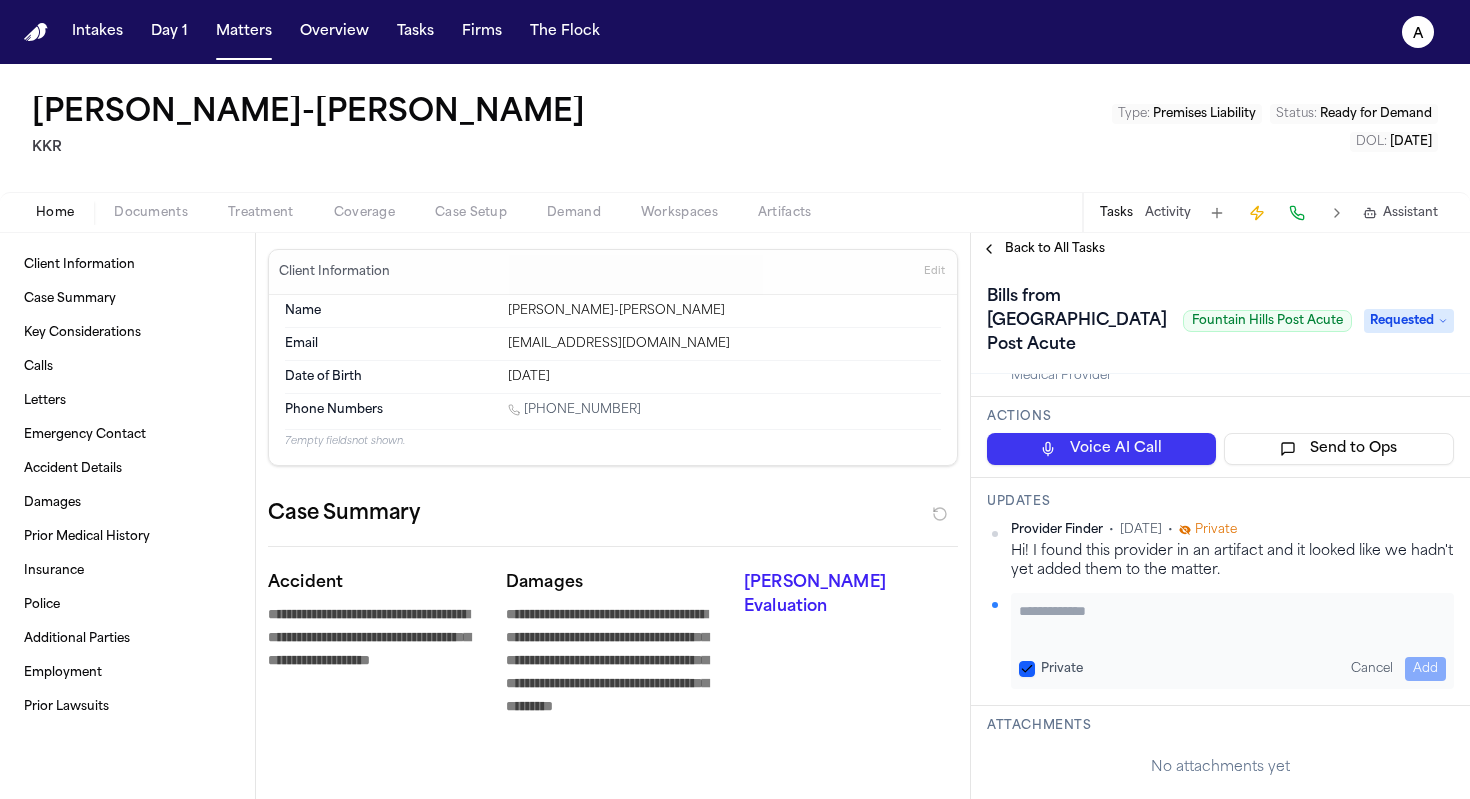 click on "Back to All Tasks" at bounding box center [1055, 249] 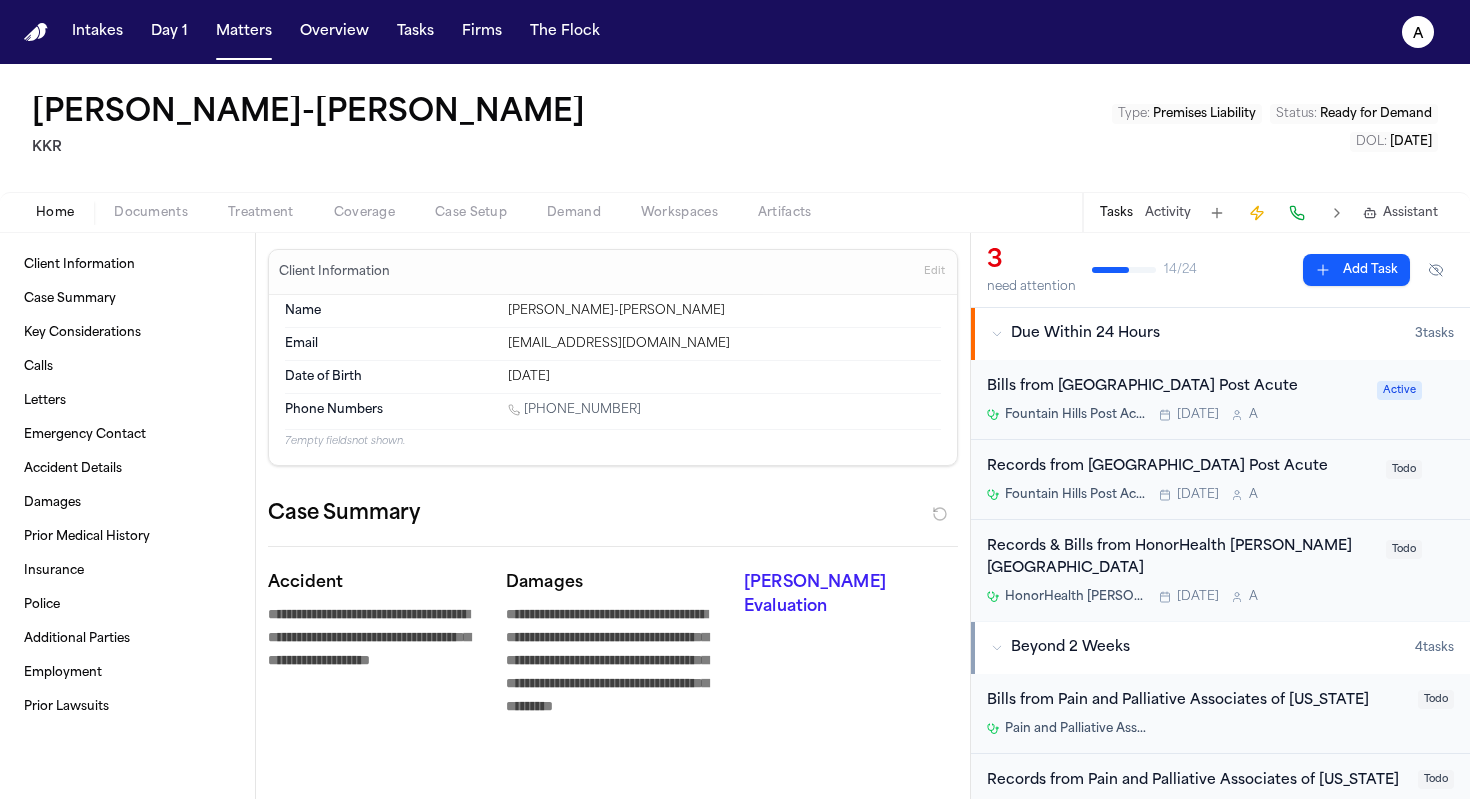 click on "Fountain Hills Post Acute Today A" at bounding box center [1180, 495] 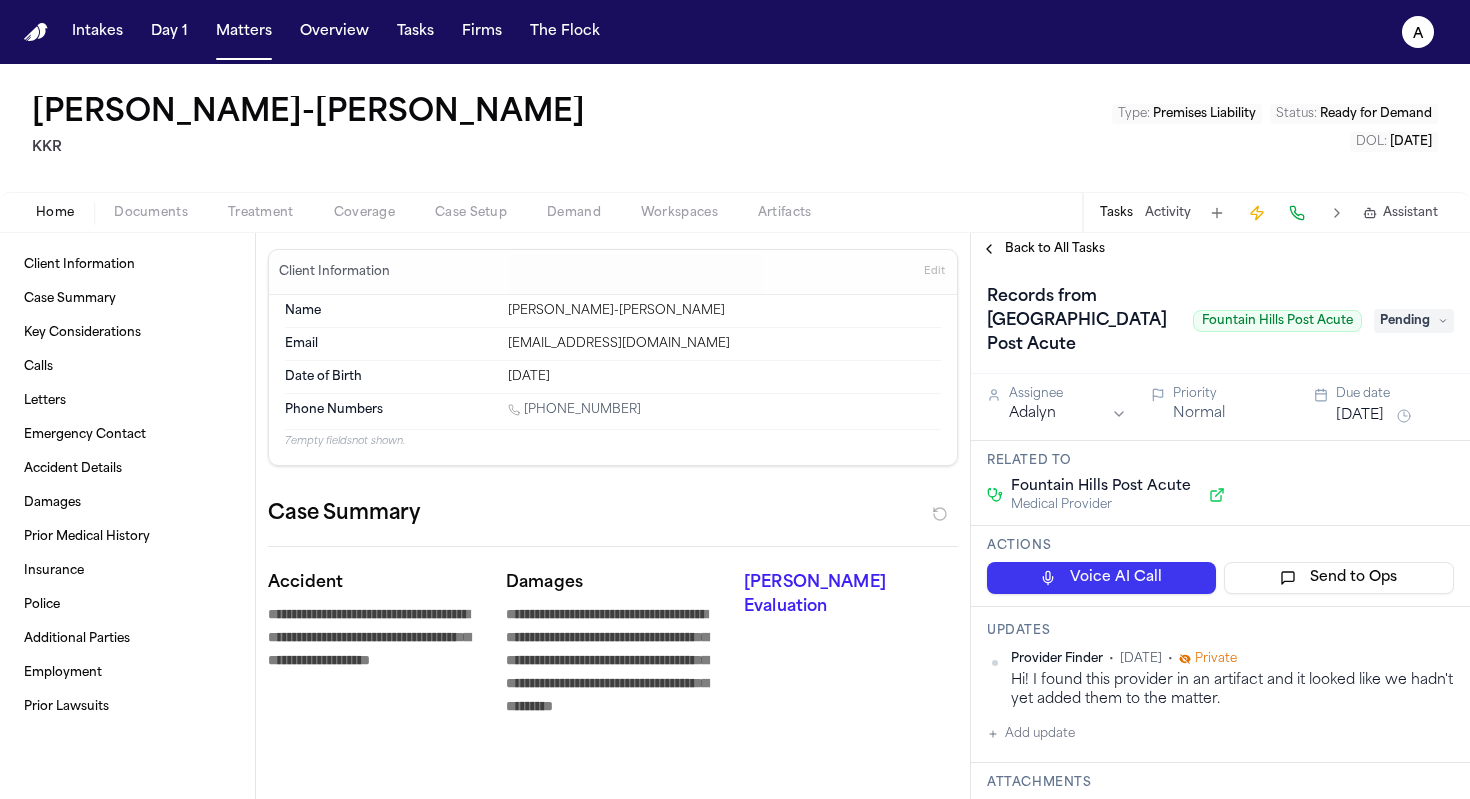 click on "Pending" at bounding box center (1414, 321) 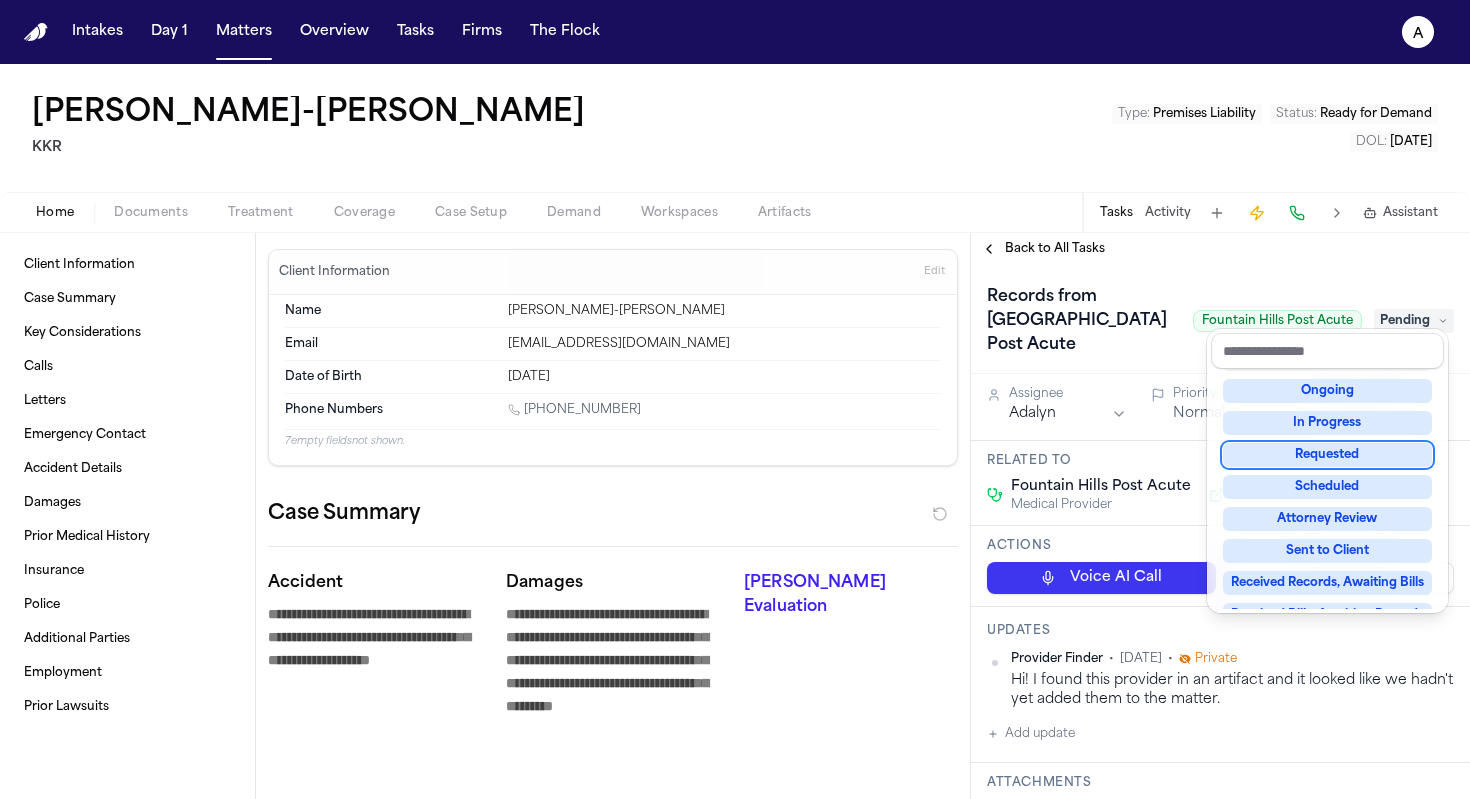 click on "Requested" at bounding box center [1327, 455] 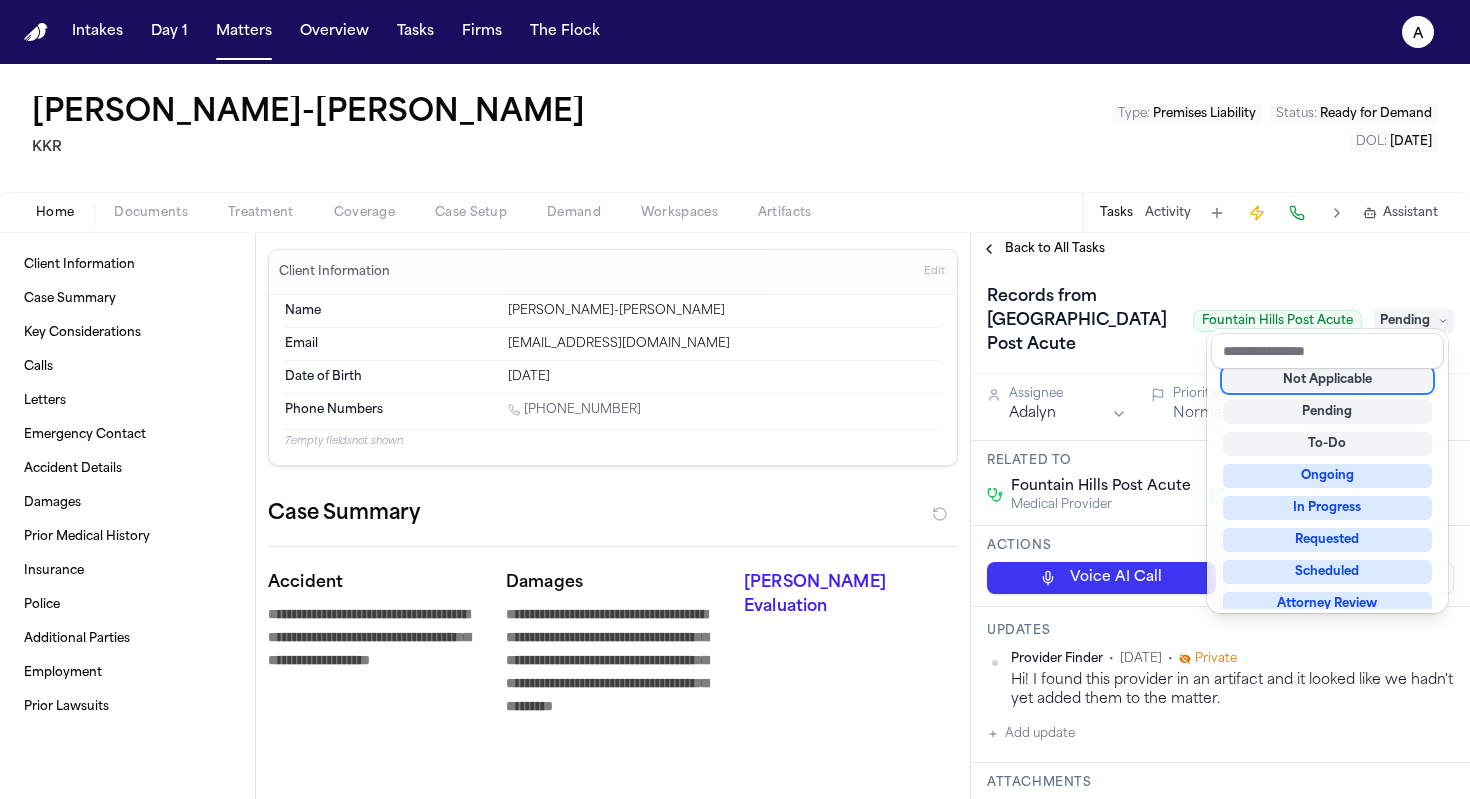 scroll, scrollTop: 8, scrollLeft: 0, axis: vertical 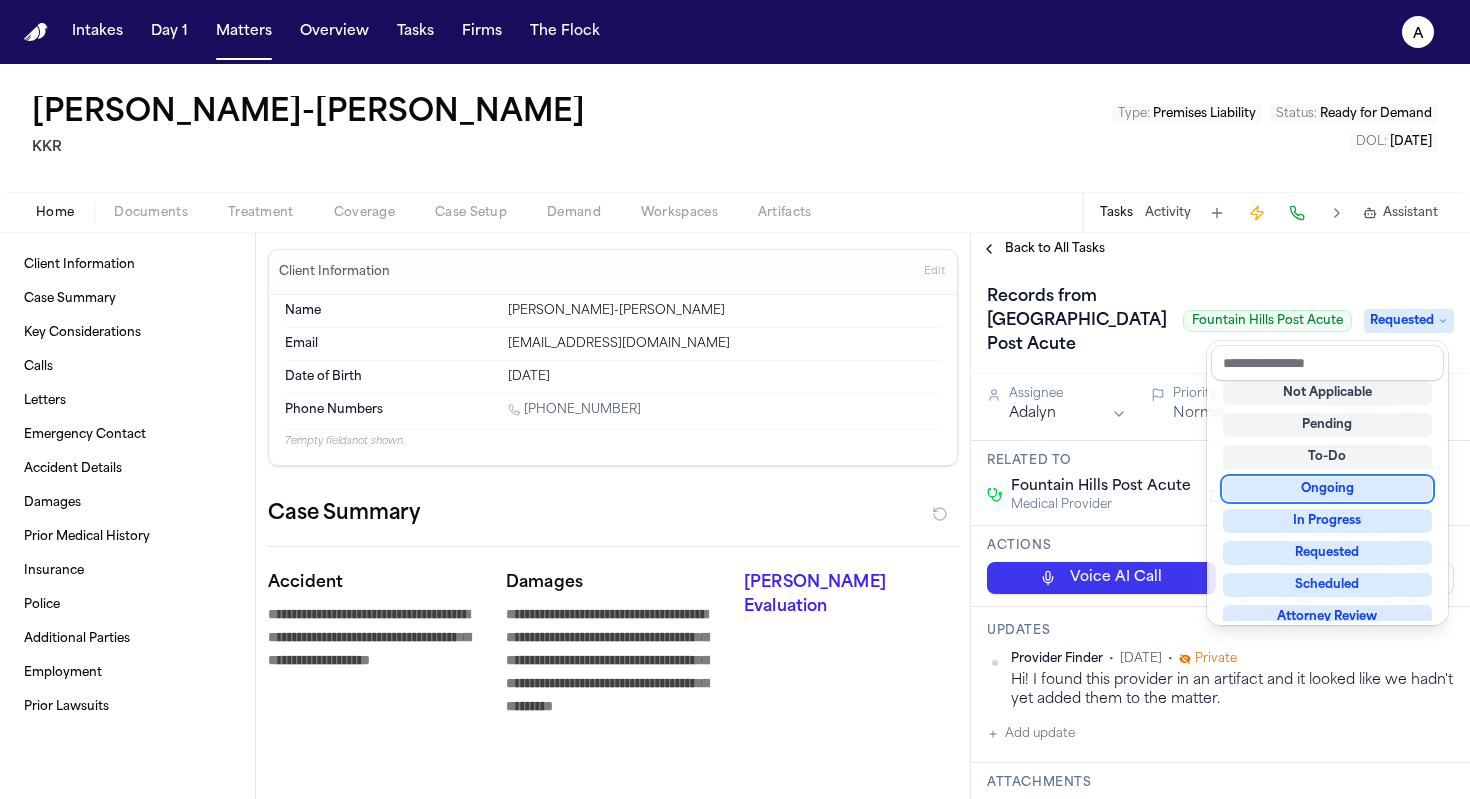 click on "**********" at bounding box center [735, 431] 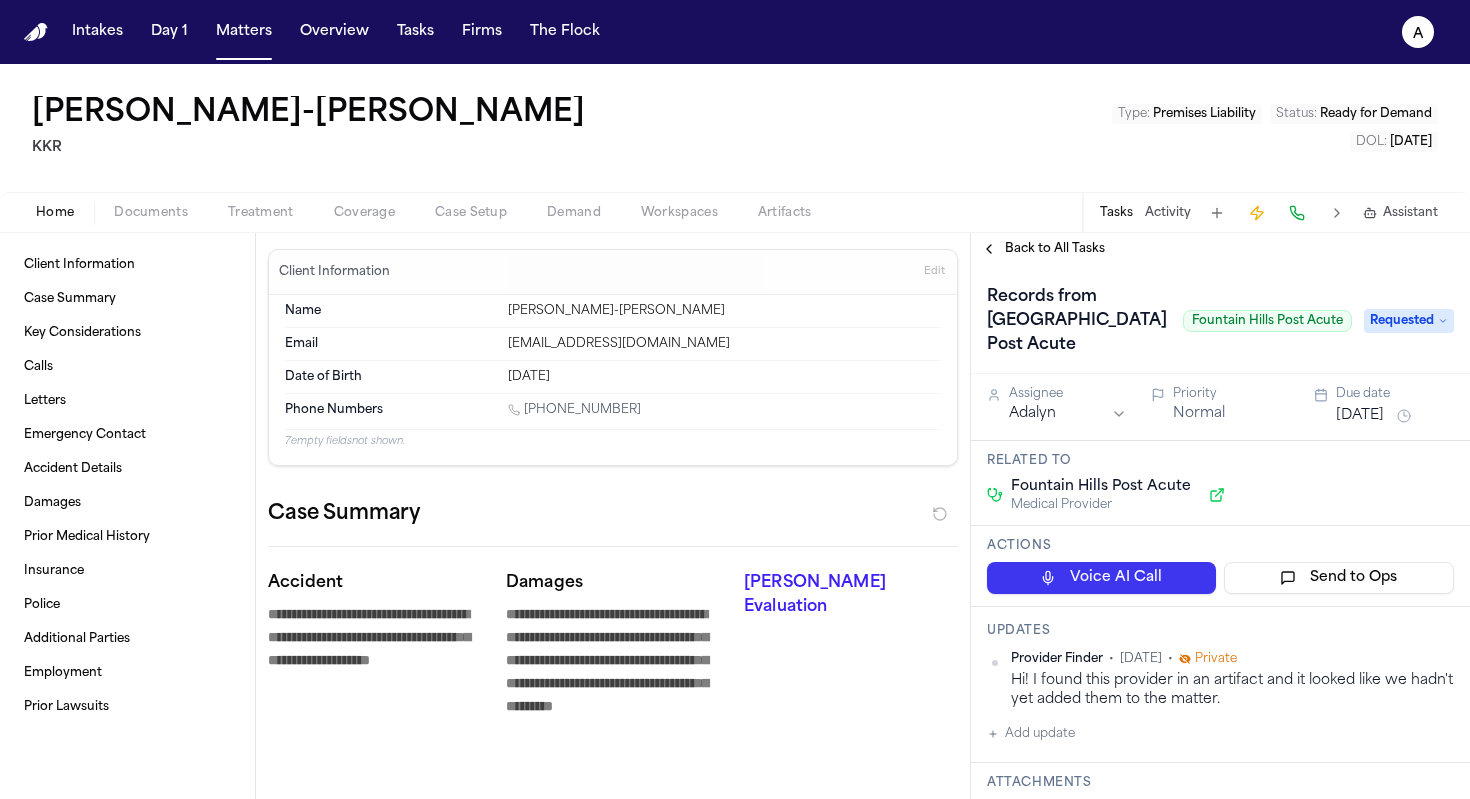 click on "[DATE]" at bounding box center [1360, 416] 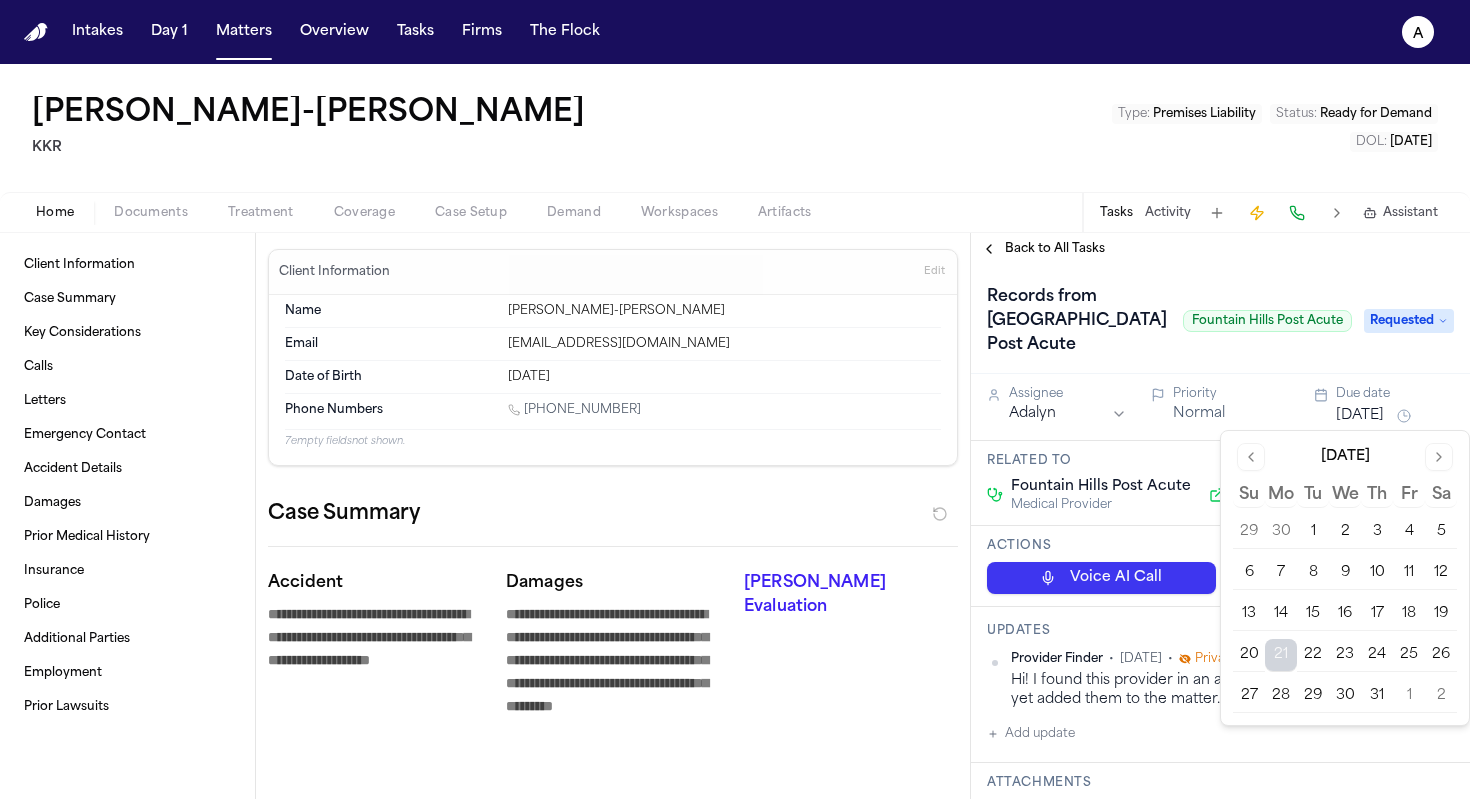 click on "24" at bounding box center (1377, 655) 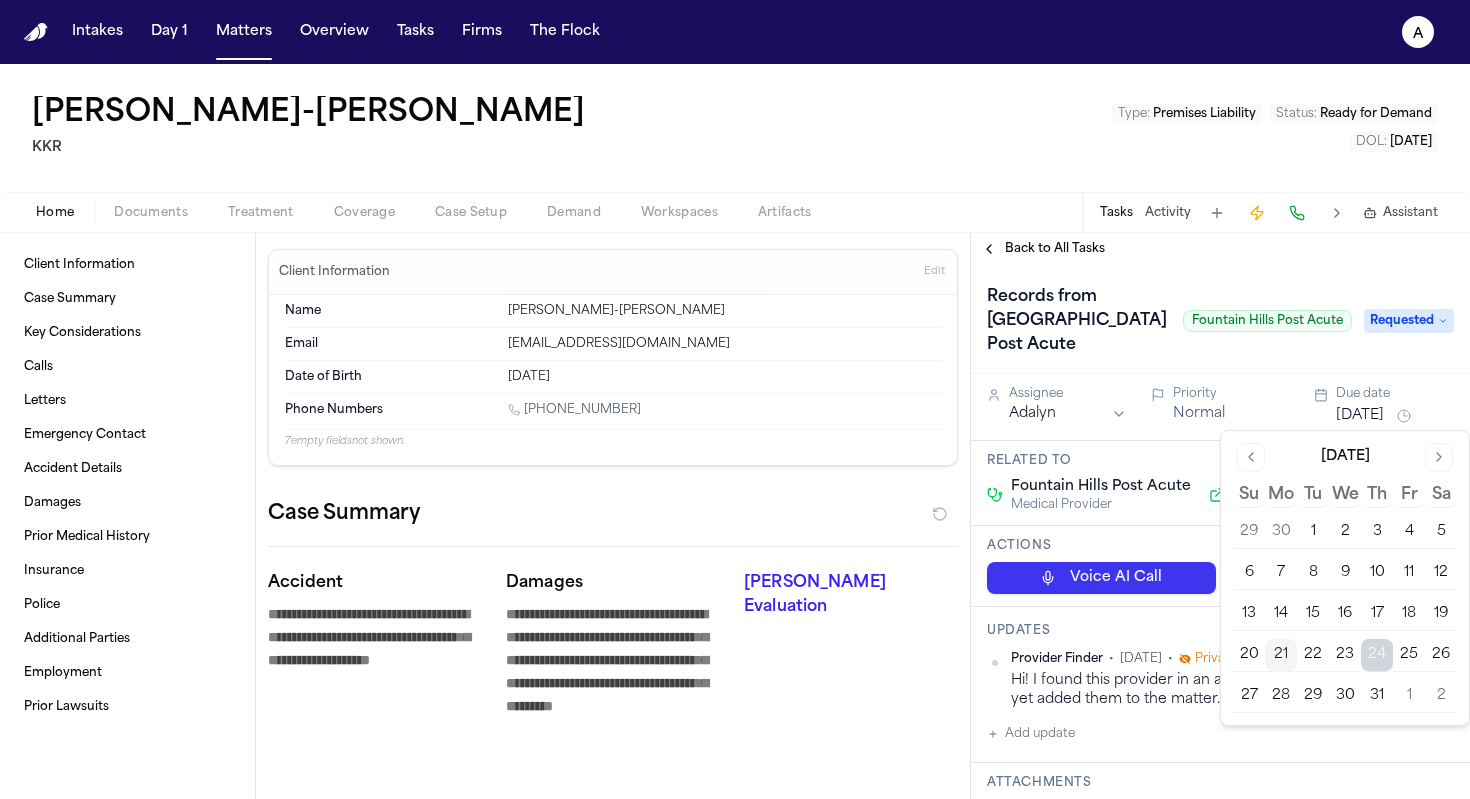 click on "Back to All Tasks" at bounding box center [1220, 249] 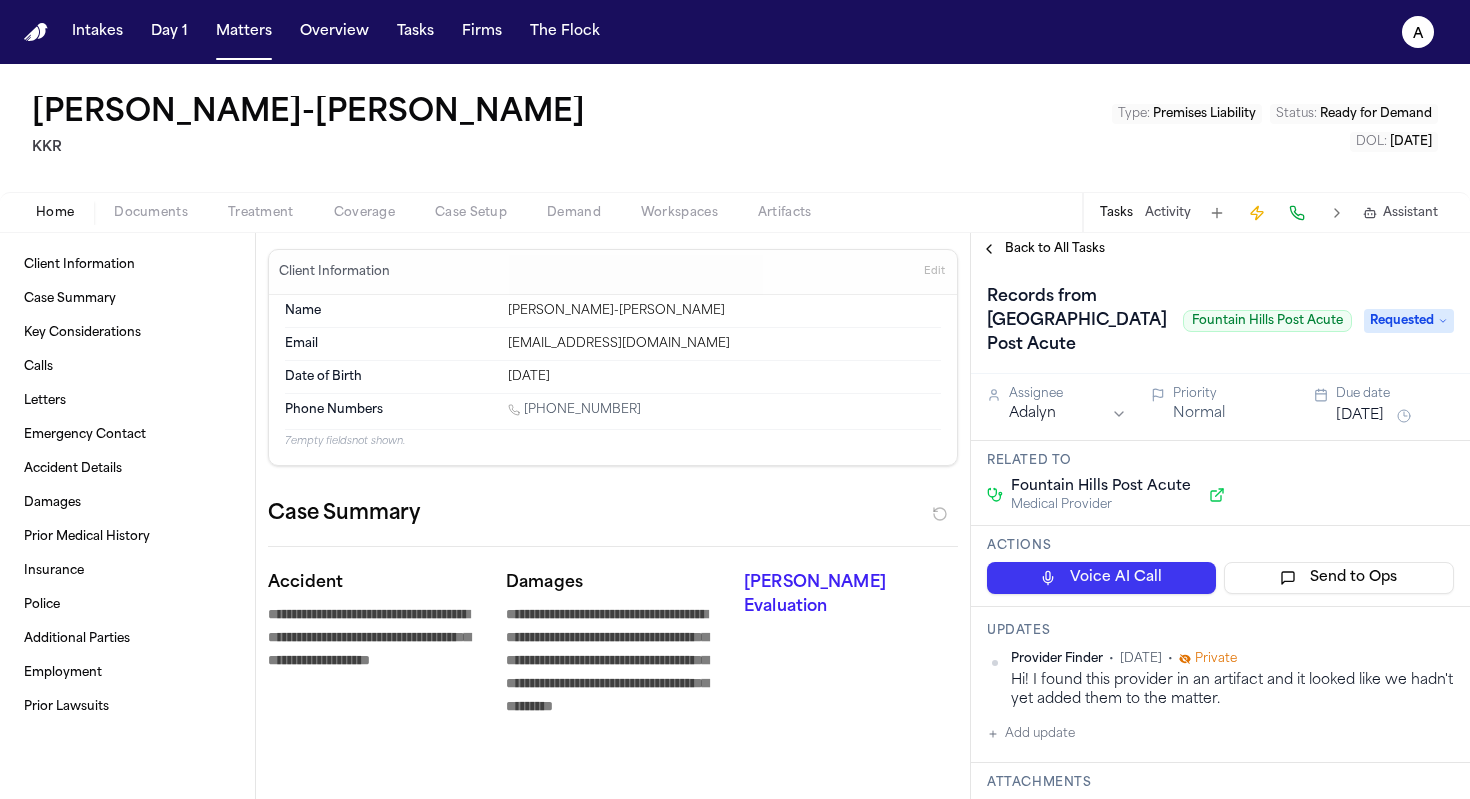 click on "Back to All Tasks" at bounding box center (1055, 249) 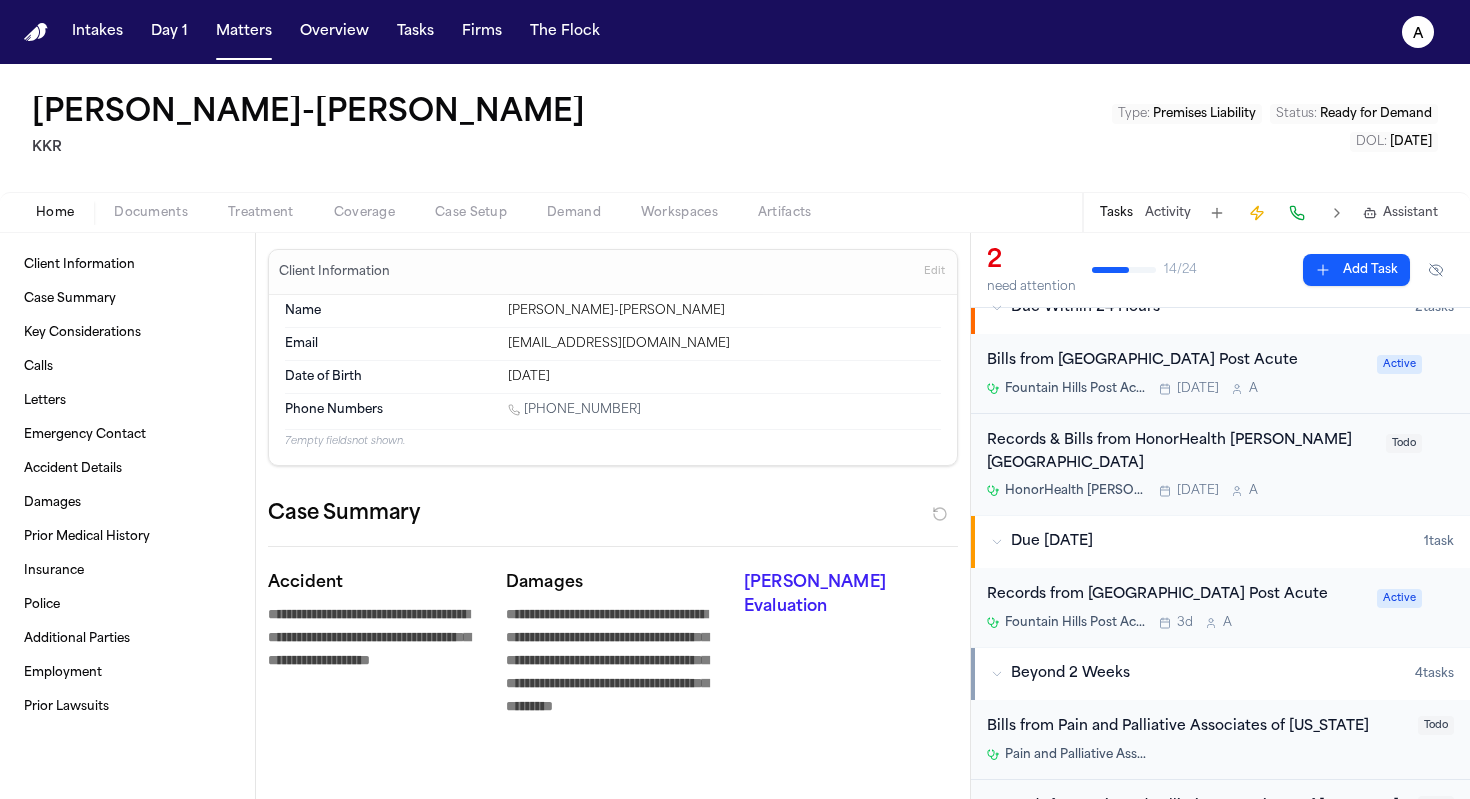 scroll, scrollTop: 29, scrollLeft: 0, axis: vertical 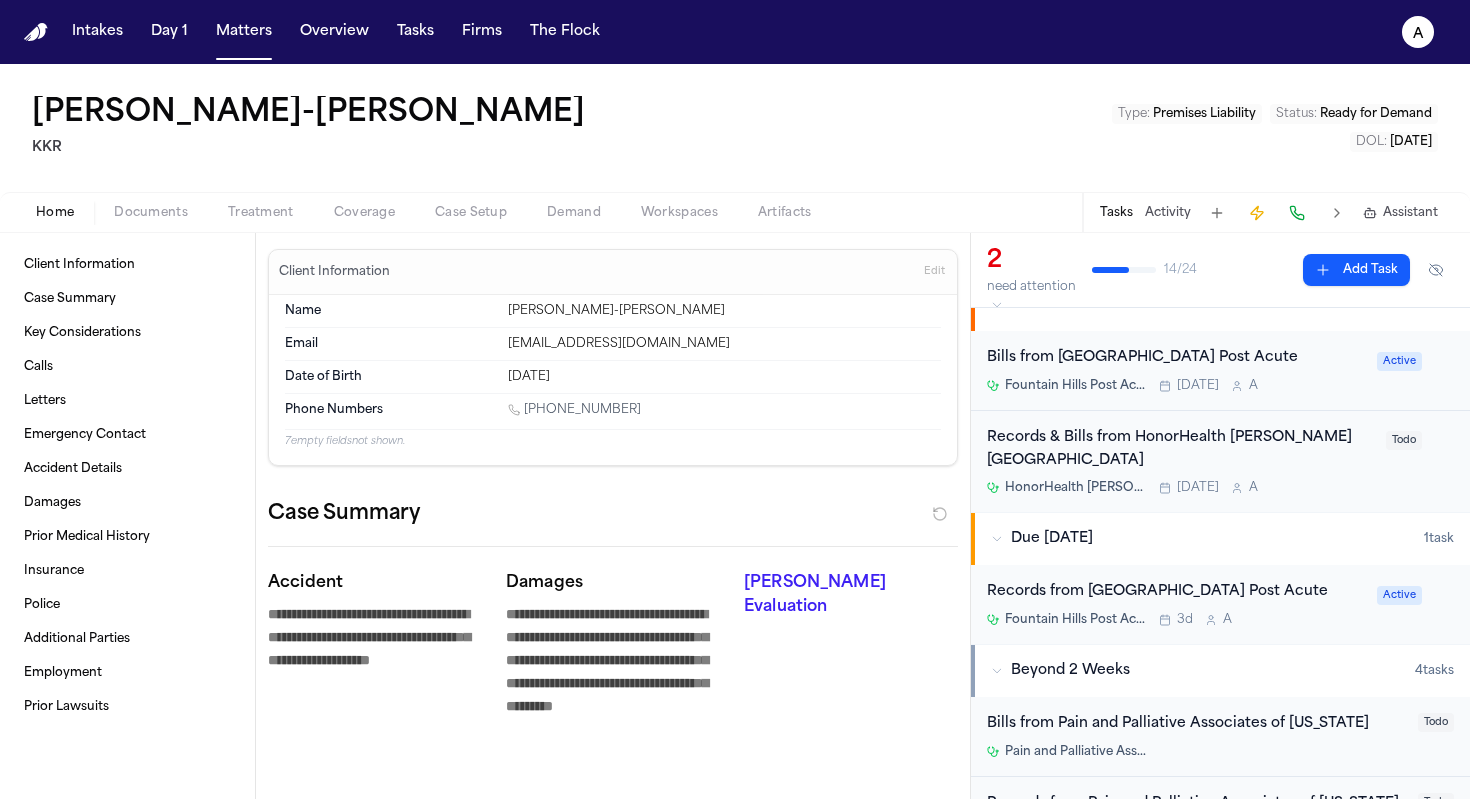 click on "Records from [GEOGRAPHIC_DATA] Post Acute" at bounding box center (1176, 592) 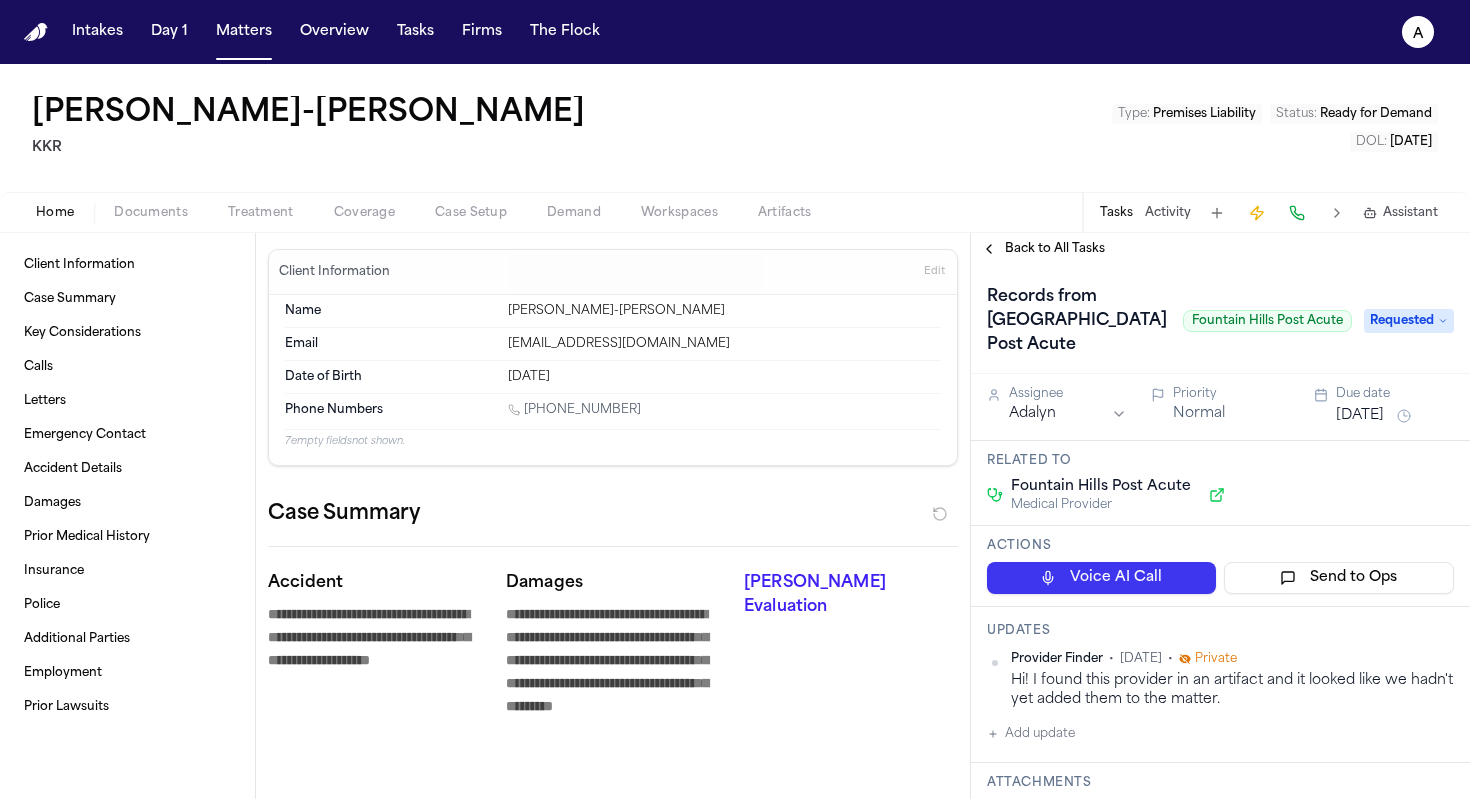 scroll, scrollTop: 0, scrollLeft: 0, axis: both 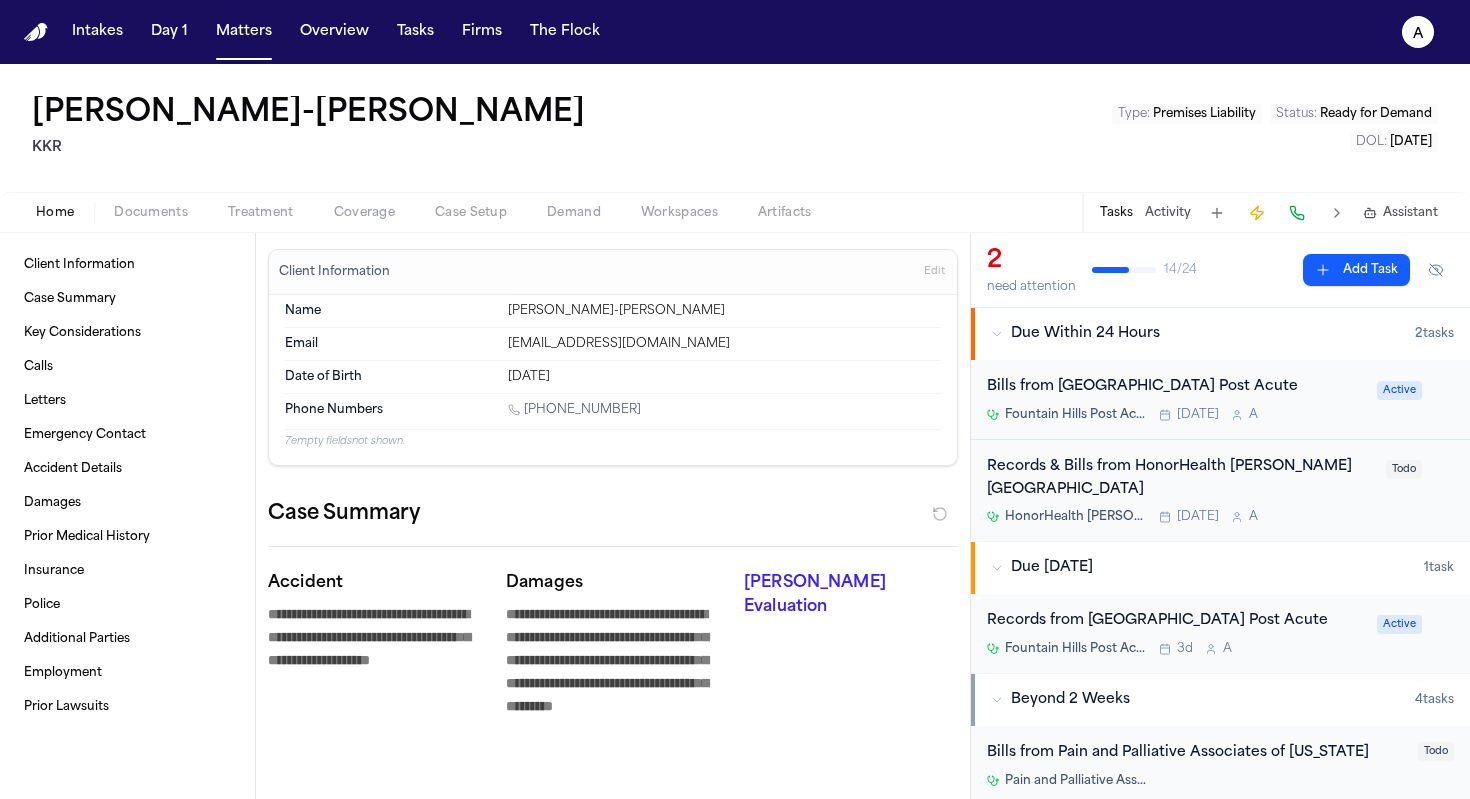 click on "Bills from Fountain Hills Post Acute Fountain Hills Post Acute Today A" at bounding box center (1176, 399) 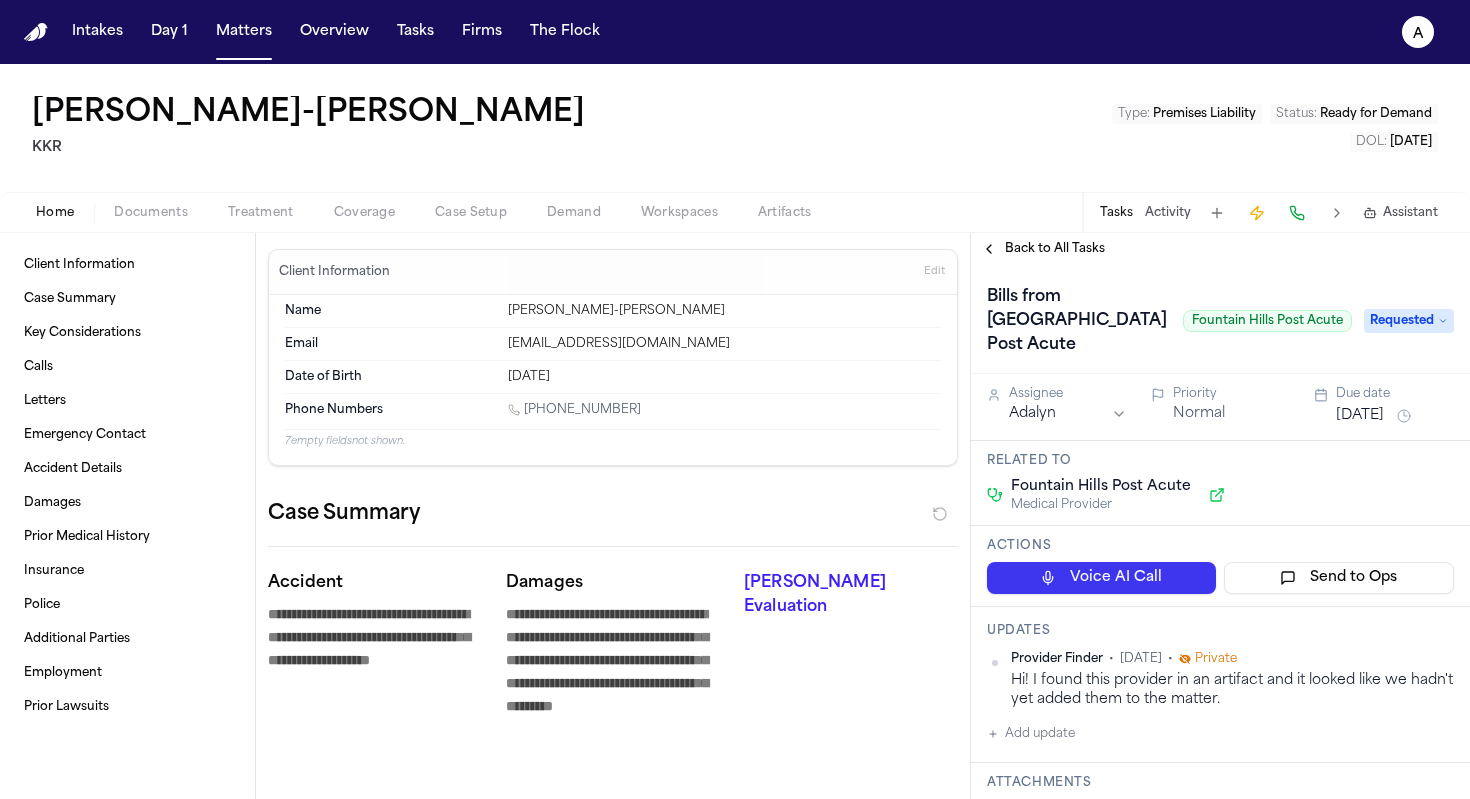 click on "[DATE]" at bounding box center [1360, 416] 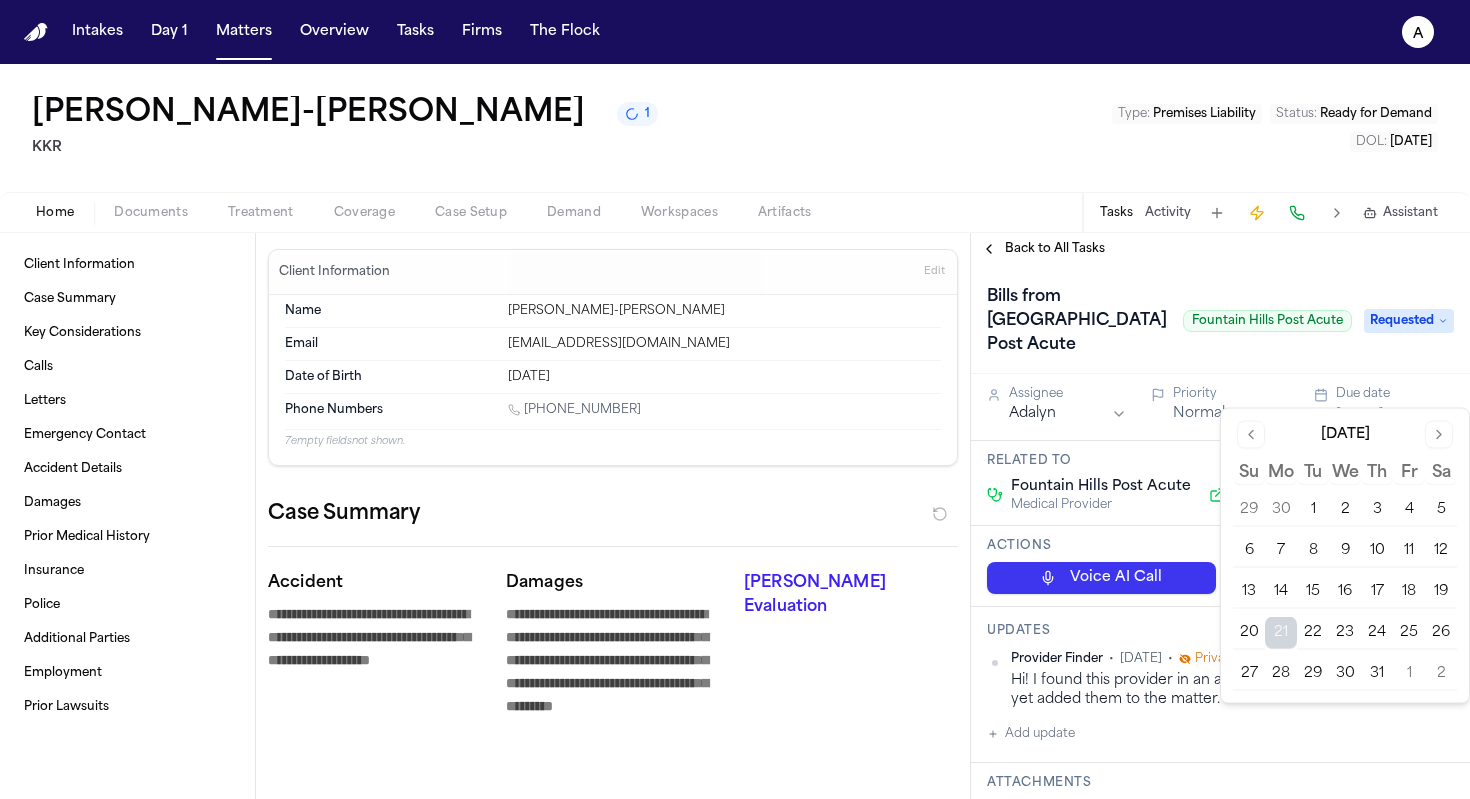 click on "24" at bounding box center [1377, 633] 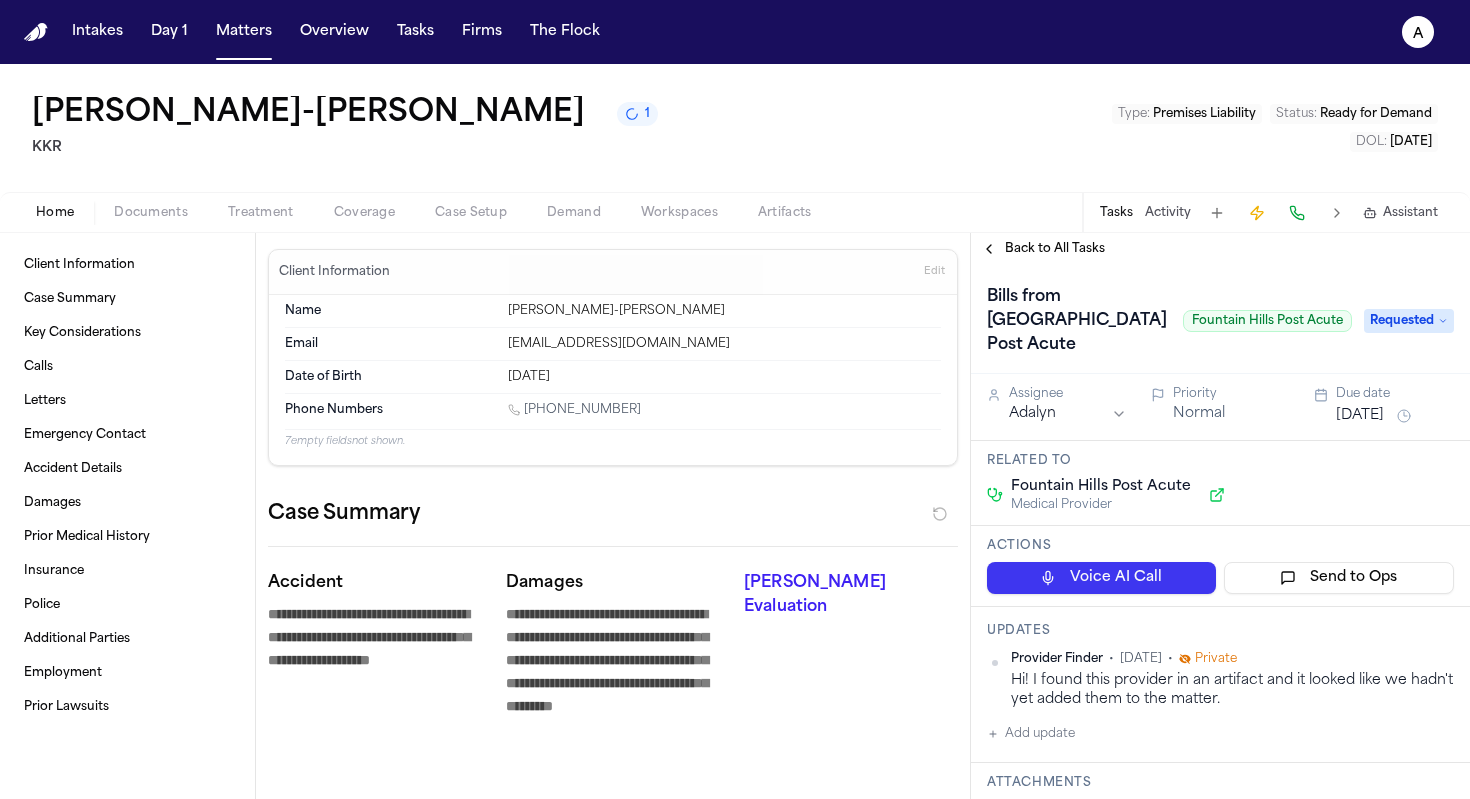 click on "Bills from Fountain Hills Post Acute Fountain Hills Post Acute Requested" at bounding box center (1220, 319) 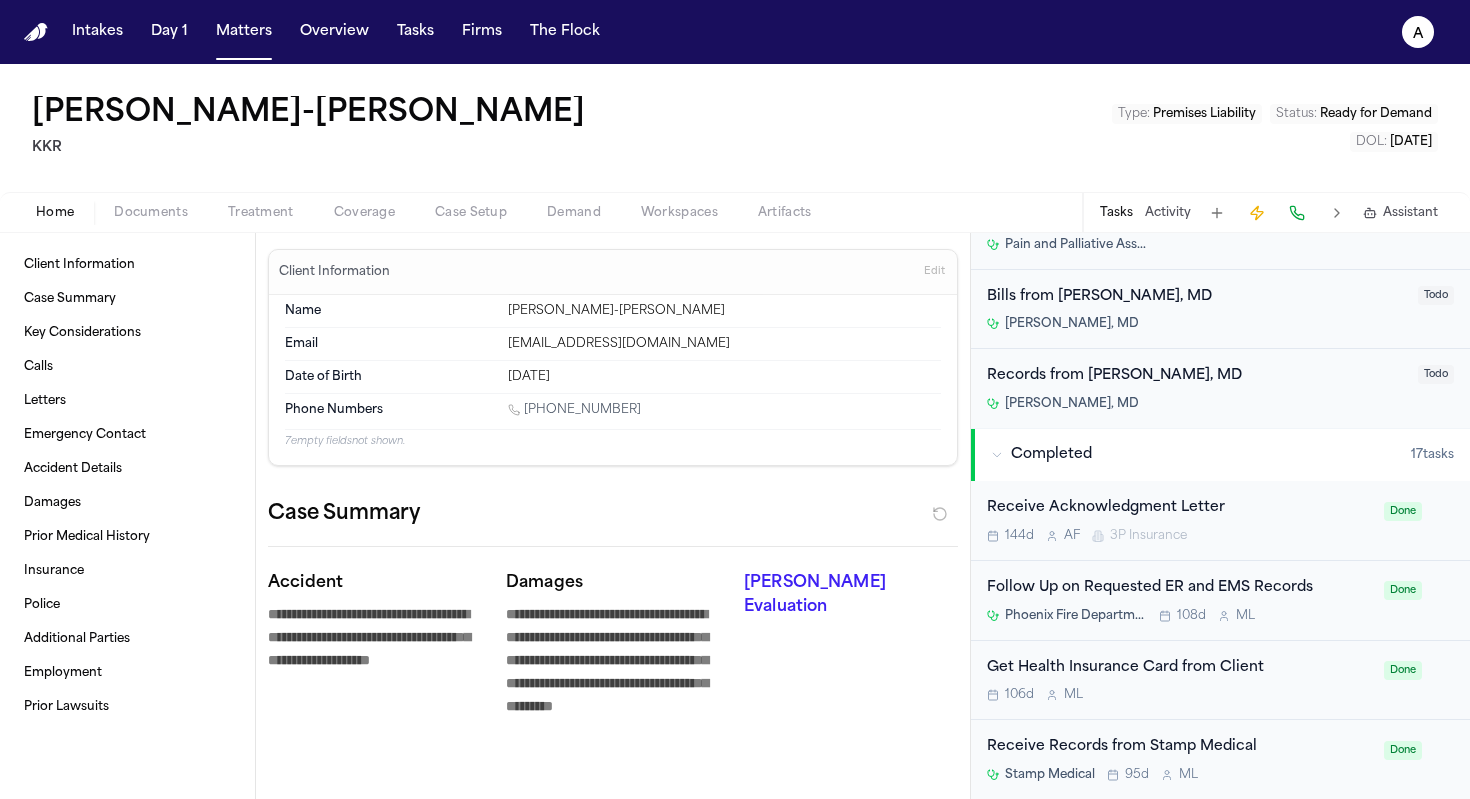 scroll, scrollTop: 0, scrollLeft: 0, axis: both 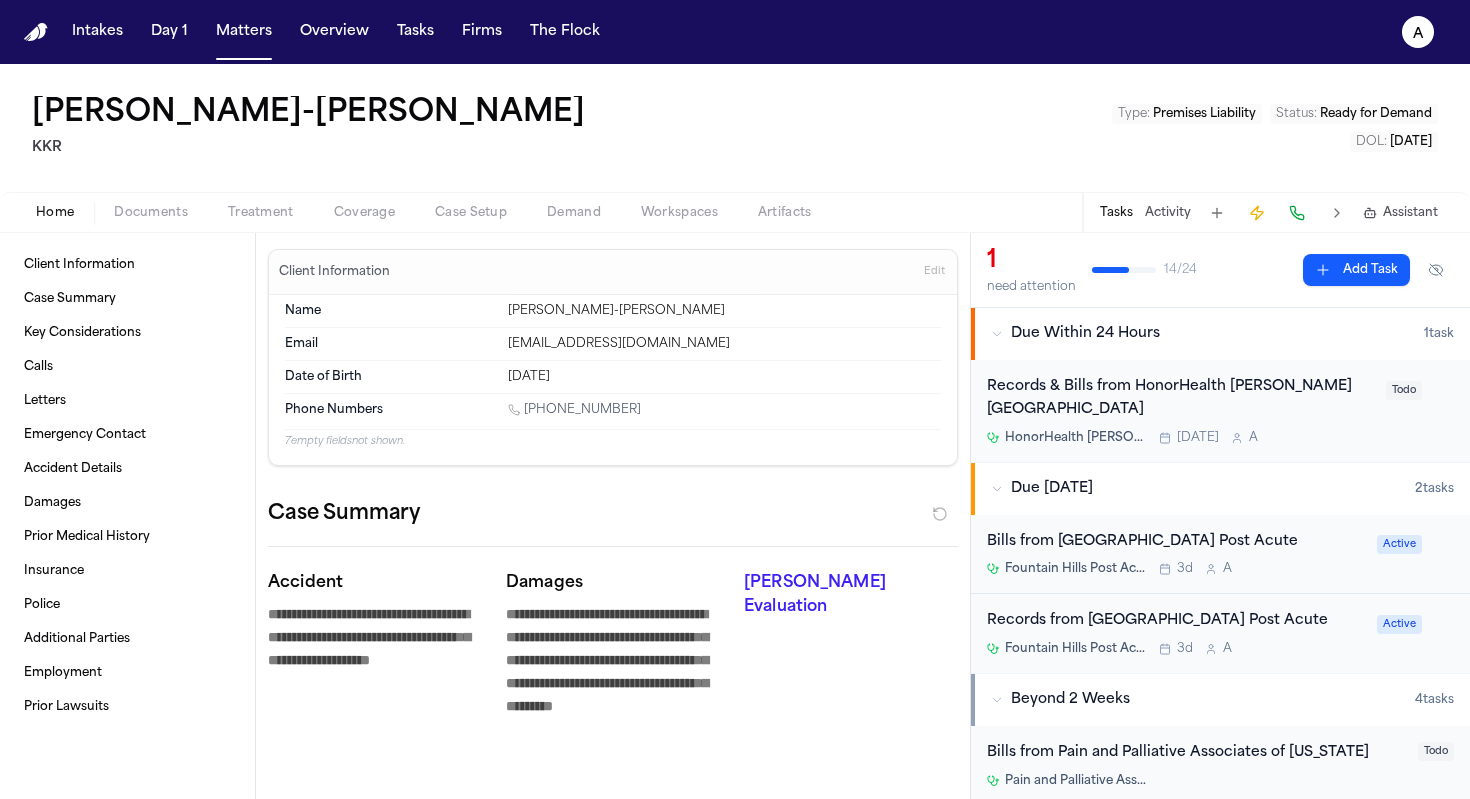 click on "Records & Bills from HonorHealth John C. Lincoln Medical Center" at bounding box center [1180, 399] 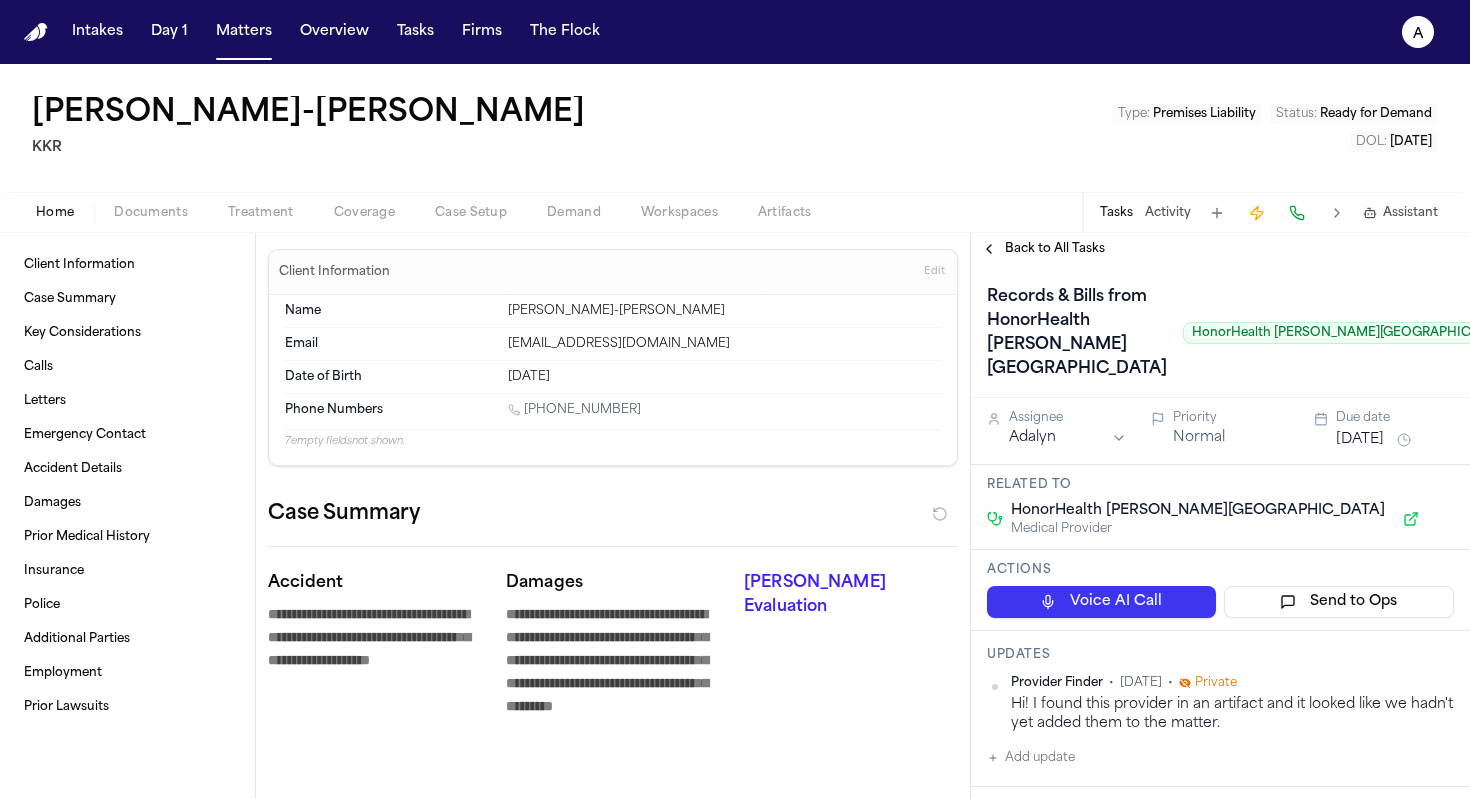 click on "Records & Bills from HonorHealth John C. Lincoln Medical Center" at bounding box center (1077, 333) 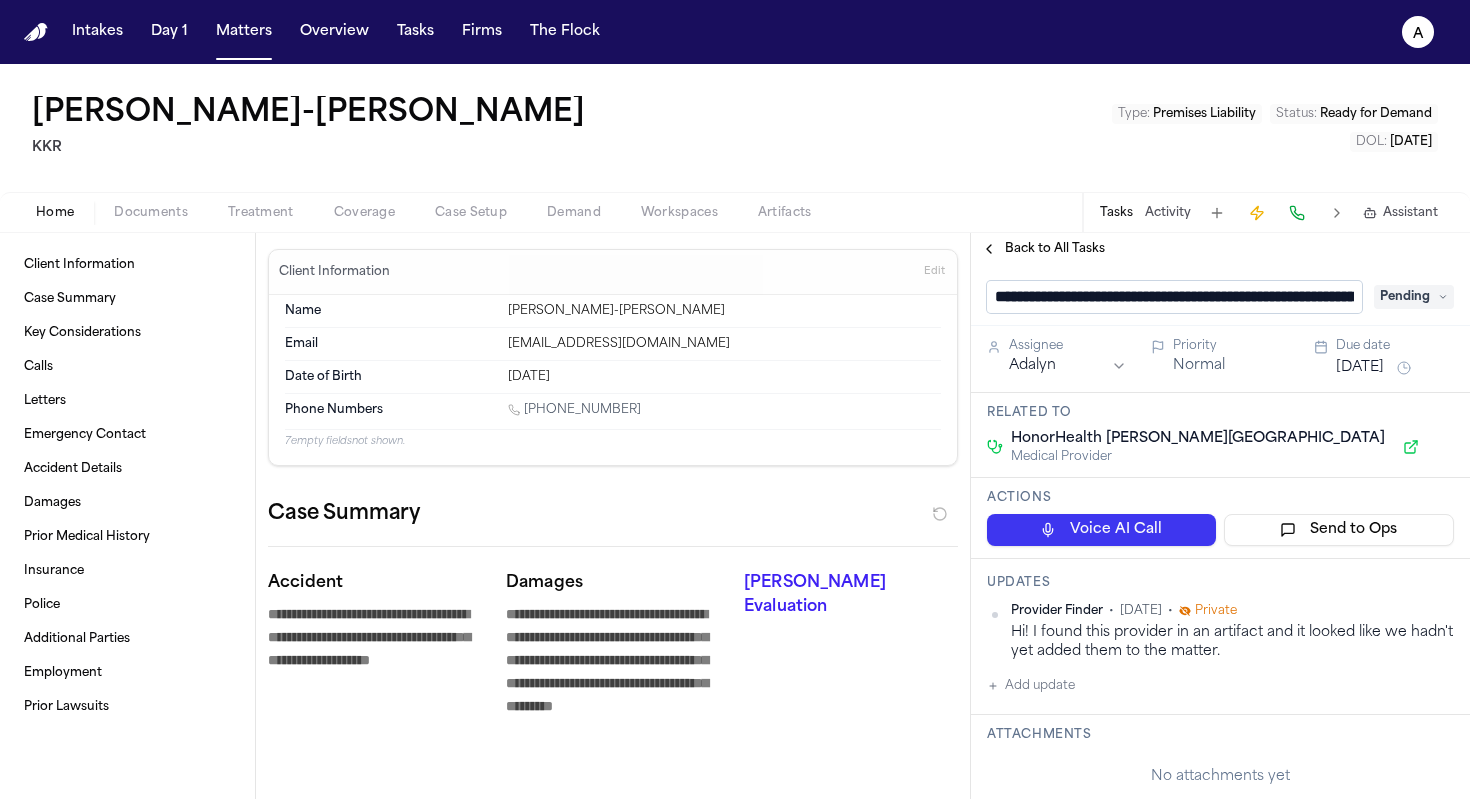 scroll, scrollTop: 0, scrollLeft: 165, axis: horizontal 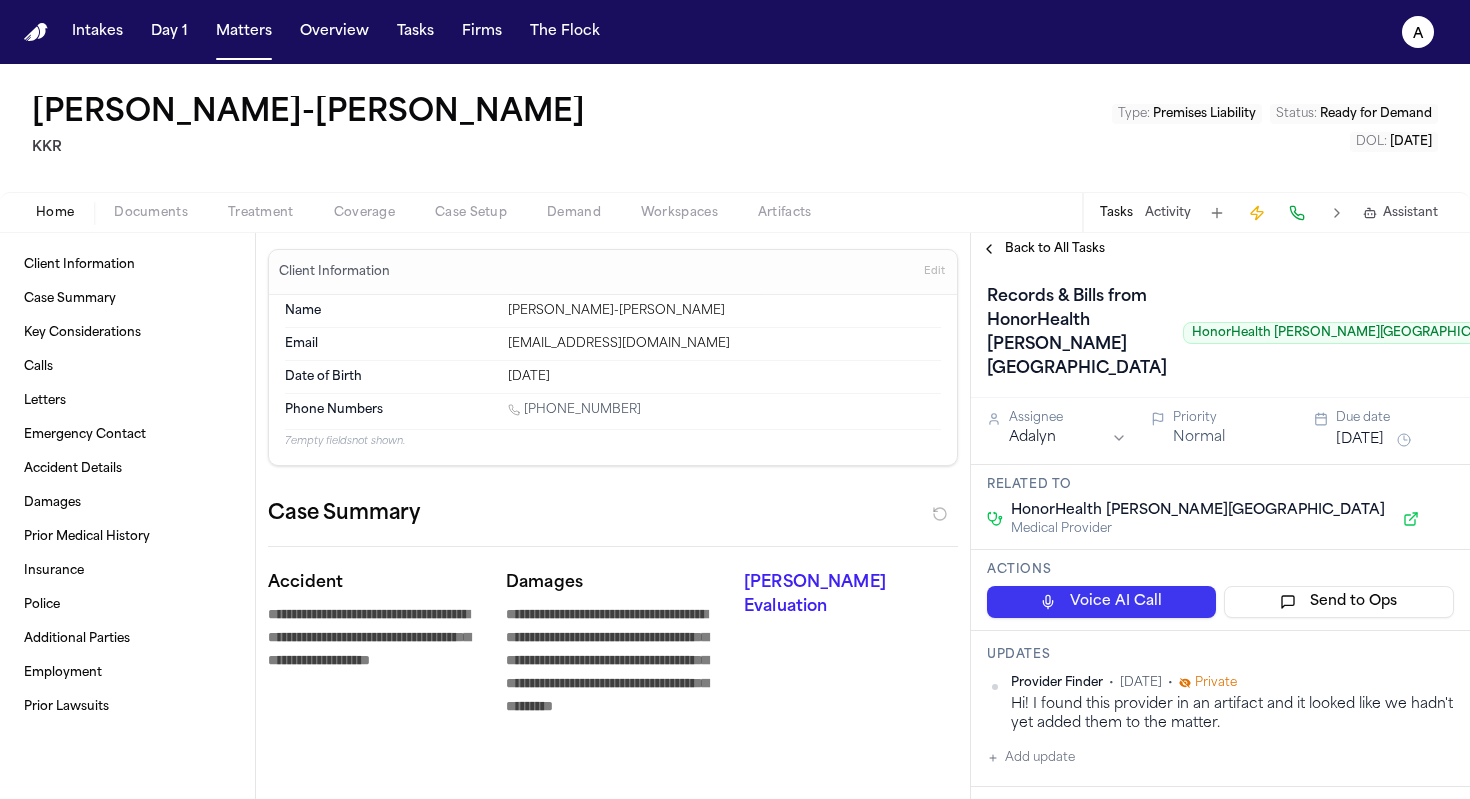 click on "Records & Bills from HonorHealth John C. Lincoln Medical Center" at bounding box center [1077, 333] 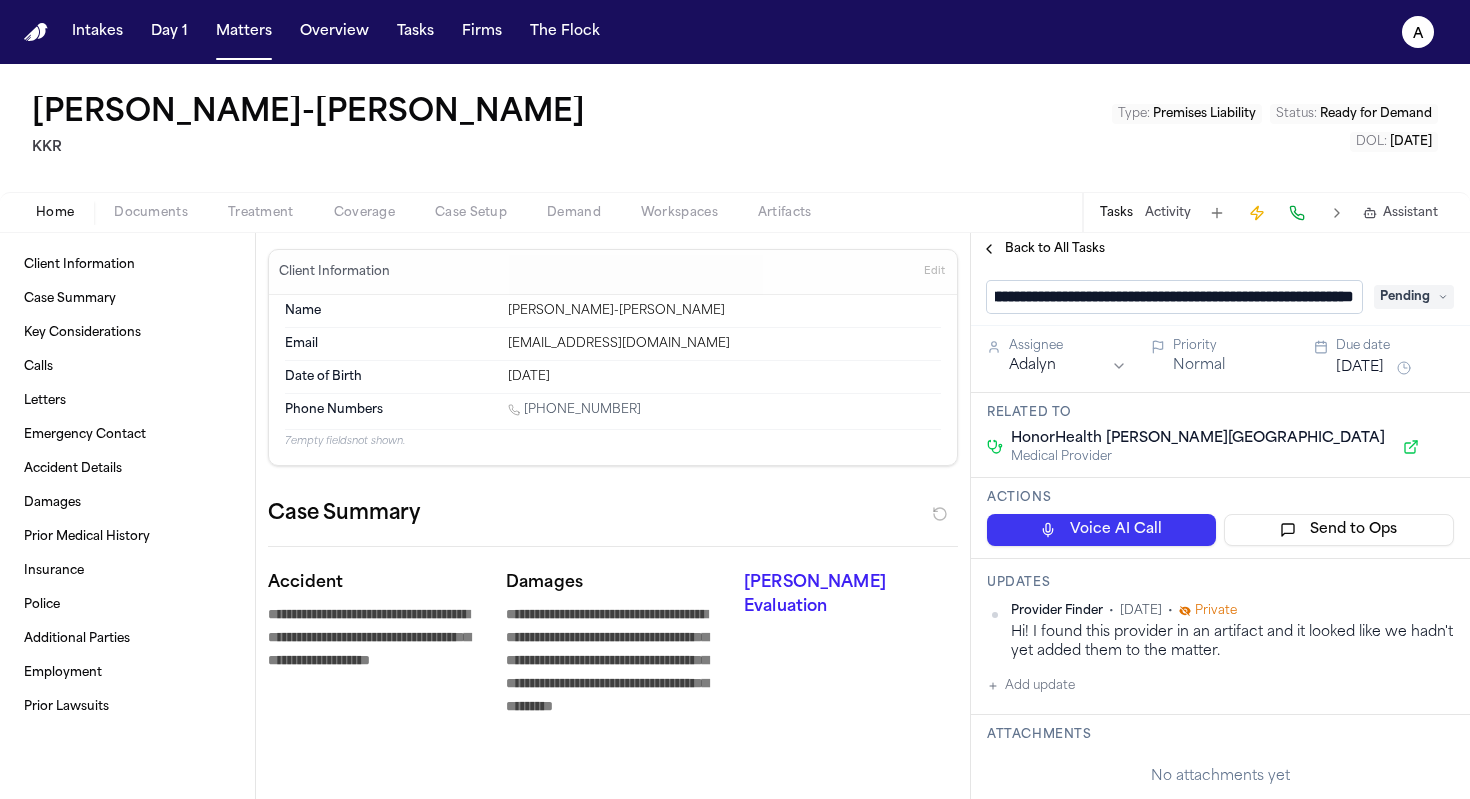 scroll, scrollTop: 1, scrollLeft: 165, axis: both 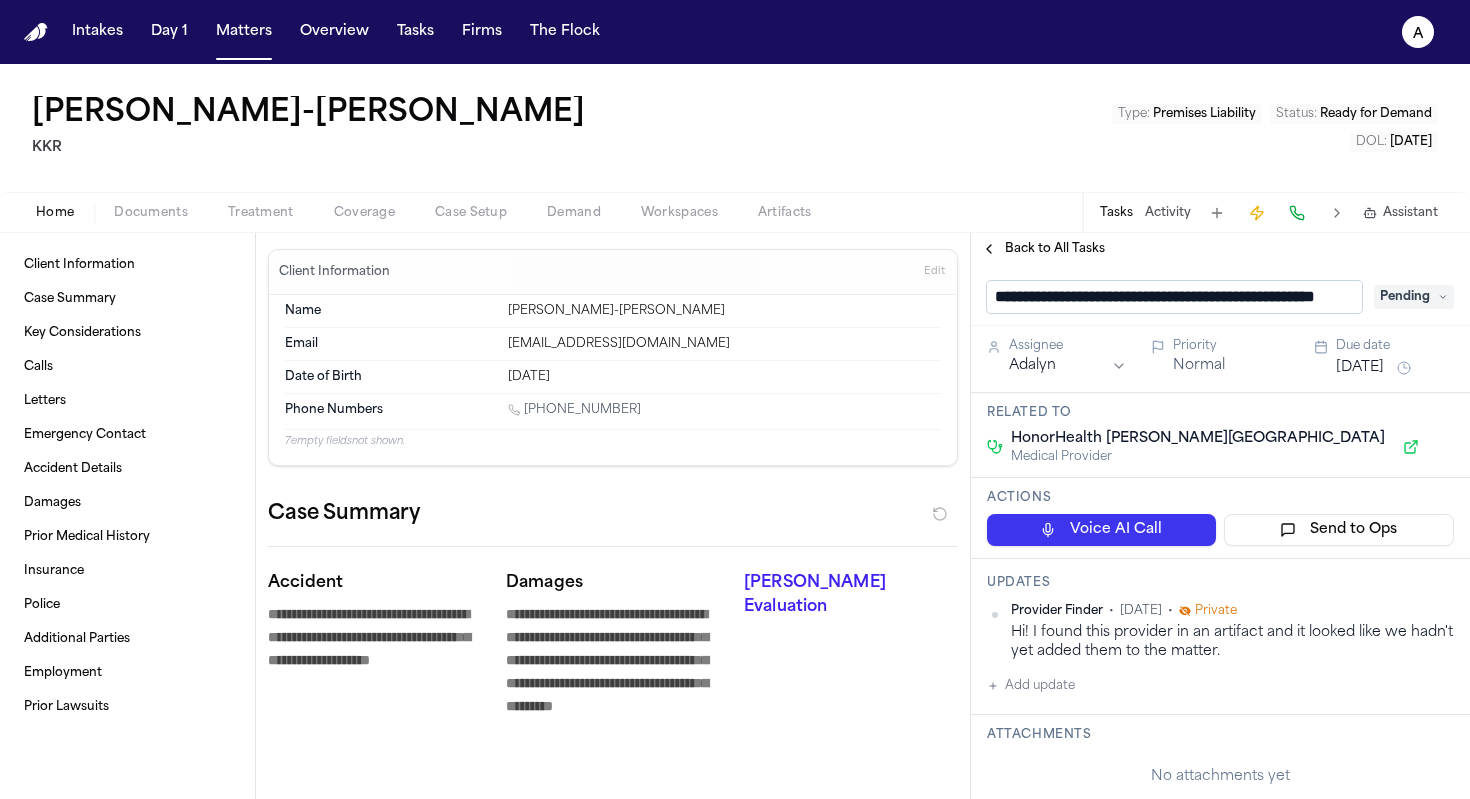 click on "**********" at bounding box center (1174, 297) 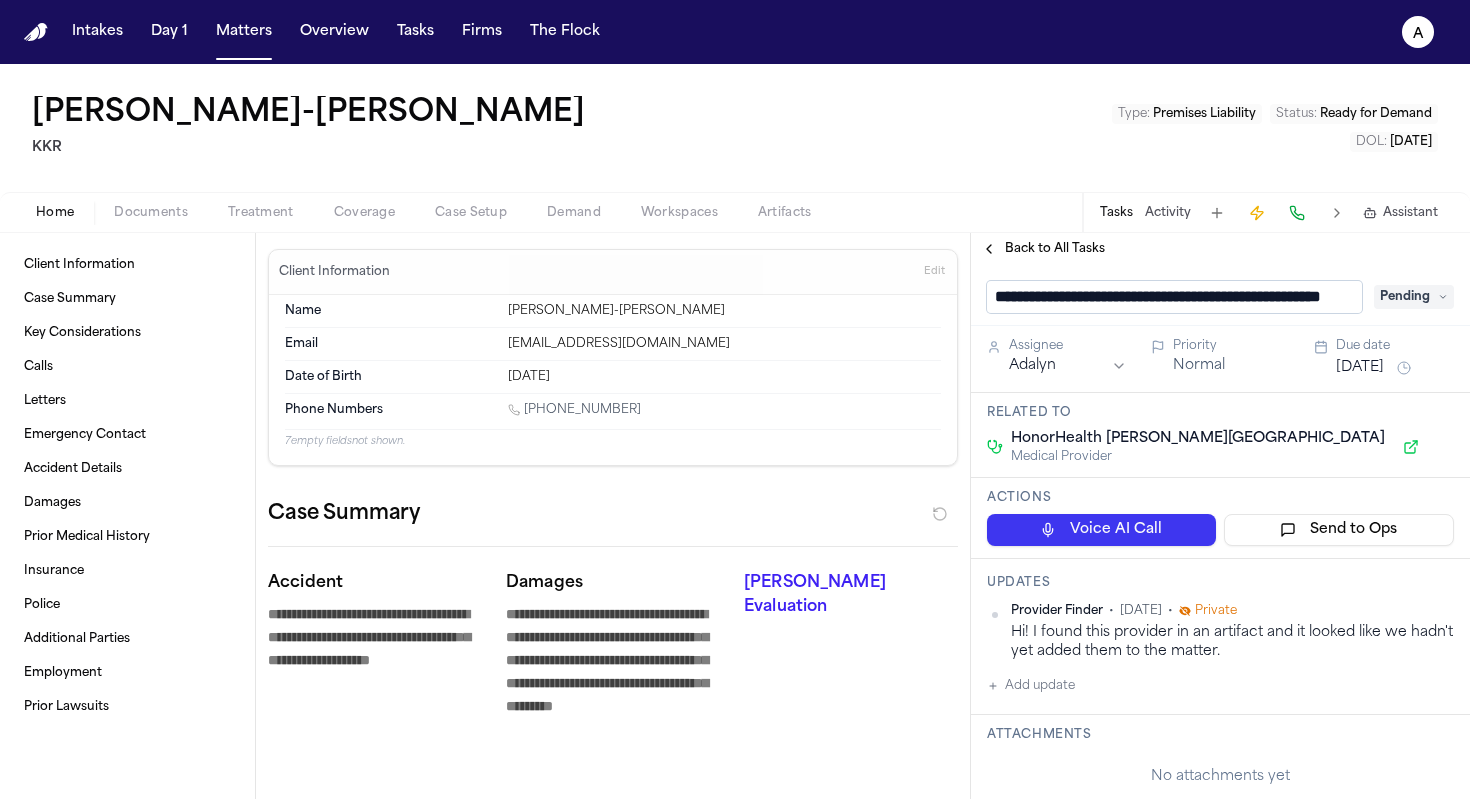 scroll, scrollTop: 1, scrollLeft: 0, axis: vertical 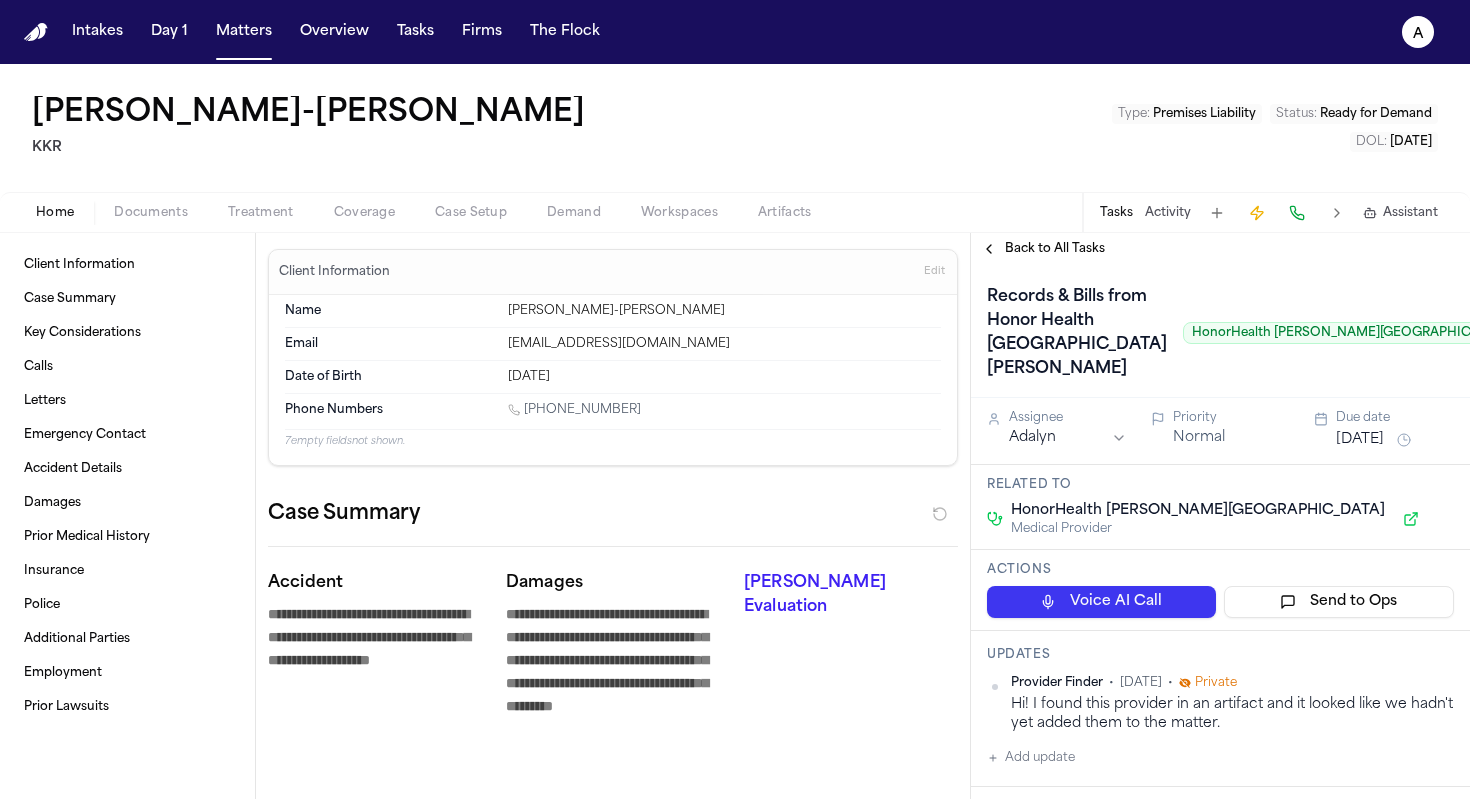 click on "Records & Bills from Honor Health St. Josephs Hospital HonorHealth John C. Lincoln Medical Center Pending" at bounding box center [1220, 331] 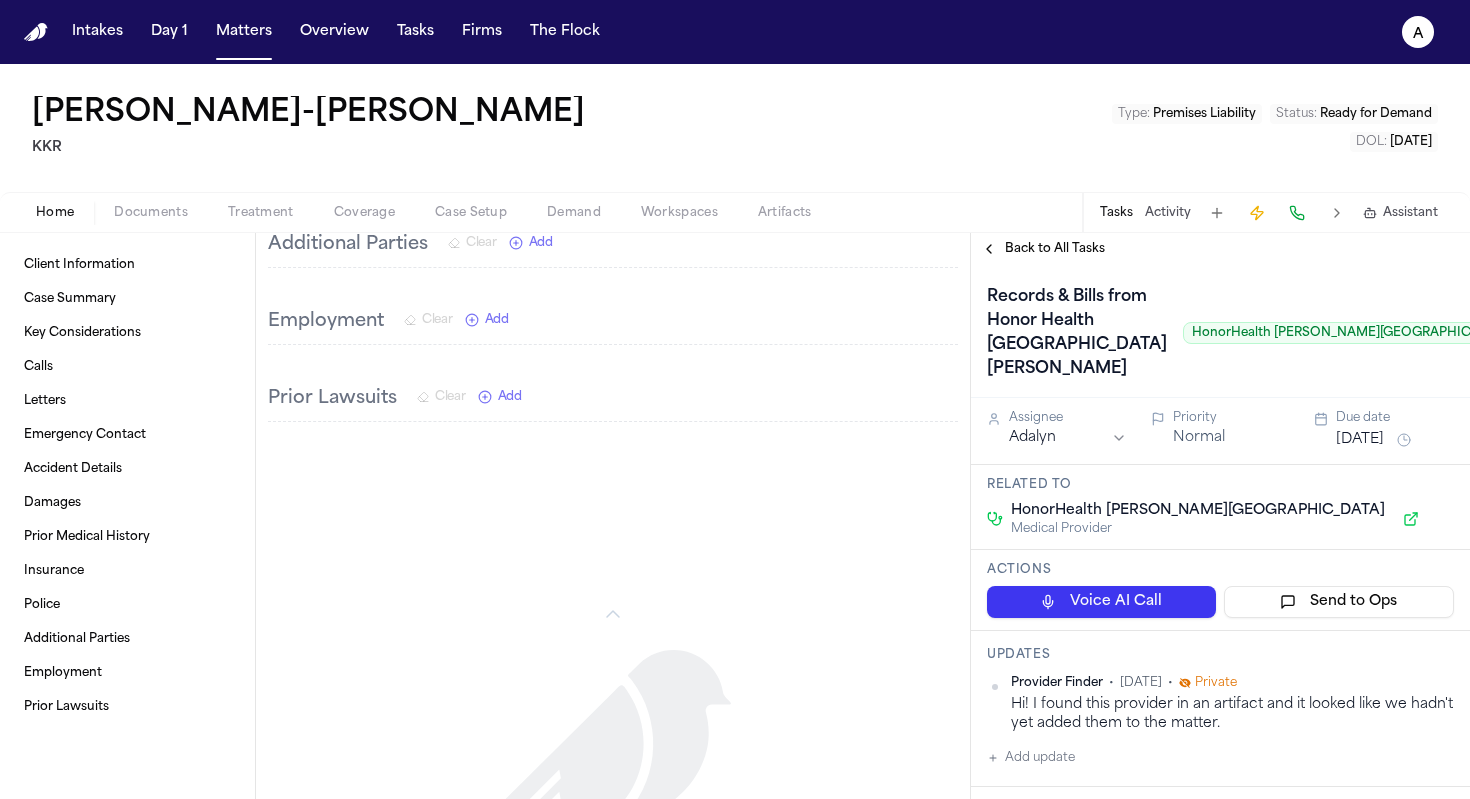 scroll, scrollTop: 2496, scrollLeft: 0, axis: vertical 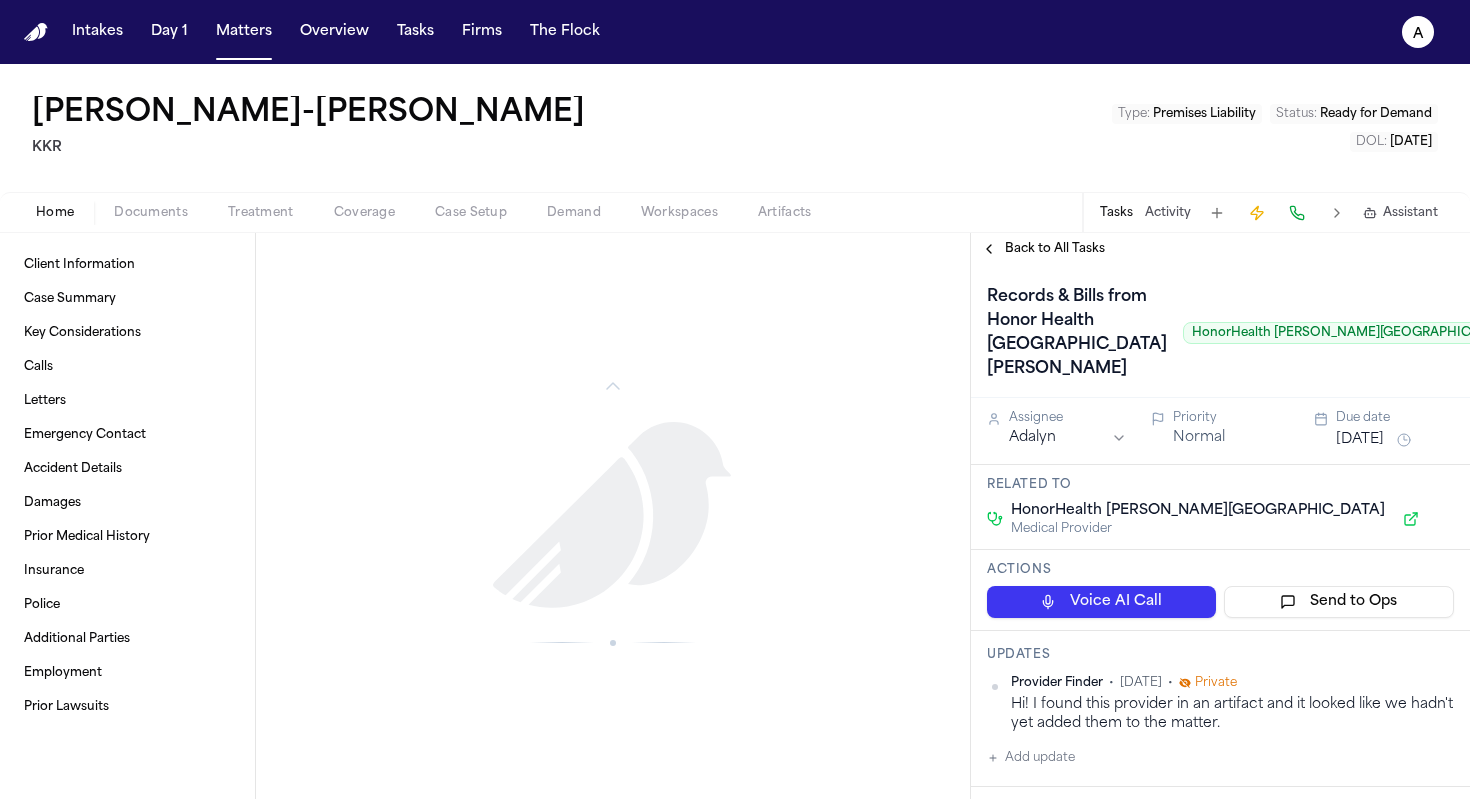 click on "Back to All Tasks" at bounding box center (1055, 249) 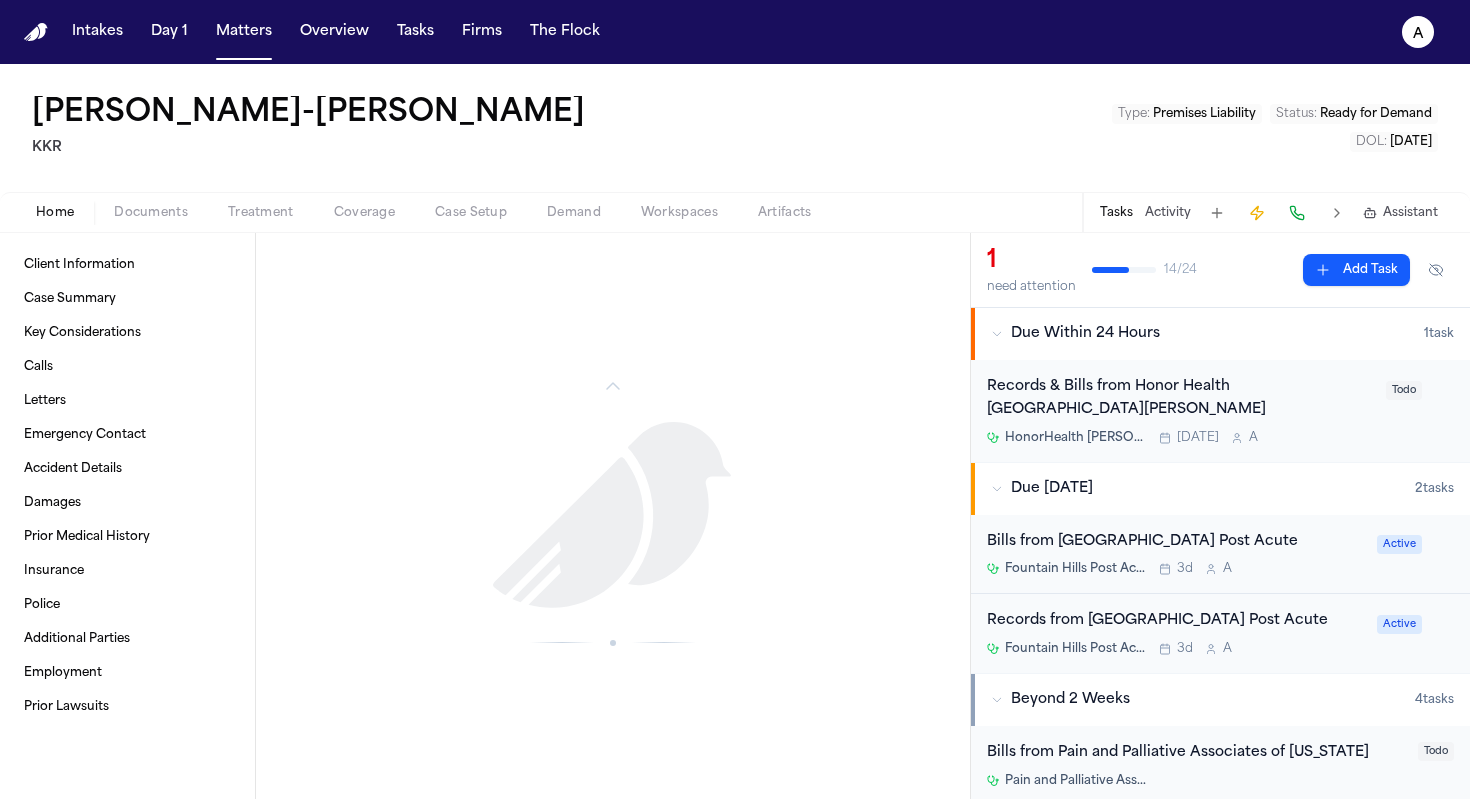 click on "Records & Bills from Honor Health St. Josephs Hospital" at bounding box center [1180, 399] 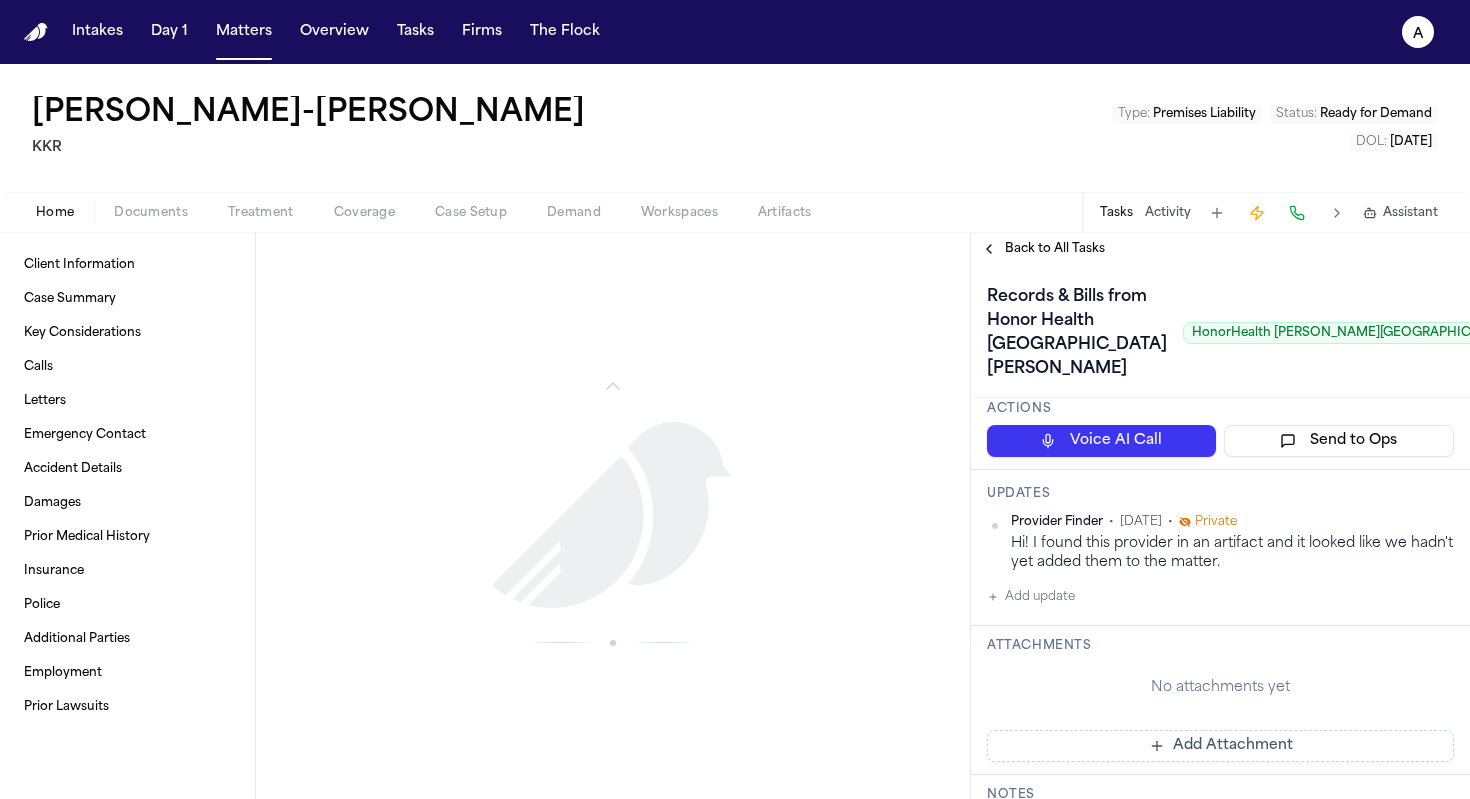 scroll, scrollTop: 0, scrollLeft: 0, axis: both 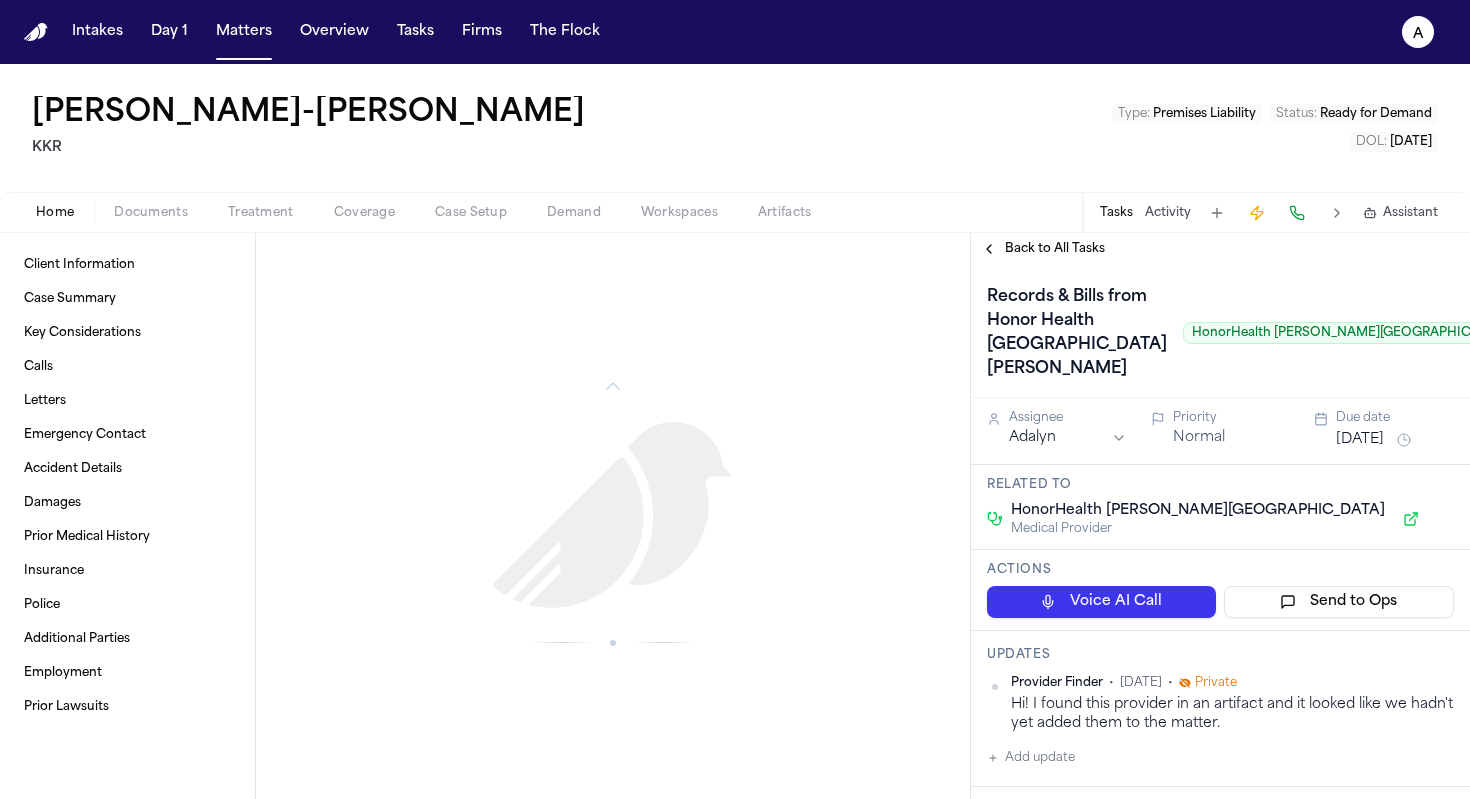 click on "Records & Bills from Honor Health St. Josephs Hospital" at bounding box center (1077, 333) 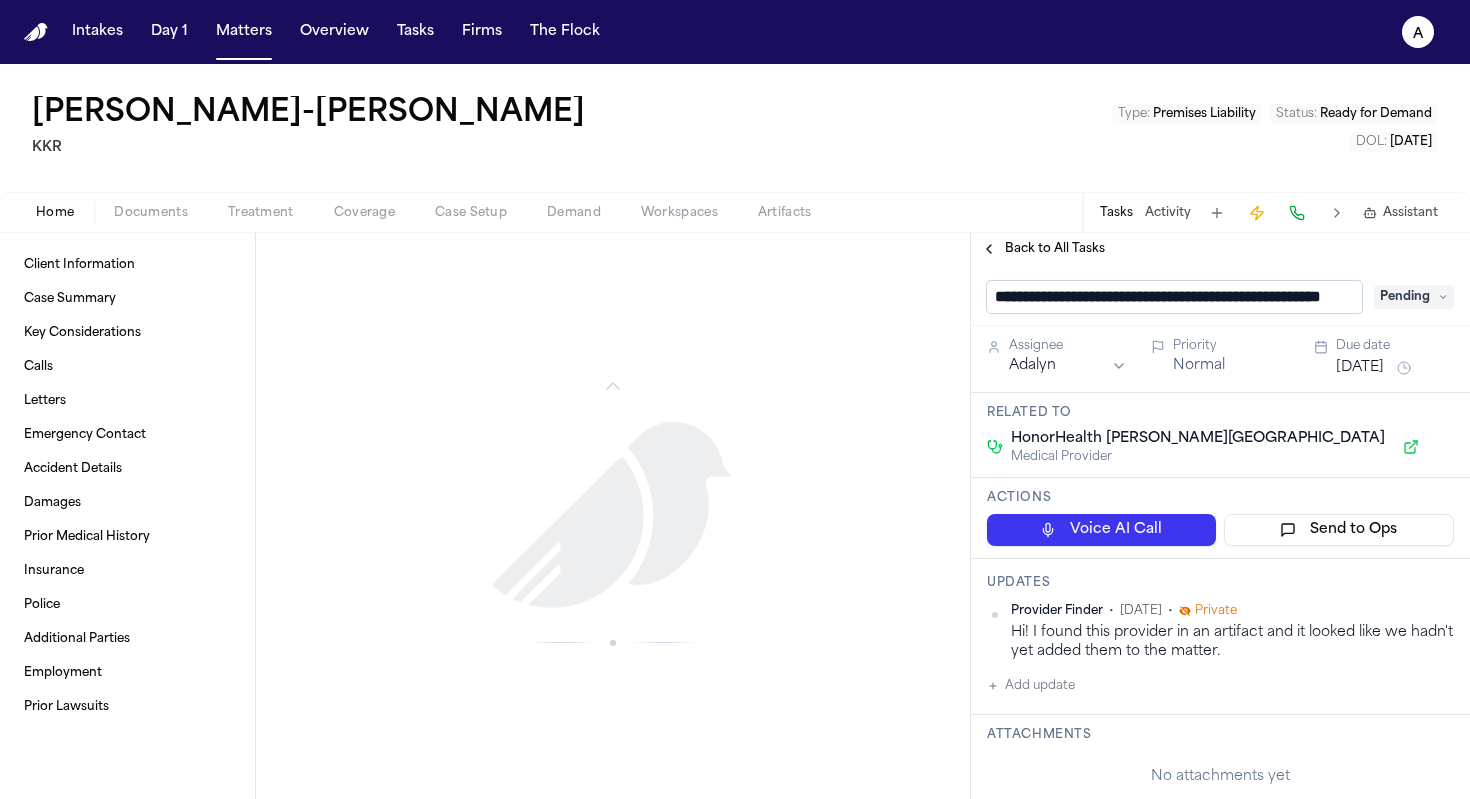 scroll, scrollTop: 0, scrollLeft: 78, axis: horizontal 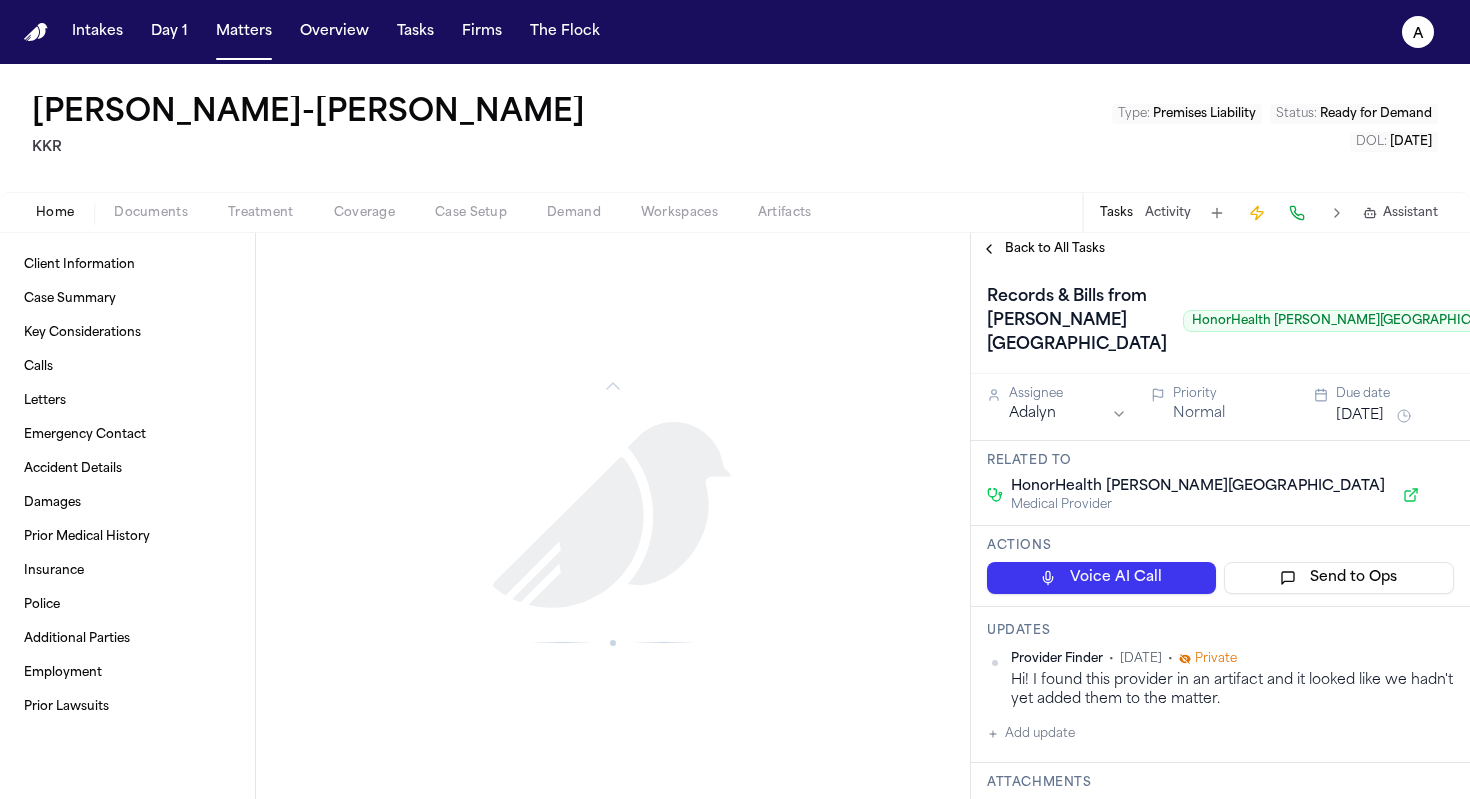 click on "Records & Bills from John C Lincoln Hospital HonorHealth John C. Lincoln Medical Center Pending Assignee Adalyn  Priority Normal Due date Jul 21, 2025 Related to HonorHealth John C. Lincoln Medical Center Medical Provider Actions Voice AI Call Send to Ops Updates Provider Finder • May 21 • Private Hi! I found this provider in an artifact and it looked like we hadn't yet added them to the matter. Add update Attachments No attachments yet Add Attachment Notes These notes are only visible to your team and will not be shared with attorneys. Schedules Schedule Voice AI Call No Scheduled Calls You haven't set up any scheduled calls for this task yet. Create a schedule to automatically run this task at specific times. Delete Task" at bounding box center [1220, 532] 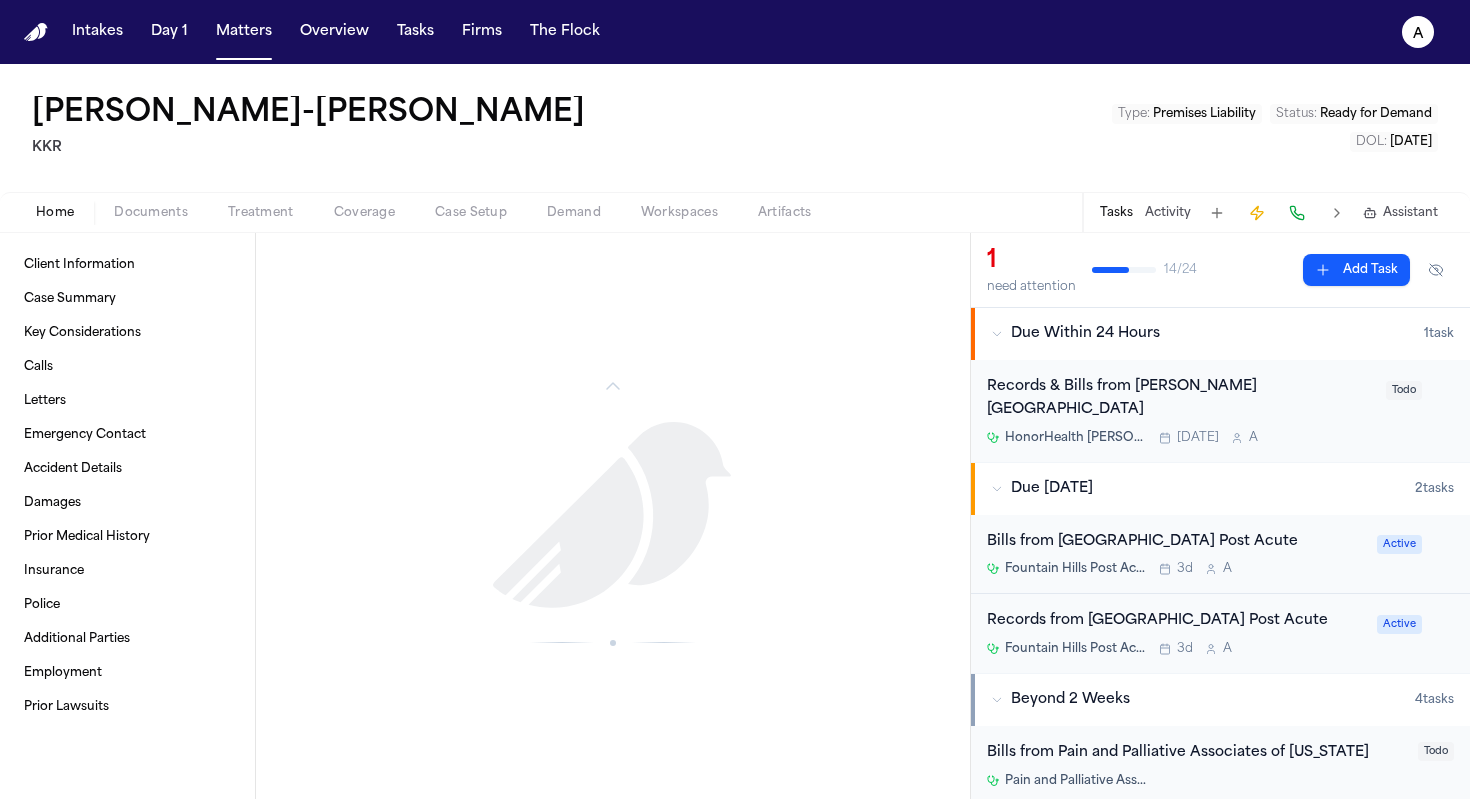 click on "Add Task" at bounding box center (1356, 270) 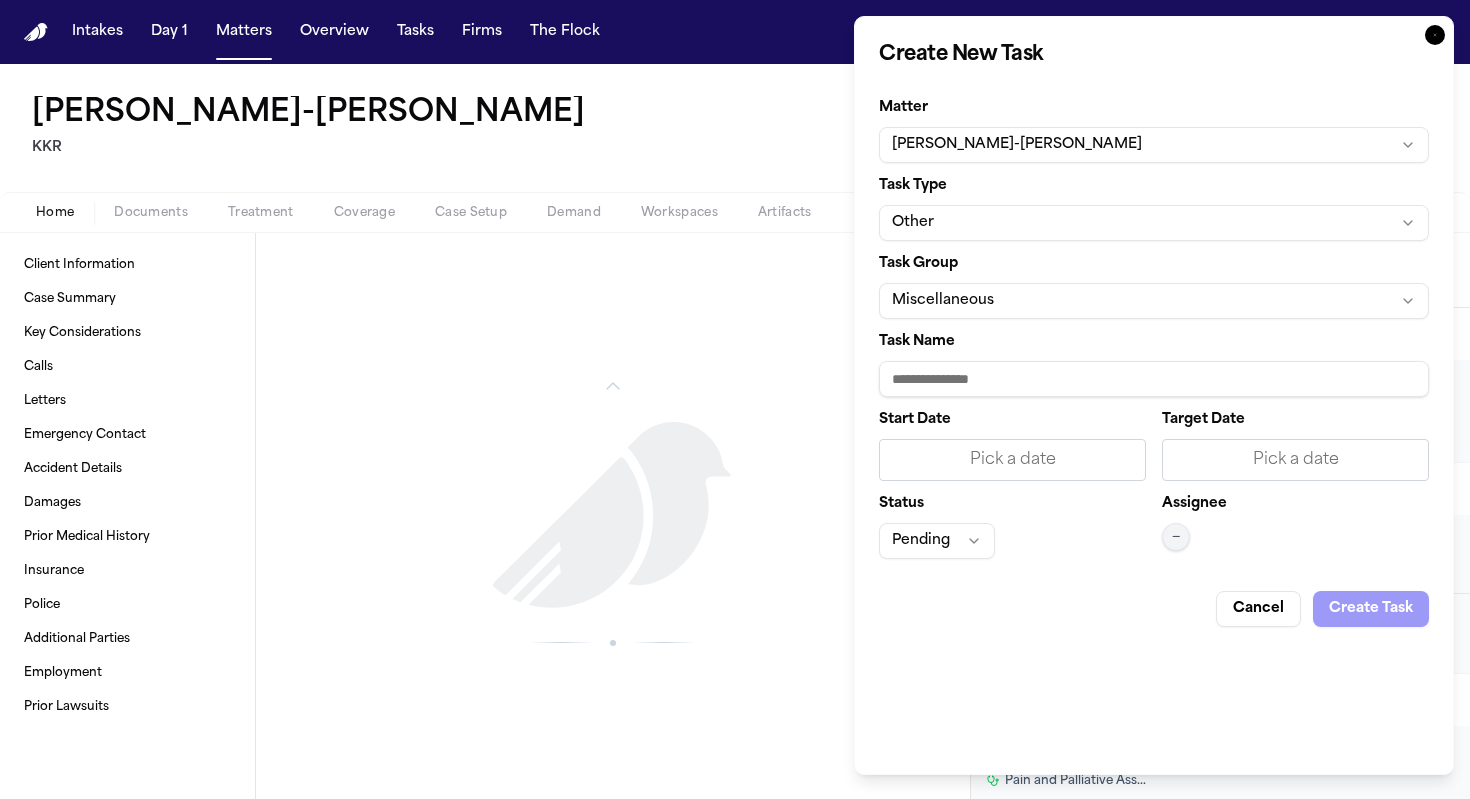 click on "Other" at bounding box center (1154, 223) 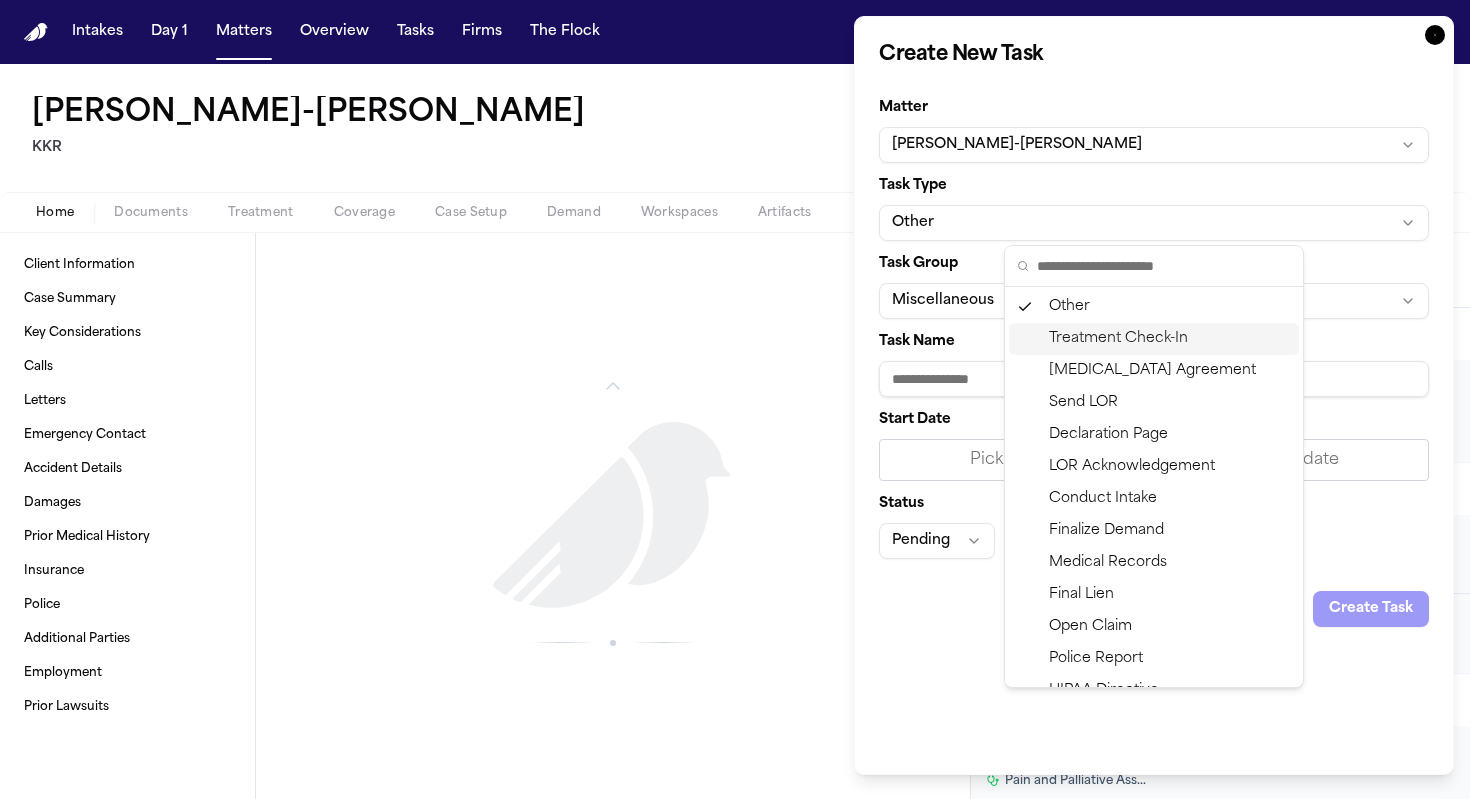 click on "**********" at bounding box center (735, 399) 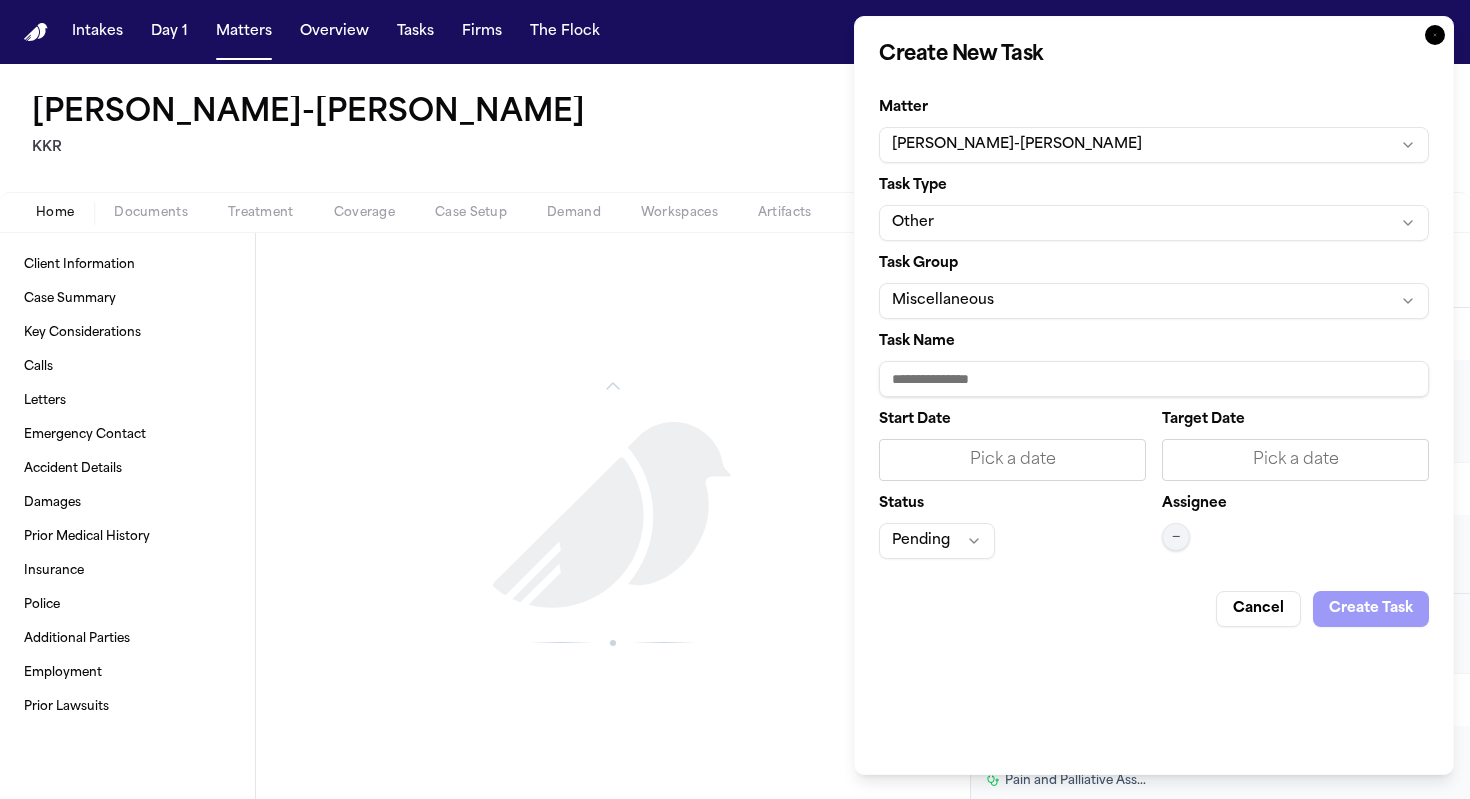 click on "Task Name" at bounding box center (1154, 379) 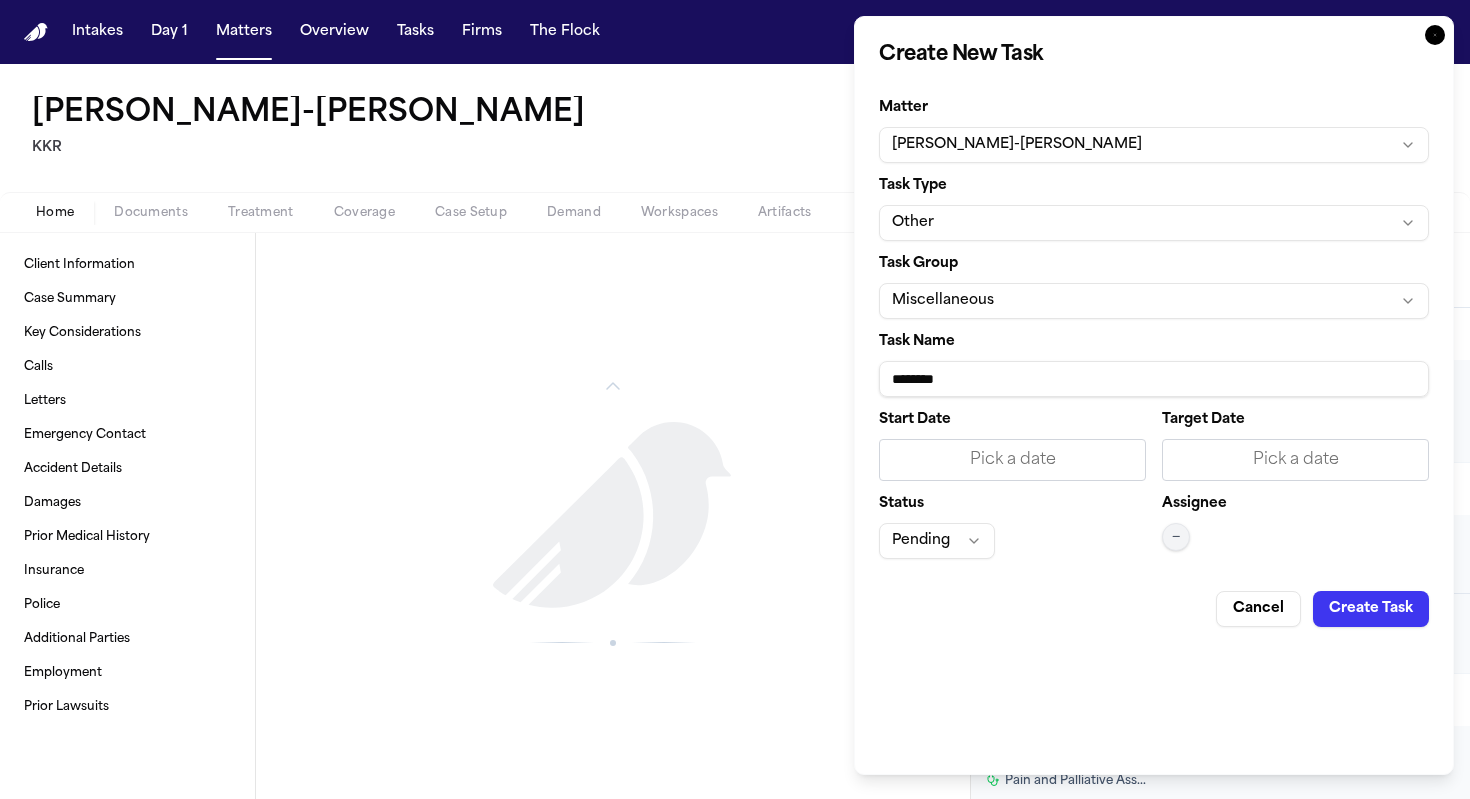 type on "*******" 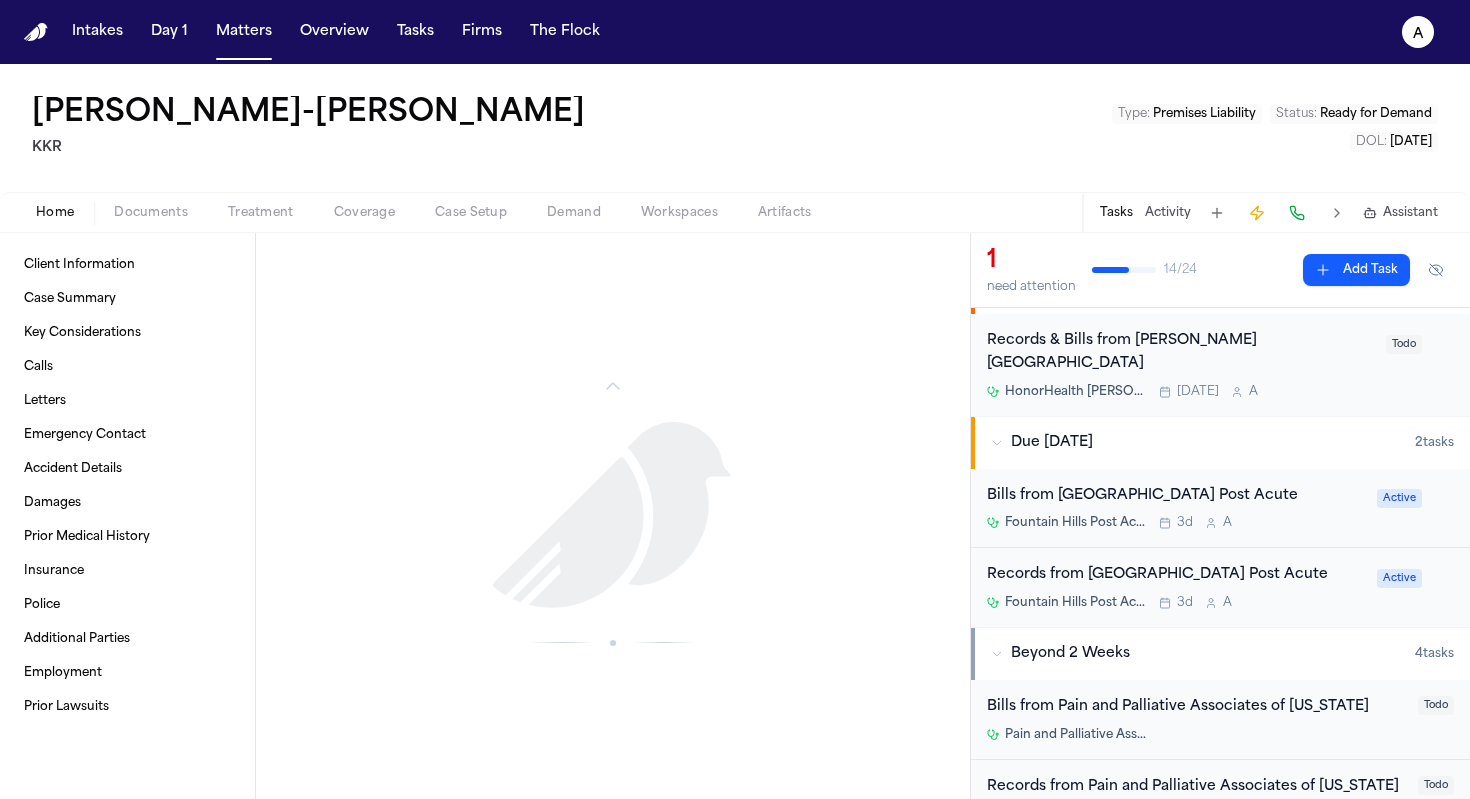 scroll, scrollTop: 0, scrollLeft: 0, axis: both 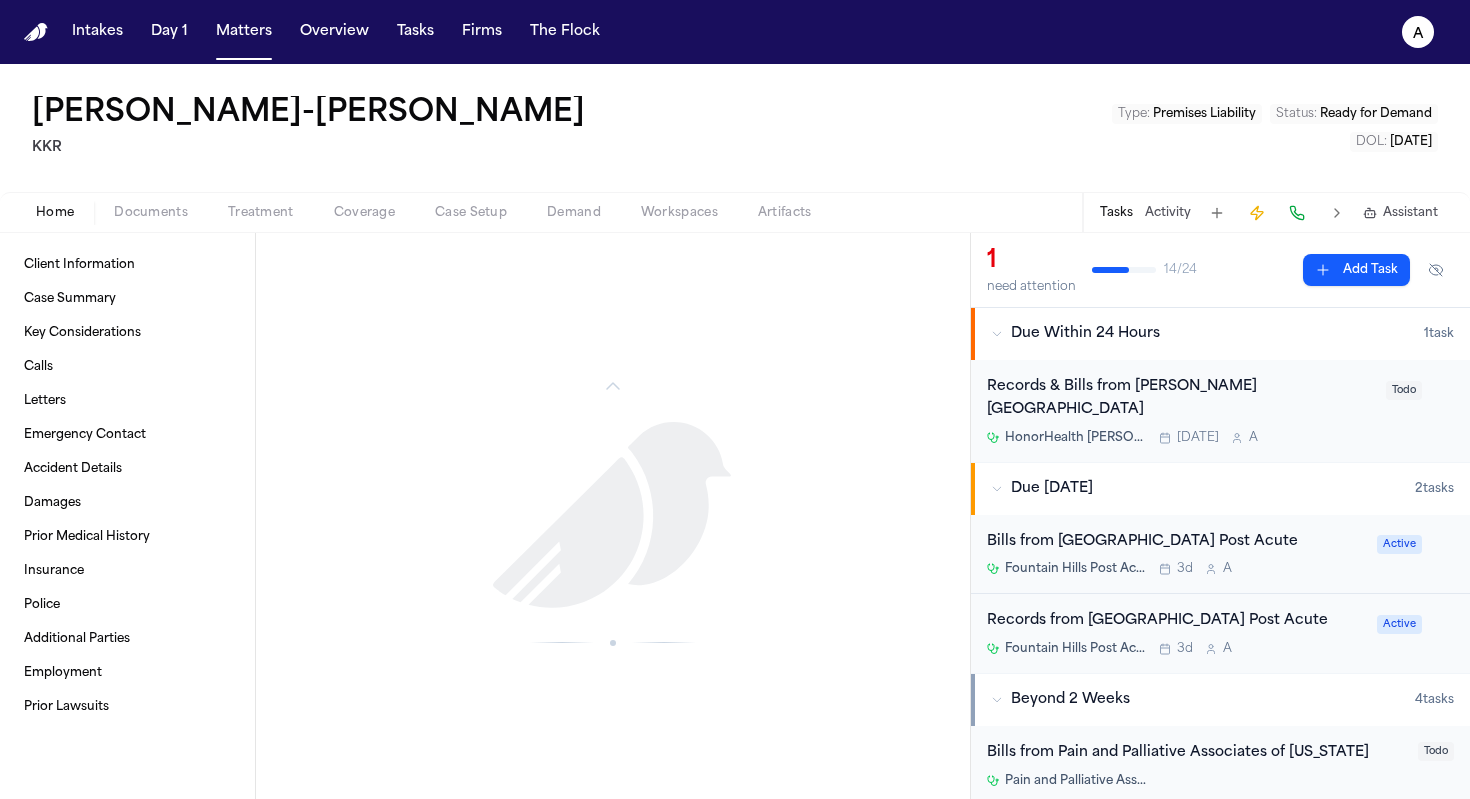 click on "Add Task" at bounding box center (1356, 270) 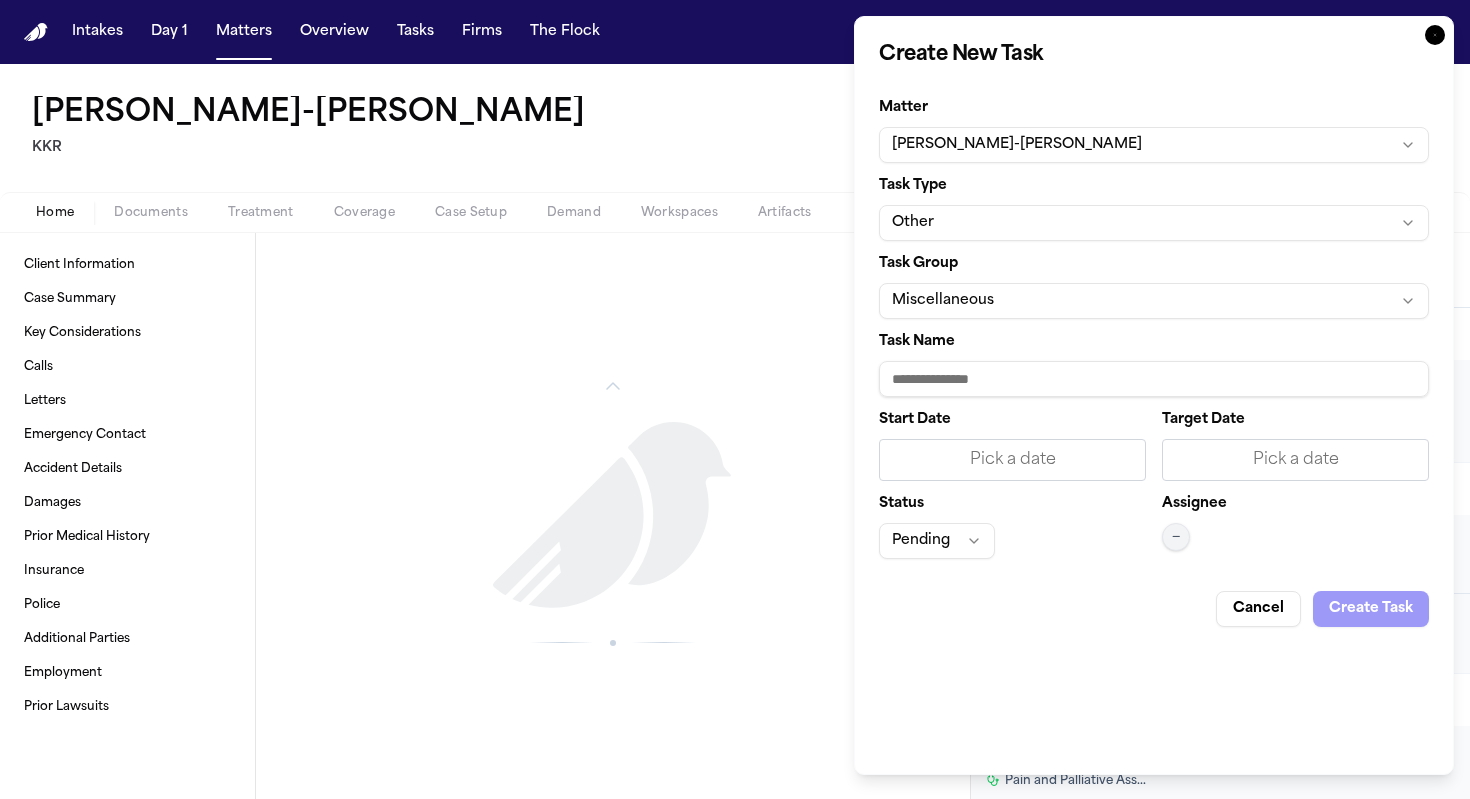 click on "Task Name" at bounding box center [1154, 379] 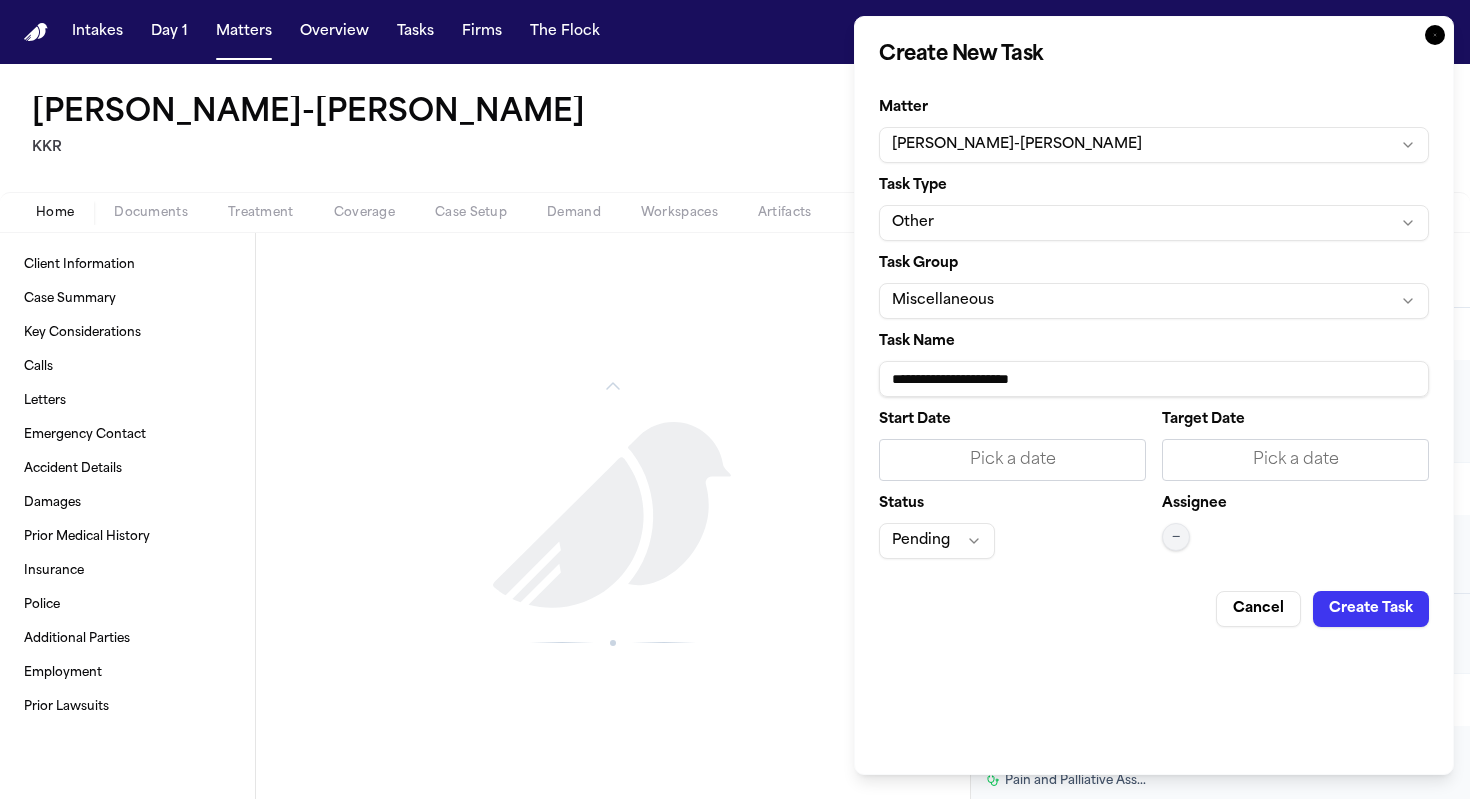 paste on "**********" 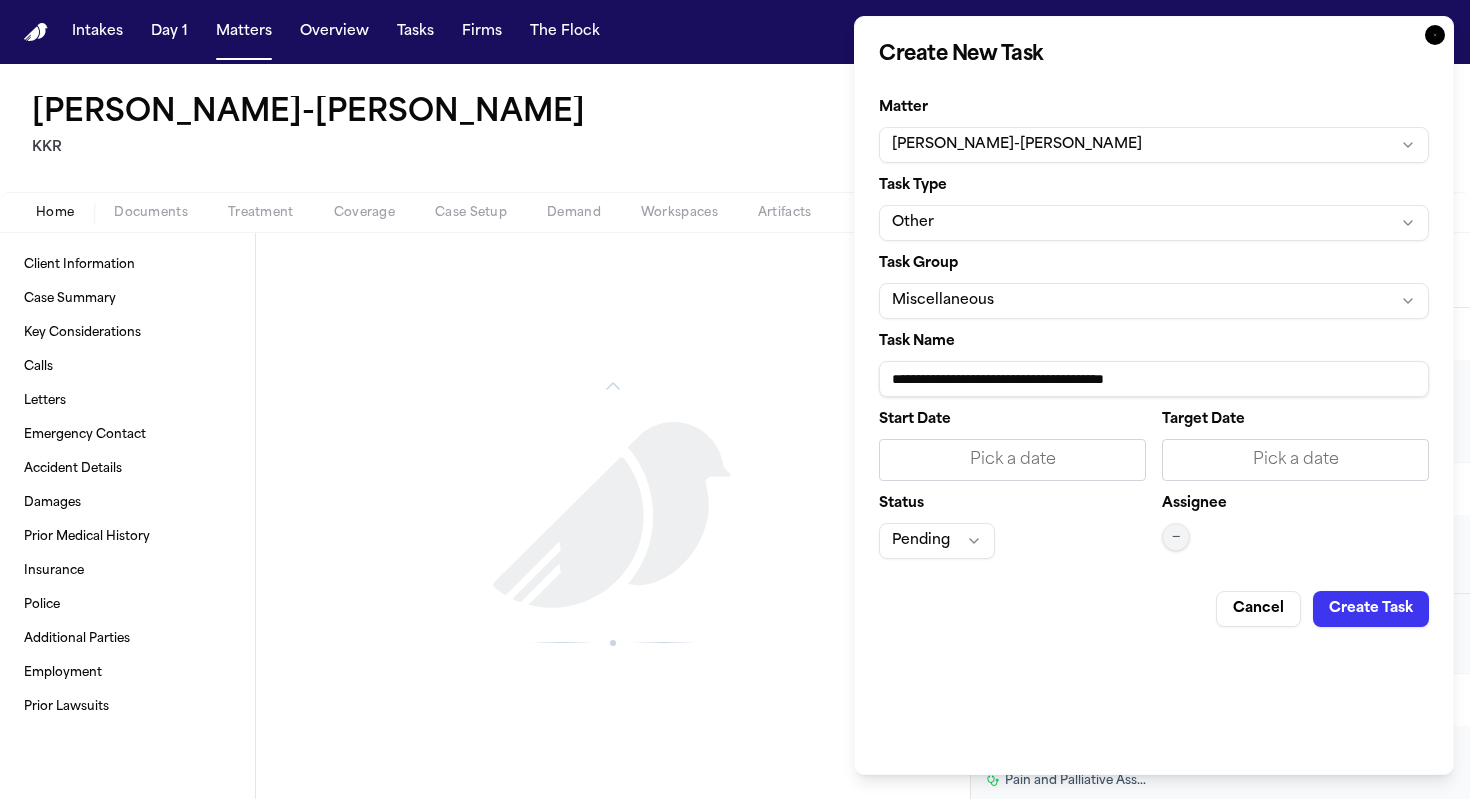 click on "**********" at bounding box center [1154, 379] 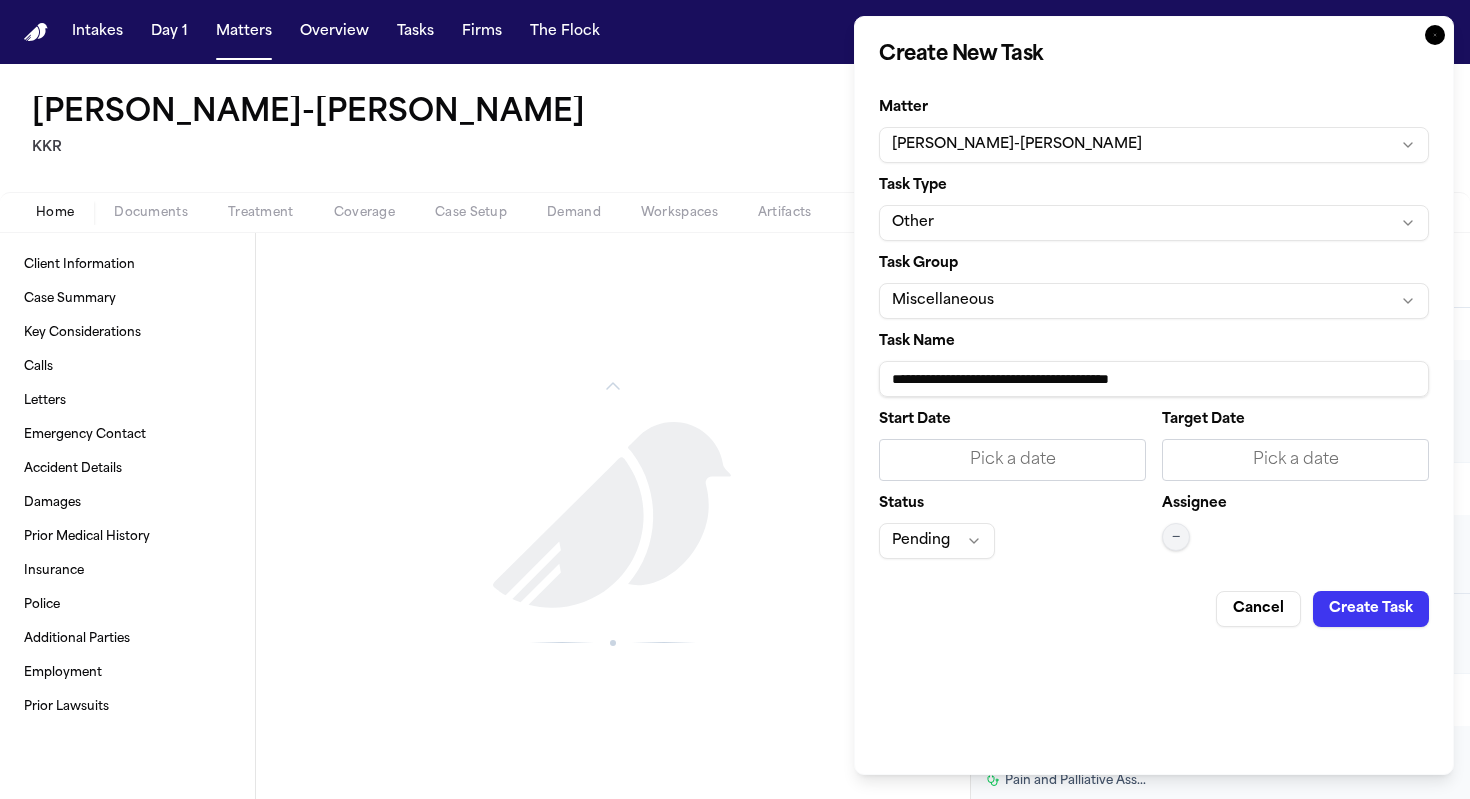 type on "**********" 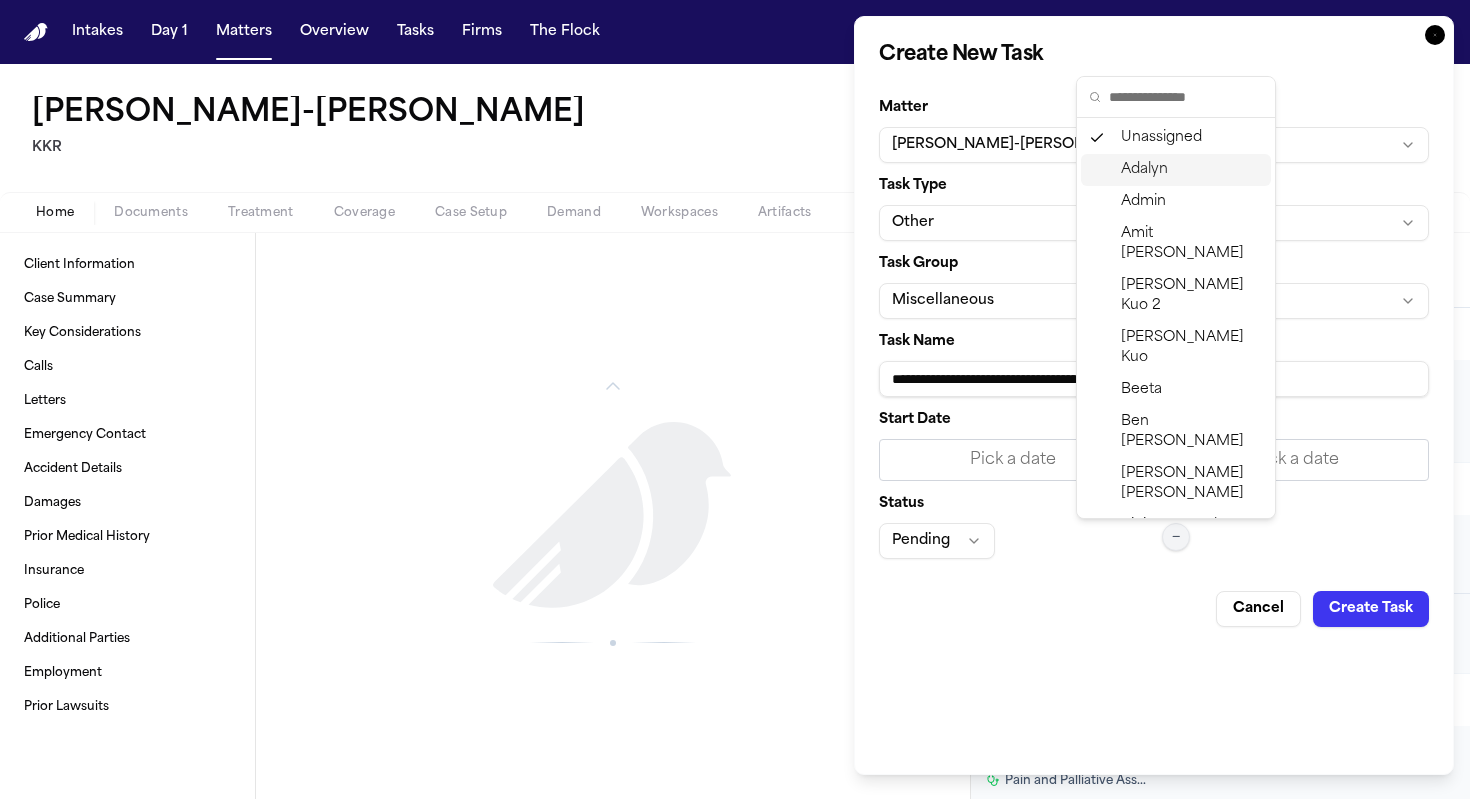drag, startPoint x: 1180, startPoint y: 188, endPoint x: 1180, endPoint y: 170, distance: 18 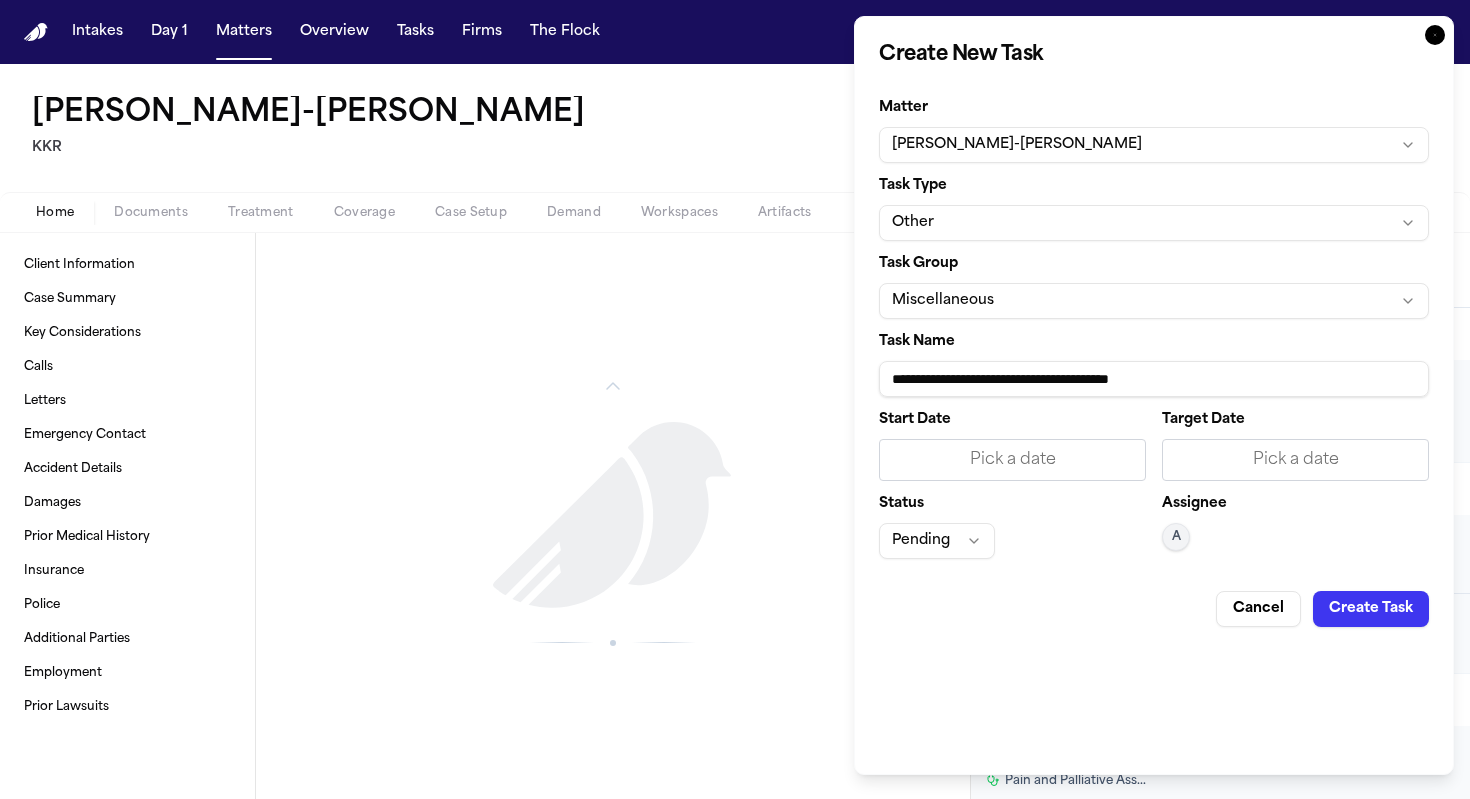 click on "Create Task" at bounding box center (1371, 609) 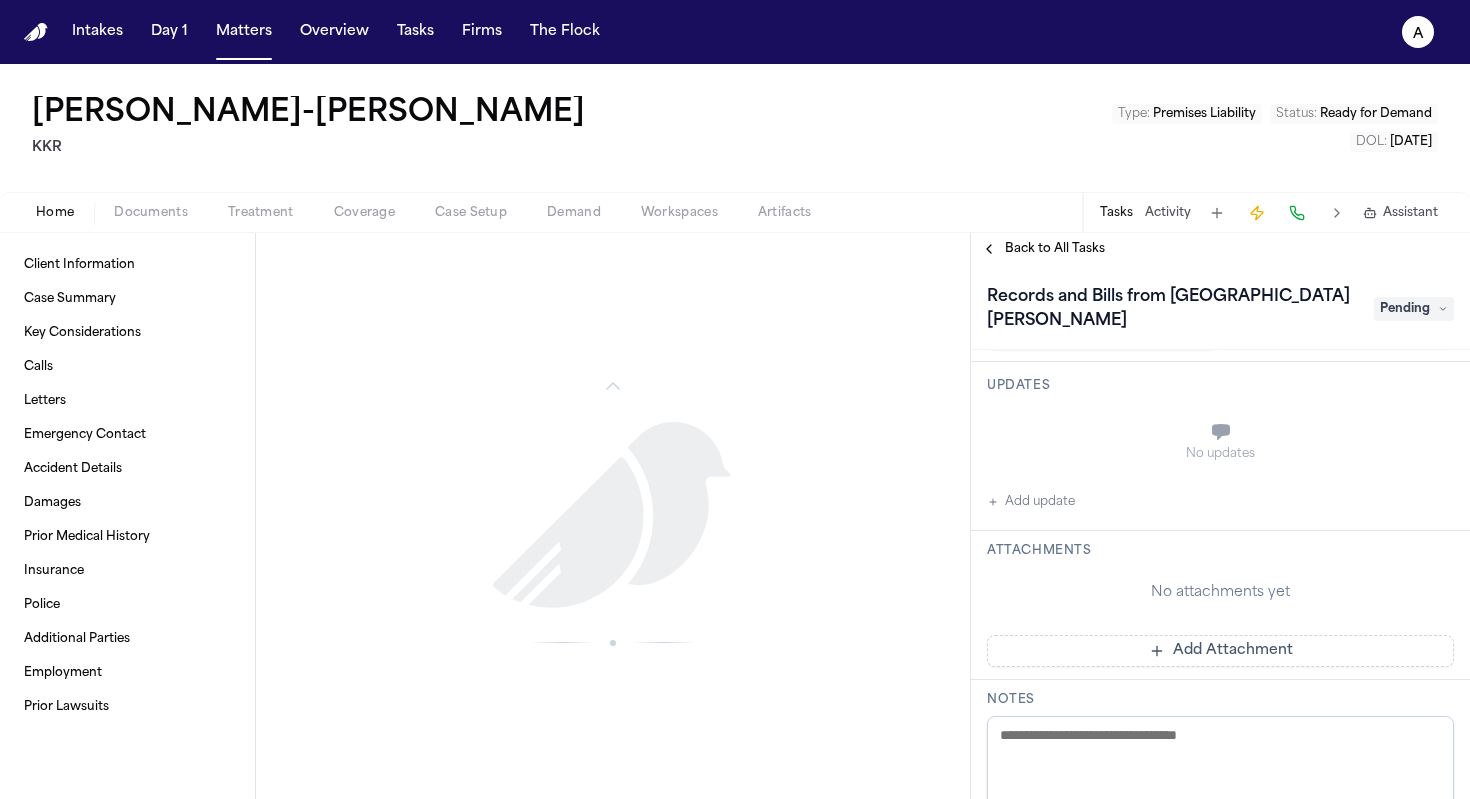 scroll, scrollTop: 0, scrollLeft: 0, axis: both 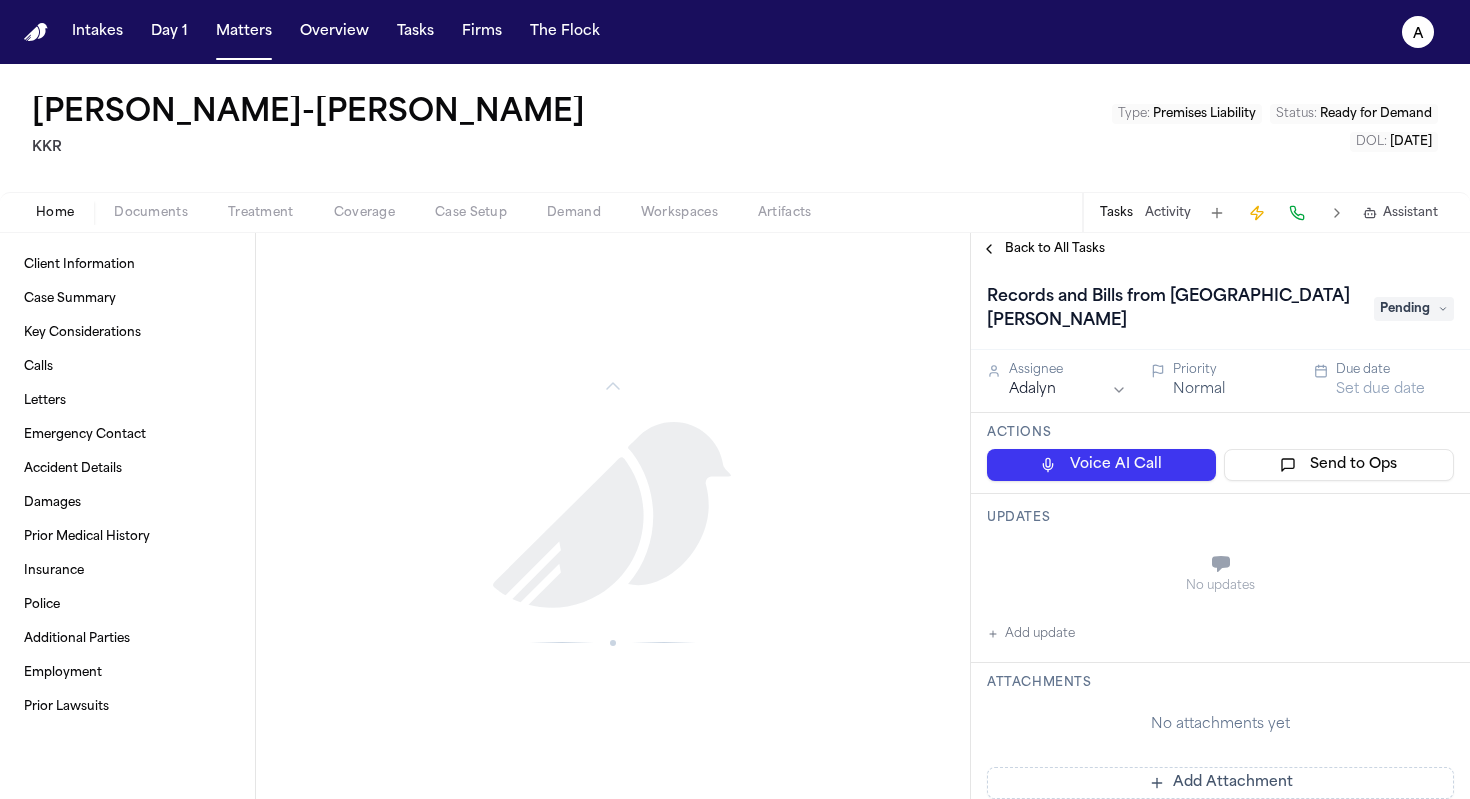 click on "Add update" at bounding box center (1031, 634) 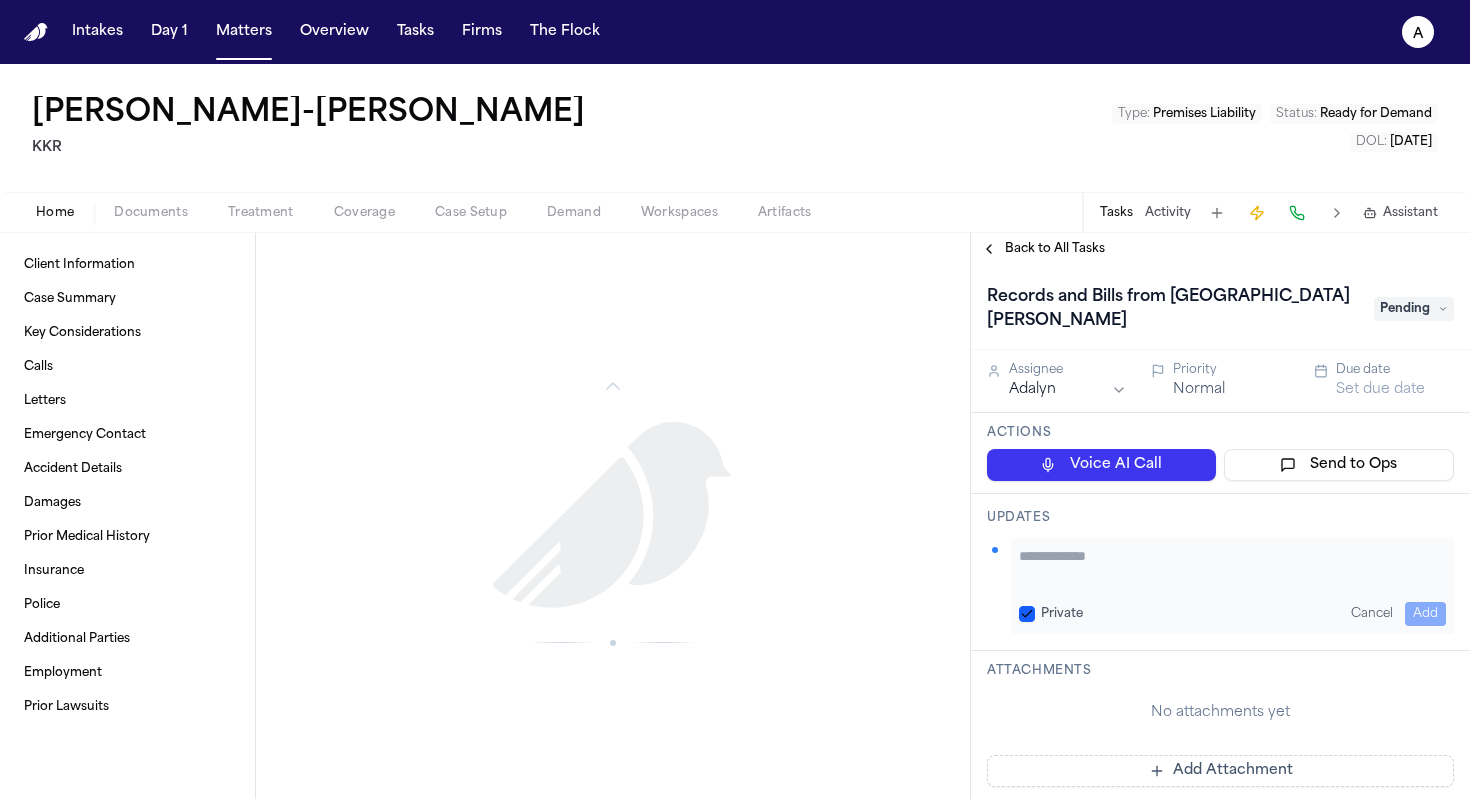 click on "Private" at bounding box center [1051, 614] 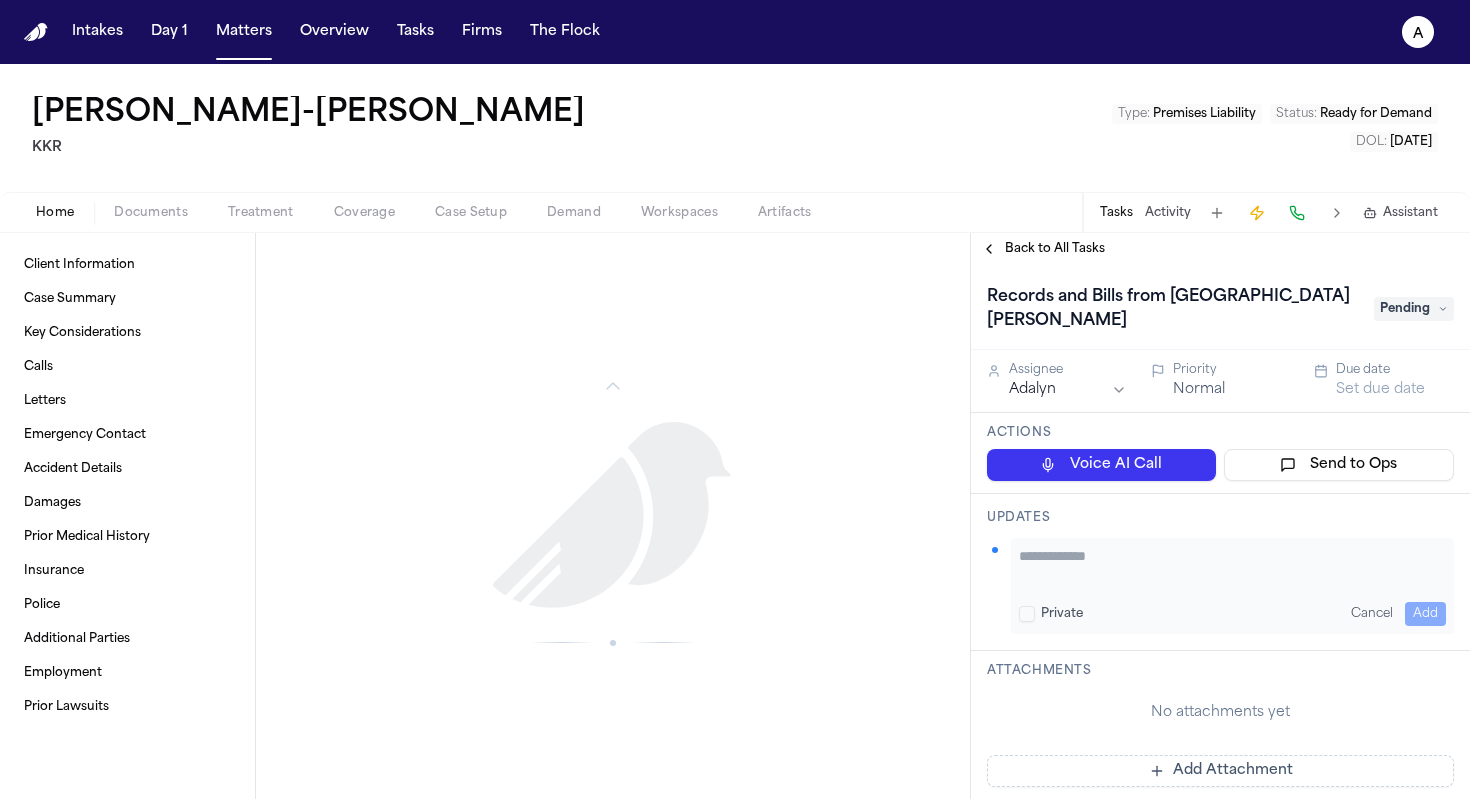click on "Private Cancel Add" at bounding box center (1232, 586) 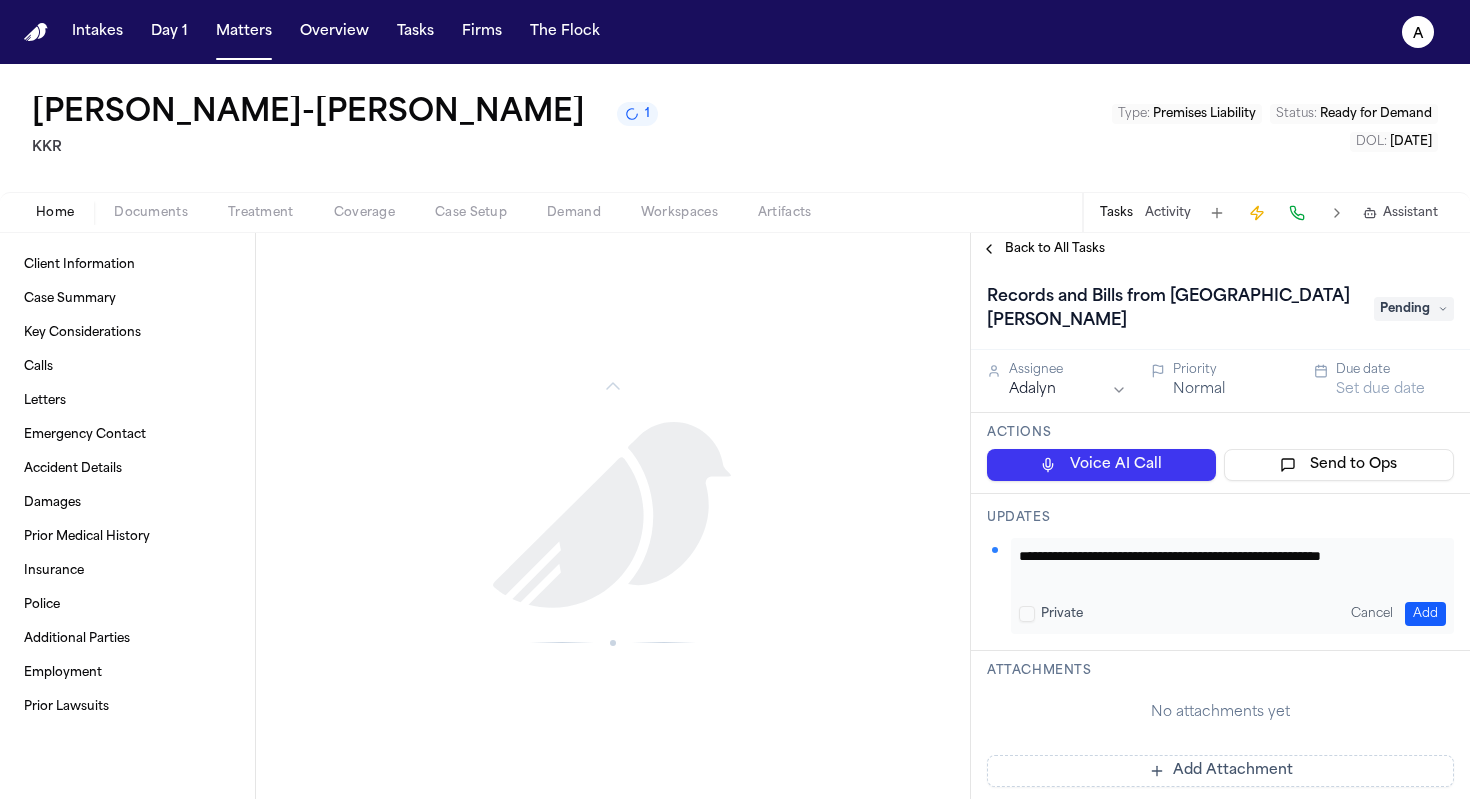 scroll, scrollTop: 1, scrollLeft: 0, axis: vertical 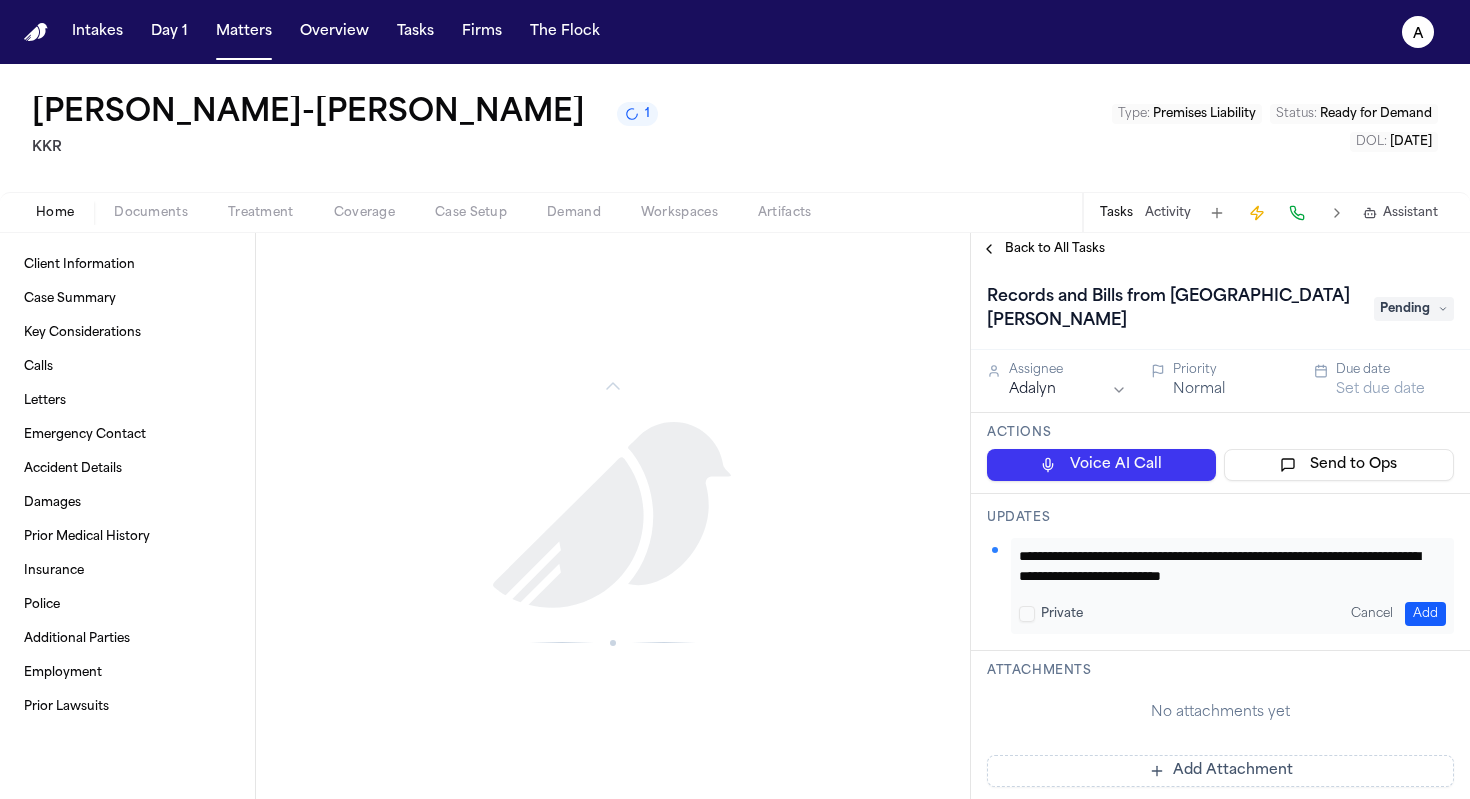 click on "**********" at bounding box center (1225, 566) 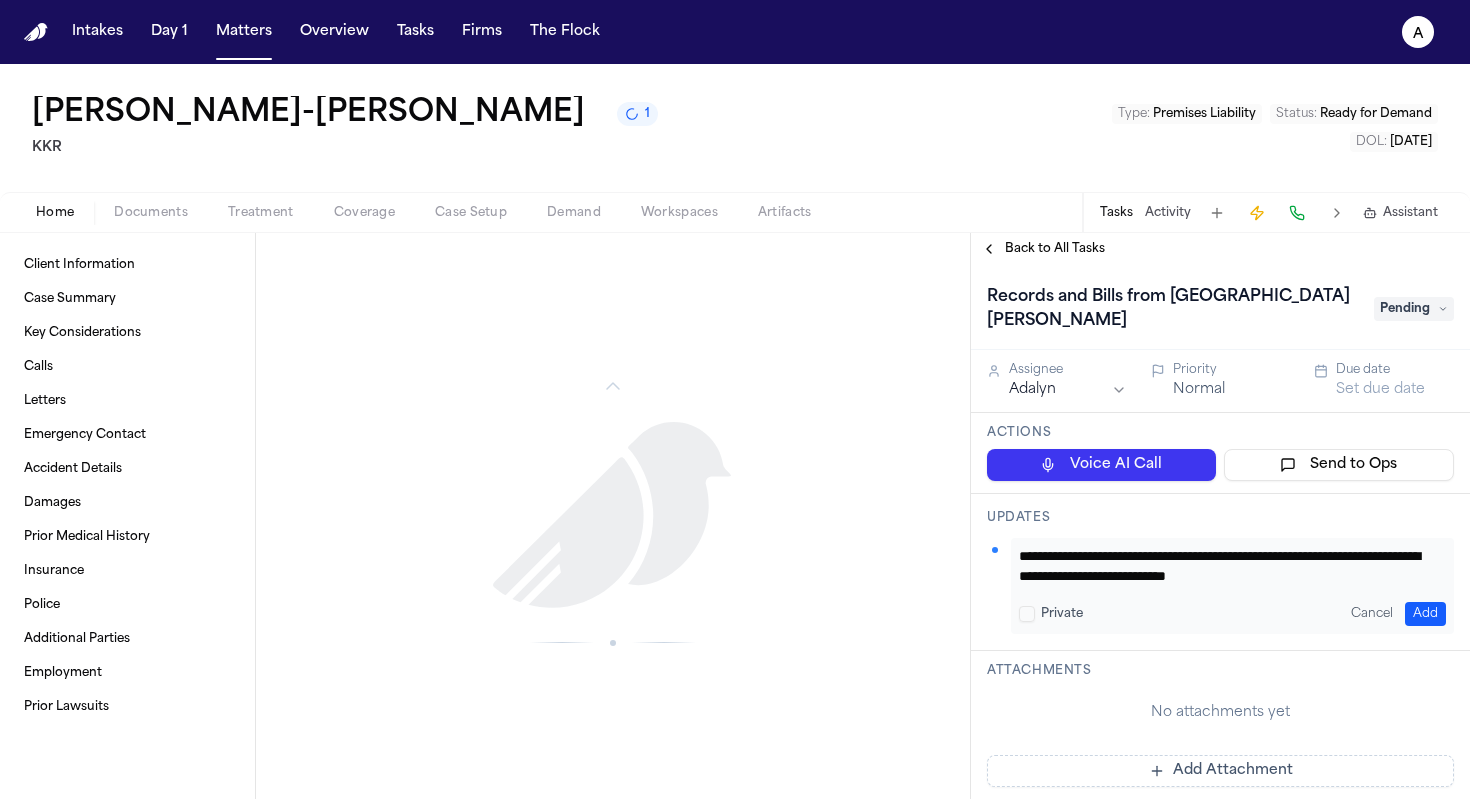 scroll, scrollTop: 0, scrollLeft: 0, axis: both 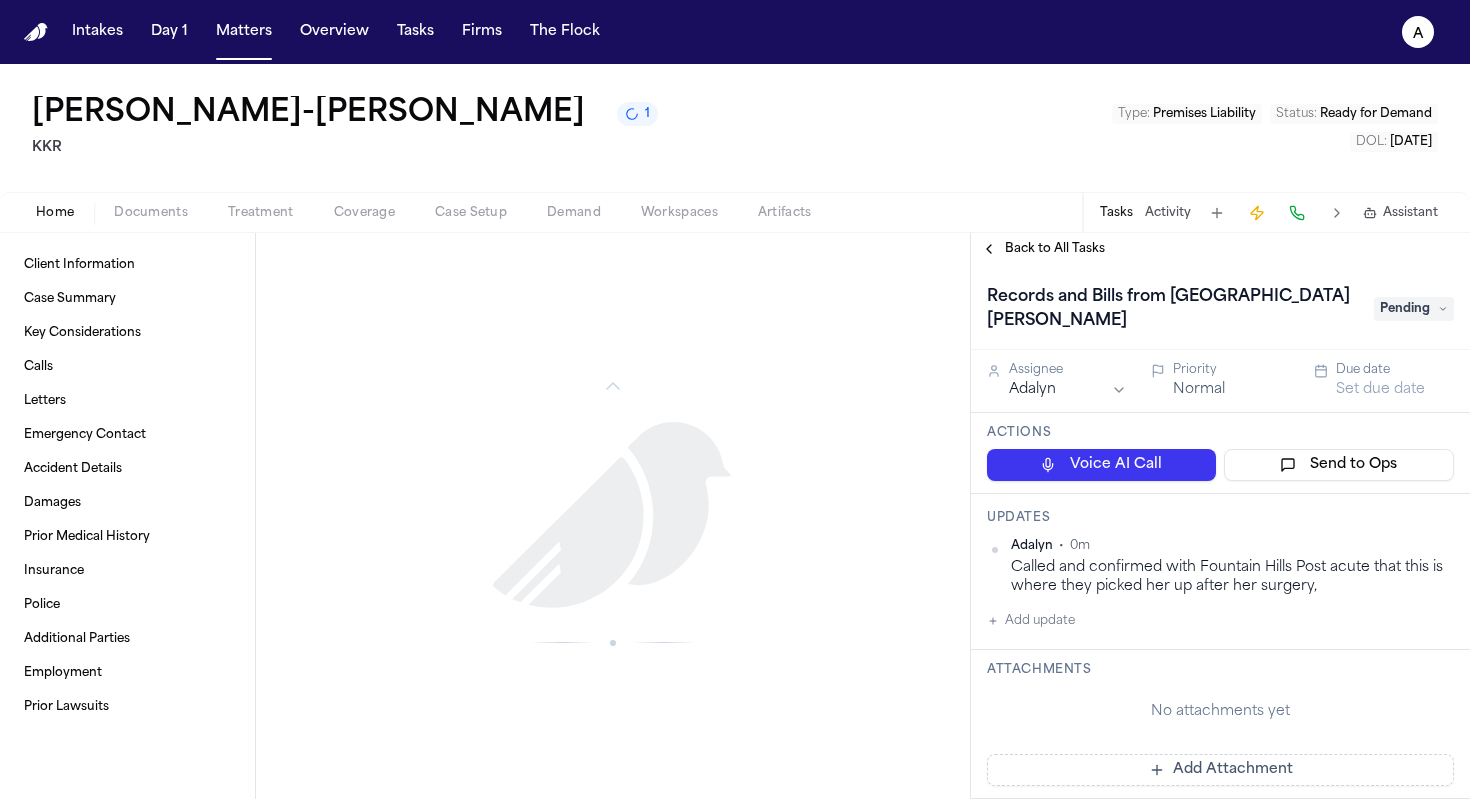 click on "Set due date" at bounding box center (1380, 390) 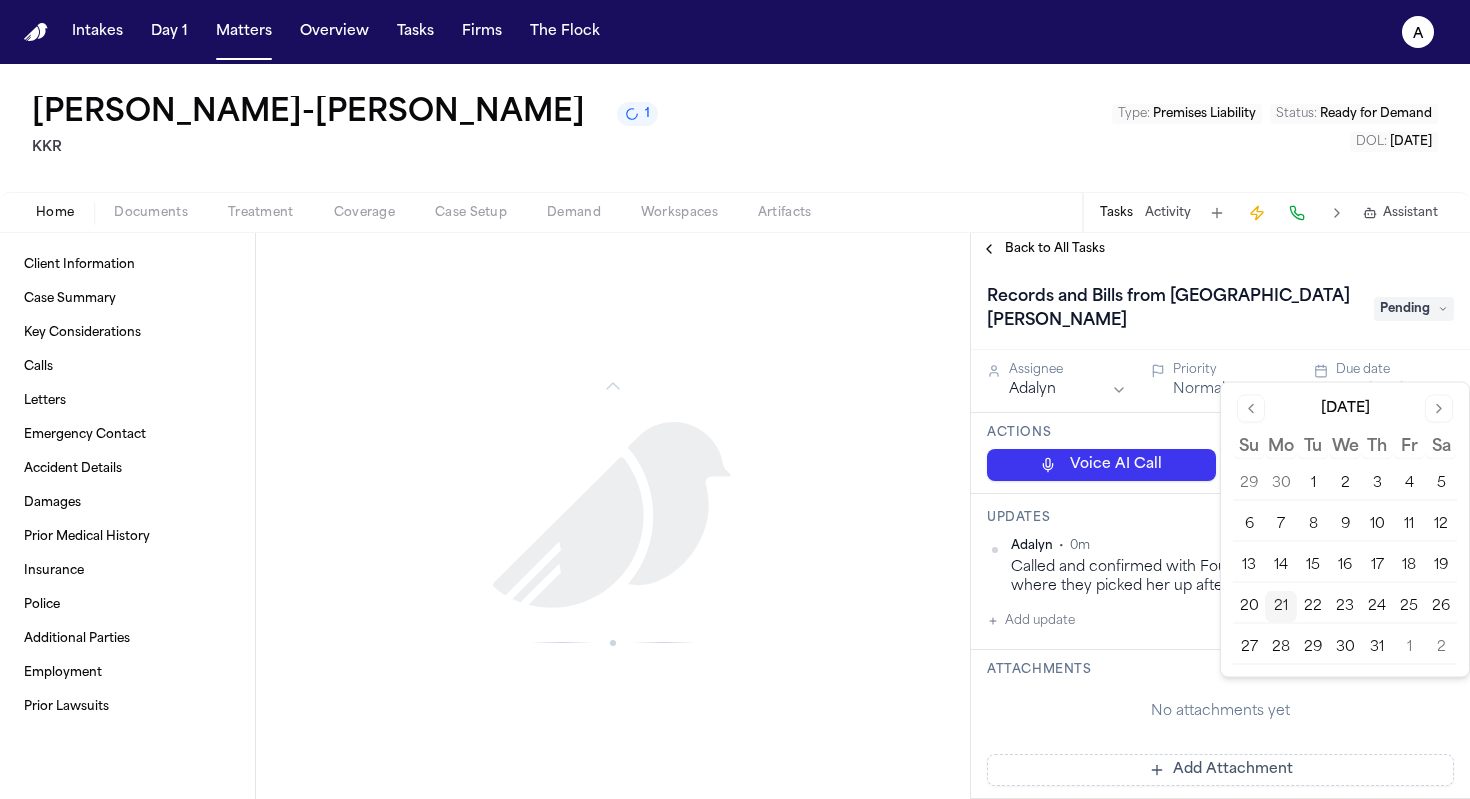 click on "21" at bounding box center (1281, 607) 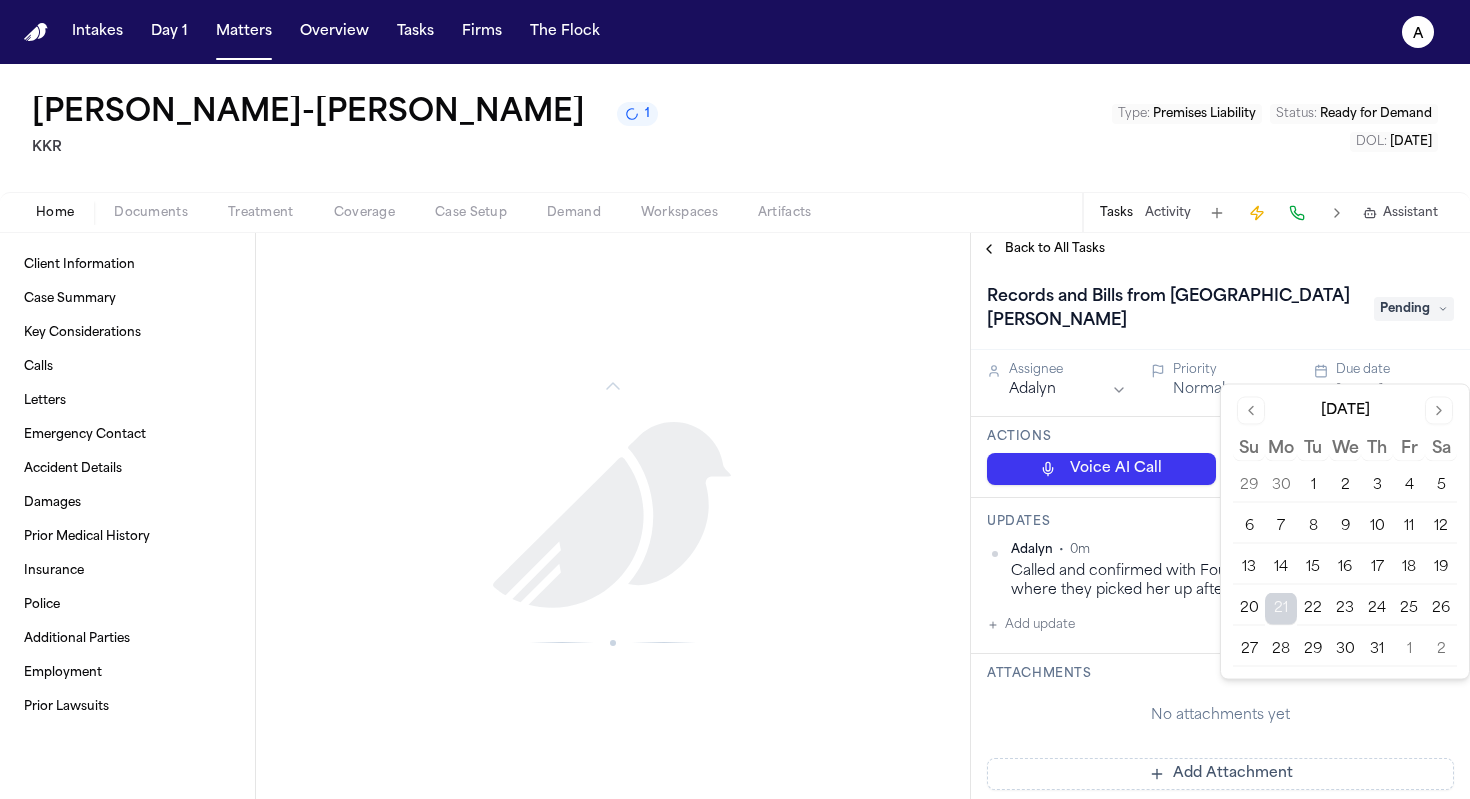 click on "Back to All Tasks" at bounding box center (1055, 249) 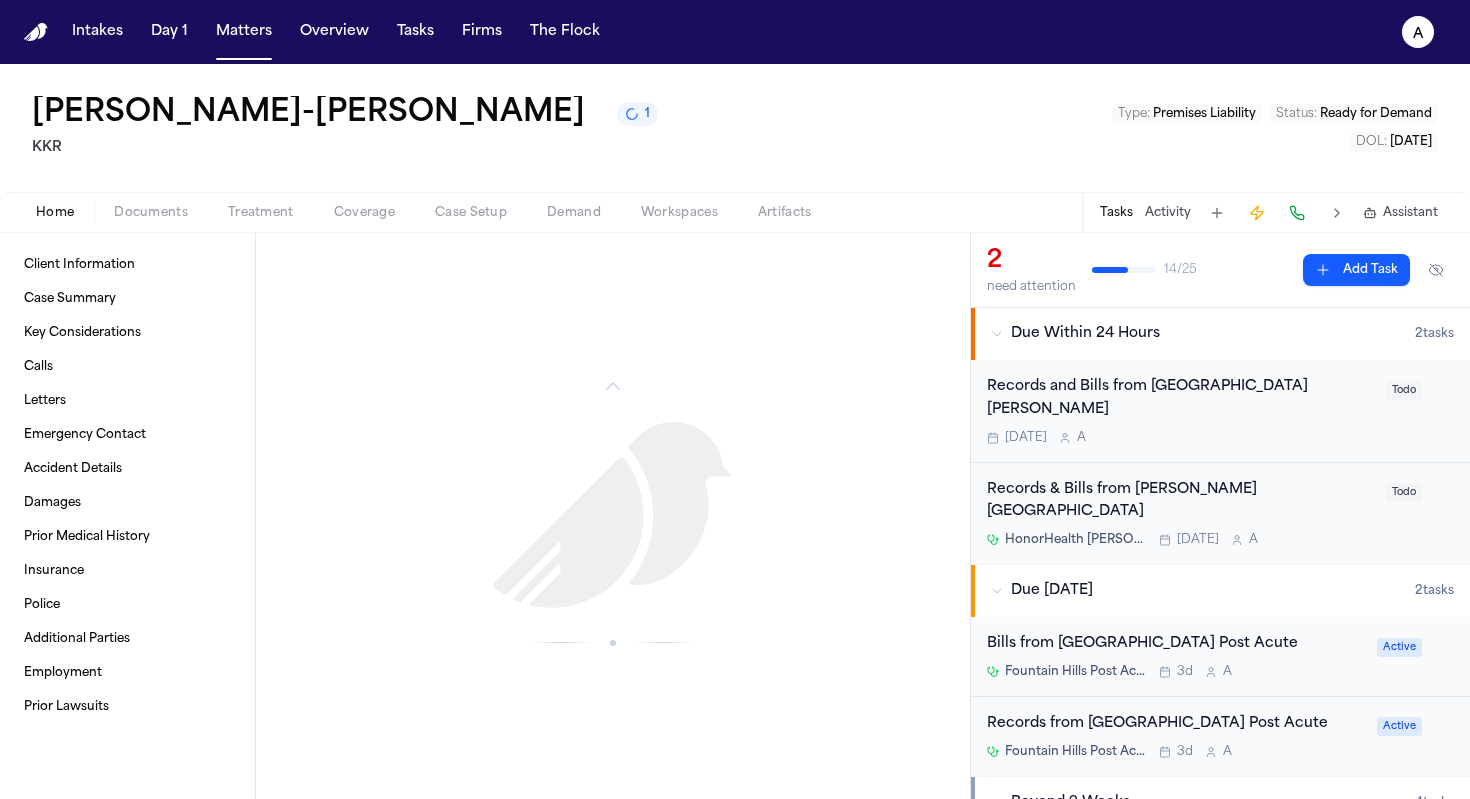 click on "Records & Bills from John C Lincoln Hospital HonorHealth John C. Lincoln Medical Center Today A" at bounding box center (1180, 514) 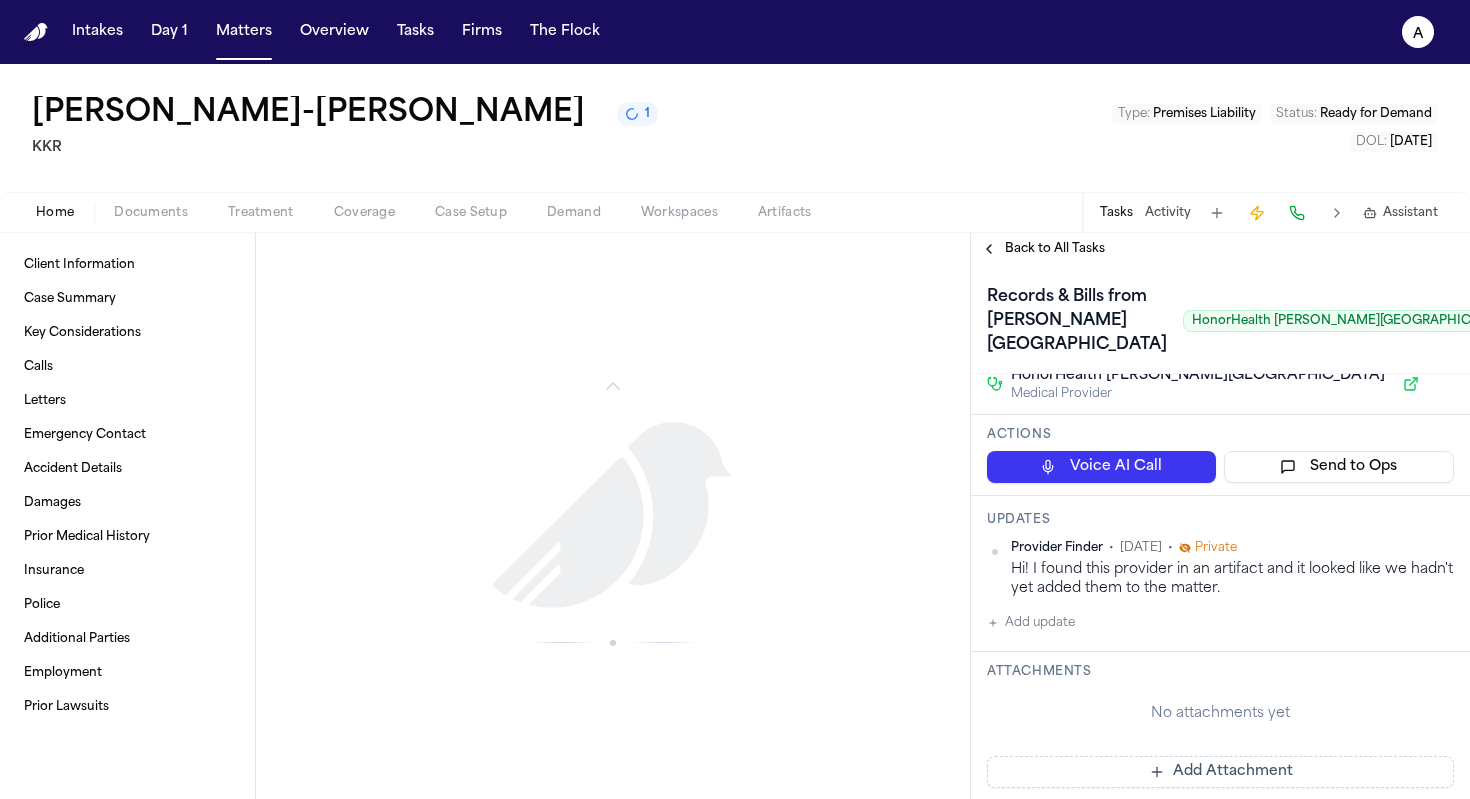 scroll, scrollTop: 117, scrollLeft: 0, axis: vertical 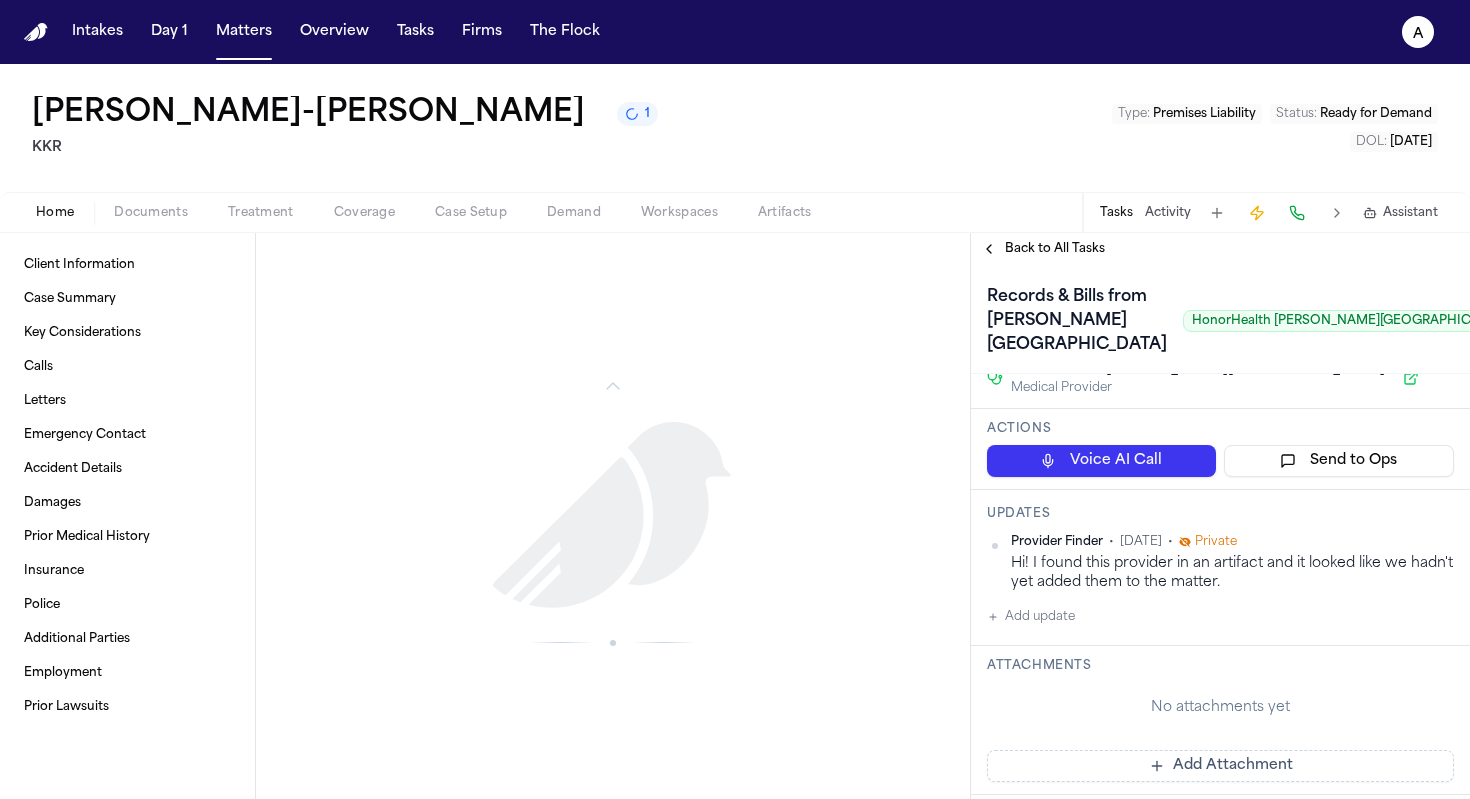 click on "Add update" at bounding box center [1031, 617] 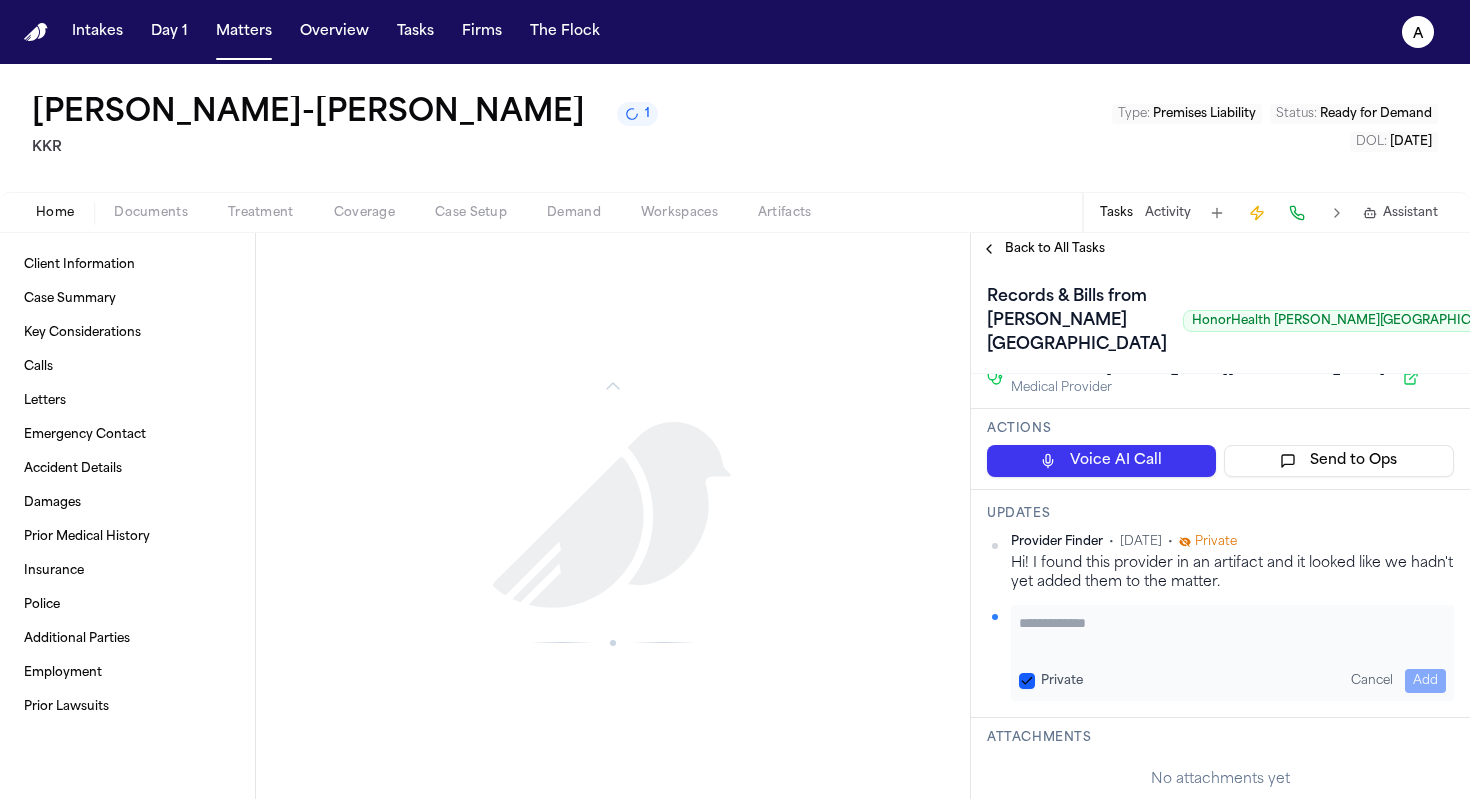 click on "Private" at bounding box center (1027, 681) 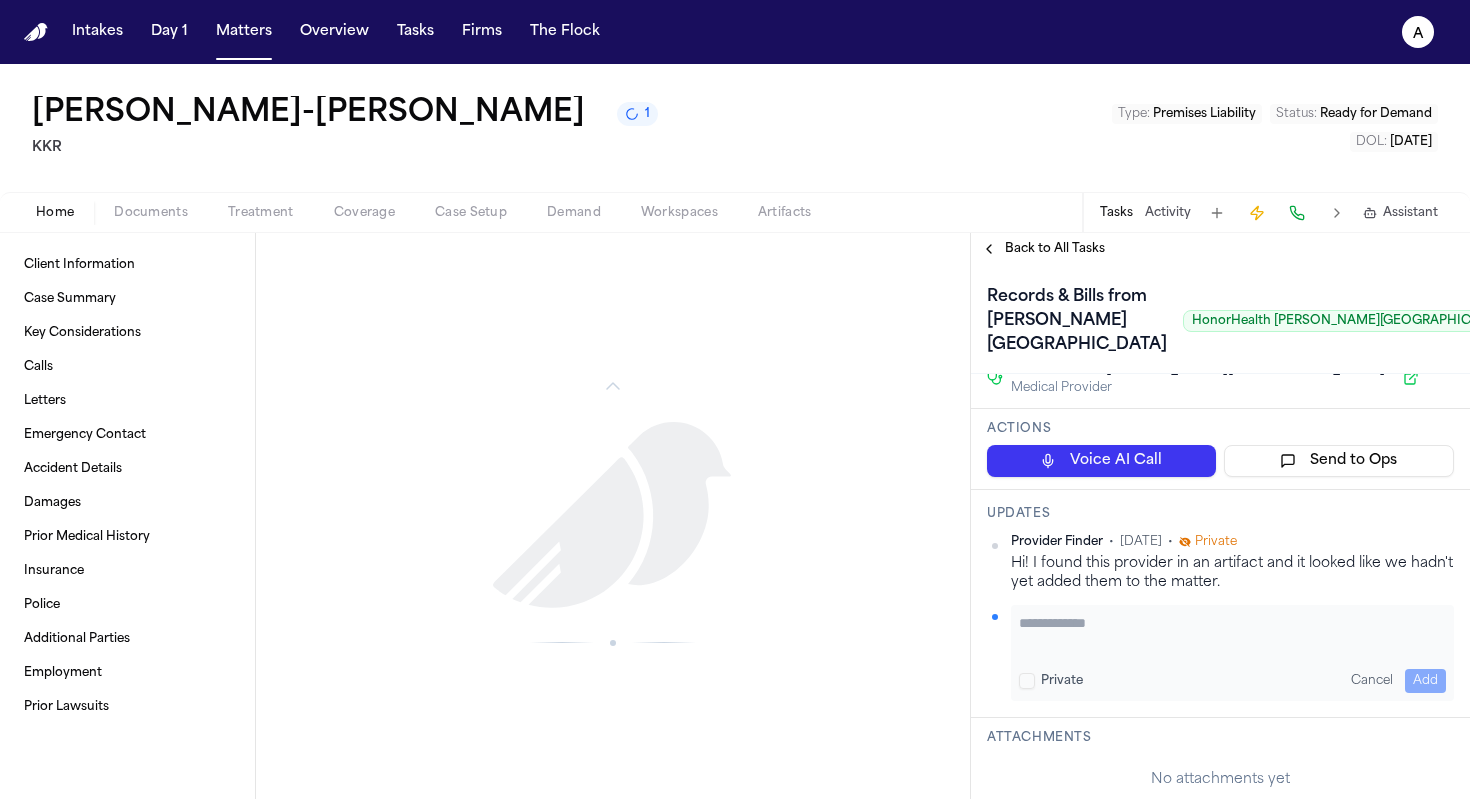 click at bounding box center (1232, 633) 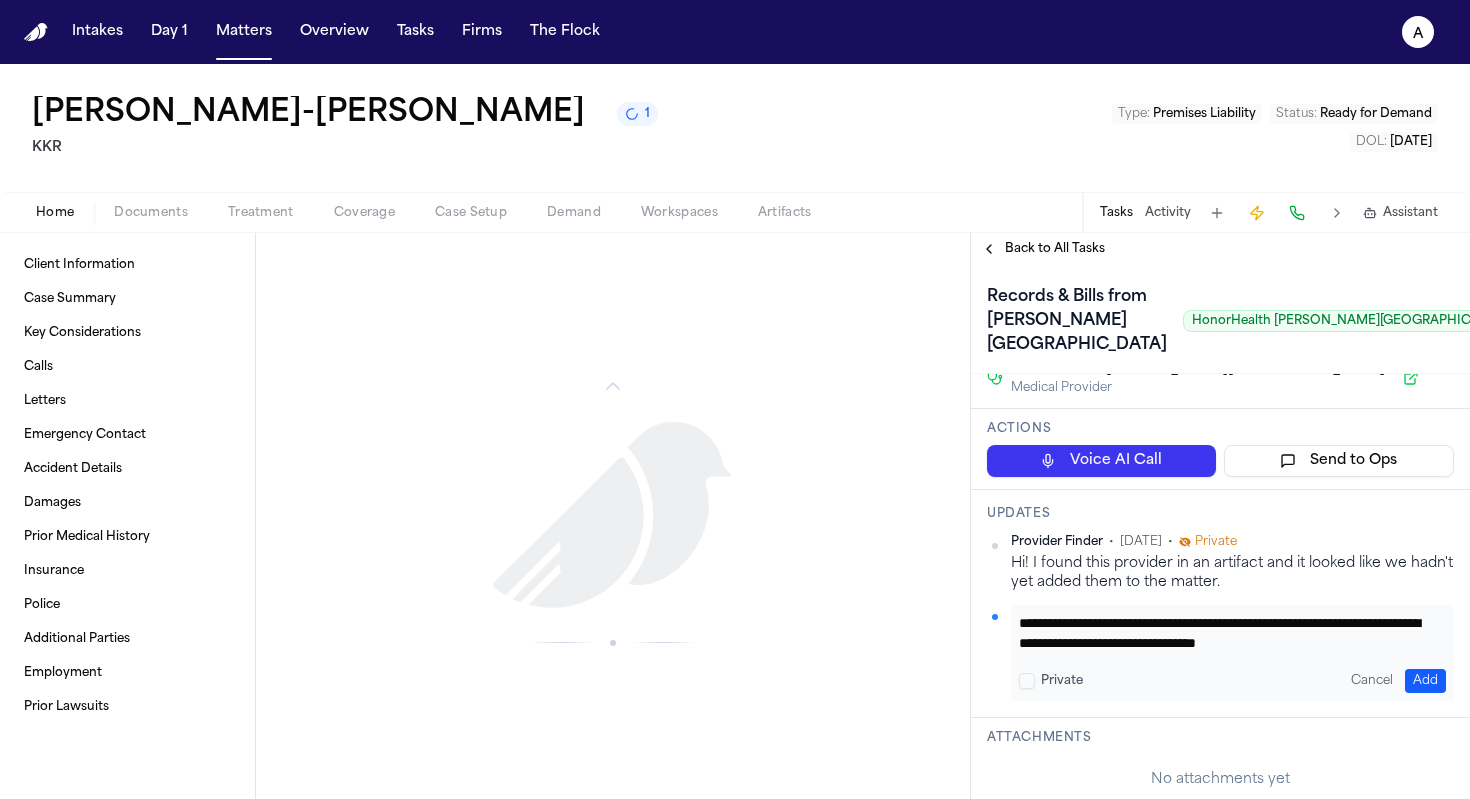 scroll, scrollTop: 21, scrollLeft: 0, axis: vertical 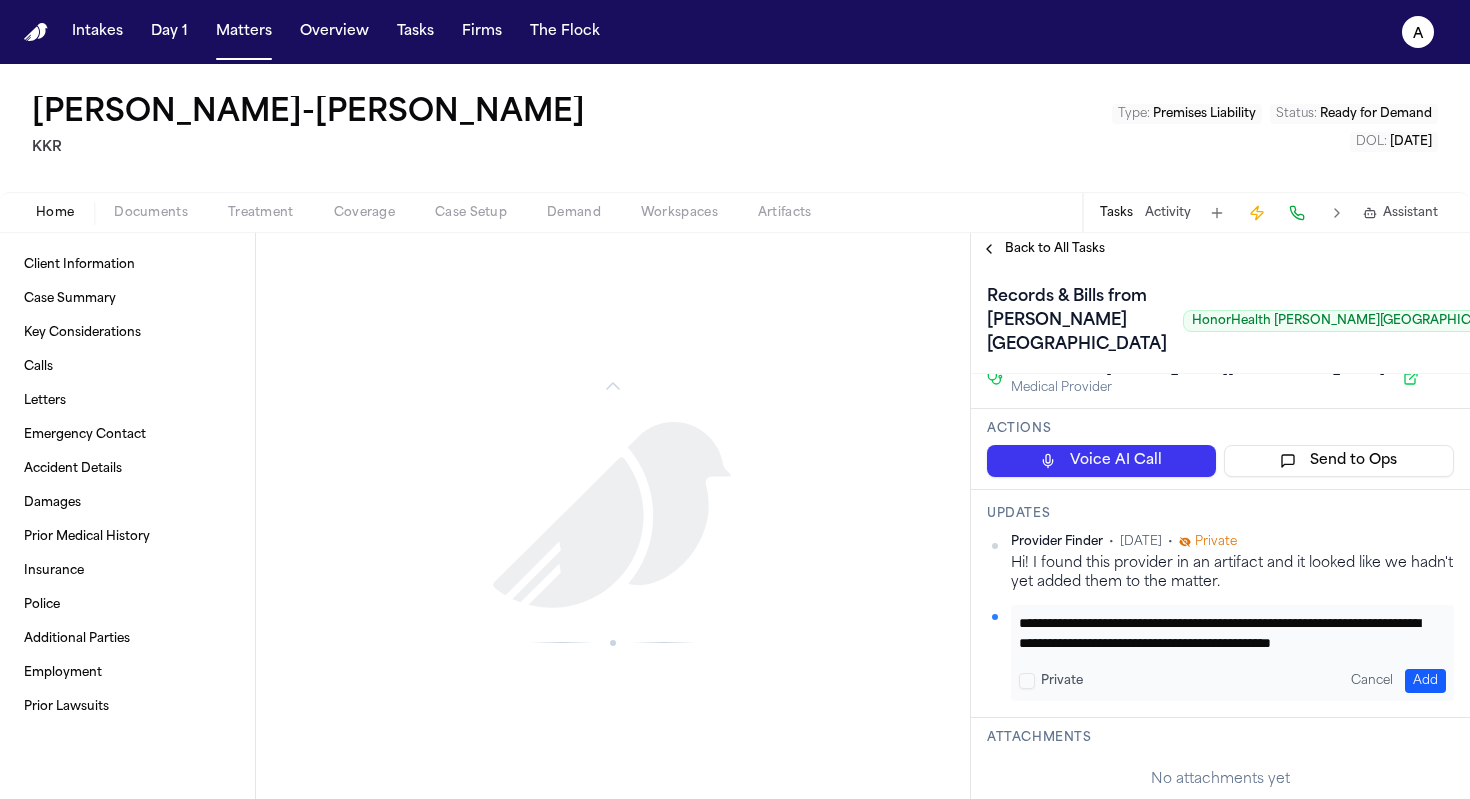 click on "**********" at bounding box center [1232, 653] 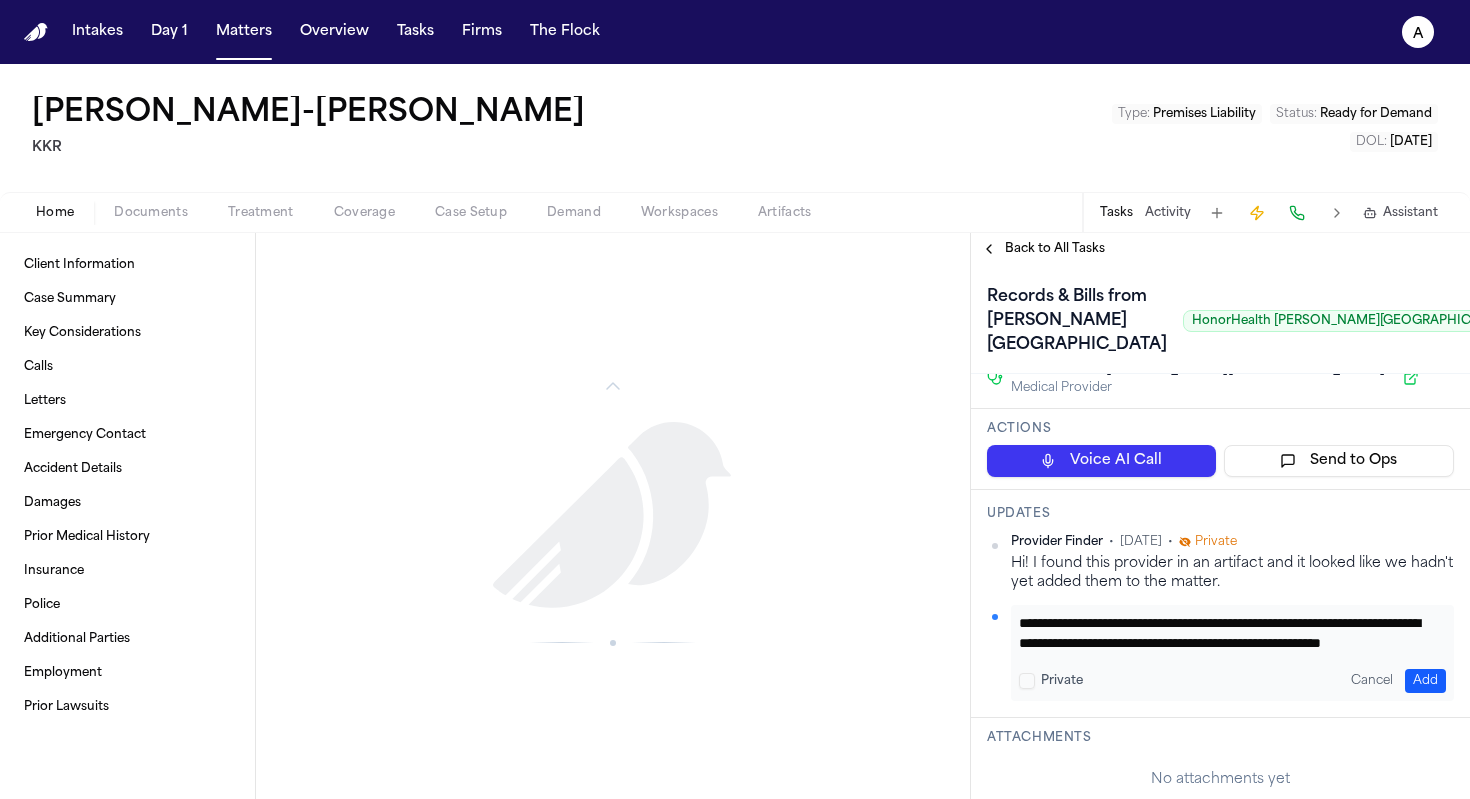 type on "**********" 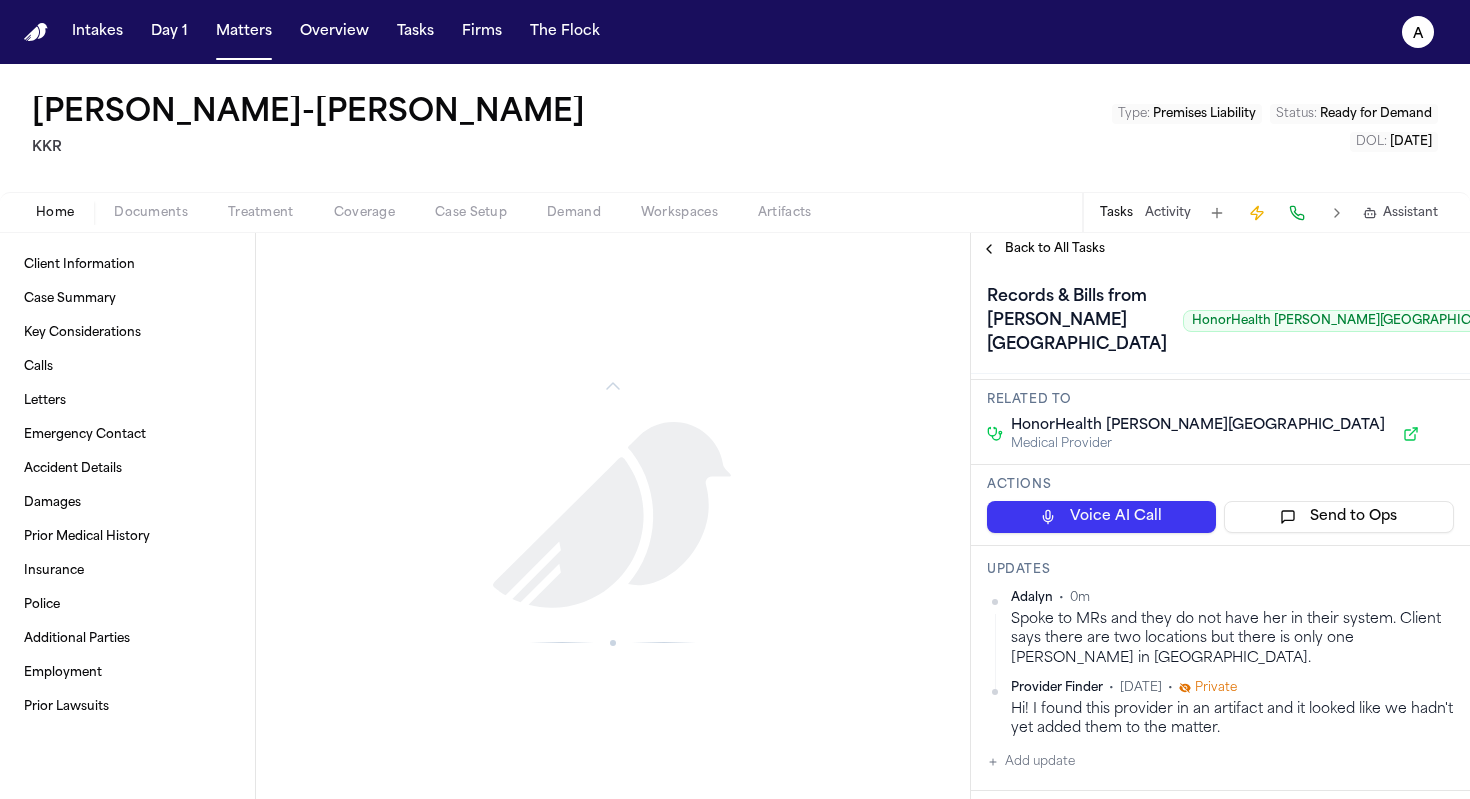 scroll, scrollTop: 0, scrollLeft: 0, axis: both 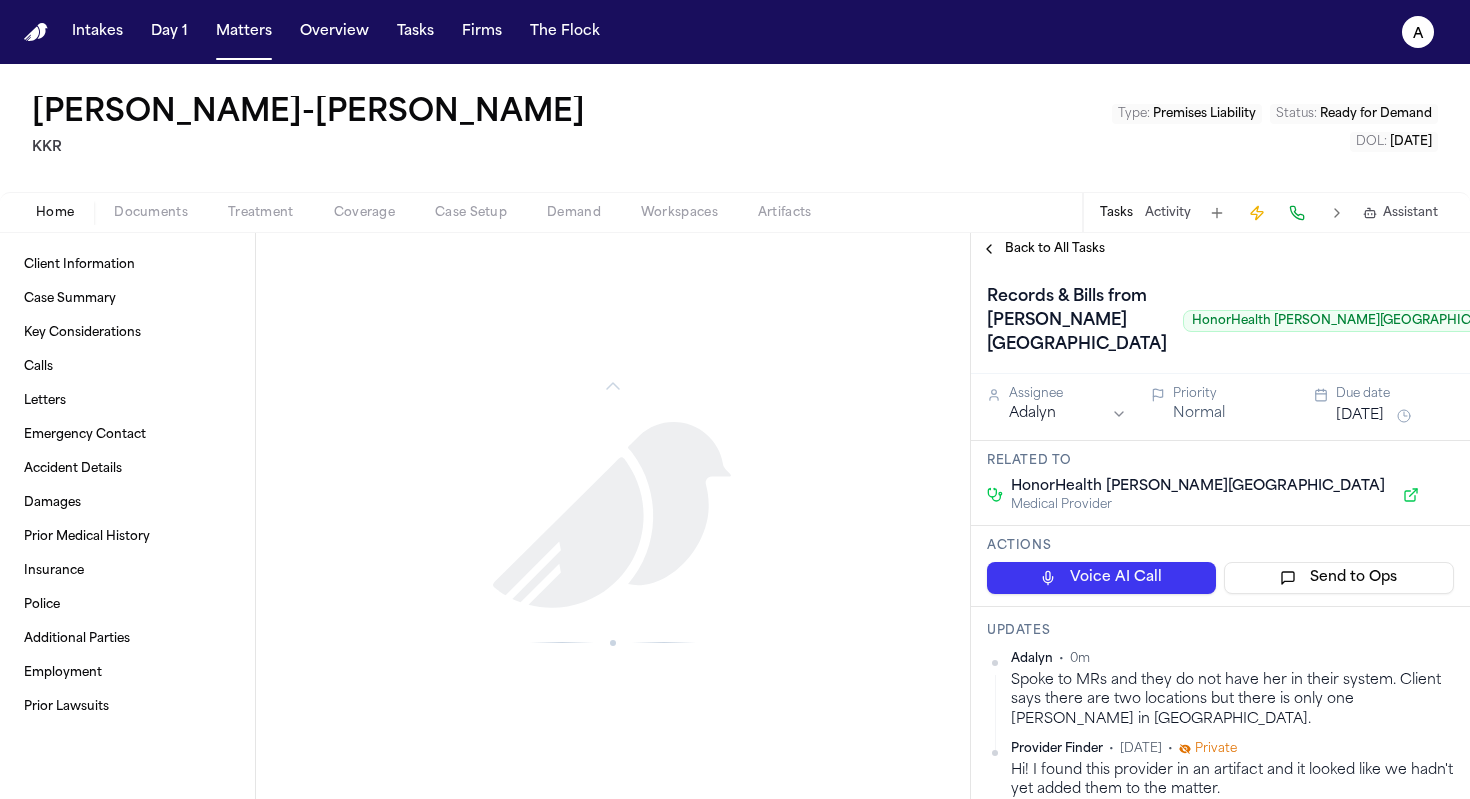 click on "Back to All Tasks" at bounding box center (1055, 249) 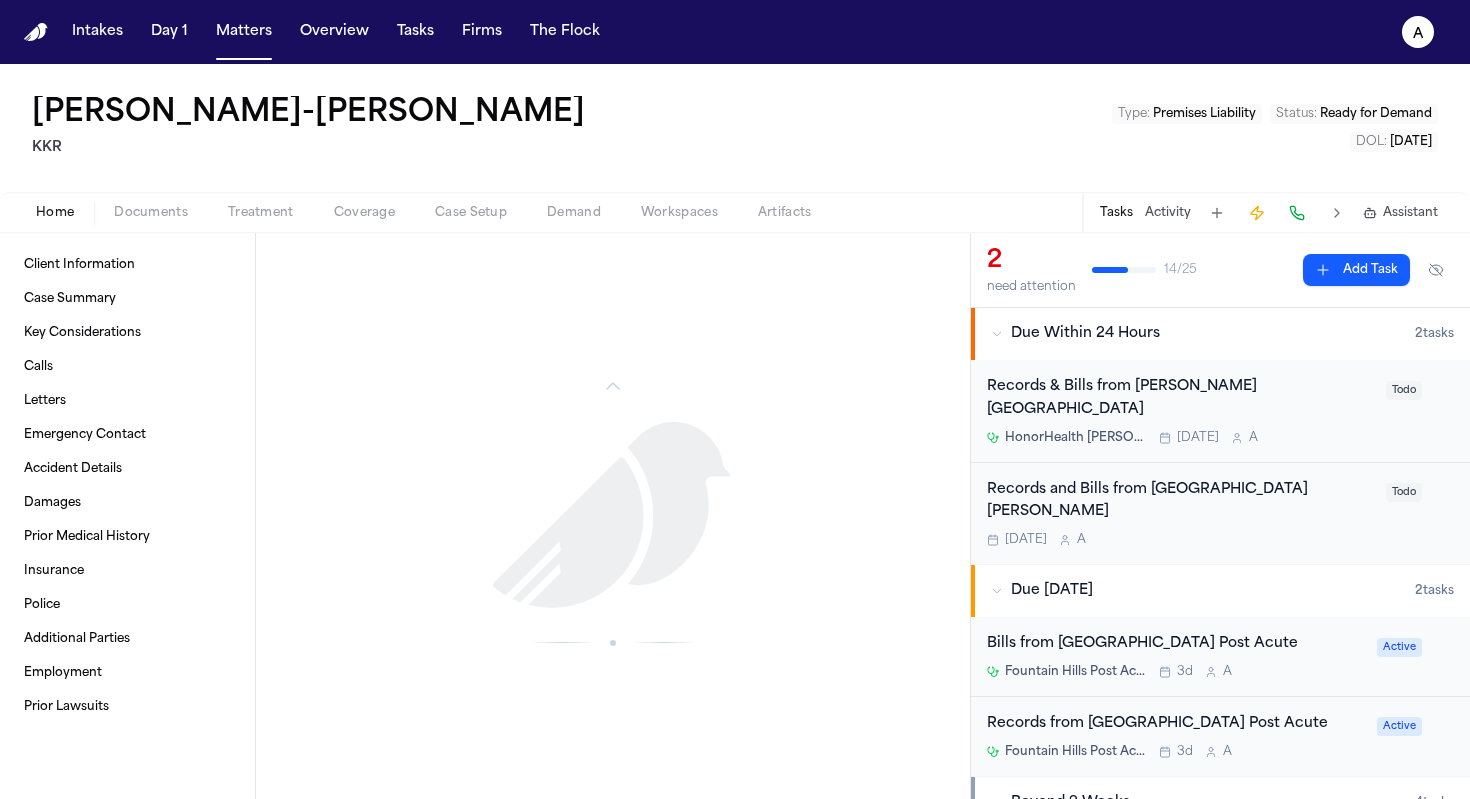 click on "Today A" at bounding box center [1180, 540] 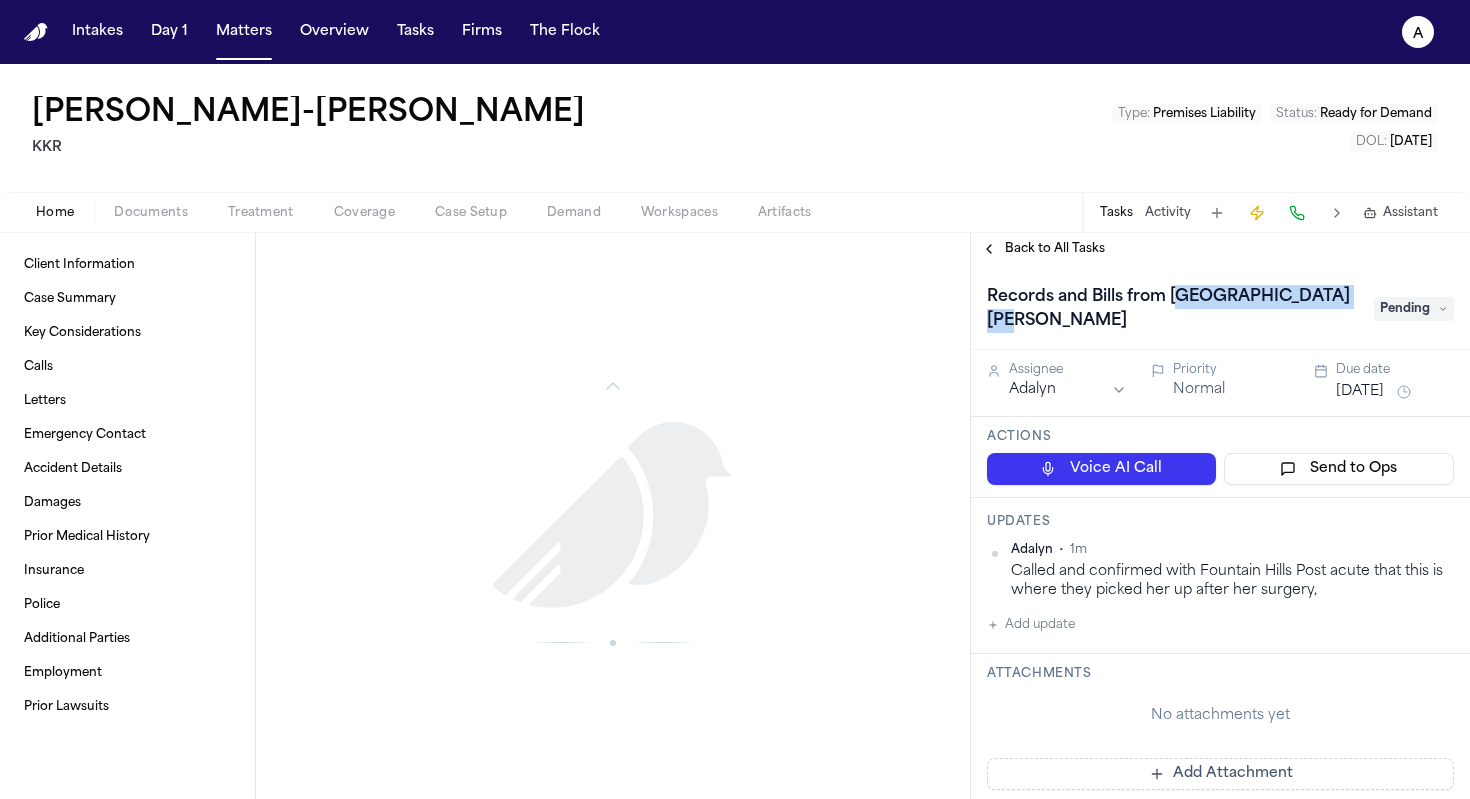 drag, startPoint x: 1176, startPoint y: 299, endPoint x: 1329, endPoint y: 301, distance: 153.01308 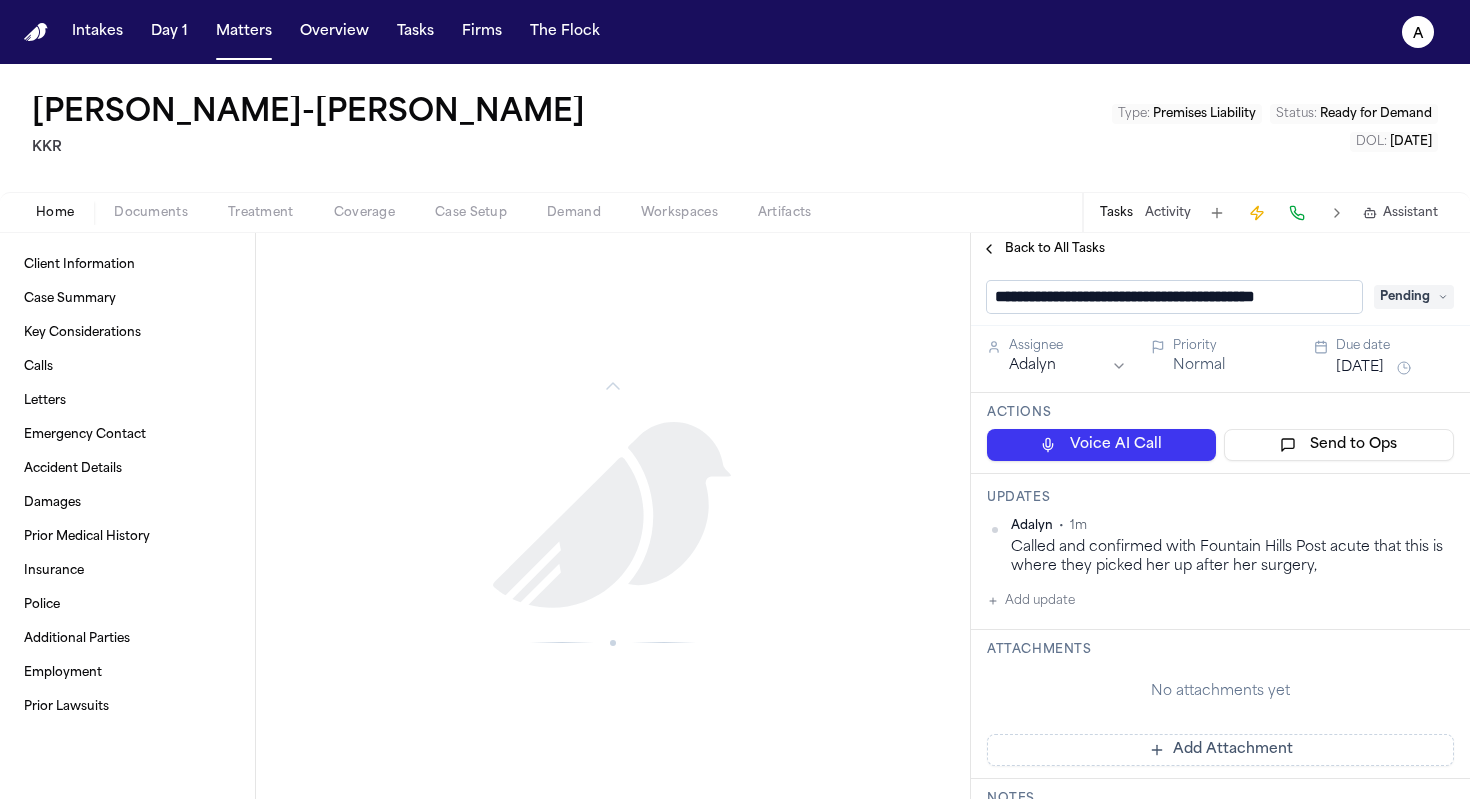 scroll, scrollTop: 1, scrollLeft: 0, axis: vertical 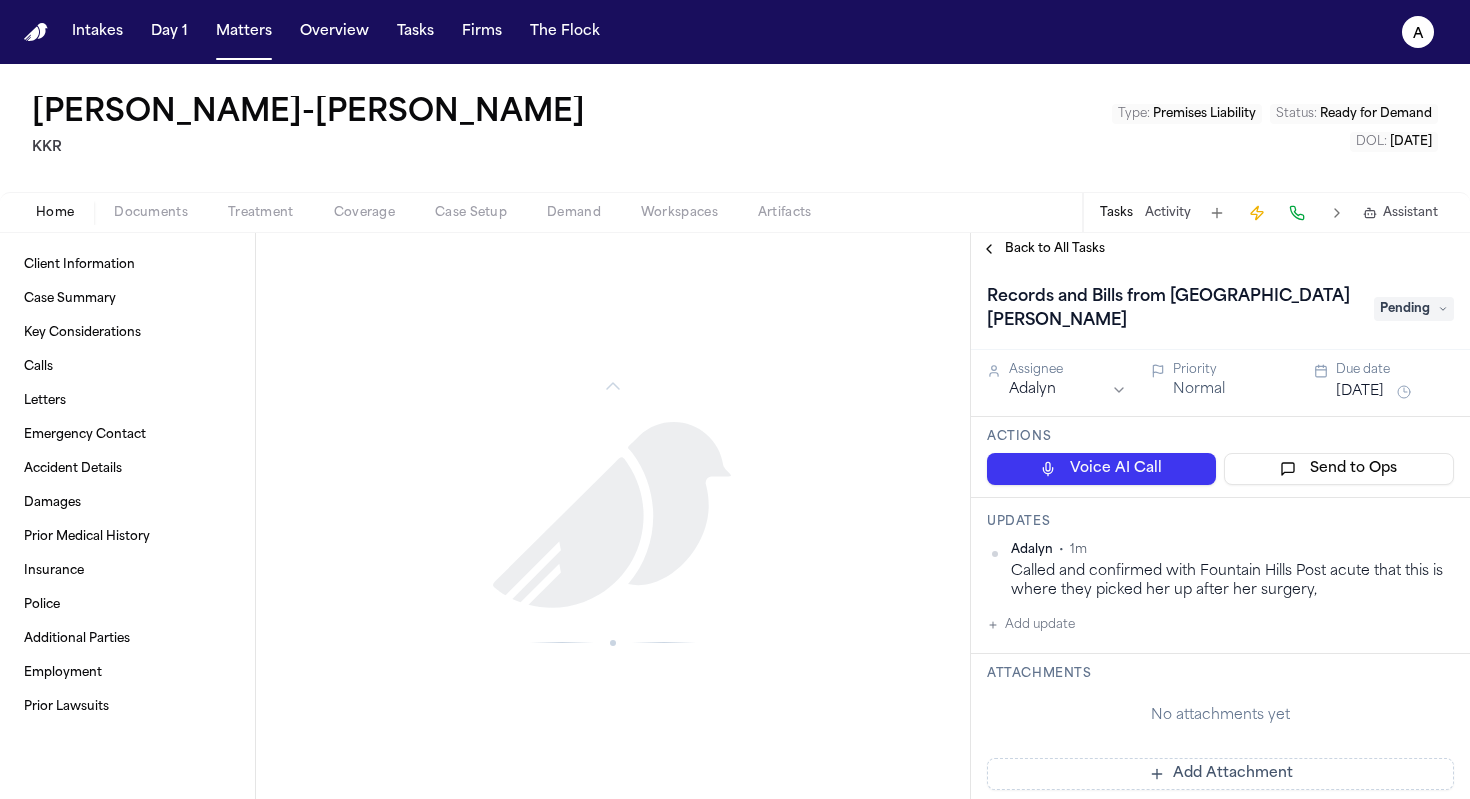 click on "Back to All Tasks" at bounding box center (1055, 249) 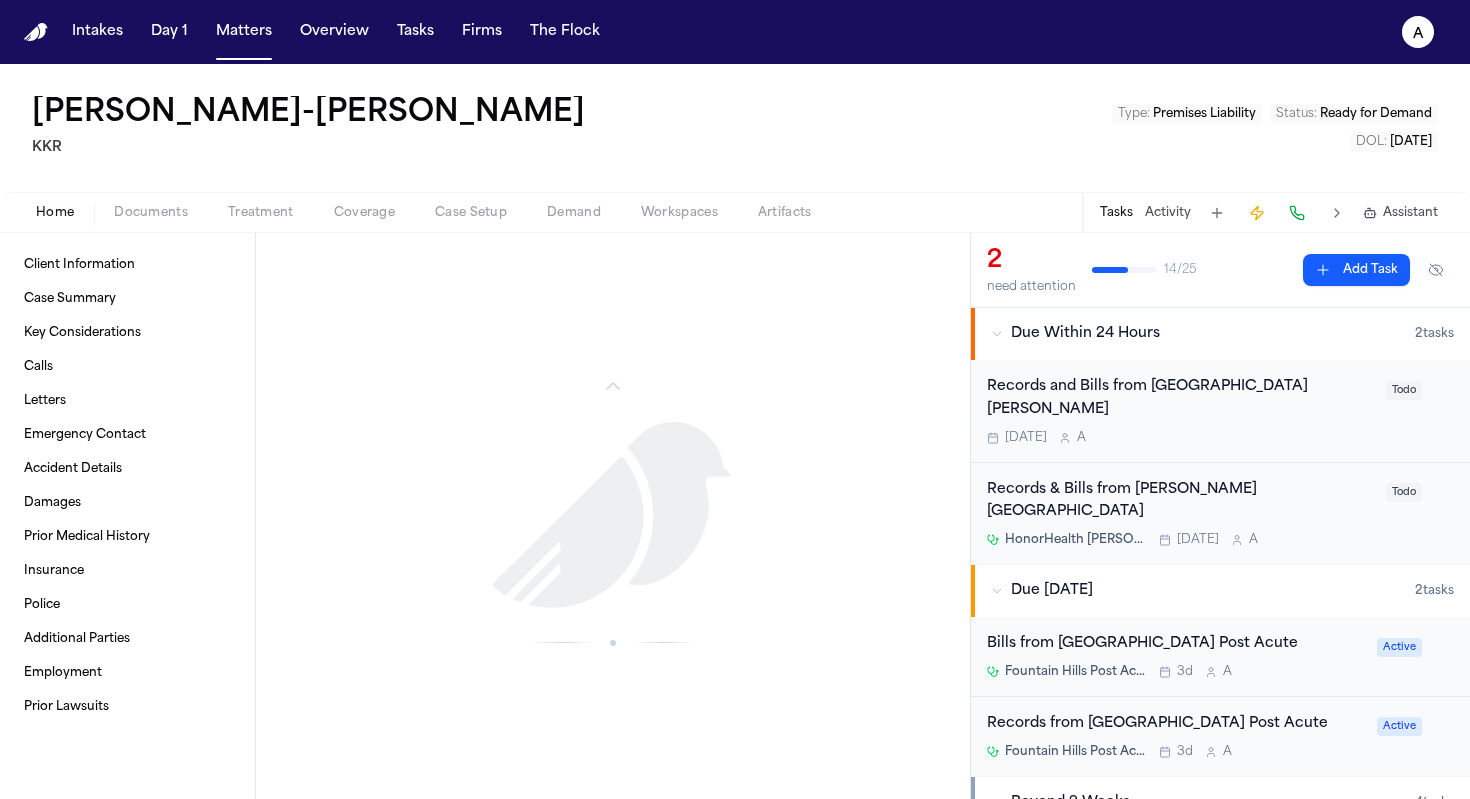 click on "HonorHealth John C. Lincoln Medical Center Today A" at bounding box center (1180, 540) 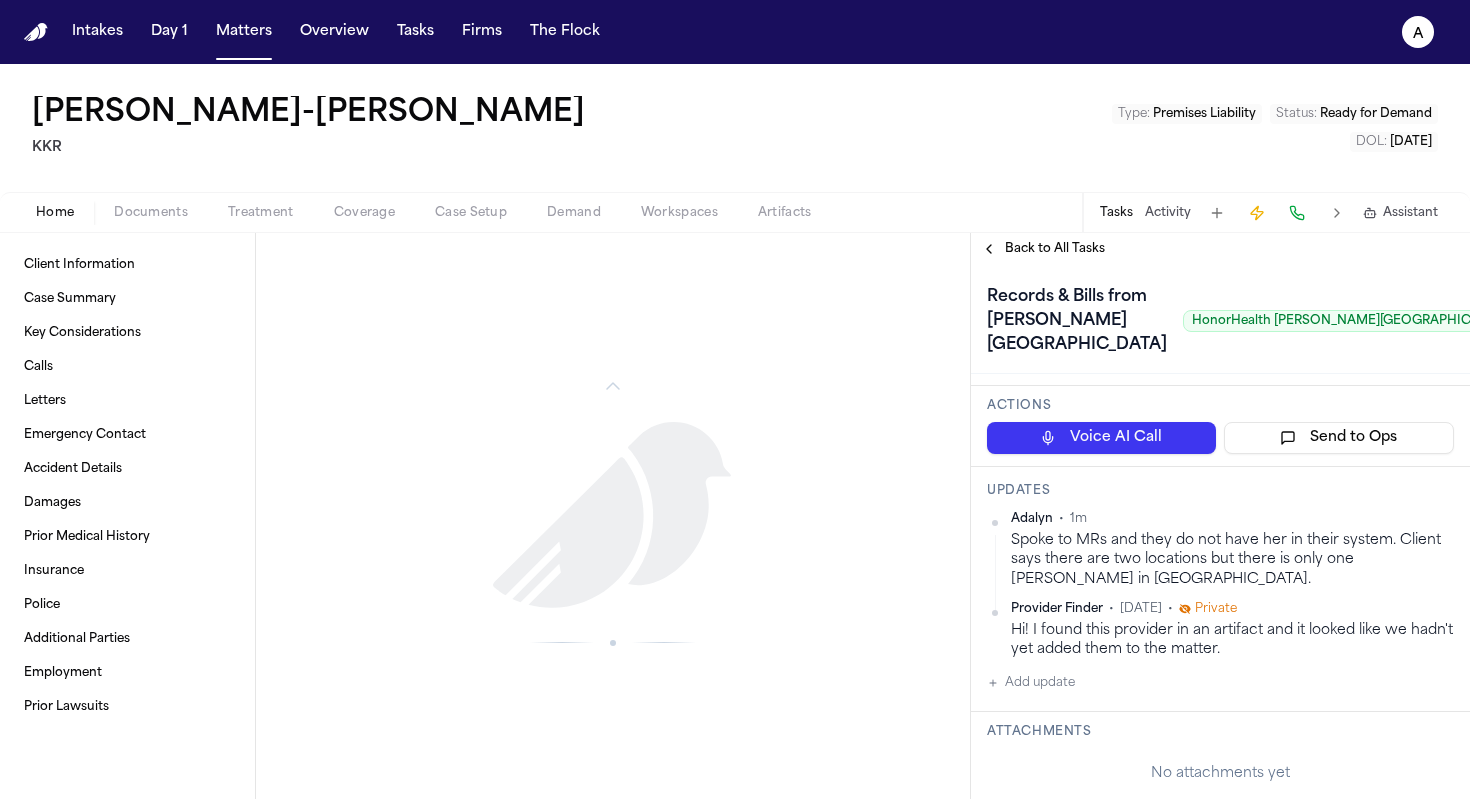 scroll, scrollTop: 172, scrollLeft: 0, axis: vertical 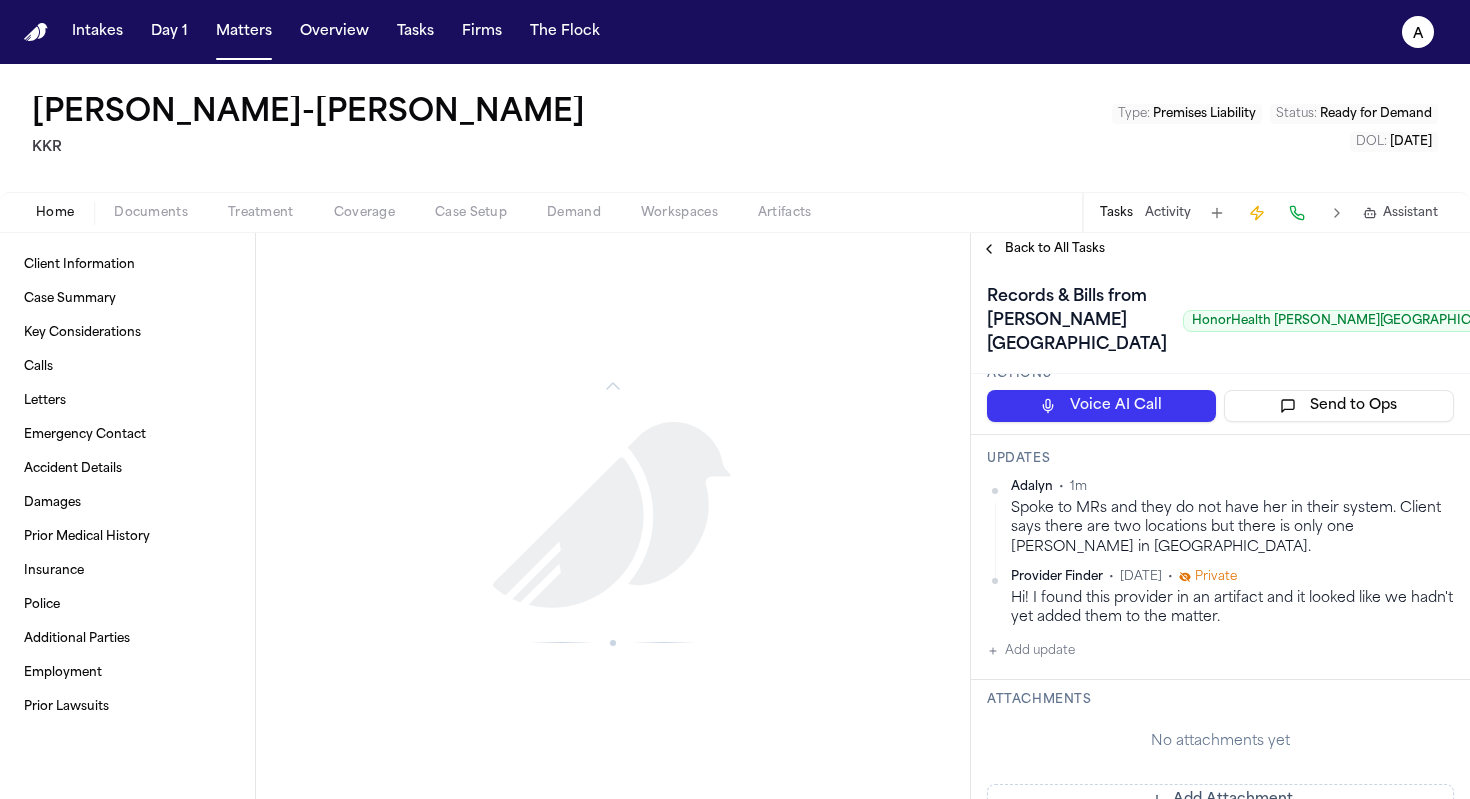 click on "**********" at bounding box center (735, 399) 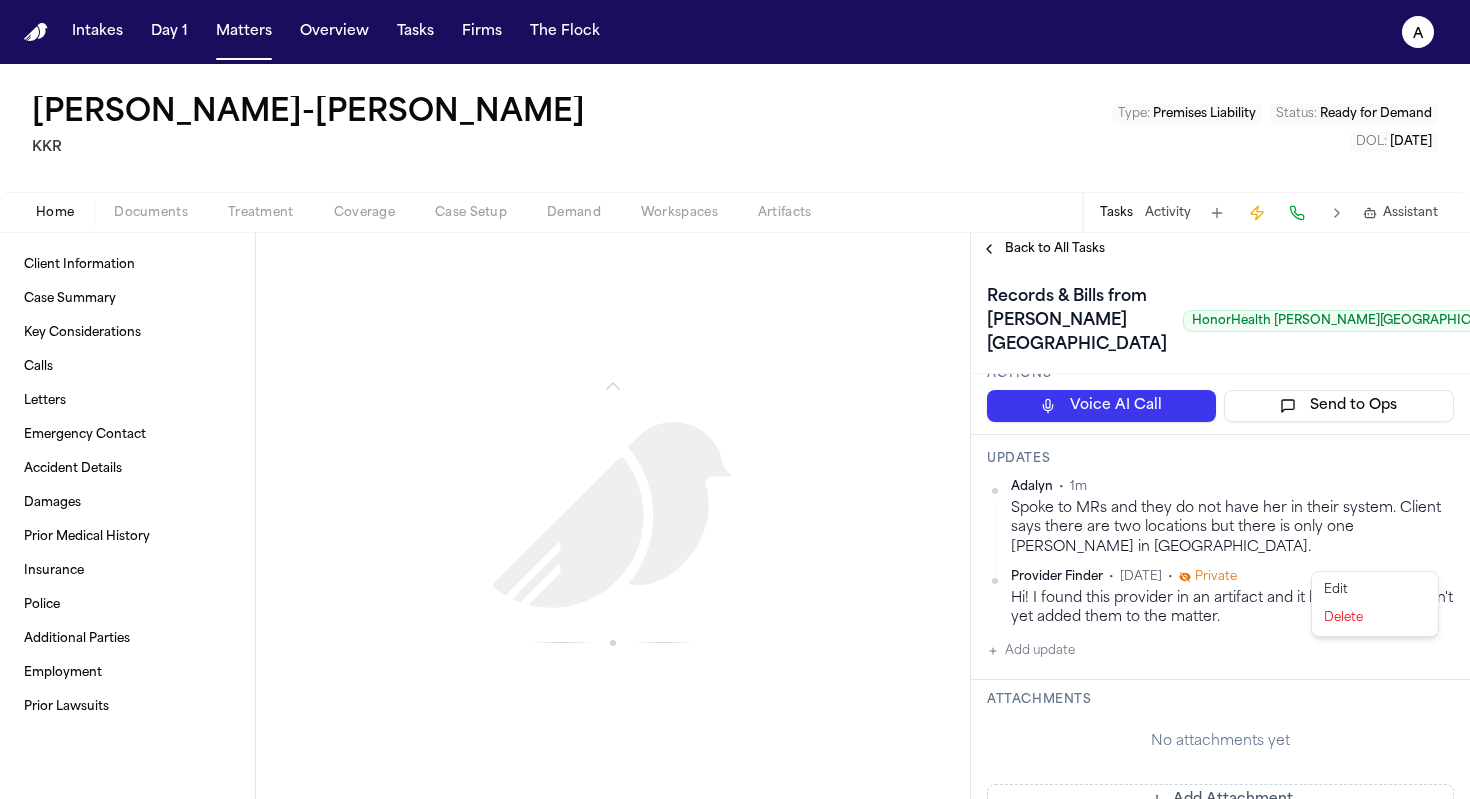 click on "Edit" at bounding box center (1375, 590) 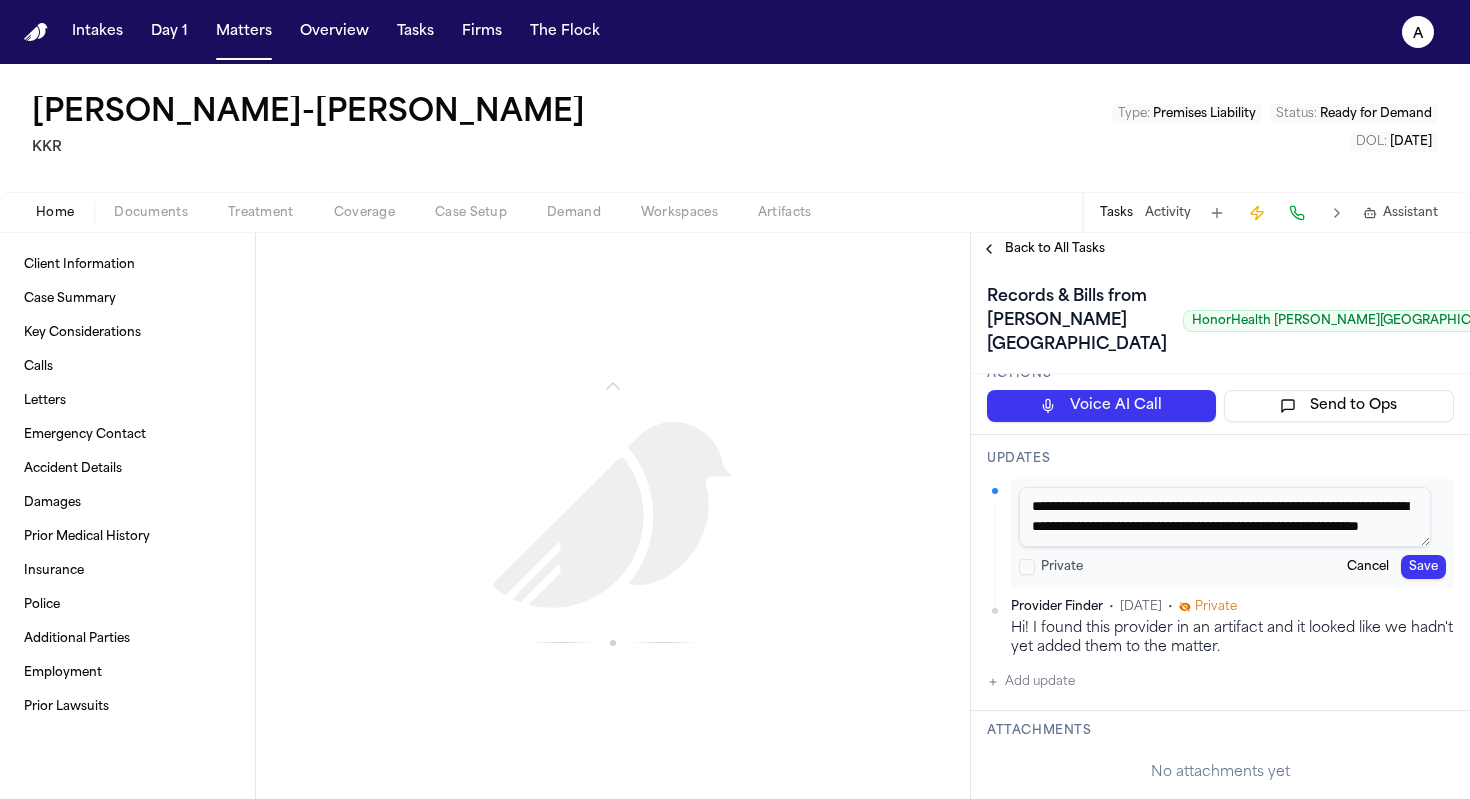 scroll, scrollTop: 18, scrollLeft: 0, axis: vertical 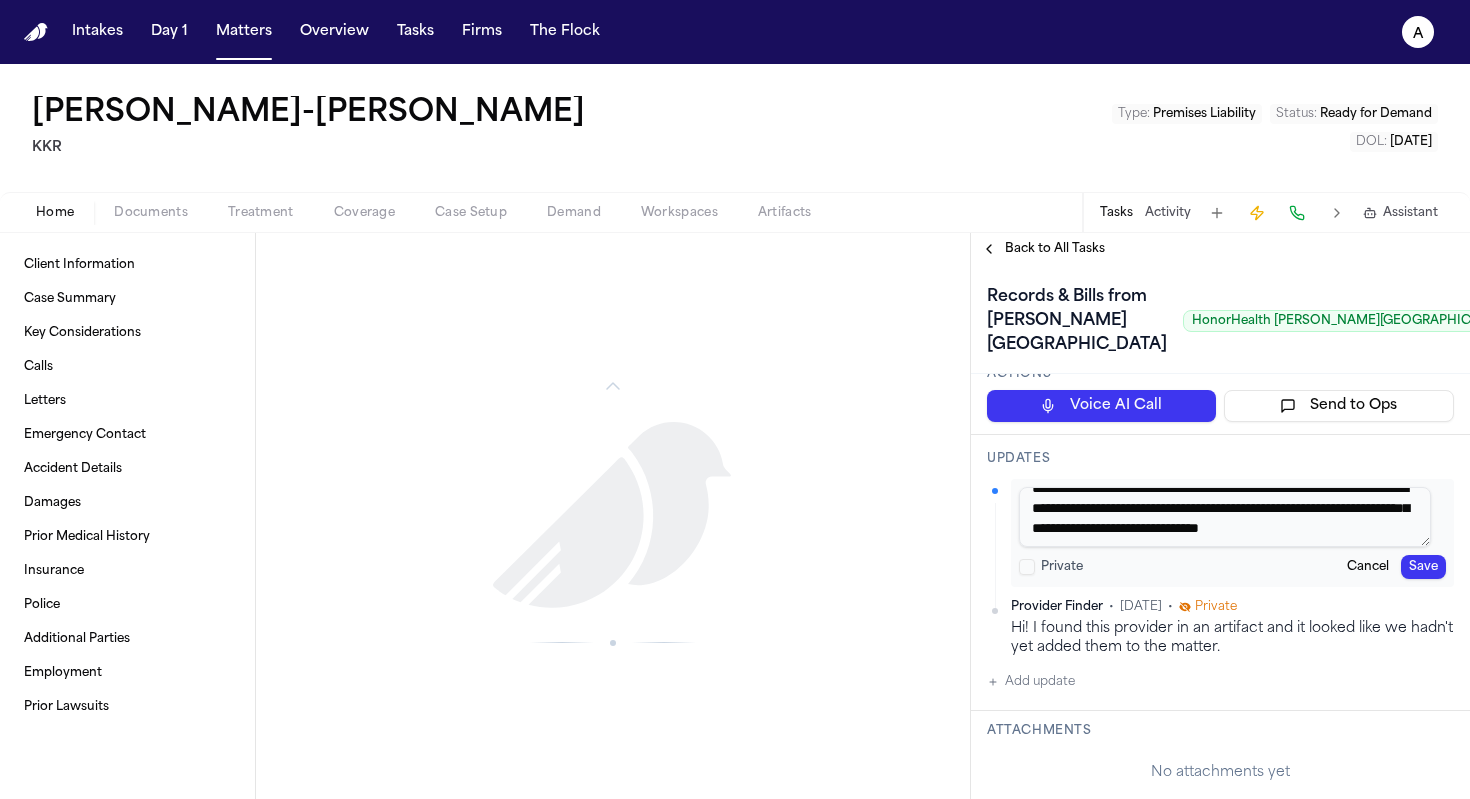 type on "**********" 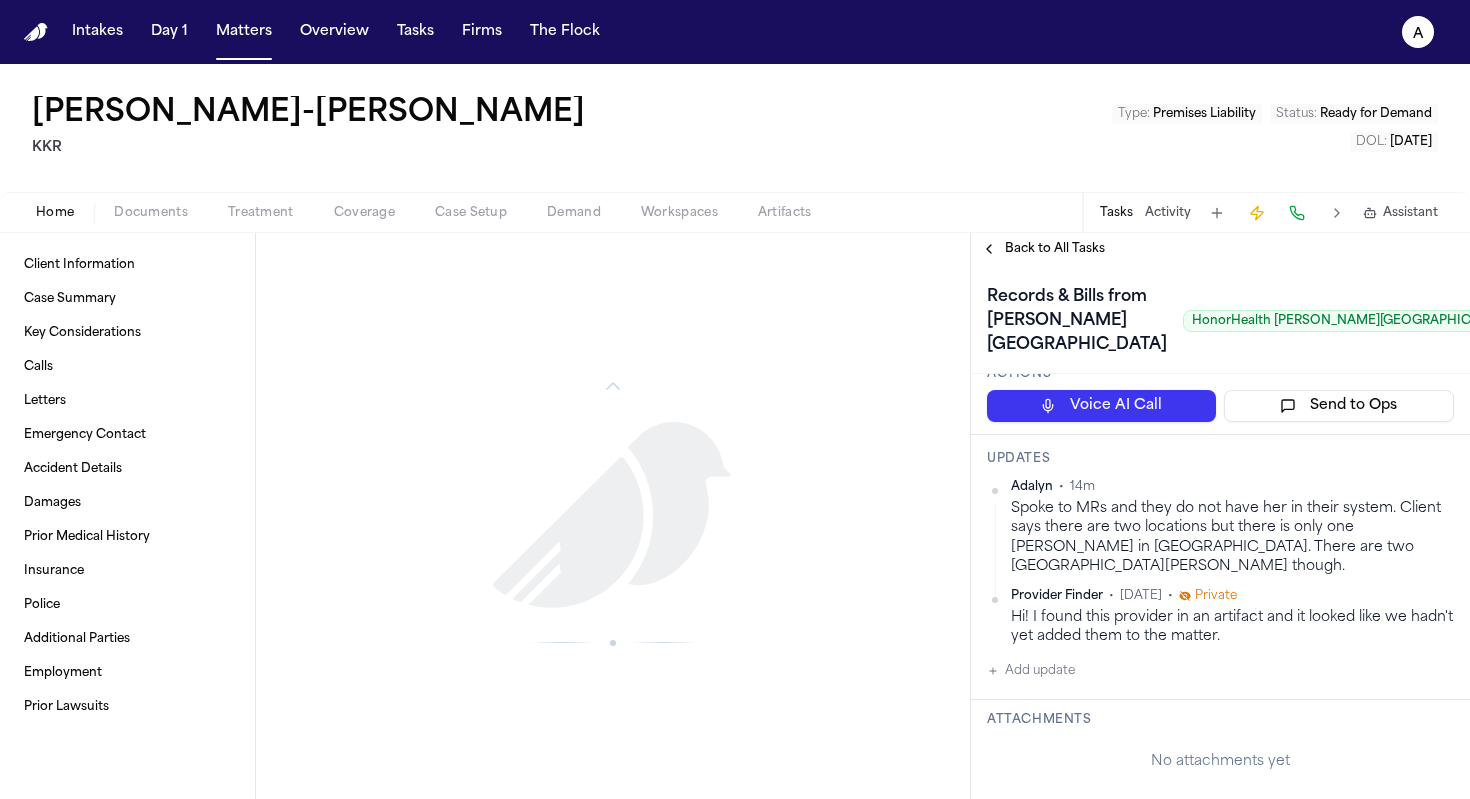 click on "Back to All Tasks" at bounding box center [1055, 249] 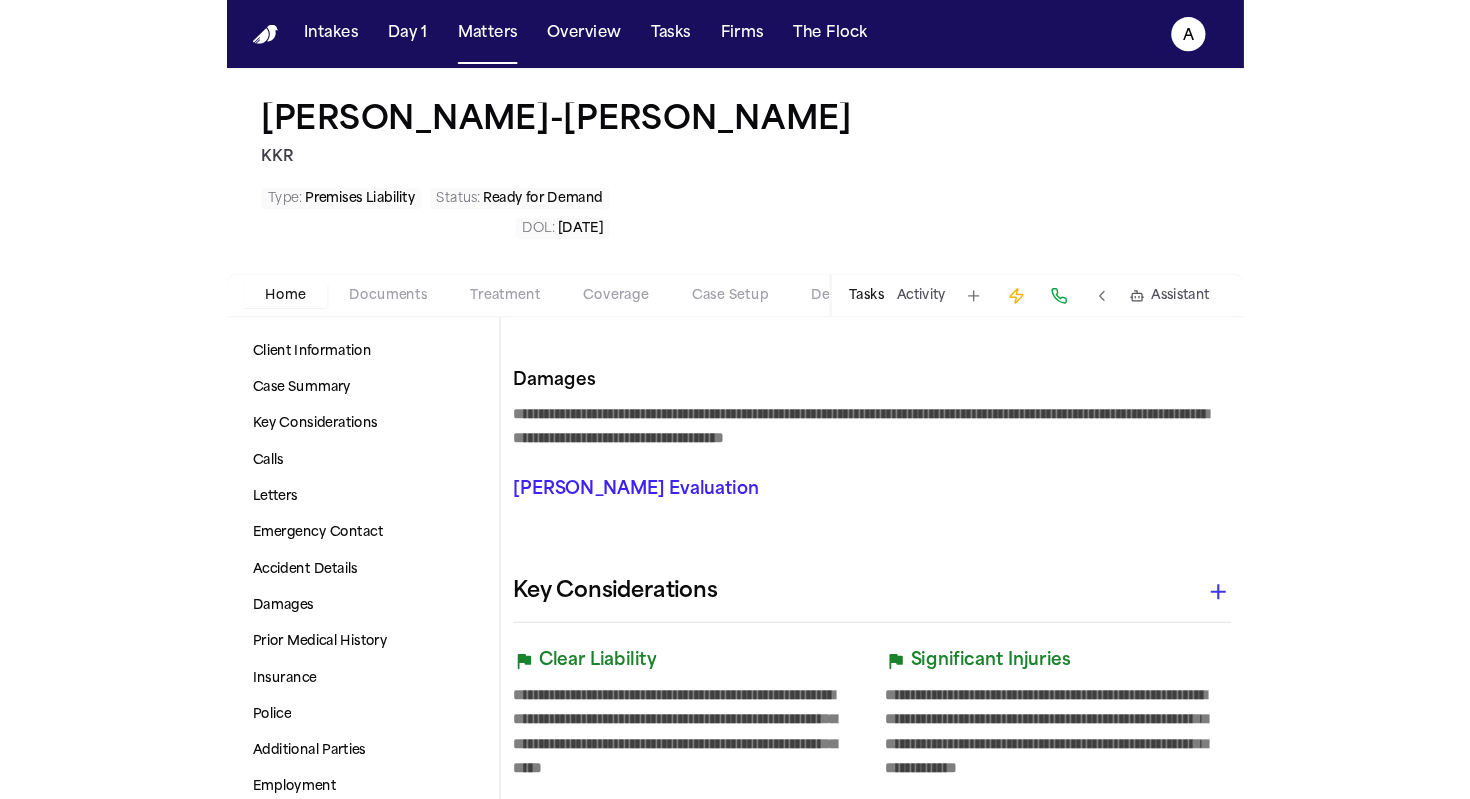 scroll, scrollTop: 0, scrollLeft: 0, axis: both 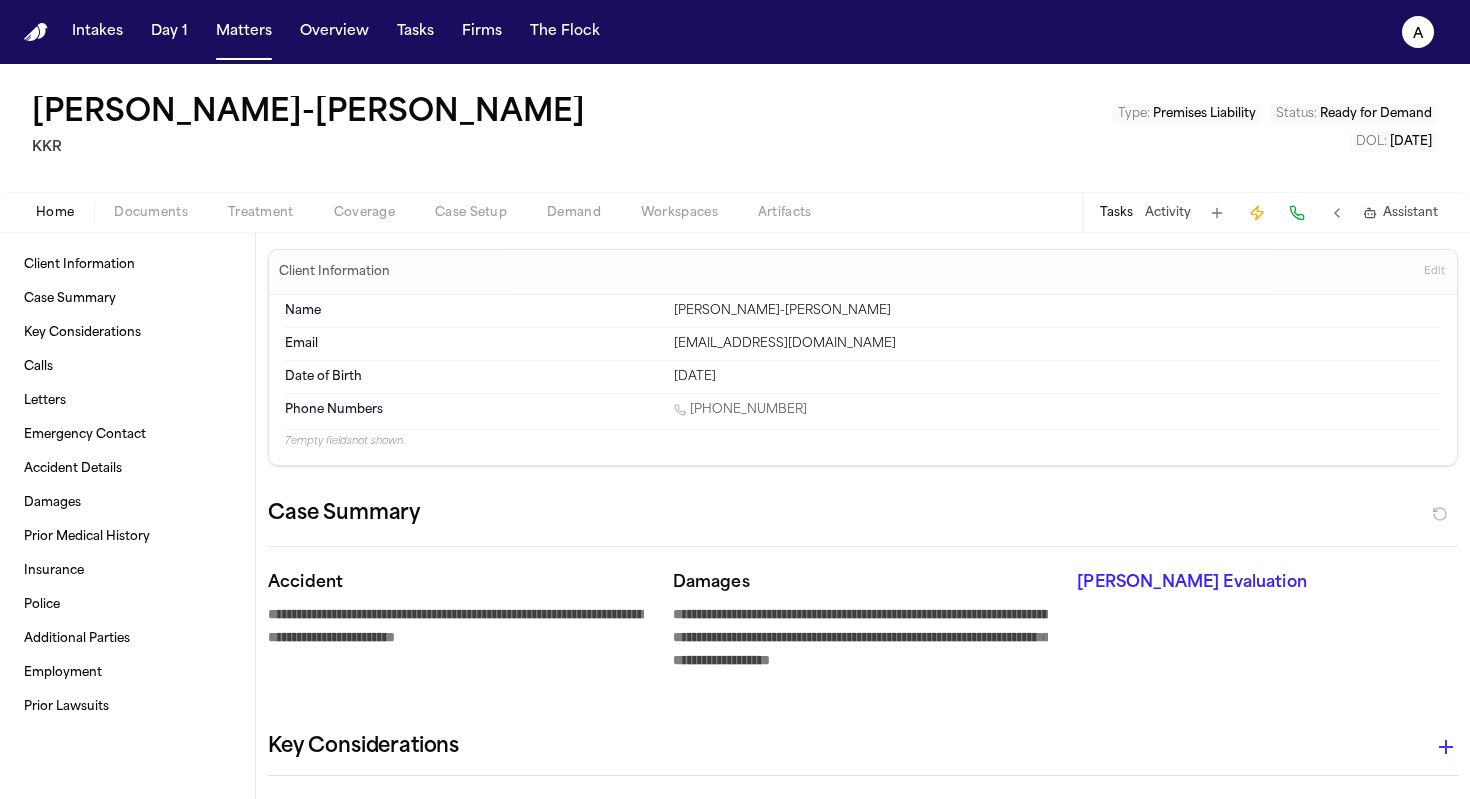 click on "Tasks Activity Assistant" at bounding box center (1268, 212) 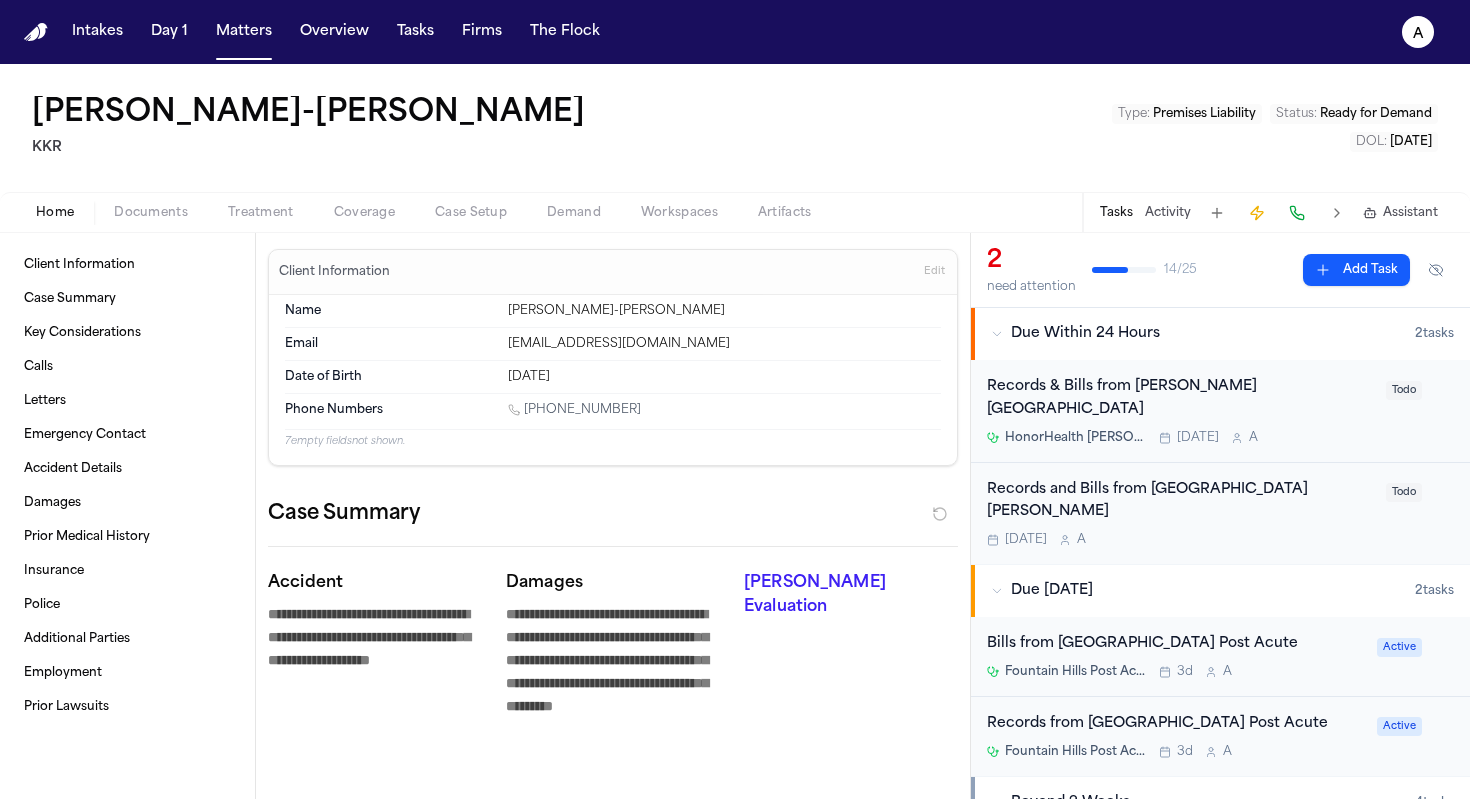 click on "Records and Bills from St. Josephs Hospital Today A Todo" at bounding box center (1220, 514) 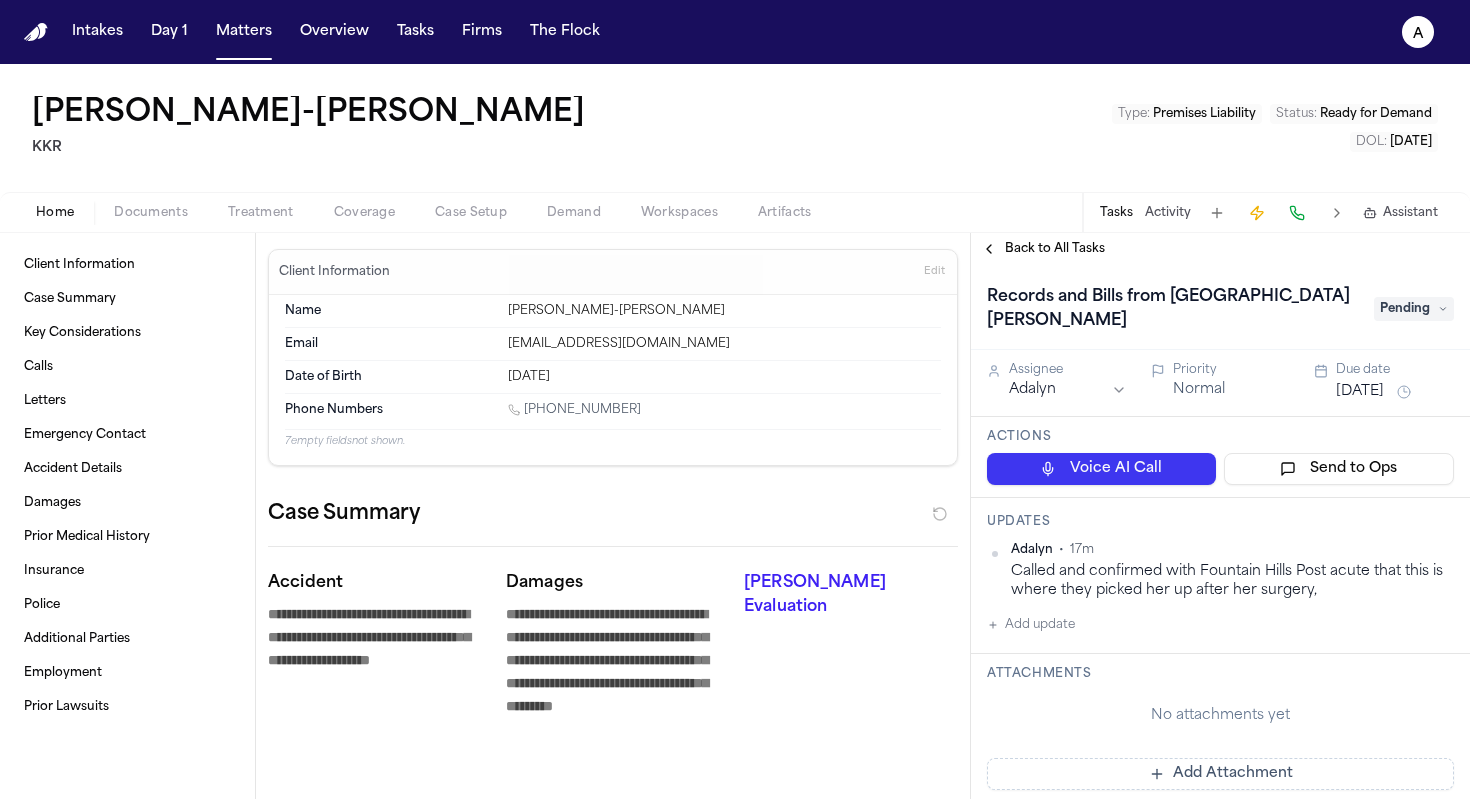 click on "Pending" at bounding box center (1414, 309) 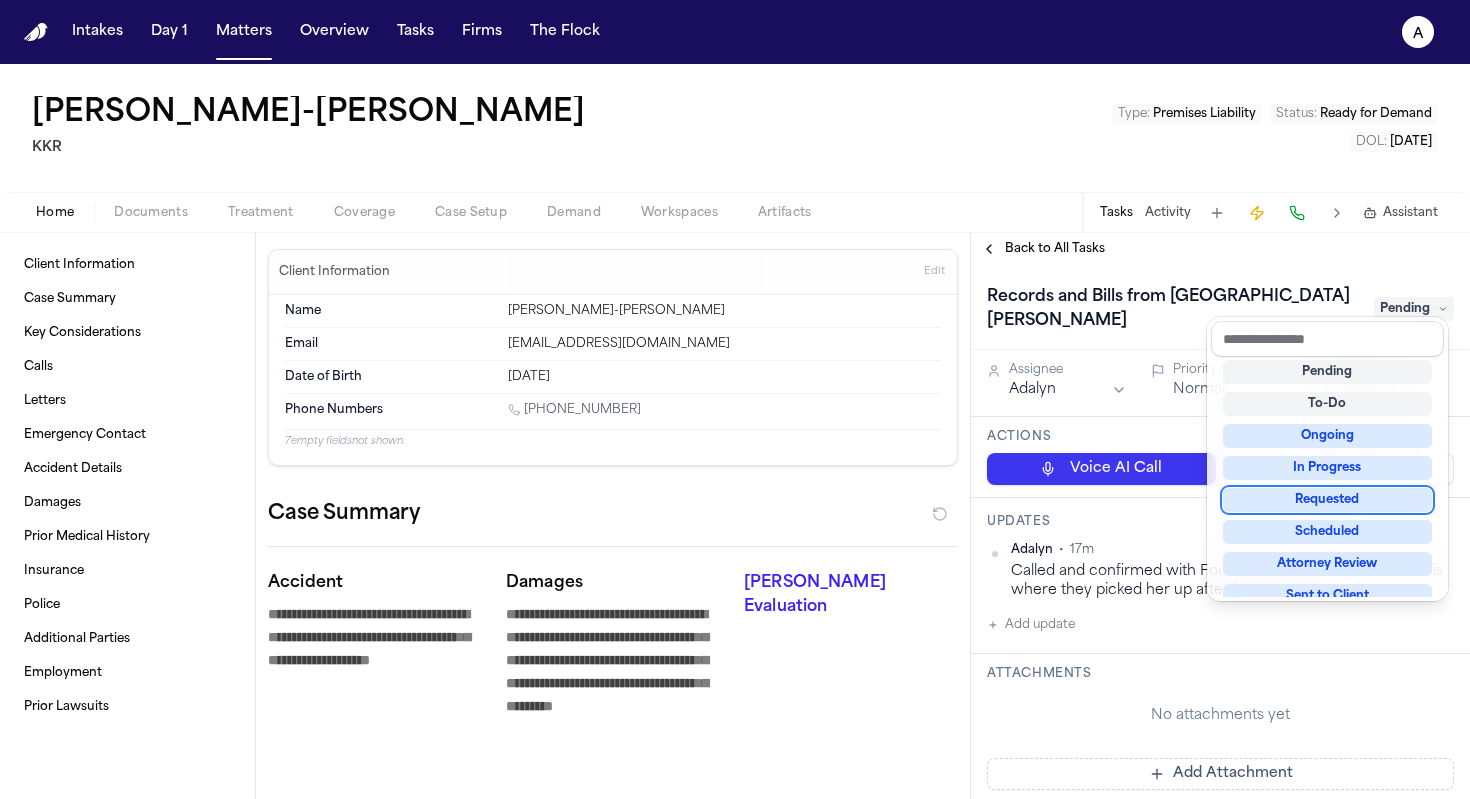 click on "Requested" at bounding box center [1327, 500] 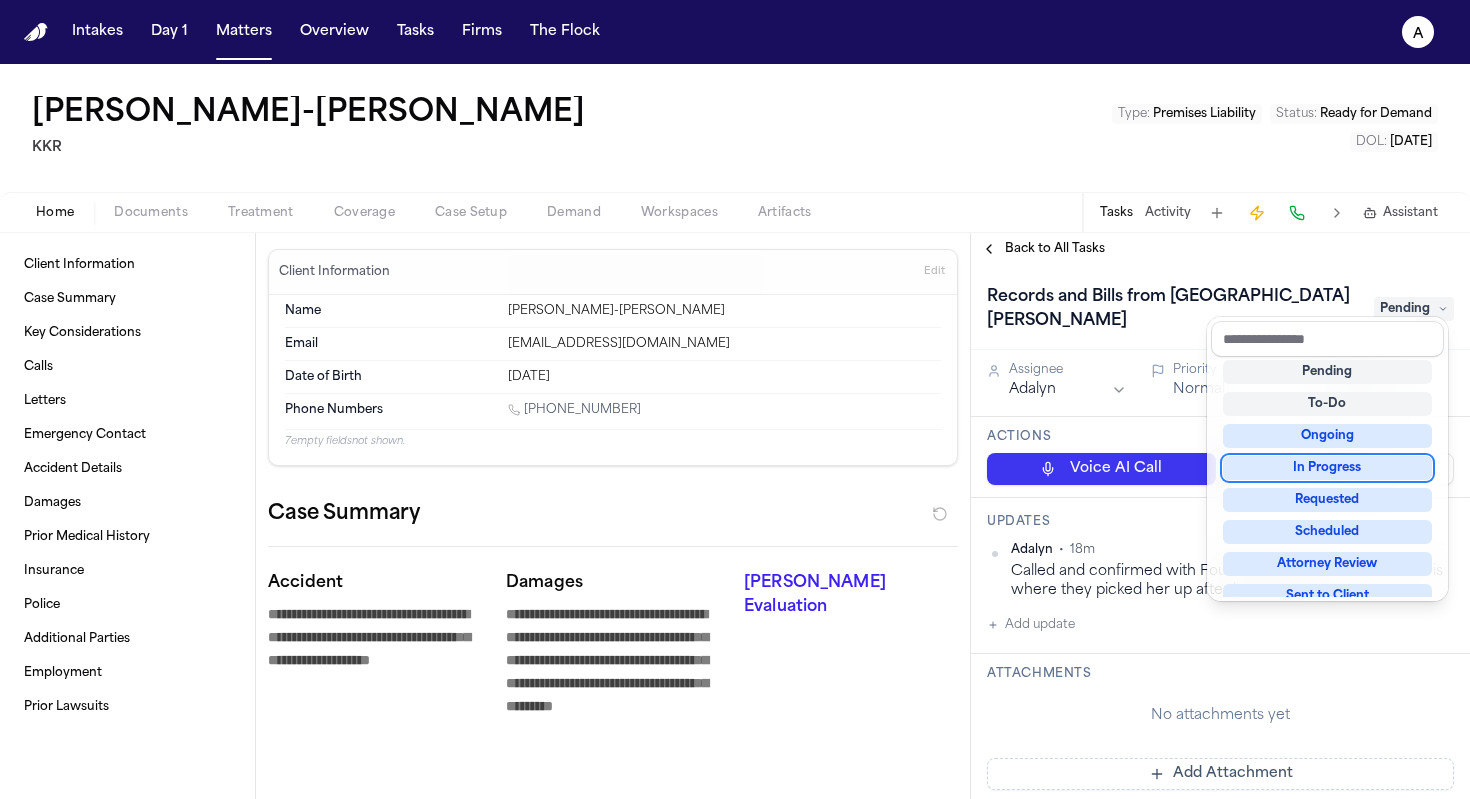 scroll, scrollTop: 8, scrollLeft: 0, axis: vertical 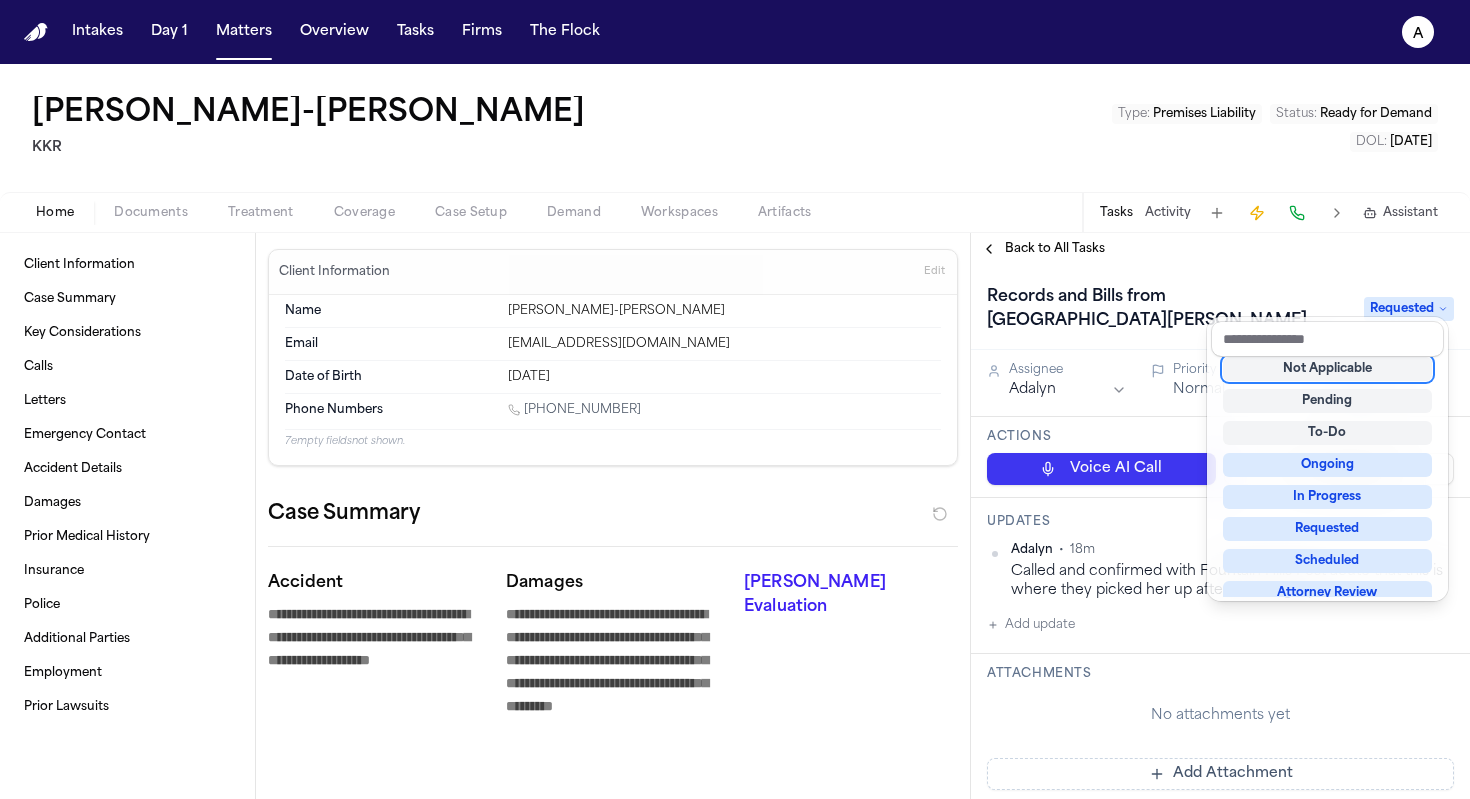 click on "Records and Bills from St. Josephs Hospital Requested" at bounding box center (1220, 307) 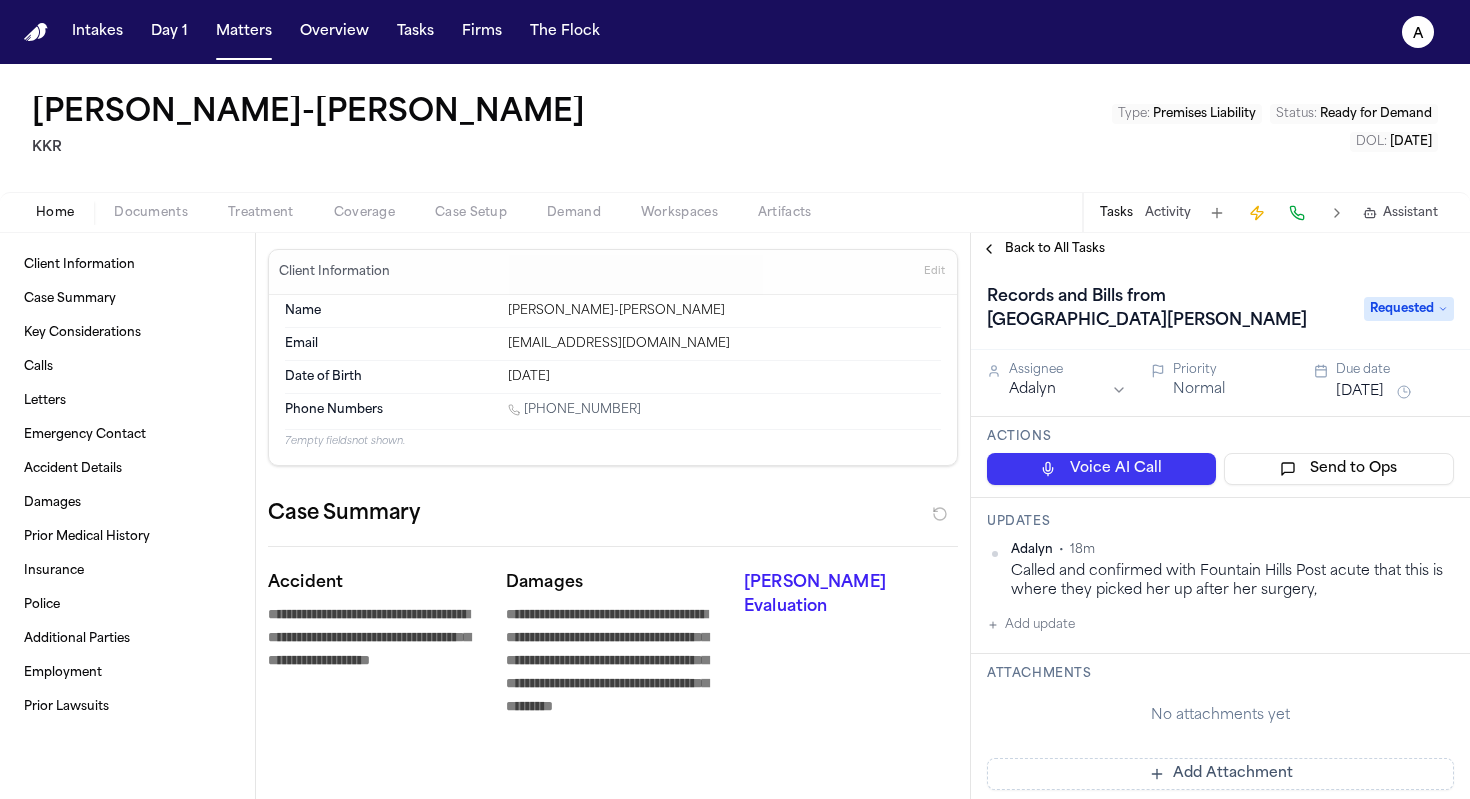click on "[DATE]" at bounding box center (1360, 392) 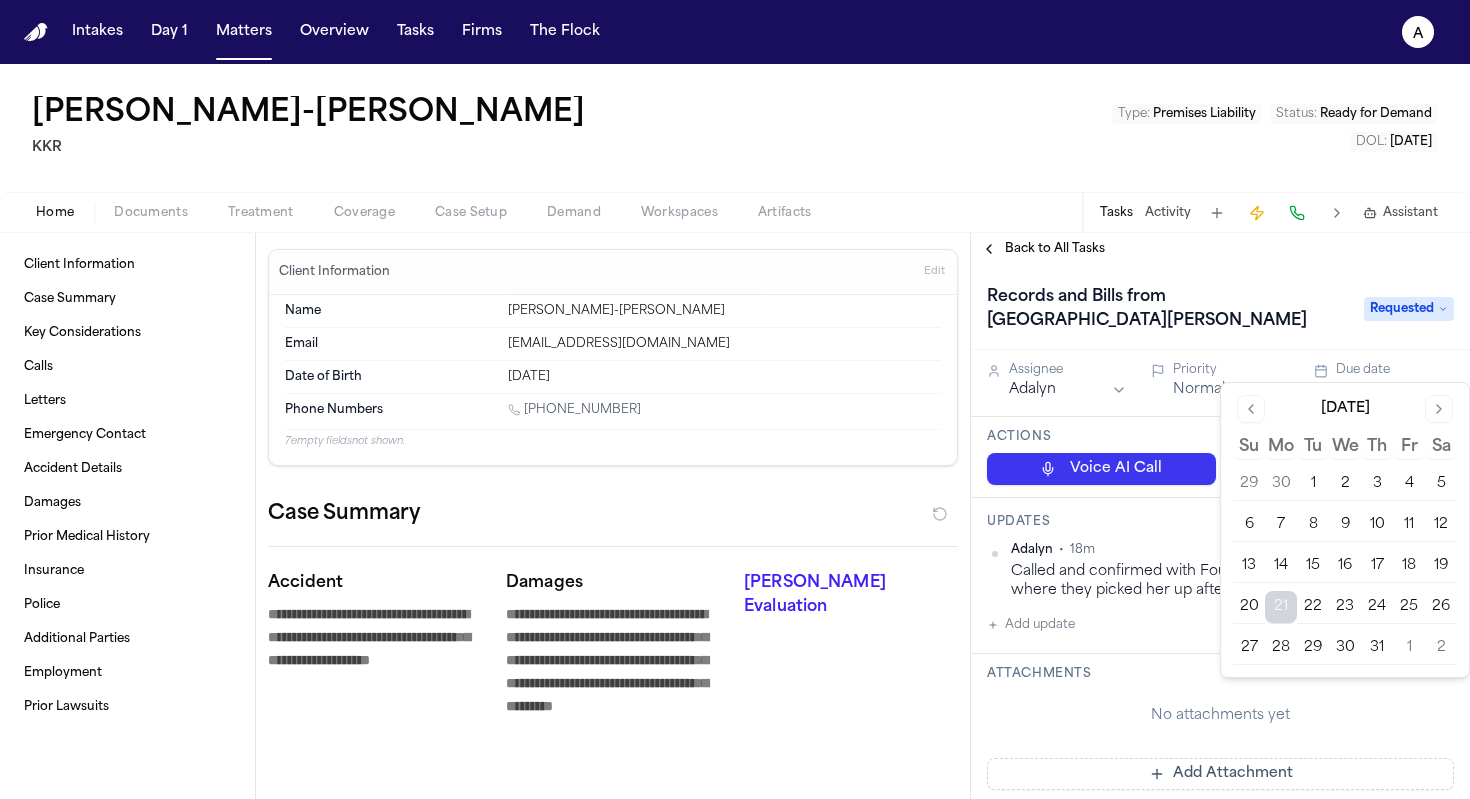 click on "24" at bounding box center (1377, 607) 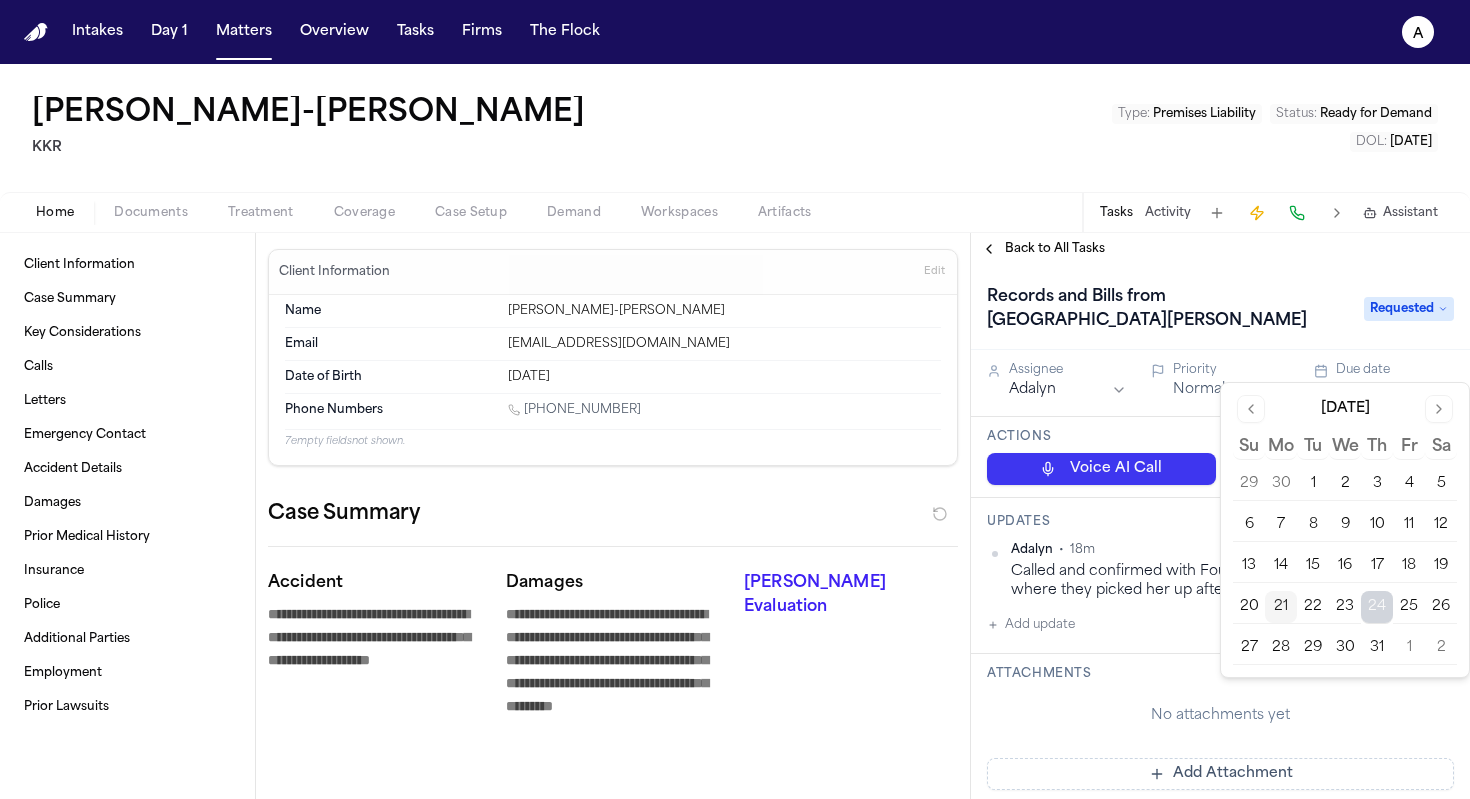 click on "Records and Bills from St. Josephs Hospital Requested" at bounding box center (1220, 307) 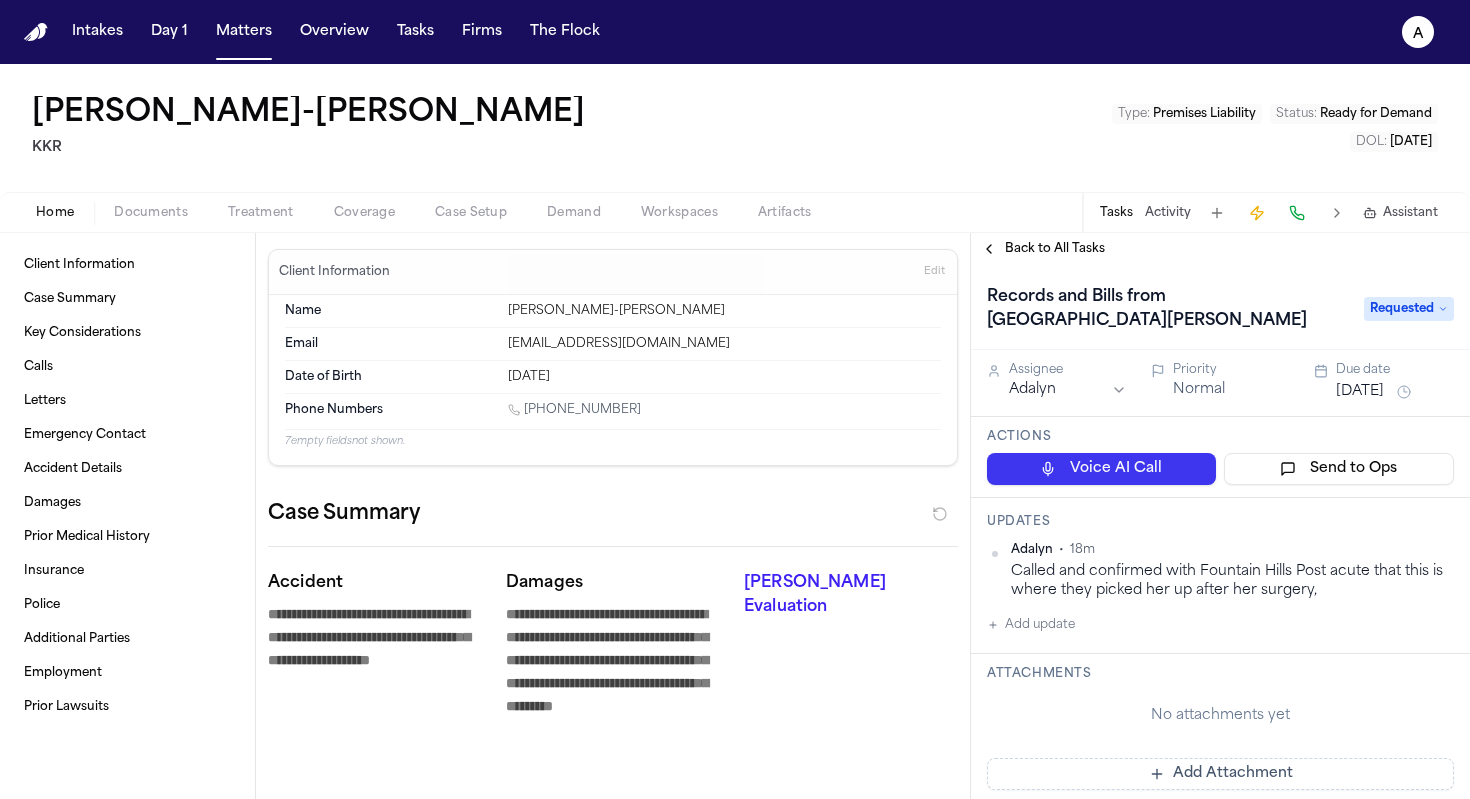 click on "Back to All Tasks" at bounding box center [1055, 249] 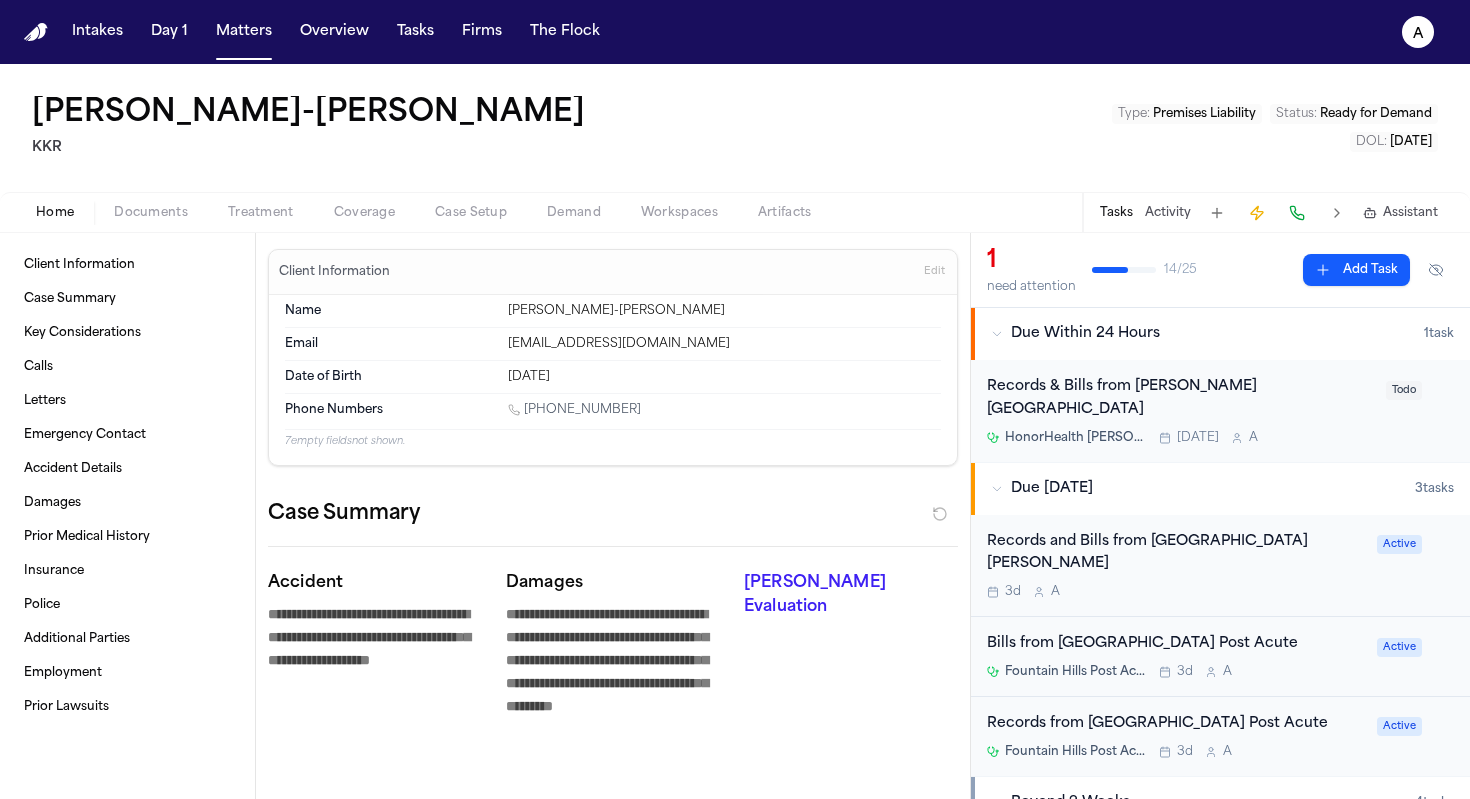 click on "HonorHealth John C. Lincoln Medical Center Today A" at bounding box center [1180, 438] 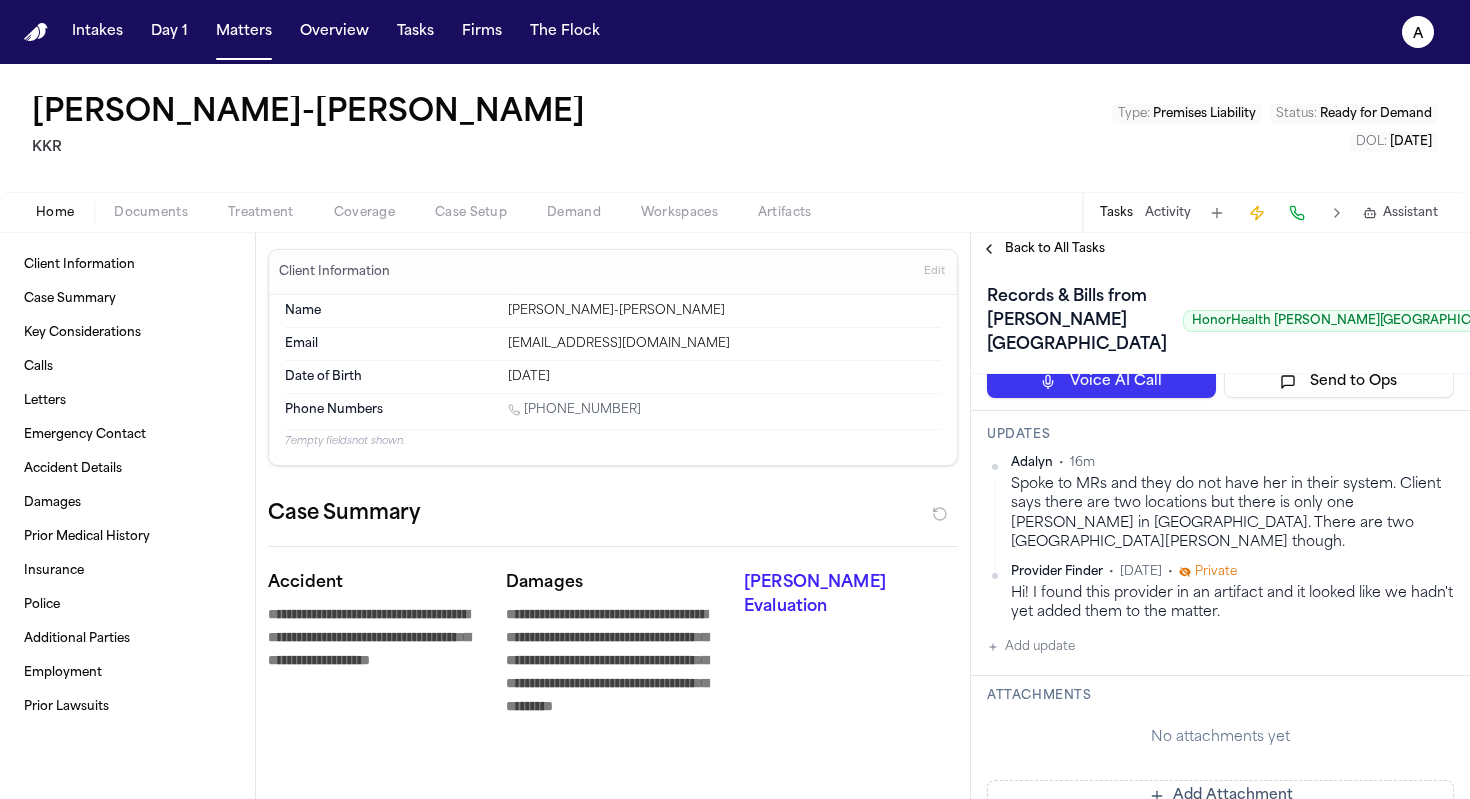 scroll, scrollTop: 204, scrollLeft: 0, axis: vertical 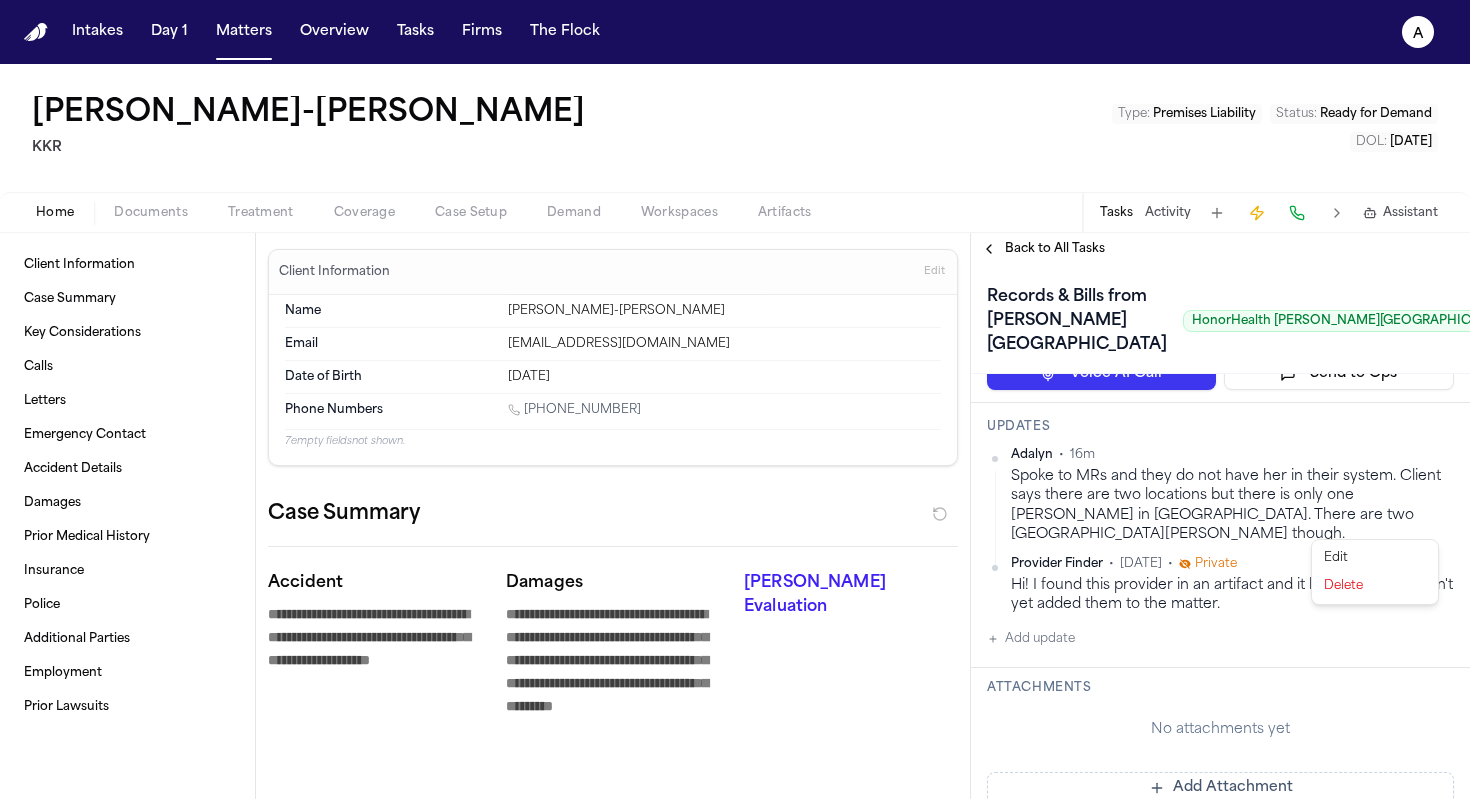 click on "**********" at bounding box center [735, 399] 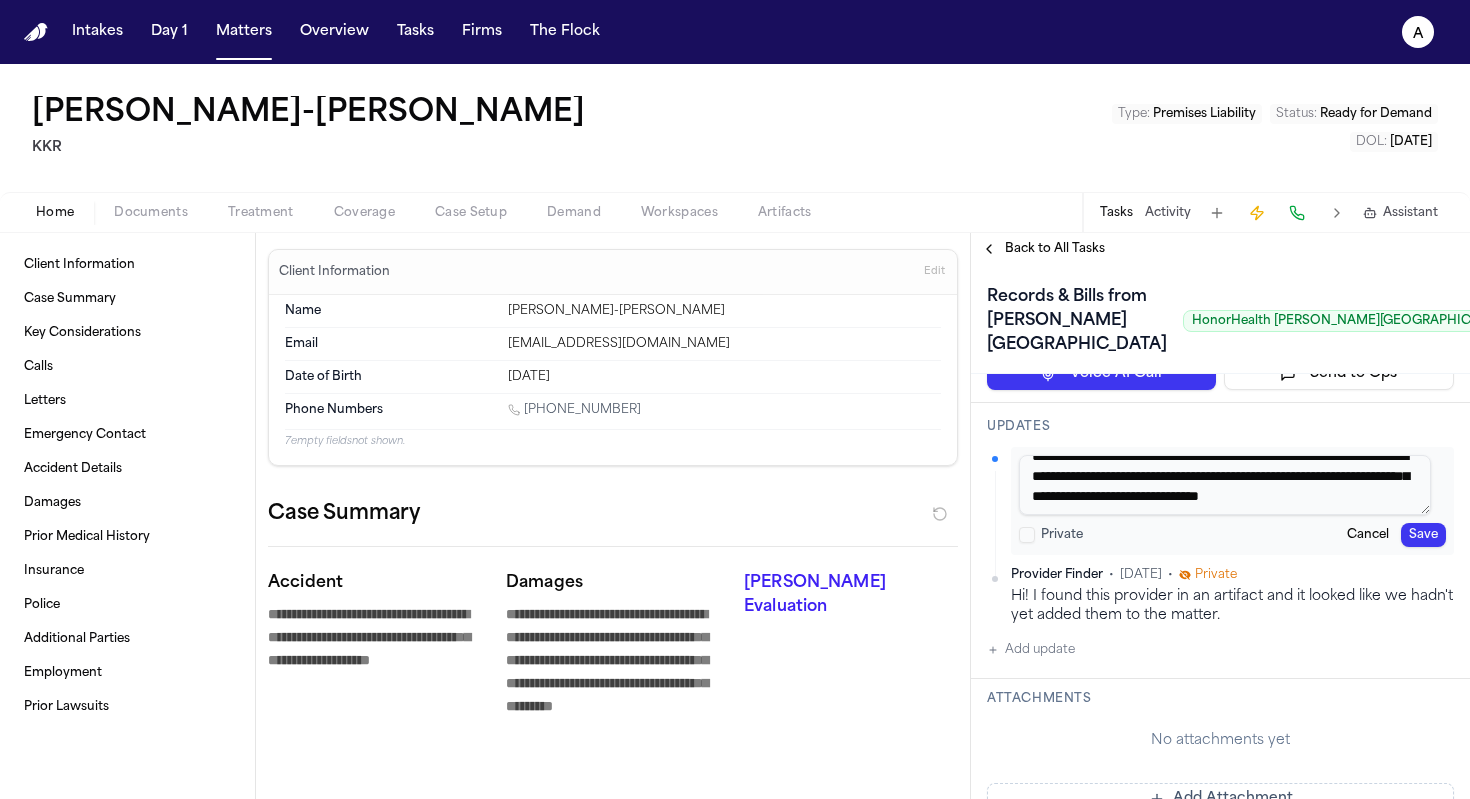 scroll, scrollTop: 0, scrollLeft: 0, axis: both 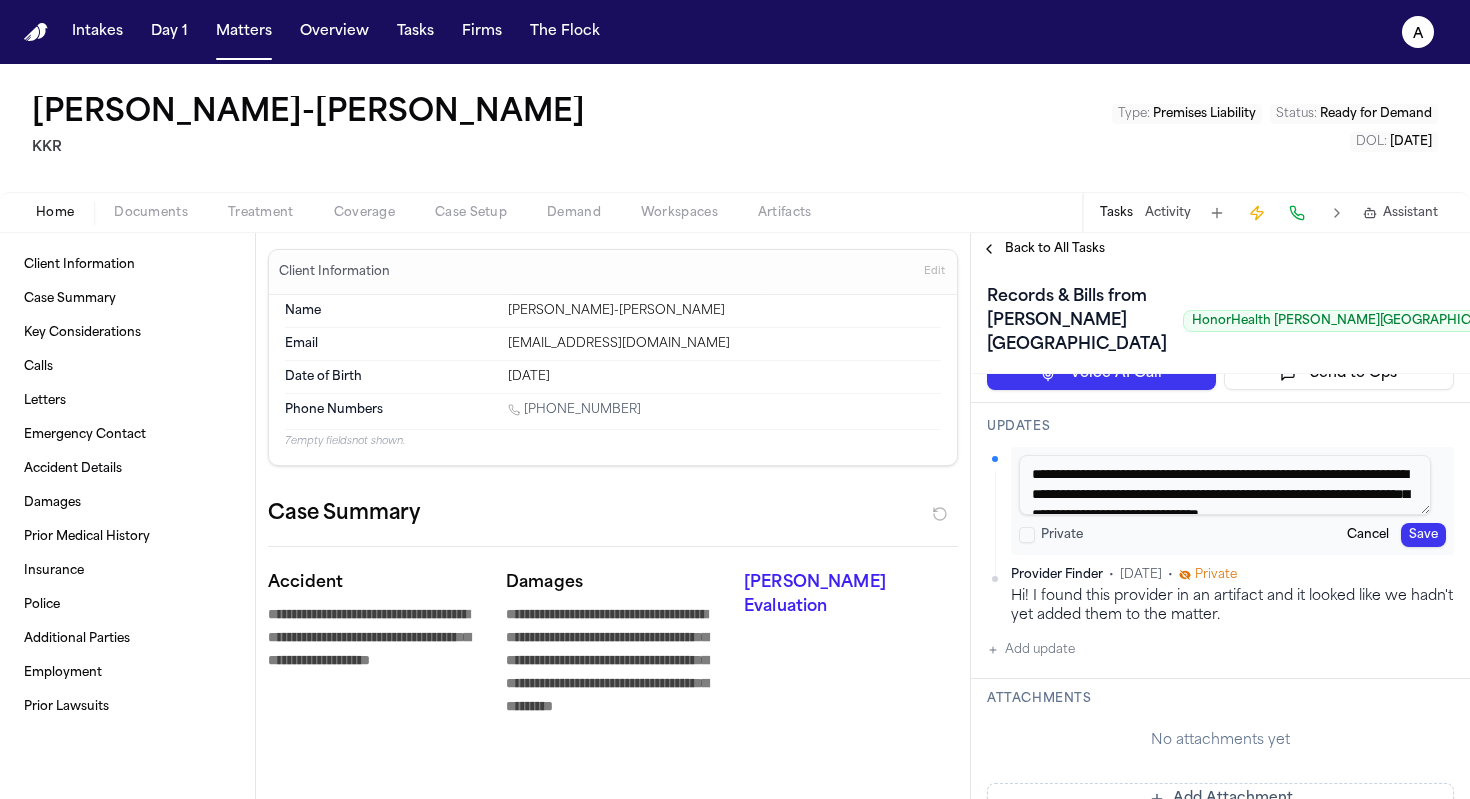drag, startPoint x: 1077, startPoint y: 569, endPoint x: 1032, endPoint y: 546, distance: 50.537113 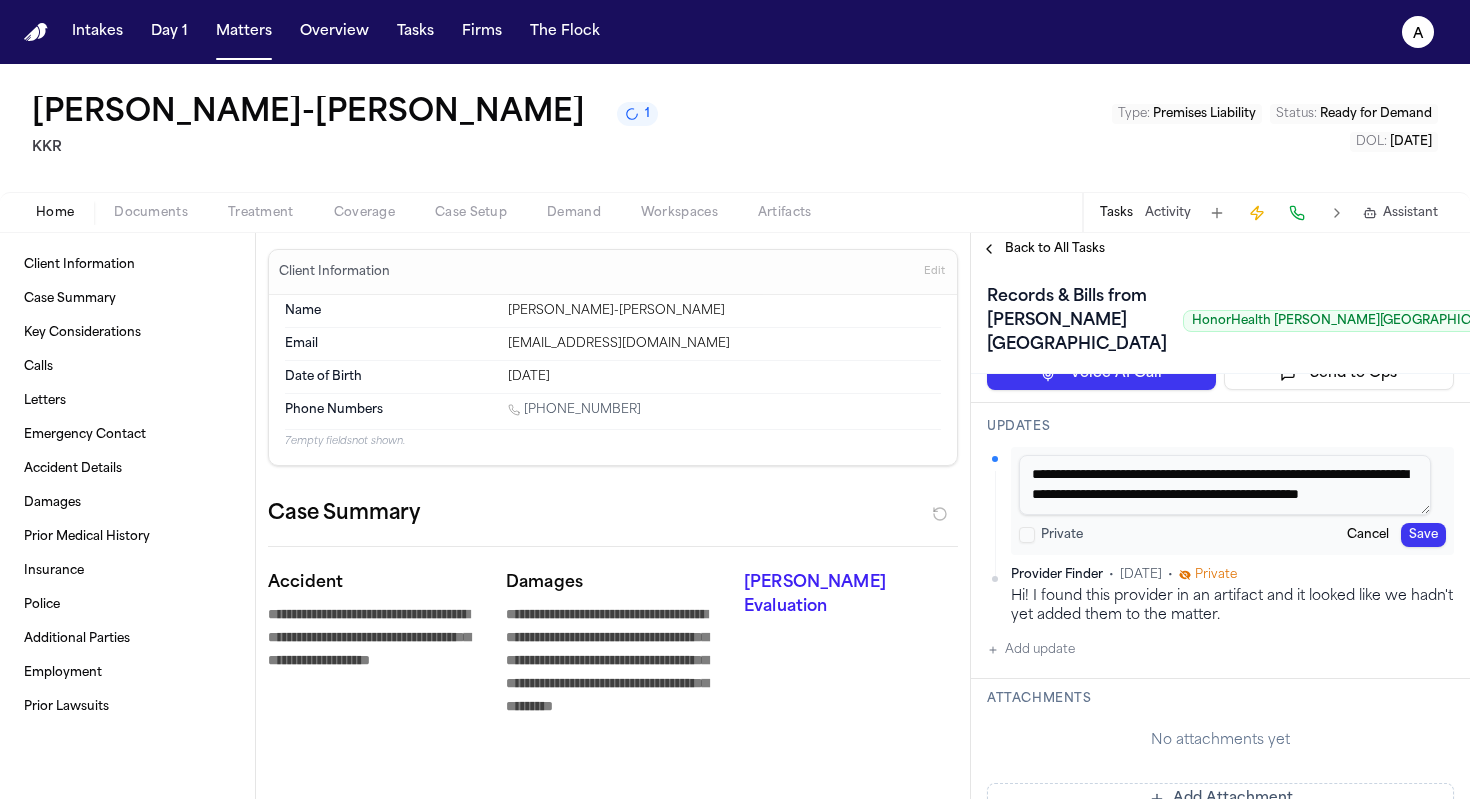 scroll, scrollTop: 17, scrollLeft: 0, axis: vertical 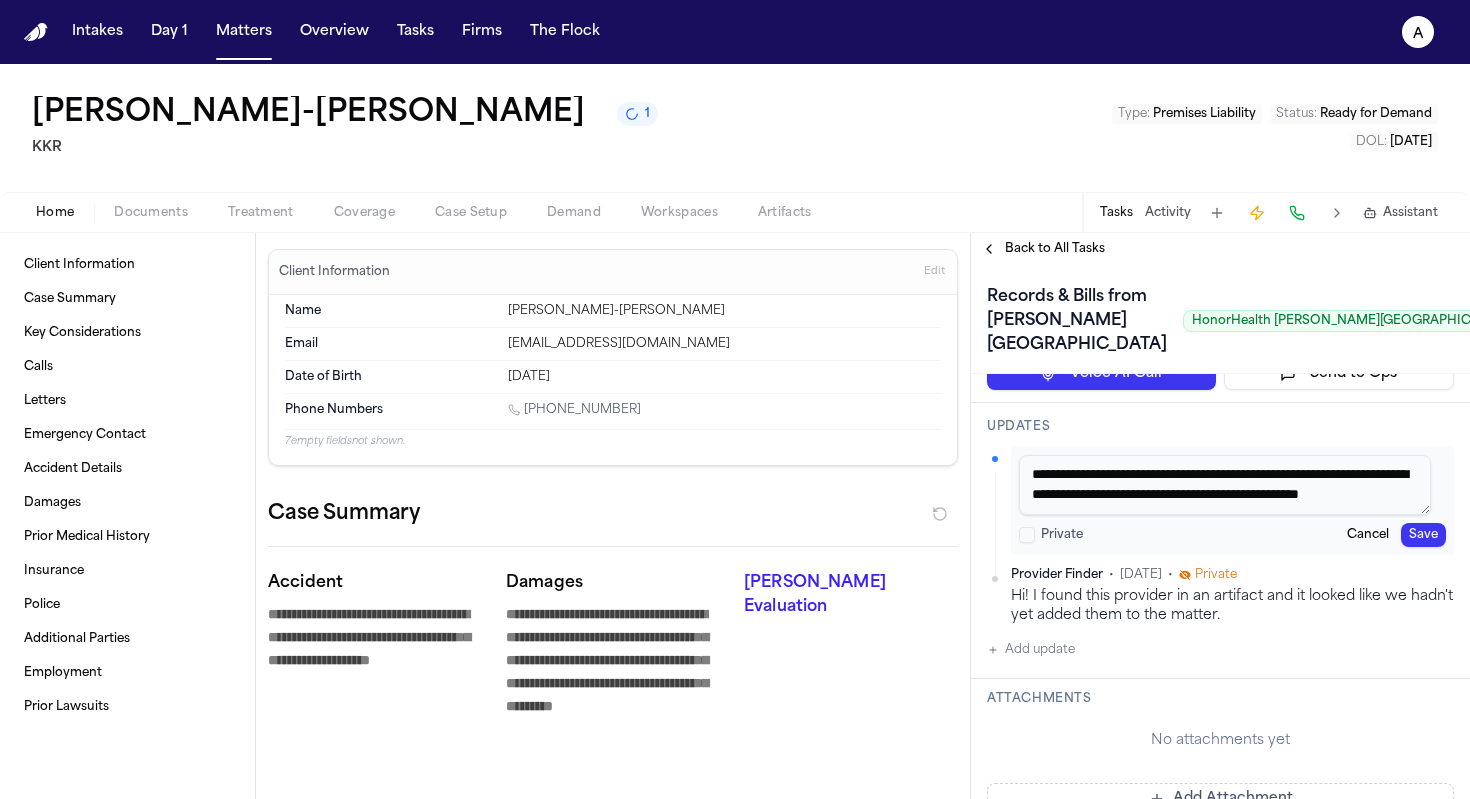 click on "**********" at bounding box center [1225, 485] 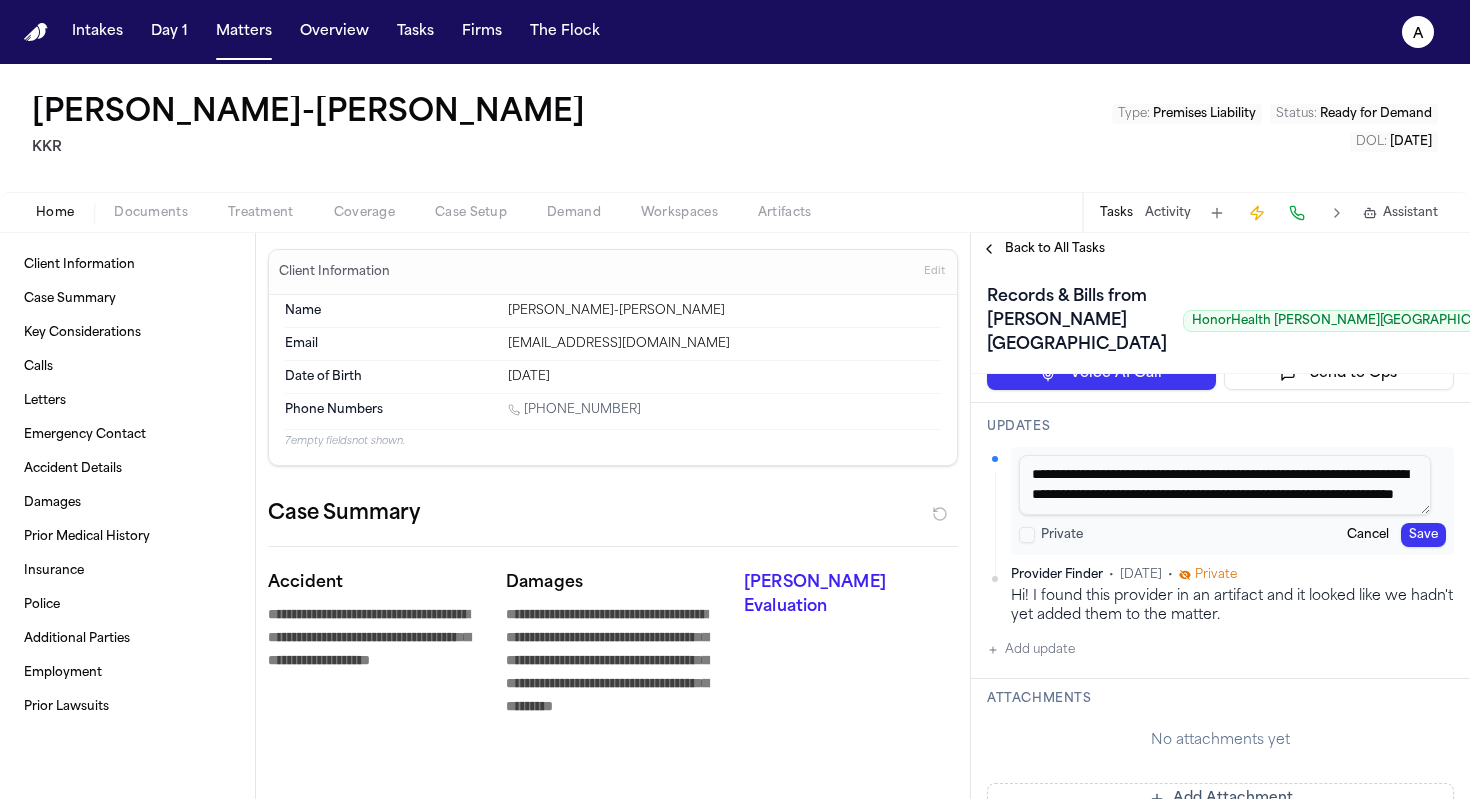 type on "**********" 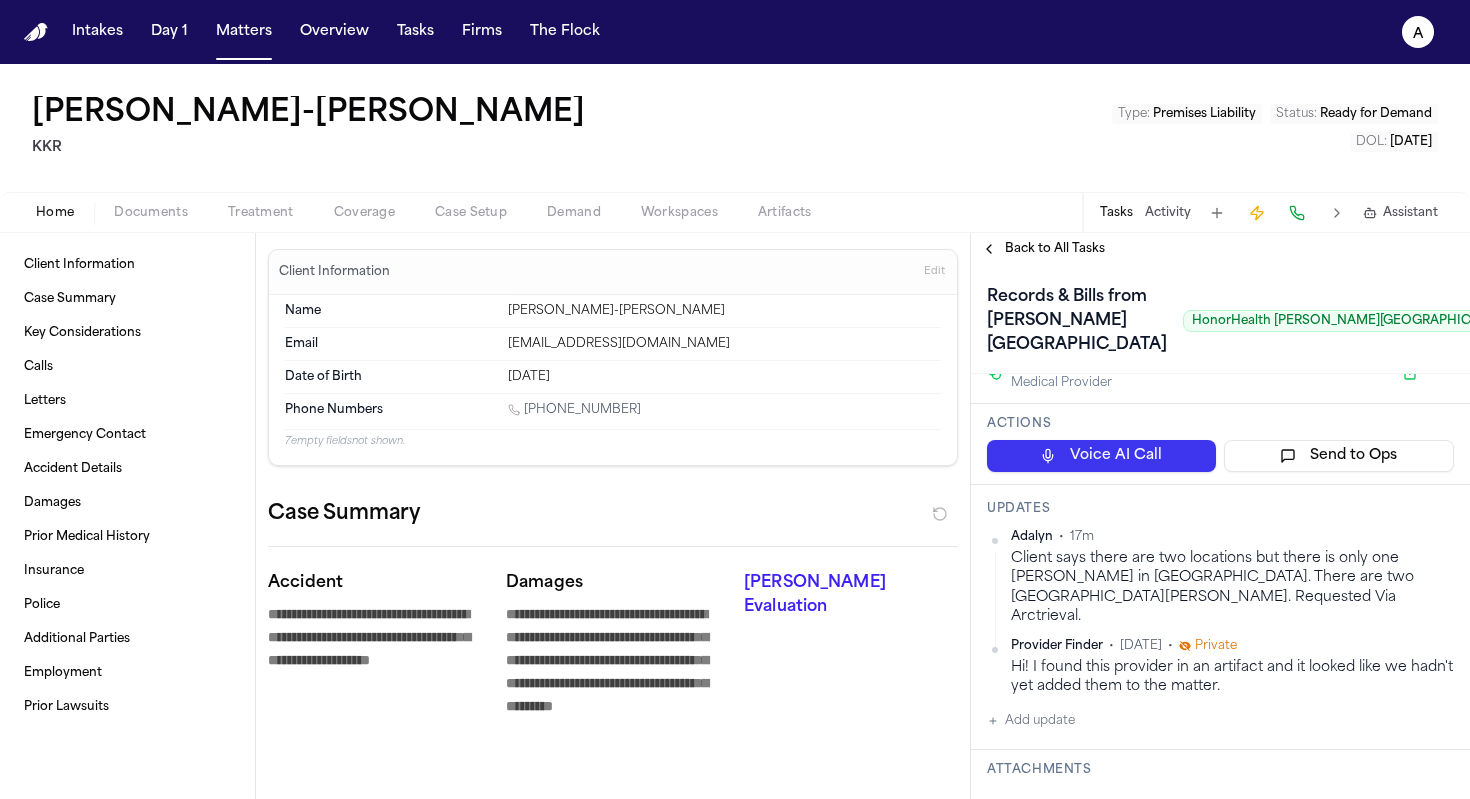 scroll, scrollTop: 173, scrollLeft: 0, axis: vertical 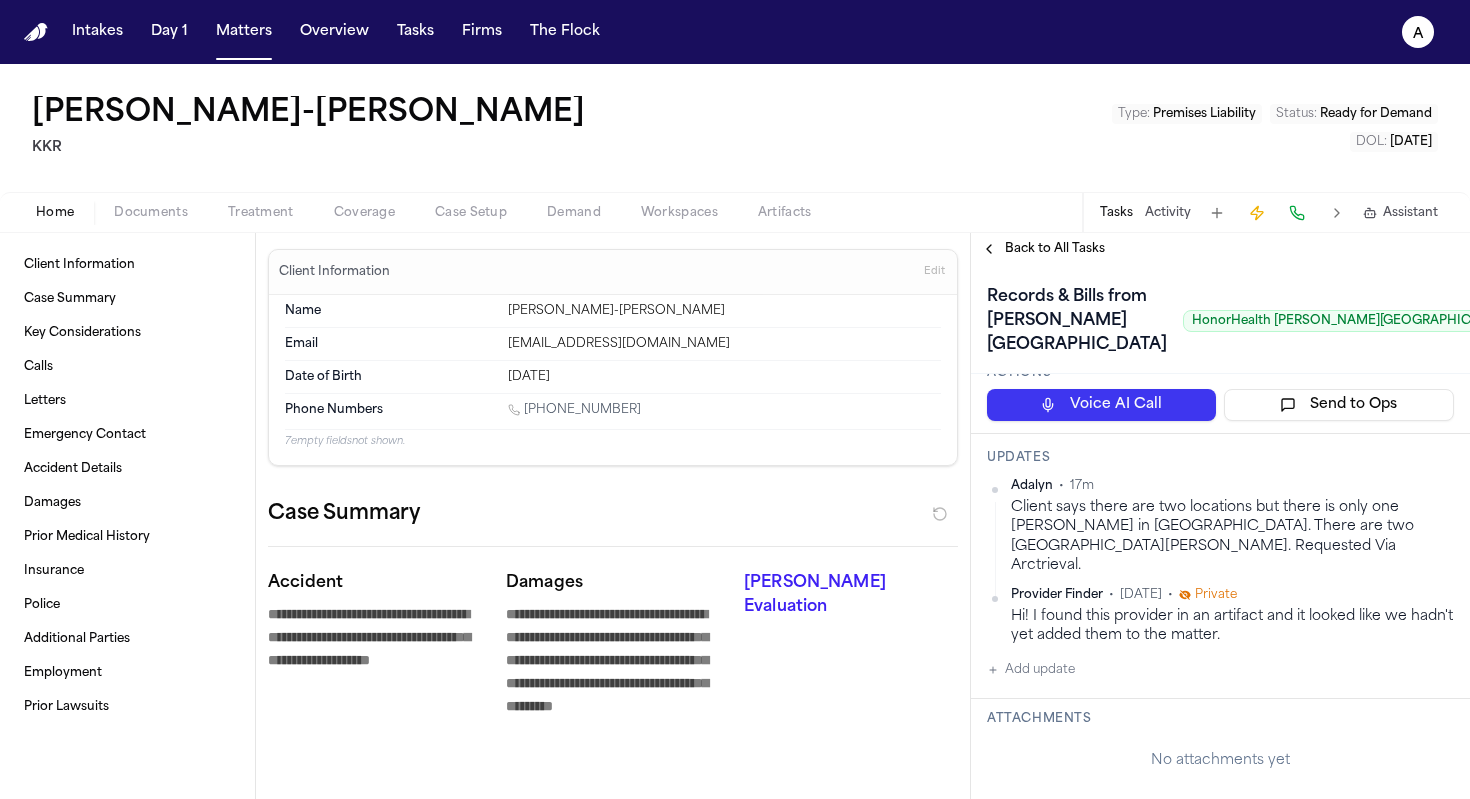 click on "Back to All Tasks" at bounding box center (1055, 249) 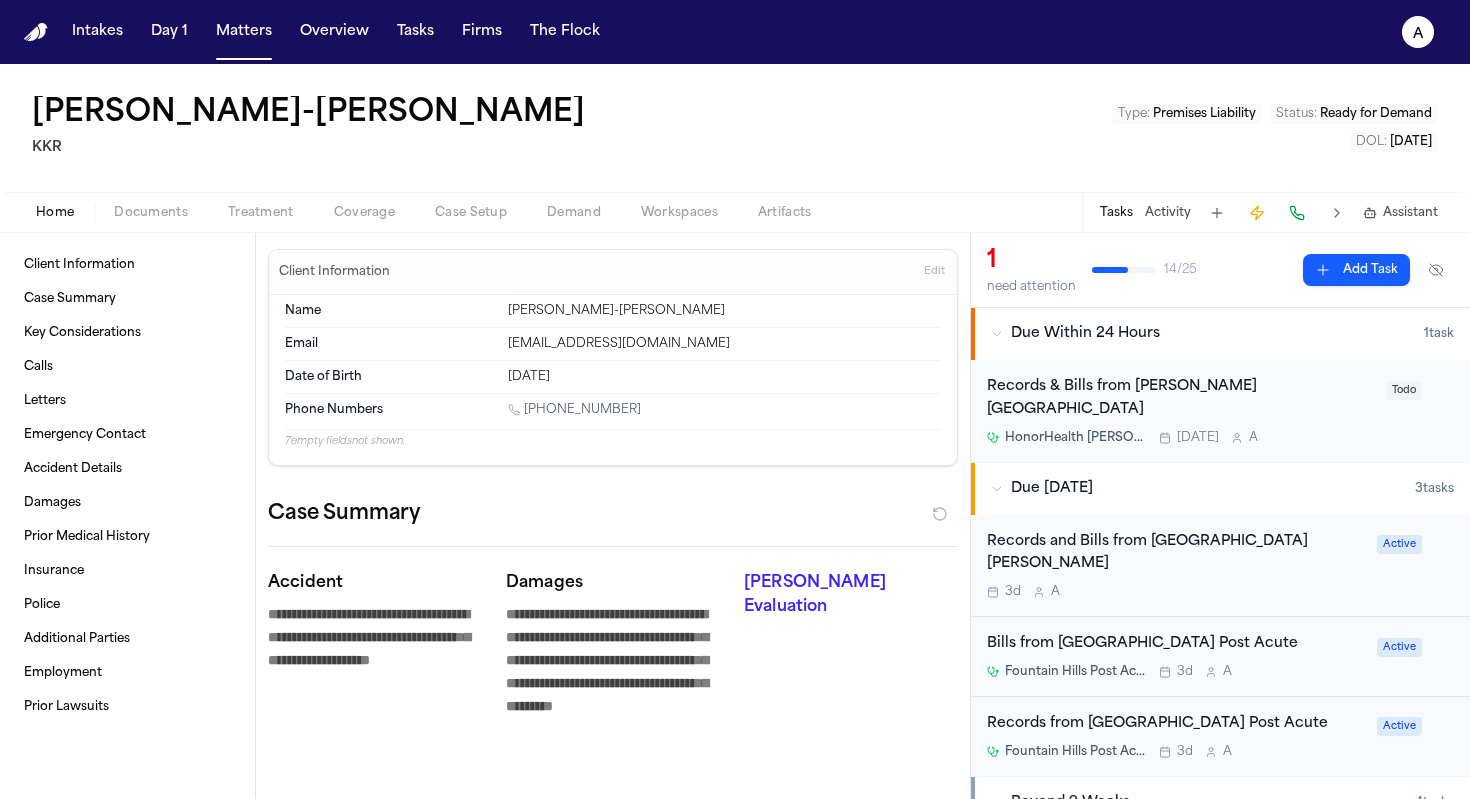 click on "3d A" at bounding box center [1176, 592] 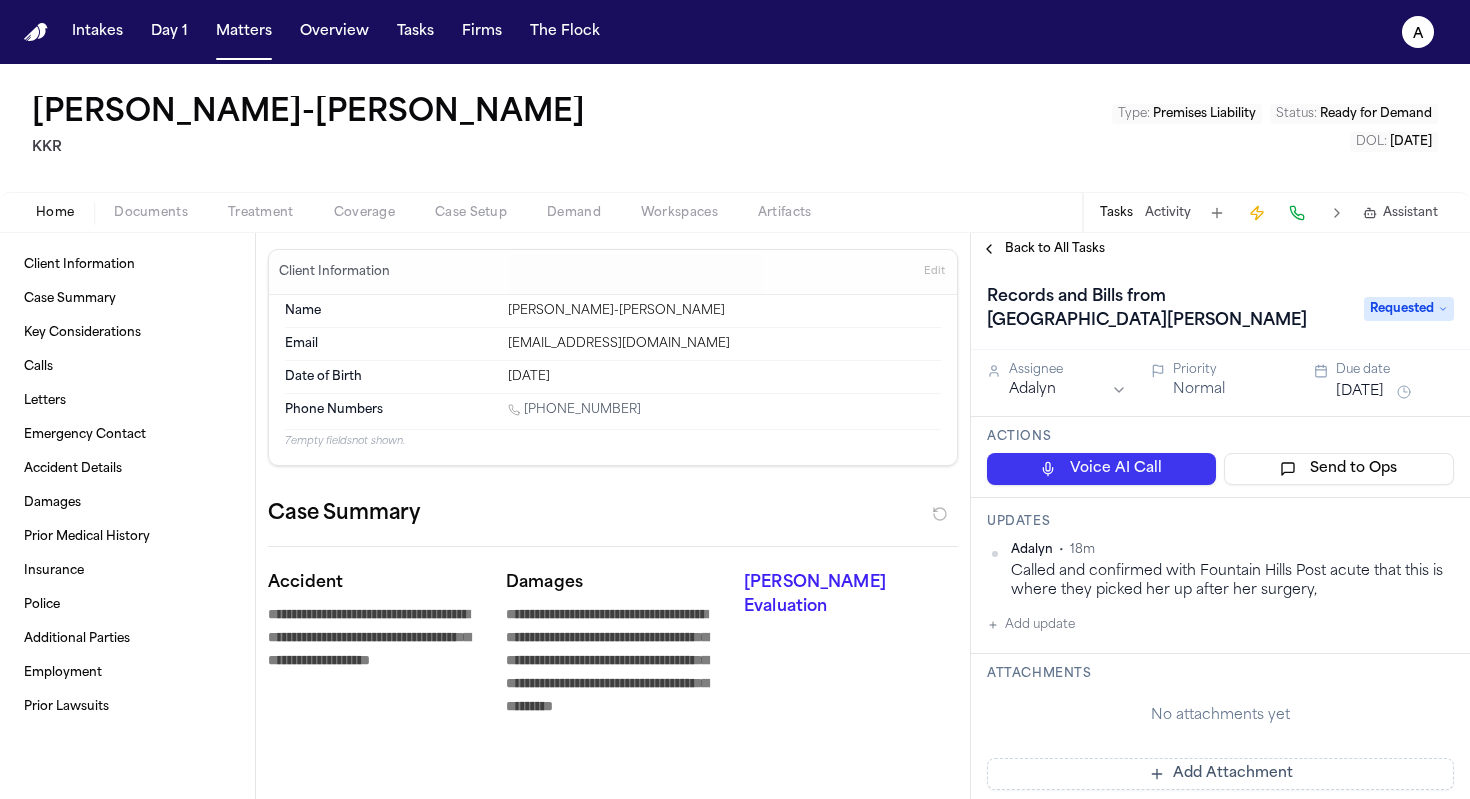 scroll, scrollTop: 100, scrollLeft: 0, axis: vertical 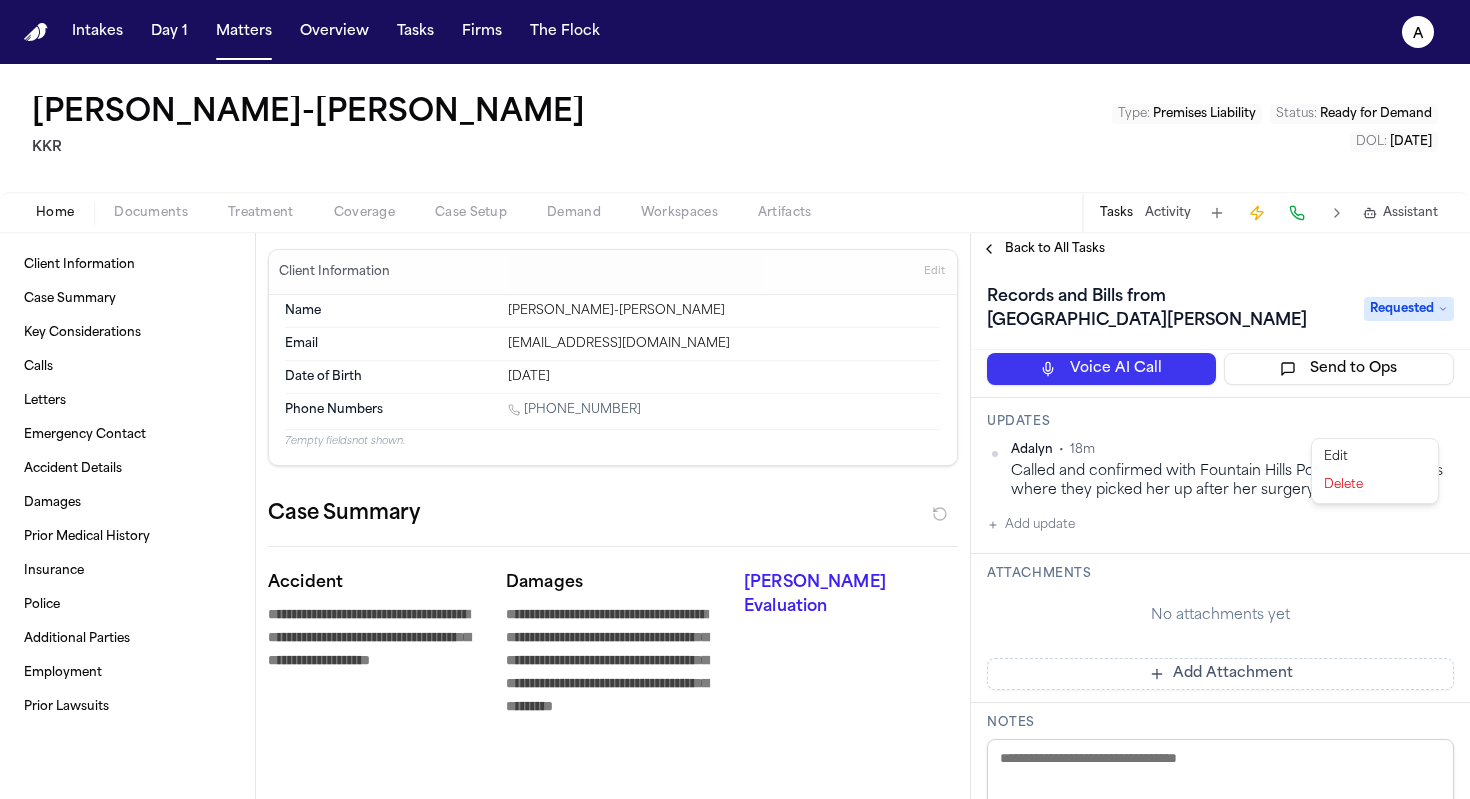 click on "**********" at bounding box center [735, 399] 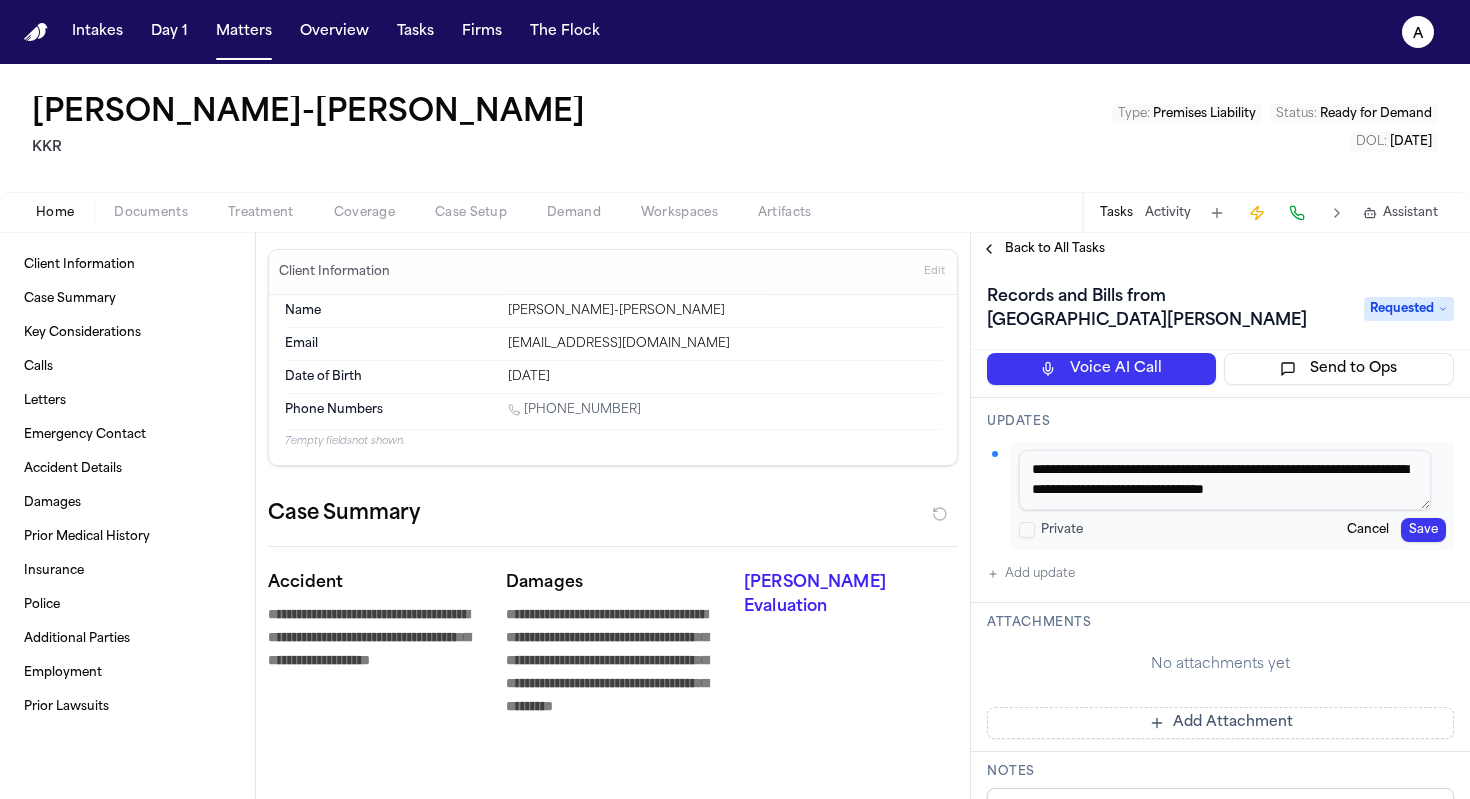 click on "**********" at bounding box center [1225, 480] 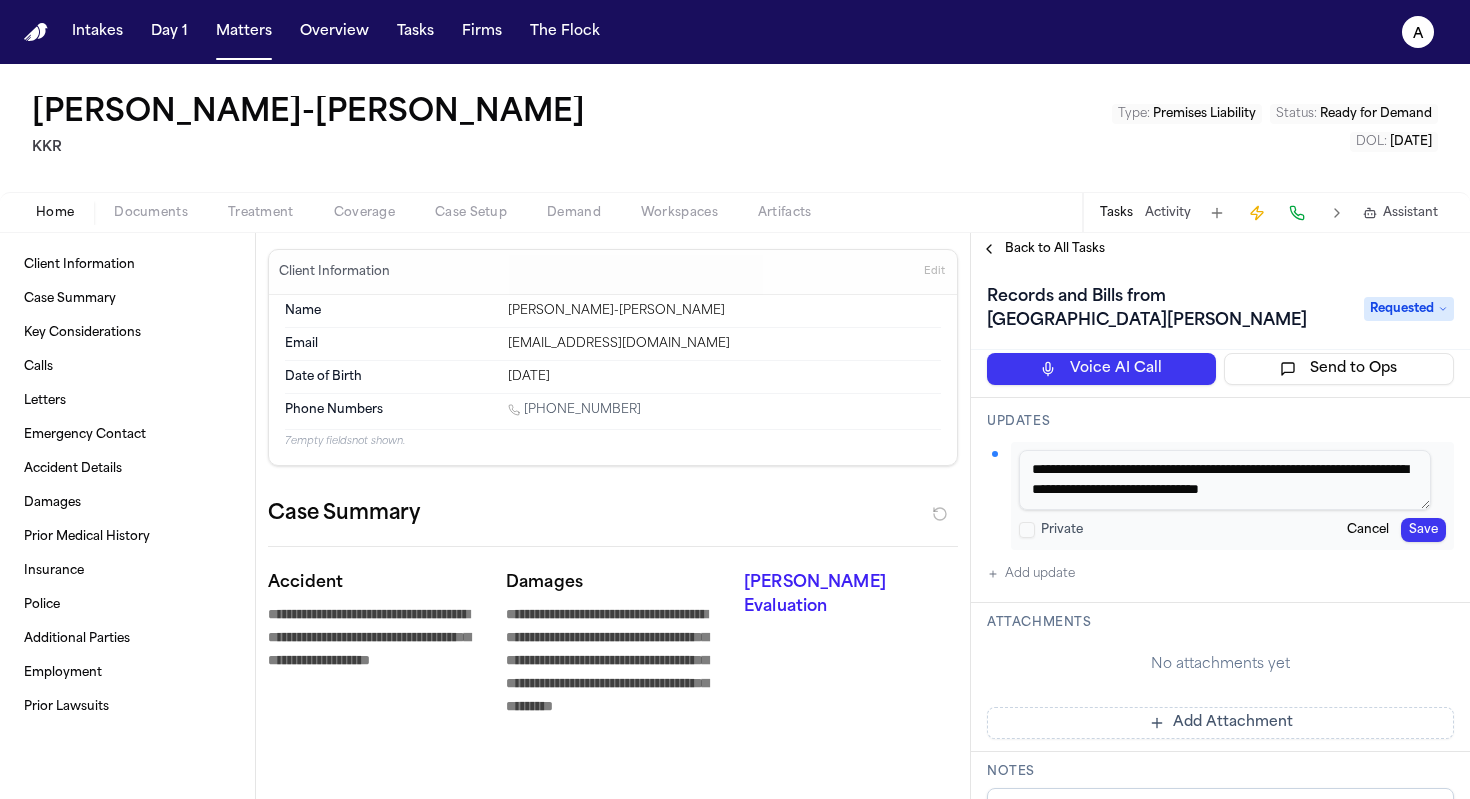 drag, startPoint x: 1102, startPoint y: 469, endPoint x: 1028, endPoint y: 470, distance: 74.00676 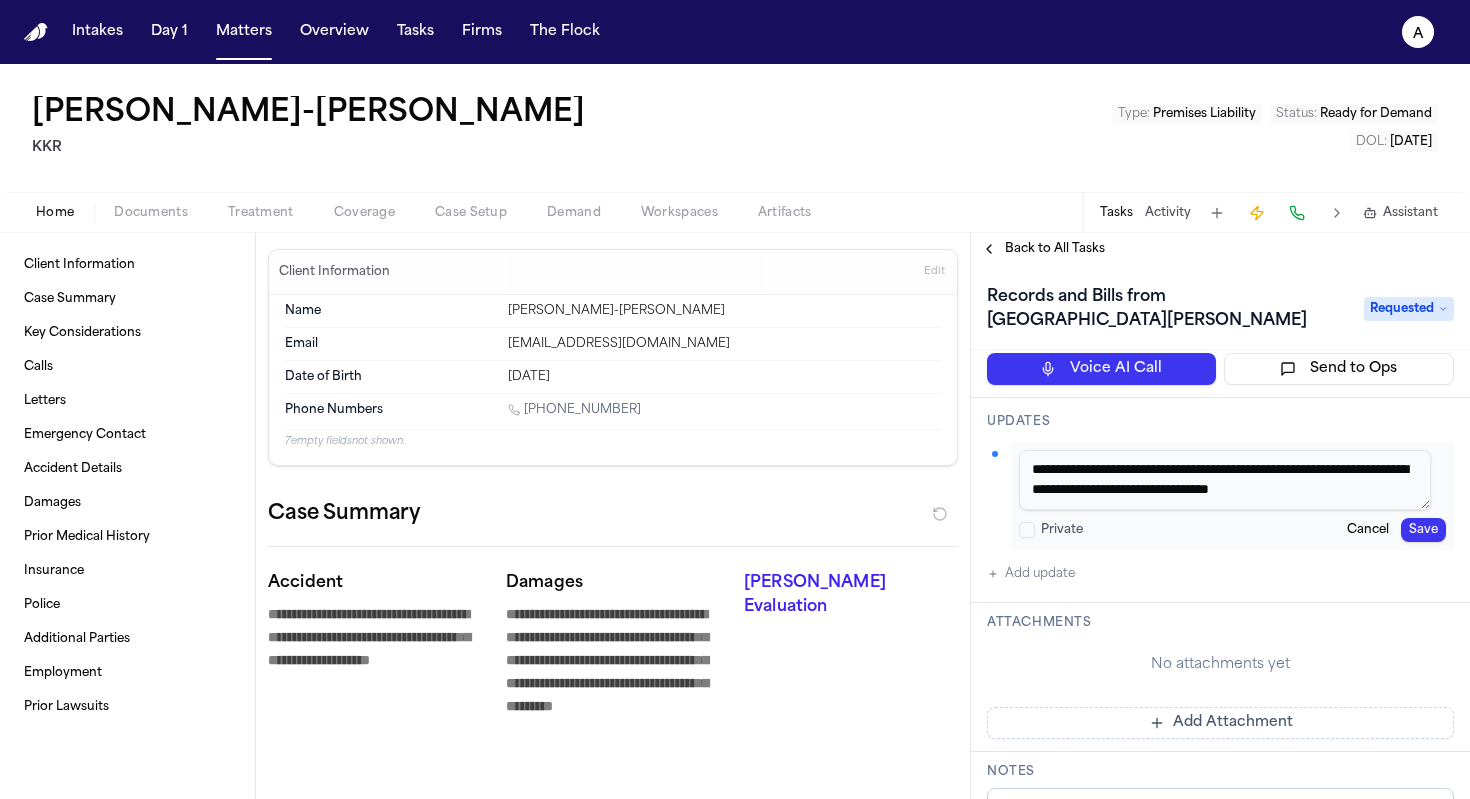 click on "**********" at bounding box center [1225, 480] 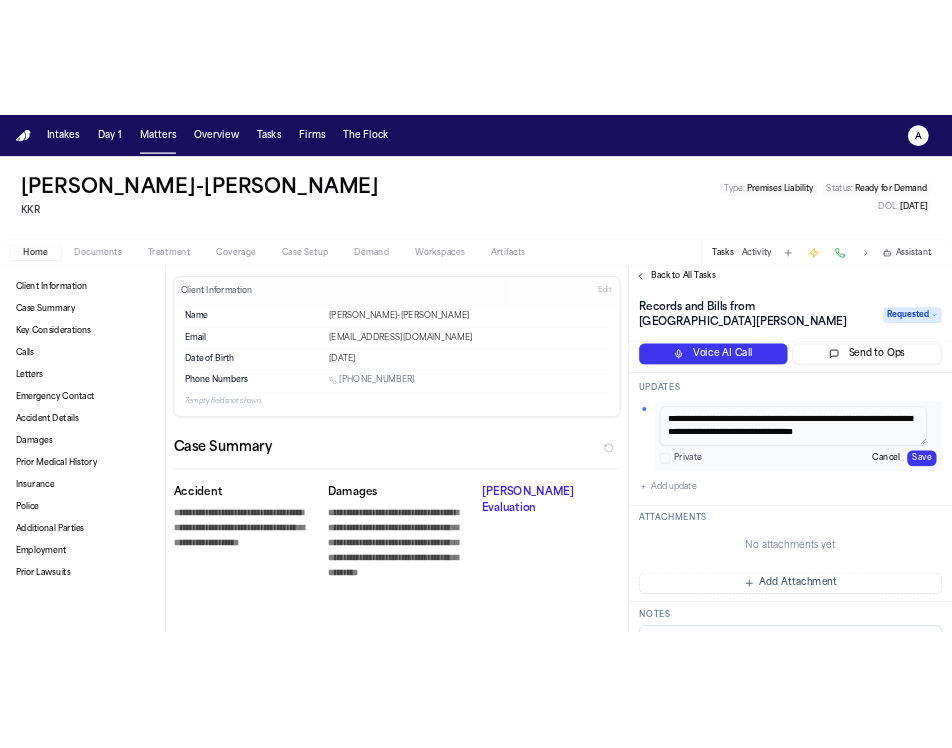 scroll, scrollTop: 11, scrollLeft: 0, axis: vertical 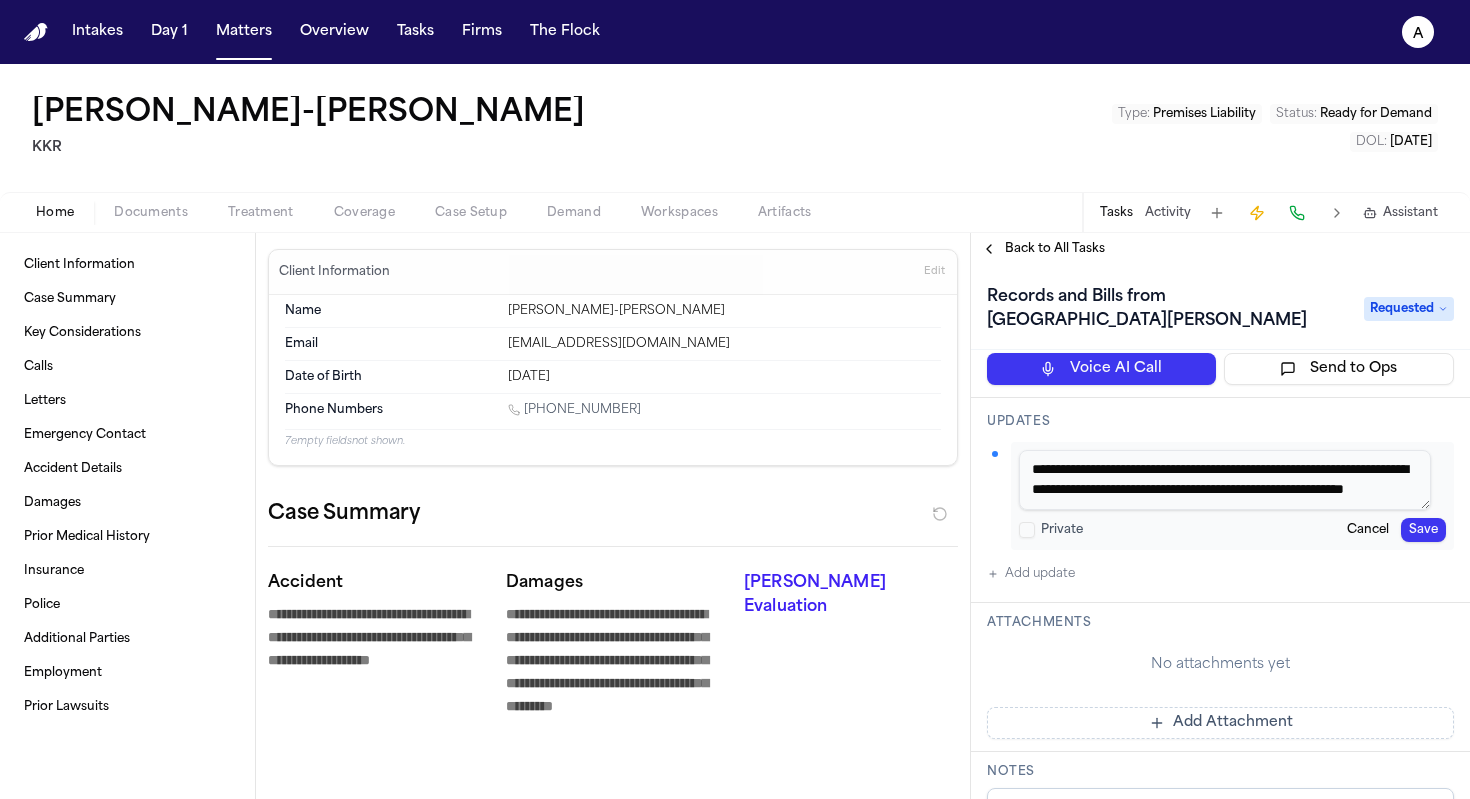 type on "**********" 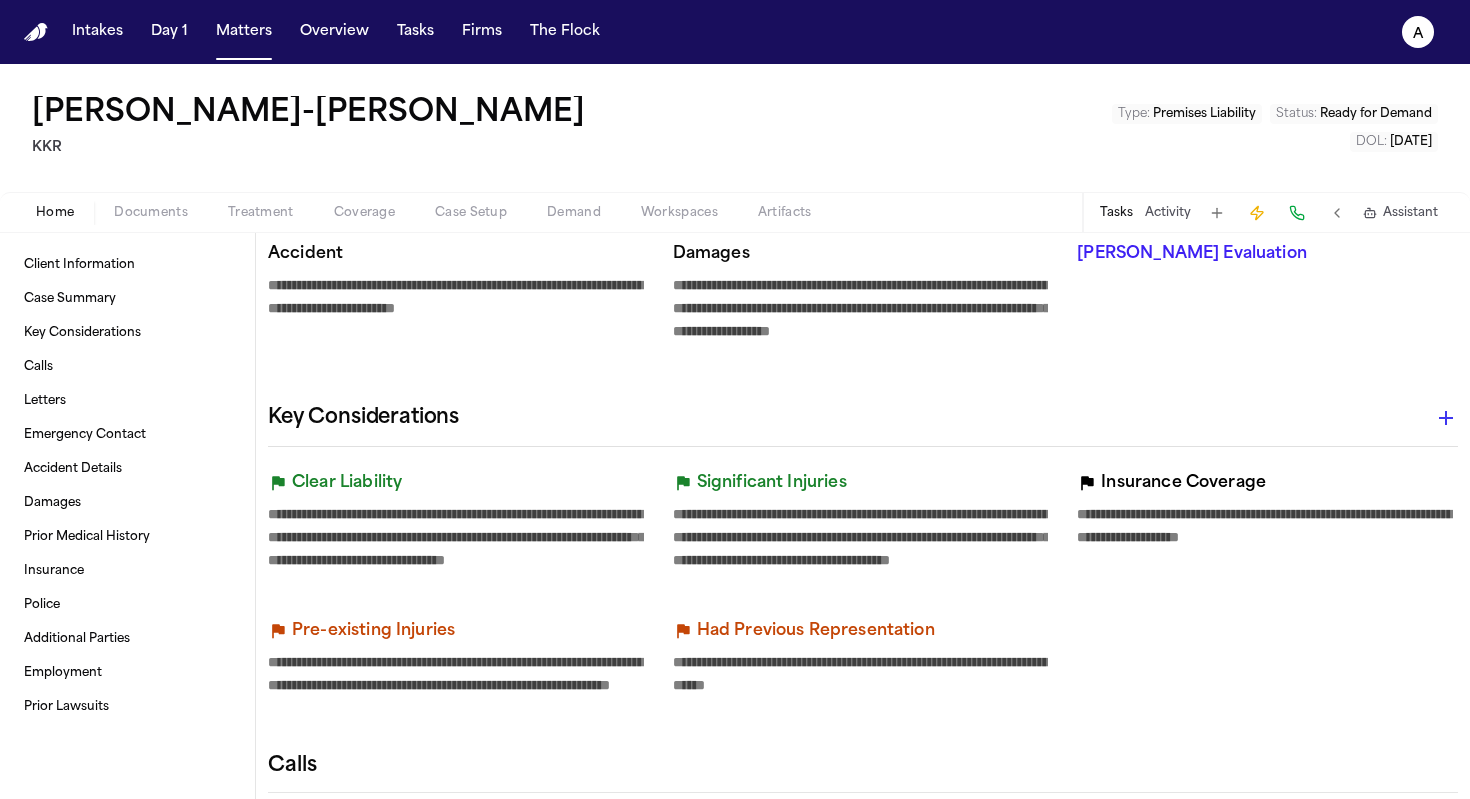 scroll, scrollTop: 0, scrollLeft: 0, axis: both 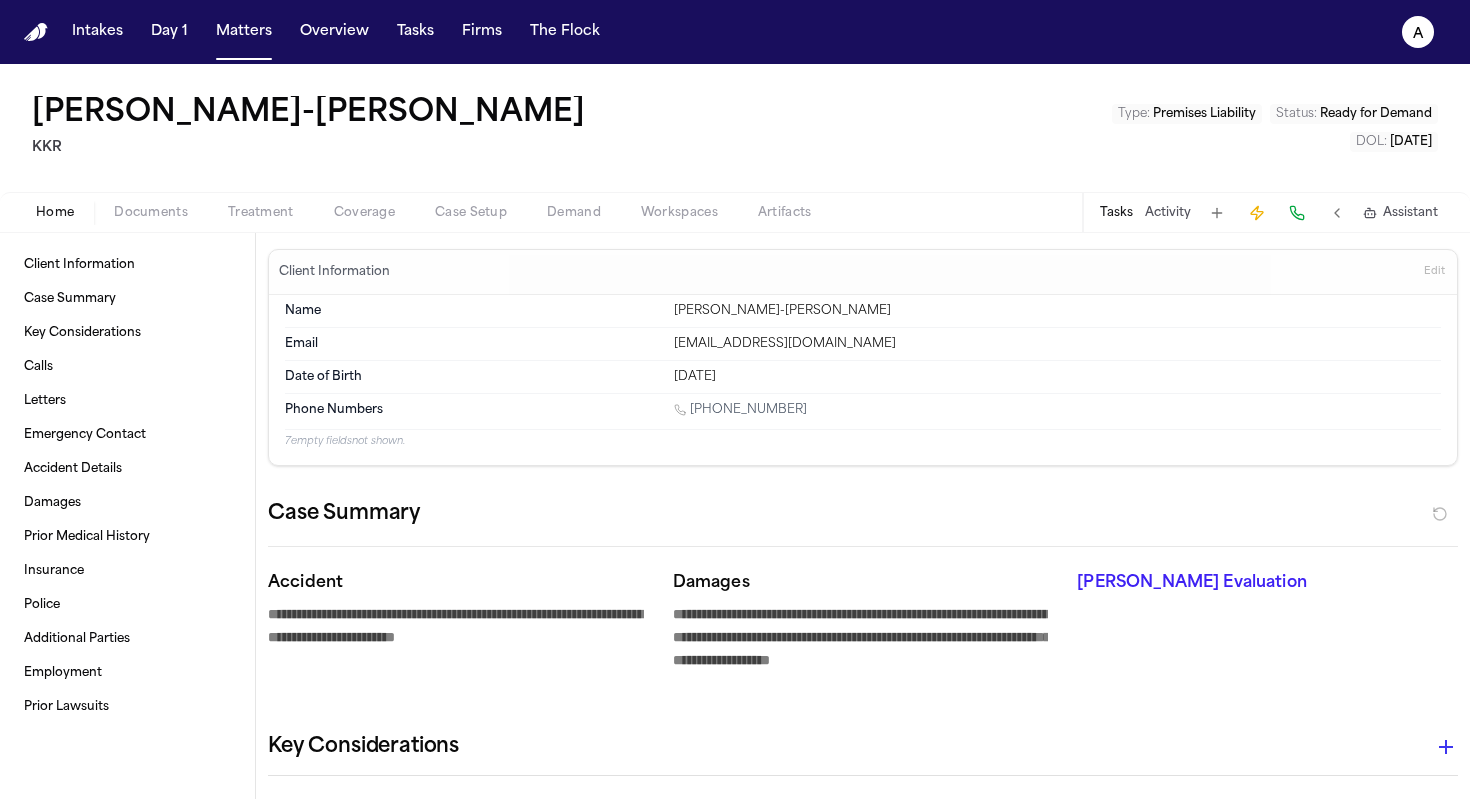 click on "Tasks" at bounding box center [1116, 213] 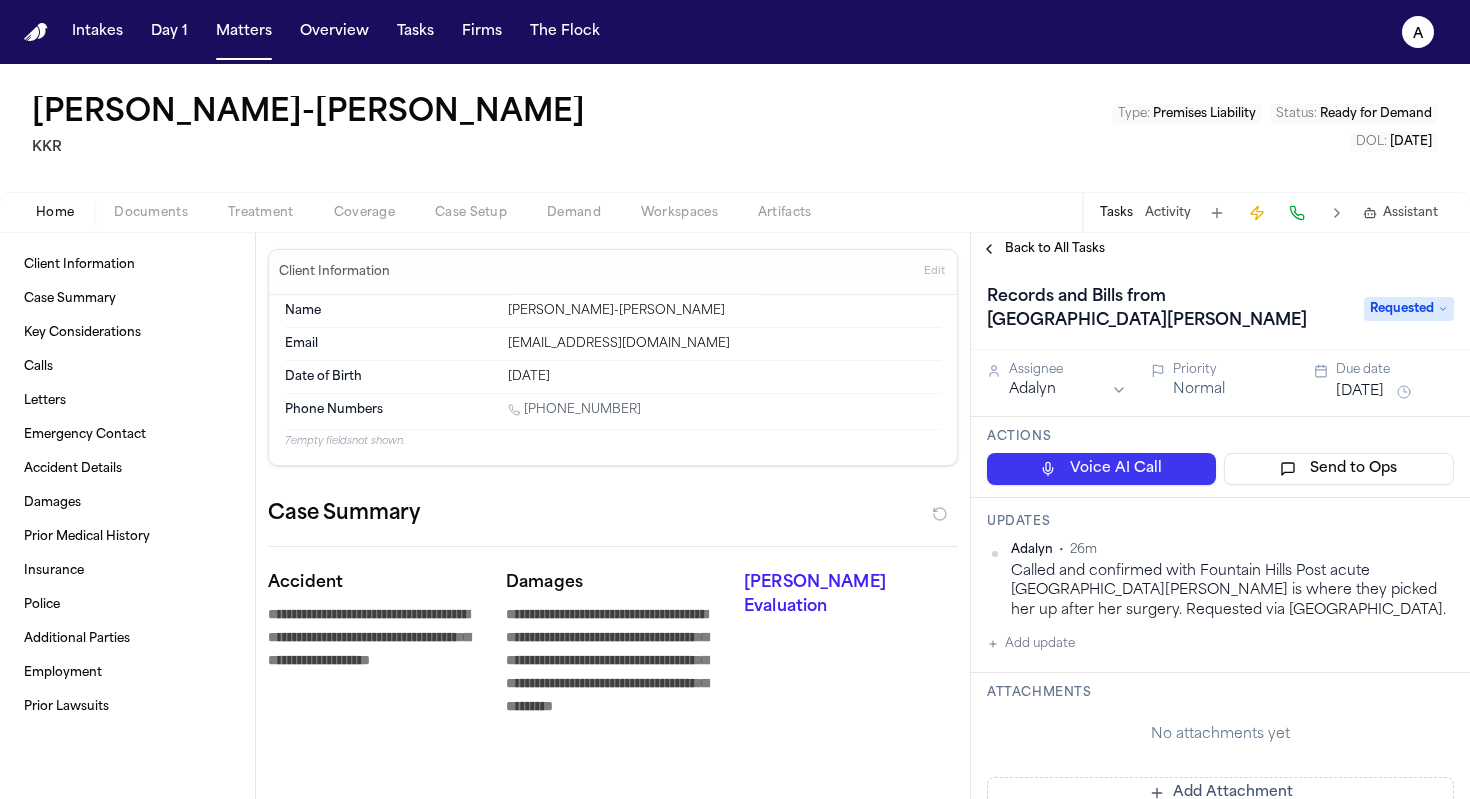 click on "Back to All Tasks" at bounding box center (1055, 249) 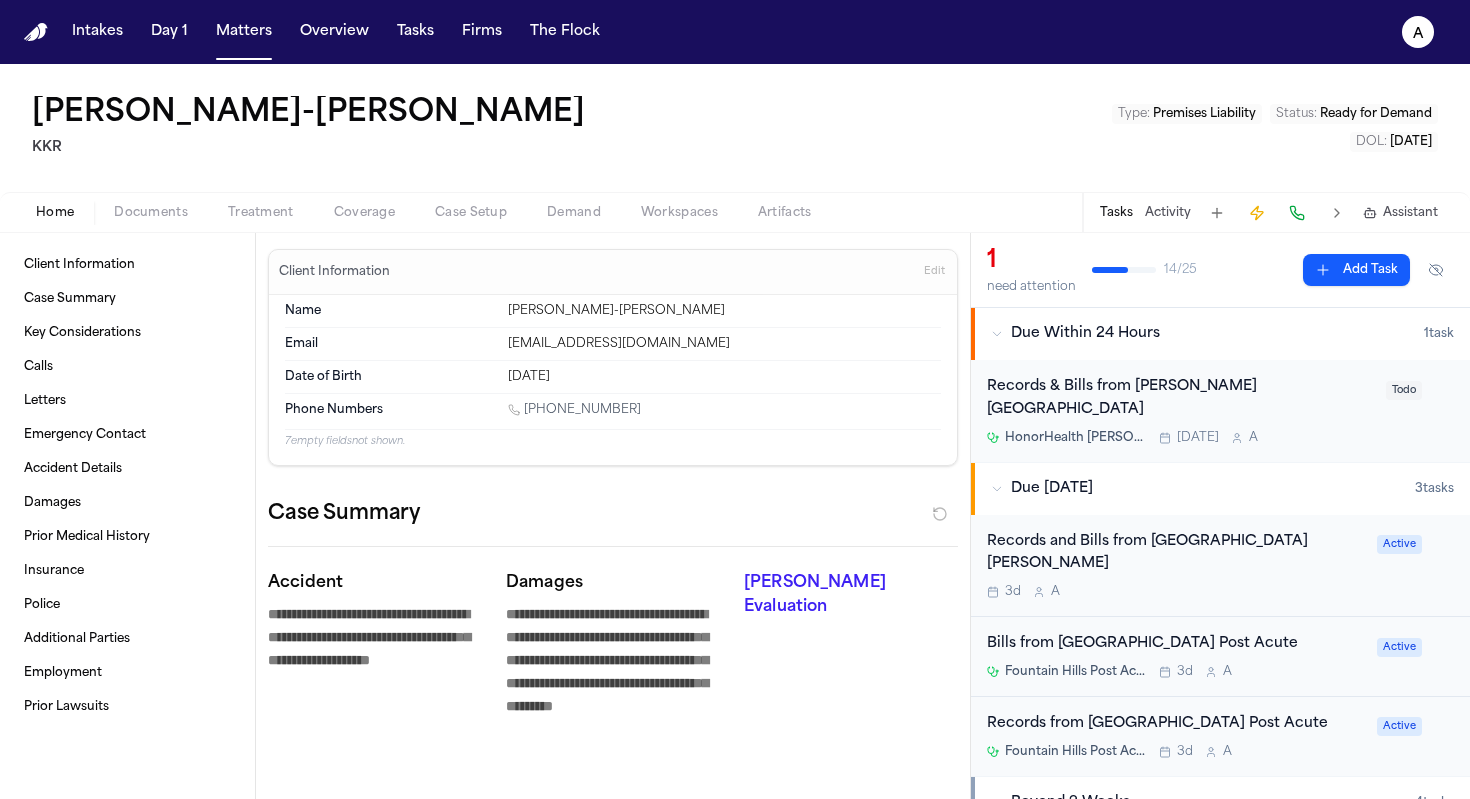 click on "Records & Bills from John C Lincoln Hospital HonorHealth John C. Lincoln Medical Center Today A Todo" at bounding box center [1220, 411] 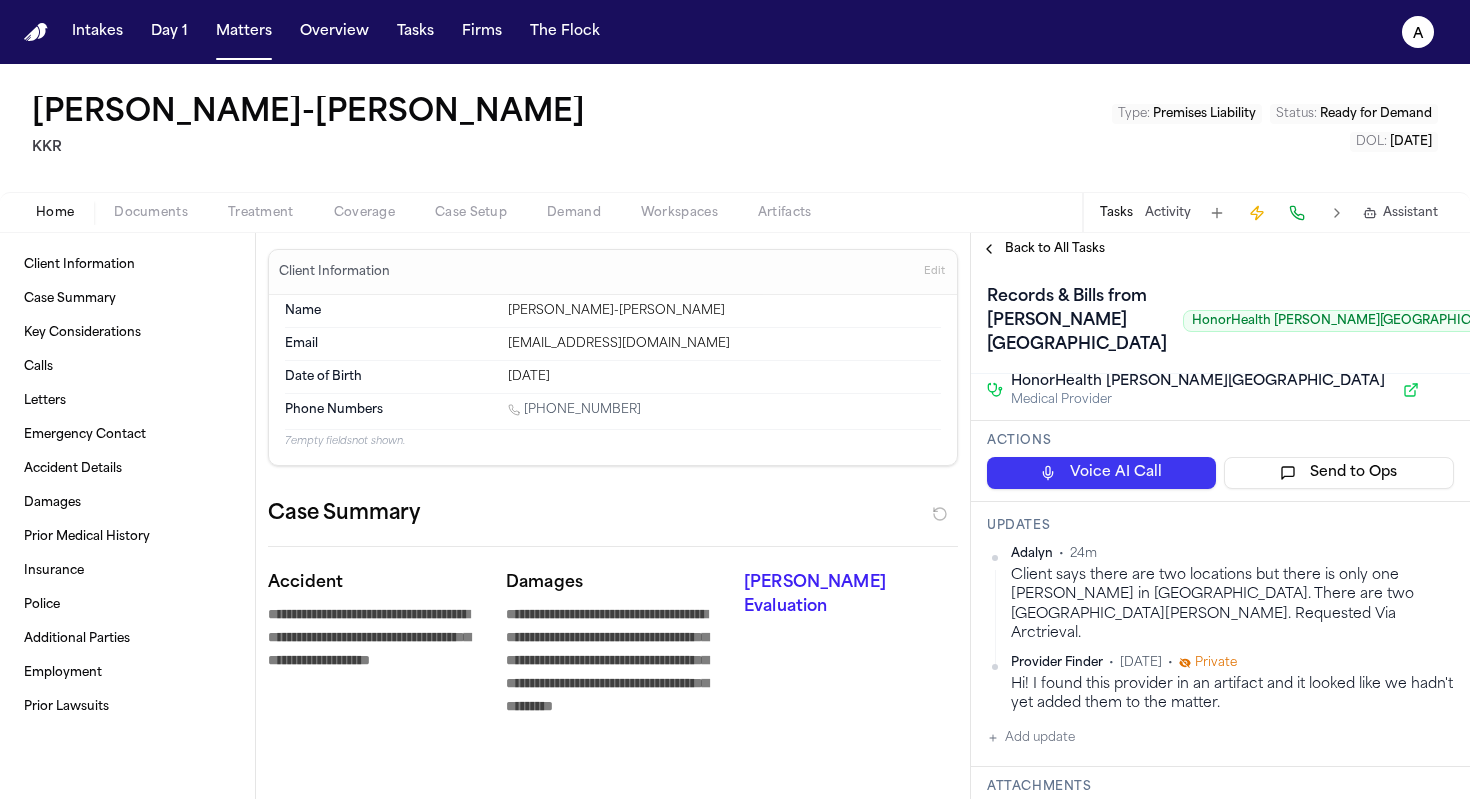 scroll, scrollTop: 145, scrollLeft: 0, axis: vertical 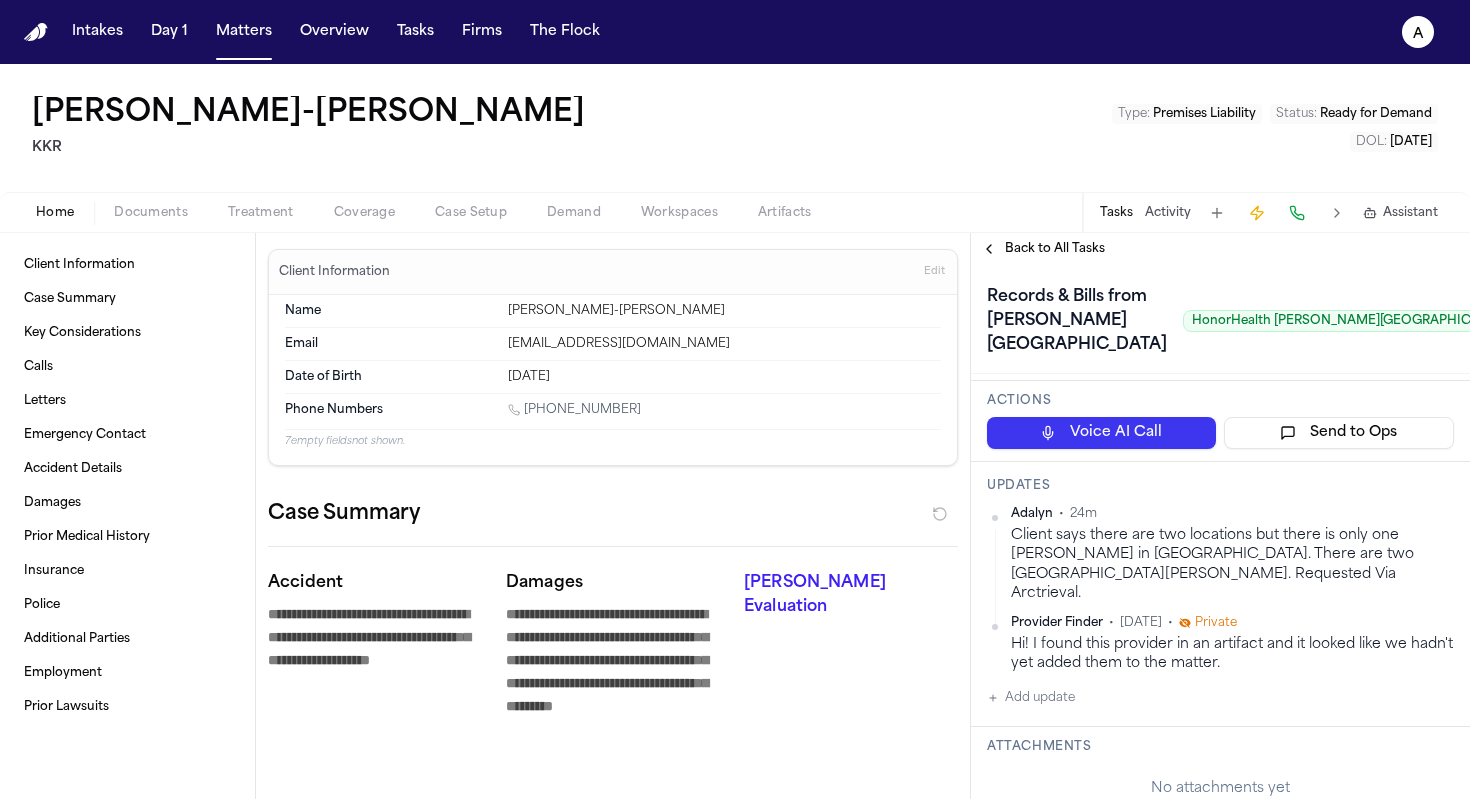 click on "Pending" at bounding box center (1575, 321) 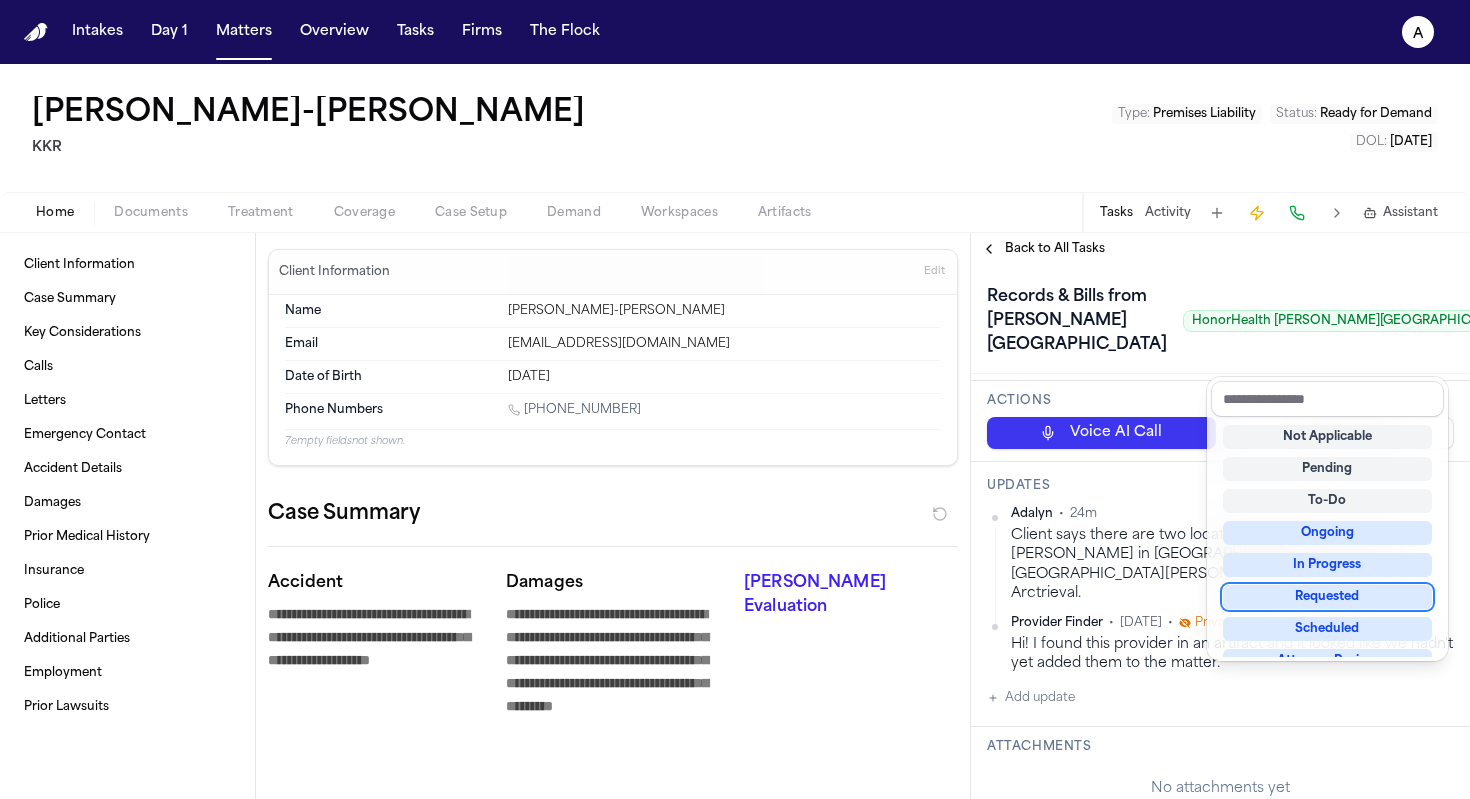 scroll, scrollTop: 7, scrollLeft: 0, axis: vertical 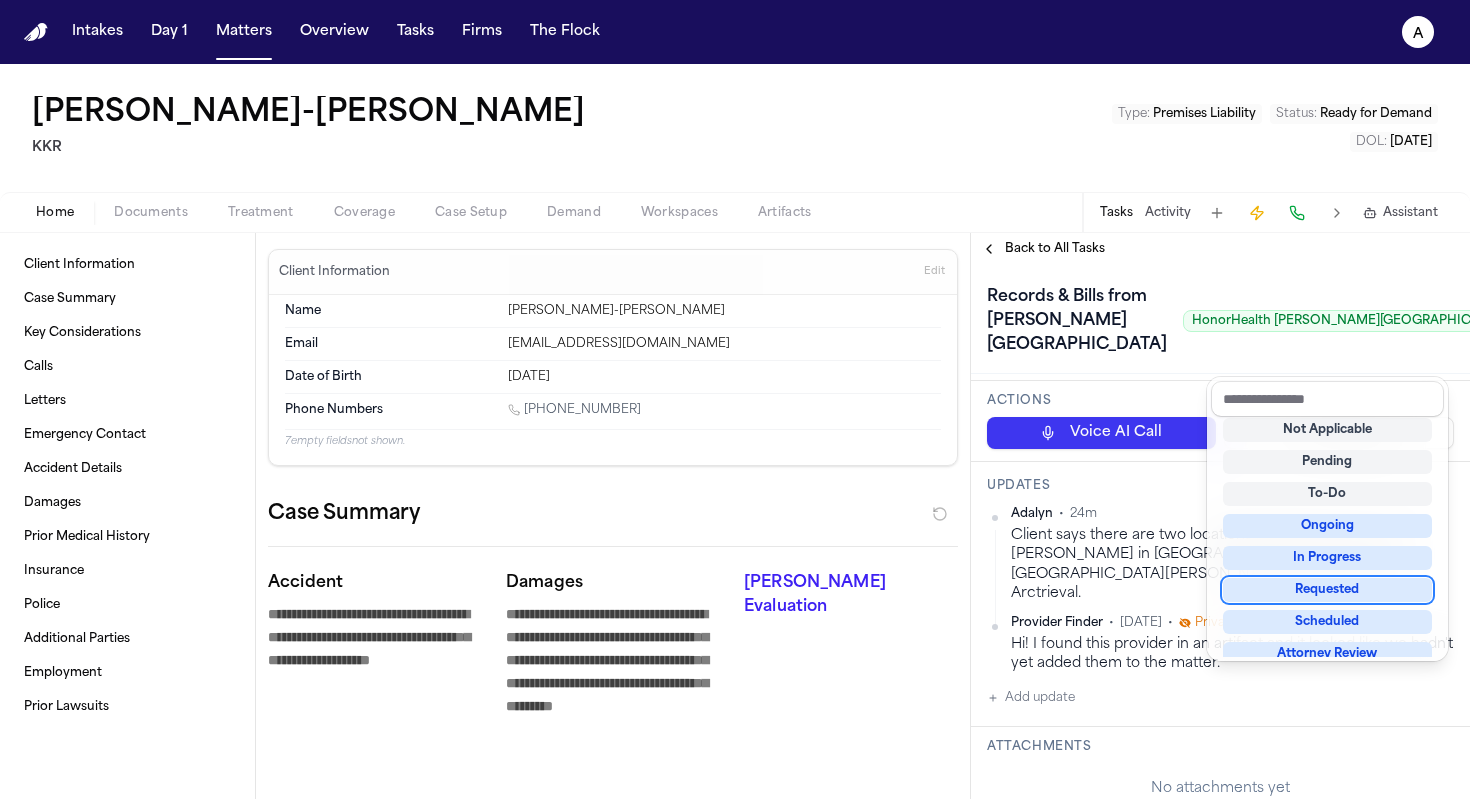 click on "Requested" at bounding box center [1327, 590] 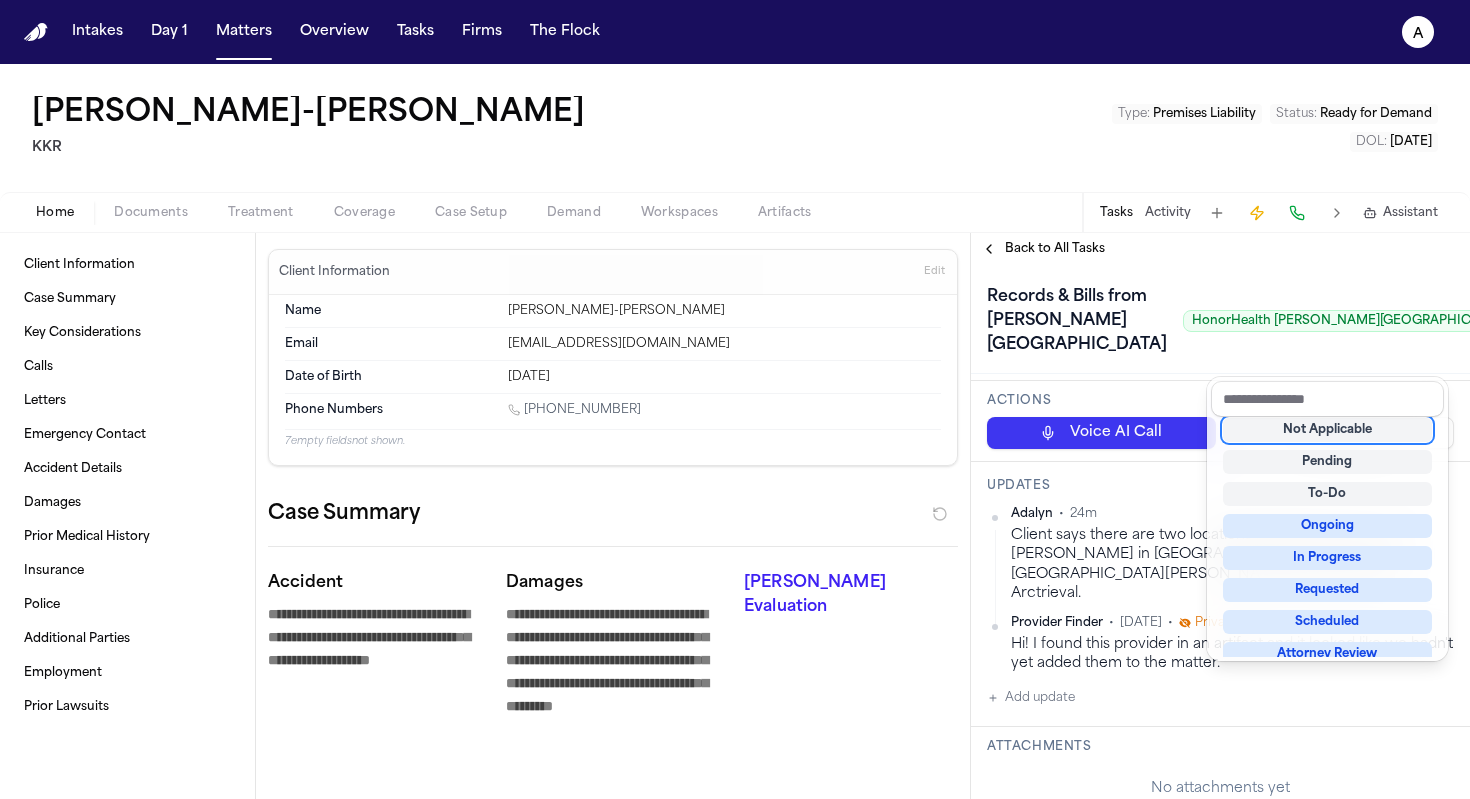 click on "**********" at bounding box center [735, 399] 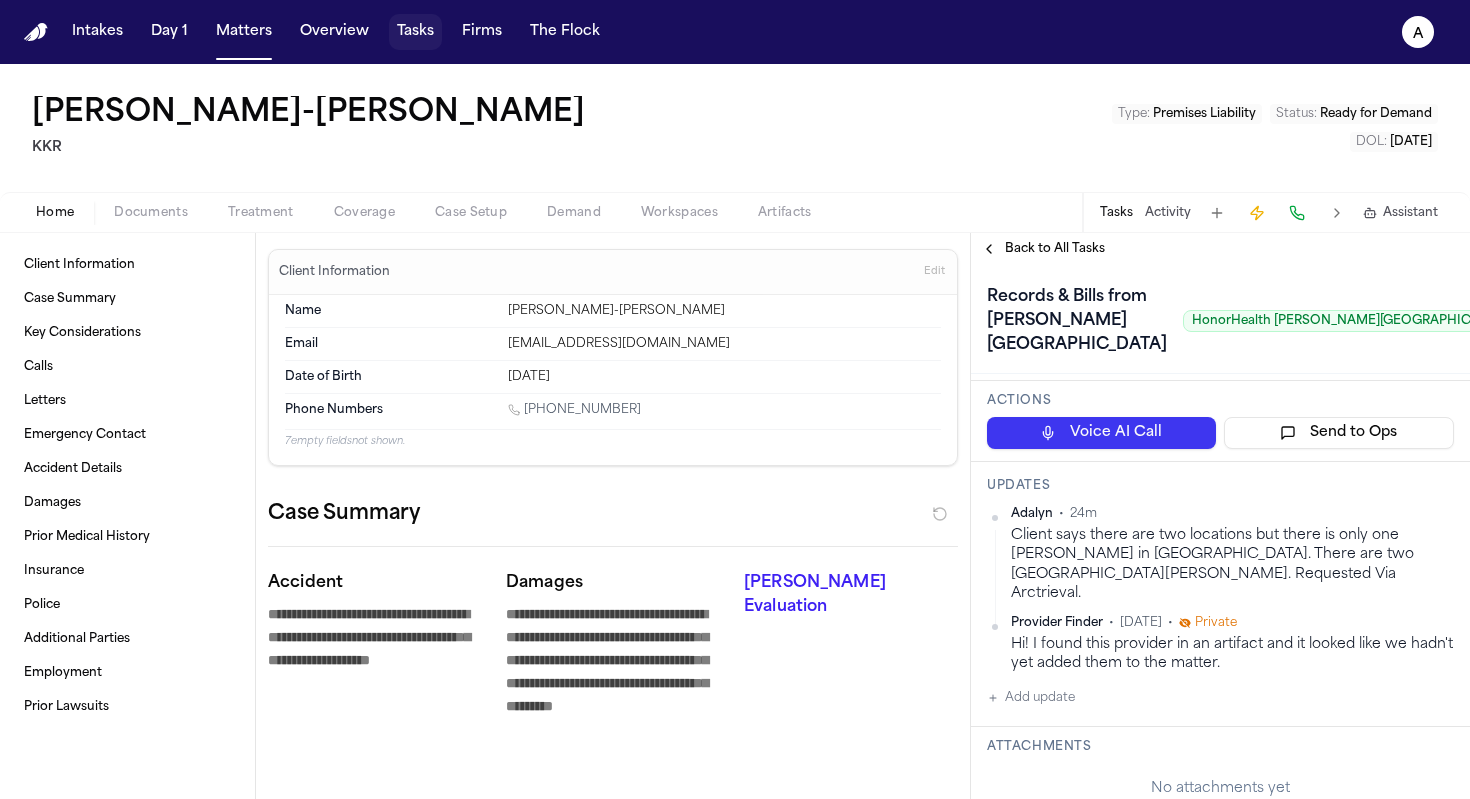 click on "Tasks" at bounding box center (415, 32) 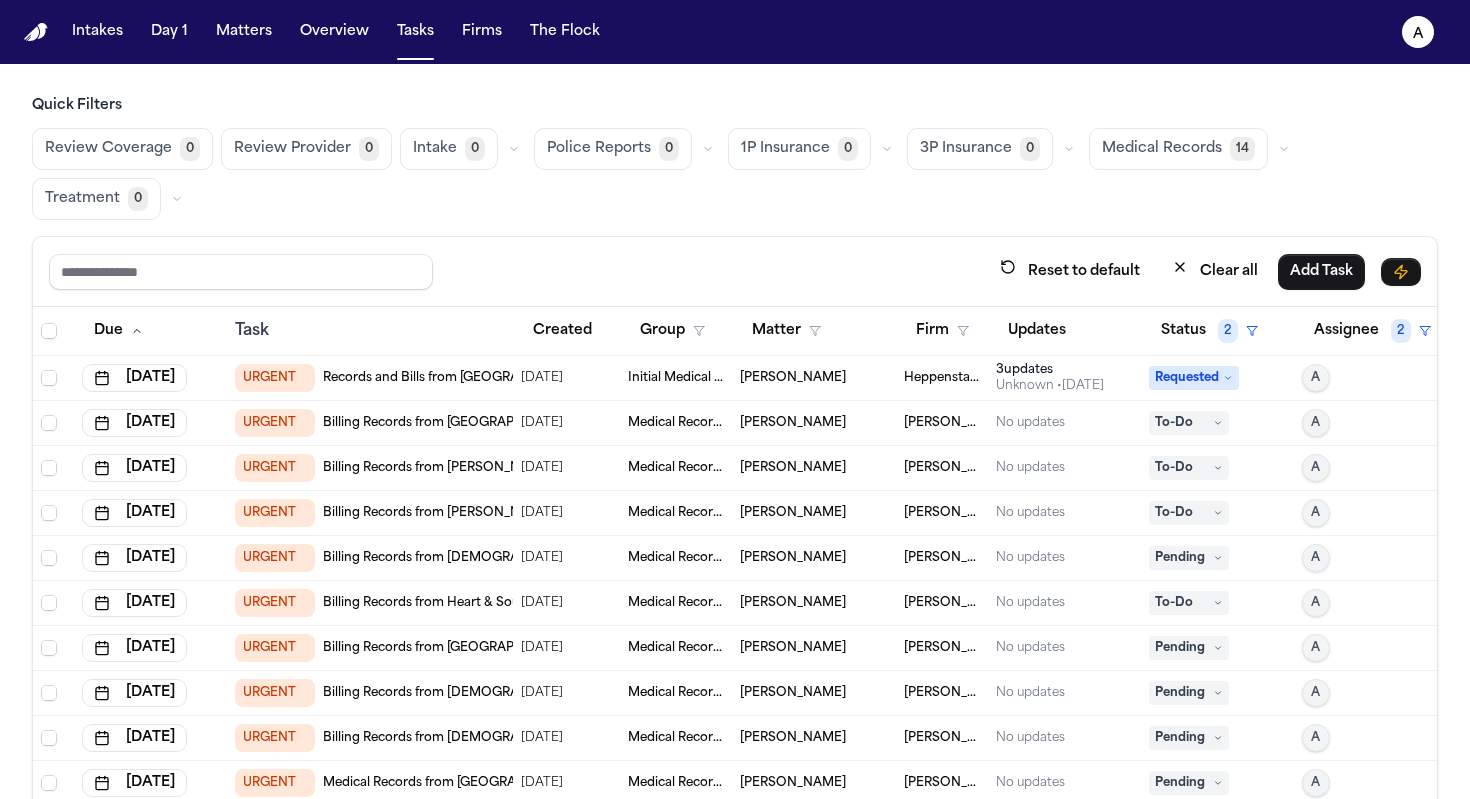 scroll, scrollTop: 119, scrollLeft: 0, axis: vertical 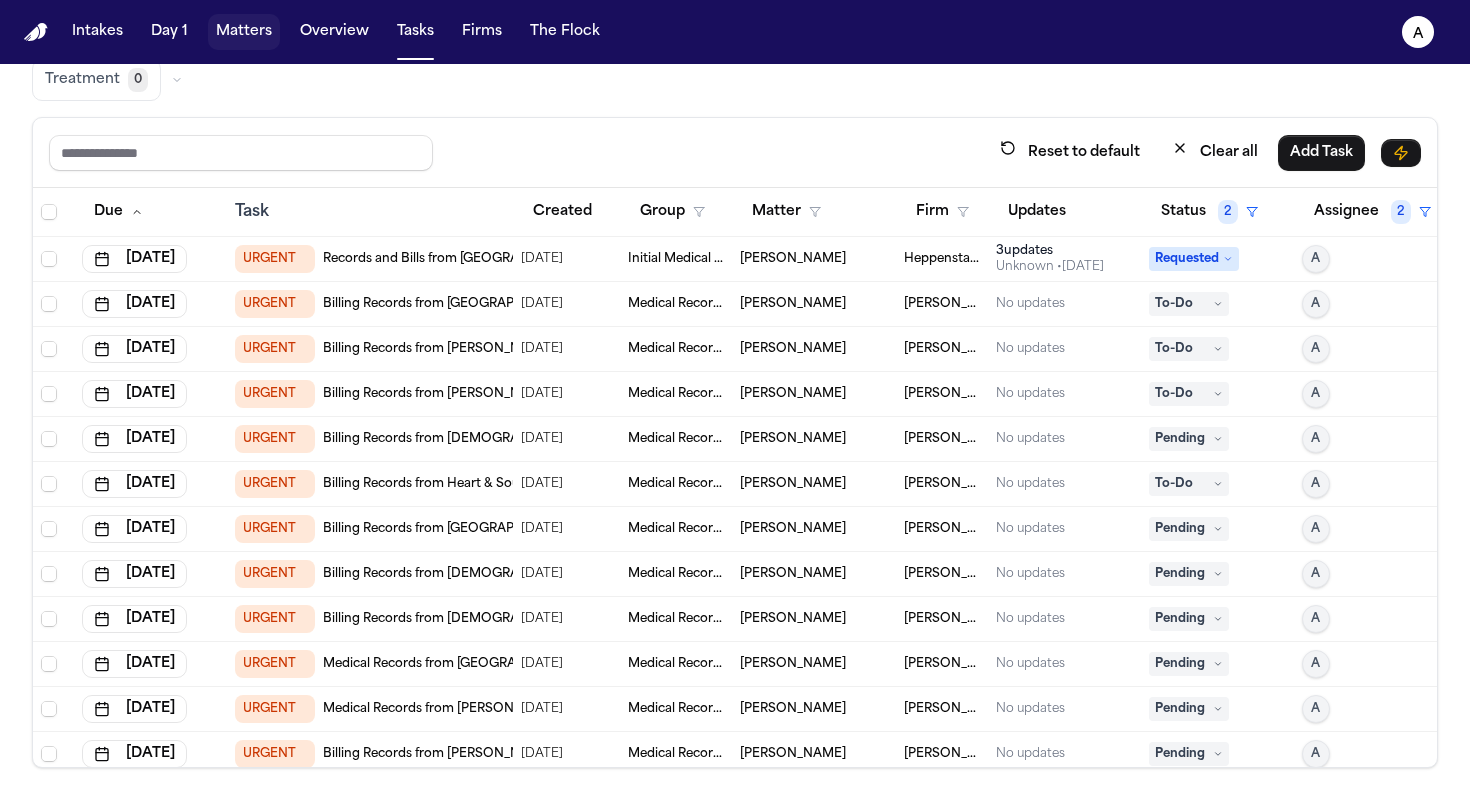 click on "Matters" at bounding box center (244, 32) 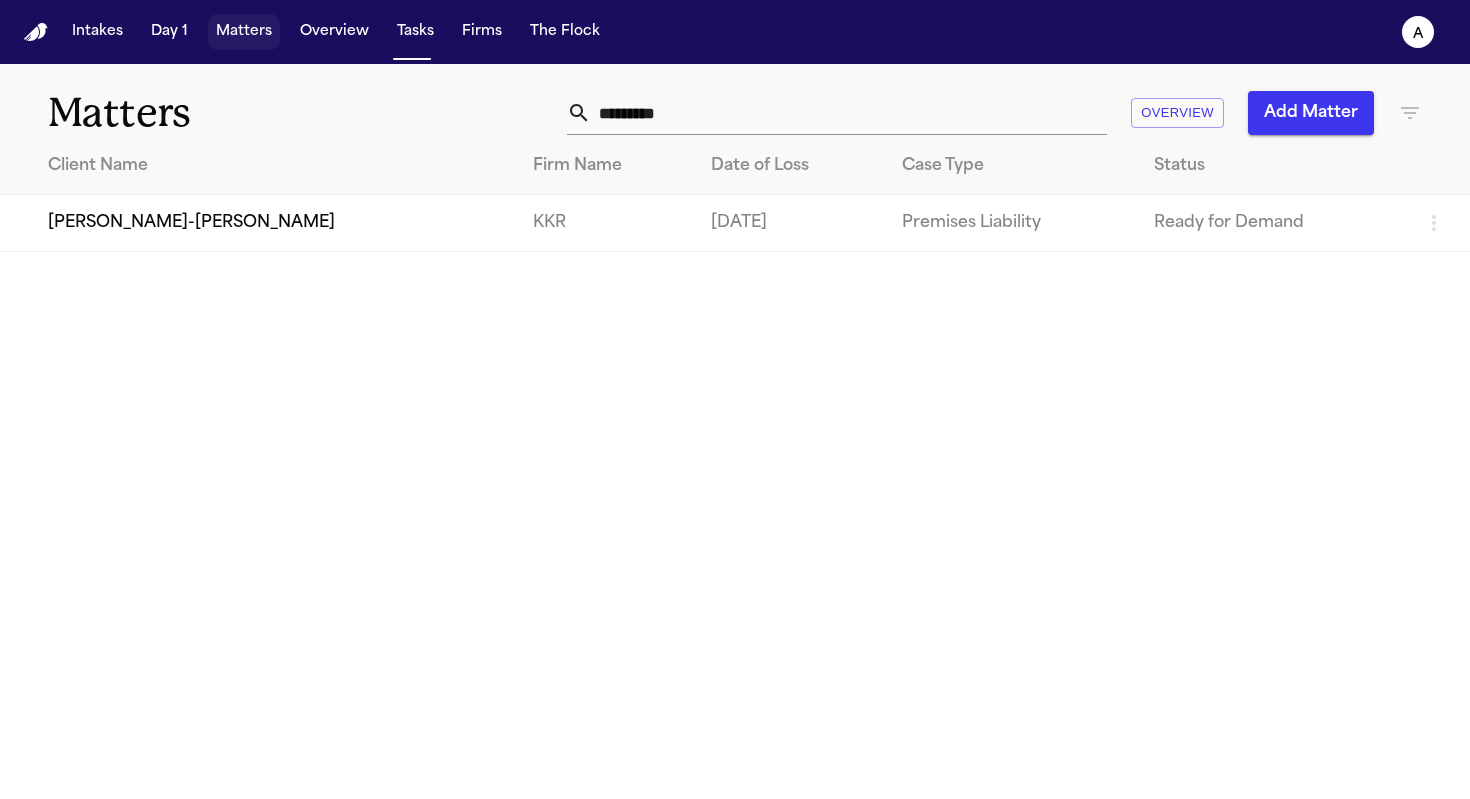 scroll, scrollTop: 0, scrollLeft: 0, axis: both 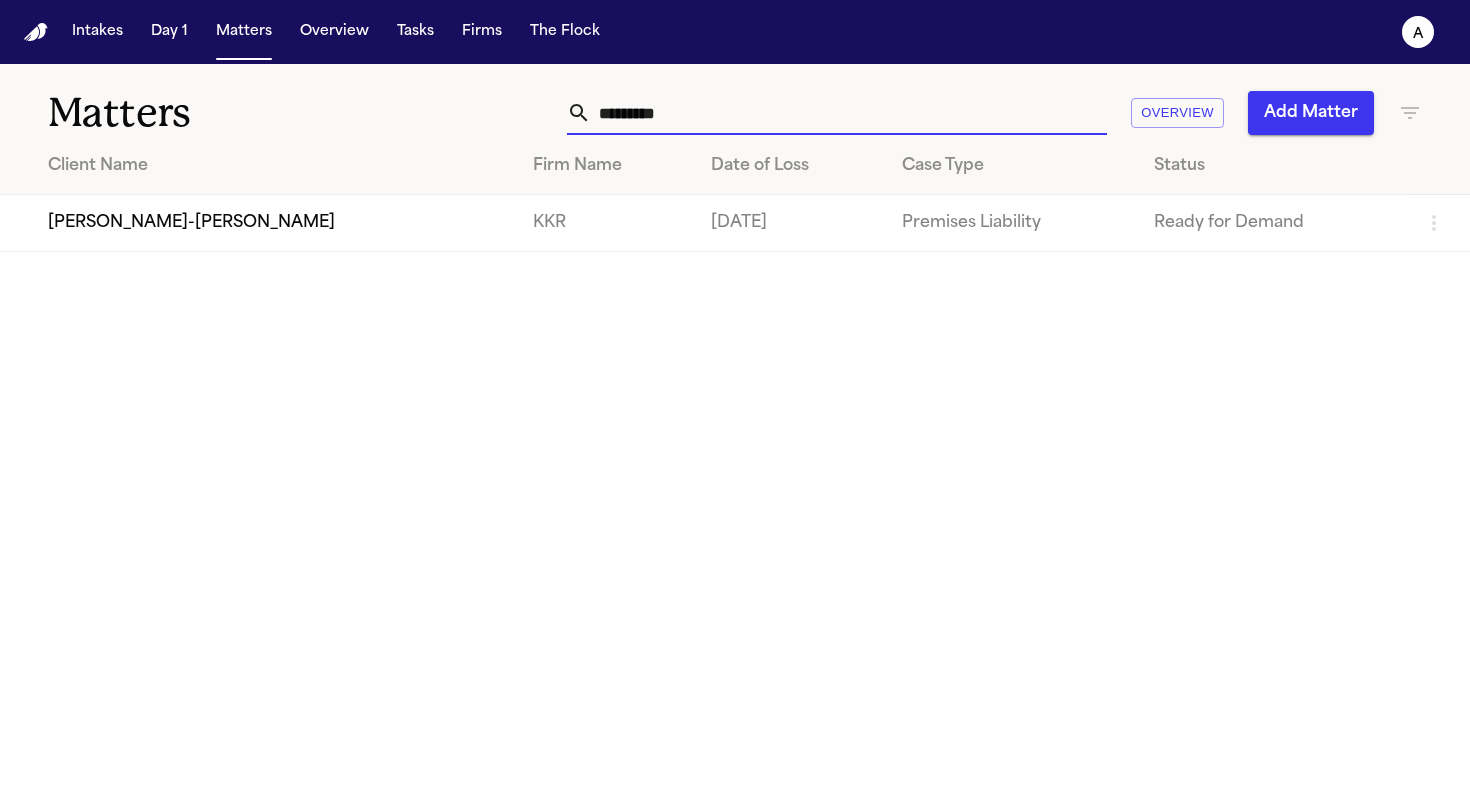 drag, startPoint x: 748, startPoint y: 125, endPoint x: 489, endPoint y: 83, distance: 262.3833 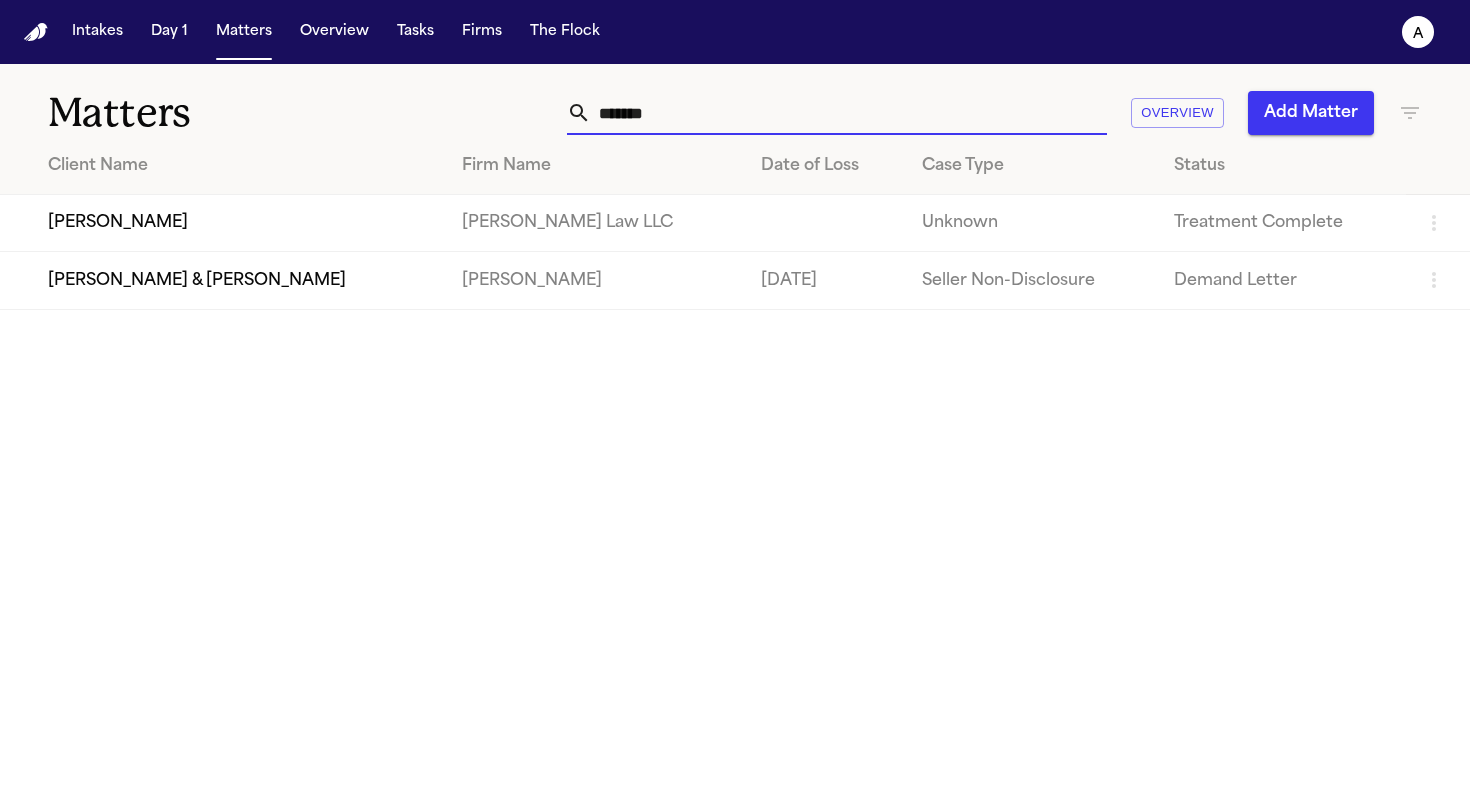 type on "*******" 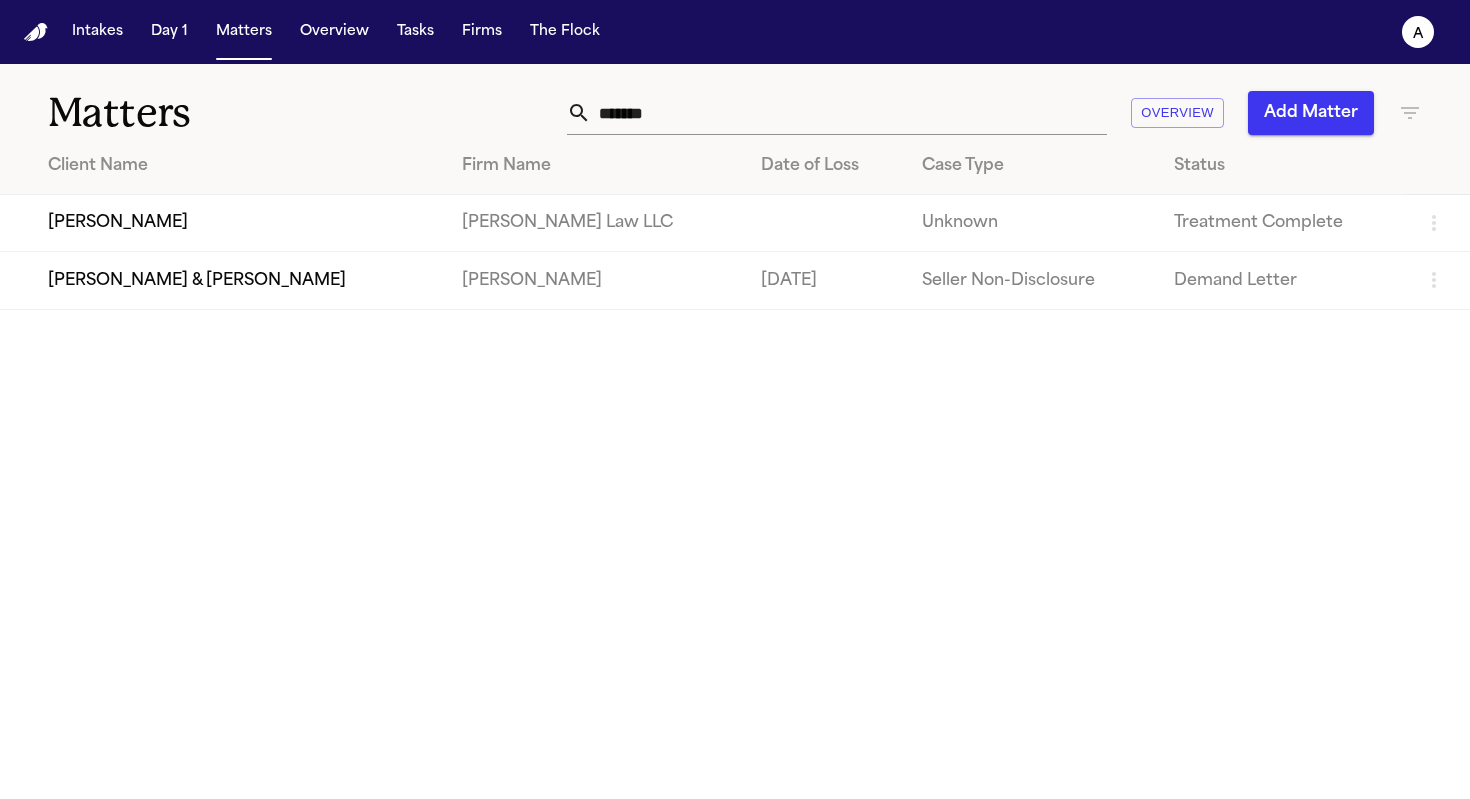click on "James Persey" at bounding box center [223, 223] 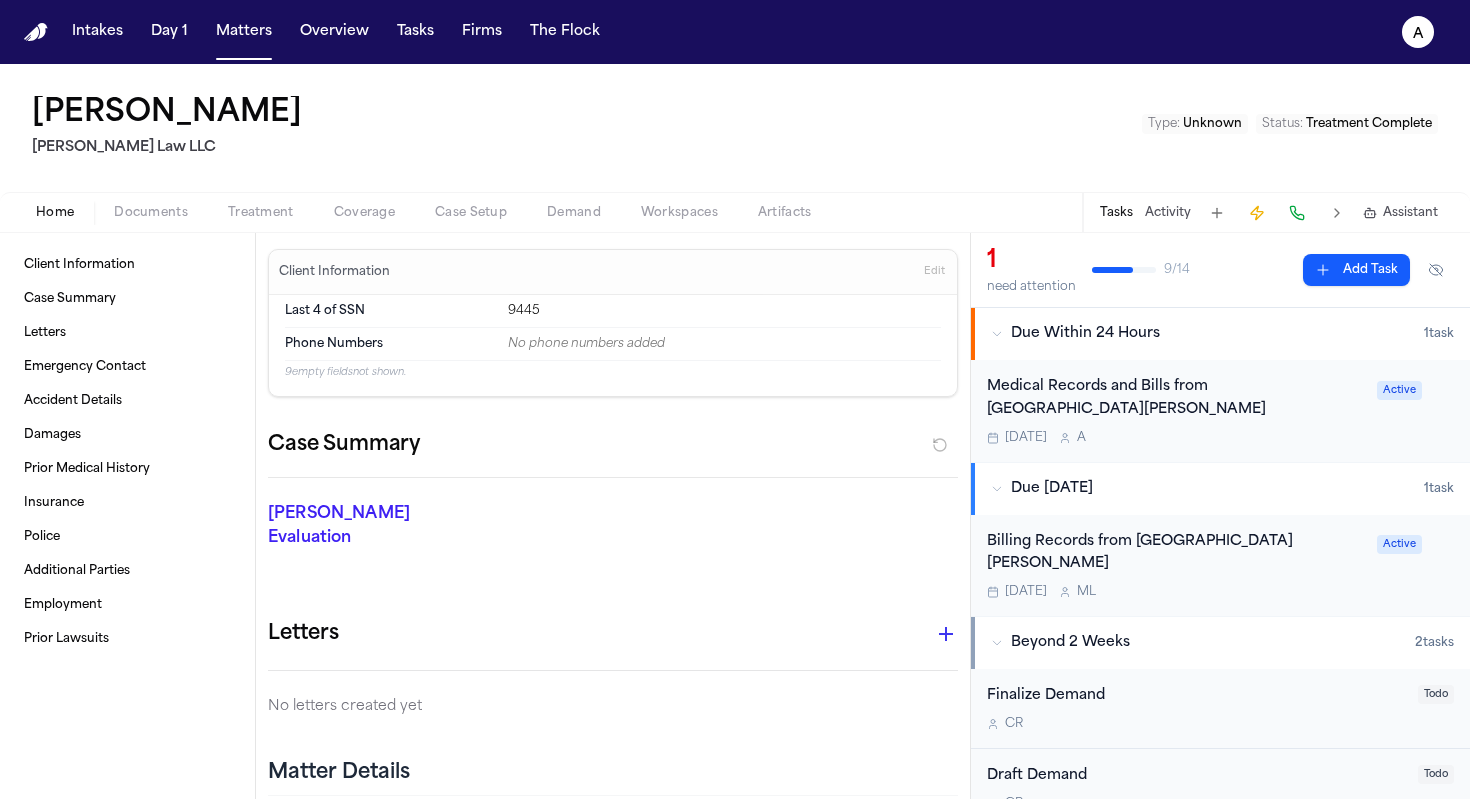 click on "Today A" at bounding box center (1176, 438) 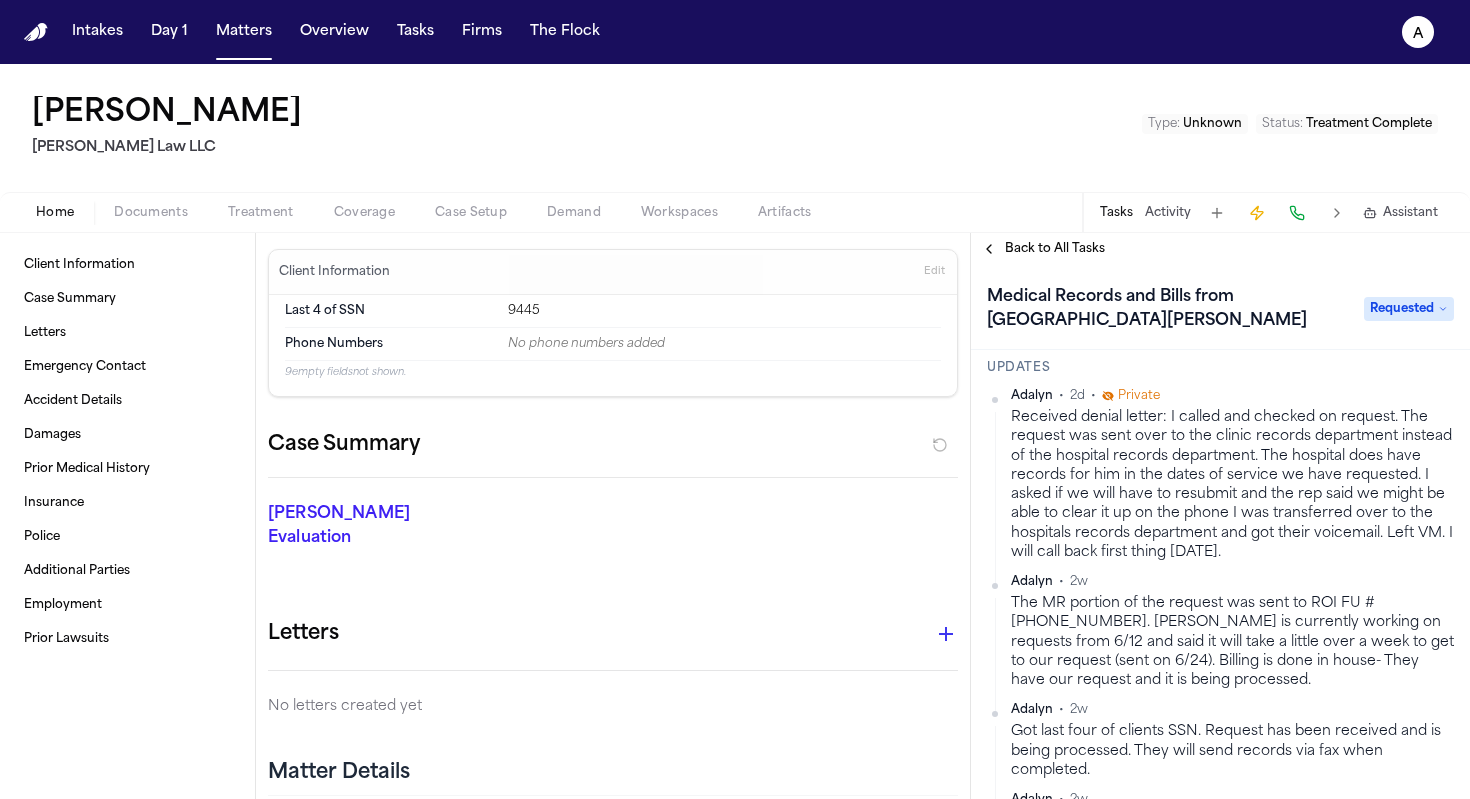 scroll, scrollTop: 166, scrollLeft: 0, axis: vertical 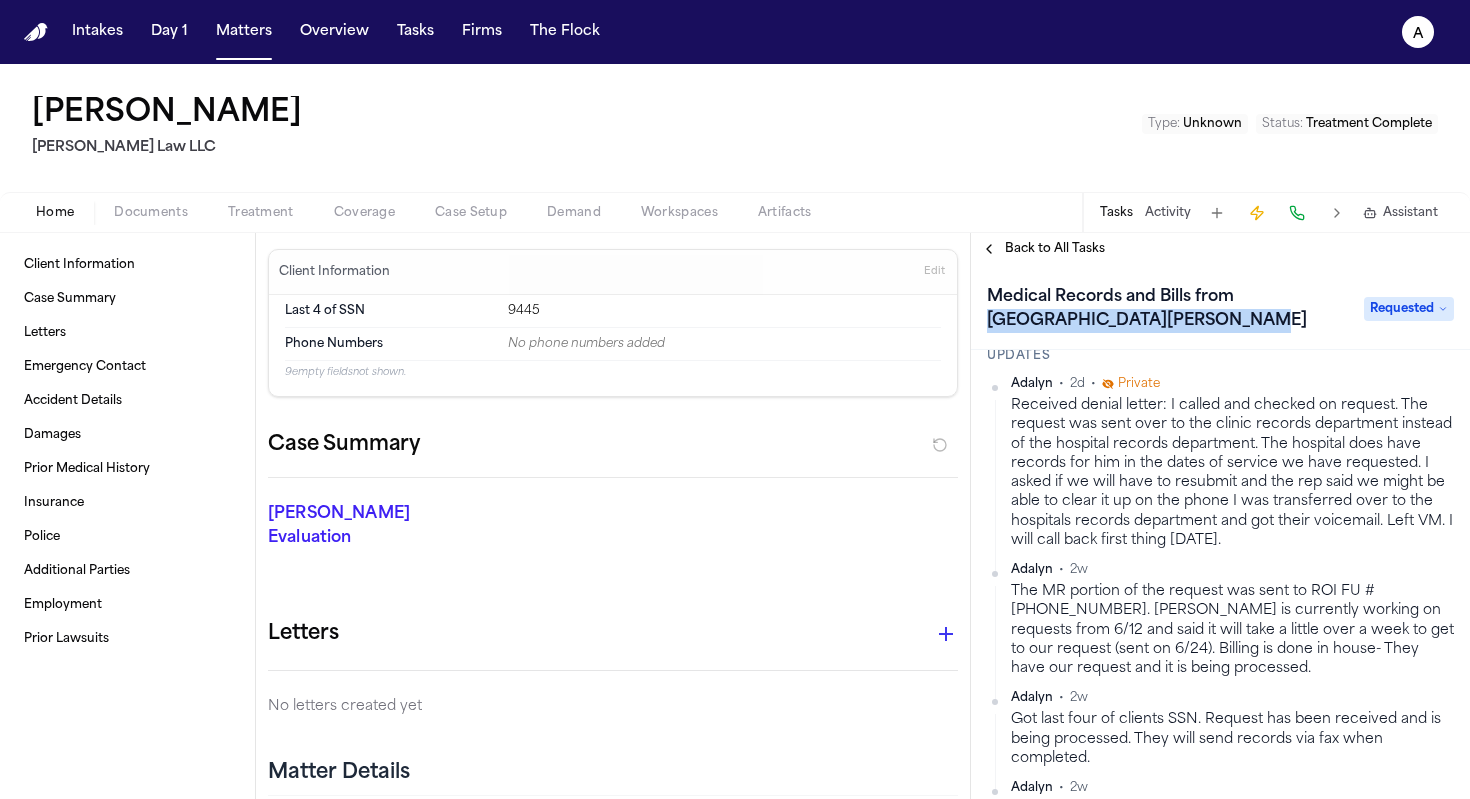 drag, startPoint x: 1239, startPoint y: 302, endPoint x: 1269, endPoint y: 324, distance: 37.202152 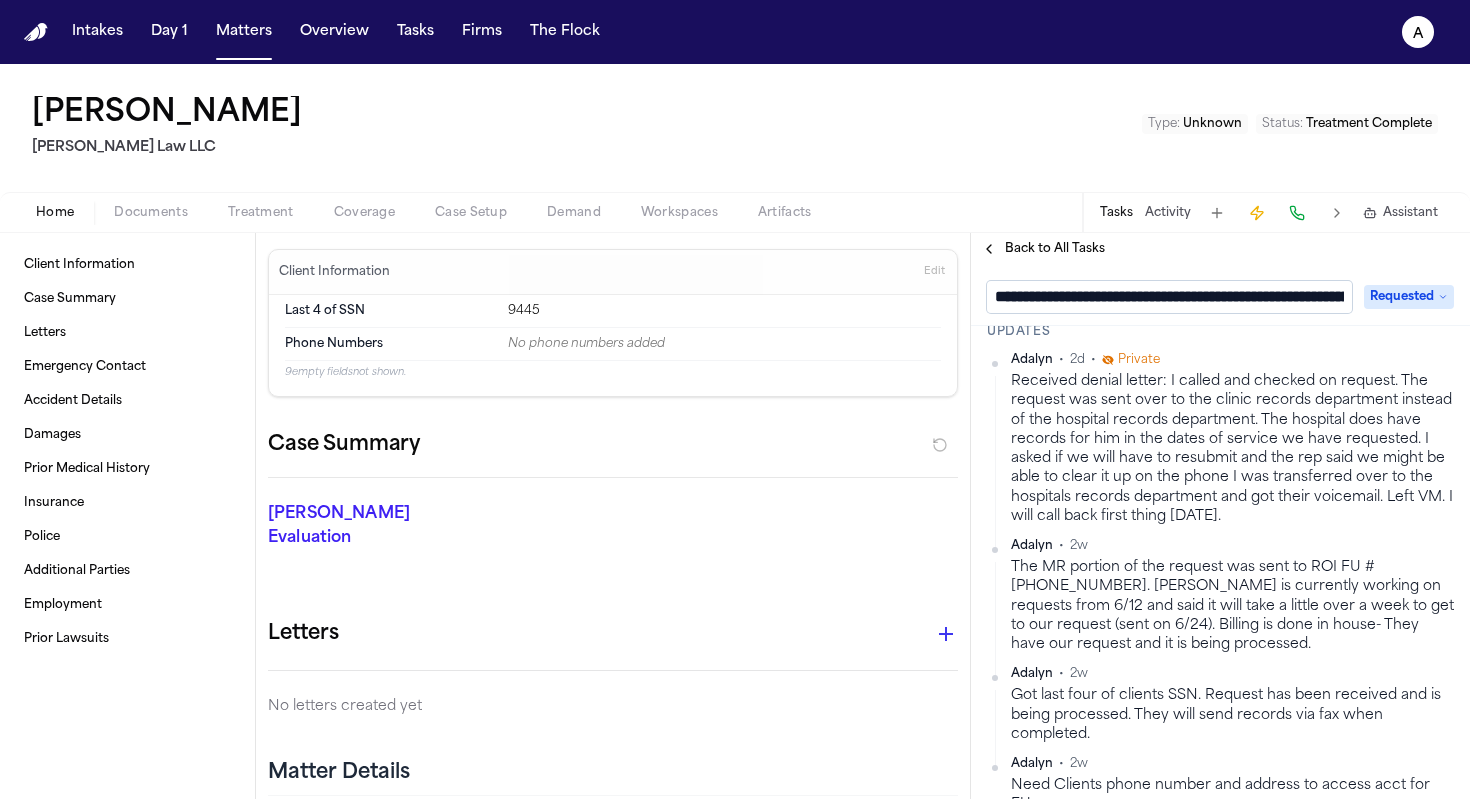 scroll, scrollTop: 0, scrollLeft: 144, axis: horizontal 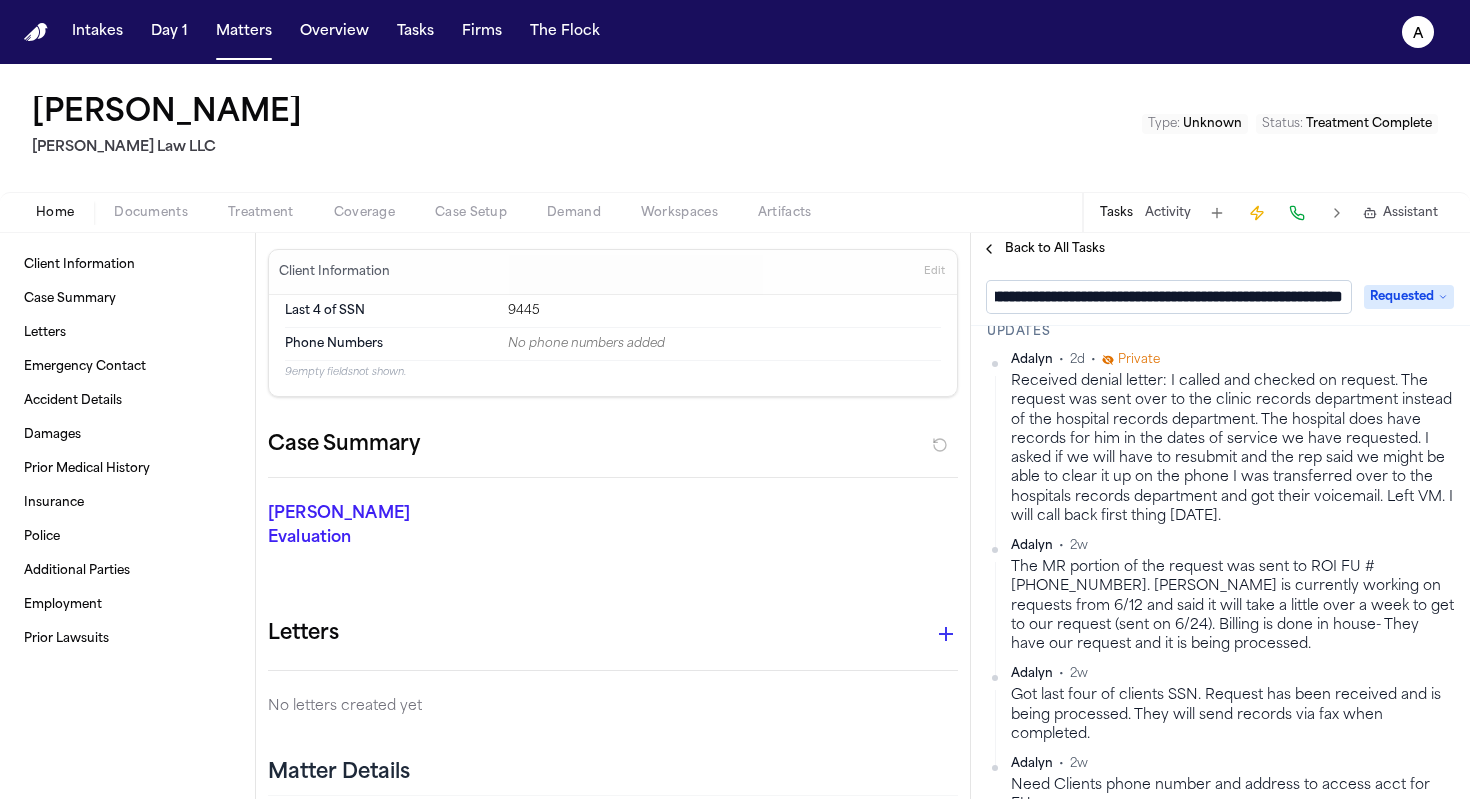 drag, startPoint x: 1108, startPoint y: 301, endPoint x: 1349, endPoint y: 306, distance: 241.05186 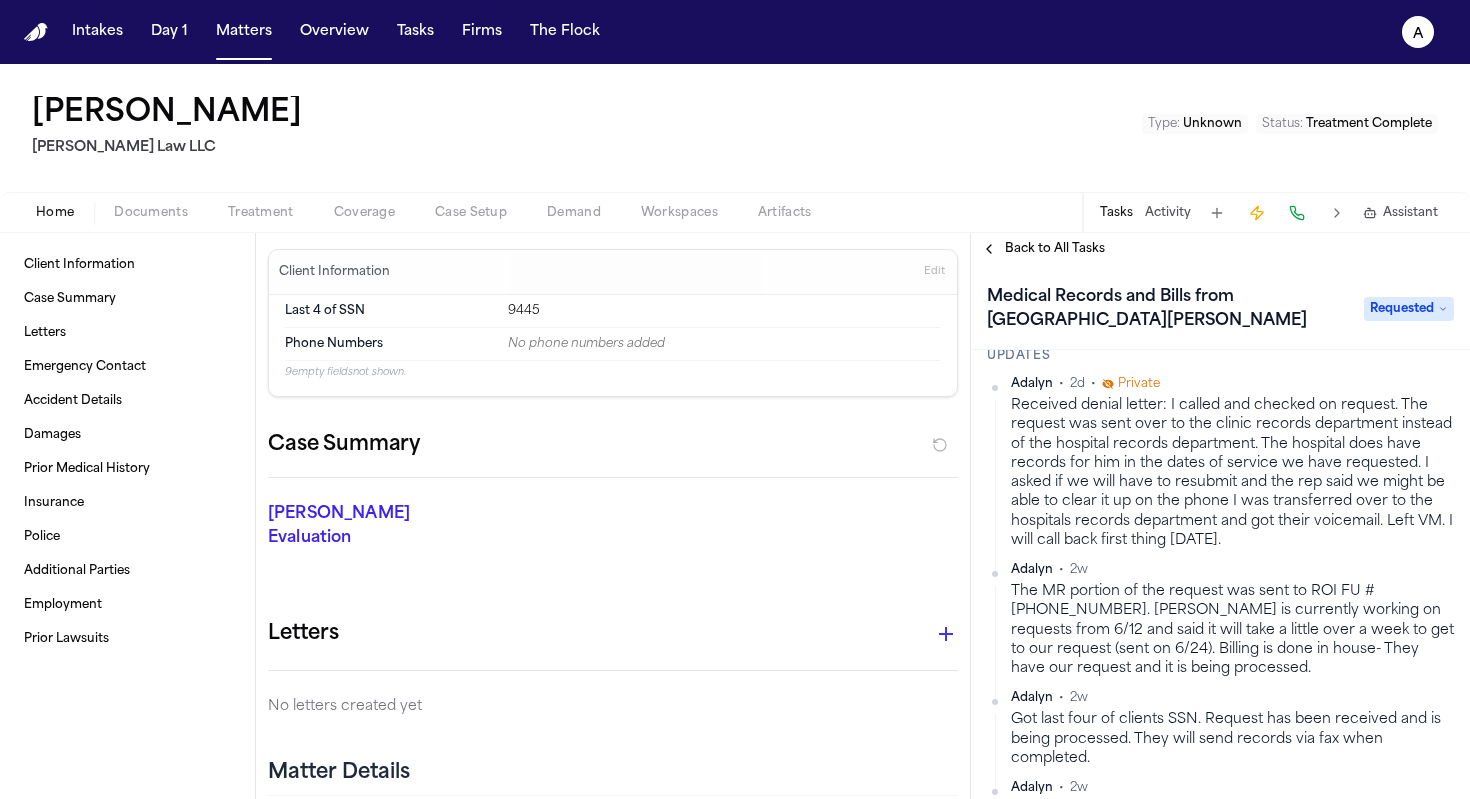 click on "Back to All Tasks" at bounding box center (1055, 249) 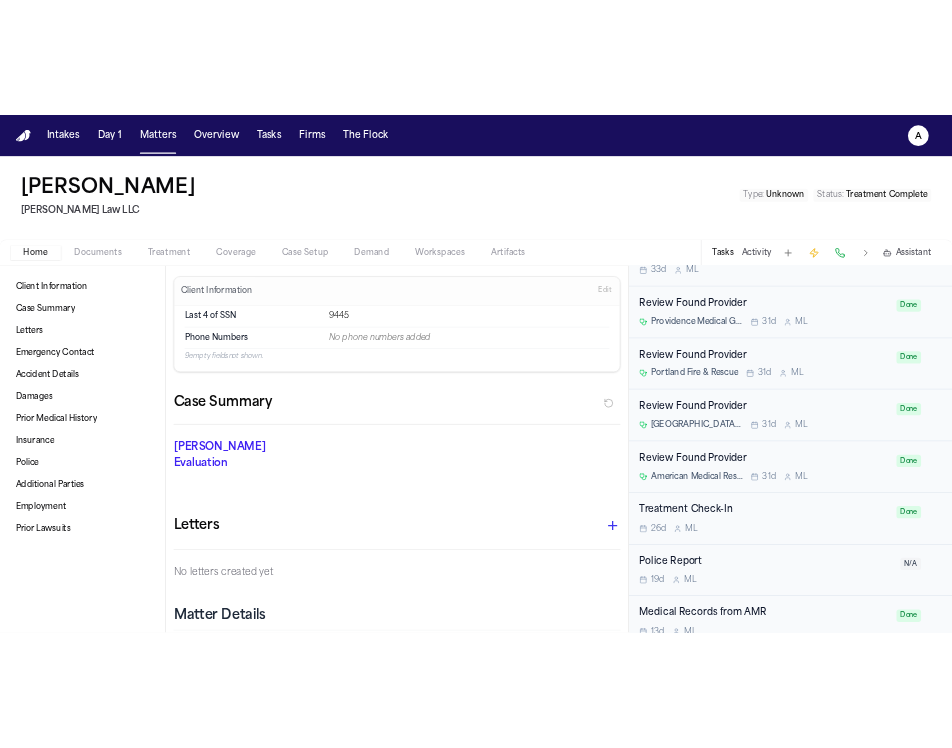 scroll, scrollTop: 0, scrollLeft: 0, axis: both 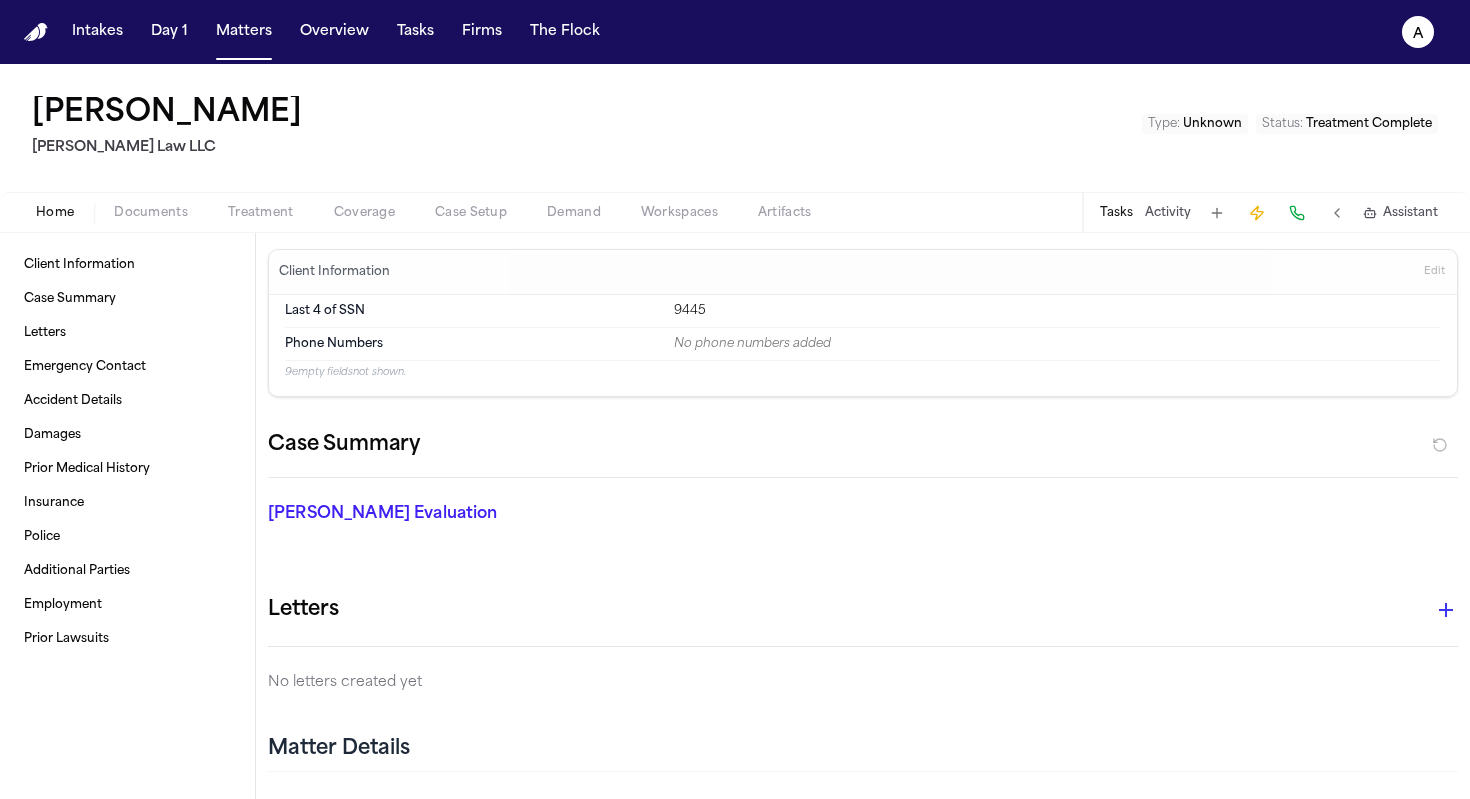 click on "9445" at bounding box center (1057, 311) 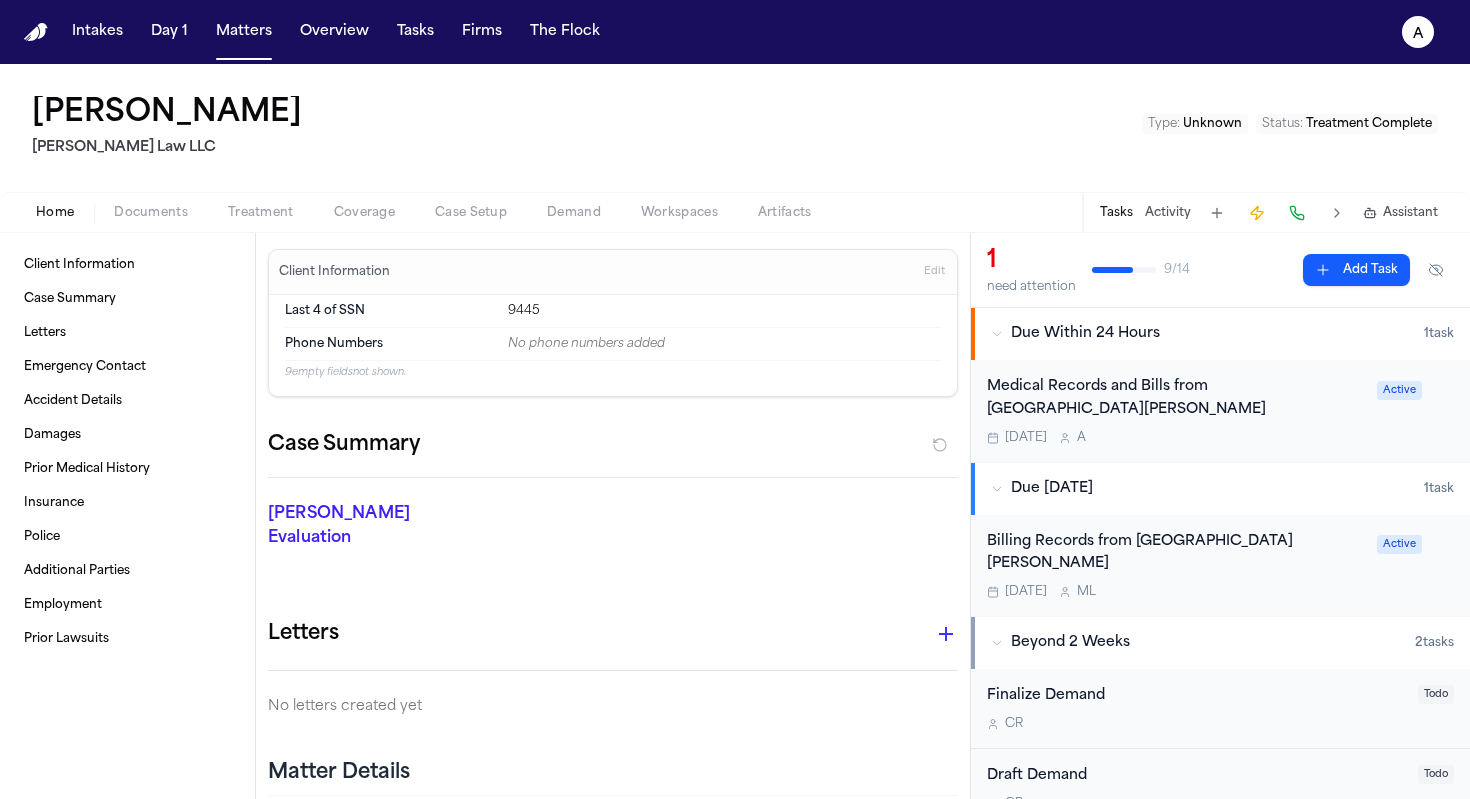 click on "Medical Records and Bills from  Providence St. Joseph Health Today A Active" at bounding box center (1220, 411) 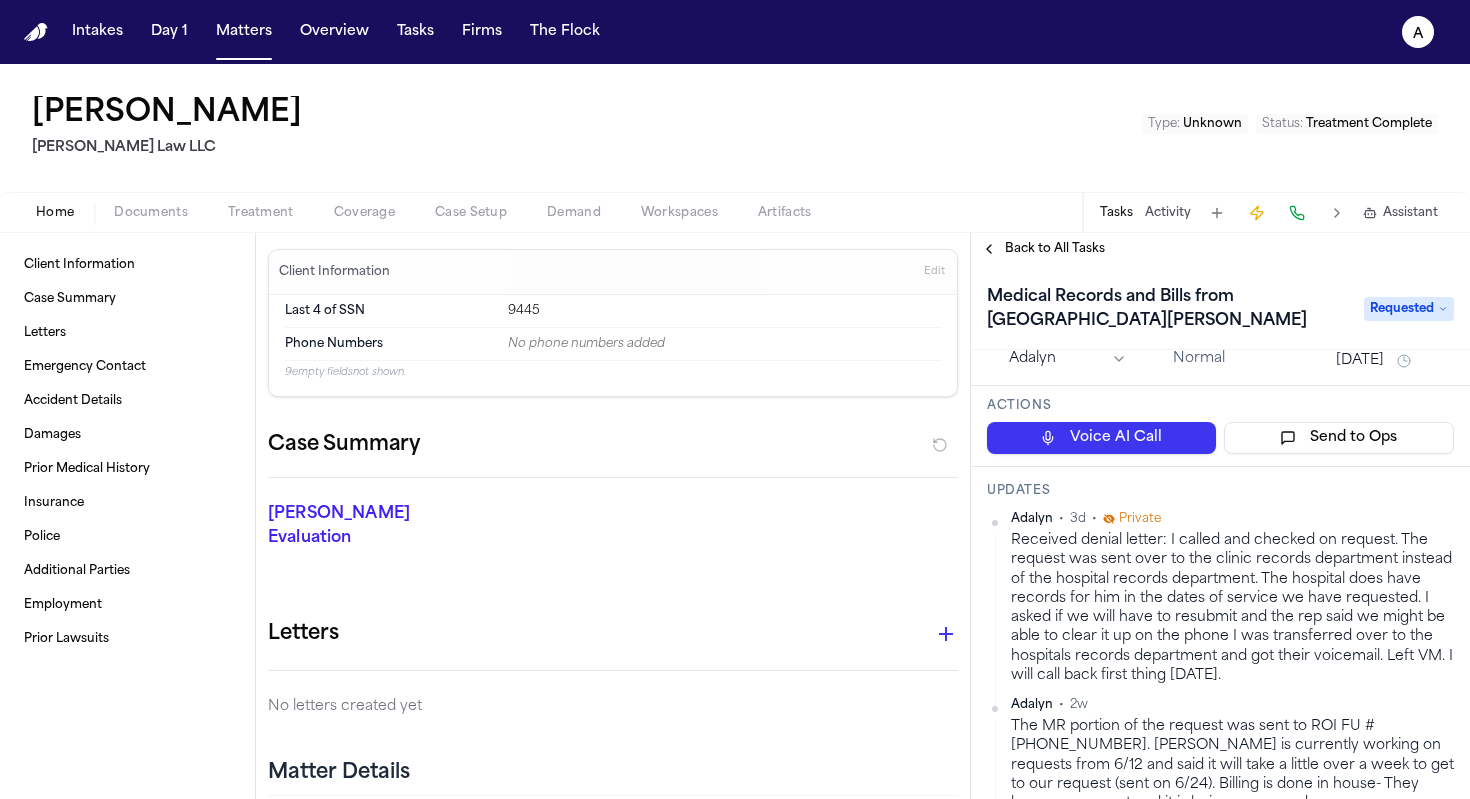 scroll, scrollTop: 0, scrollLeft: 0, axis: both 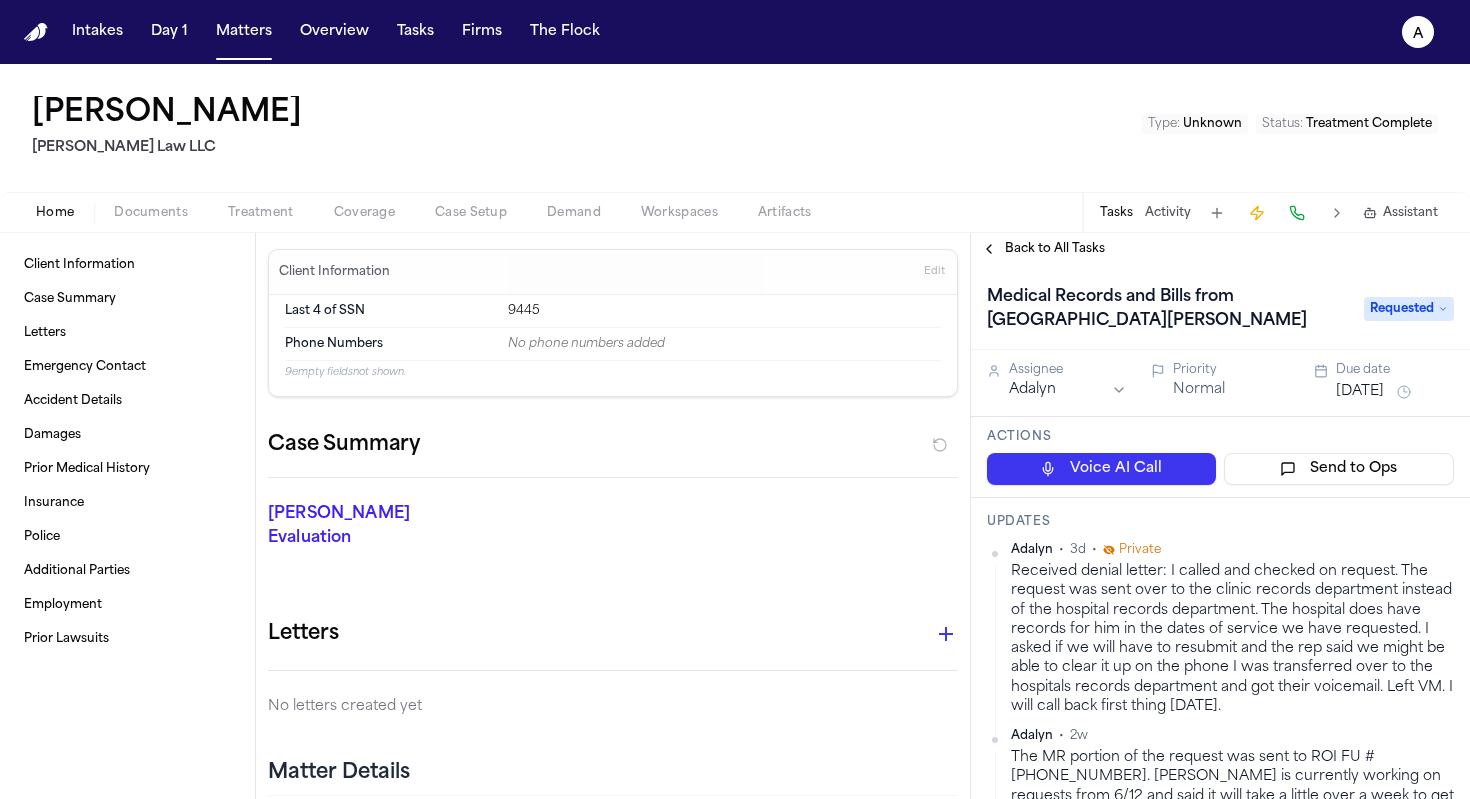 click on "Back to All Tasks" at bounding box center [1055, 249] 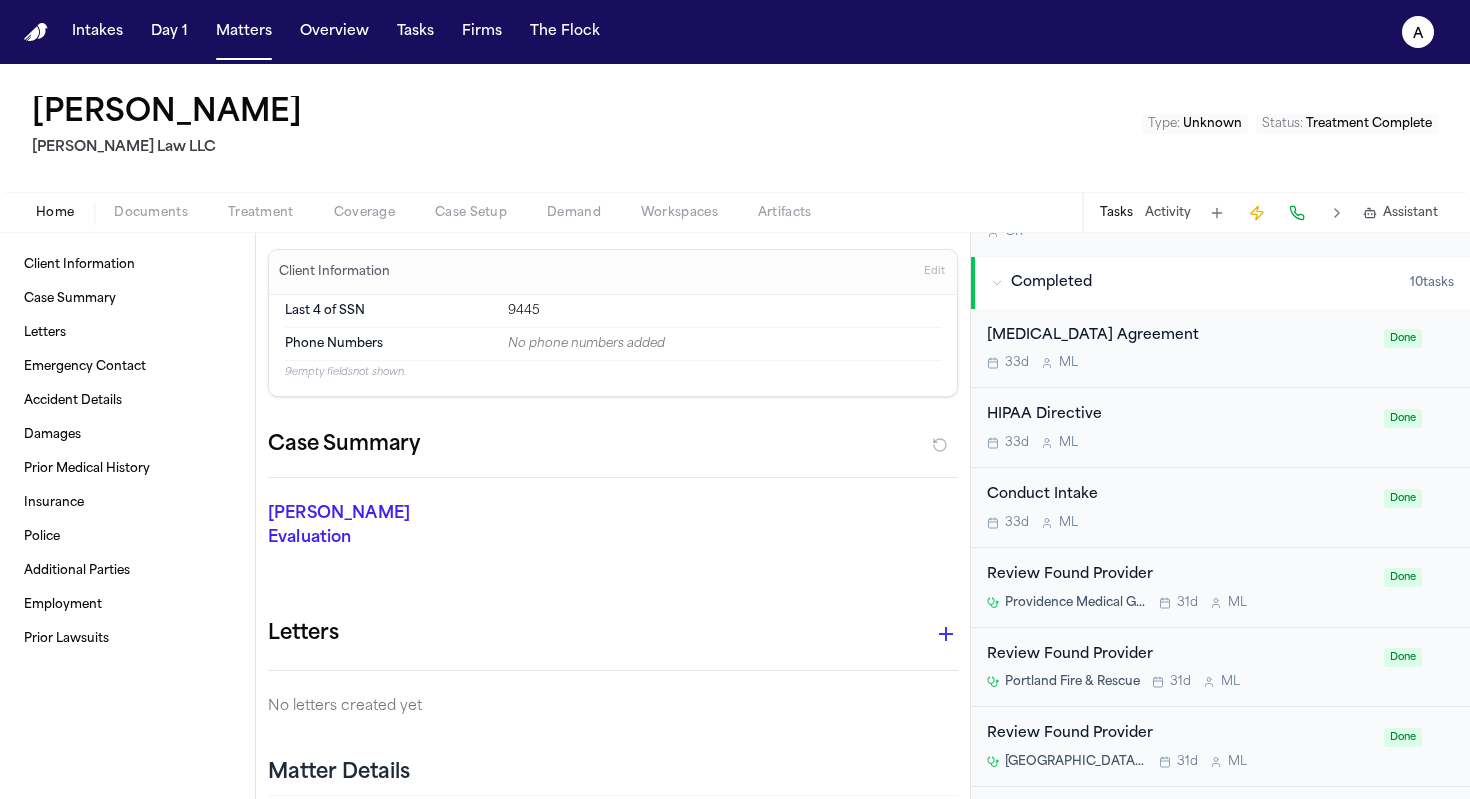 scroll, scrollTop: 0, scrollLeft: 0, axis: both 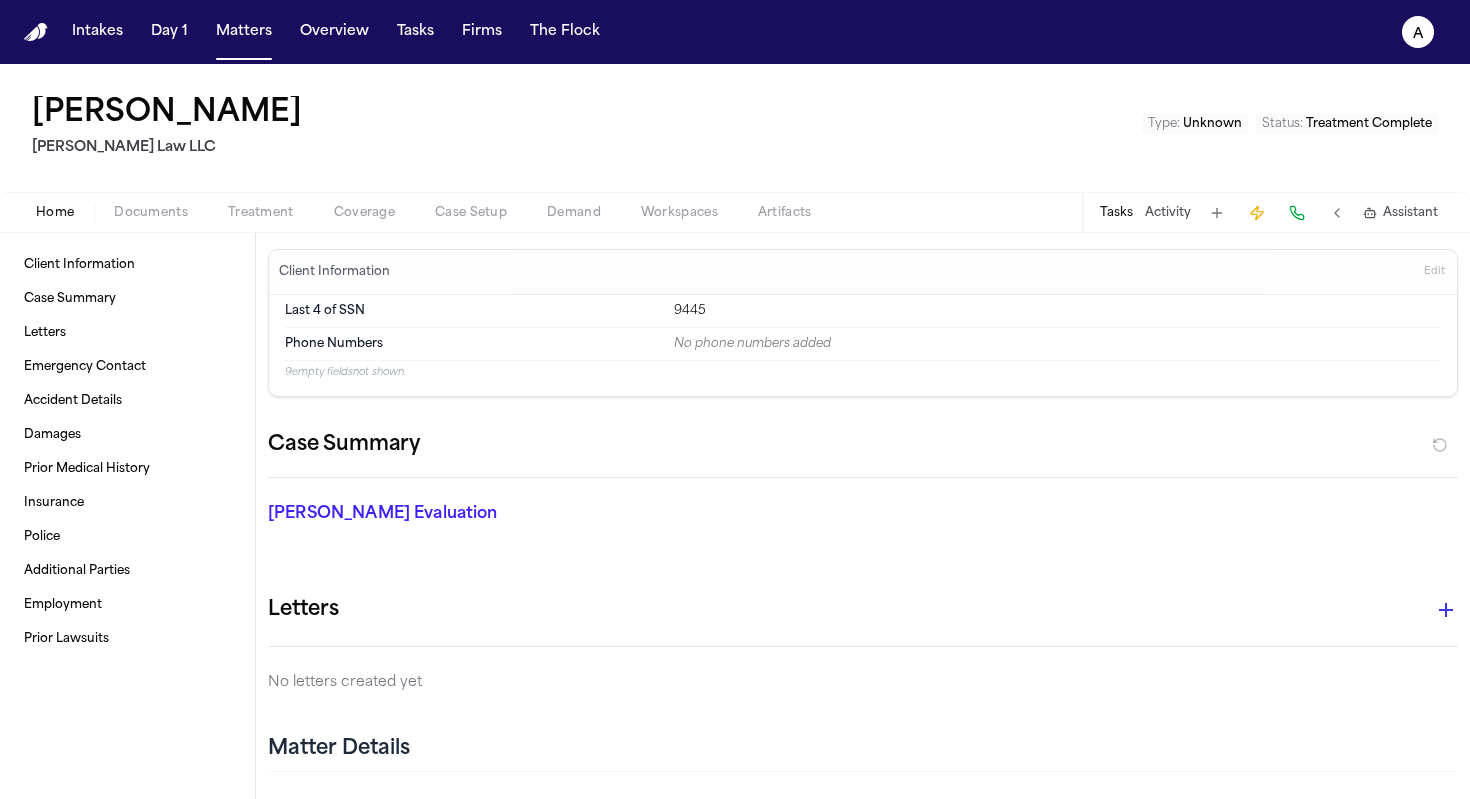 click on "Tasks" at bounding box center [1116, 213] 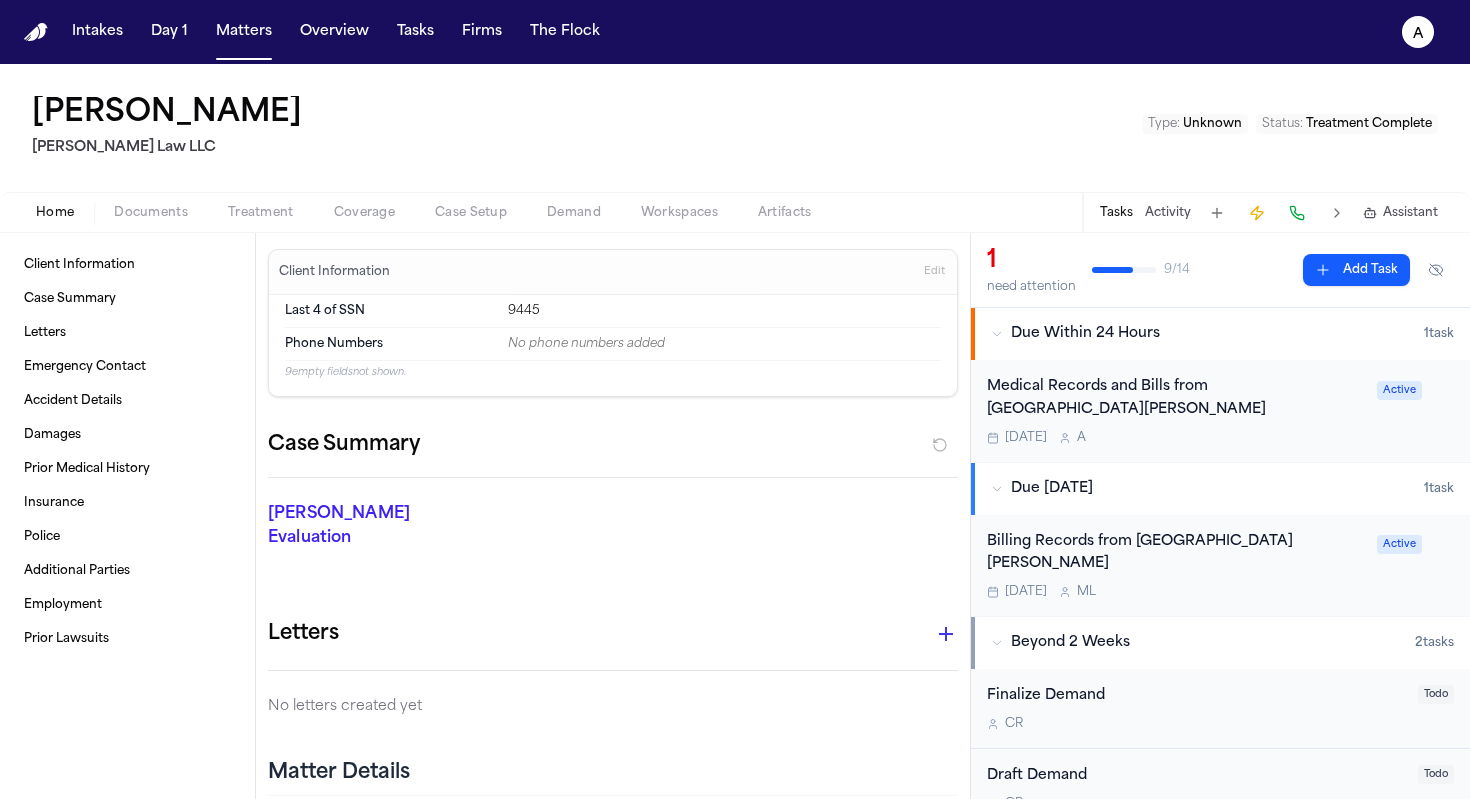click on "Today A" at bounding box center [1176, 438] 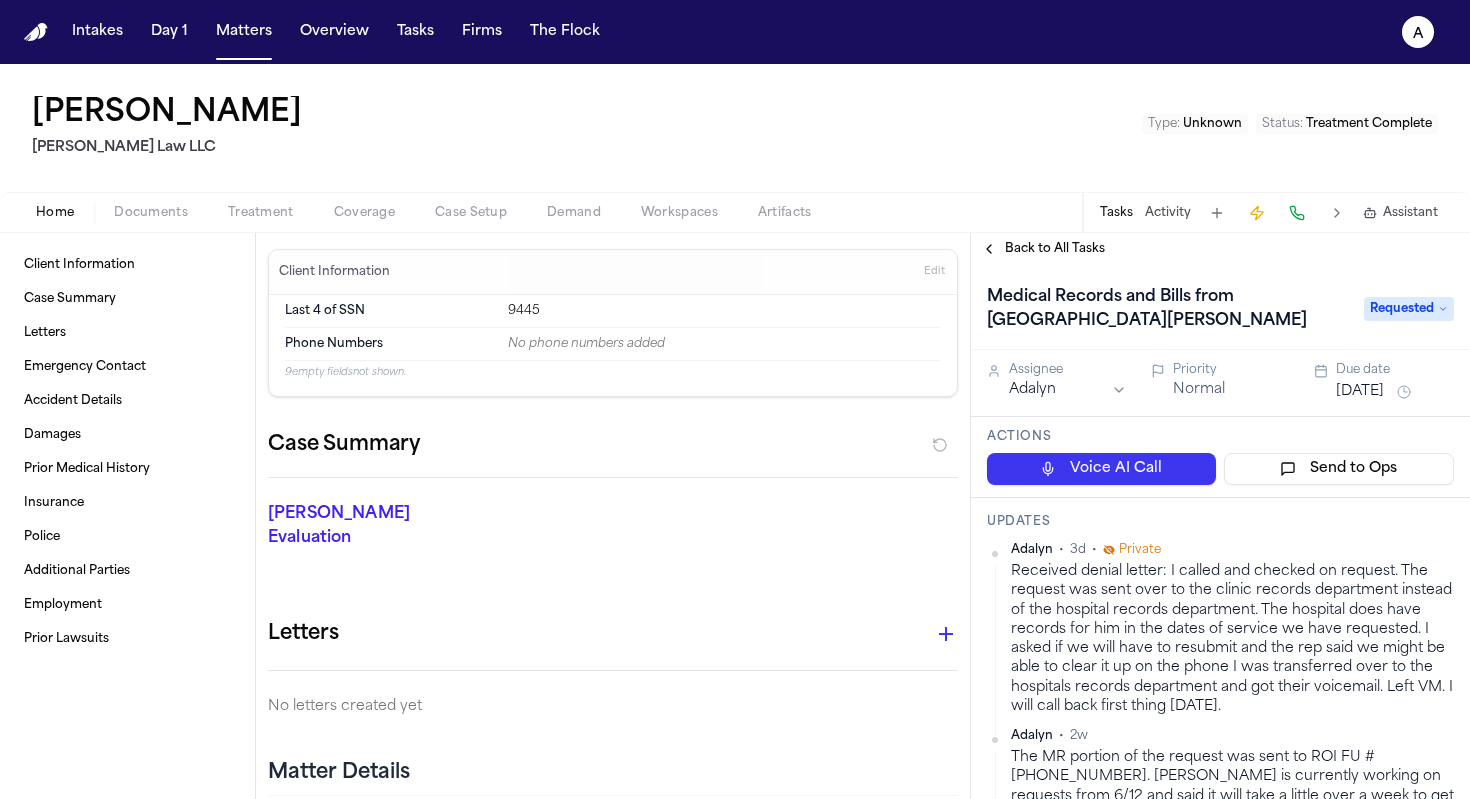 click on "Medical Records and Bills from  Providence St. Joseph Health" at bounding box center [1165, 309] 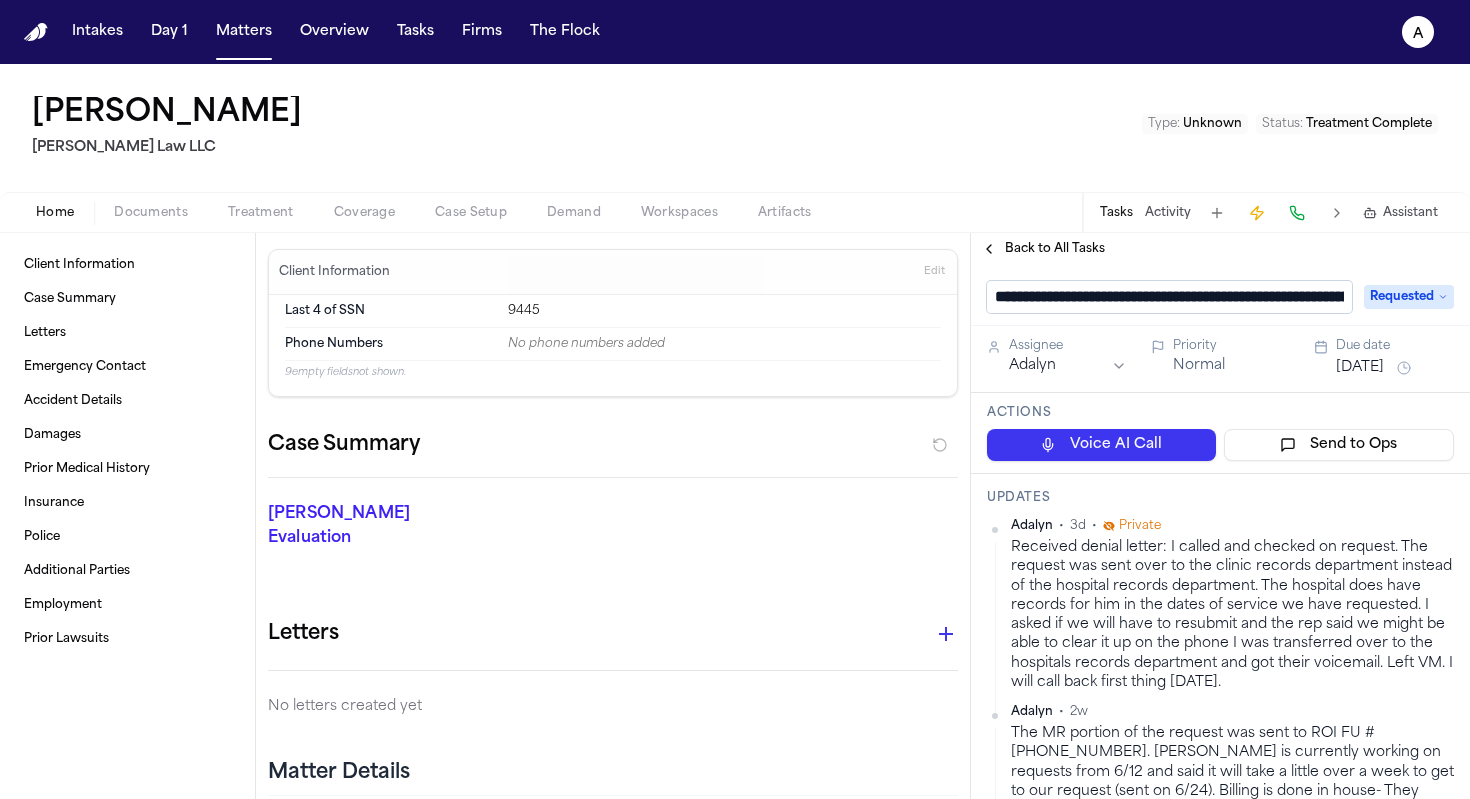 scroll, scrollTop: 0, scrollLeft: 144, axis: horizontal 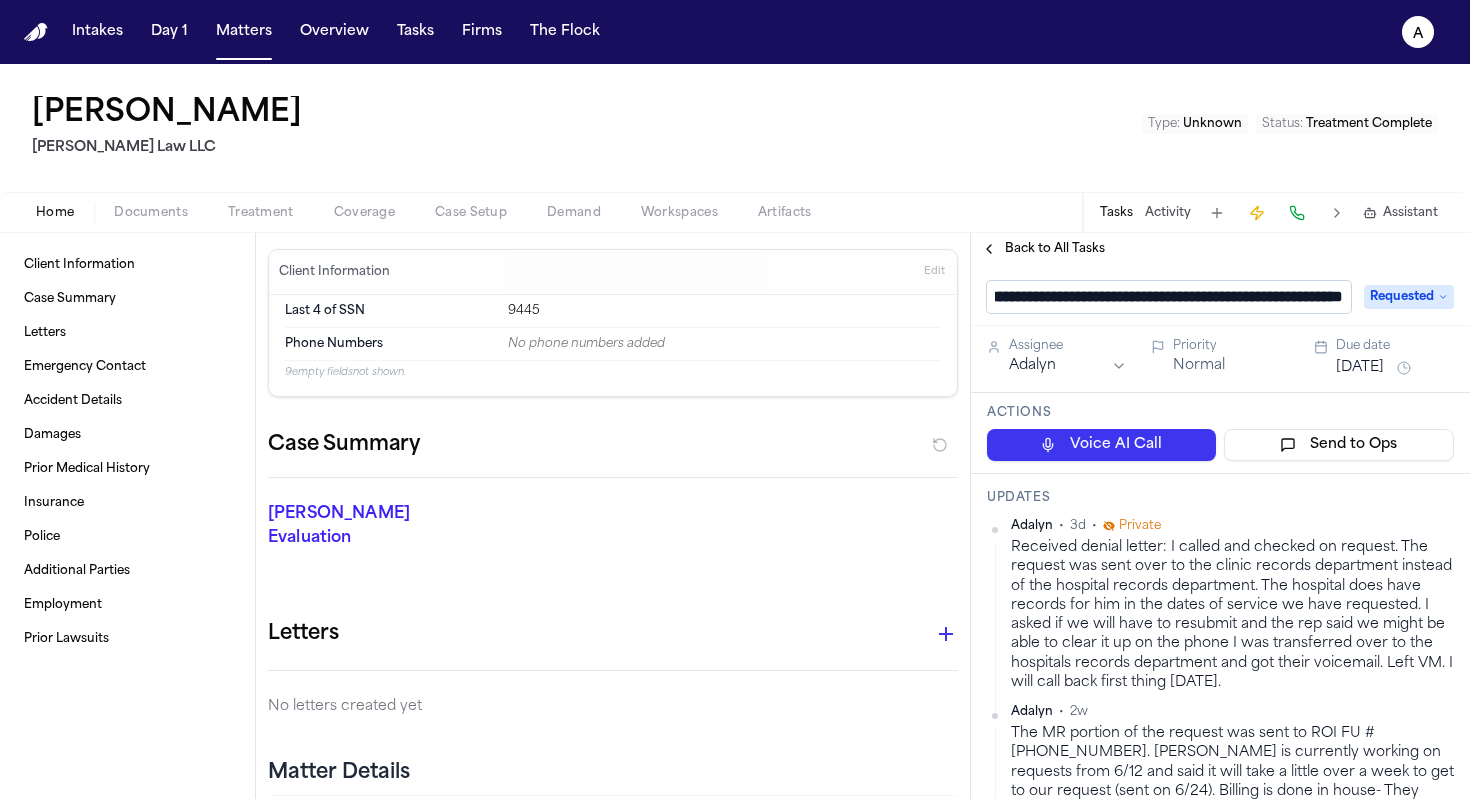 drag, startPoint x: 1228, startPoint y: 299, endPoint x: 1375, endPoint y: 301, distance: 147.01361 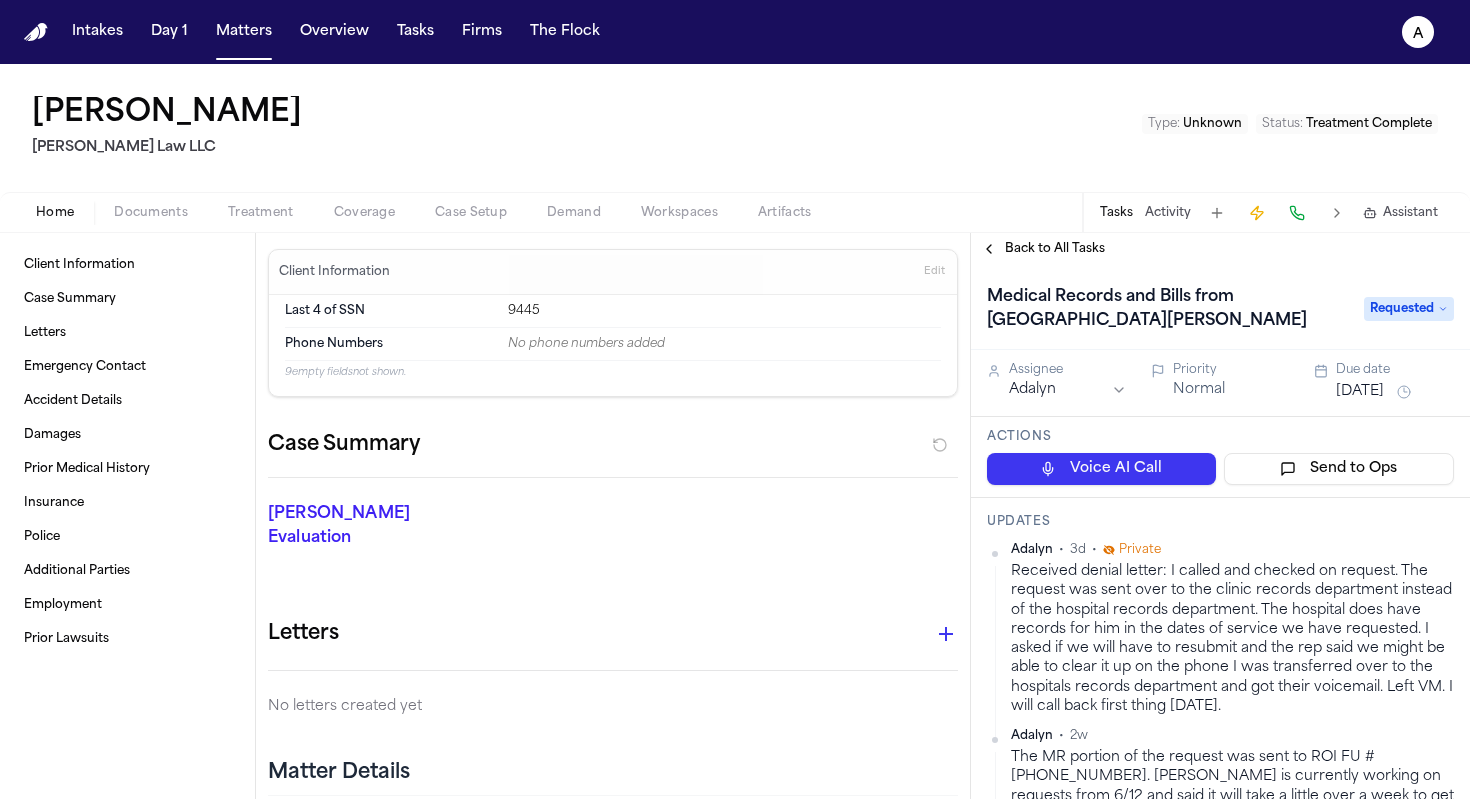 click on "Medical Records and Bills from  Providence St. Joseph Health" at bounding box center [1165, 309] 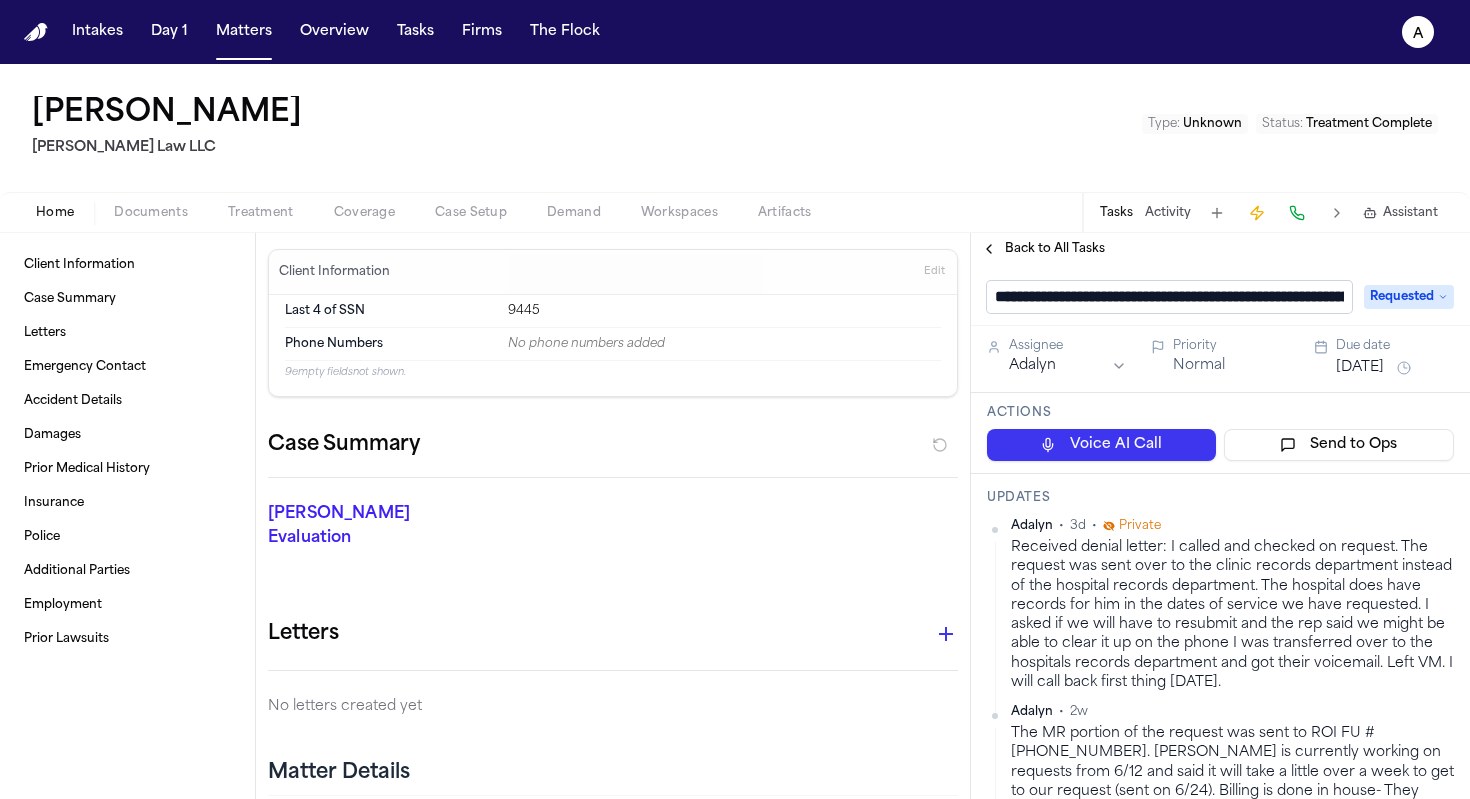 scroll, scrollTop: 0, scrollLeft: 144, axis: horizontal 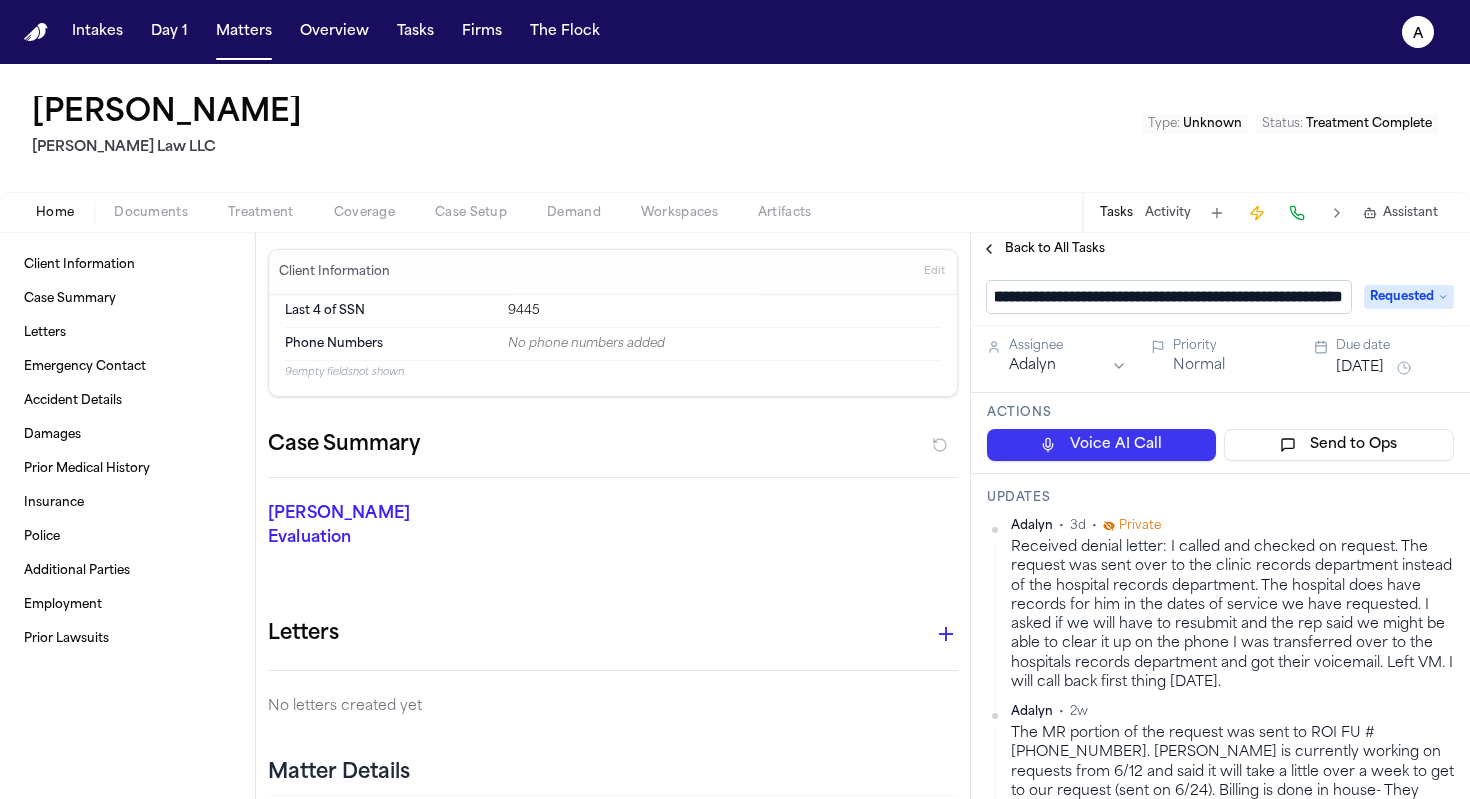 drag, startPoint x: 1103, startPoint y: 297, endPoint x: 1369, endPoint y: 292, distance: 266.047 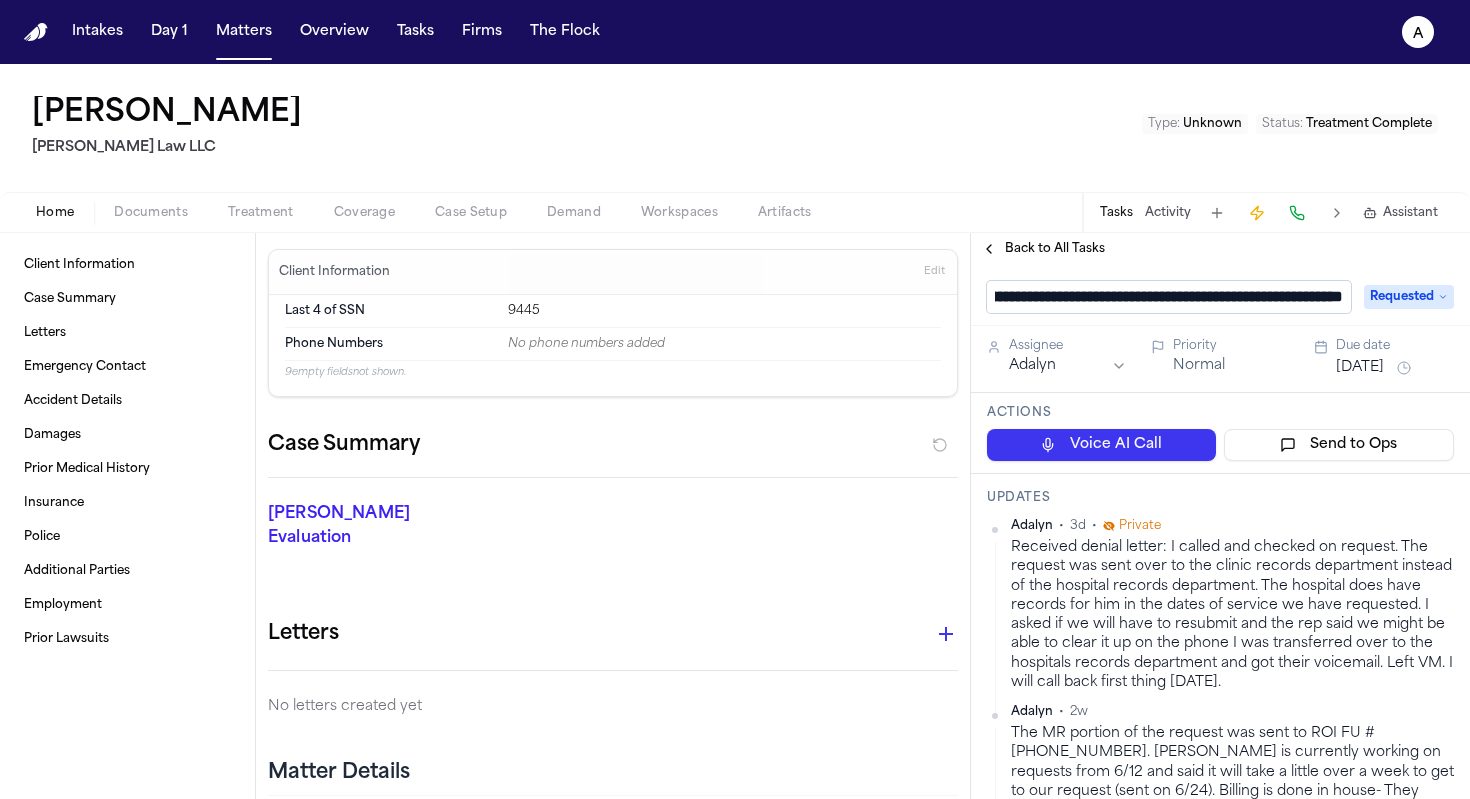 scroll, scrollTop: 0, scrollLeft: 216, axis: horizontal 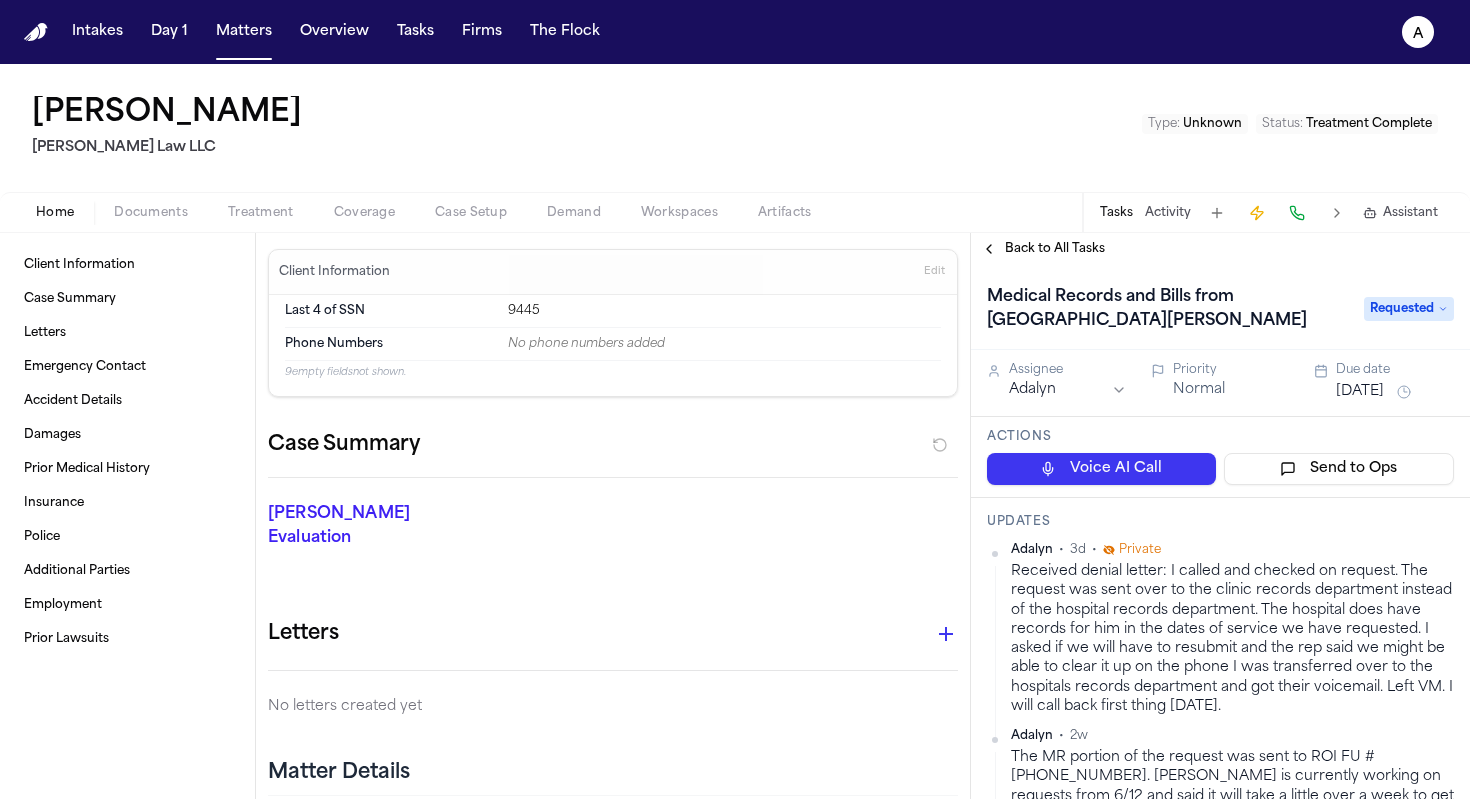 click on "Back to All Tasks" at bounding box center [1055, 249] 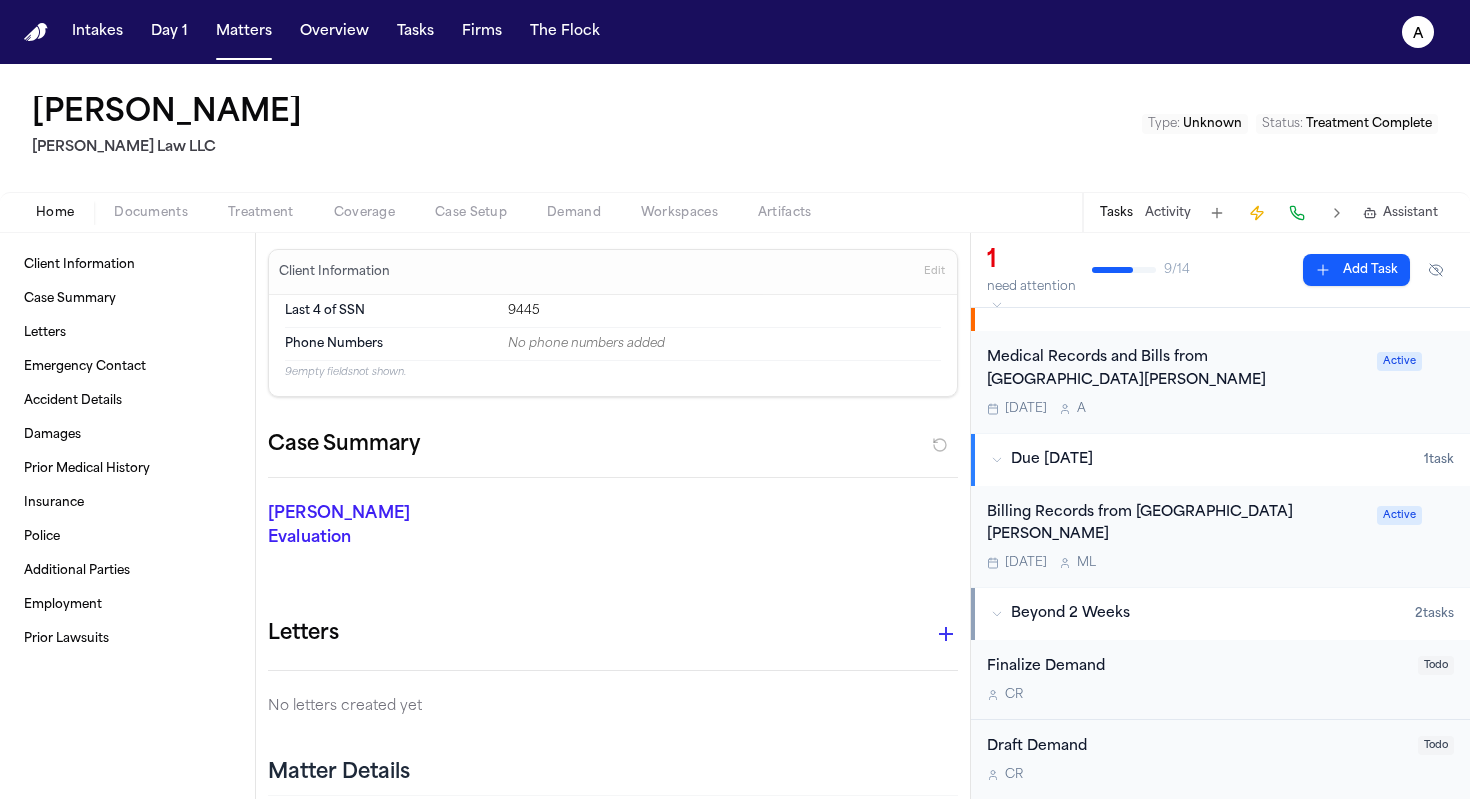 scroll, scrollTop: 34, scrollLeft: 0, axis: vertical 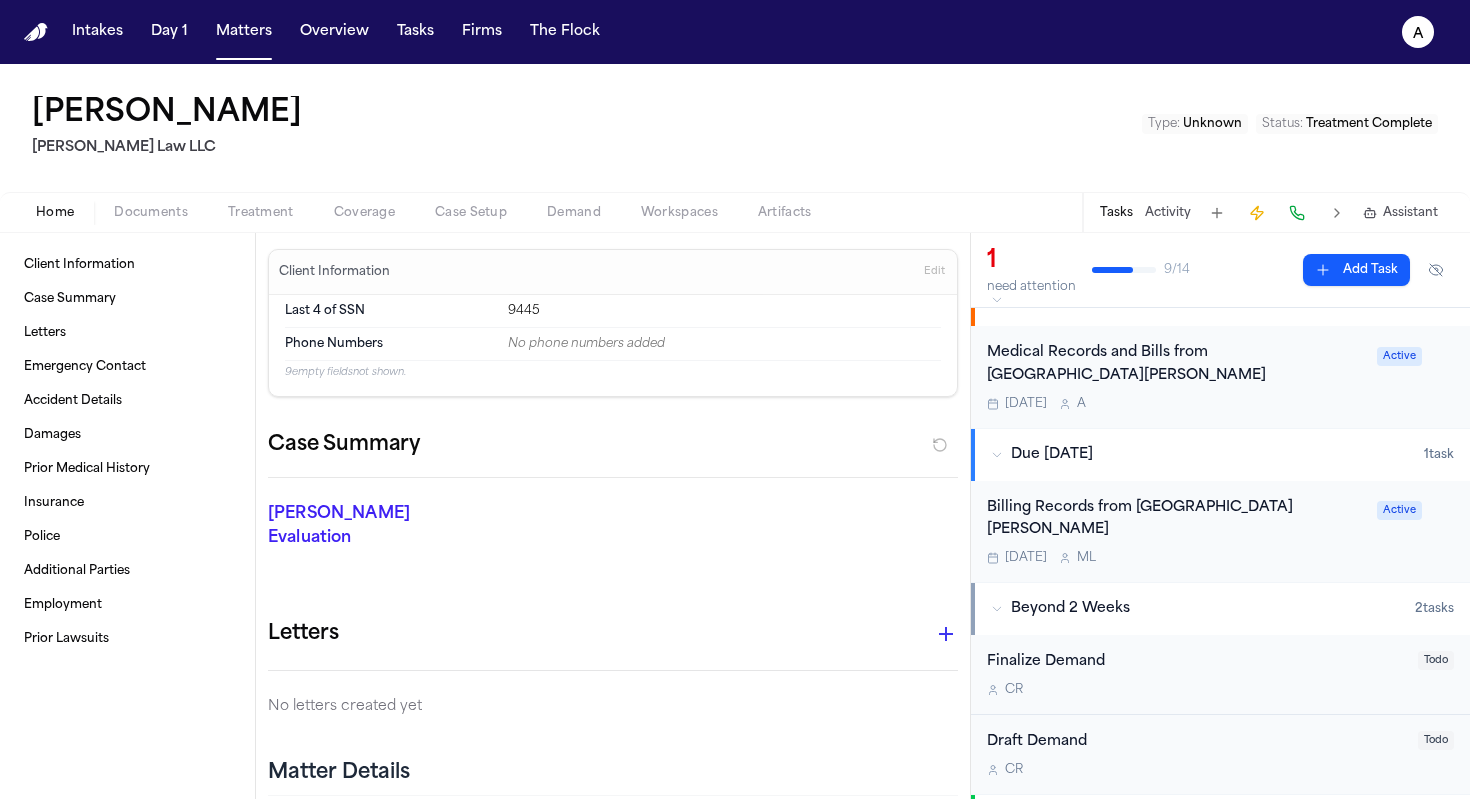 click on "Medical Records and Bills from Providence St. Vincent Medical Center Today A" at bounding box center (1176, 377) 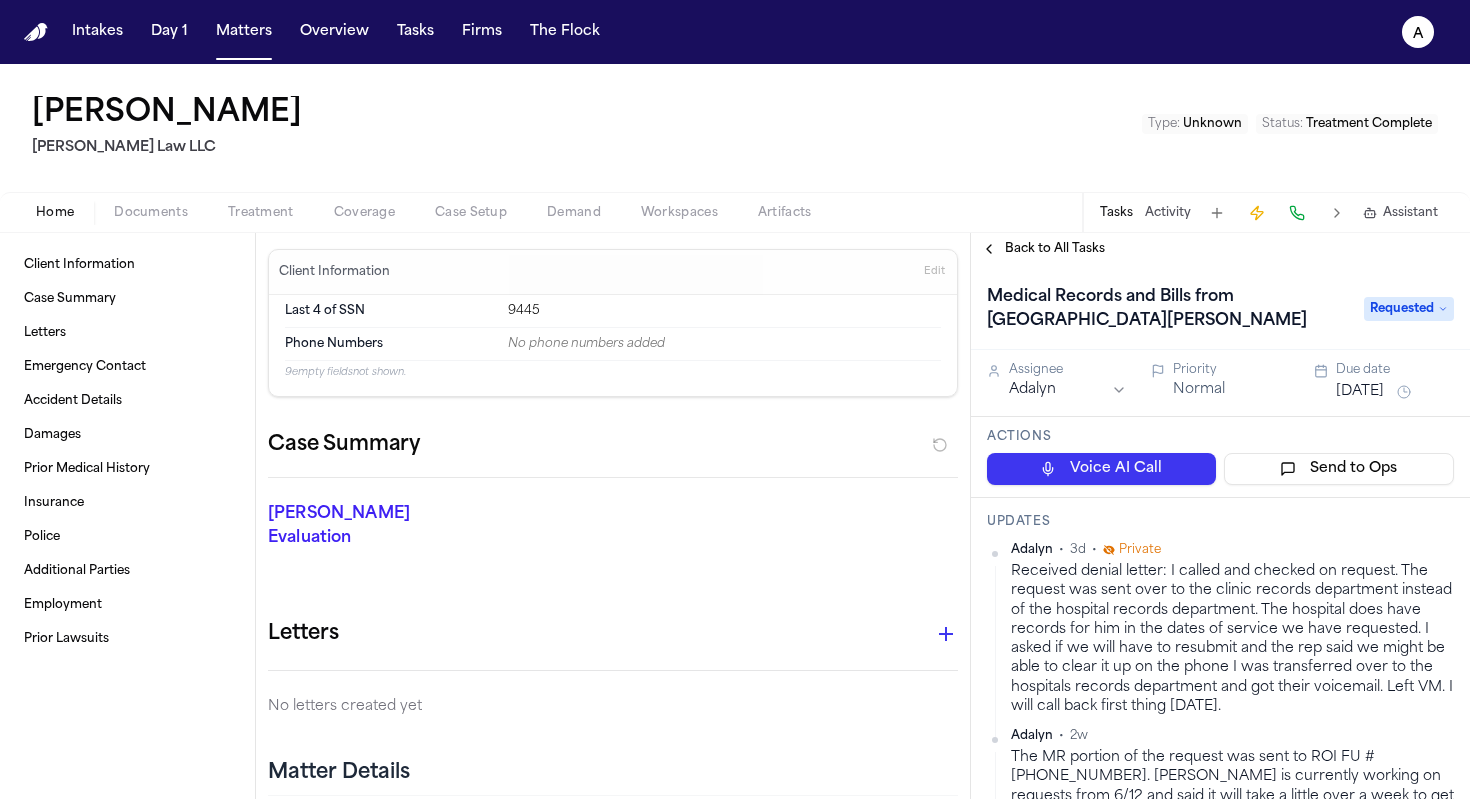 scroll, scrollTop: 0, scrollLeft: 0, axis: both 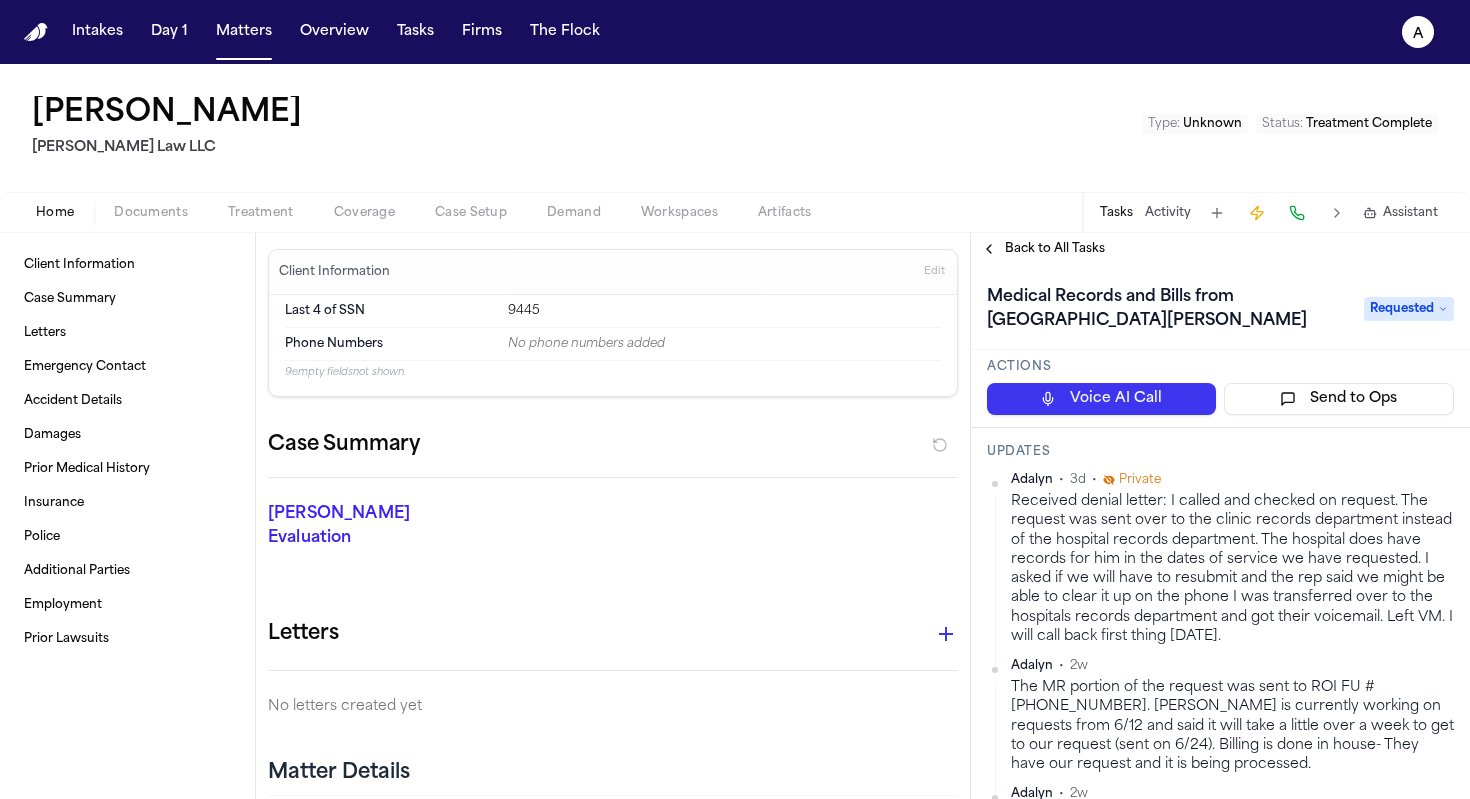 click on "Adalyn • 3d • Private Received denial letter: I called and checked on request. The request was sent over to the clinic records department instead of the hospital records department. The hospital does have records for him in the dates of service we have requested. I asked if we will have to resubmit and the rep said we might be able to clear it up on the phone I was transferred over to the hospitals records department and got their voicemail. Left VM. I will call back first thing Monday." at bounding box center [1232, 559] 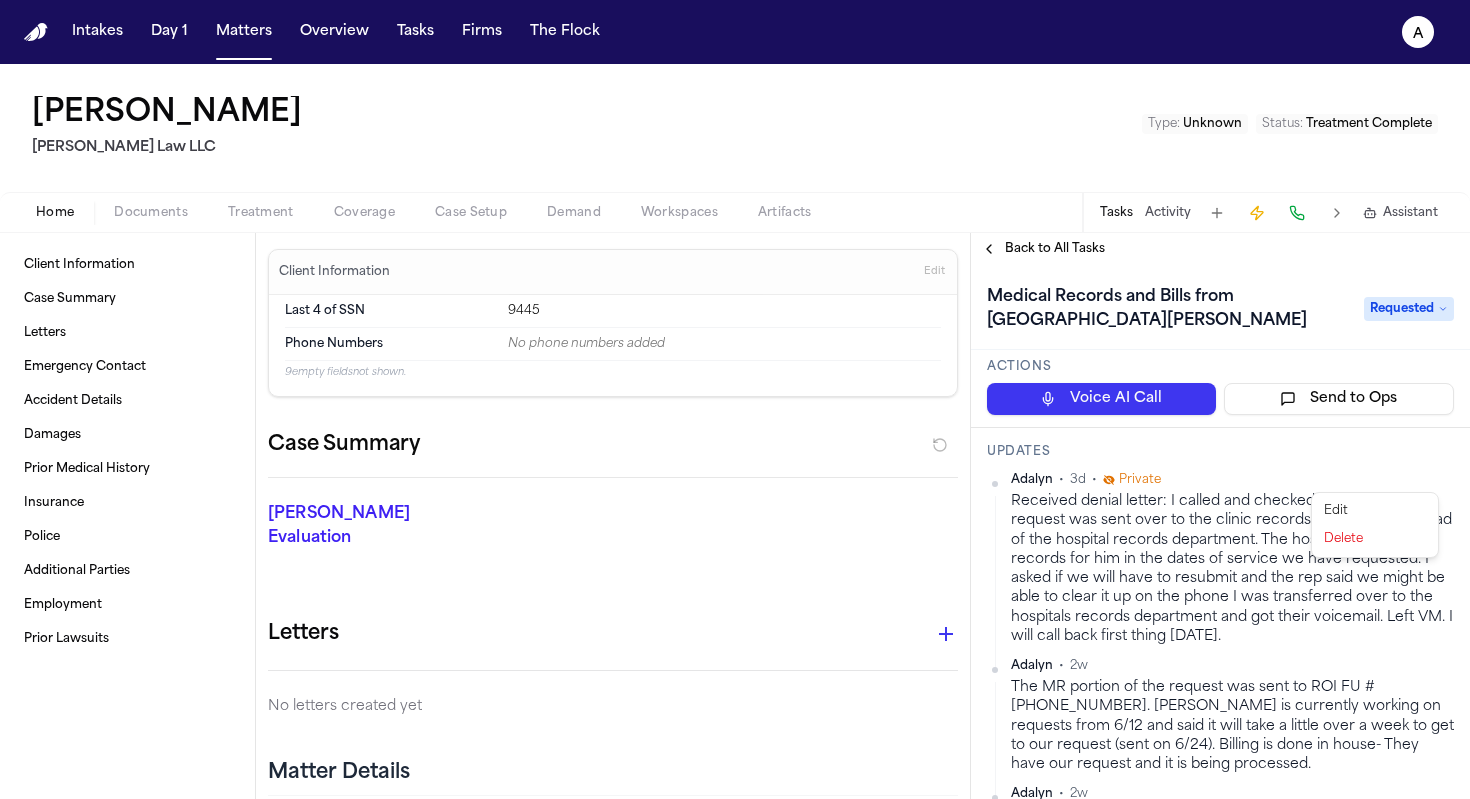 click on "Intakes Day 1 Matters Overview Tasks Firms The Flock A James Persey Morse Law LLC Type :   Unknown Status :   Treatment Complete Home Documents Treatment Coverage Case Setup Demand Workspaces Artifacts Tasks Activity Assistant Client Information Case Summary Letters Emergency Contact Accident Details Damages Prior Medical History Insurance Police Additional Parties Employment Prior Lawsuits Client Information Edit Last 4 of SSN 9445 Phone Numbers No phone numbers added 9  empty   fields  not shown. Case Summary Finch Evaluation * ​ Letters No letters created yet Matter Details Emergency Contact Clear Add Accident Details Clear Edit View Sources (1) Date of Loss Jan 19, 2023 Time of Loss ~22:00 (symptom onset), EMS call received 21:58 Incident Type Medical emergency (acute abdominal pain with rectal bleeding in skilled nursing facility resident) Location Witnesses Wife (Evelyn F. Permay) and facility staff were present at the scene; CNA reported symptoms and called 911. Statements Ambulance 5   3d" at bounding box center [735, 399] 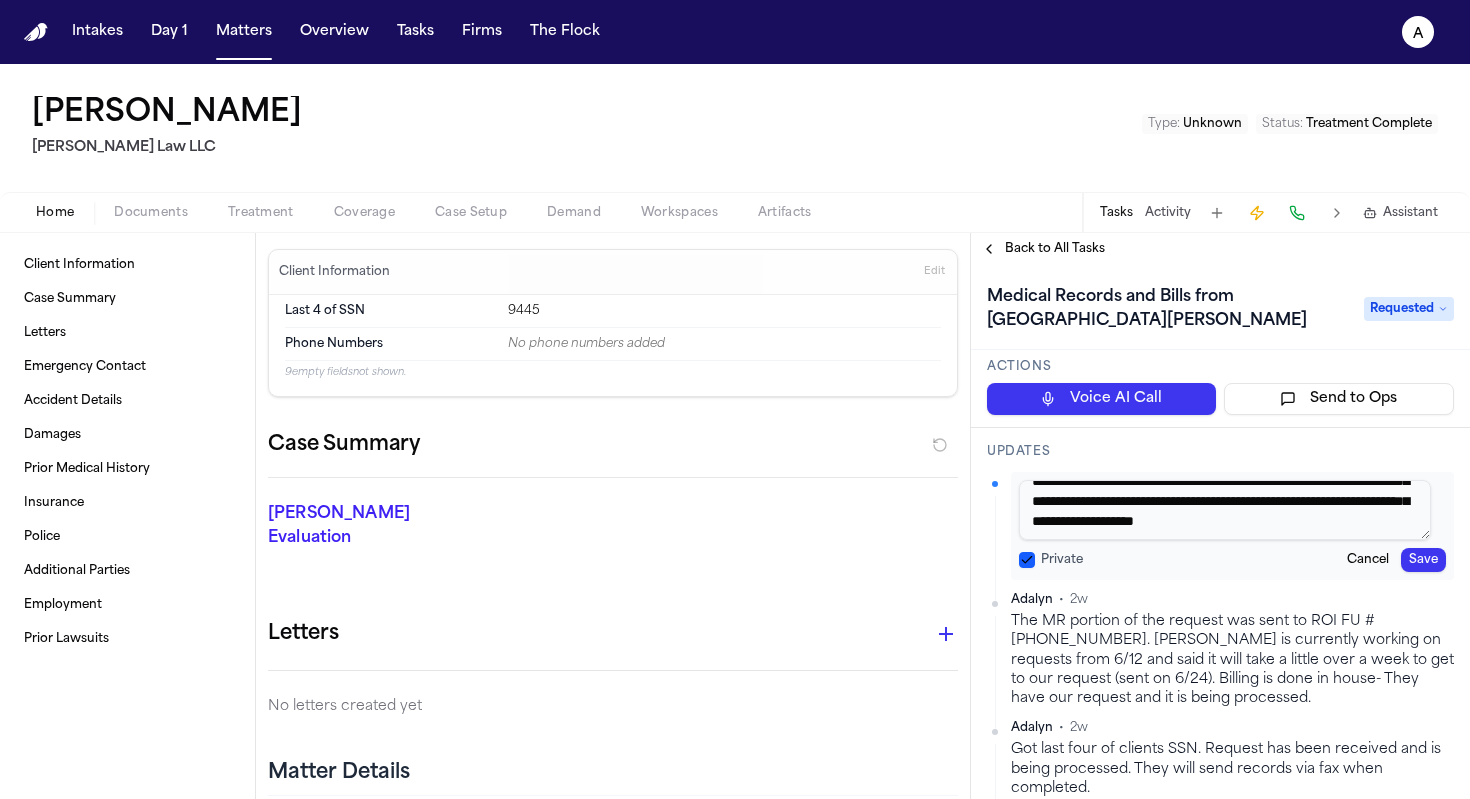 scroll, scrollTop: 154, scrollLeft: 0, axis: vertical 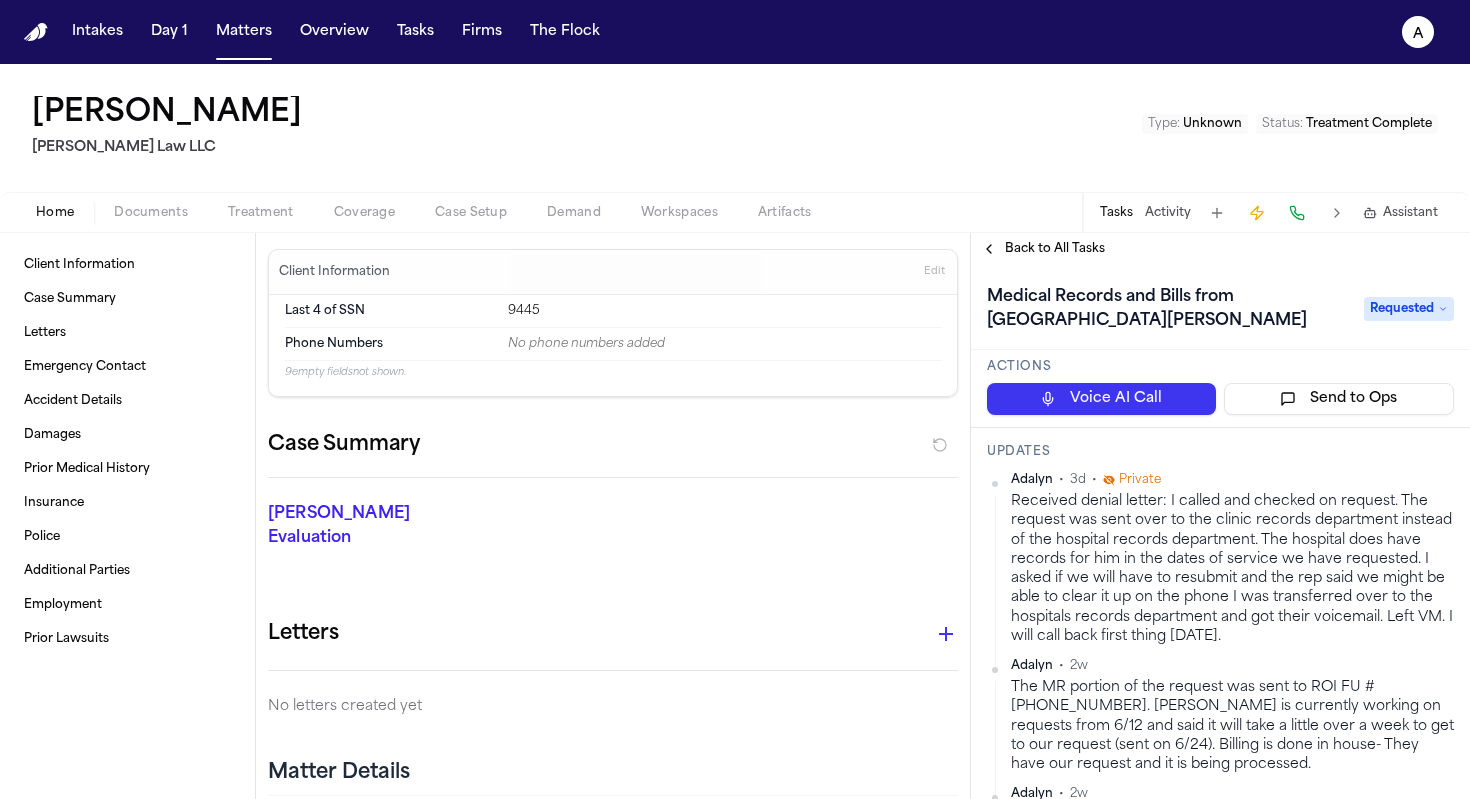 click on "Intakes Day 1 Matters Overview Tasks Firms The Flock A James Persey Morse Law LLC Type :   Unknown Status :   Treatment Complete Home Documents Treatment Coverage Case Setup Demand Workspaces Artifacts Tasks Activity Assistant Client Information Case Summary Letters Emergency Contact Accident Details Damages Prior Medical History Insurance Police Additional Parties Employment Prior Lawsuits Client Information Edit Last 4 of SSN 9445 Phone Numbers No phone numbers added 9  empty   fields  not shown. Case Summary Finch Evaluation * ​ Letters No letters created yet Matter Details Emergency Contact Clear Add Accident Details Clear Edit View Sources (1) Date of Loss Jan 19, 2023 Time of Loss ~22:00 (symptom onset), EMS call received 21:58 Incident Type Medical emergency (acute abdominal pain with rectal bleeding in skilled nursing facility resident) Location Witnesses Wife (Evelyn F. Permay) and facility staff were present at the scene; CNA reported symptoms and called 911. Statements Ambulance 5   3d" at bounding box center (735, 399) 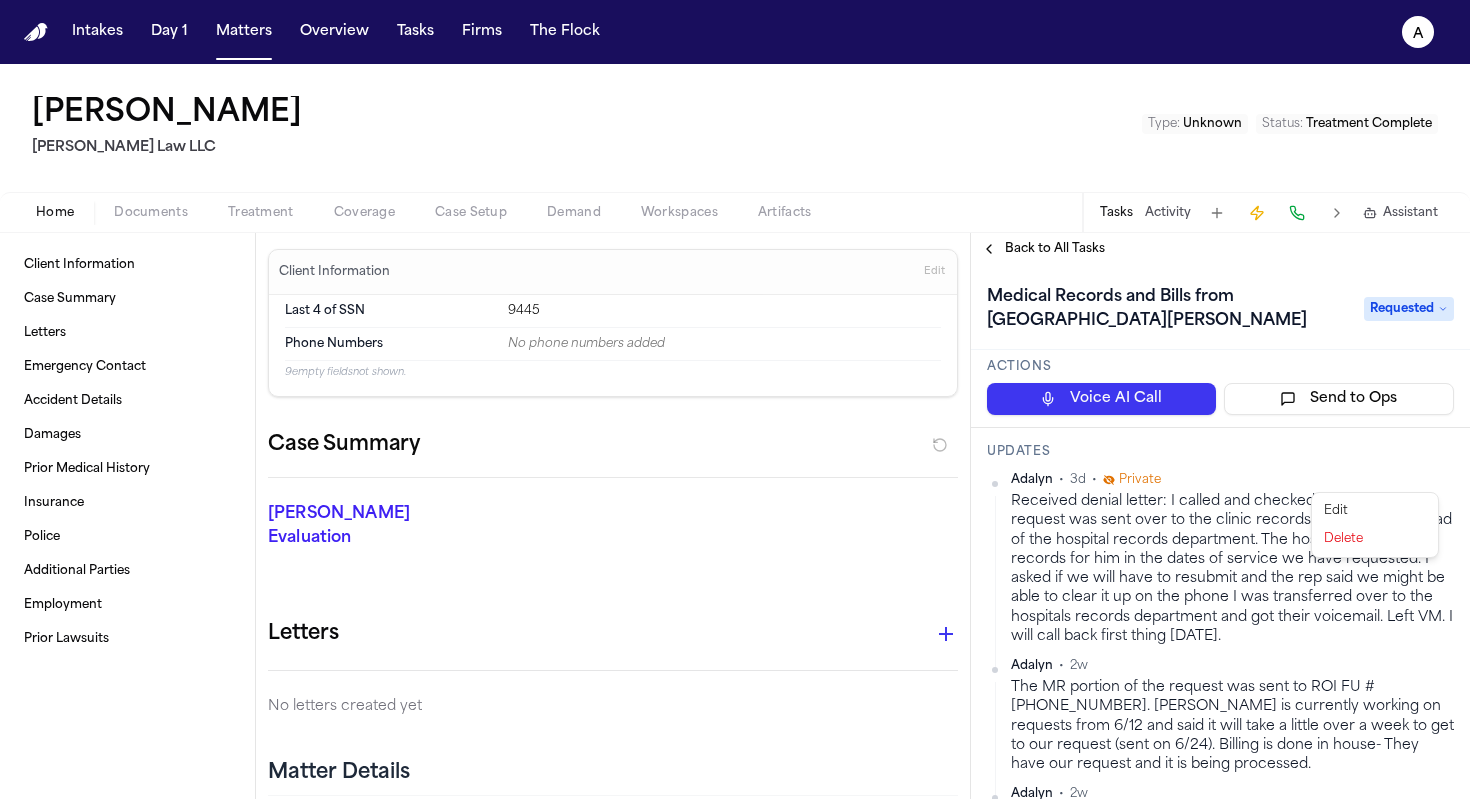 click on "Edit" at bounding box center [1375, 511] 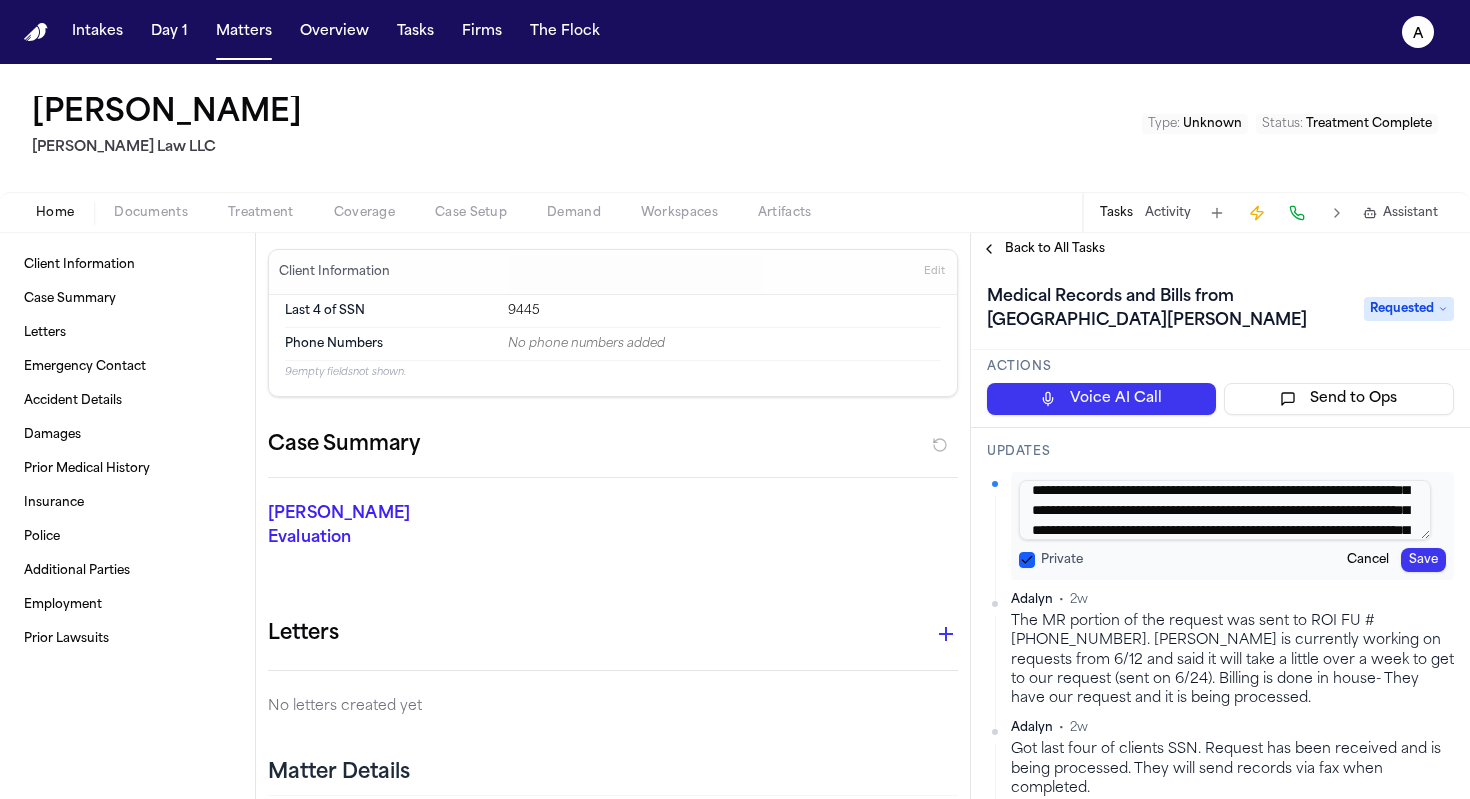 scroll, scrollTop: 82, scrollLeft: 0, axis: vertical 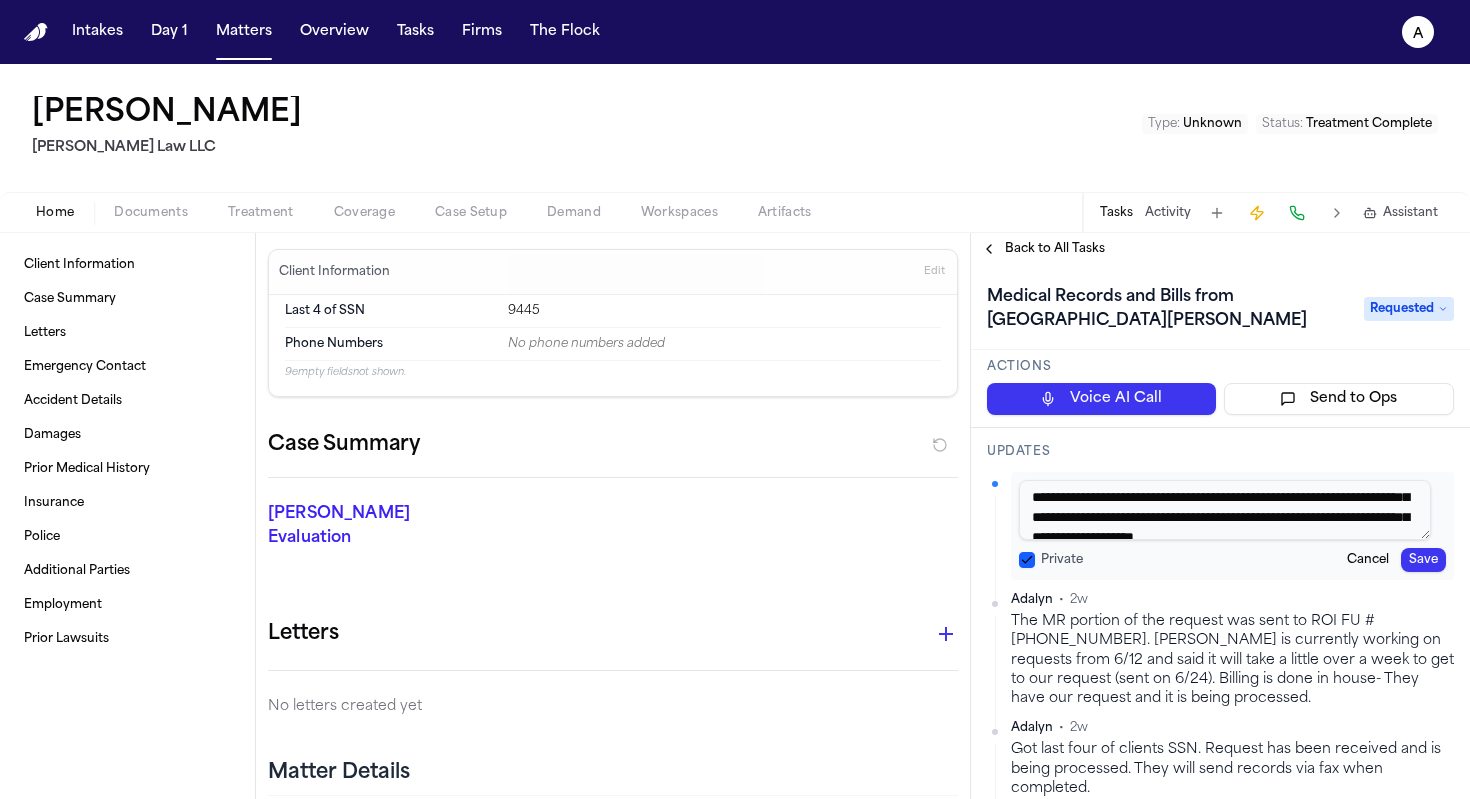 click on "**********" at bounding box center (1225, 510) 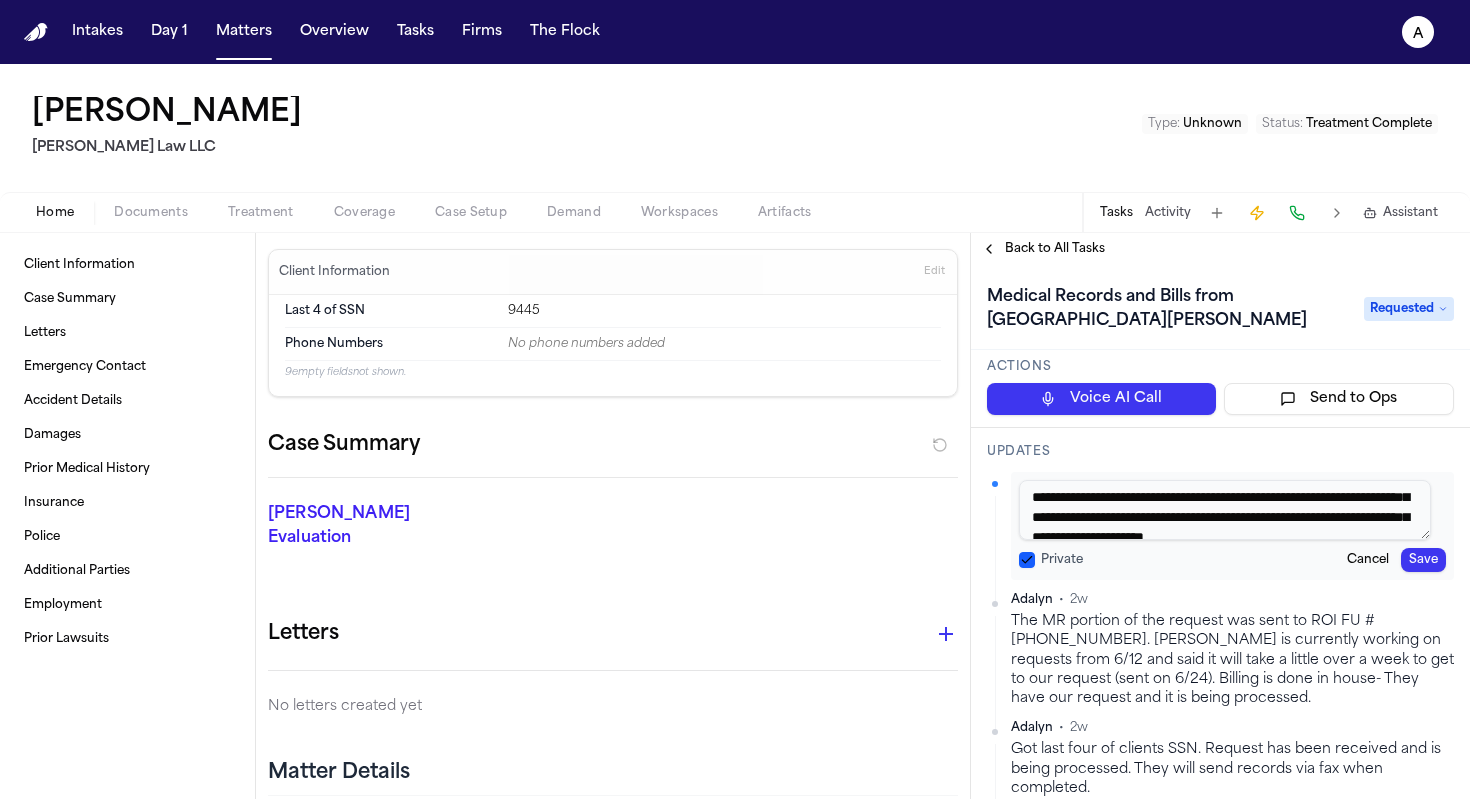 paste on "**********" 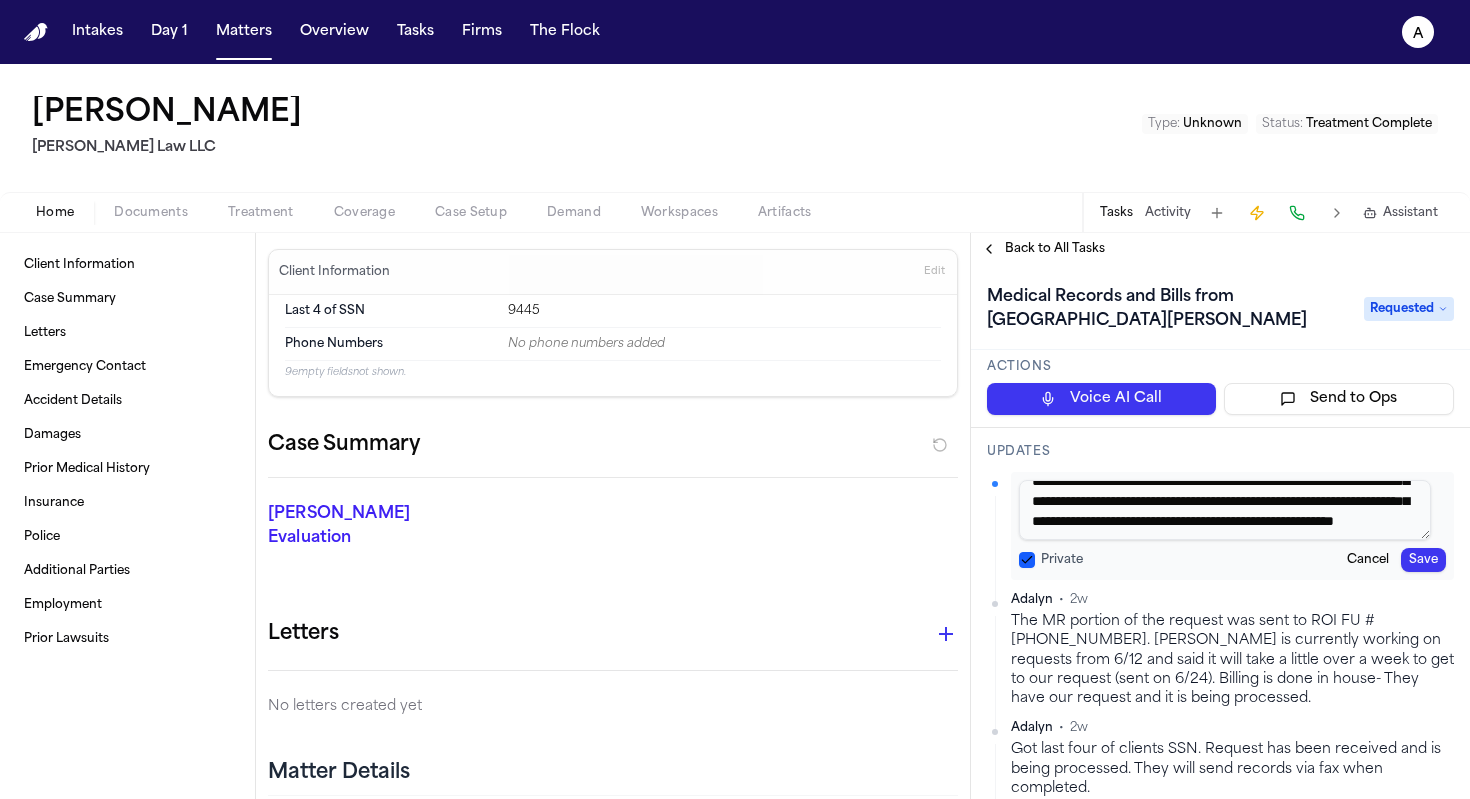 scroll, scrollTop: 145, scrollLeft: 0, axis: vertical 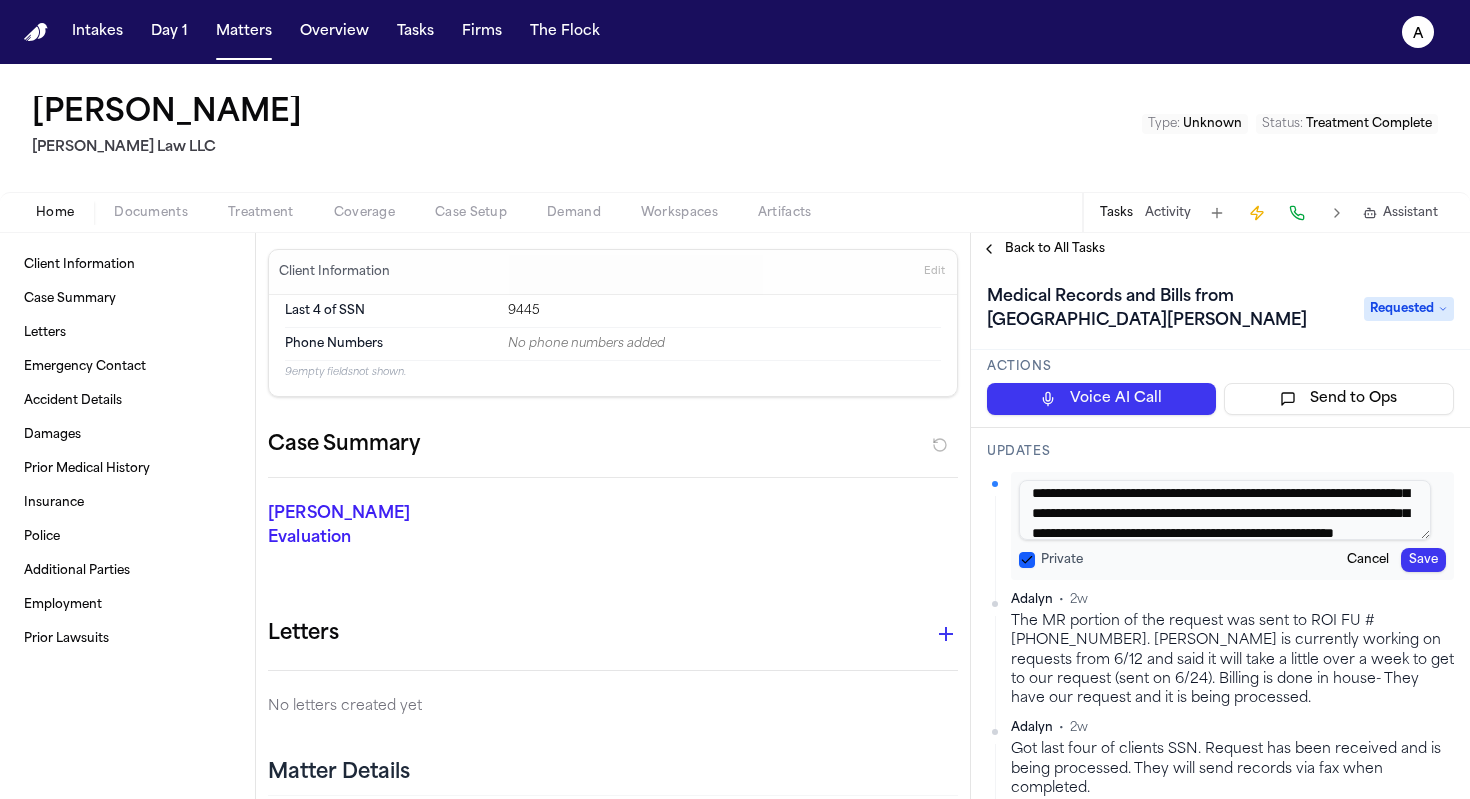 drag, startPoint x: 1248, startPoint y: 499, endPoint x: 1306, endPoint y: 505, distance: 58.30952 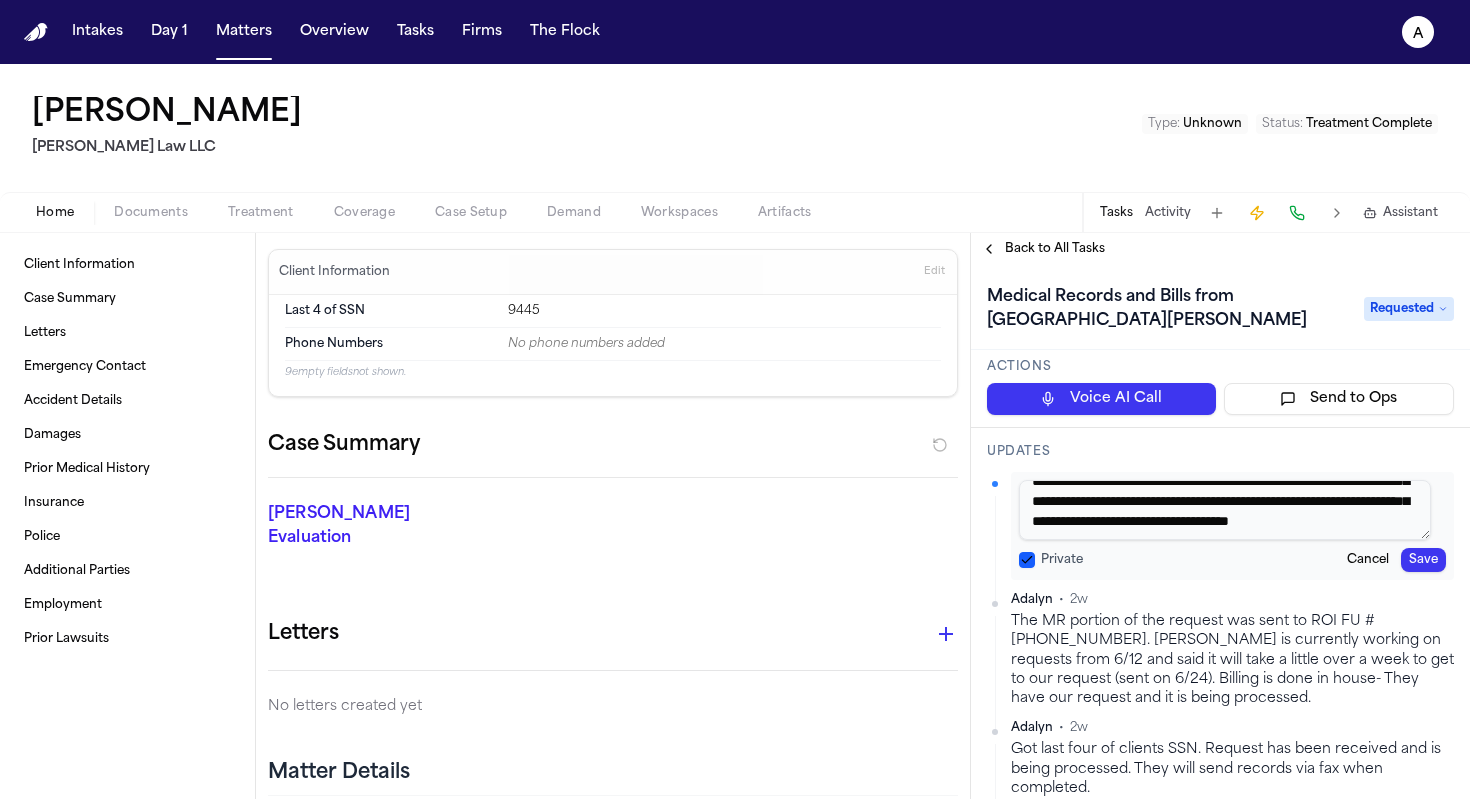 type on "**********" 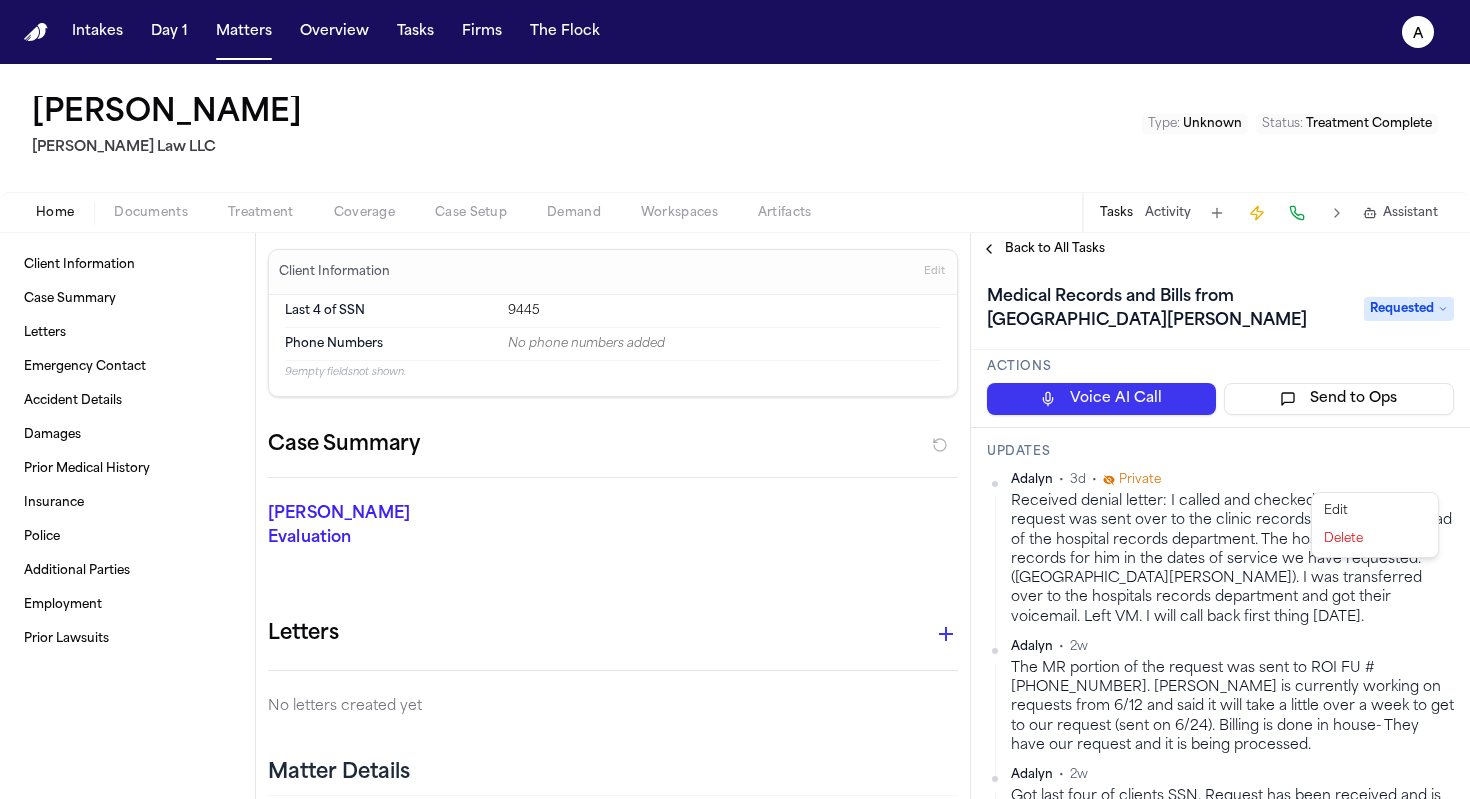 click on "Intakes Day 1 Matters Overview Tasks Firms The Flock A James Persey Morse Law LLC Type :   Unknown Status :   Treatment Complete Home Documents Treatment Coverage Case Setup Demand Workspaces Artifacts Tasks Activity Assistant Client Information Case Summary Letters Emergency Contact Accident Details Damages Prior Medical History Insurance Police Additional Parties Employment Prior Lawsuits Client Information Edit Last 4 of SSN 9445 Phone Numbers No phone numbers added 9  empty   fields  not shown. Case Summary Finch Evaluation * ​ Letters No letters created yet Matter Details Emergency Contact Clear Add Accident Details Clear Edit View Sources (1) Date of Loss Jan 19, 2023 Time of Loss ~22:00 (symptom onset), EMS call received 21:58 Incident Type Medical emergency (acute abdominal pain with rectal bleeding in skilled nursing facility resident) Location Witnesses Wife (Evelyn F. Permay) and facility staff were present at the scene; CNA reported symptoms and called 911. Statements Ambulance 5   3d" at bounding box center [735, 399] 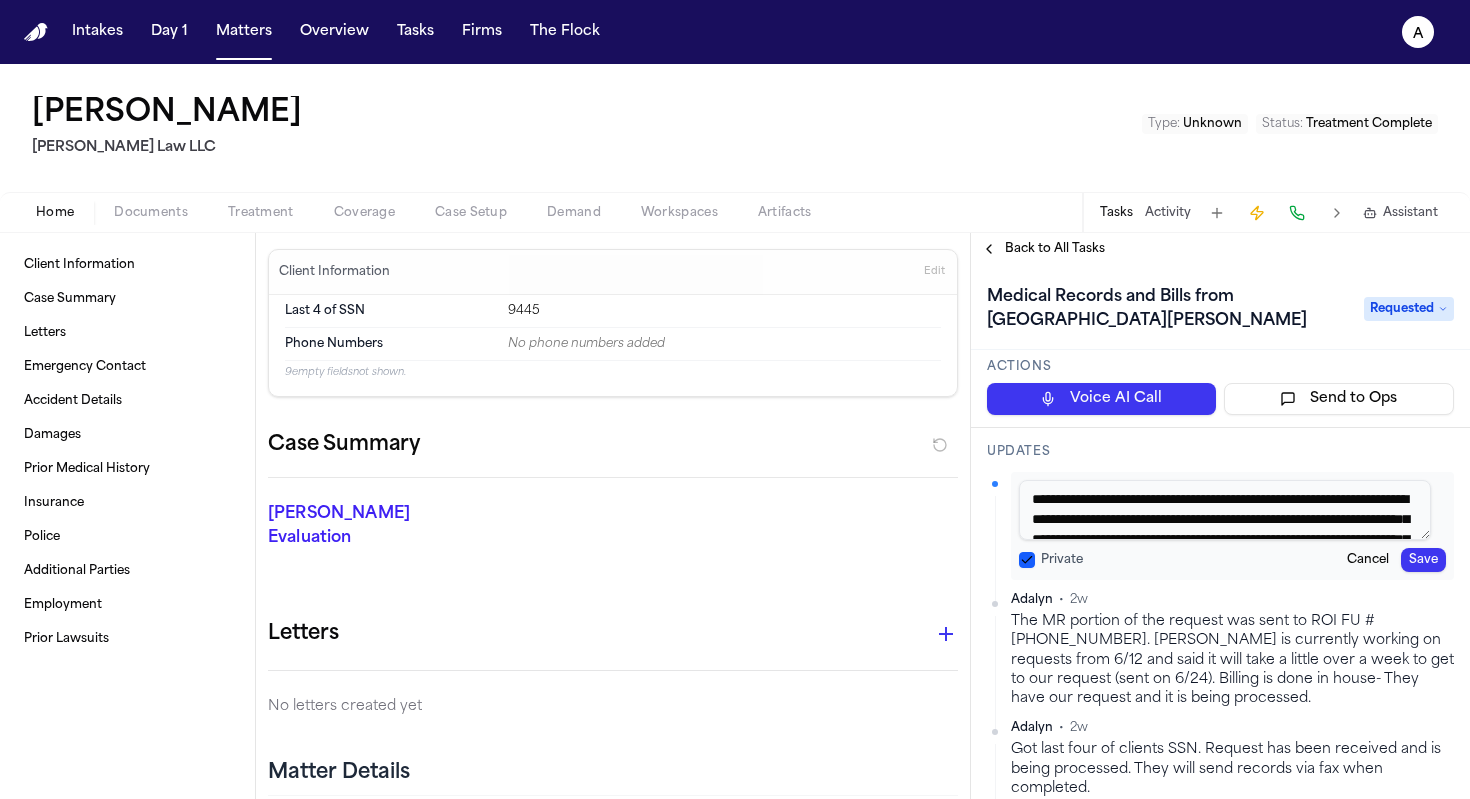 click on "Private" at bounding box center (1027, 560) 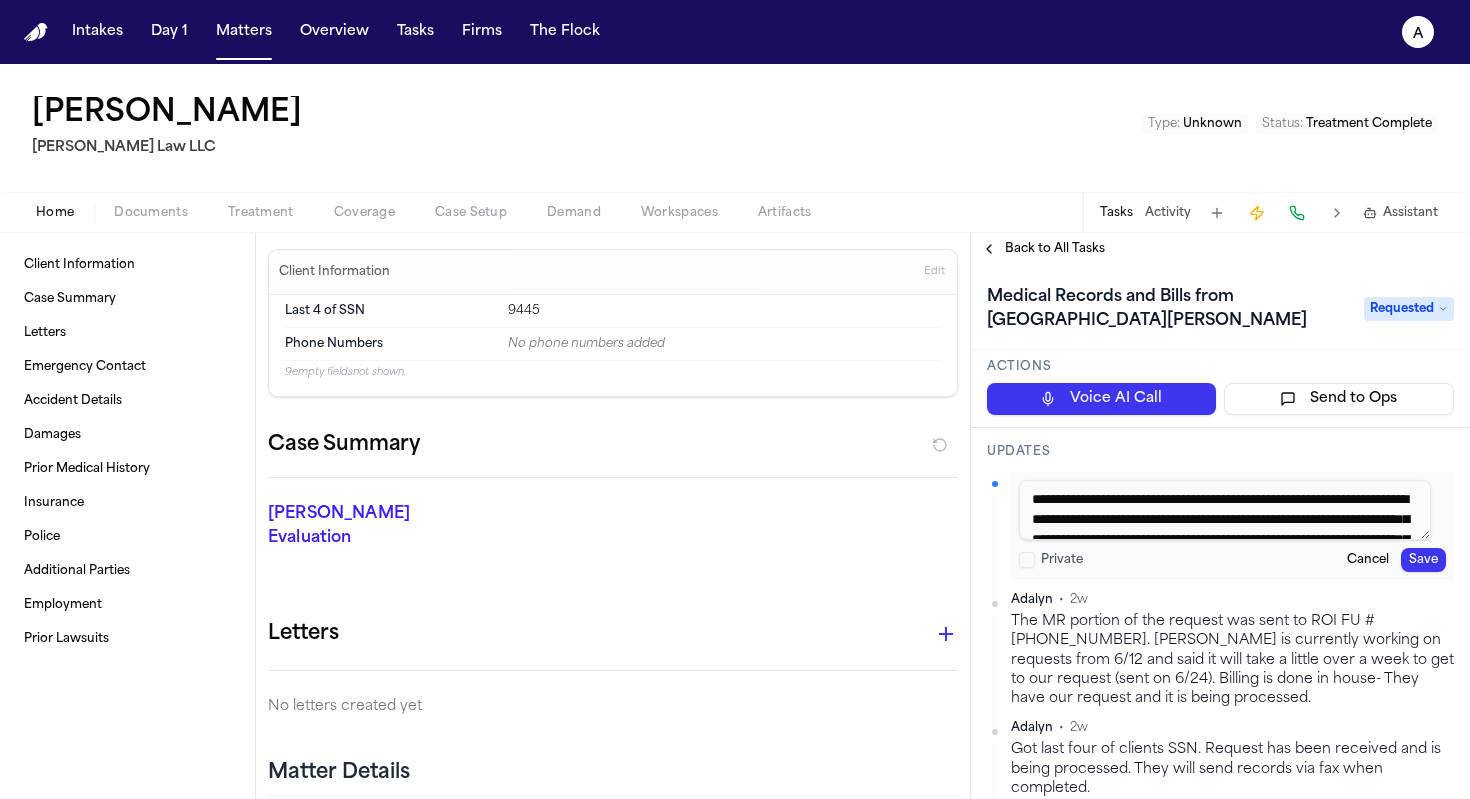 click on "Save" at bounding box center [1423, 560] 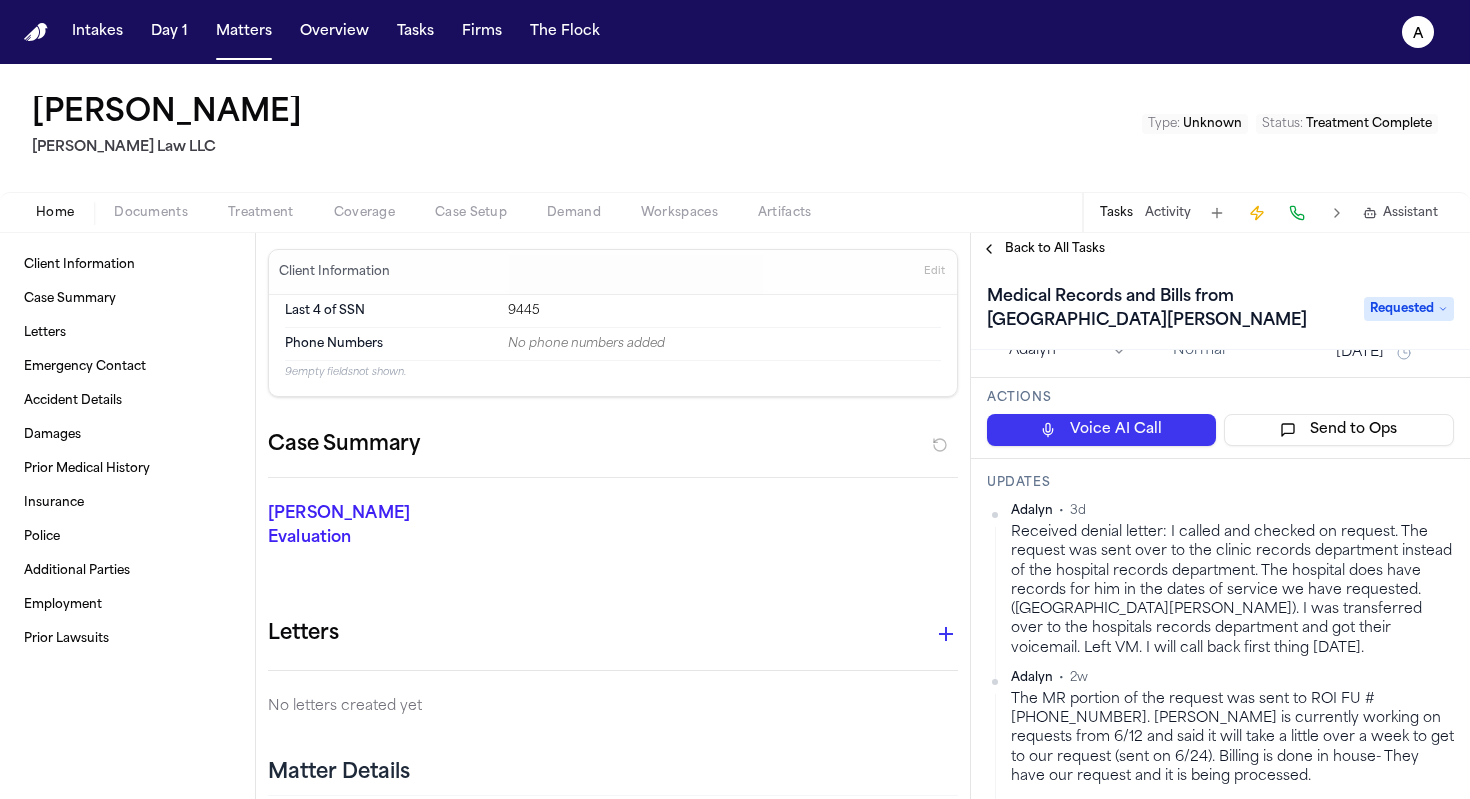 scroll, scrollTop: 48, scrollLeft: 0, axis: vertical 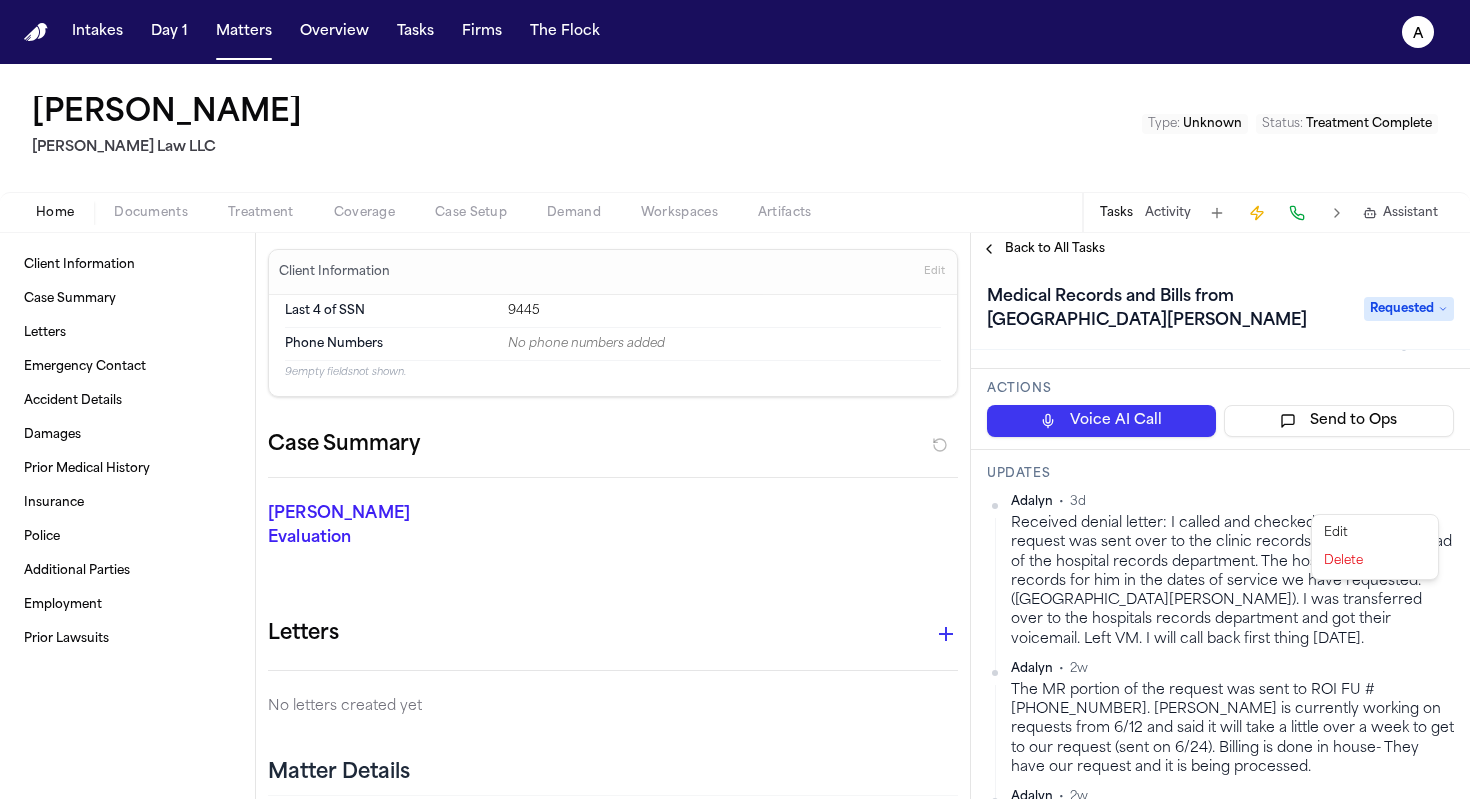 click on "Intakes Day 1 Matters Overview Tasks Firms The Flock A James Persey Morse Law LLC Type :   Unknown Status :   Treatment Complete Home Documents Treatment Coverage Case Setup Demand Workspaces Artifacts Tasks Activity Assistant Client Information Case Summary Letters Emergency Contact Accident Details Damages Prior Medical History Insurance Police Additional Parties Employment Prior Lawsuits Client Information Edit Last 4 of SSN 9445 Phone Numbers No phone numbers added 9  empty   fields  not shown. Case Summary Finch Evaluation * ​ Letters No letters created yet Matter Details Emergency Contact Clear Add Accident Details Clear Edit View Sources (1) Date of Loss Jan 19, 2023 Time of Loss ~22:00 (symptom onset), EMS call received 21:58 Incident Type Medical emergency (acute abdominal pain with rectal bleeding in skilled nursing facility resident) Location Witnesses Wife (Evelyn F. Permay) and facility staff were present at the scene; CNA reported symptoms and called 911. Statements Ambulance 5   3d" at bounding box center [735, 399] 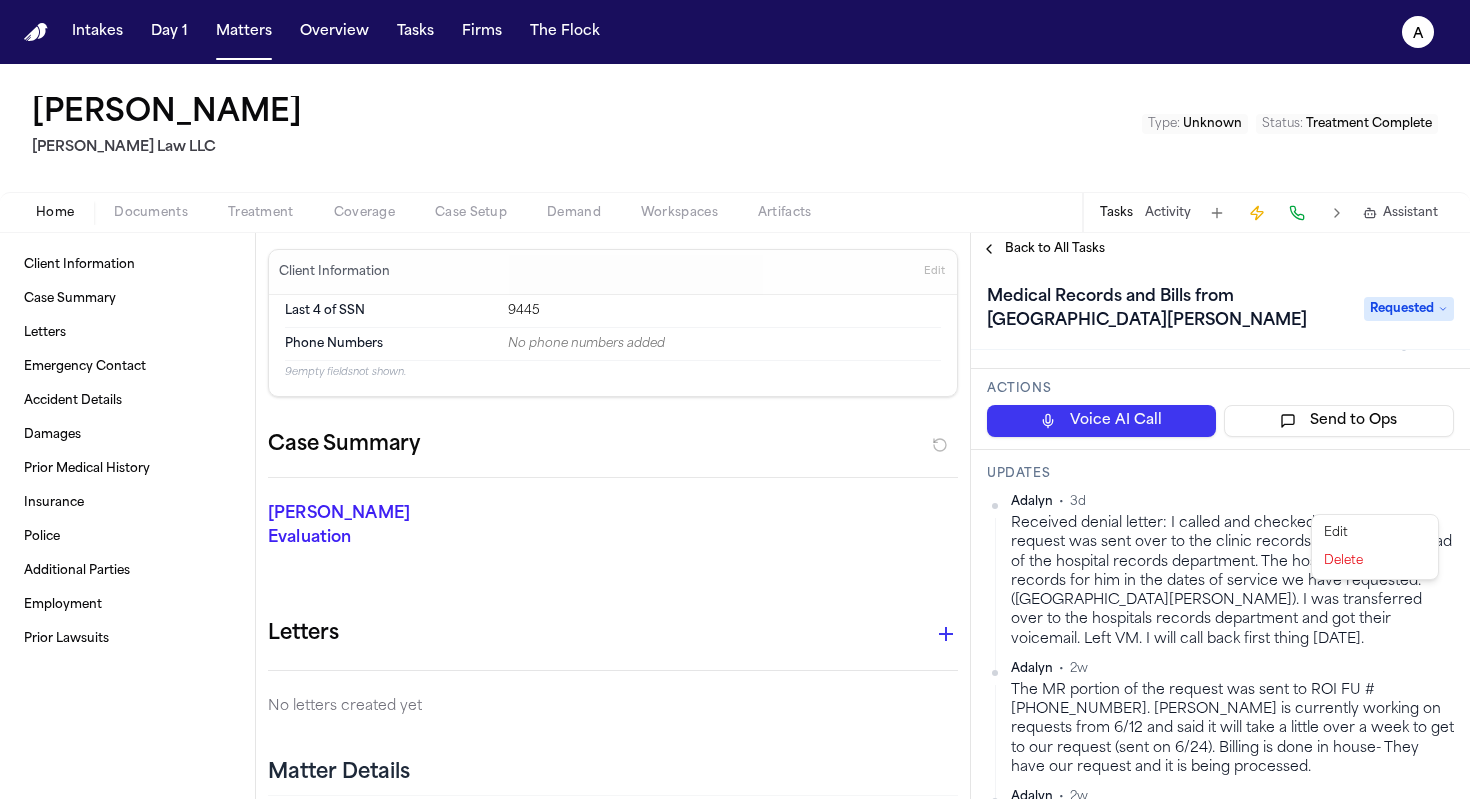 click on "Edit" at bounding box center (1375, 533) 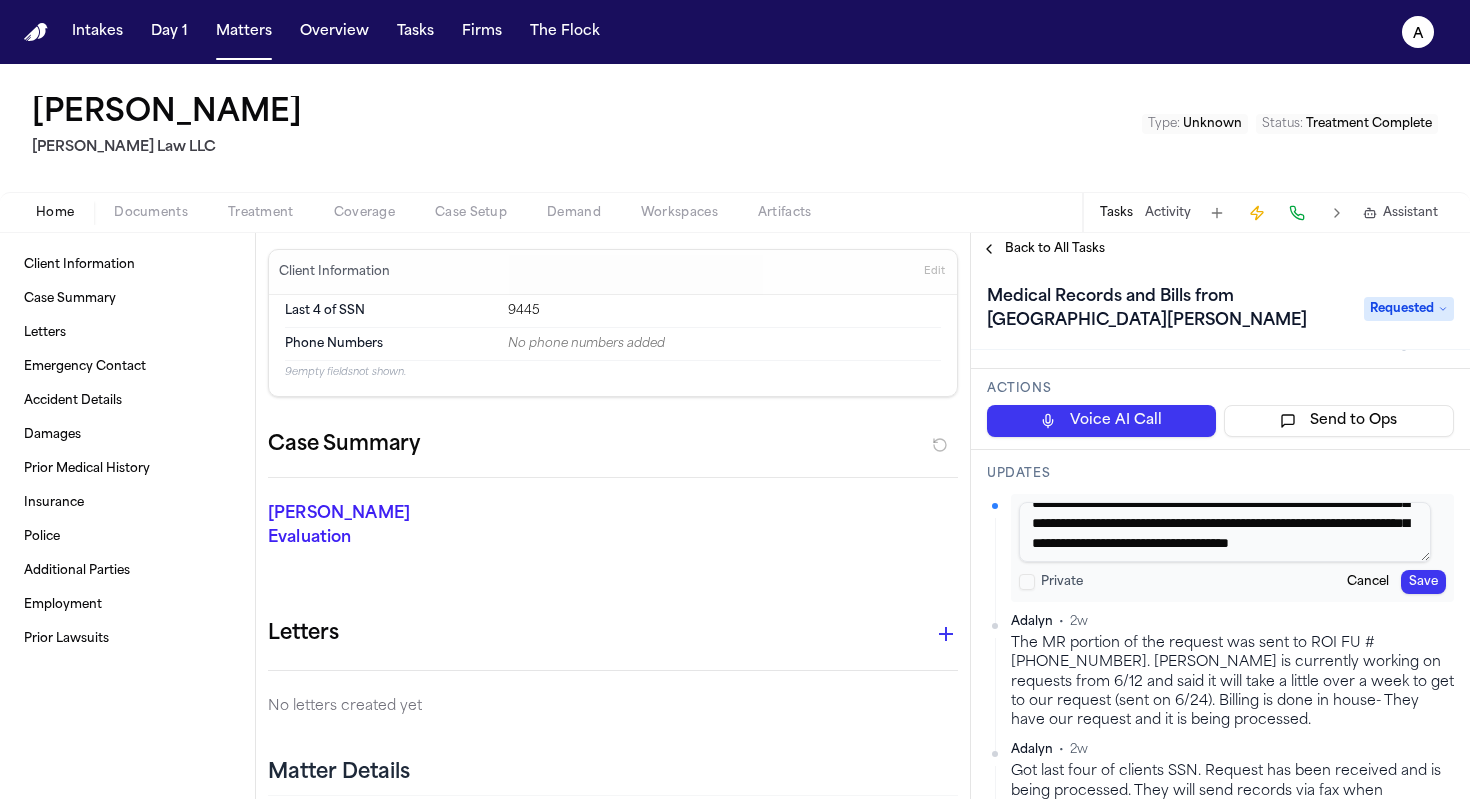 scroll, scrollTop: 138, scrollLeft: 0, axis: vertical 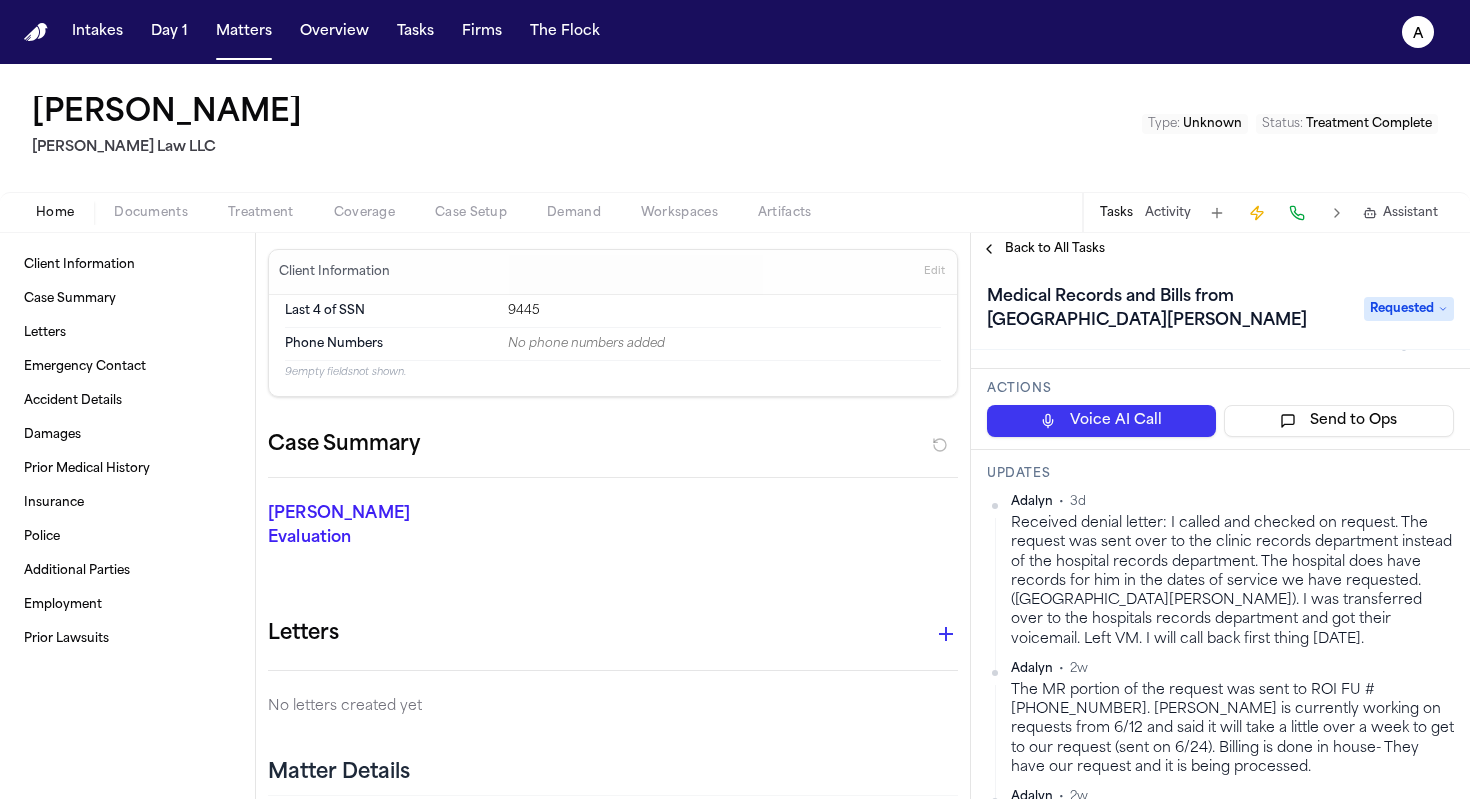 click on "Back to All Tasks" at bounding box center (1055, 249) 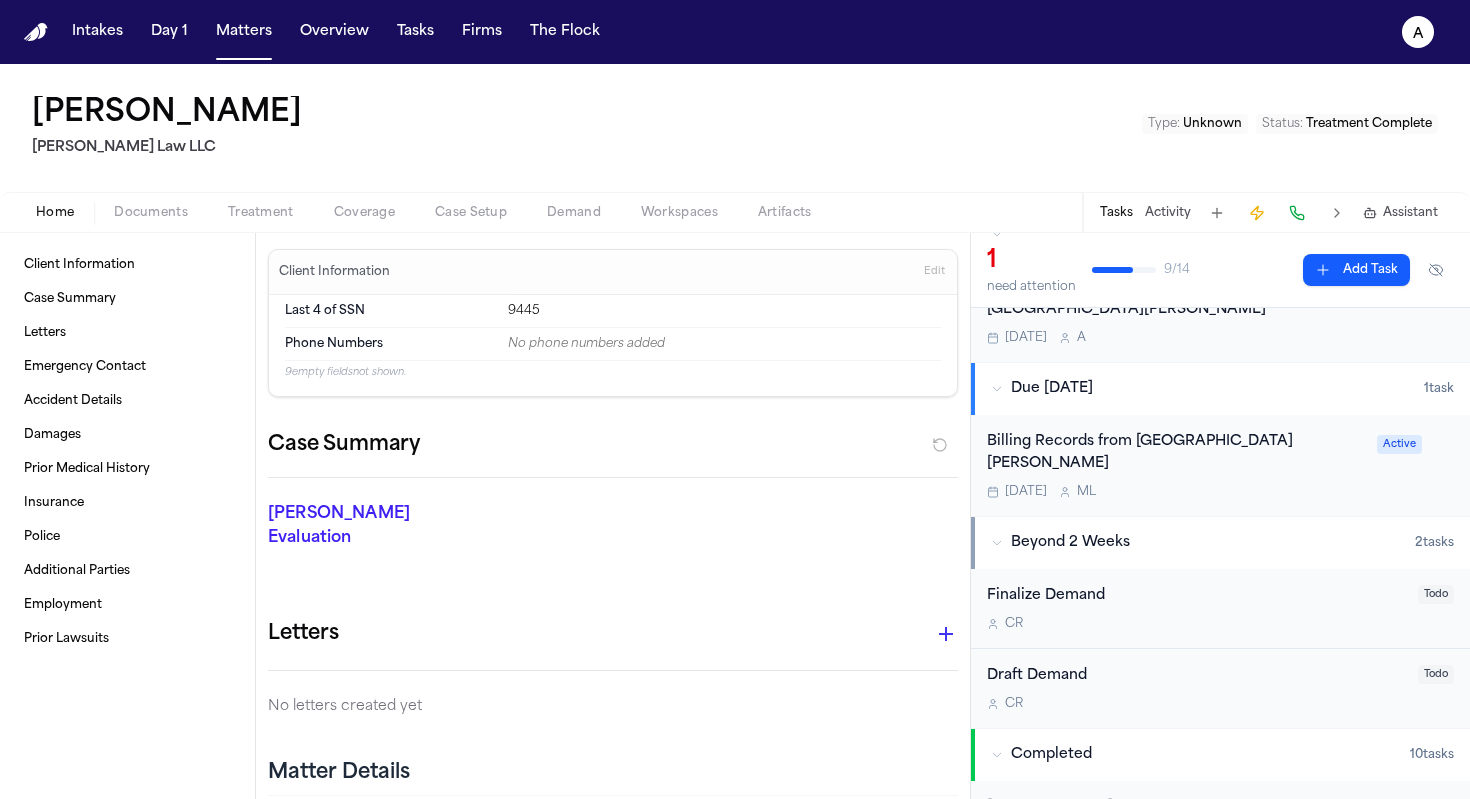 scroll, scrollTop: 104, scrollLeft: 0, axis: vertical 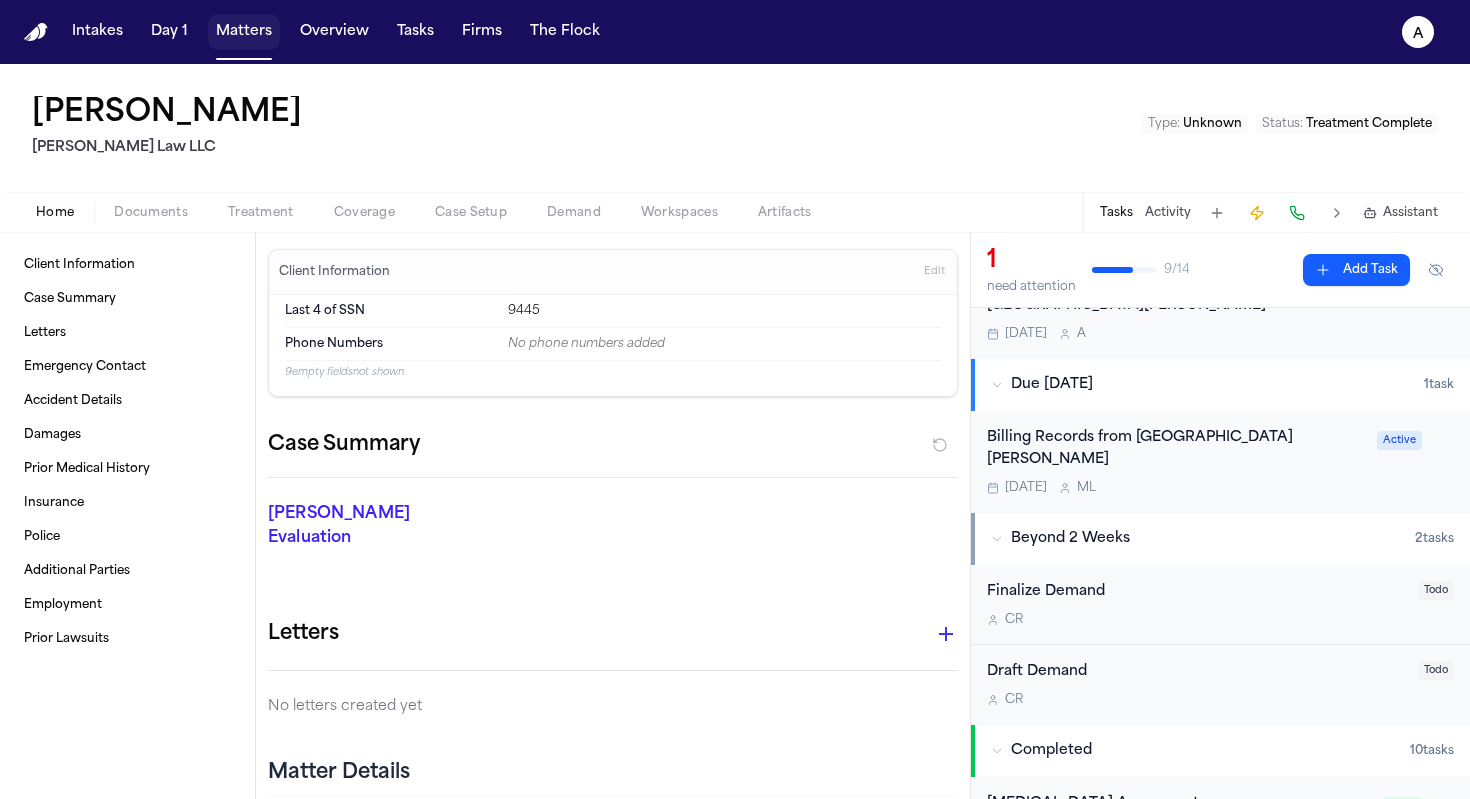 click on "Matters" at bounding box center [244, 32] 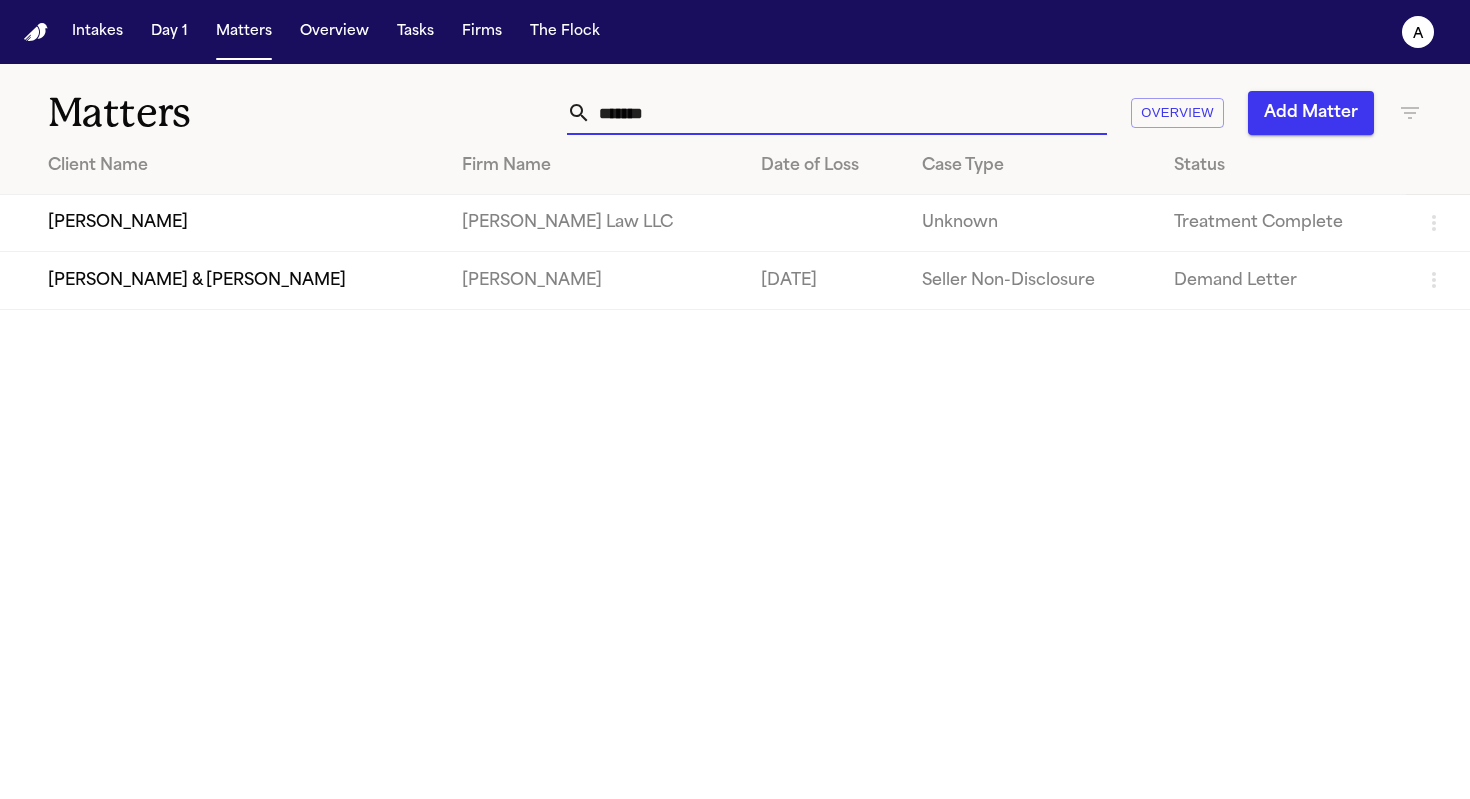 drag, startPoint x: 702, startPoint y: 127, endPoint x: 471, endPoint y: 91, distance: 233.78836 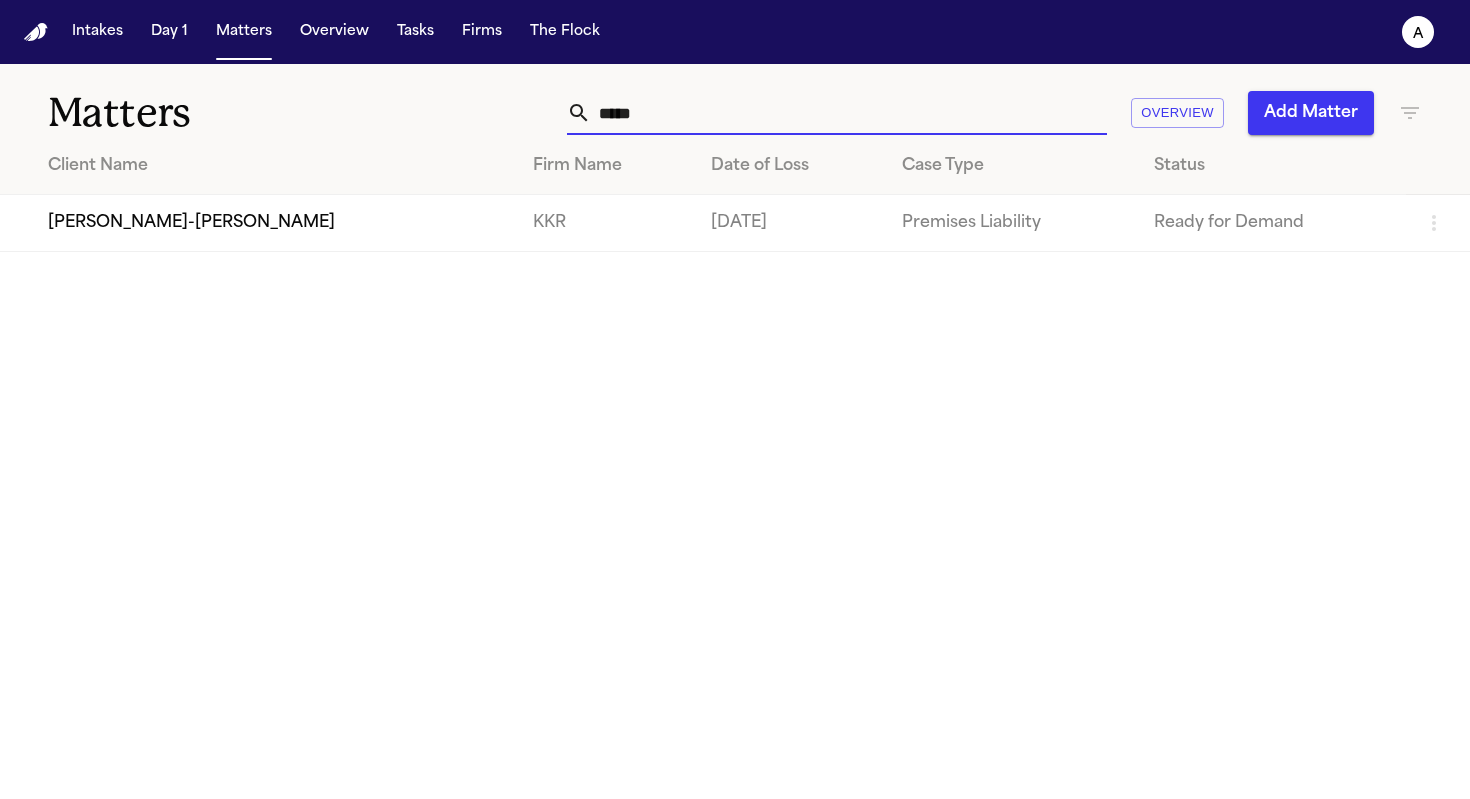 type on "*****" 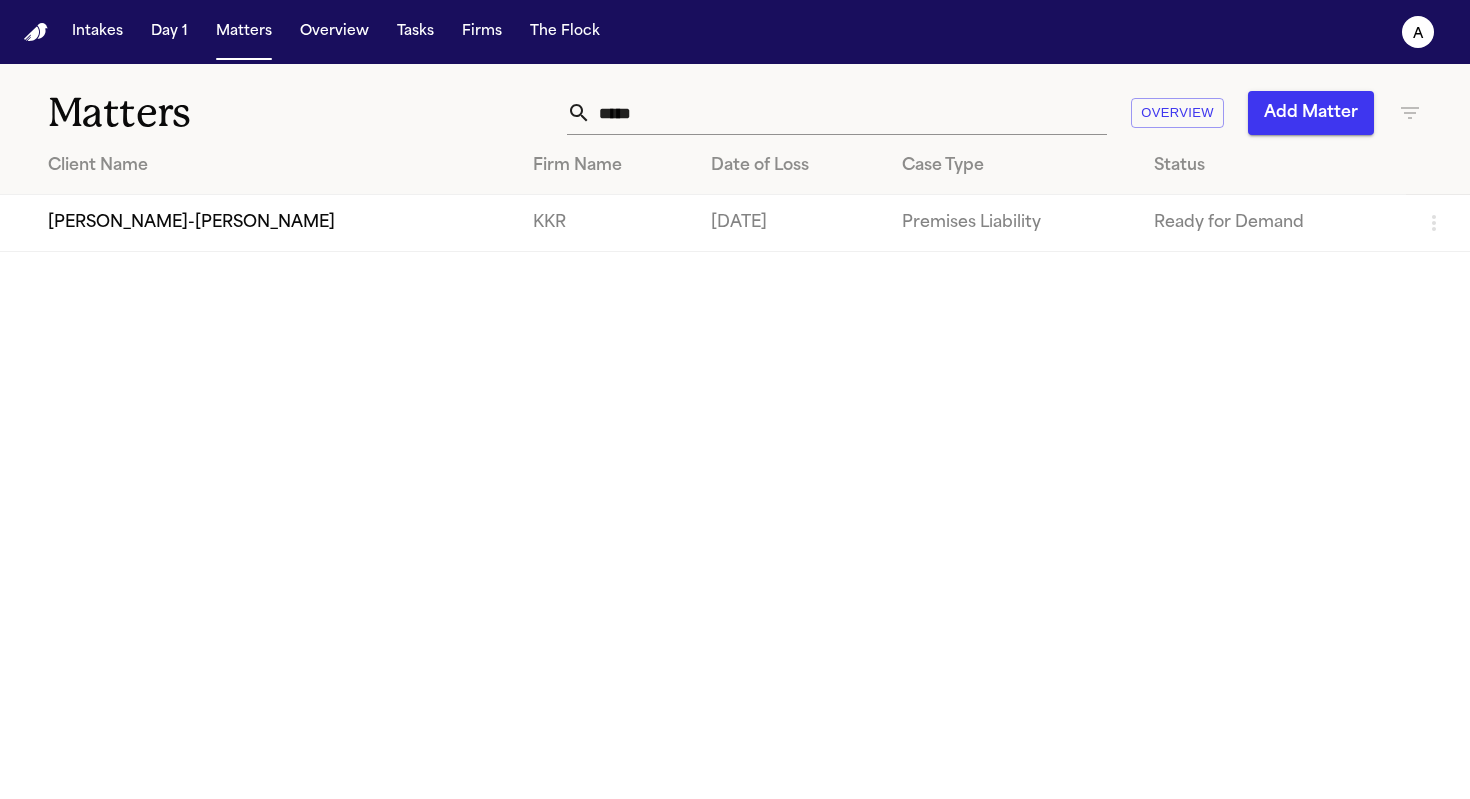 click on "[PERSON_NAME]-[PERSON_NAME]" at bounding box center (258, 223) 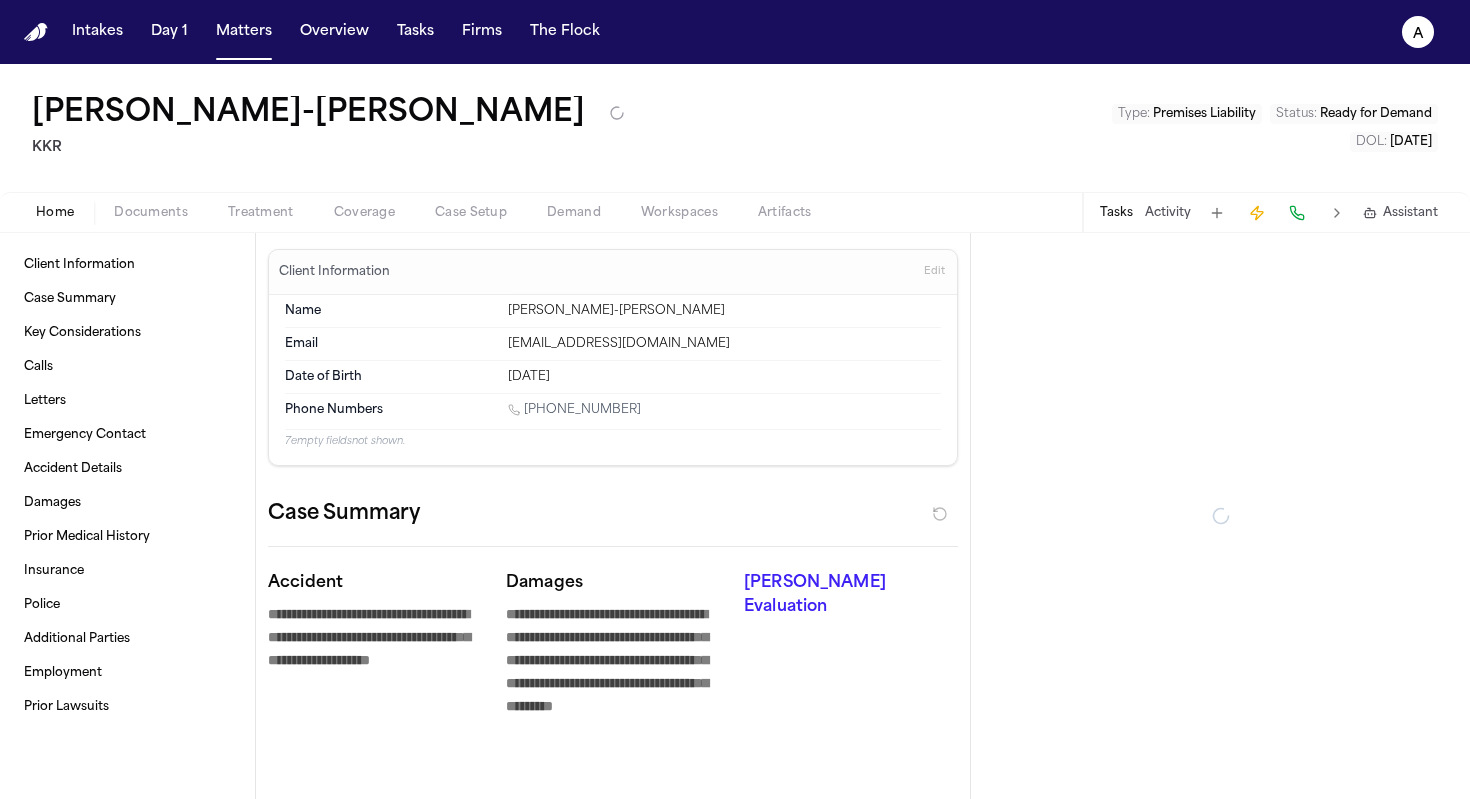 type on "*" 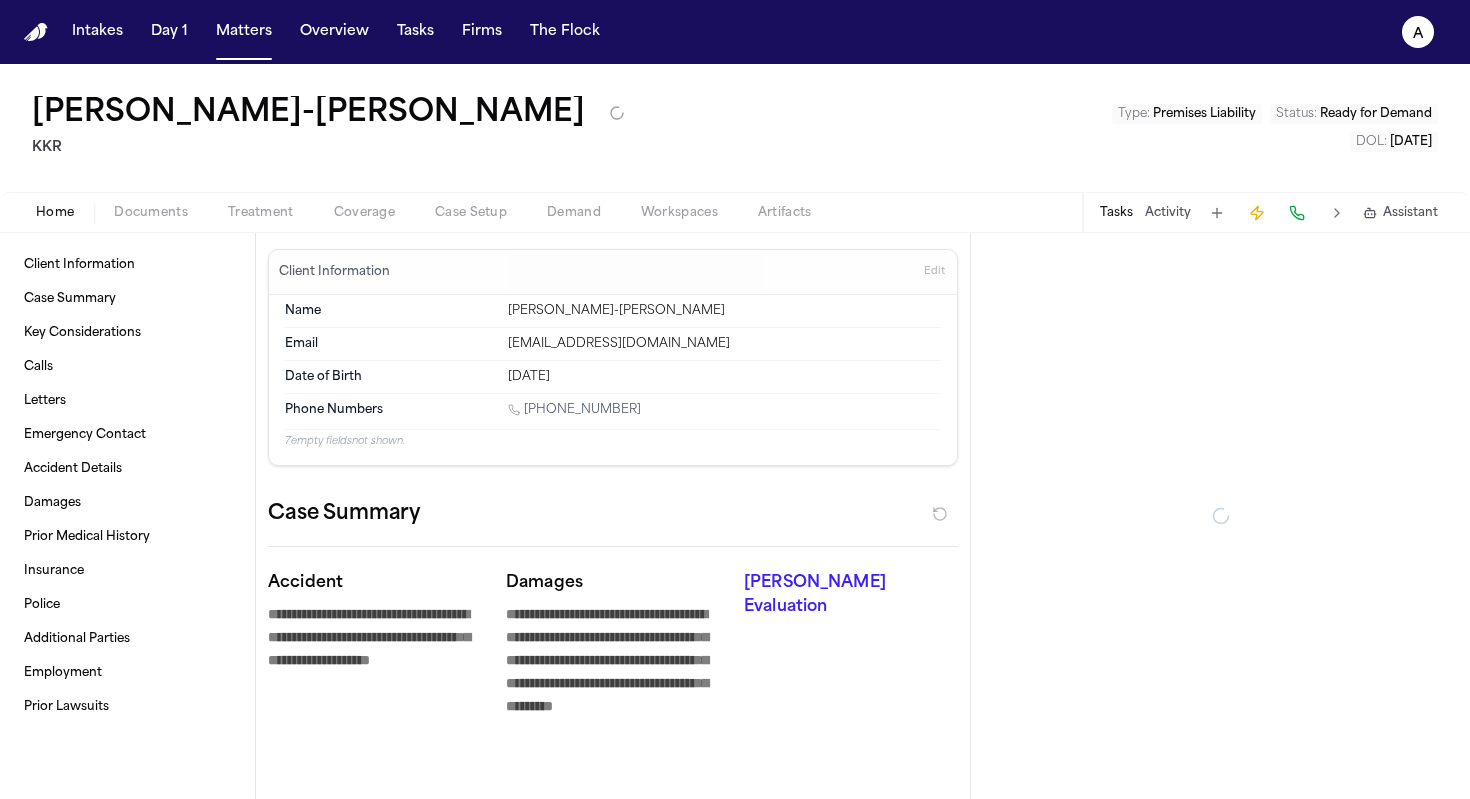 type on "*" 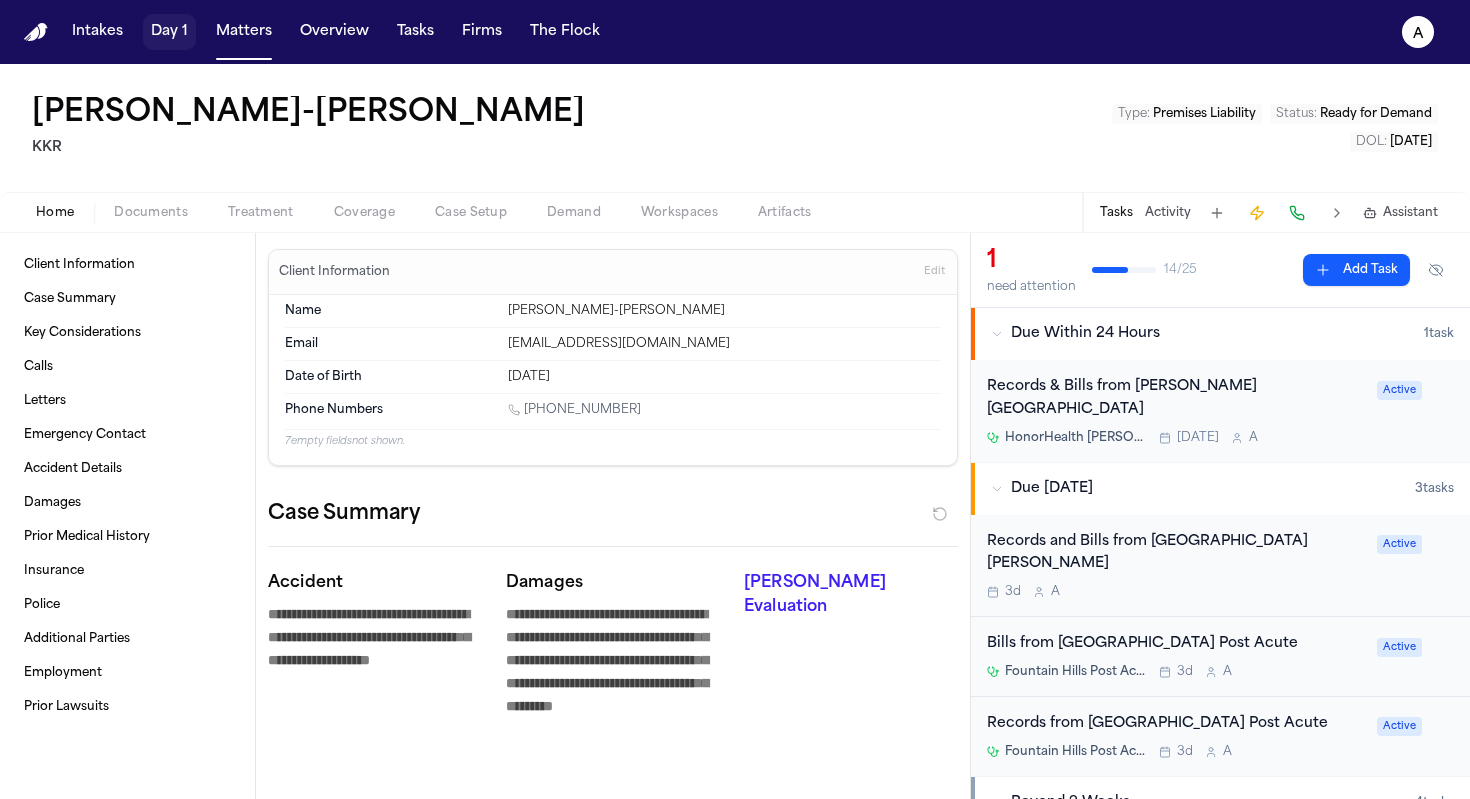 click on "Day 1" at bounding box center (169, 32) 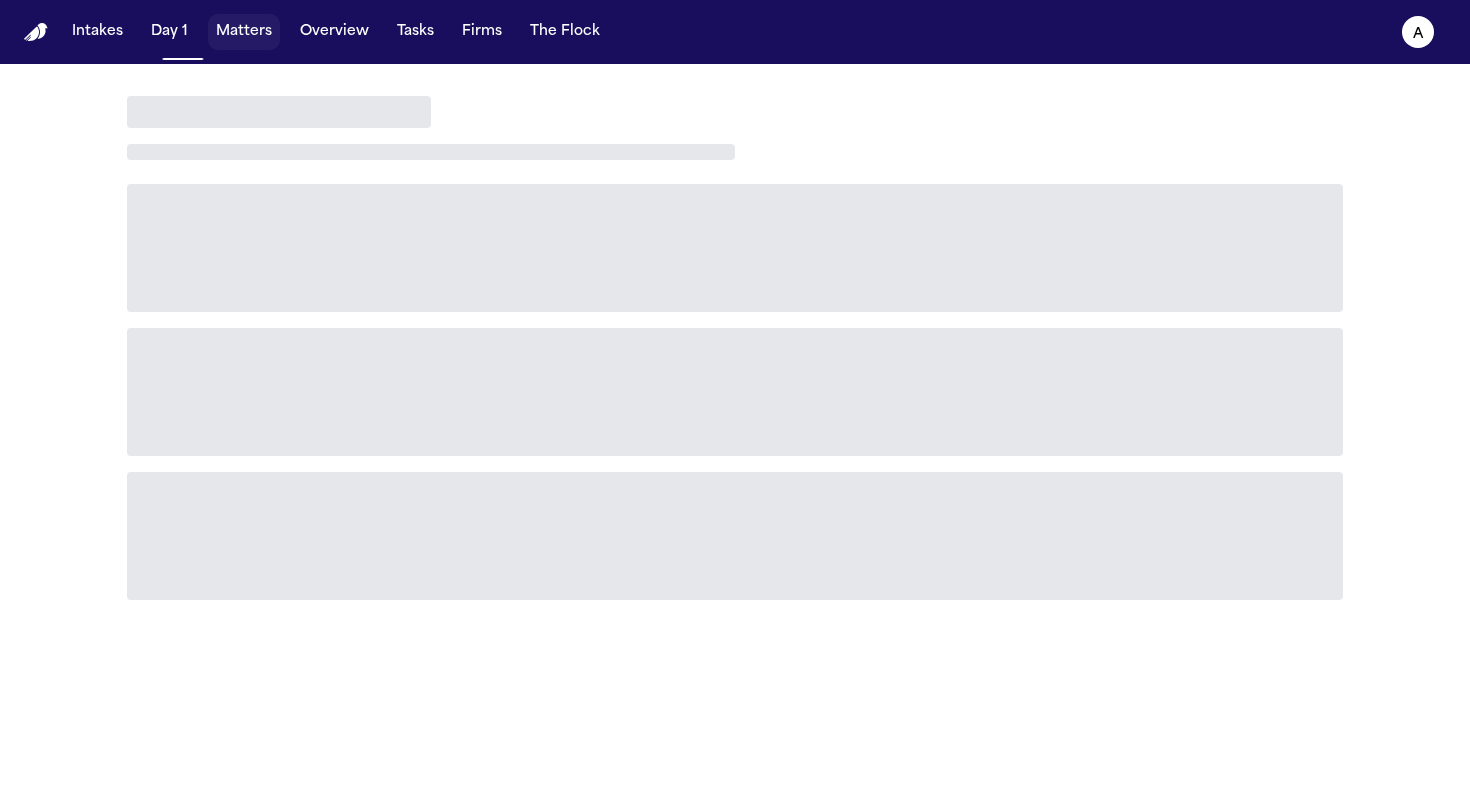 click on "Matters" at bounding box center (244, 32) 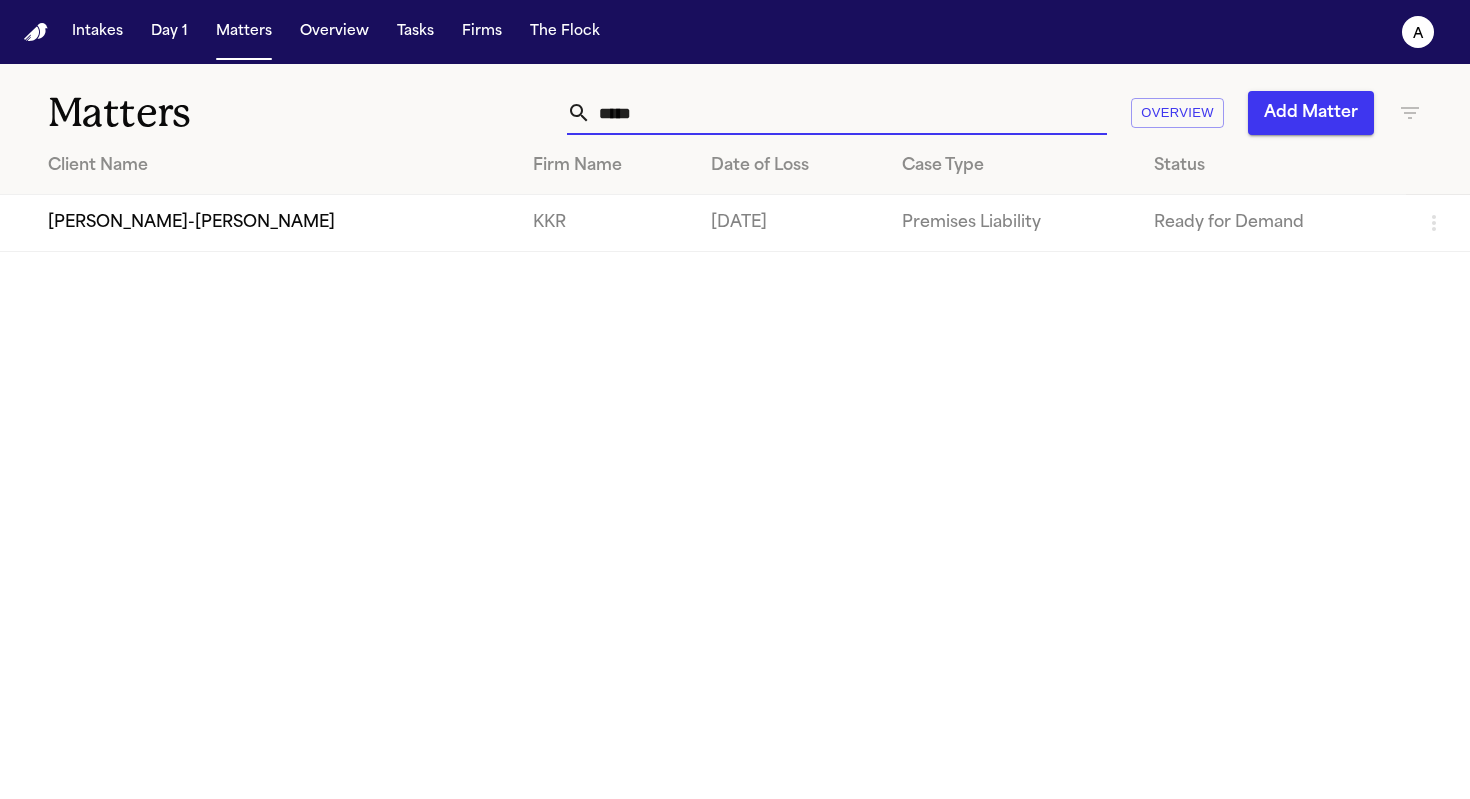 drag, startPoint x: 778, startPoint y: 119, endPoint x: 517, endPoint y: 114, distance: 261.04788 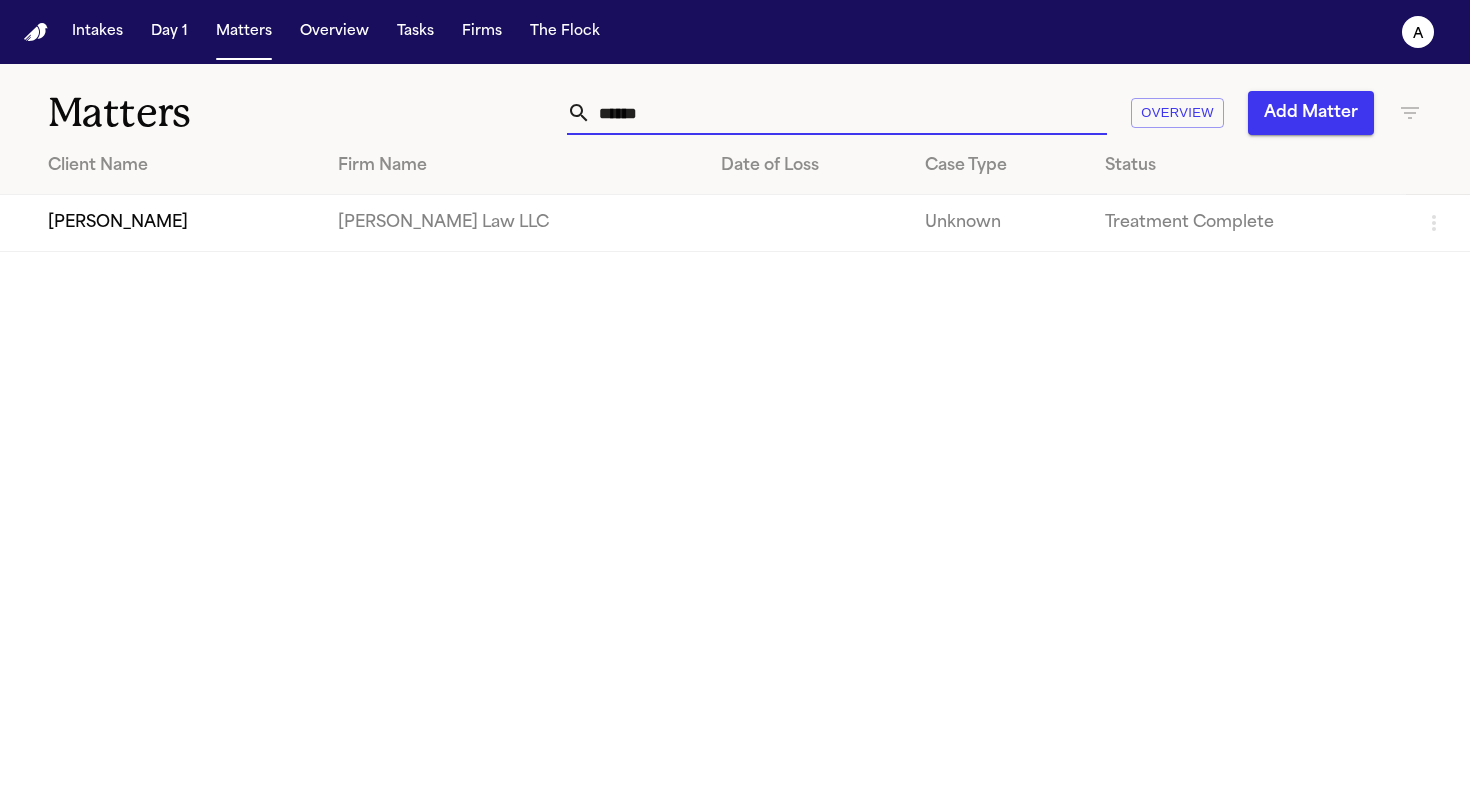 click on "James Persey" at bounding box center [161, 223] 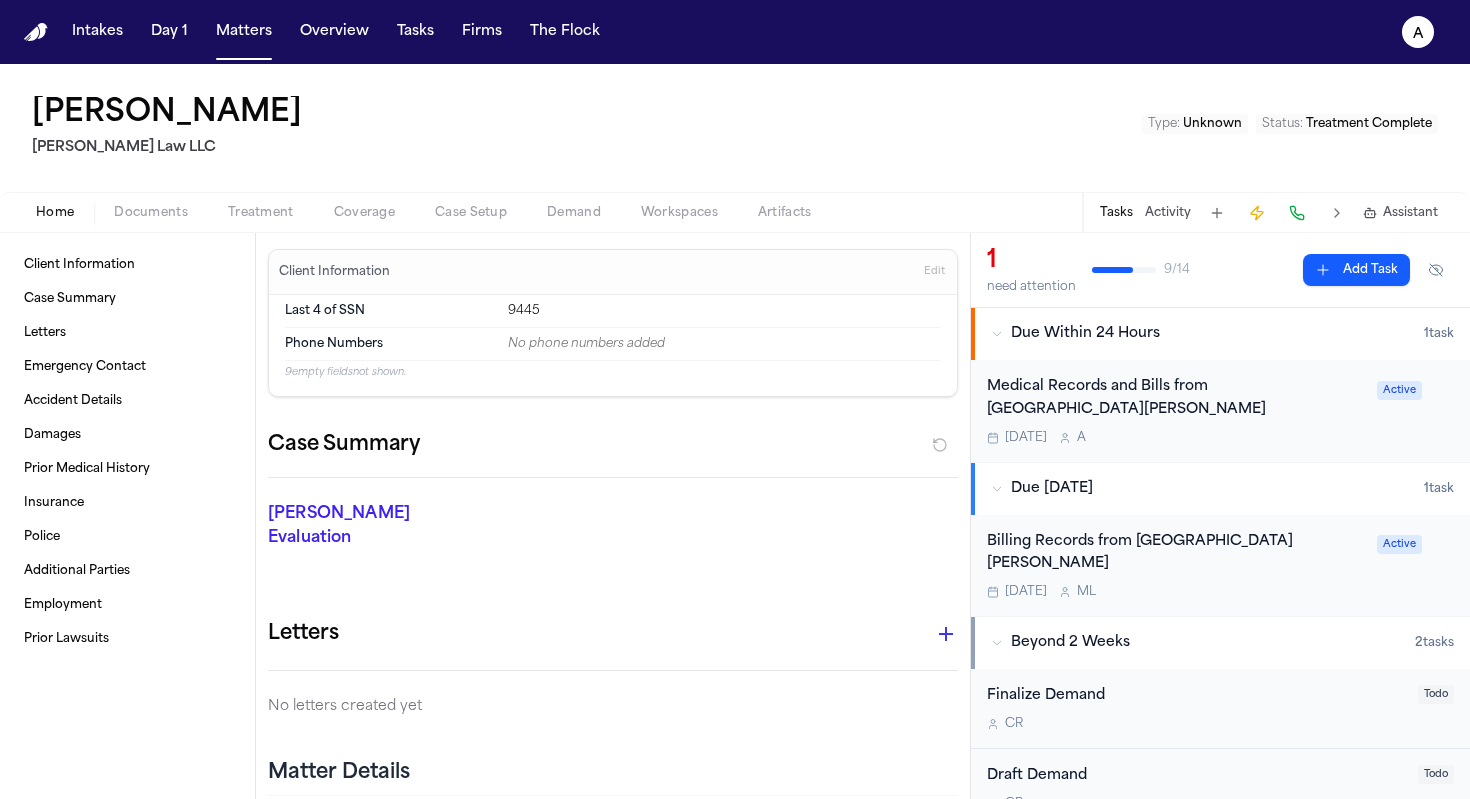 click on "Medical Records and Bills from Providence St. Vincent Medical Center Today A" at bounding box center [1176, 411] 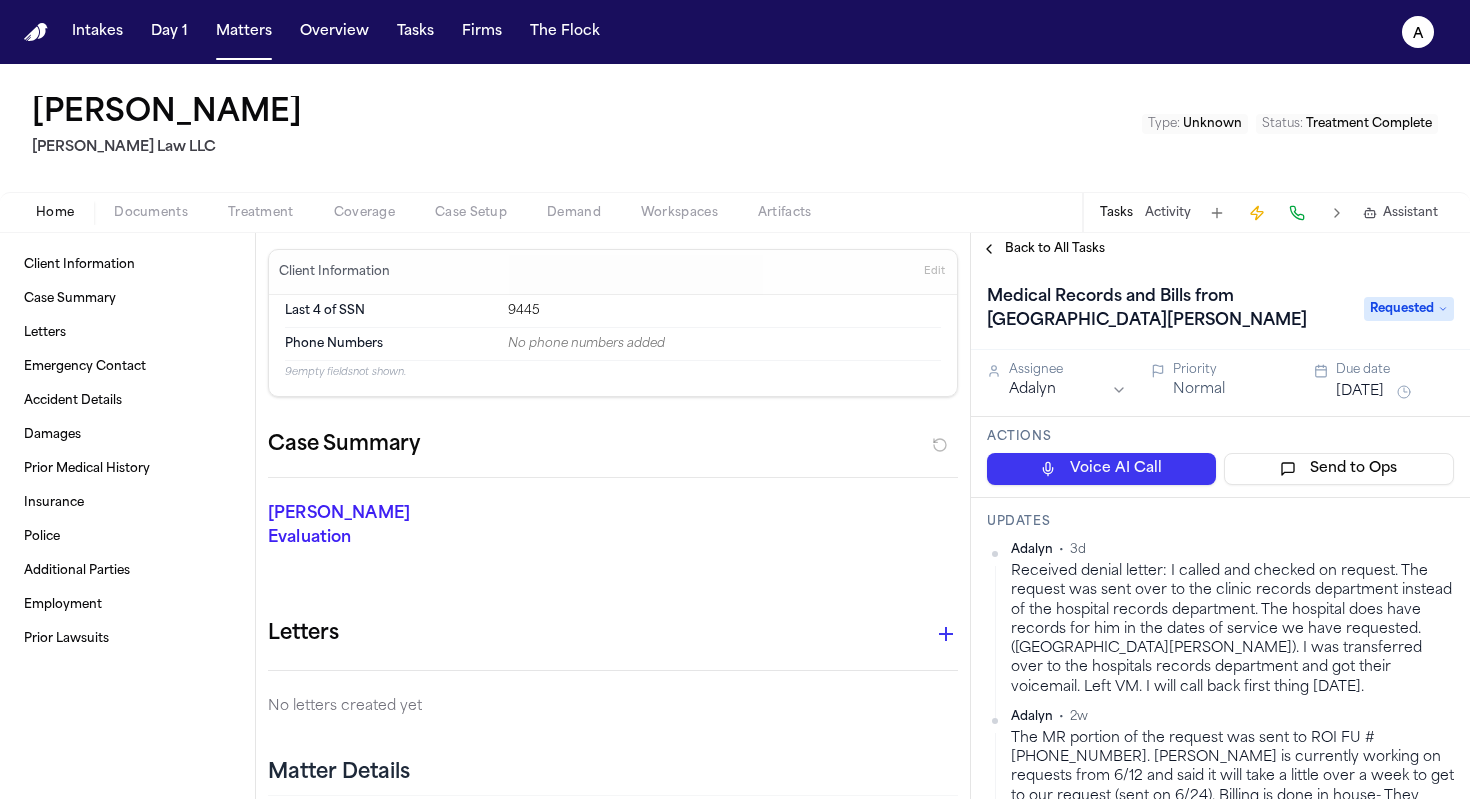 click on "[DATE]" at bounding box center (1360, 392) 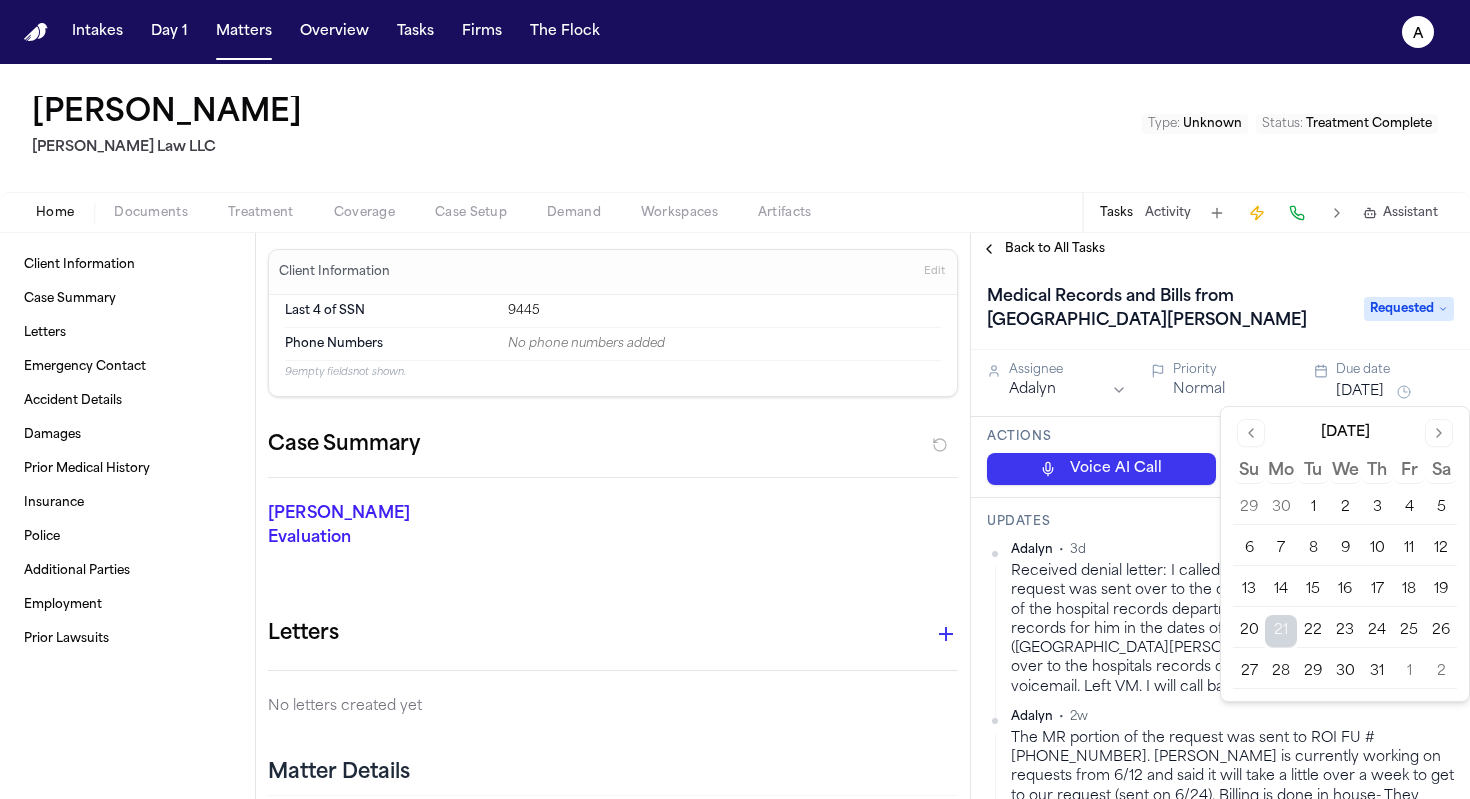 click on "24" at bounding box center [1377, 631] 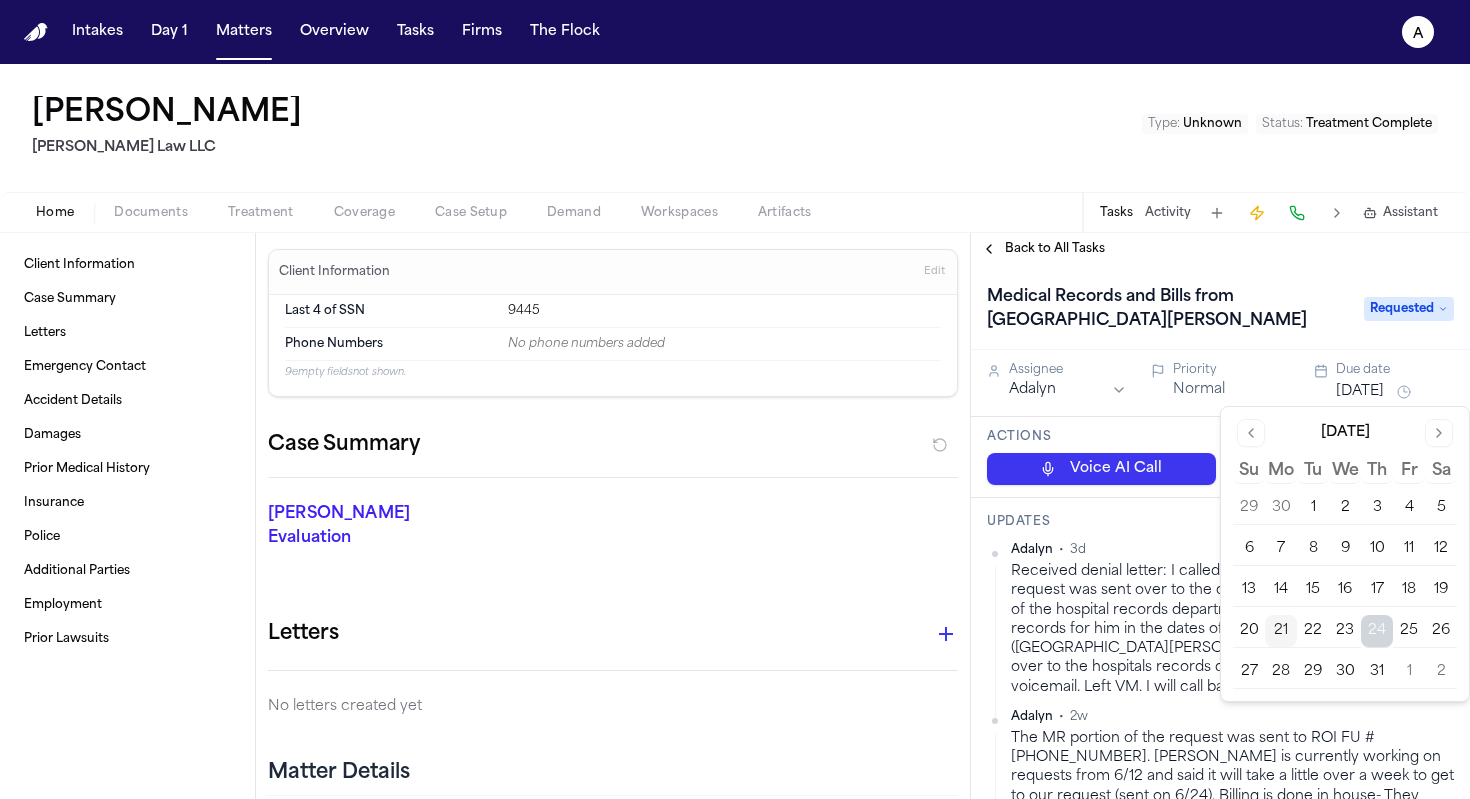 click on "Received denial letter: I called and checked on request. The request was sent over to the clinic records department instead of the hospital records department. The hospital does have records for him in the dates of service we have requested. (Providence St. Vincent Medical Center).  I was transferred over to the hospitals records department and got their voicemail. Left VM. I will call back first thing Monday." at bounding box center [1232, 629] 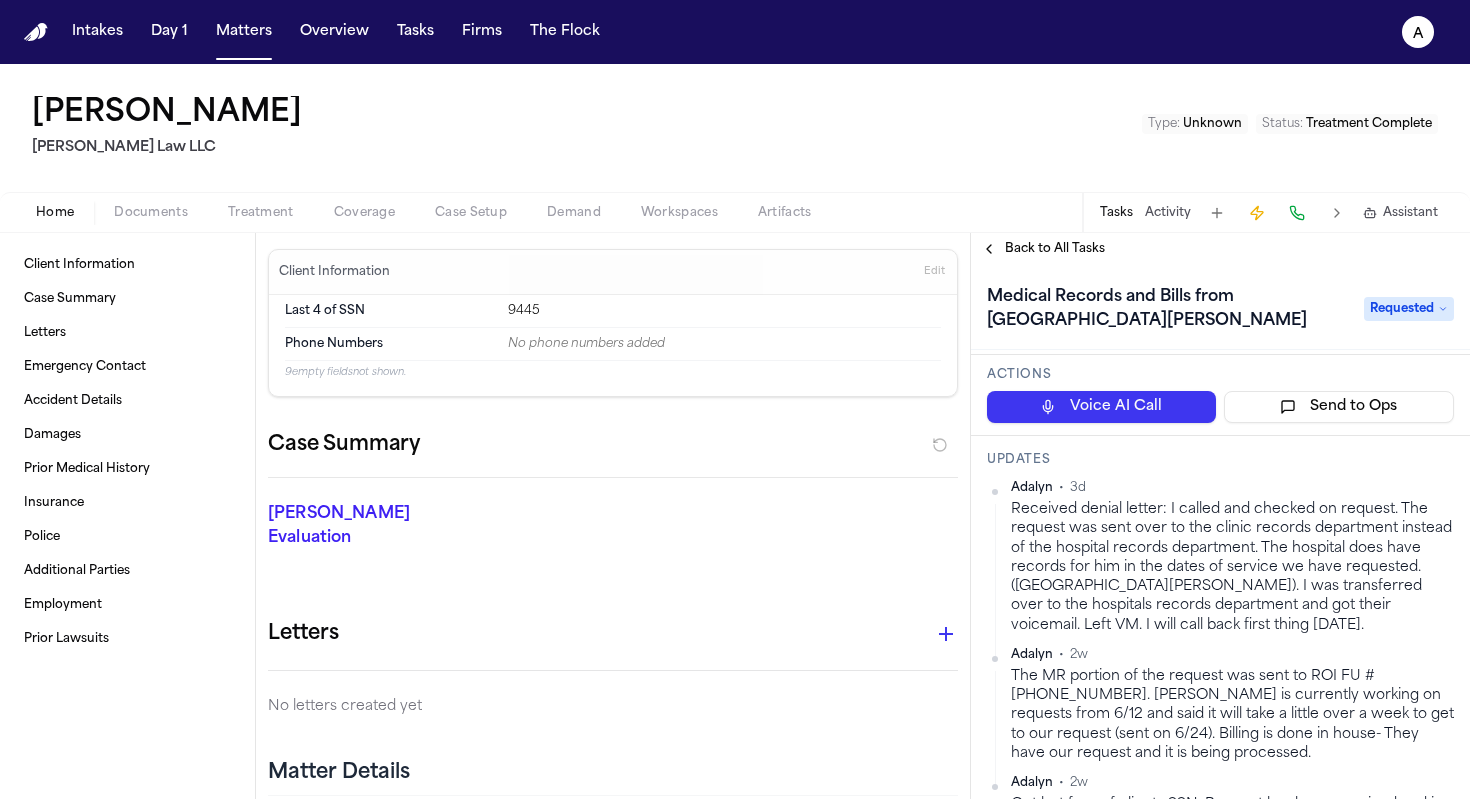 scroll, scrollTop: 75, scrollLeft: 0, axis: vertical 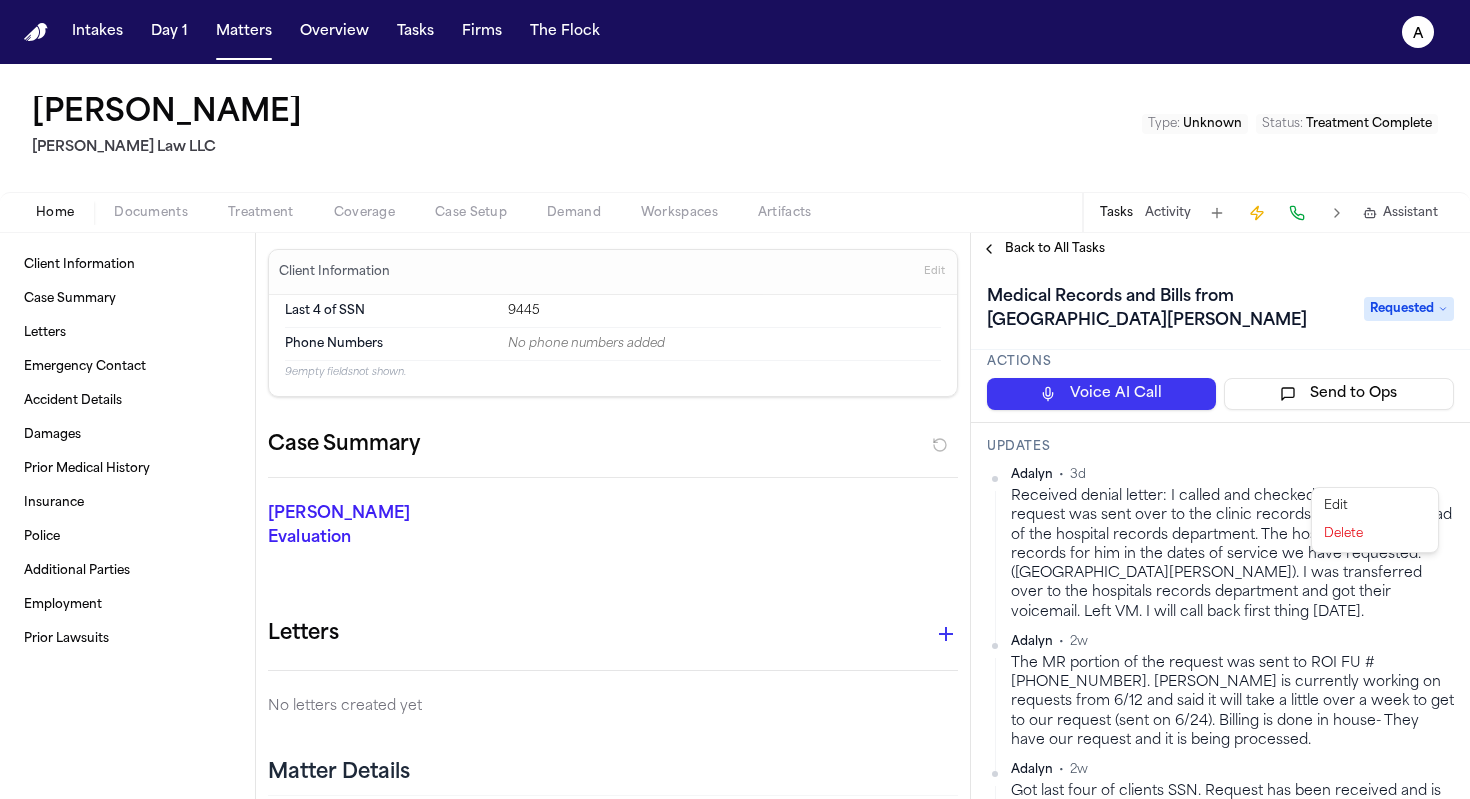 click on "Intakes Day 1 Matters Overview Tasks Firms The Flock A James Persey Morse Law LLC Type :   Unknown Status :   Treatment Complete Home Documents Treatment Coverage Case Setup Demand Workspaces Artifacts Tasks Activity Assistant Client Information Case Summary Letters Emergency Contact Accident Details Damages Prior Medical History Insurance Police Additional Parties Employment Prior Lawsuits Client Information Edit Last 4 of SSN 9445 Phone Numbers No phone numbers added 9  empty   fields  not shown. Case Summary Finch Evaluation * ​ Letters No letters created yet Matter Details Emergency Contact Clear Add Accident Details Clear Edit View Sources (1) Date of Loss Jan 19, 2023 Time of Loss ~22:00 (symptom onset), EMS call received 21:58 Incident Type Medical emergency (acute abdominal pain with rectal bleeding in skilled nursing facility resident) Location Witnesses Wife (Evelyn F. Permay) and facility staff were present at the scene; CNA reported symptoms and called 911. Statements Ambulance 5   3d" at bounding box center [735, 399] 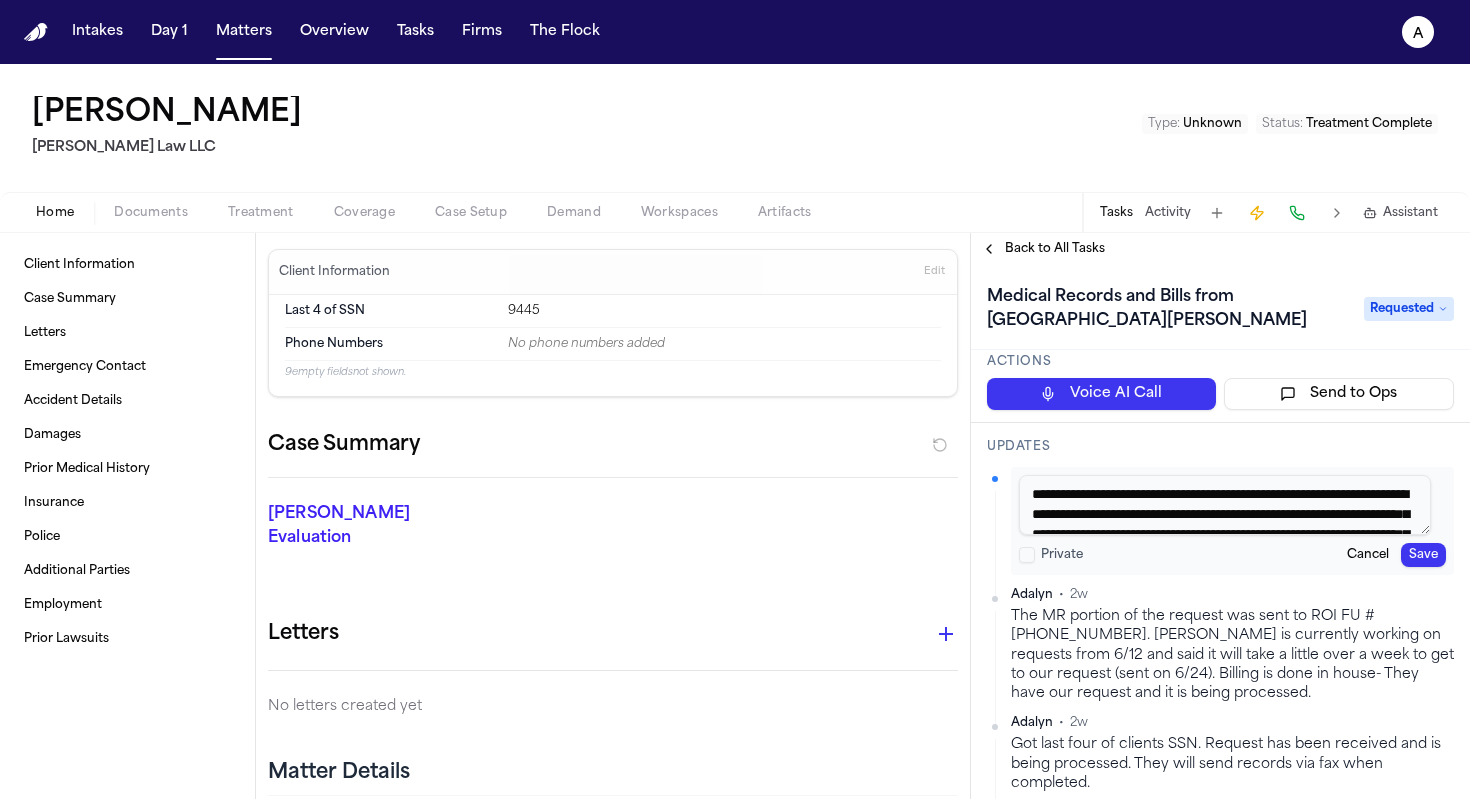 click on "Cancel" at bounding box center [1368, 555] 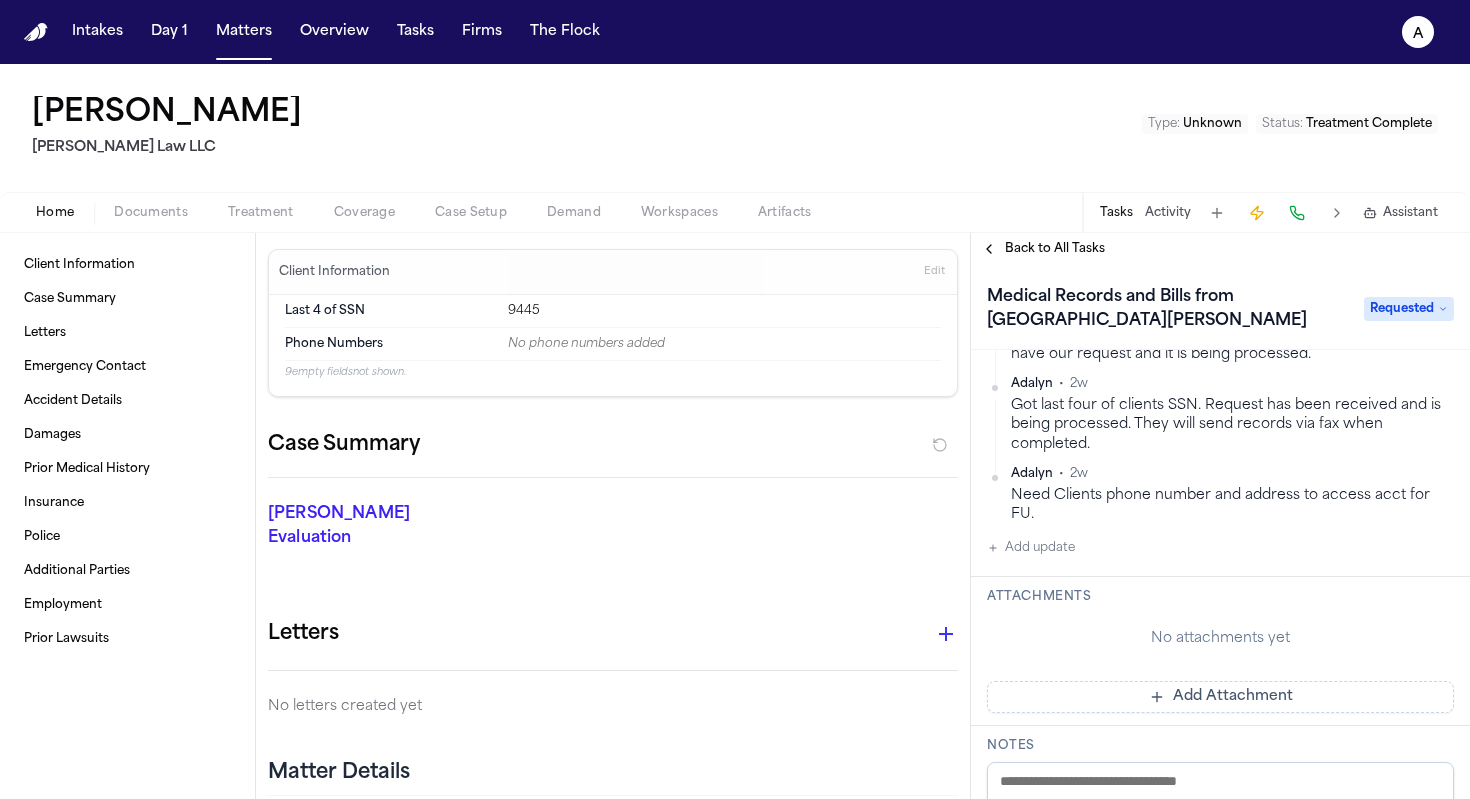 scroll, scrollTop: 462, scrollLeft: 0, axis: vertical 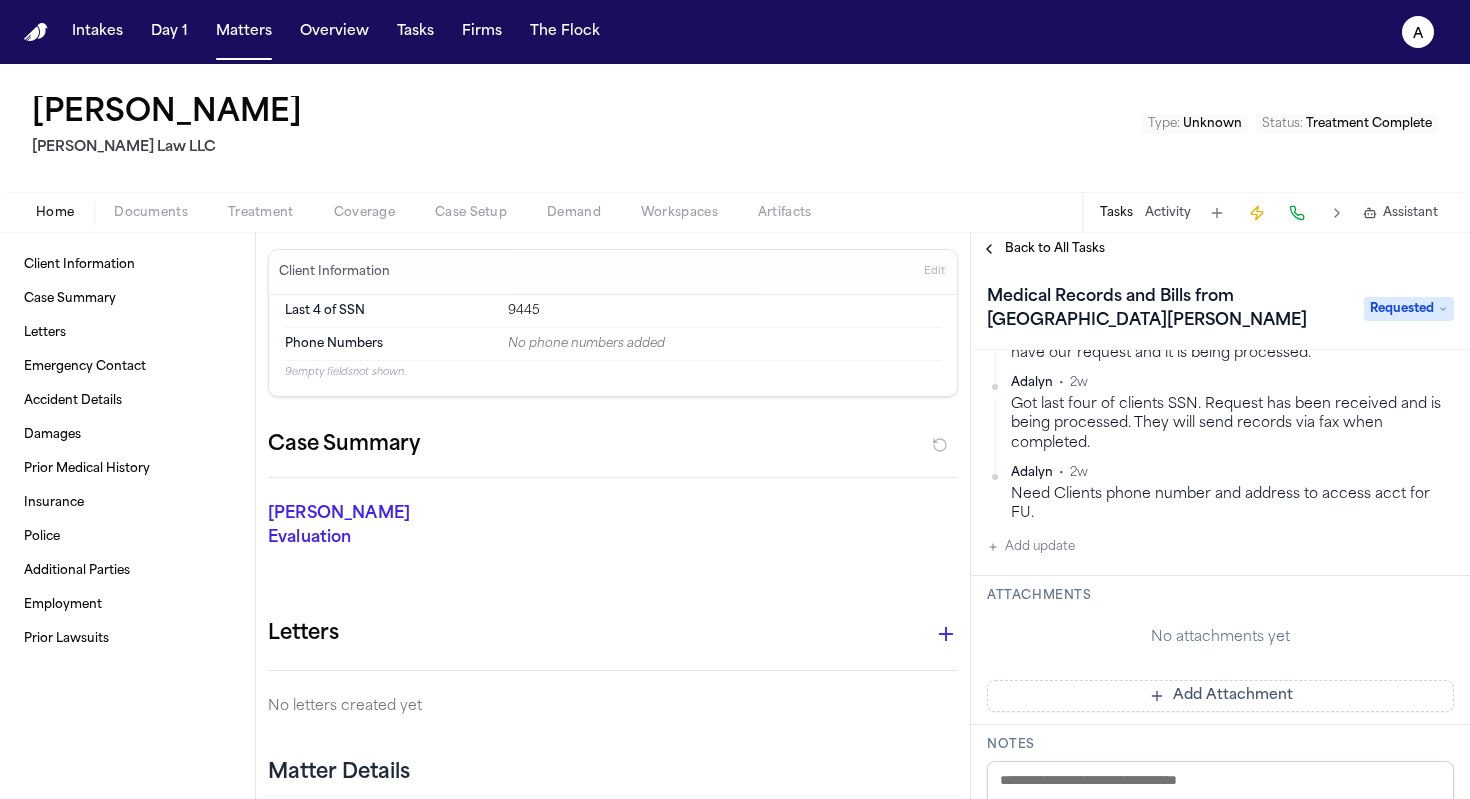 click on "Add update" at bounding box center [1031, 547] 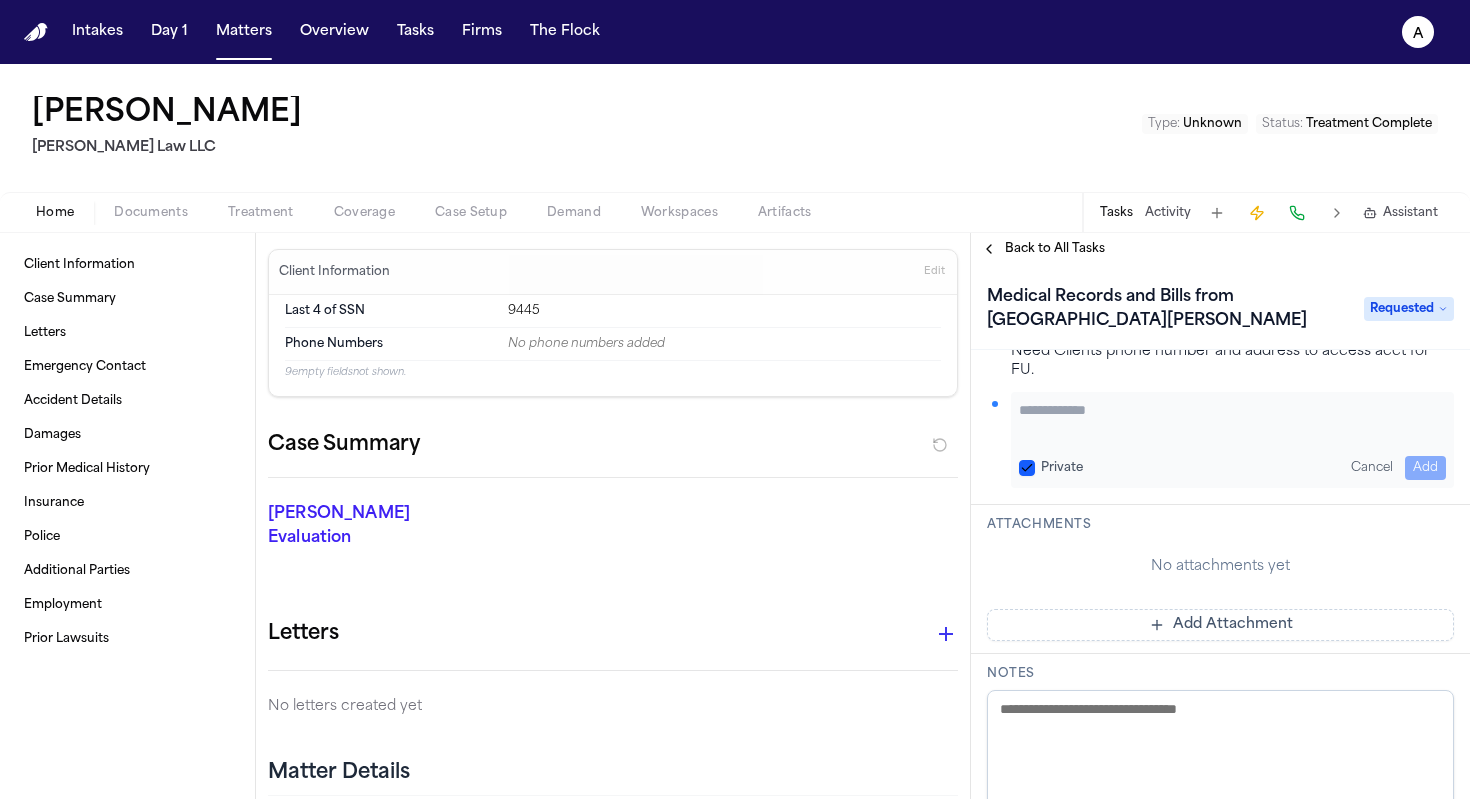 scroll, scrollTop: 616, scrollLeft: 0, axis: vertical 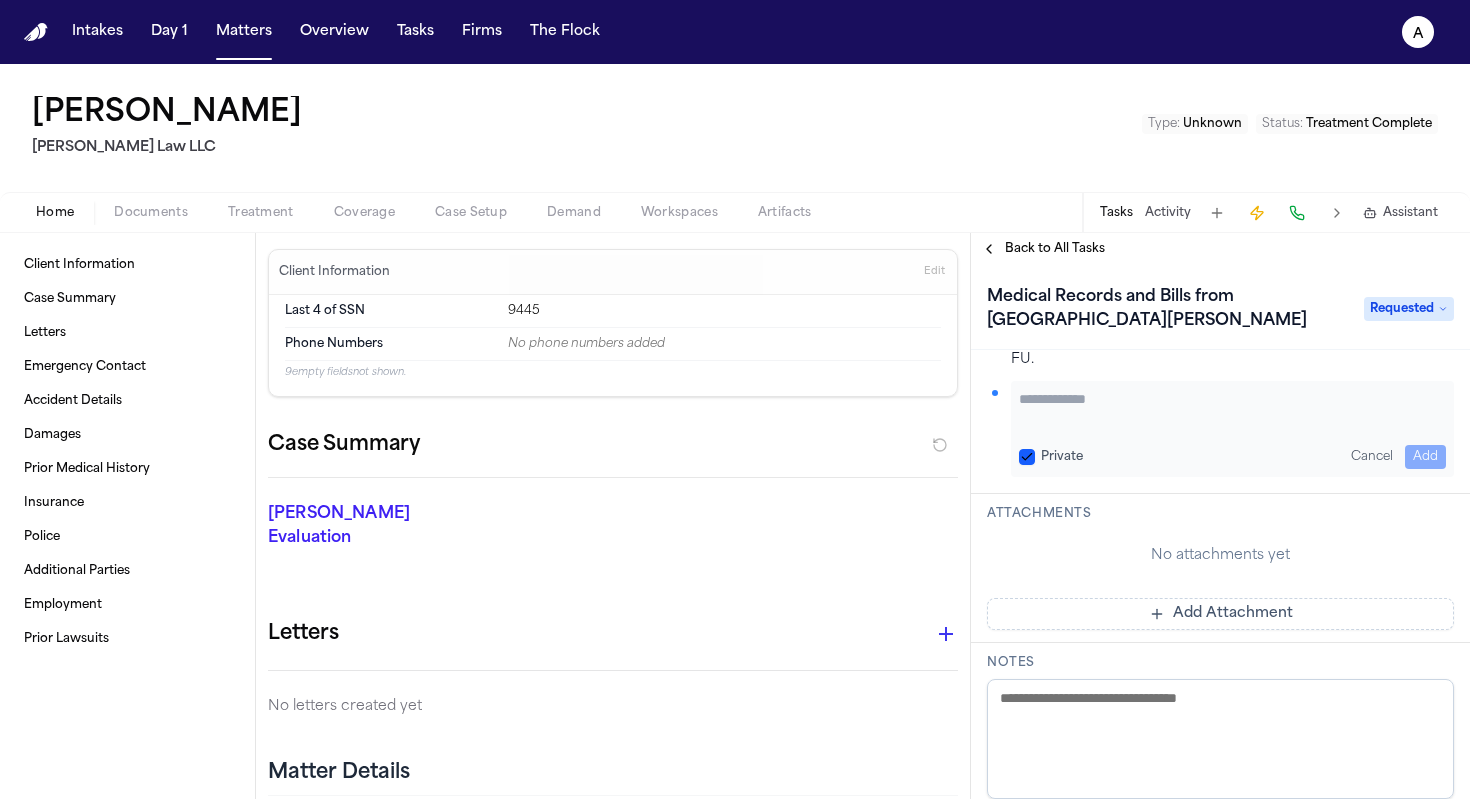 click on "Private Cancel Add" at bounding box center [1232, 429] 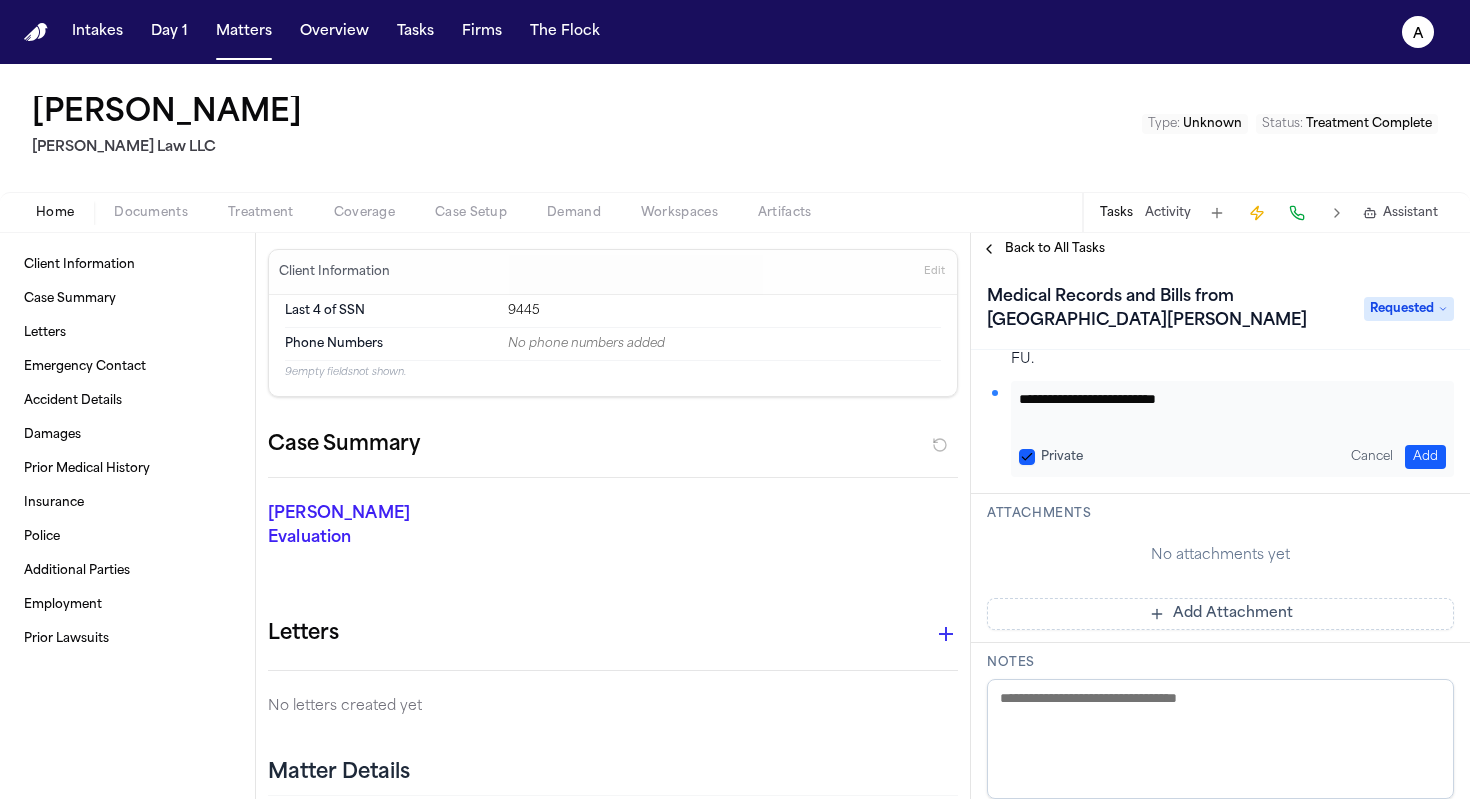 click on "Private" at bounding box center (1051, 457) 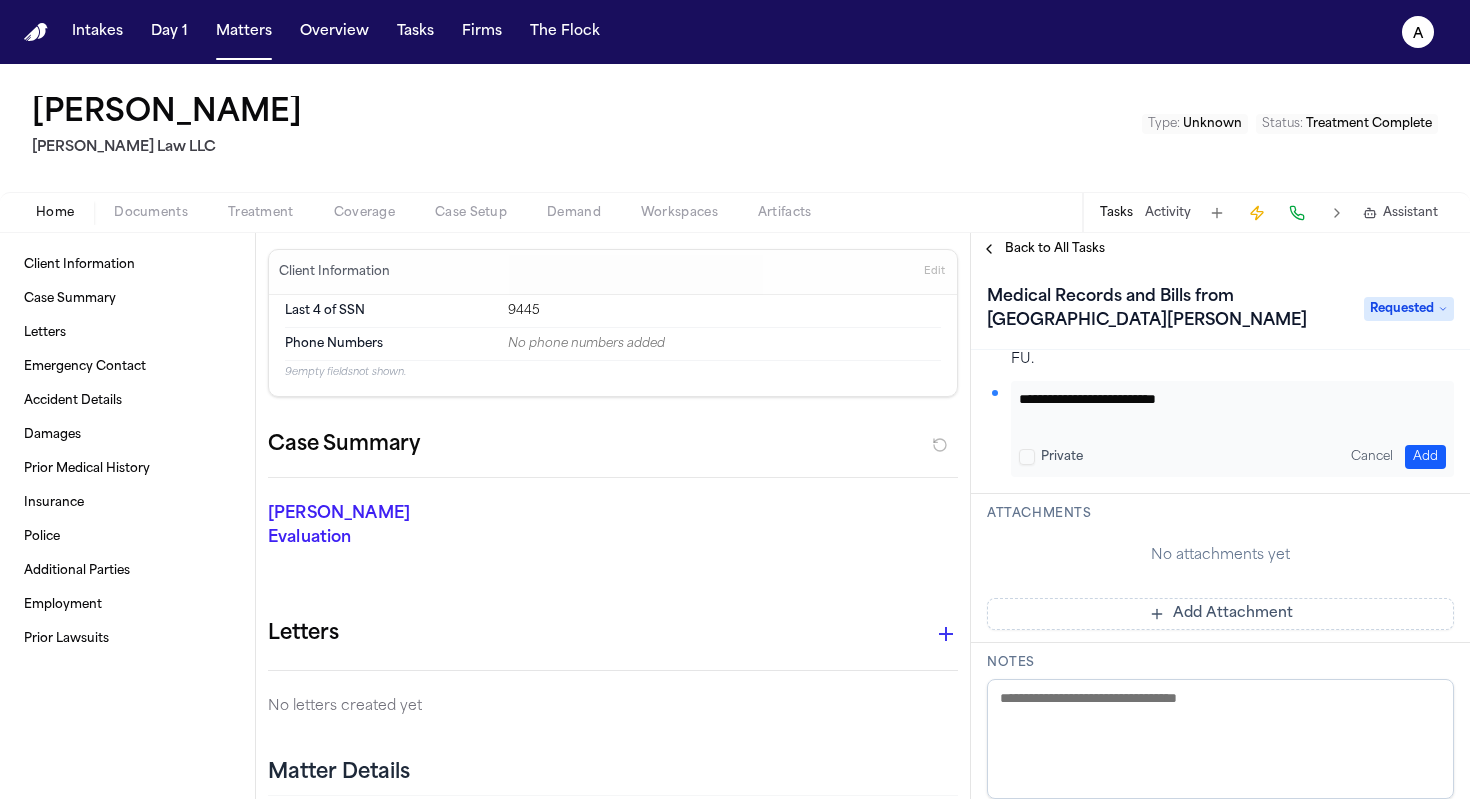 click on "Add" at bounding box center [1425, 457] 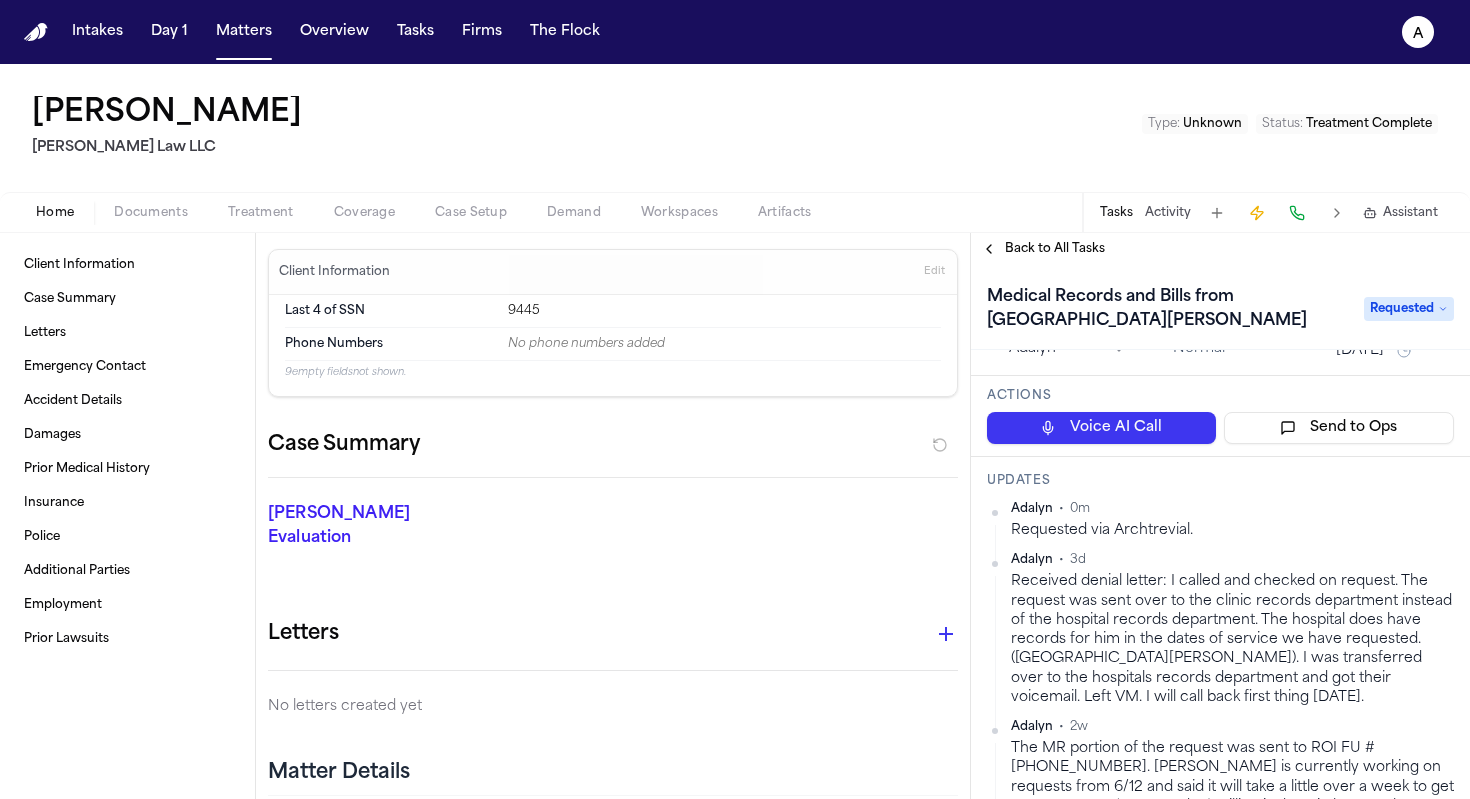 scroll, scrollTop: 0, scrollLeft: 0, axis: both 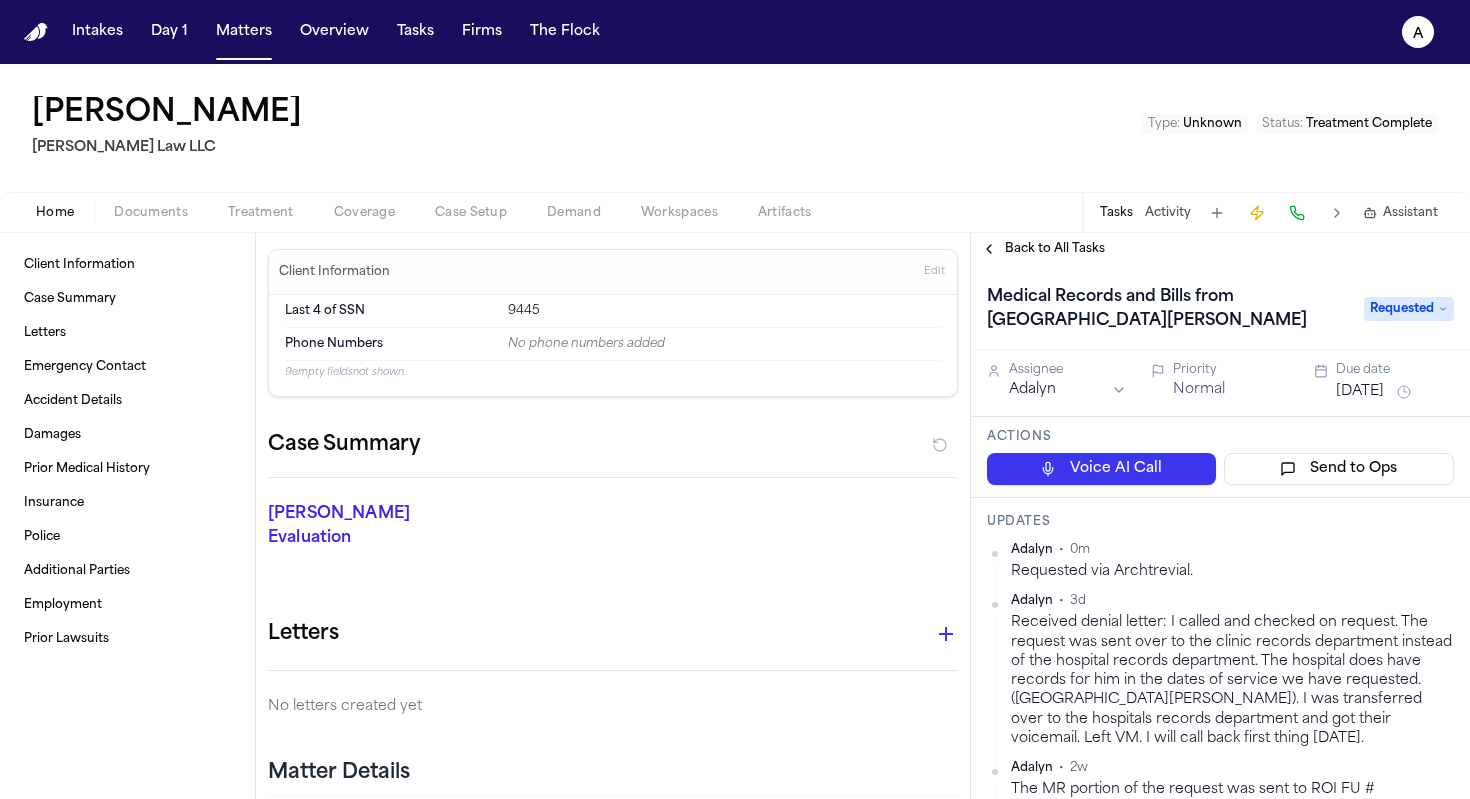 click on "Back to All Tasks" at bounding box center (1055, 249) 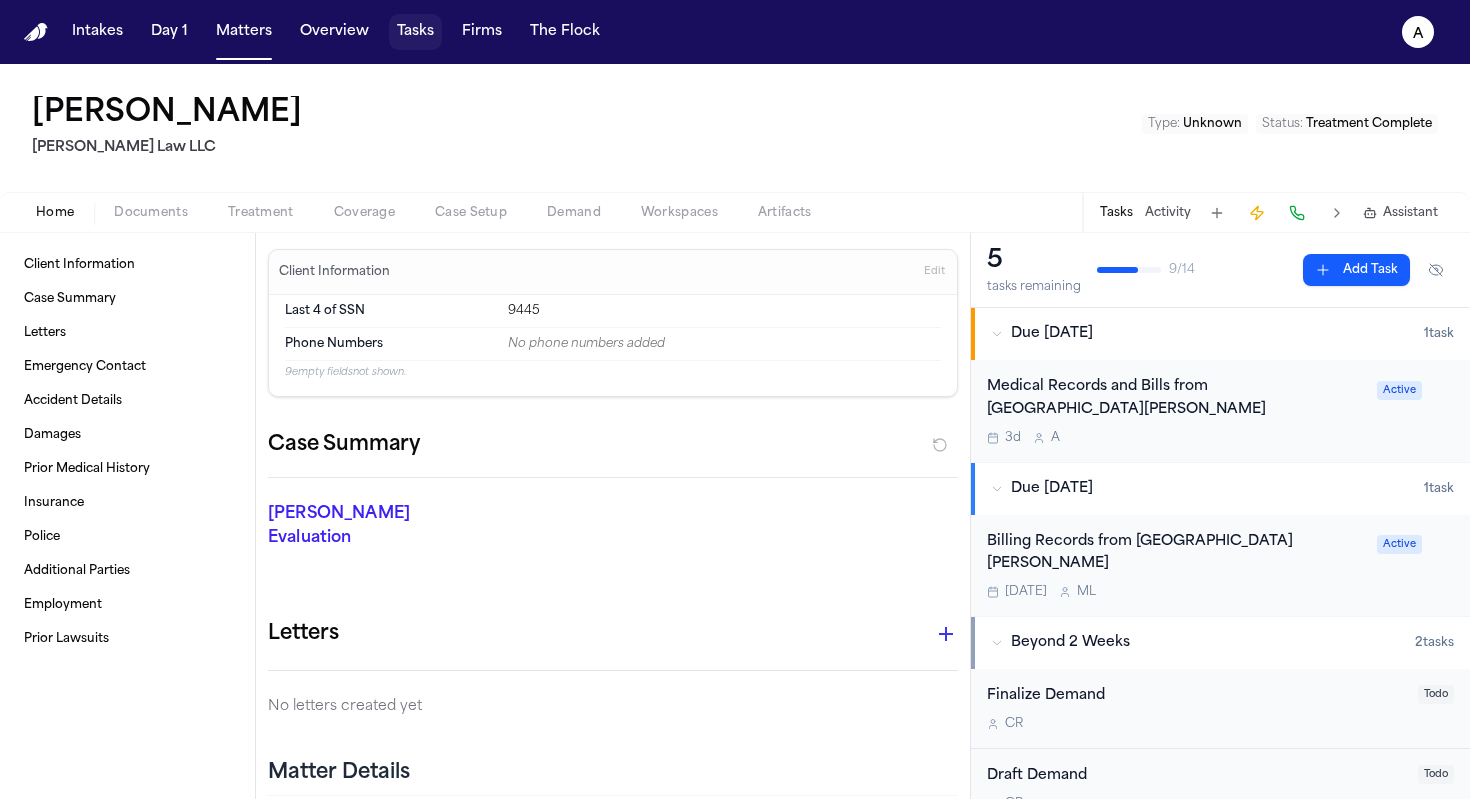 click on "Tasks" at bounding box center [415, 32] 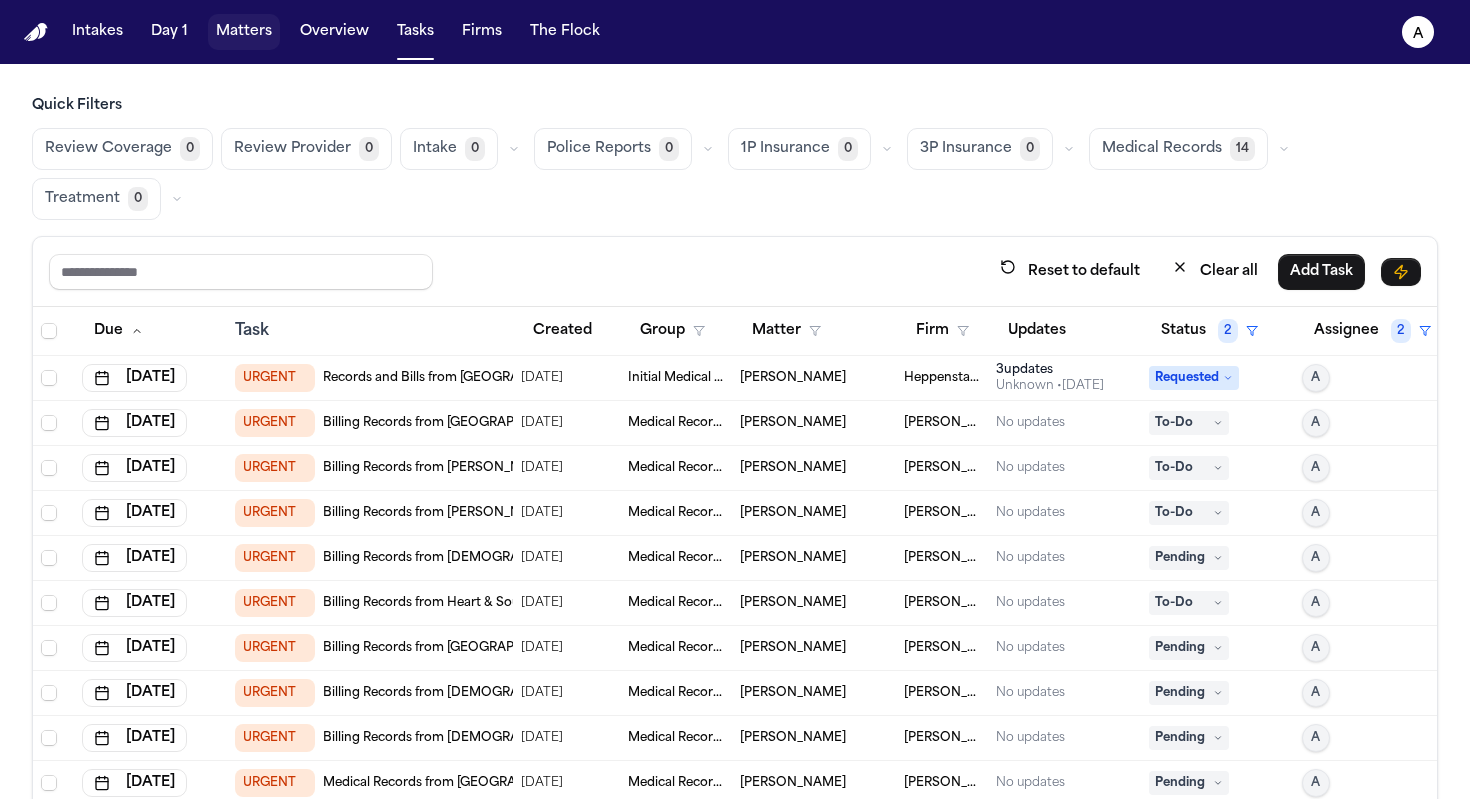 click on "Matters" at bounding box center (244, 32) 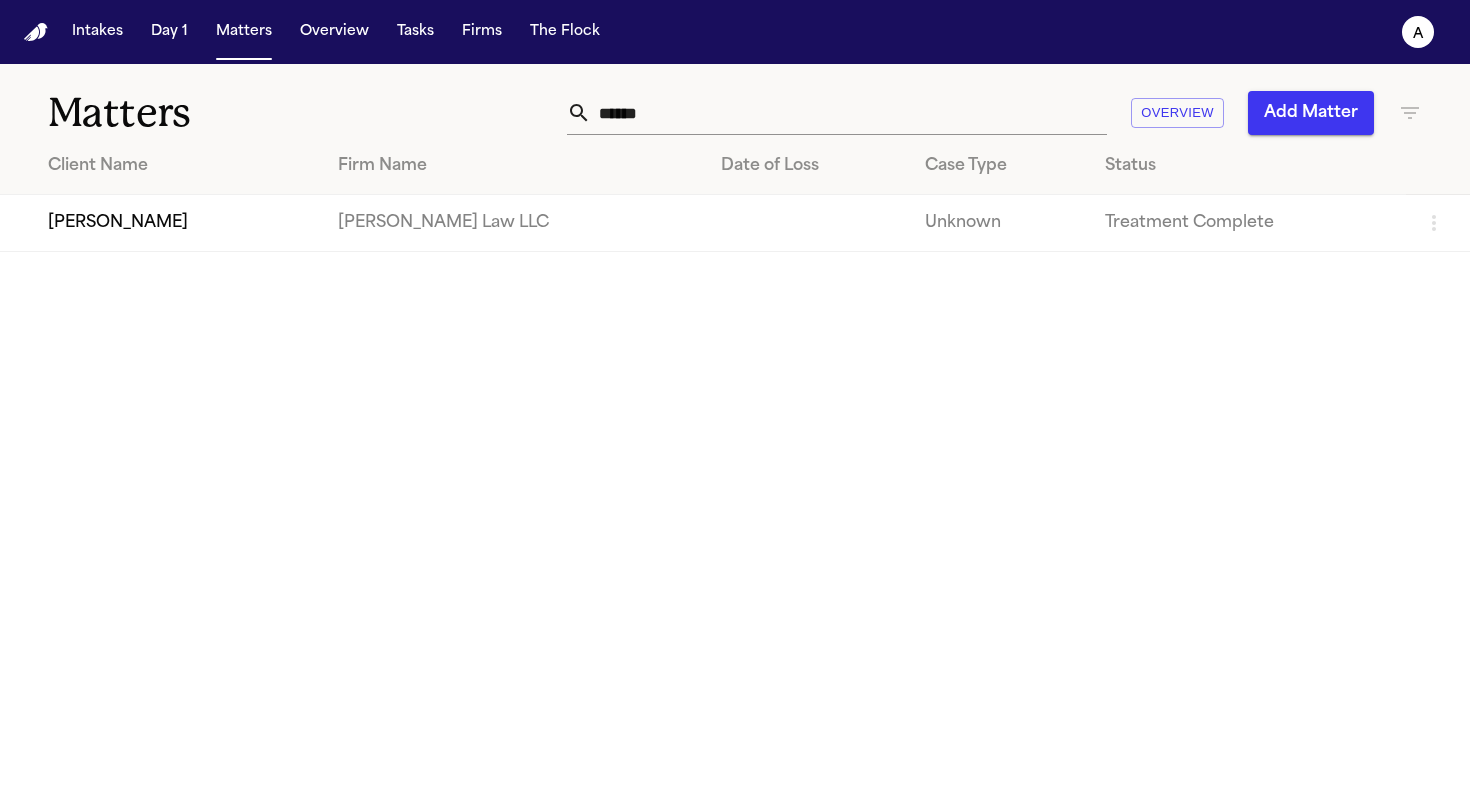 click on "James Persey" at bounding box center [161, 223] 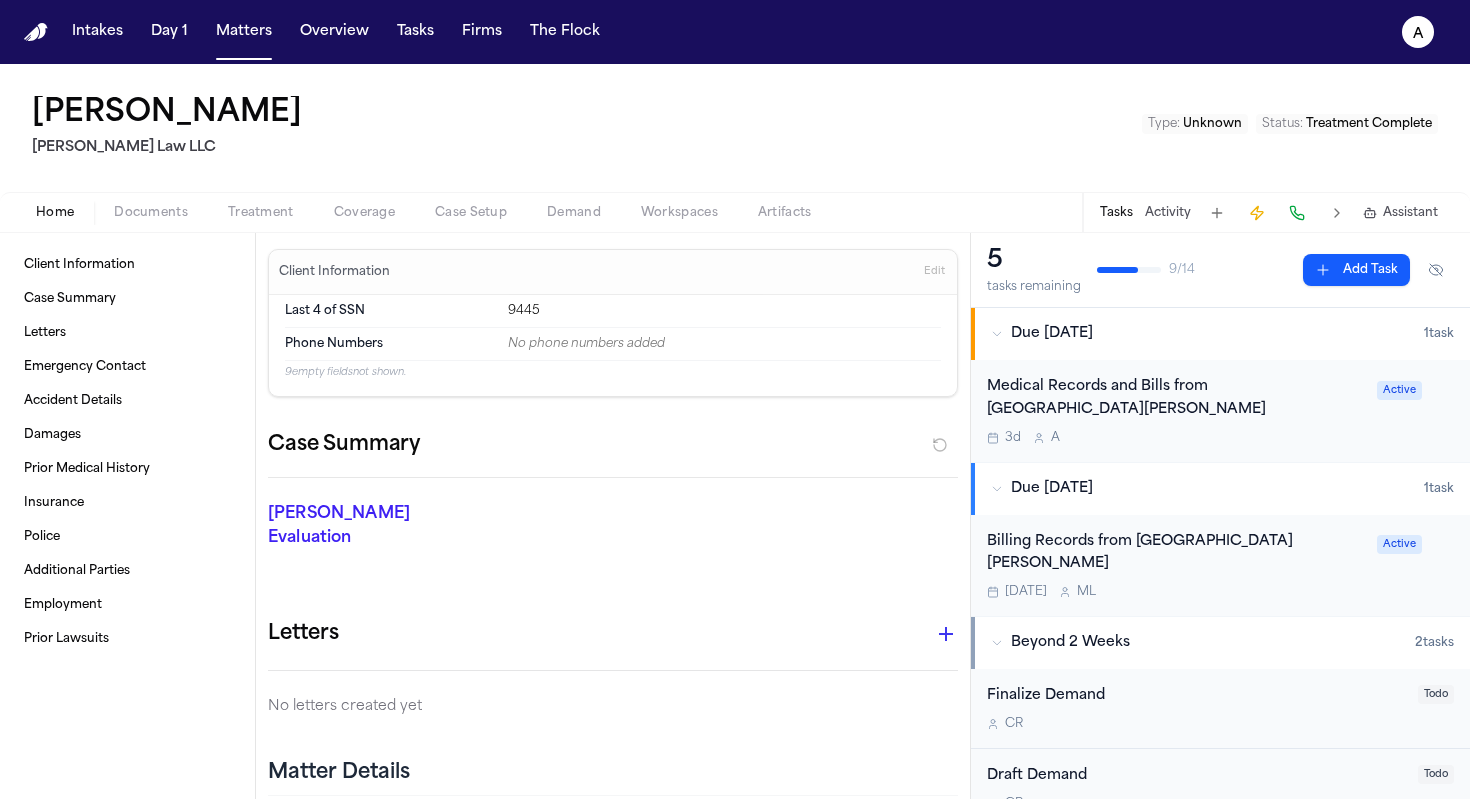 click on "Medical Records and Bills from Providence St. Vincent Medical Center 3d A" at bounding box center (1176, 411) 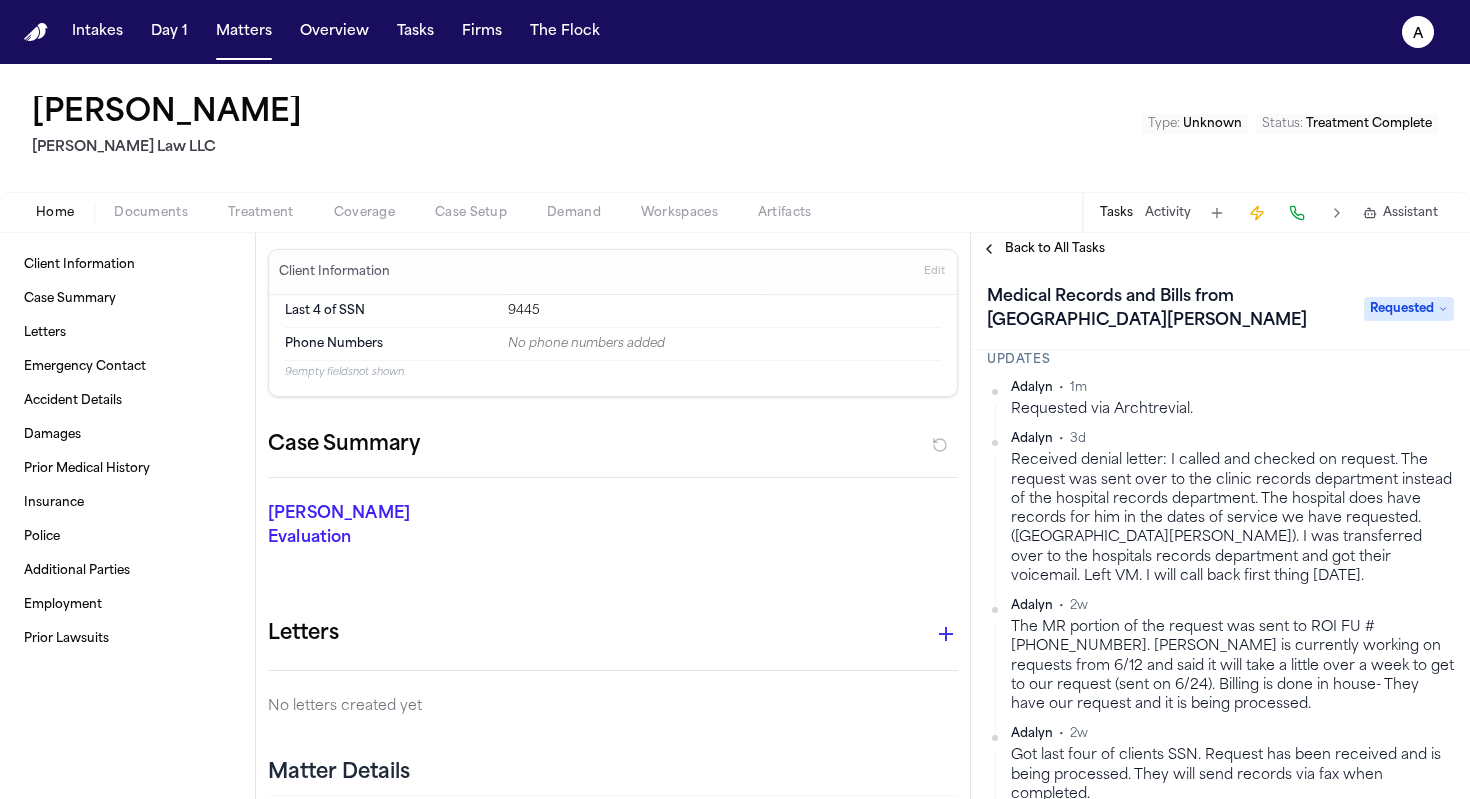 scroll, scrollTop: 162, scrollLeft: 0, axis: vertical 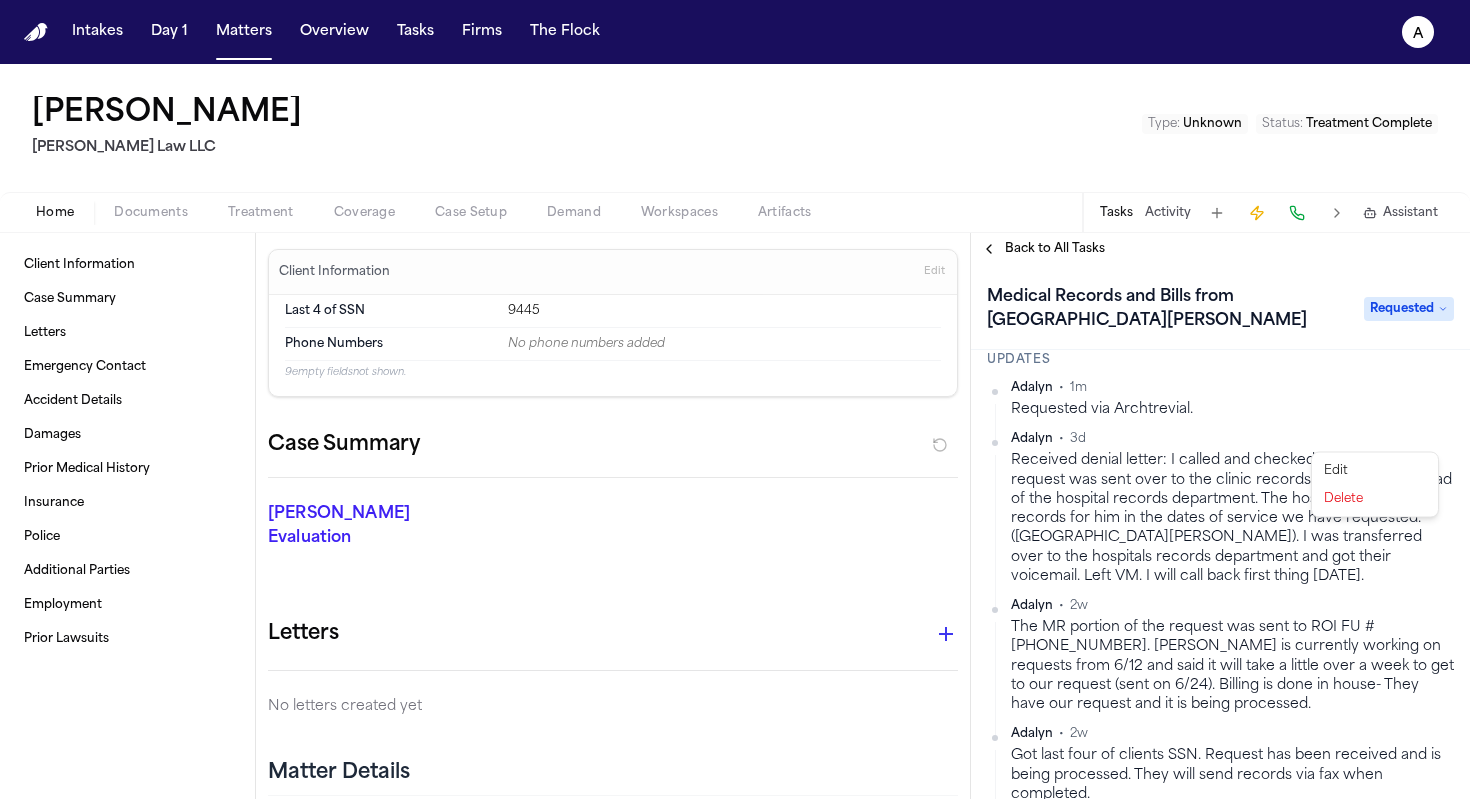 click on "Intakes Day 1 Matters Overview Tasks Firms The Flock A James Persey Morse Law LLC Type :   Unknown Status :   Treatment Complete Home Documents Treatment Coverage Case Setup Demand Workspaces Artifacts Tasks Activity Assistant Client Information Case Summary Letters Emergency Contact Accident Details Damages Prior Medical History Insurance Police Additional Parties Employment Prior Lawsuits Client Information Edit Last 4 of SSN 9445 Phone Numbers No phone numbers added 9  empty   fields  not shown. Case Summary Finch Evaluation * ​ Letters No letters created yet Matter Details Emergency Contact Clear Add Accident Details Clear Edit View Sources (1) Date of Loss Jan 19, 2023 Time of Loss ~22:00 (symptom onset), EMS call received 21:58 Incident Type Medical emergency (acute abdominal pain with rectal bleeding in skilled nursing facility resident) Location Witnesses Wife (Evelyn F. Permay) and facility staff were present at the scene; CNA reported symptoms and called 911. Statements Ambulance 5   1m" at bounding box center (735, 399) 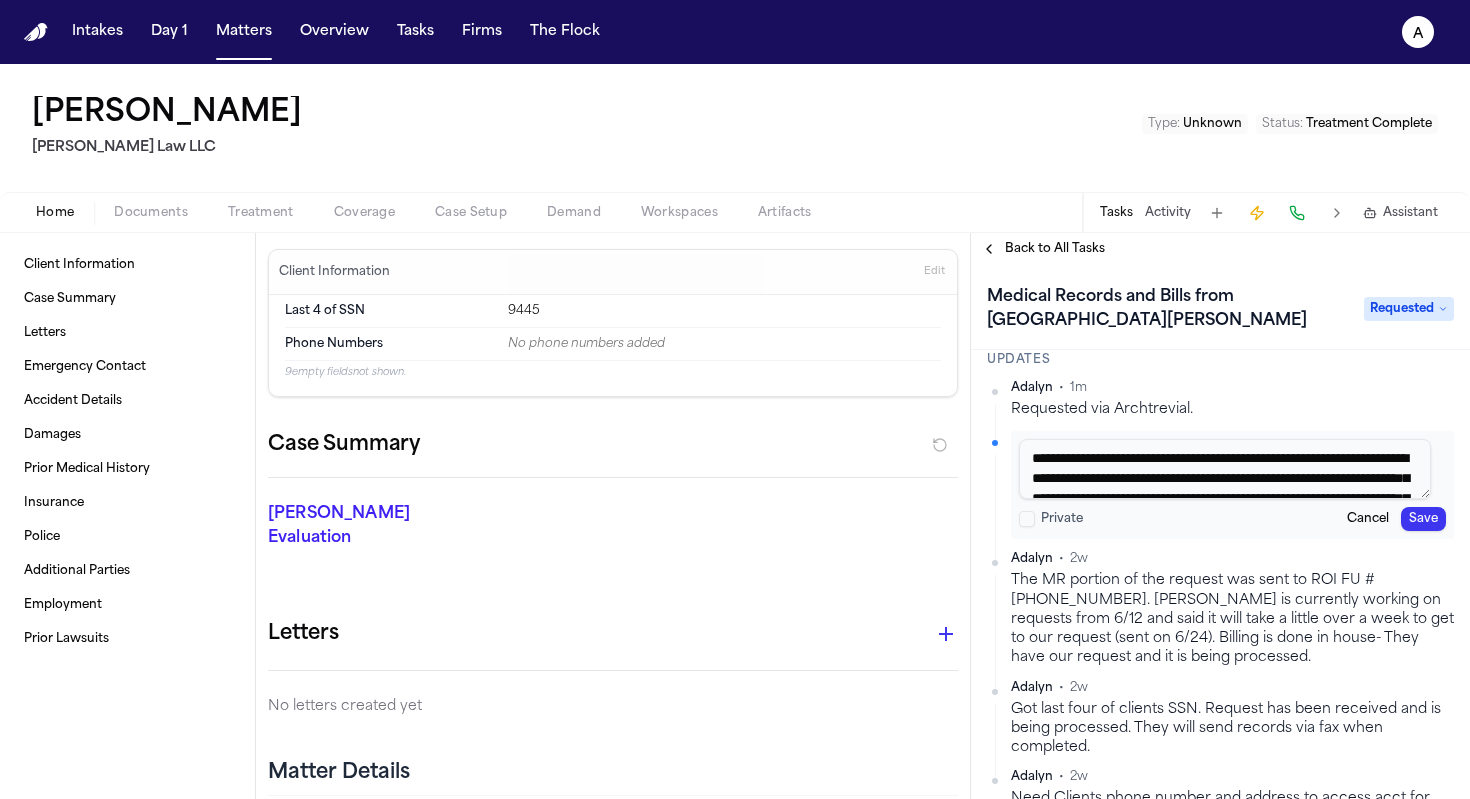 scroll, scrollTop: 17, scrollLeft: 0, axis: vertical 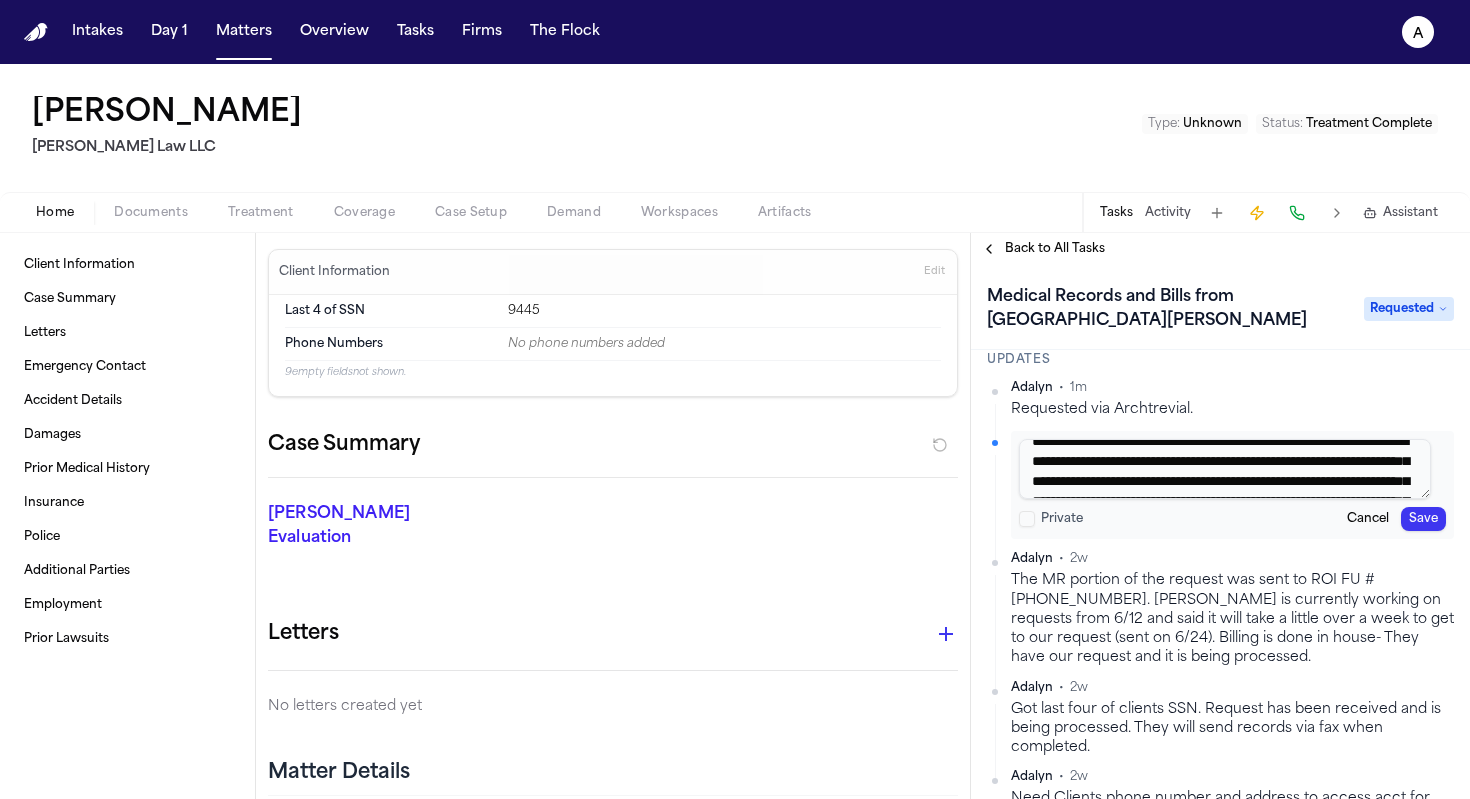 click on "**********" at bounding box center (1225, 469) 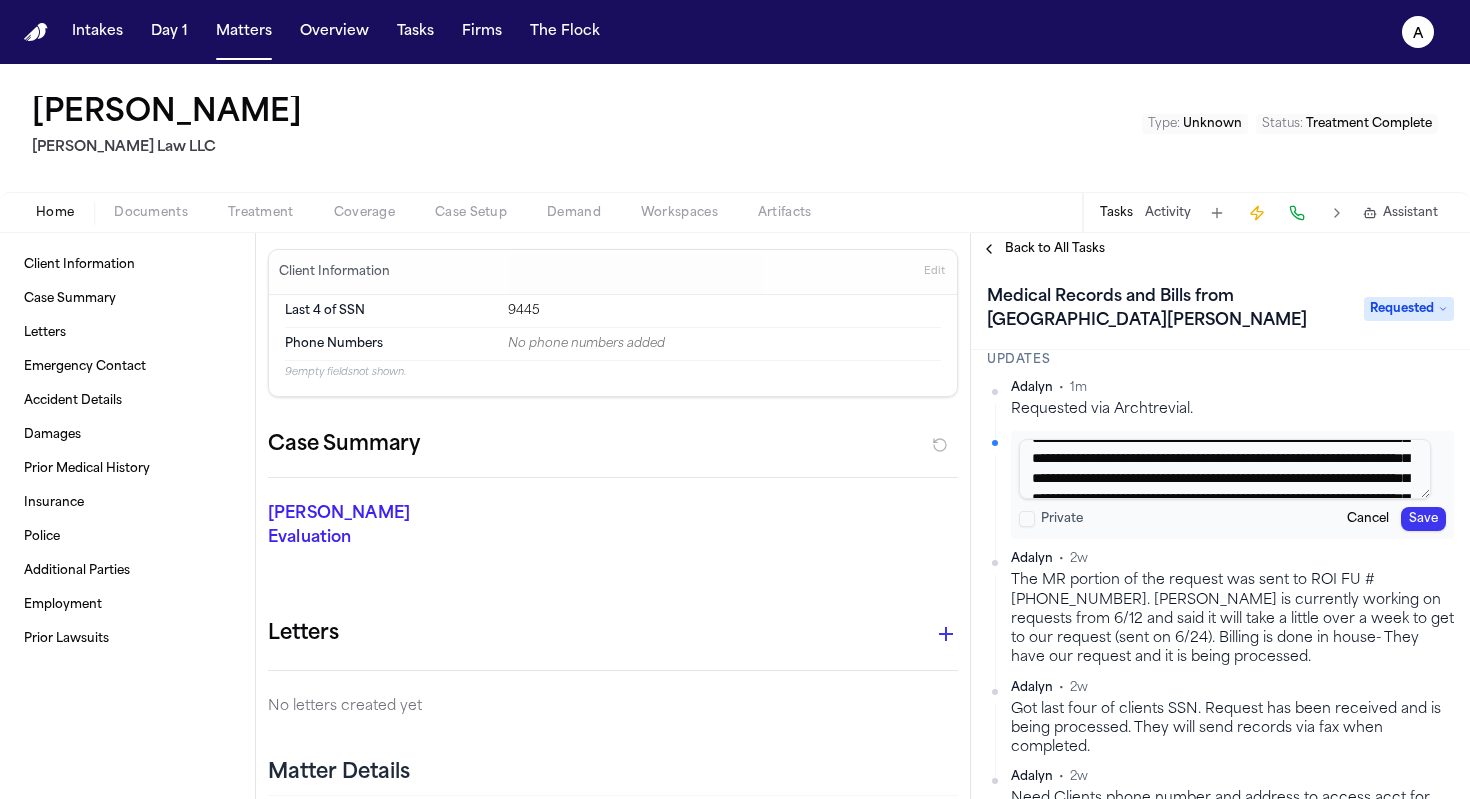 scroll, scrollTop: 50, scrollLeft: 0, axis: vertical 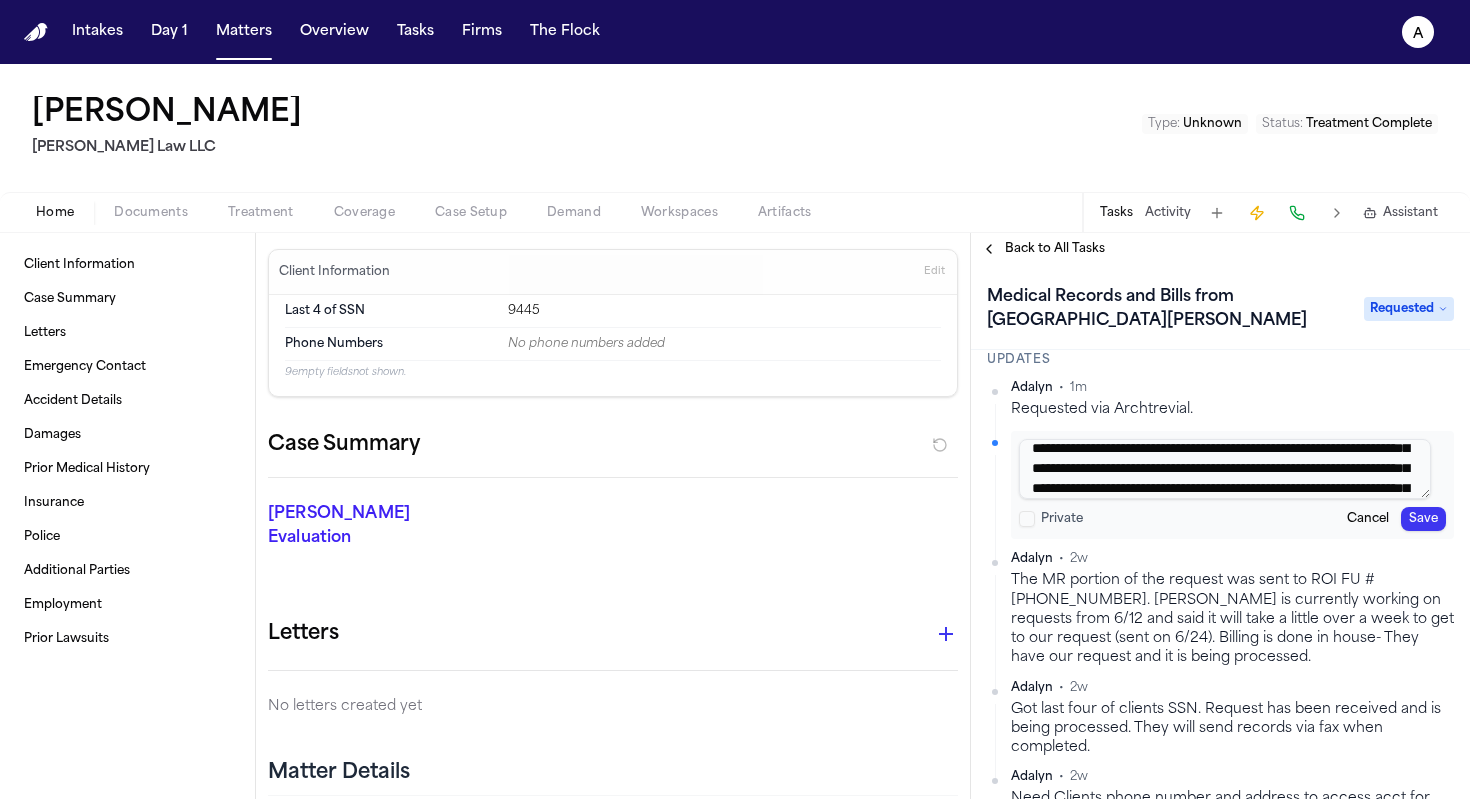 drag, startPoint x: 1326, startPoint y: 475, endPoint x: 1088, endPoint y: 472, distance: 238.0189 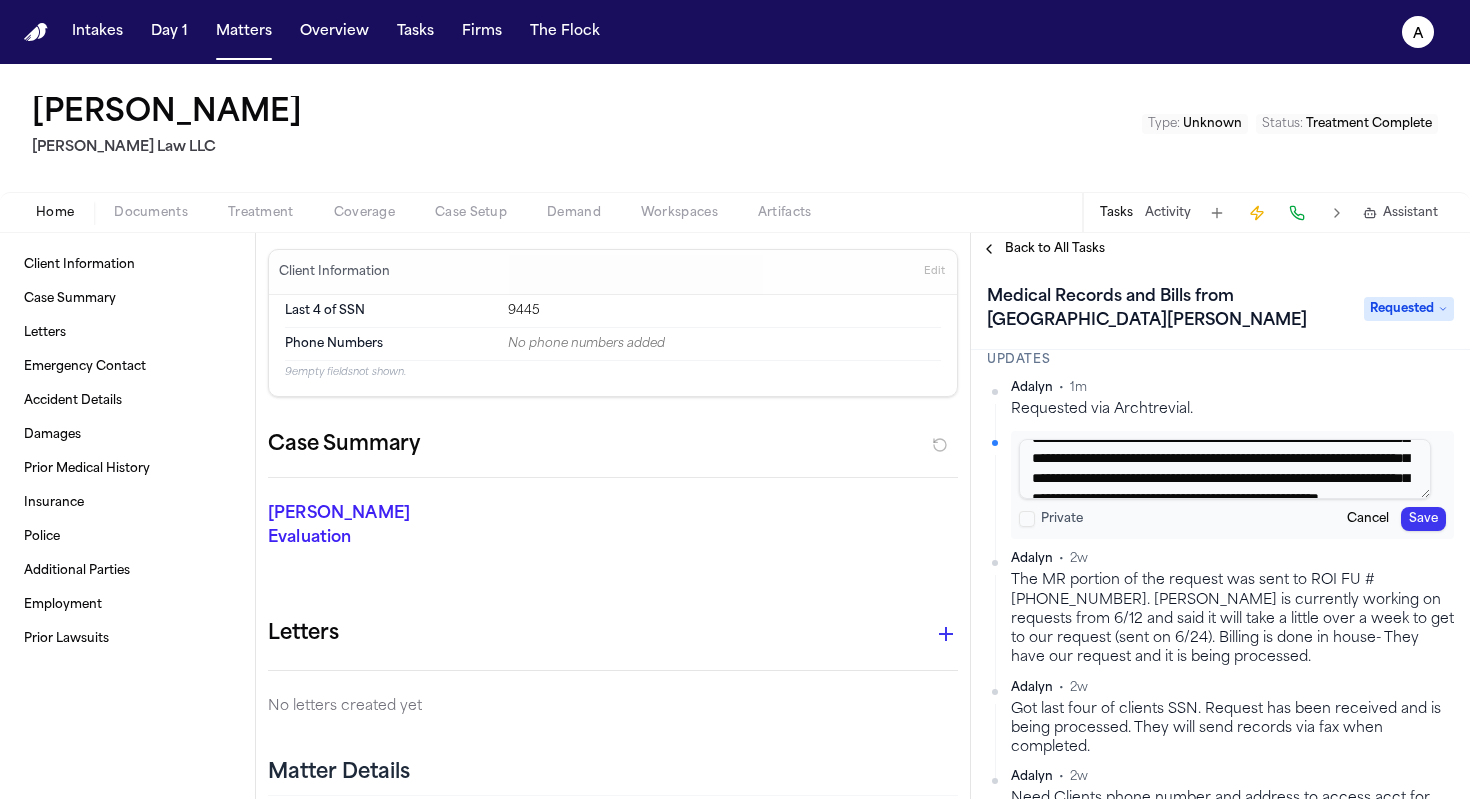 scroll, scrollTop: 66, scrollLeft: 0, axis: vertical 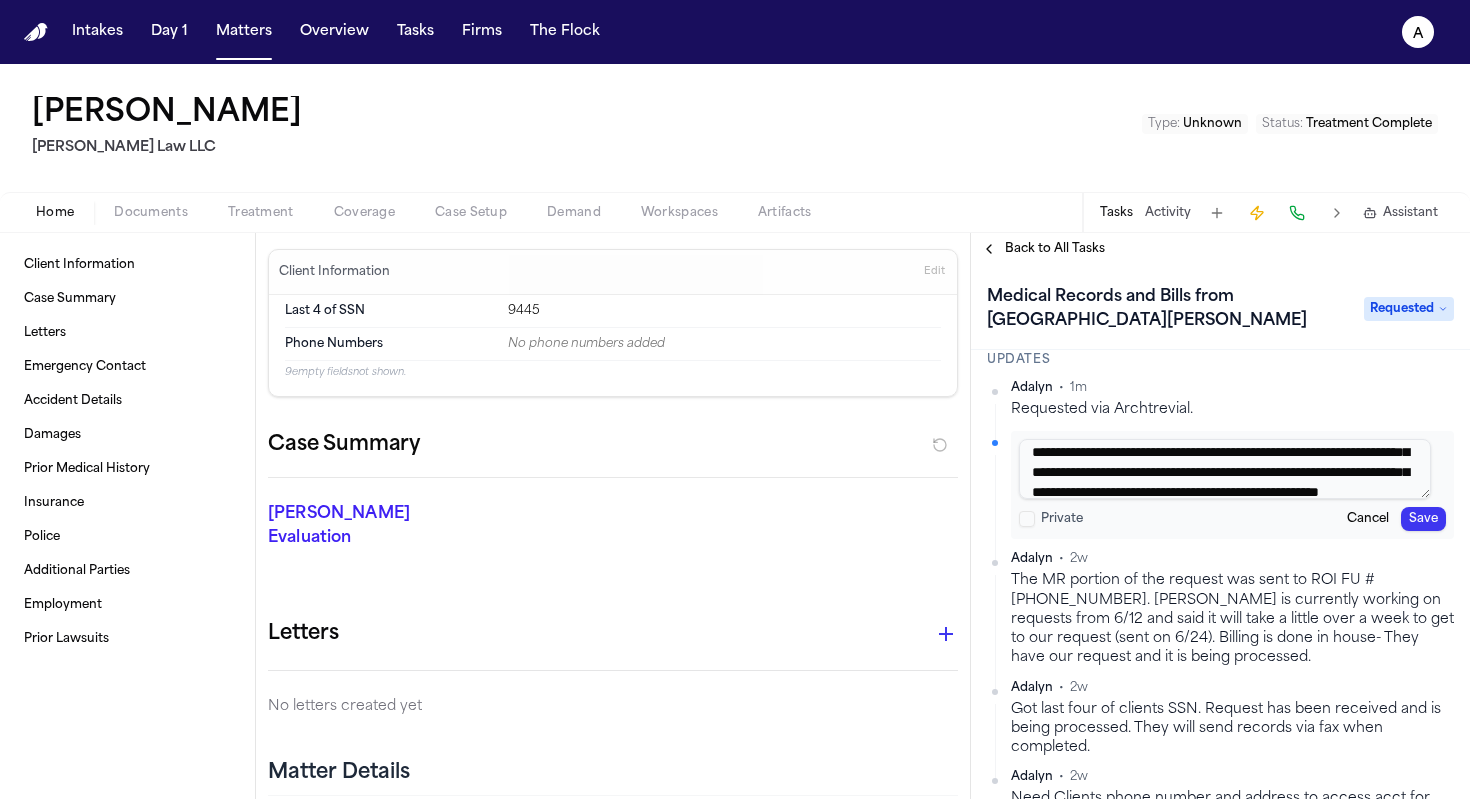 click on "**********" at bounding box center (1225, 469) 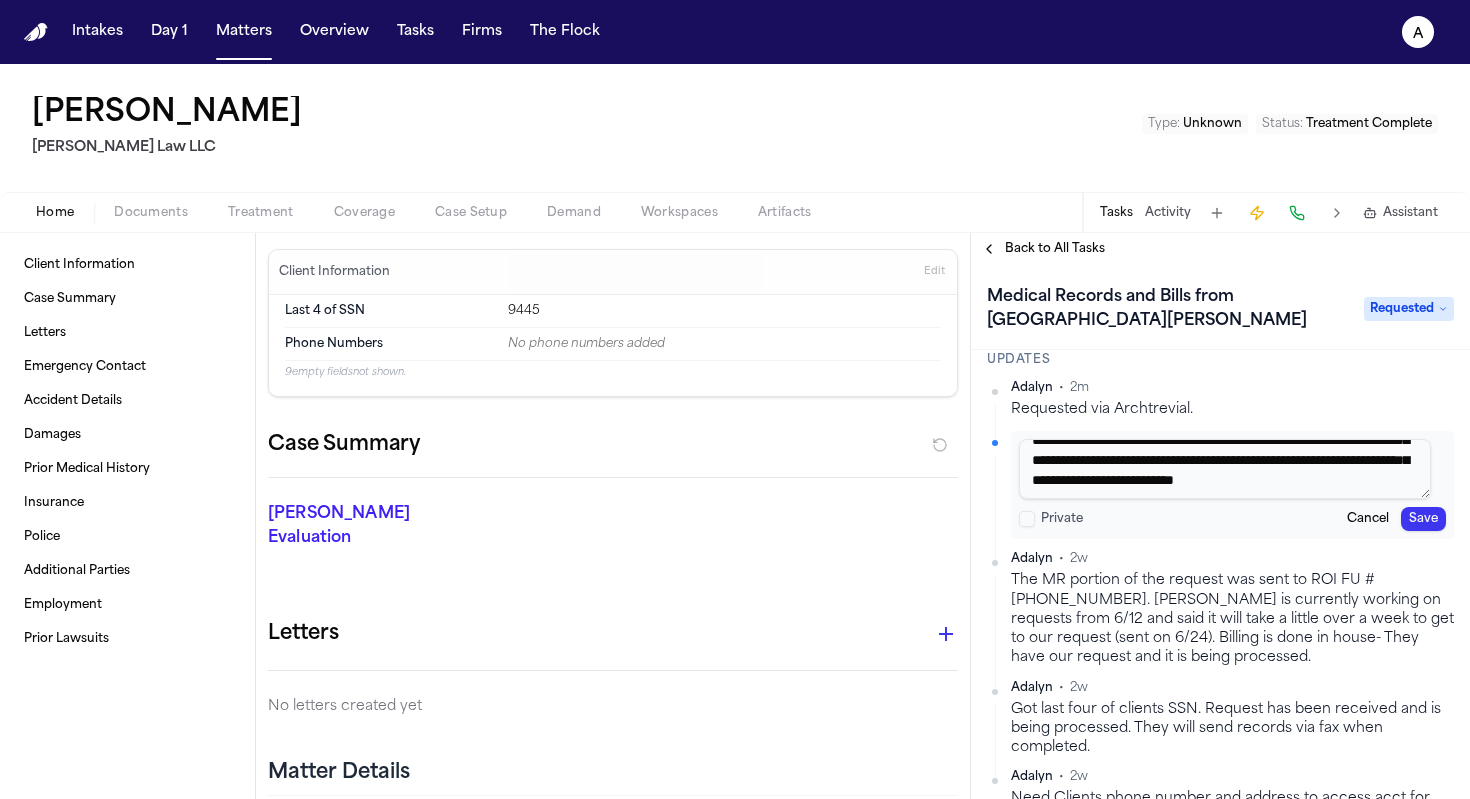 scroll, scrollTop: 158, scrollLeft: 0, axis: vertical 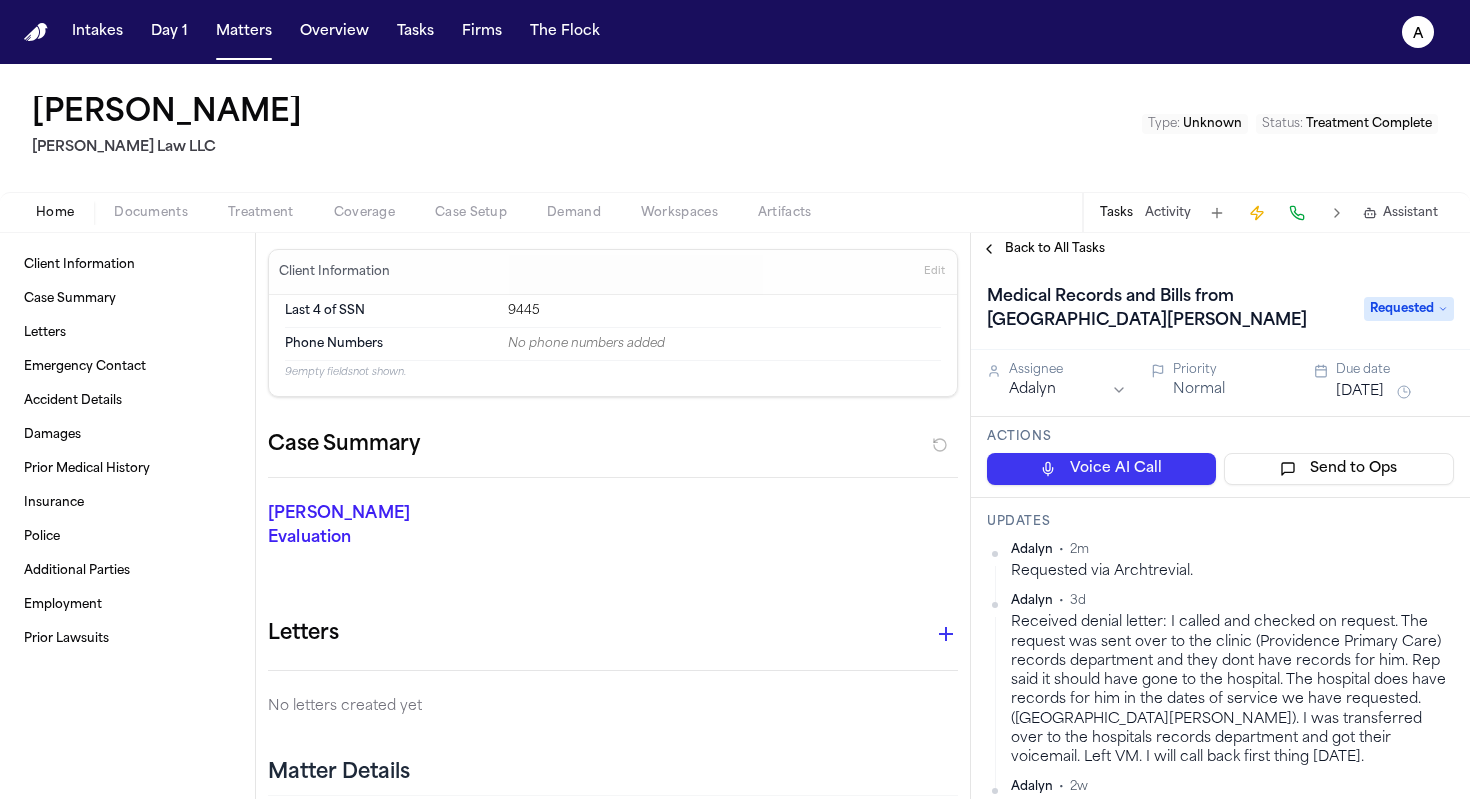 click on "Back to All Tasks" at bounding box center [1055, 249] 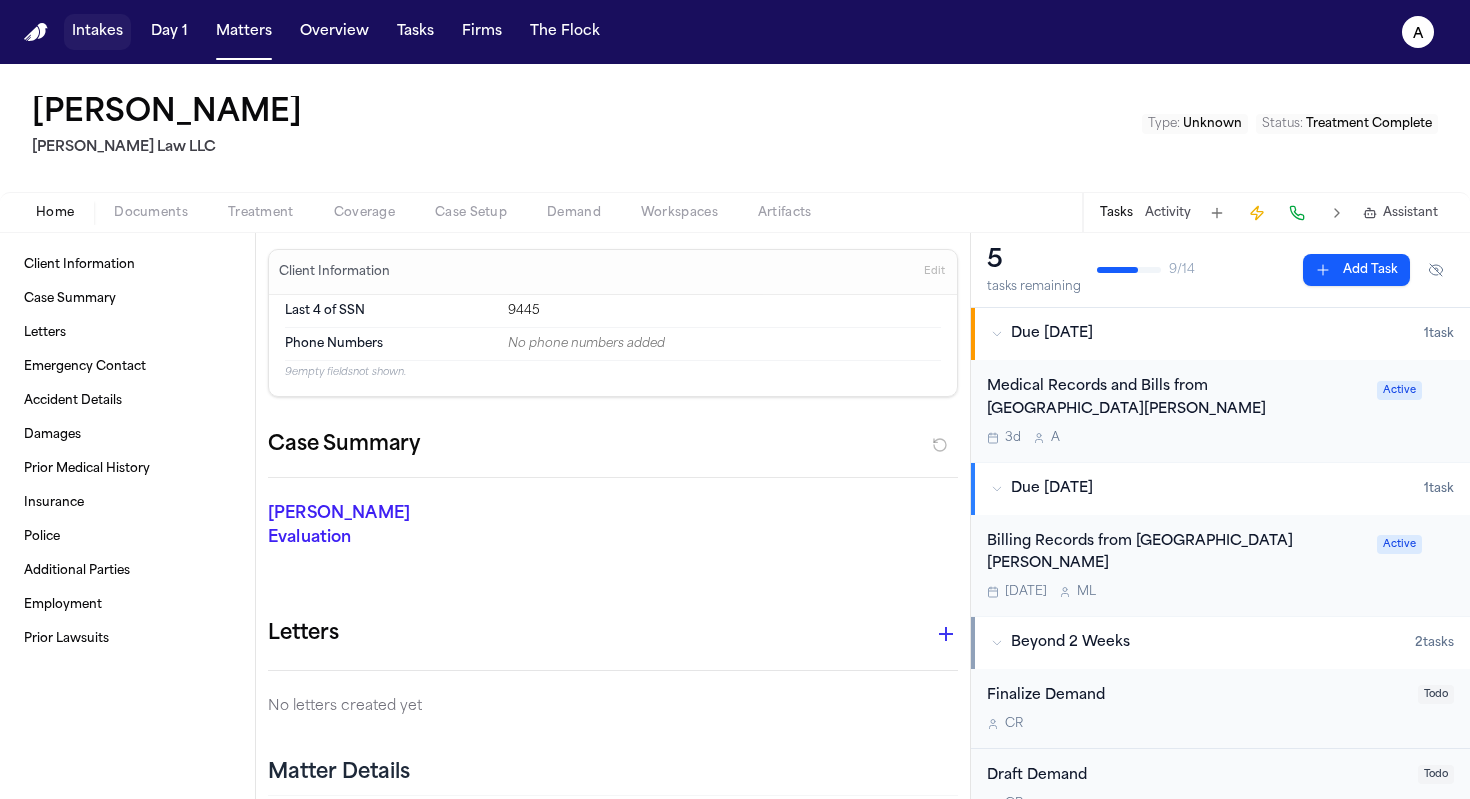 click on "Intakes" at bounding box center (97, 32) 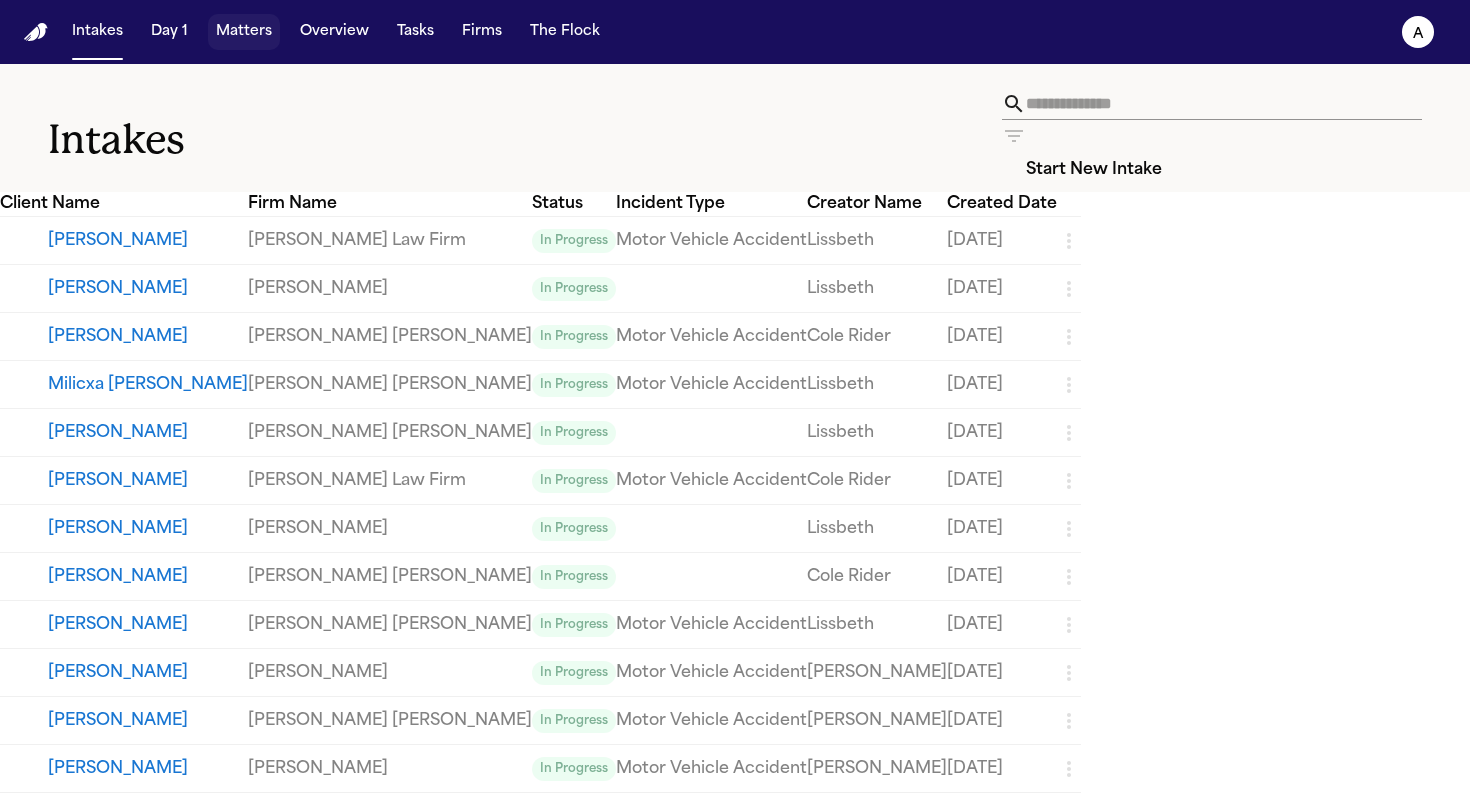 click on "Matters" at bounding box center (244, 32) 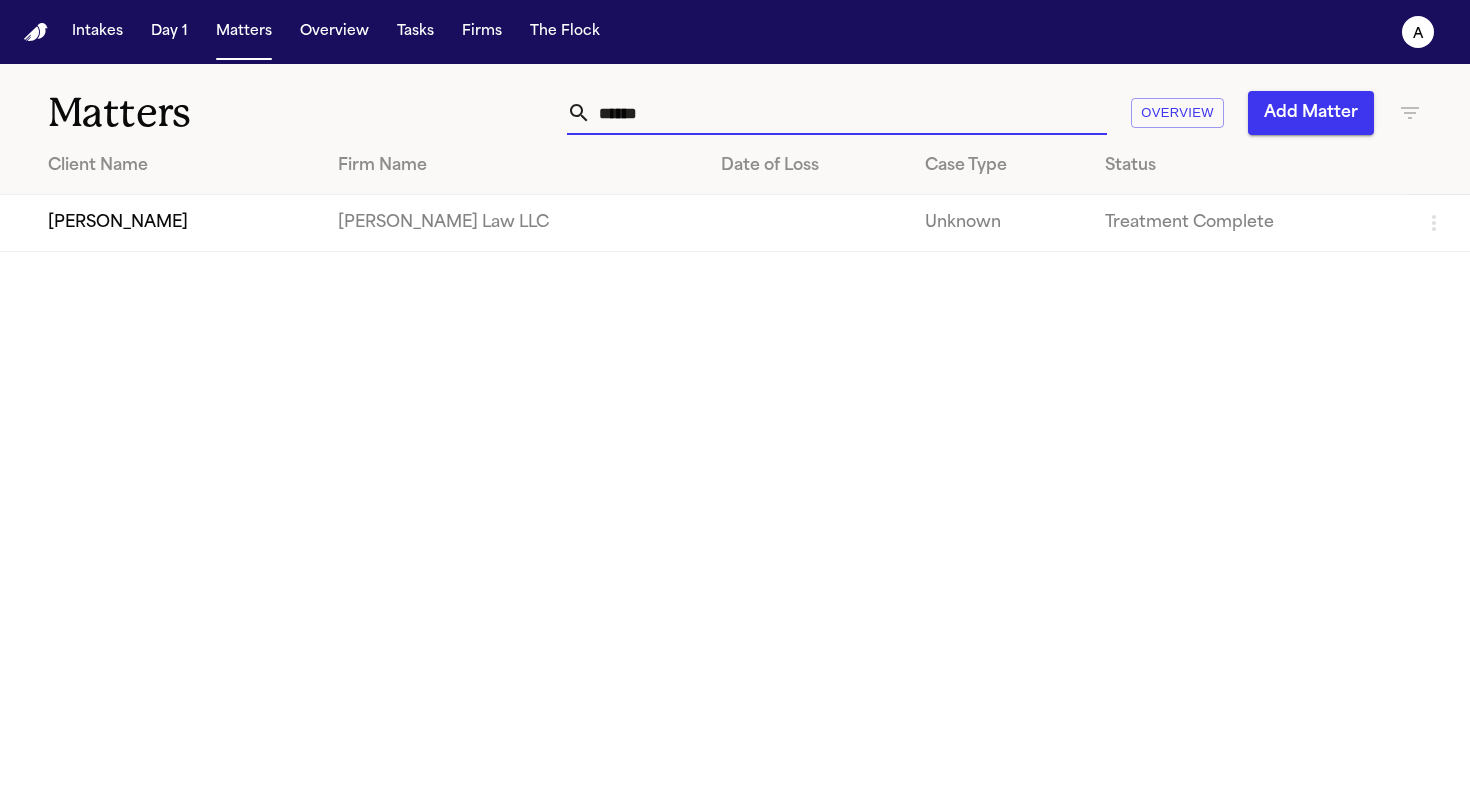 drag, startPoint x: 718, startPoint y: 124, endPoint x: 545, endPoint y: 106, distance: 173.9339 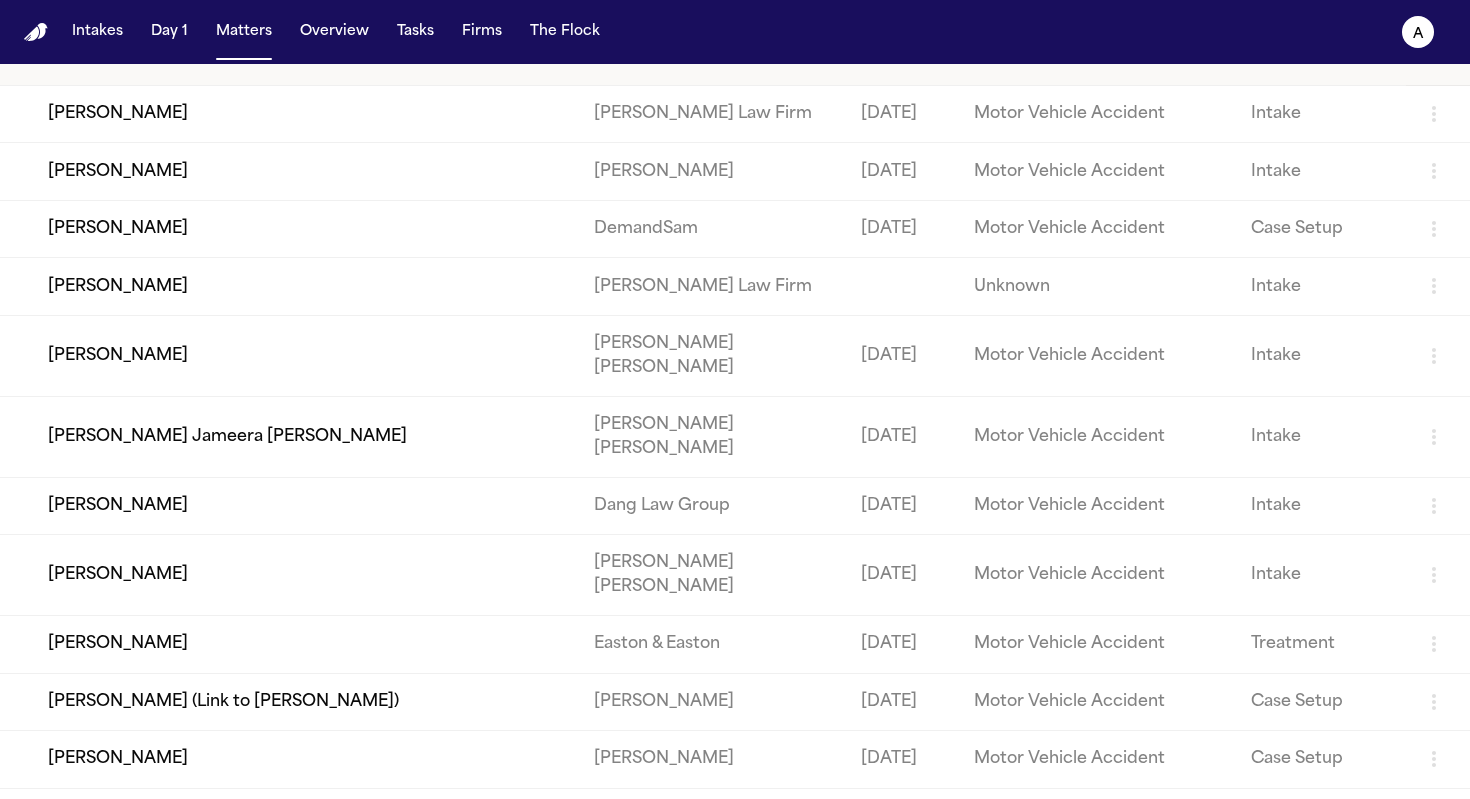 scroll, scrollTop: 0, scrollLeft: 0, axis: both 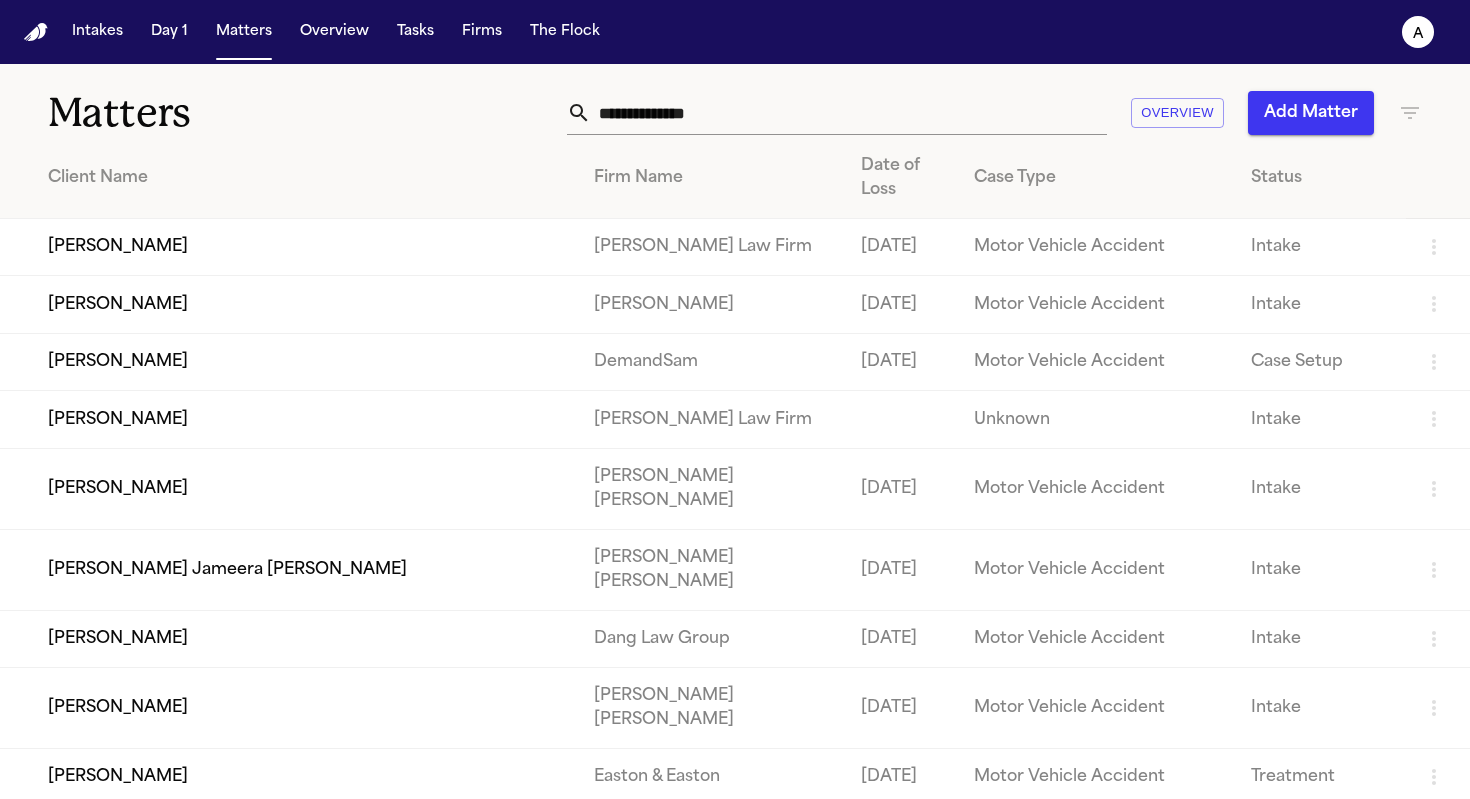 click at bounding box center [849, 113] 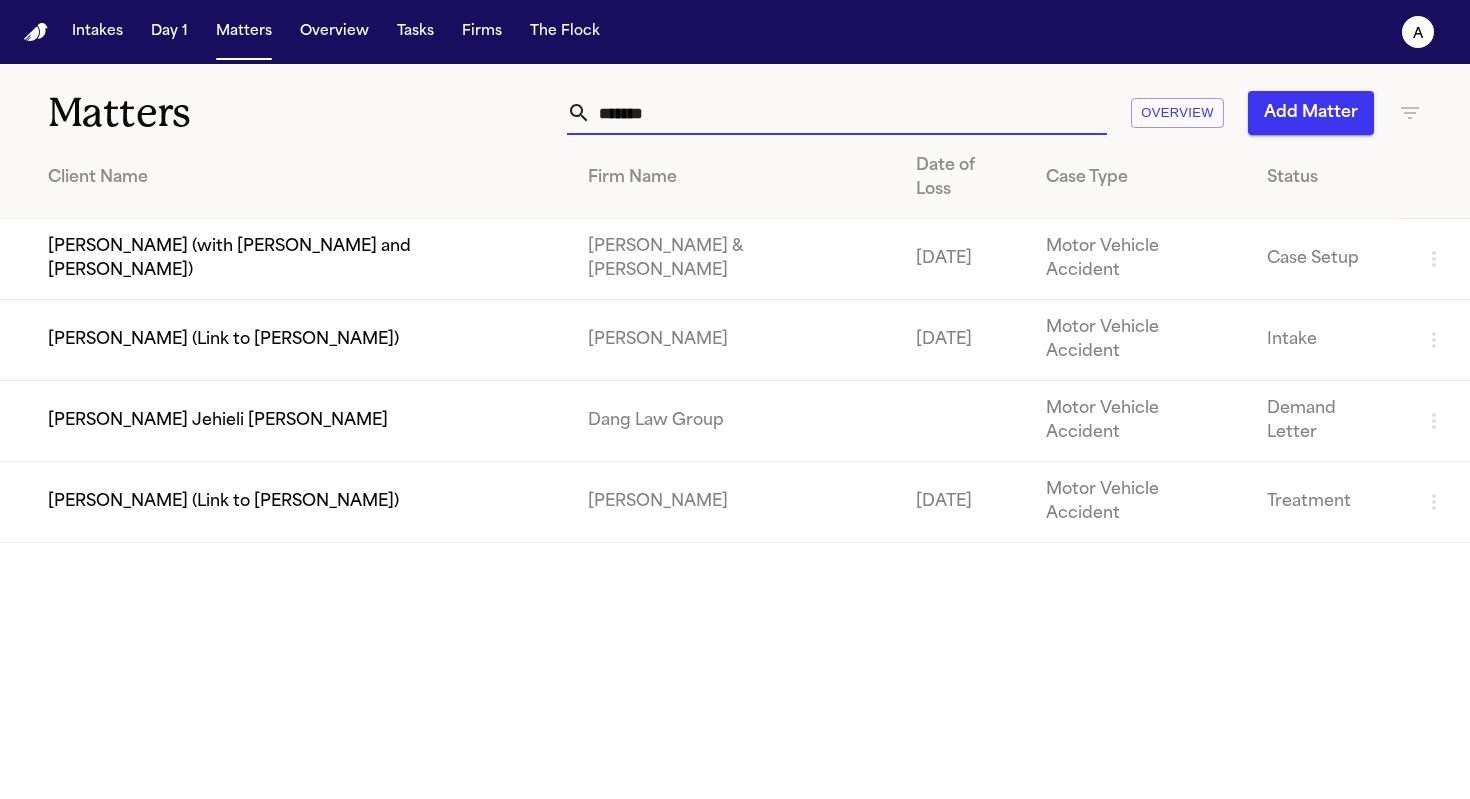 drag, startPoint x: 685, startPoint y: 120, endPoint x: 516, endPoint y: 110, distance: 169.2956 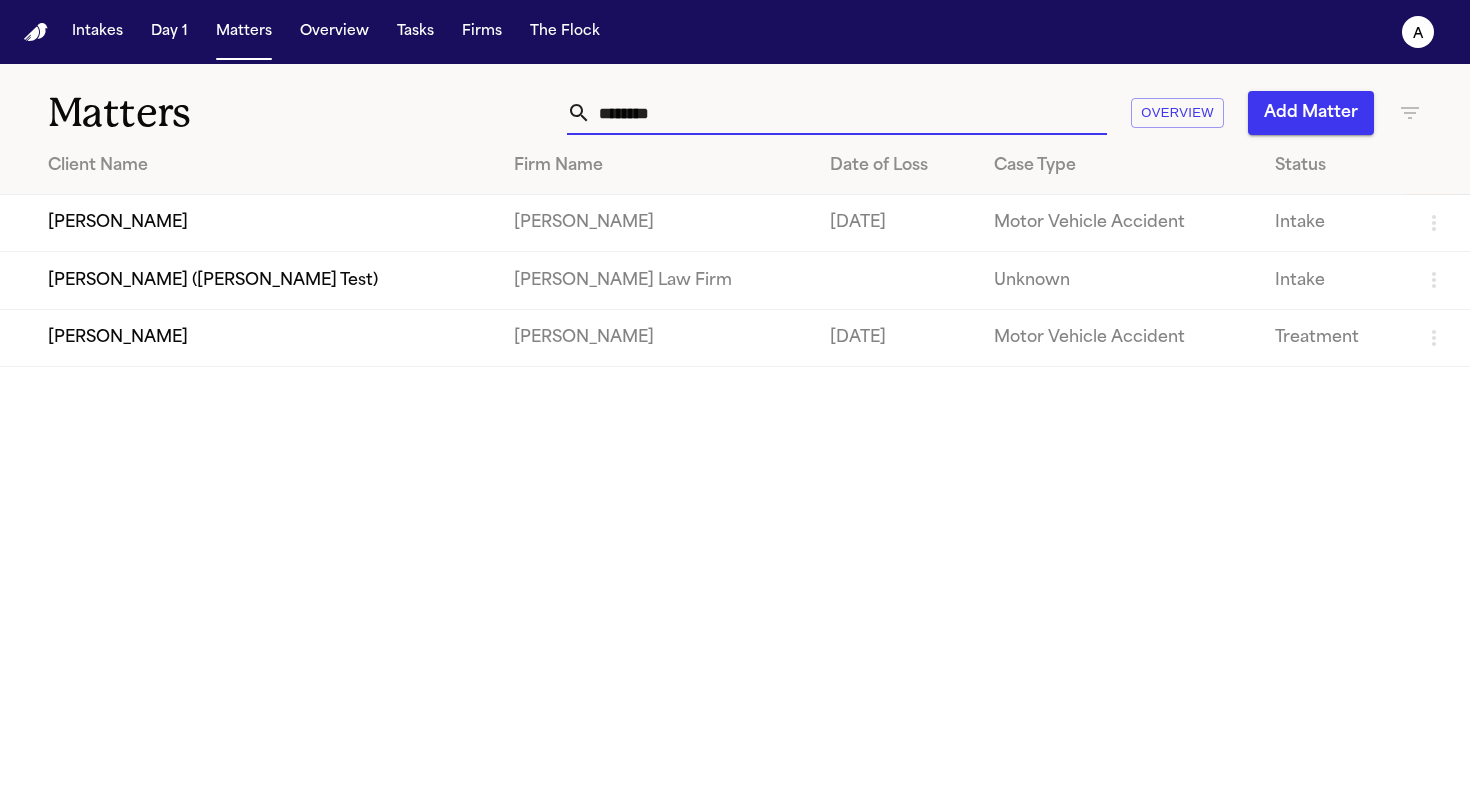 click on "Matthew Duncan" at bounding box center (249, 223) 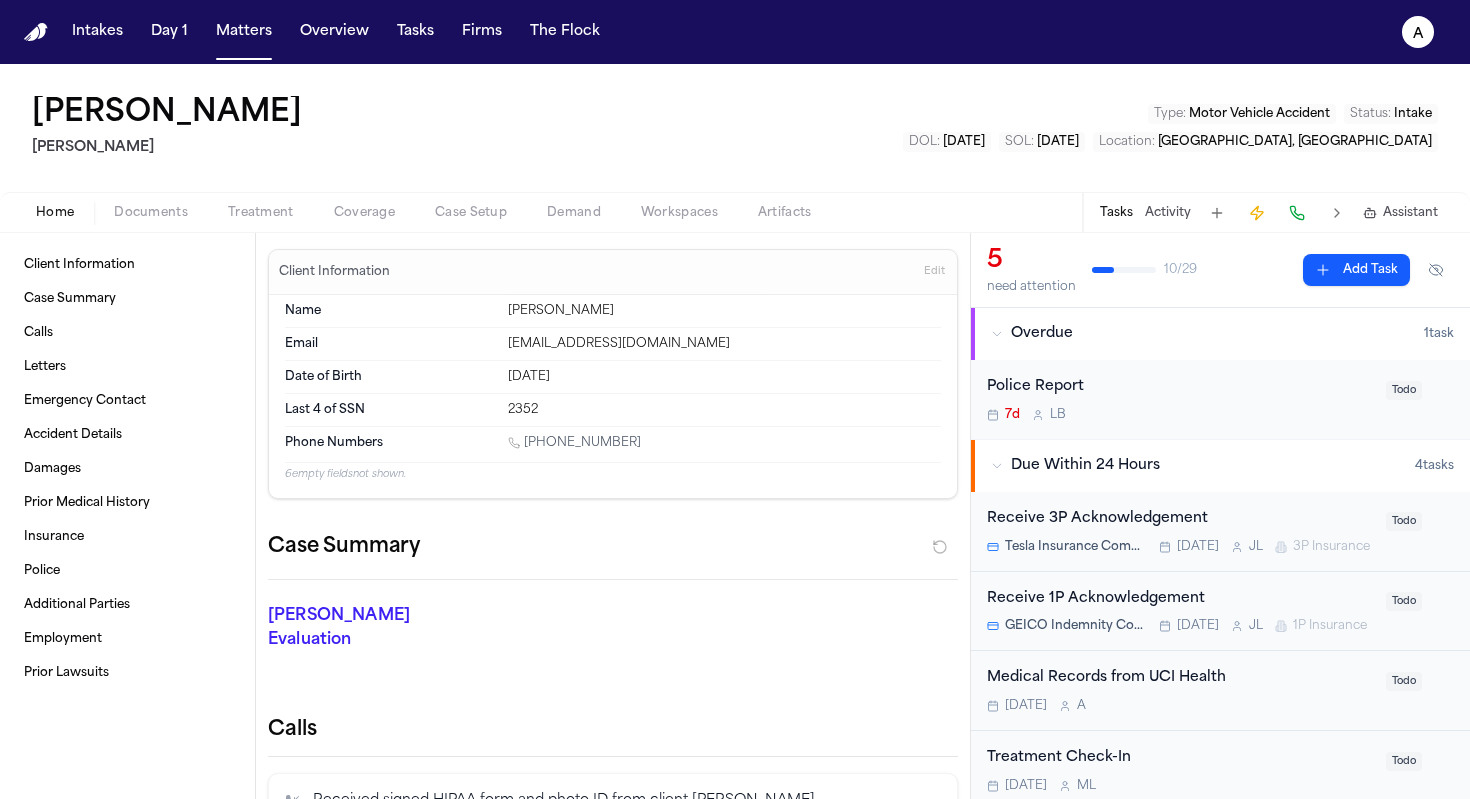 click on "Tasks" at bounding box center [1116, 213] 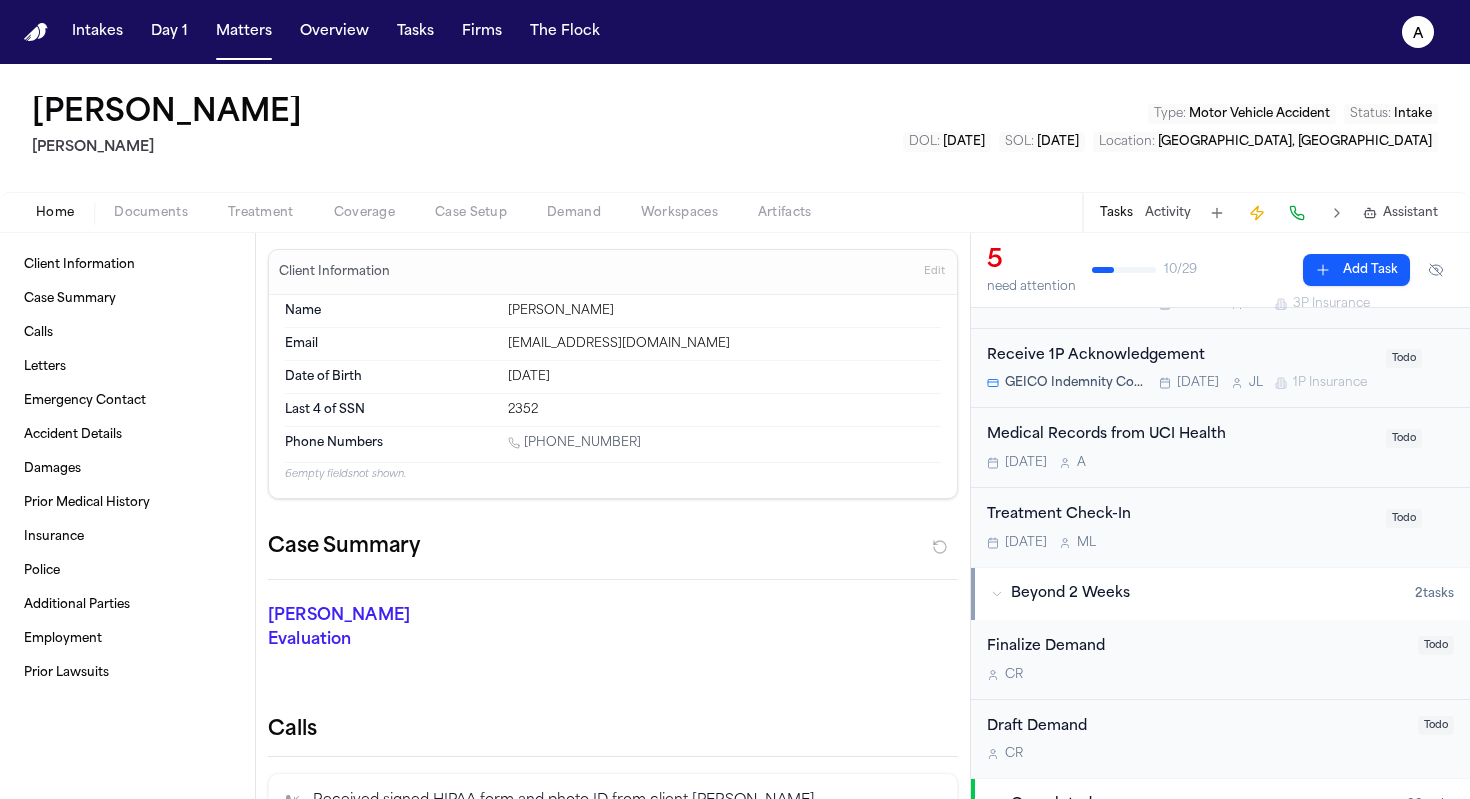 scroll, scrollTop: 262, scrollLeft: 0, axis: vertical 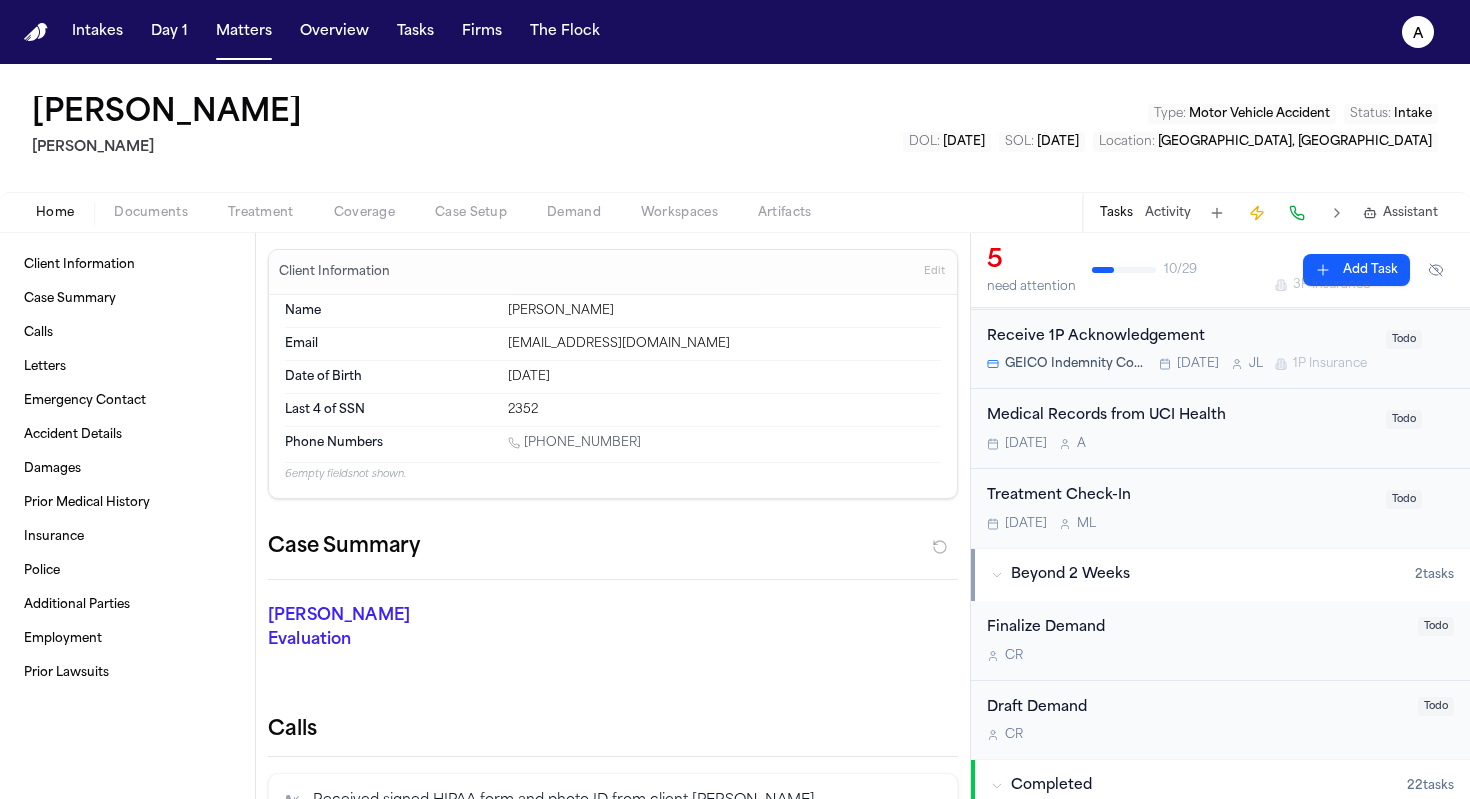 click on "Tomorrow A" at bounding box center (1180, 444) 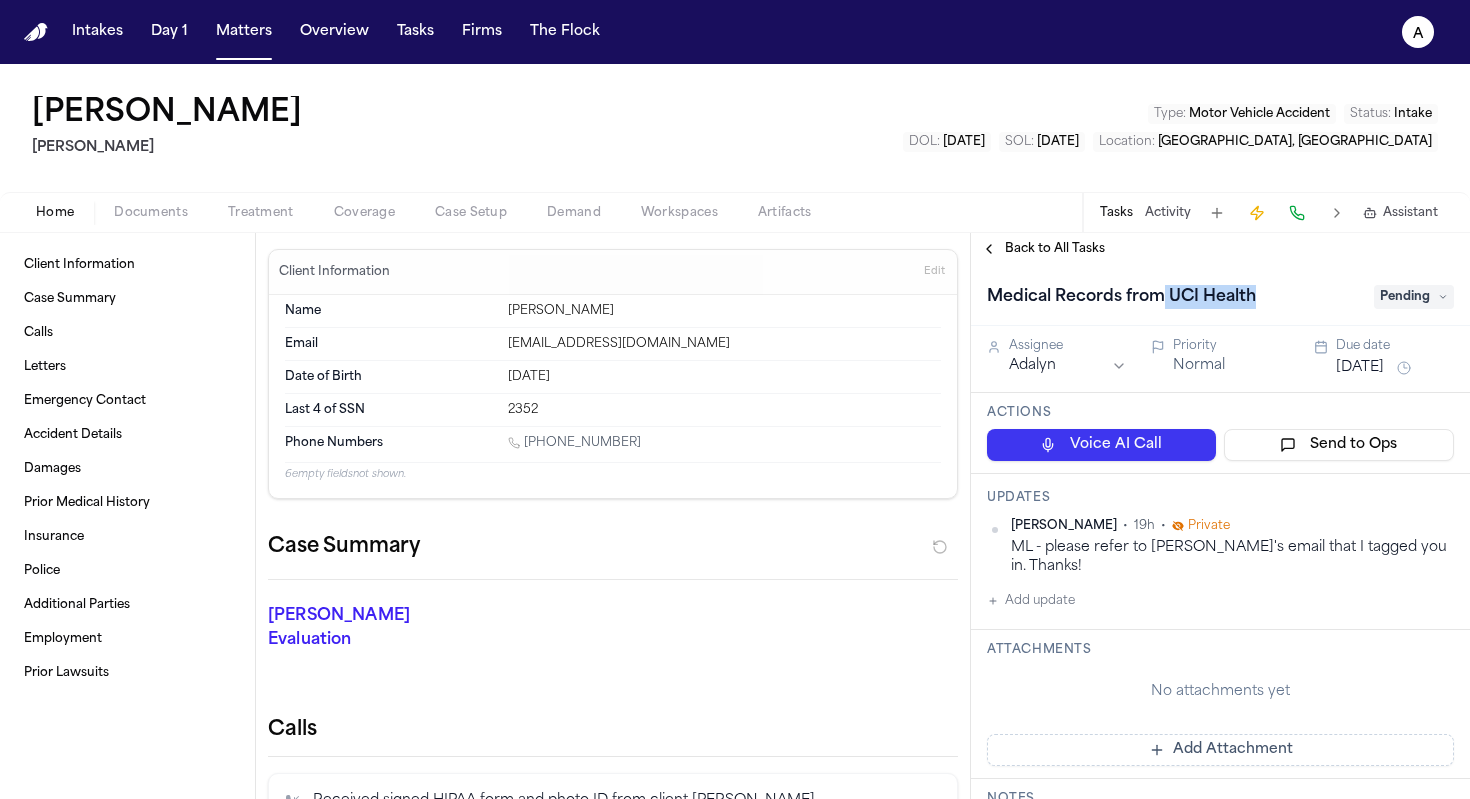 drag, startPoint x: 1162, startPoint y: 299, endPoint x: 1256, endPoint y: 296, distance: 94.04786 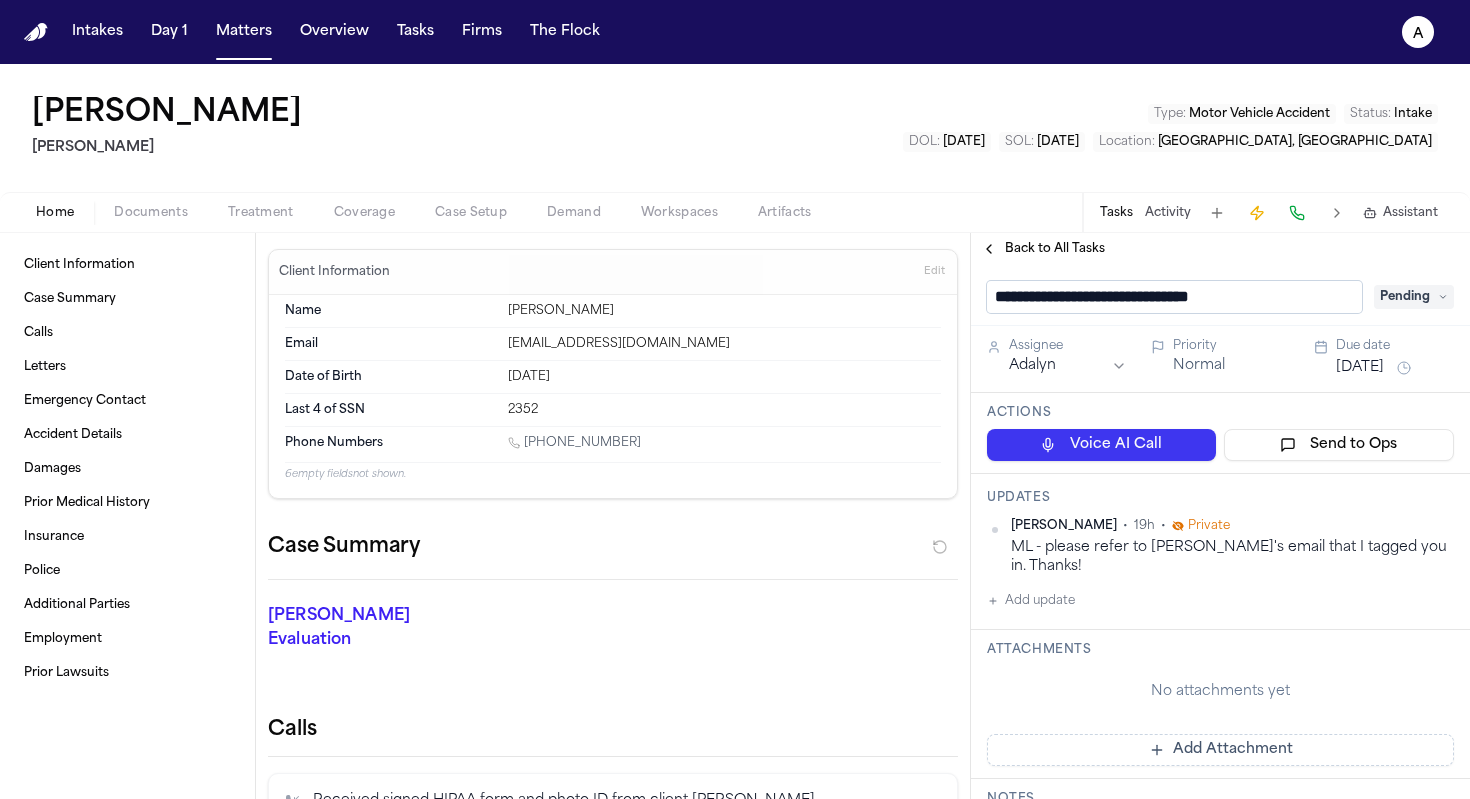 click on "**********" at bounding box center (1174, 297) 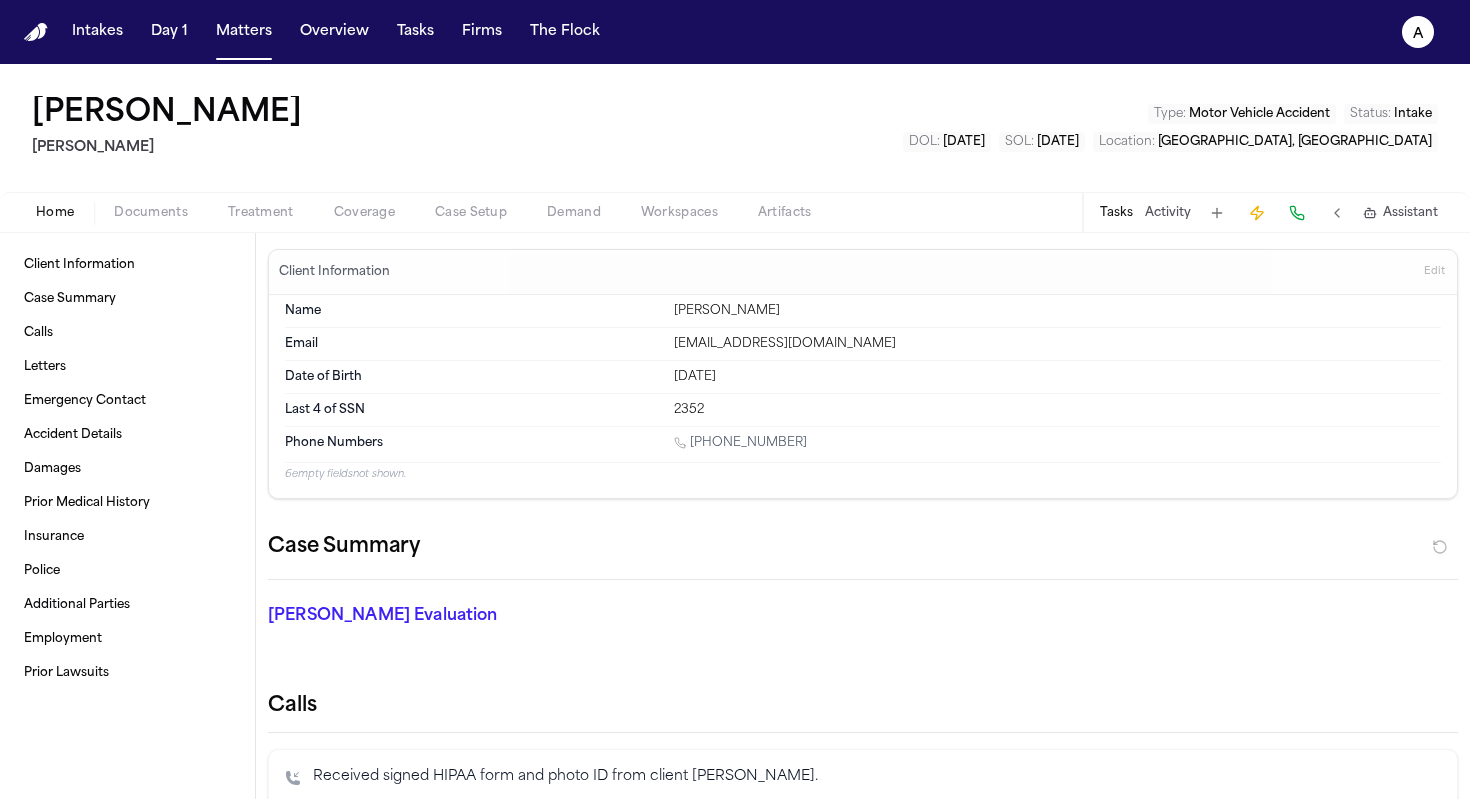 click on "Tasks Activity Assistant" at bounding box center [1268, 212] 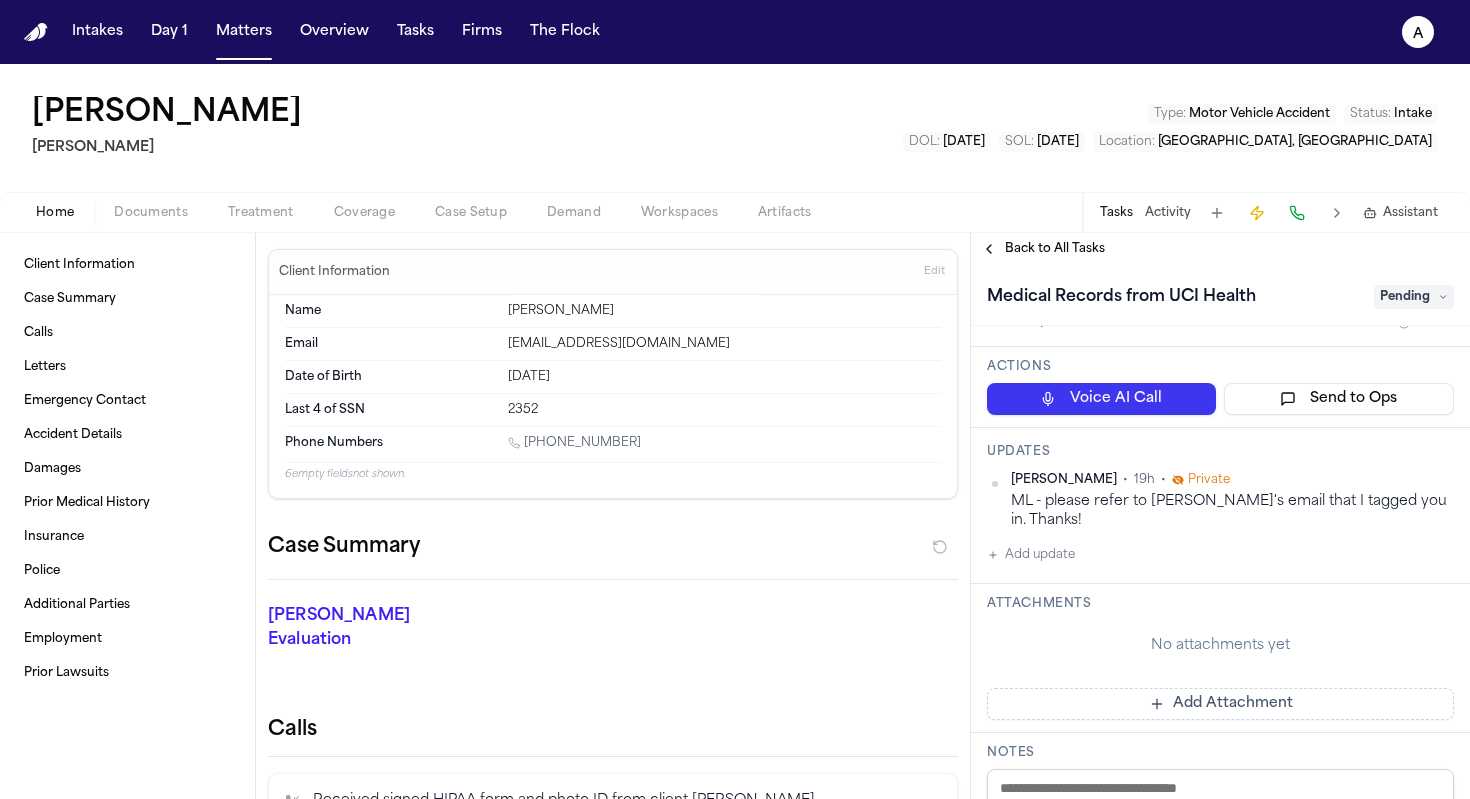 scroll, scrollTop: 45, scrollLeft: 0, axis: vertical 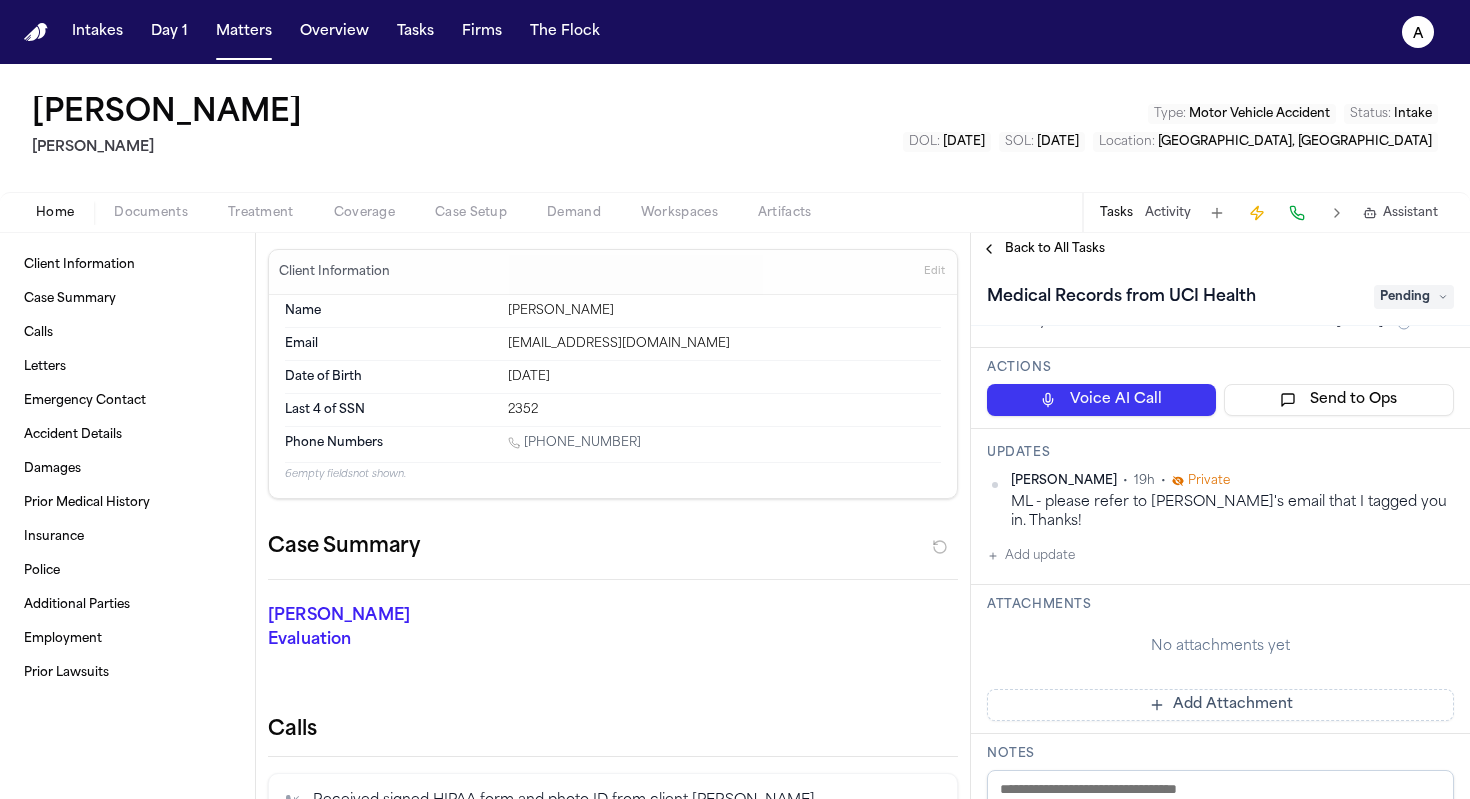 click on "Add update" at bounding box center [1031, 556] 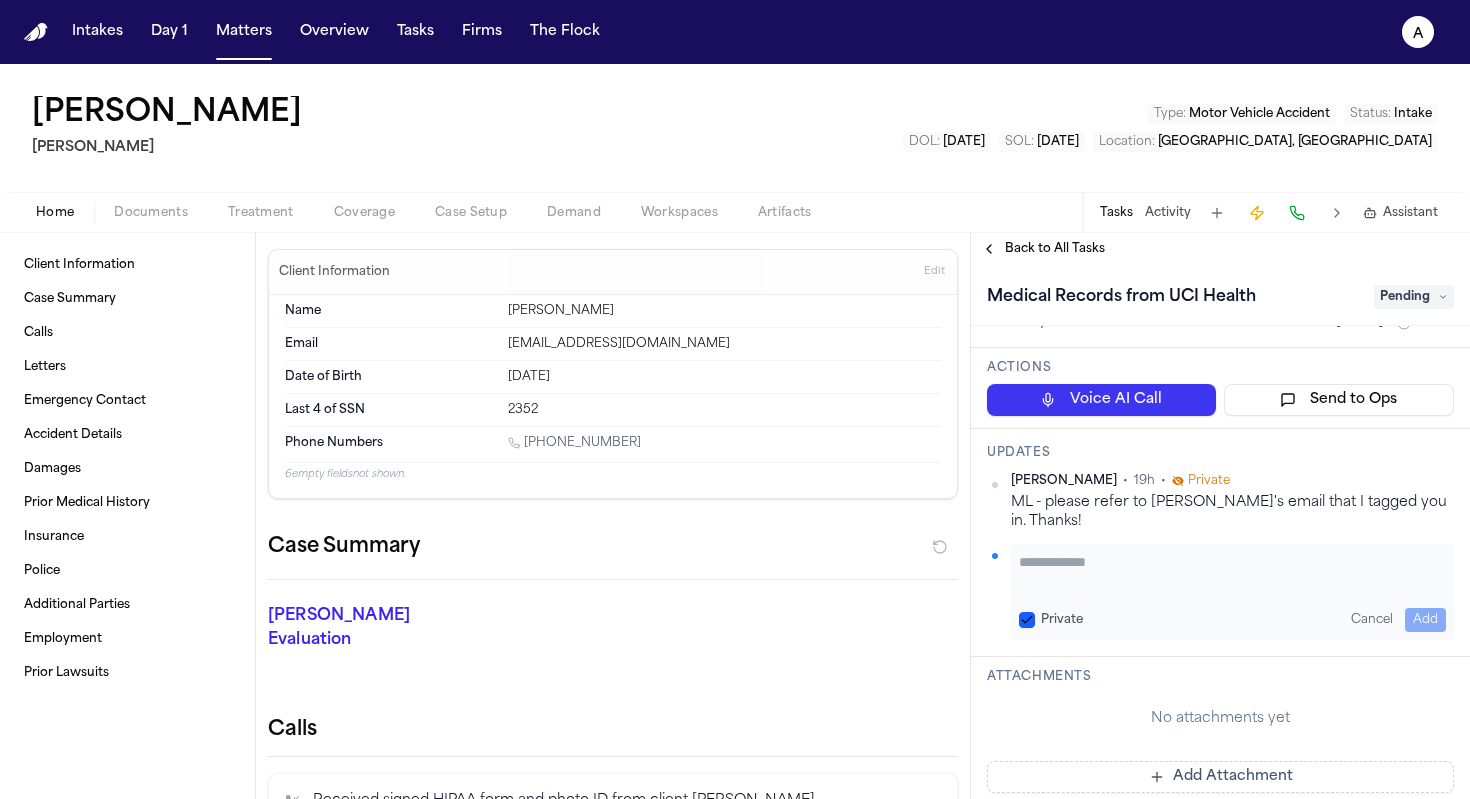 click on "Private" at bounding box center (1027, 620) 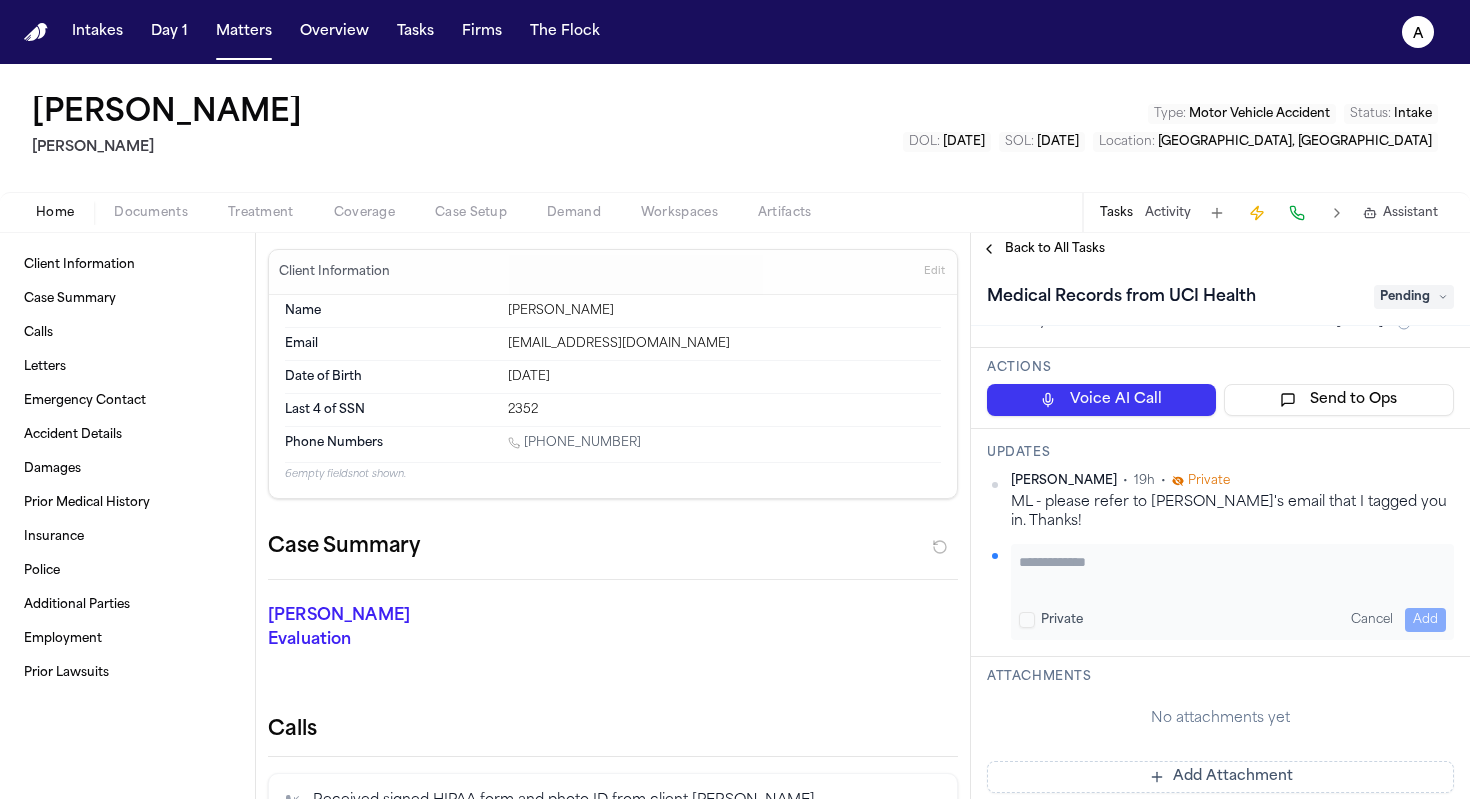 click at bounding box center [1232, 572] 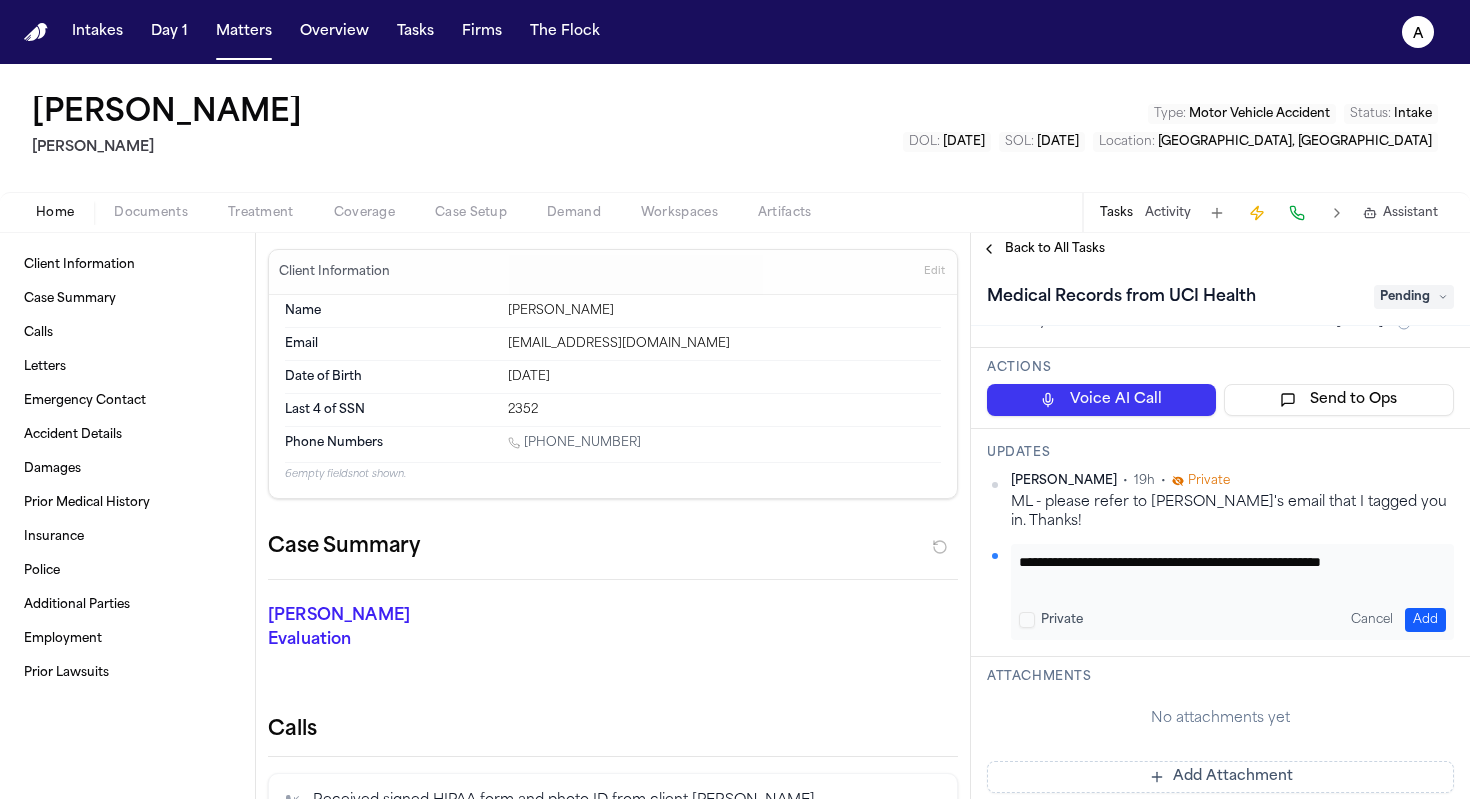 scroll, scrollTop: 1, scrollLeft: 0, axis: vertical 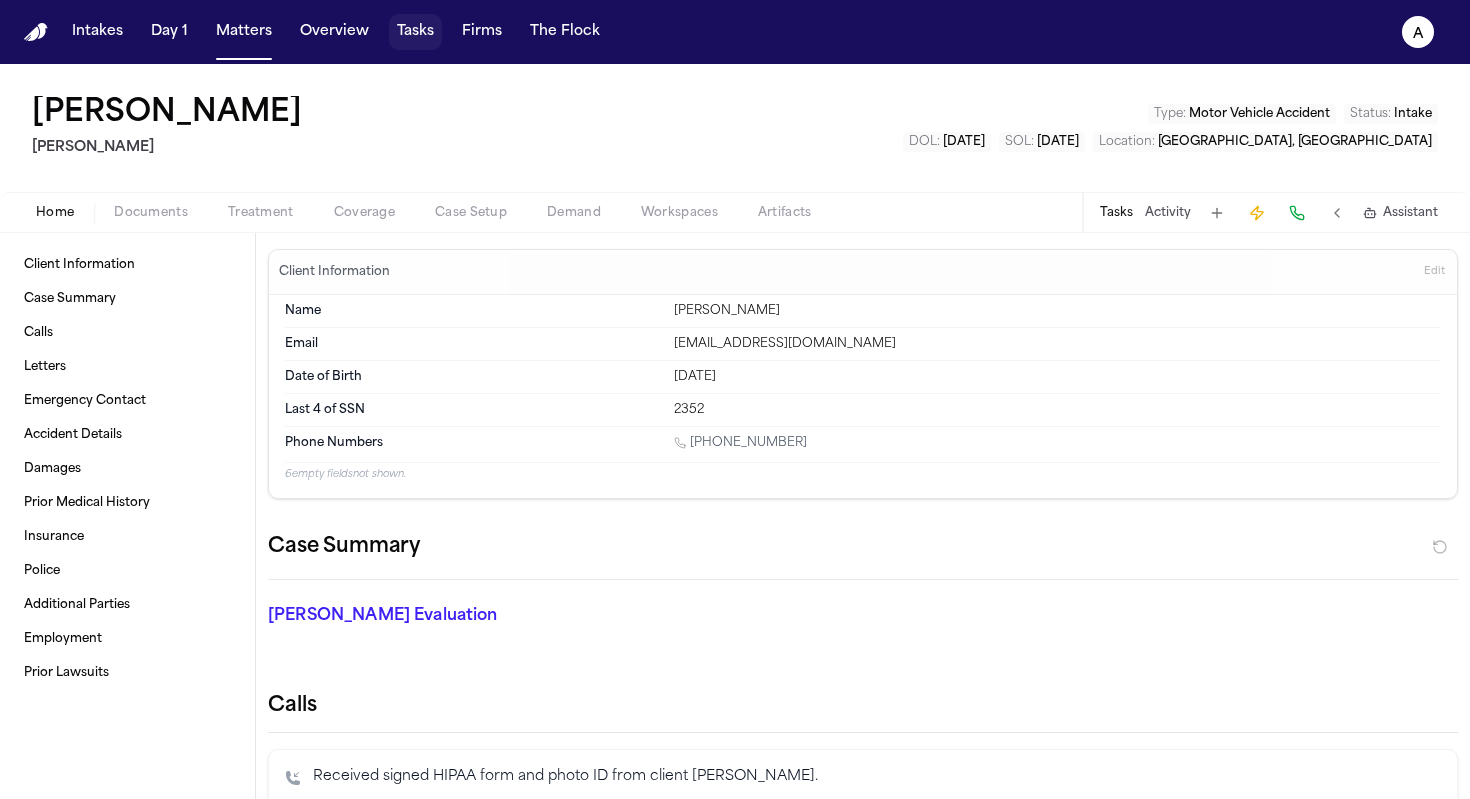 click on "Tasks" at bounding box center [415, 32] 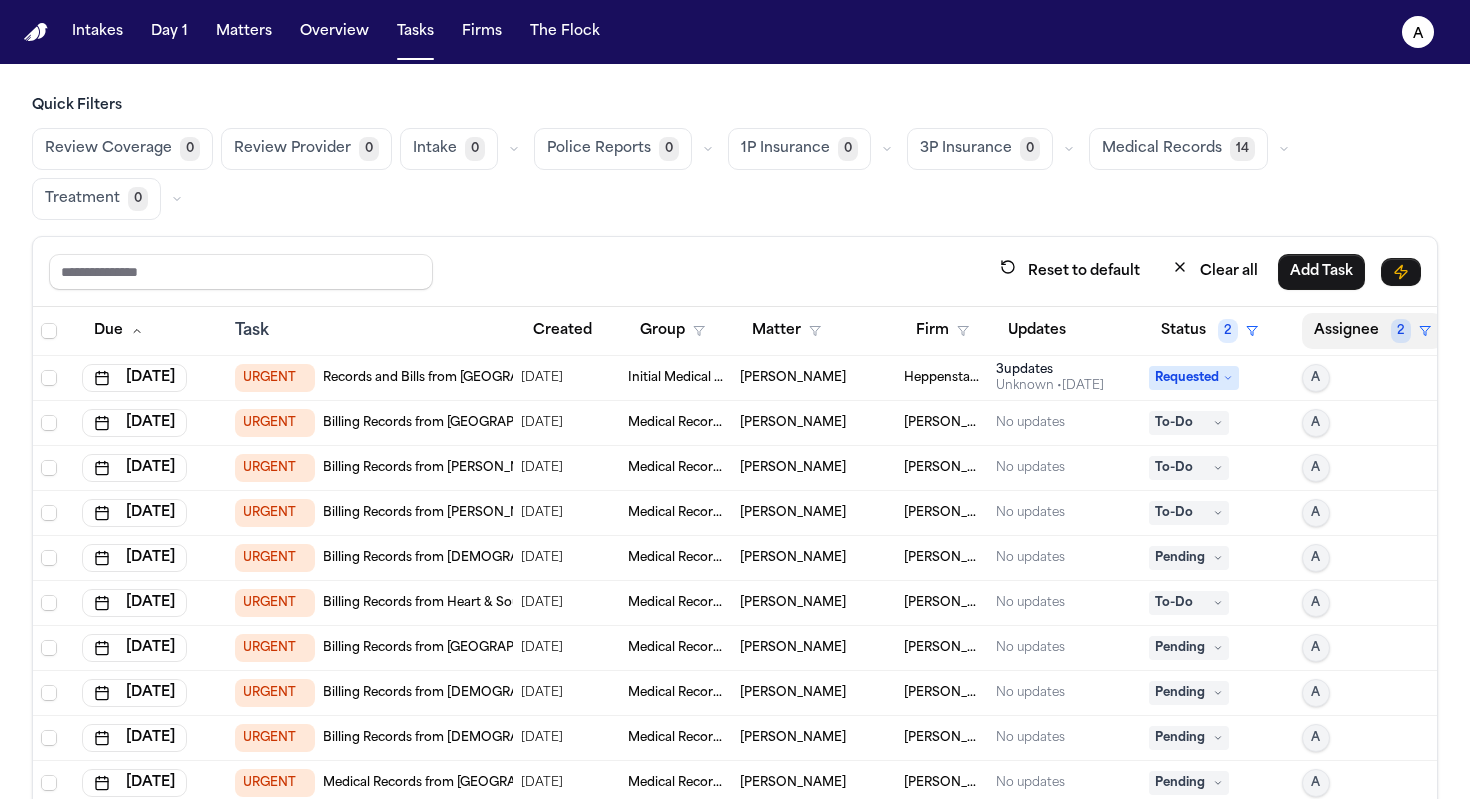 click on "Assignee 2" at bounding box center [1372, 331] 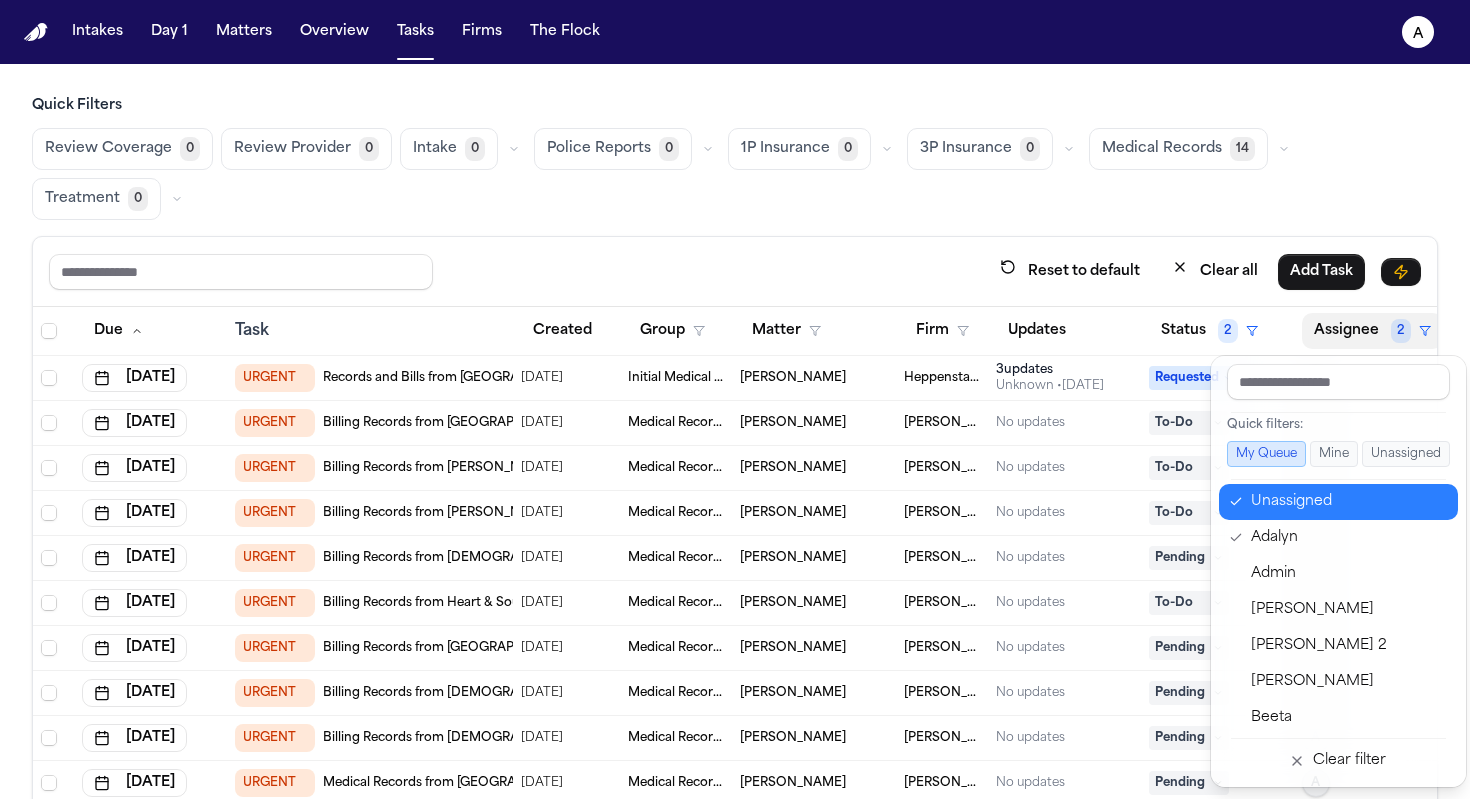 click on "Unassigned" at bounding box center [1348, 502] 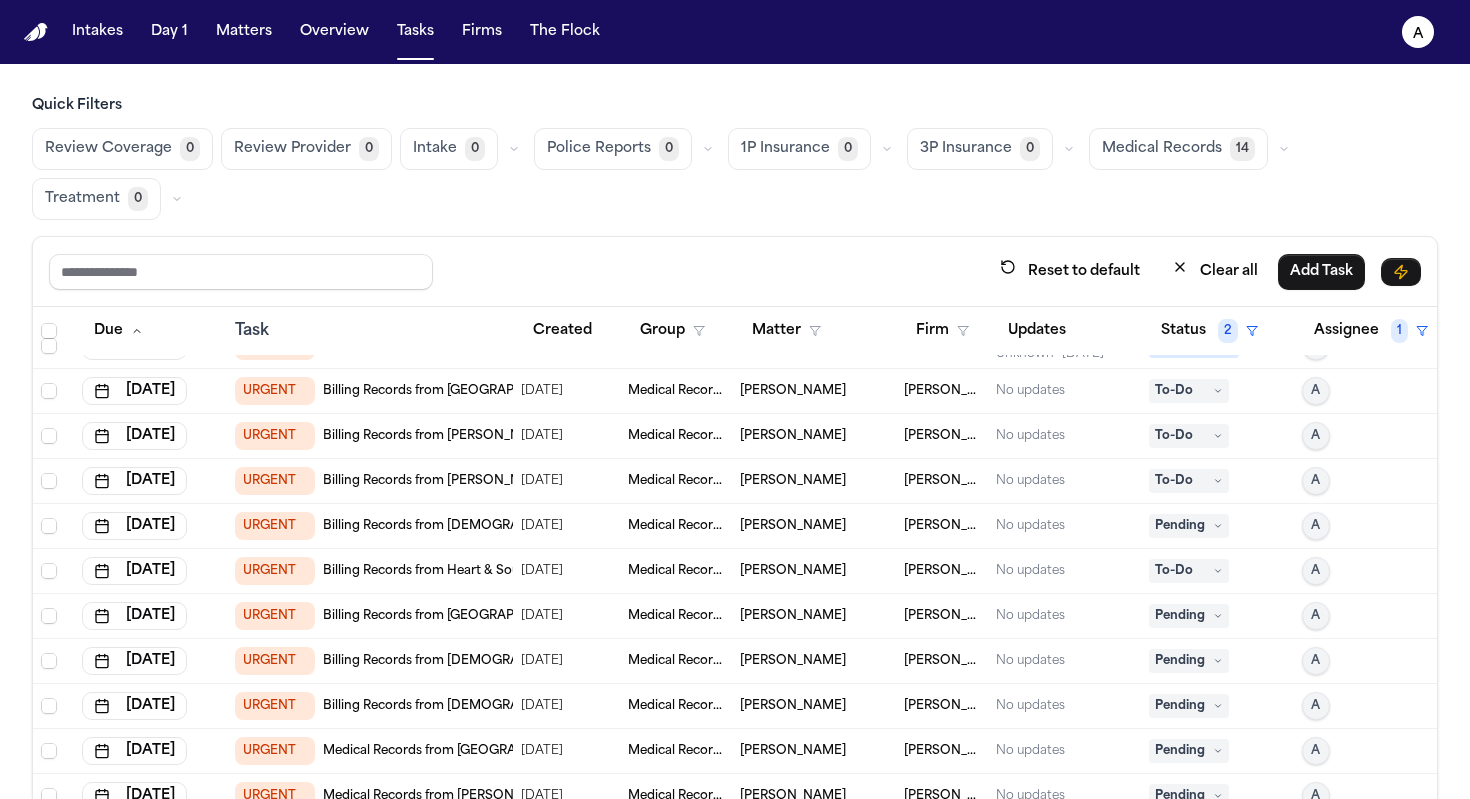 scroll, scrollTop: 0, scrollLeft: 0, axis: both 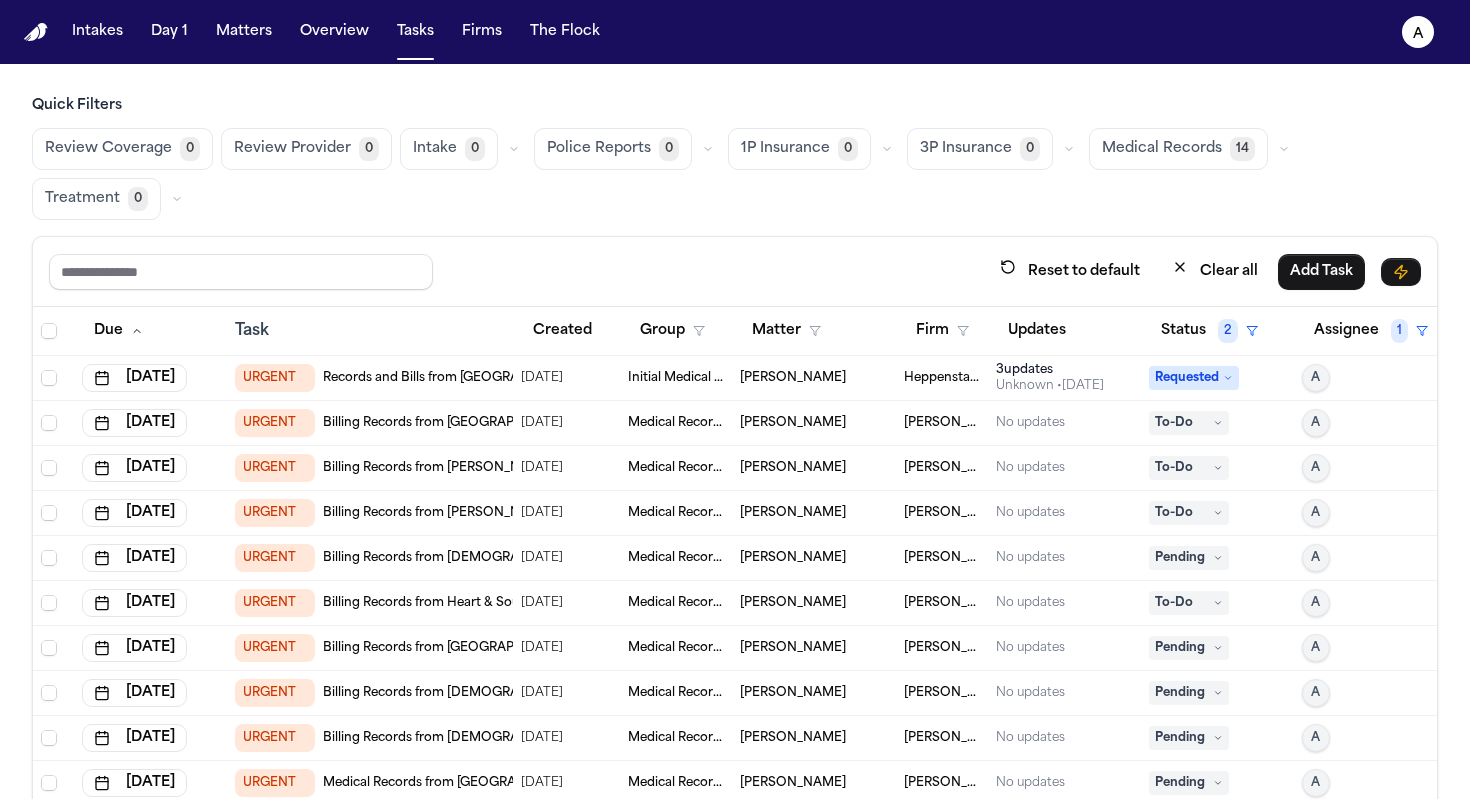 click on "[PERSON_NAME]" at bounding box center [813, 423] 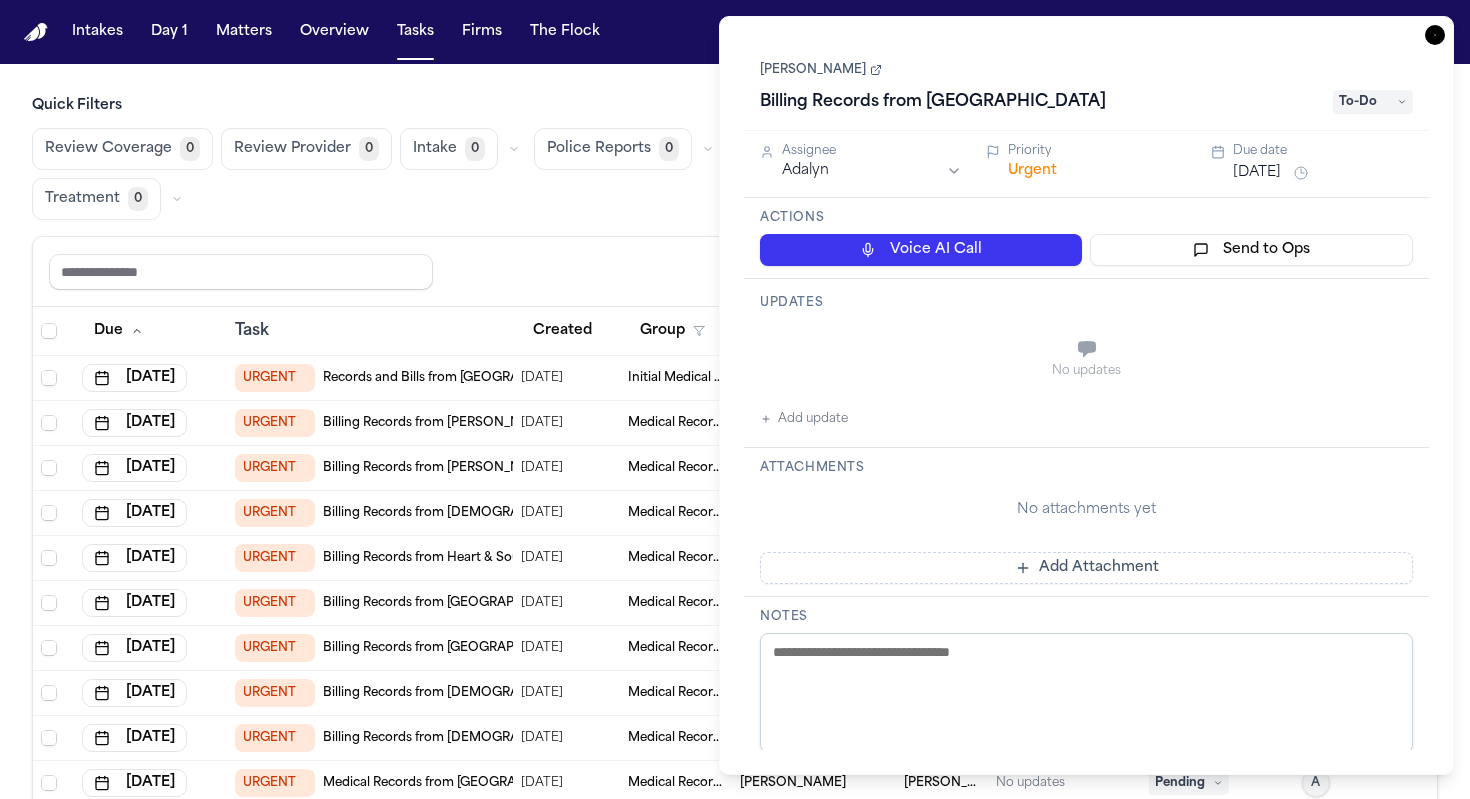 click on "Review Coverage 0 Review Provider 0 Intake 0 Police Reports 0 1P Insurance 0 3P Insurance 0 Medical Records 14 Treatment 0" at bounding box center [735, 174] 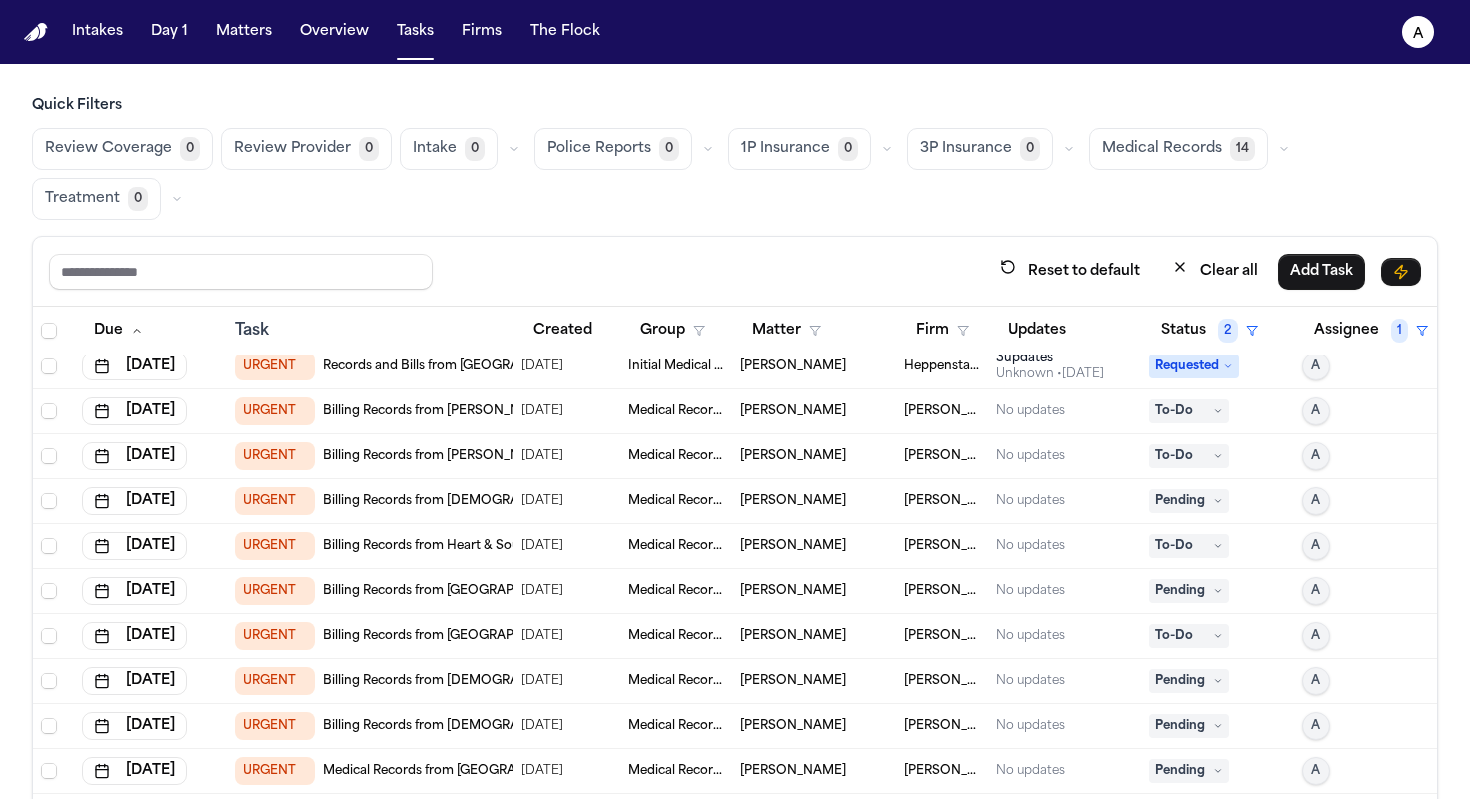 scroll, scrollTop: 0, scrollLeft: 0, axis: both 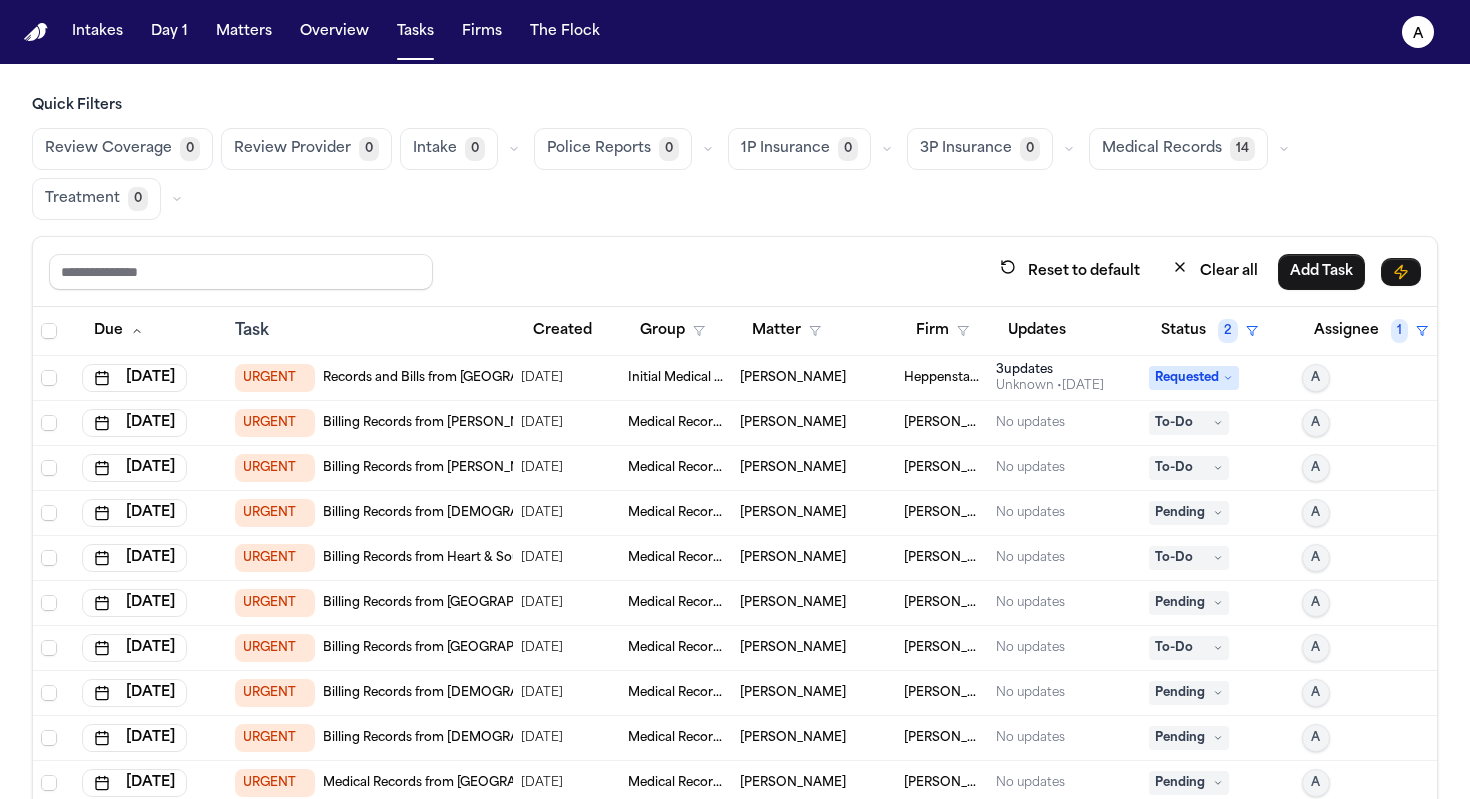 click on "[DATE]" at bounding box center [542, 423] 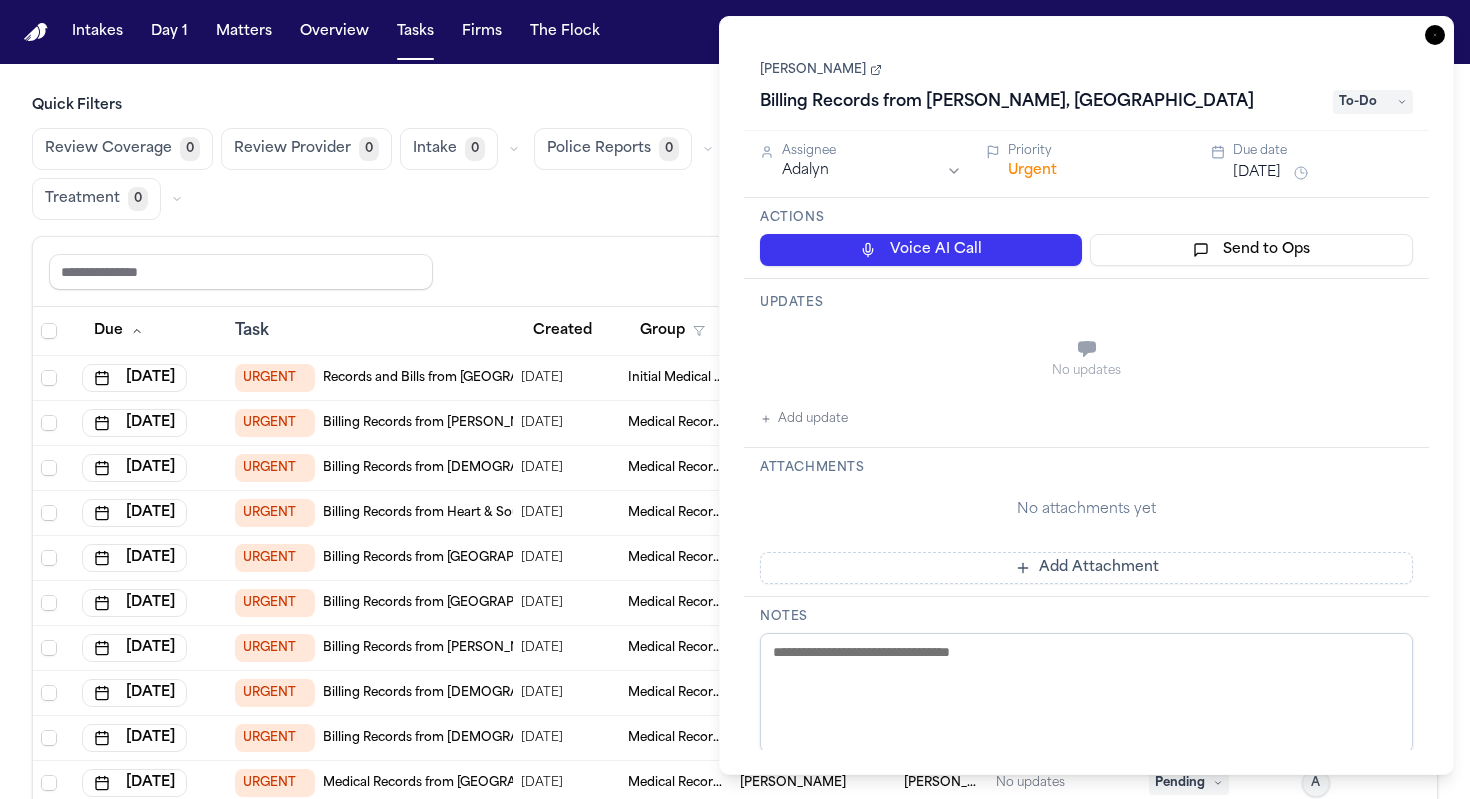 click on "Billing Records from [PERSON_NAME], [GEOGRAPHIC_DATA]" at bounding box center [1040, 102] 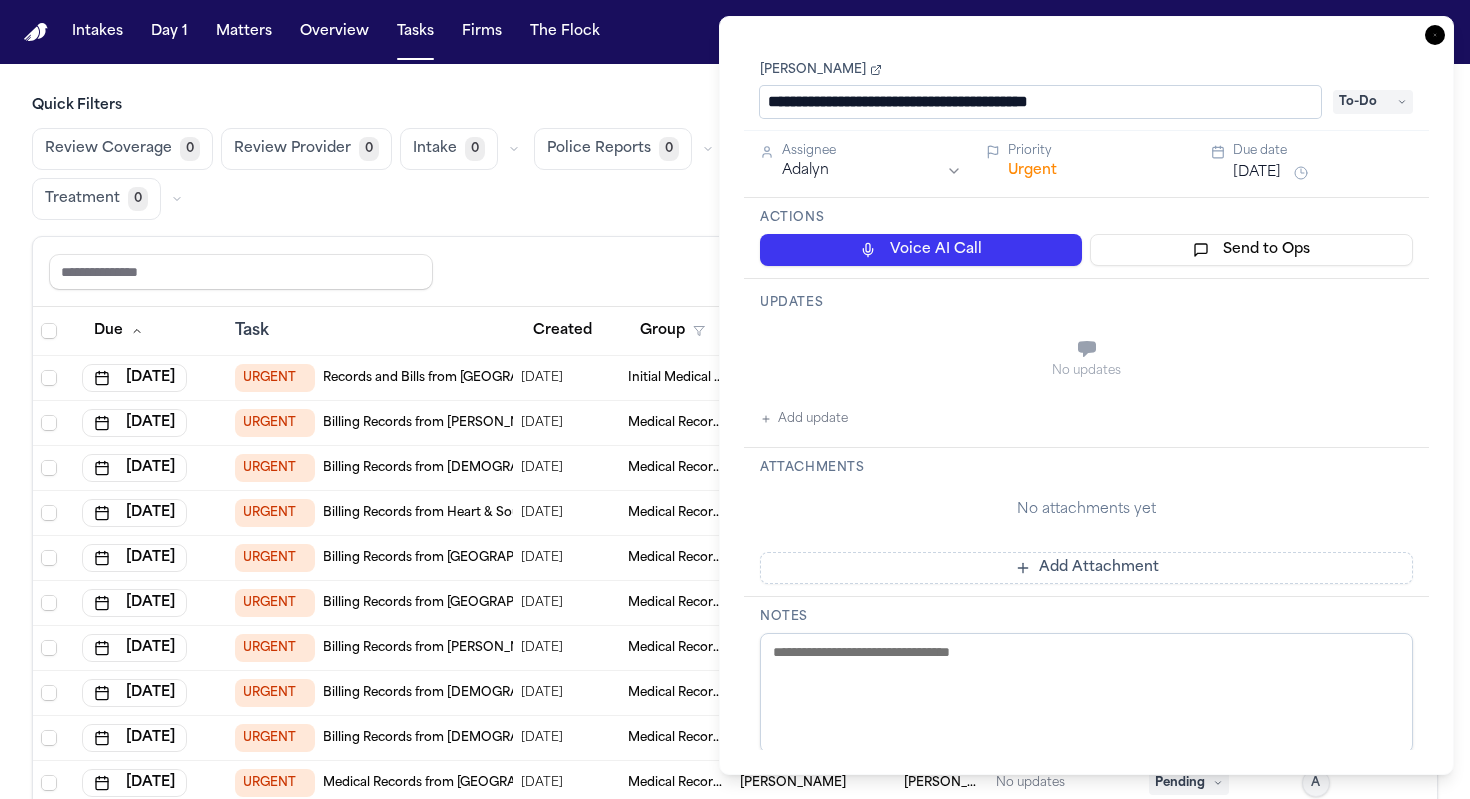scroll, scrollTop: 1, scrollLeft: 0, axis: vertical 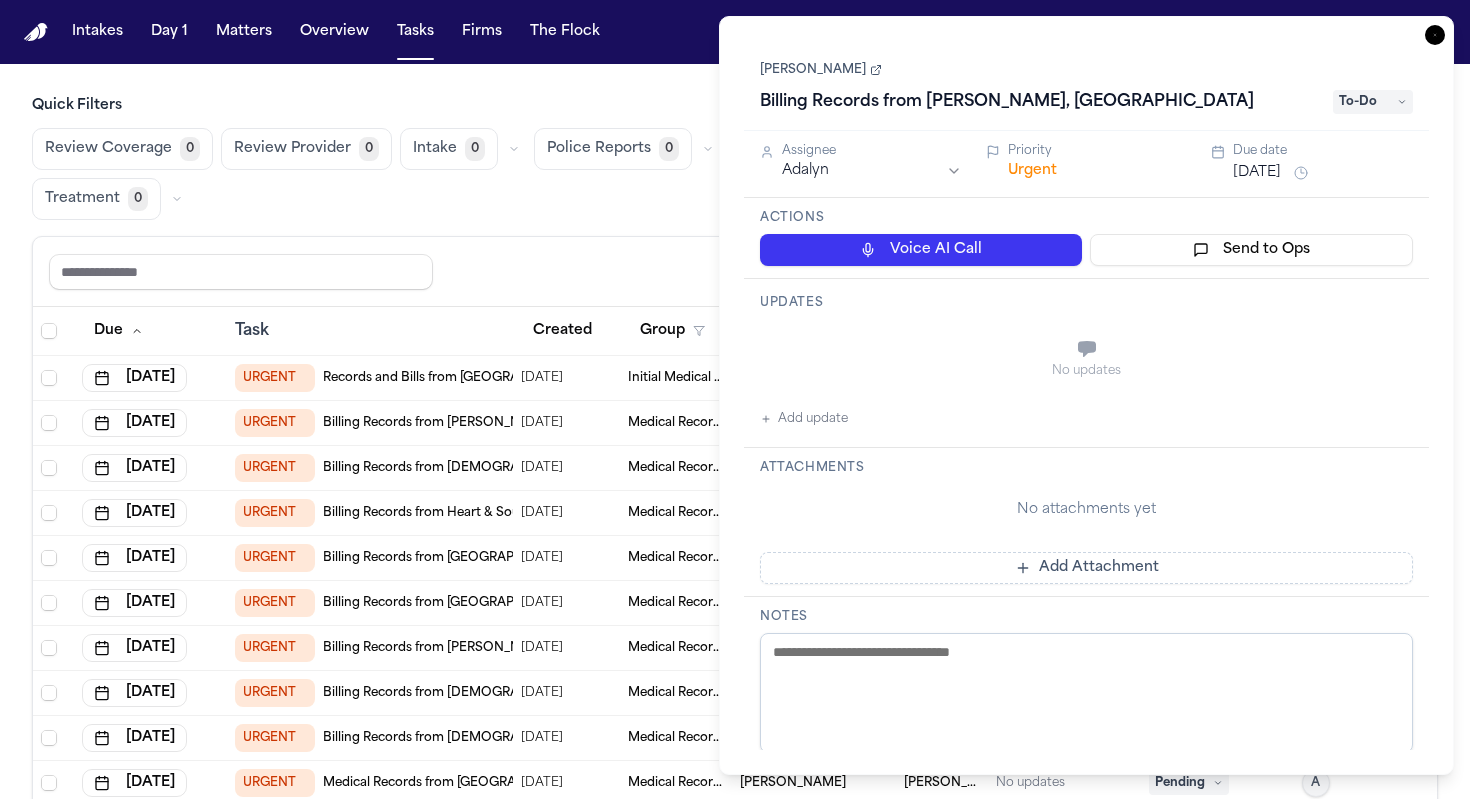 click 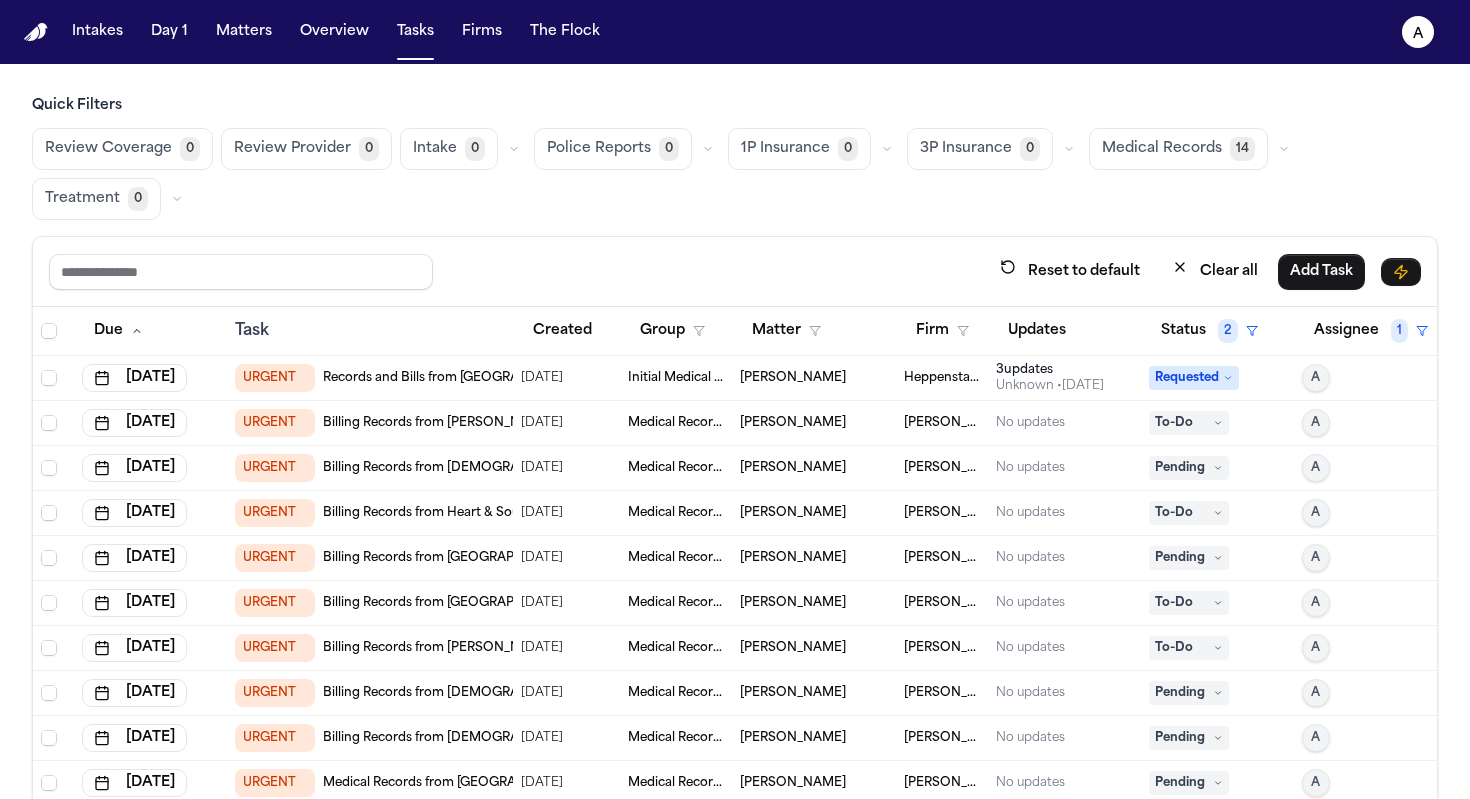 click on "A" 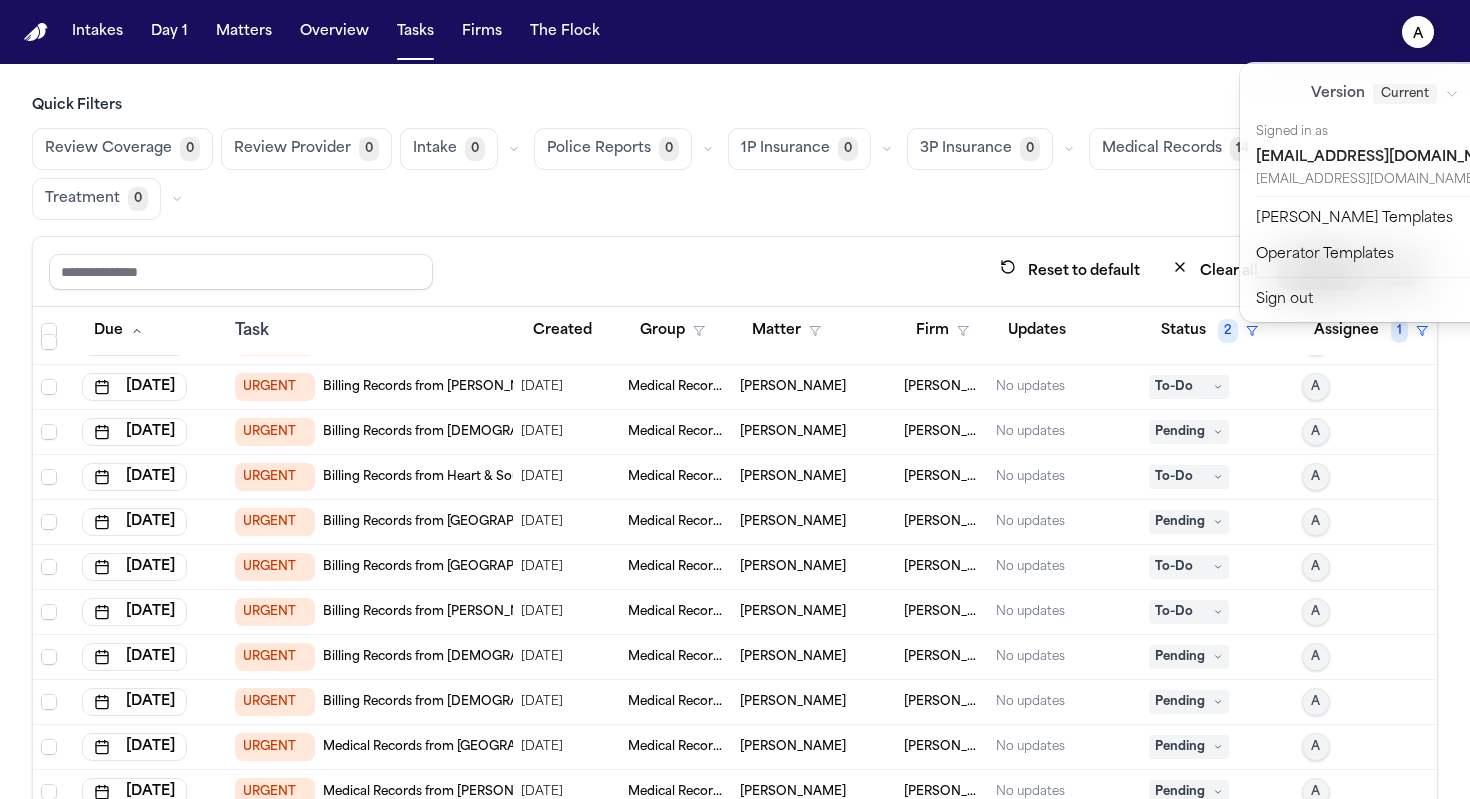 scroll, scrollTop: 38, scrollLeft: 0, axis: vertical 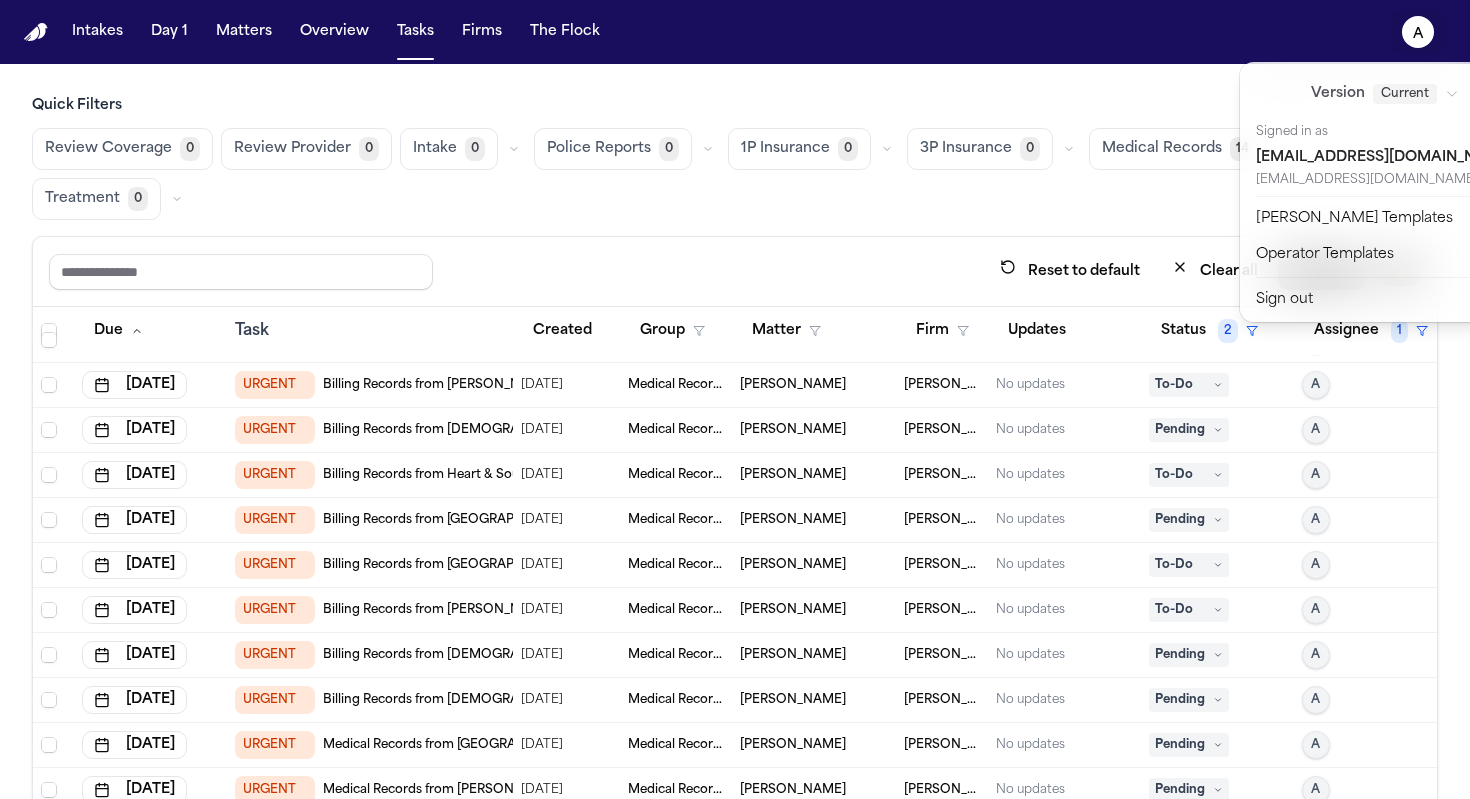 click on "Intakes Day 1 Matters Overview Tasks Firms The Flock A Quick Filters Review Coverage 0 Review Provider 0 Intake 0 Police Reports 0 1P Insurance 0 3P Insurance 0 Medical Records 14 Treatment 0 Reset to default Clear all Add Task Due Task Created Group Matter Firm Updates Status 2 Assignee 1 Jul 8, 2025 URGENT Records and Bills from Sports Arena Podiatry Group 05/15/2025 Initial Medical Records Deborah Peterson Heppenstall & Schultz 3  update s Unknown   •  26d ago Requested A Jul 15, 2025 URGENT Billing Records from Roland K. Sanchez MD 07/15/2025 Medical Records Andres Martinez Collins & Collins No updates To-Do A Jul 15, 2025 URGENT Billing Records from Presbyterian Cardiology  07/15/2025 Medical Records Andres Martinez Collins & Collins No updates Pending A Jul 15, 2025 URGENT Billing Records from Heart & Soul of NM 07/15/2025 Medical Records Andres Martinez Collins & Collins No updates To-Do A Jul 15, 2025 URGENT Billing Records from Presbyterian Hospital  07/15/2025 Medical Records Andres Martinez A A A" at bounding box center [735, 399] 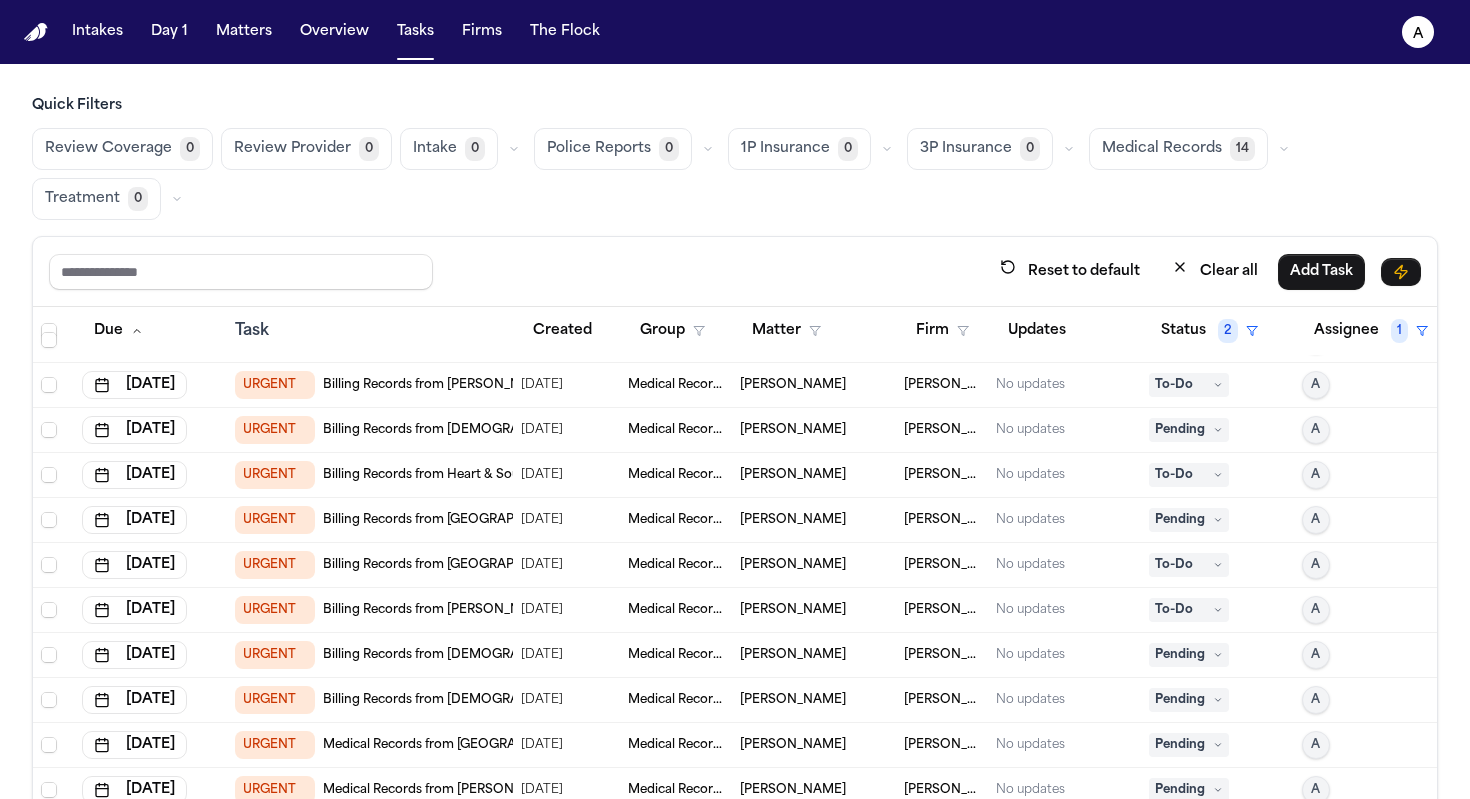 click on "No updates" at bounding box center [1030, 610] 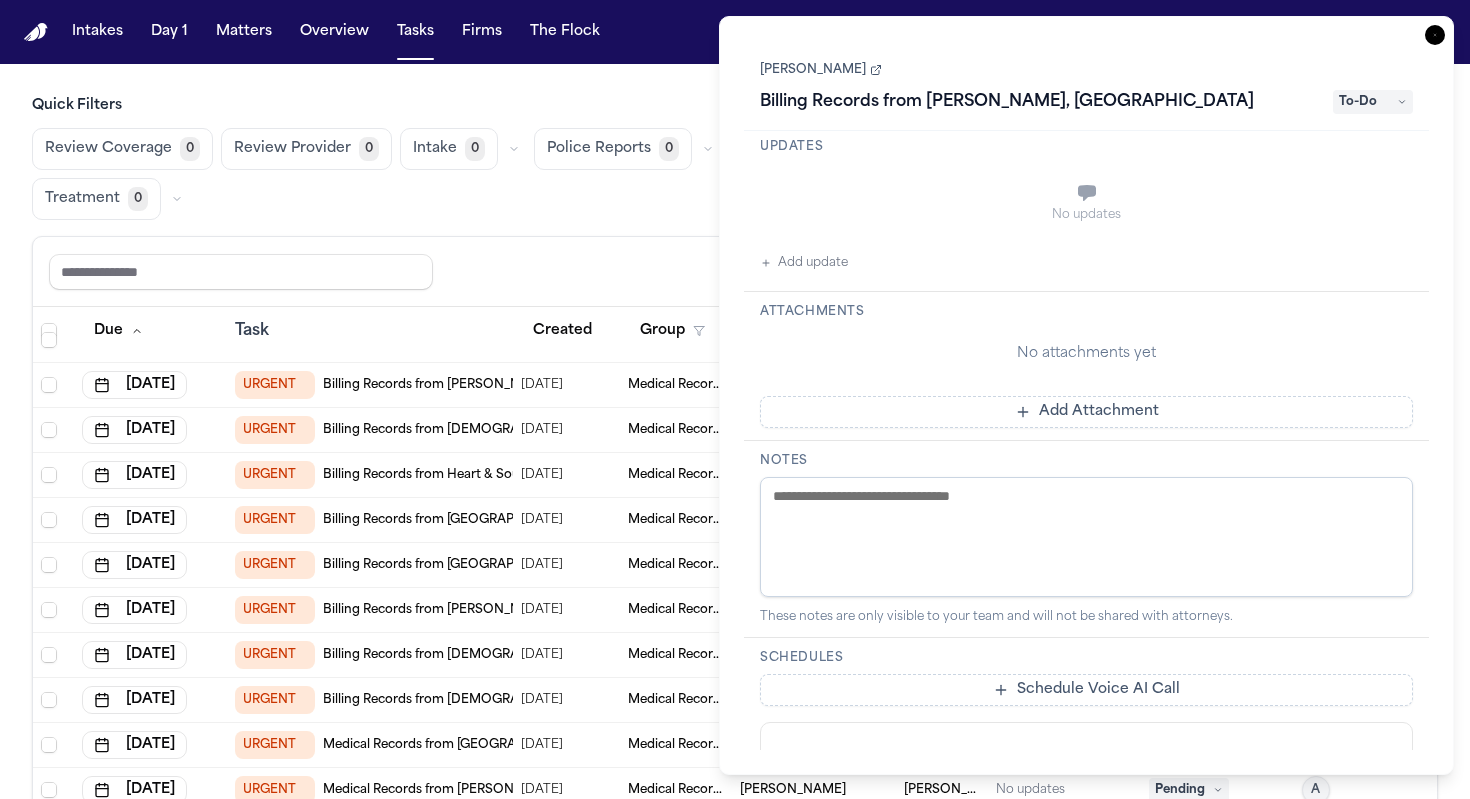 scroll, scrollTop: 165, scrollLeft: 0, axis: vertical 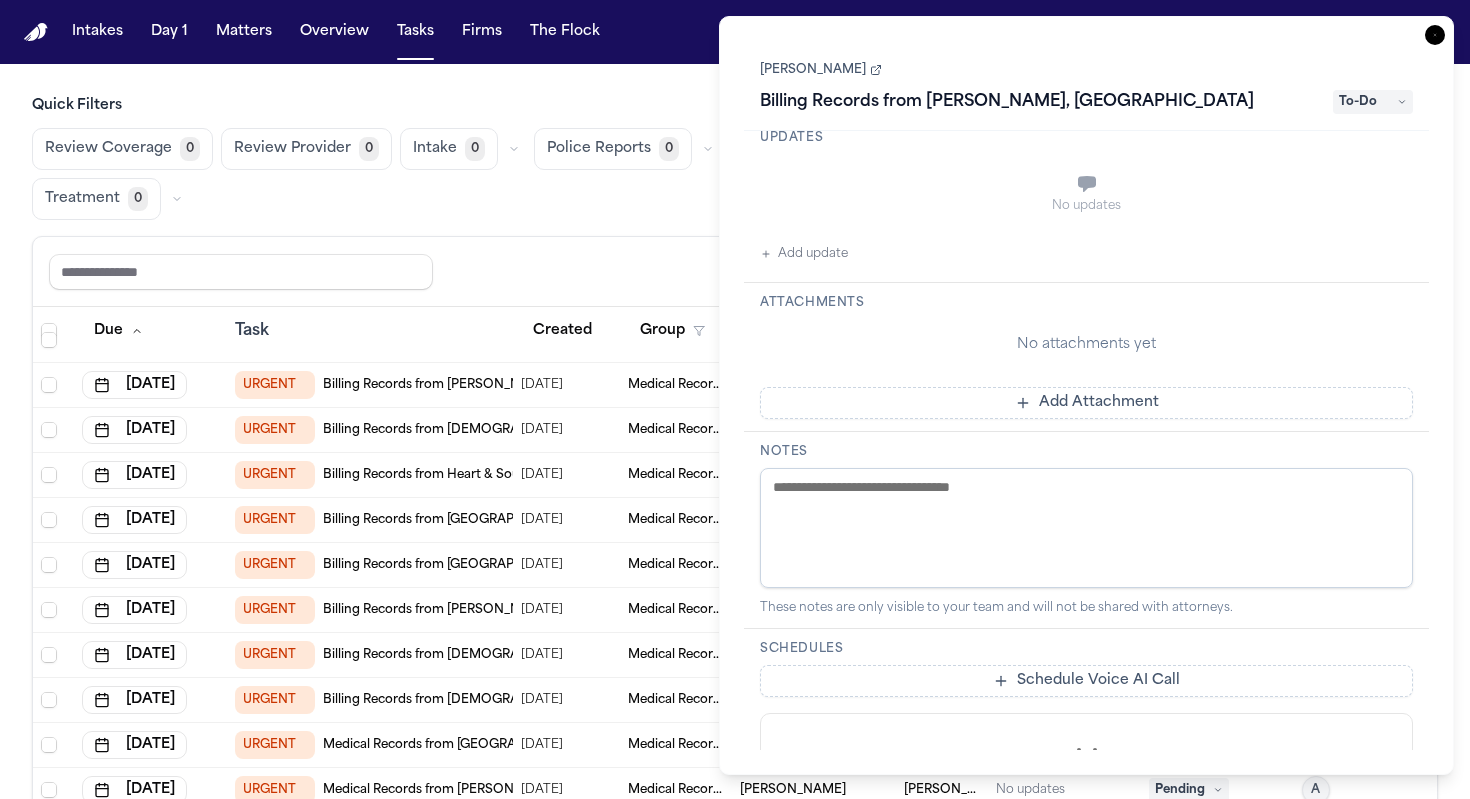 click 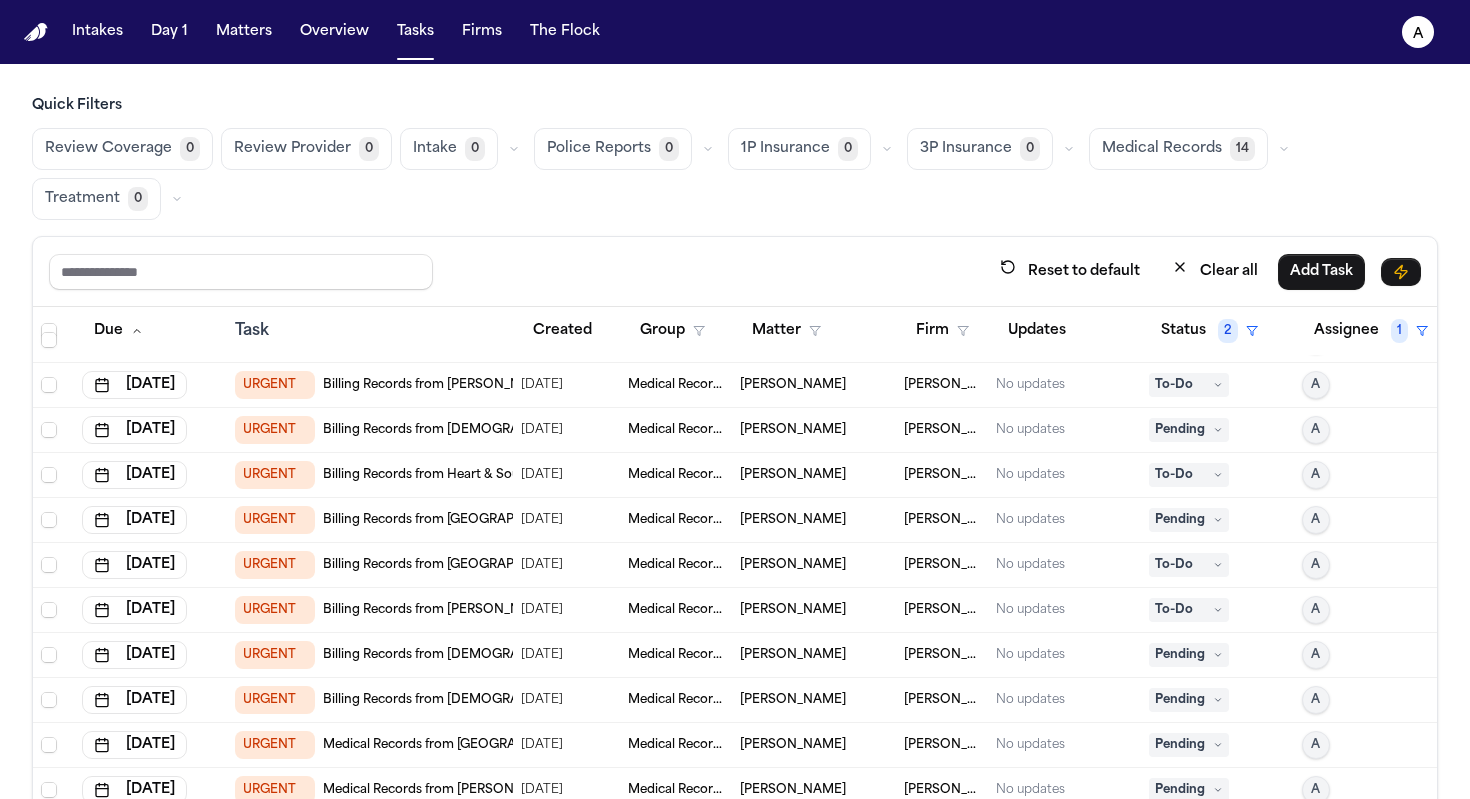 click on "URGENT Billing Records from Luanne Templeton, LPCC" at bounding box center [370, 610] 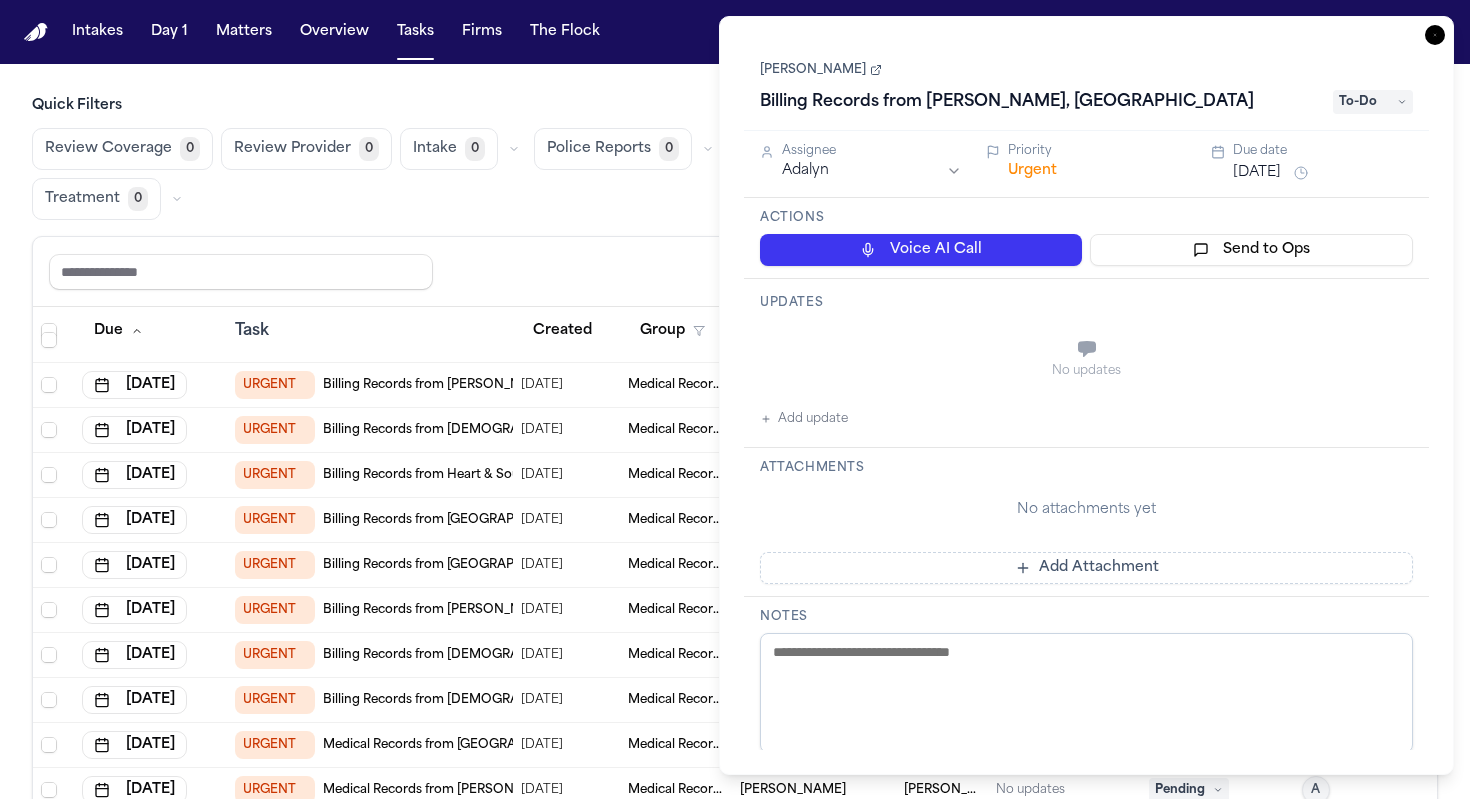 click on "Add update" at bounding box center [804, 419] 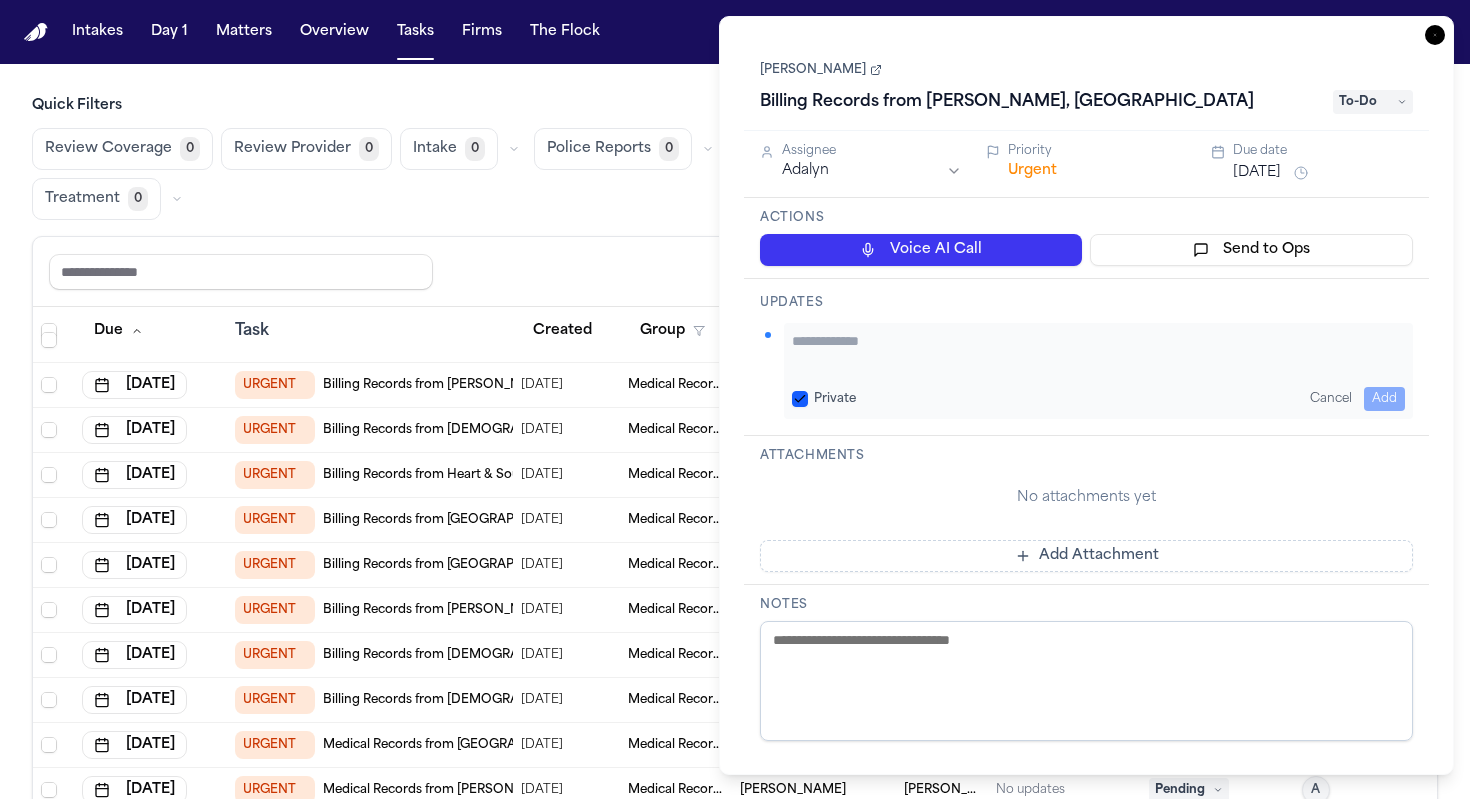 click on "Private" at bounding box center (800, 399) 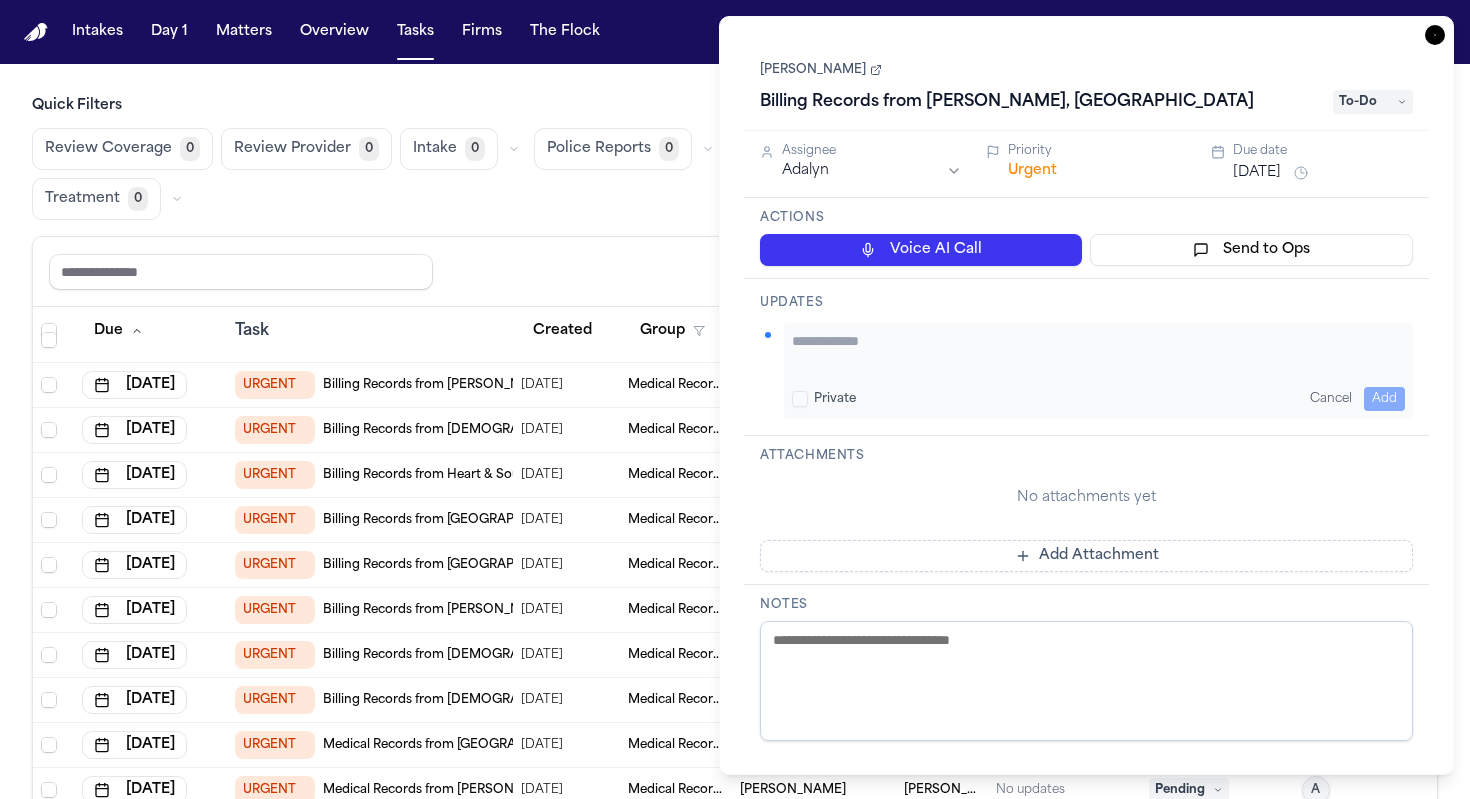 click at bounding box center [1098, 351] 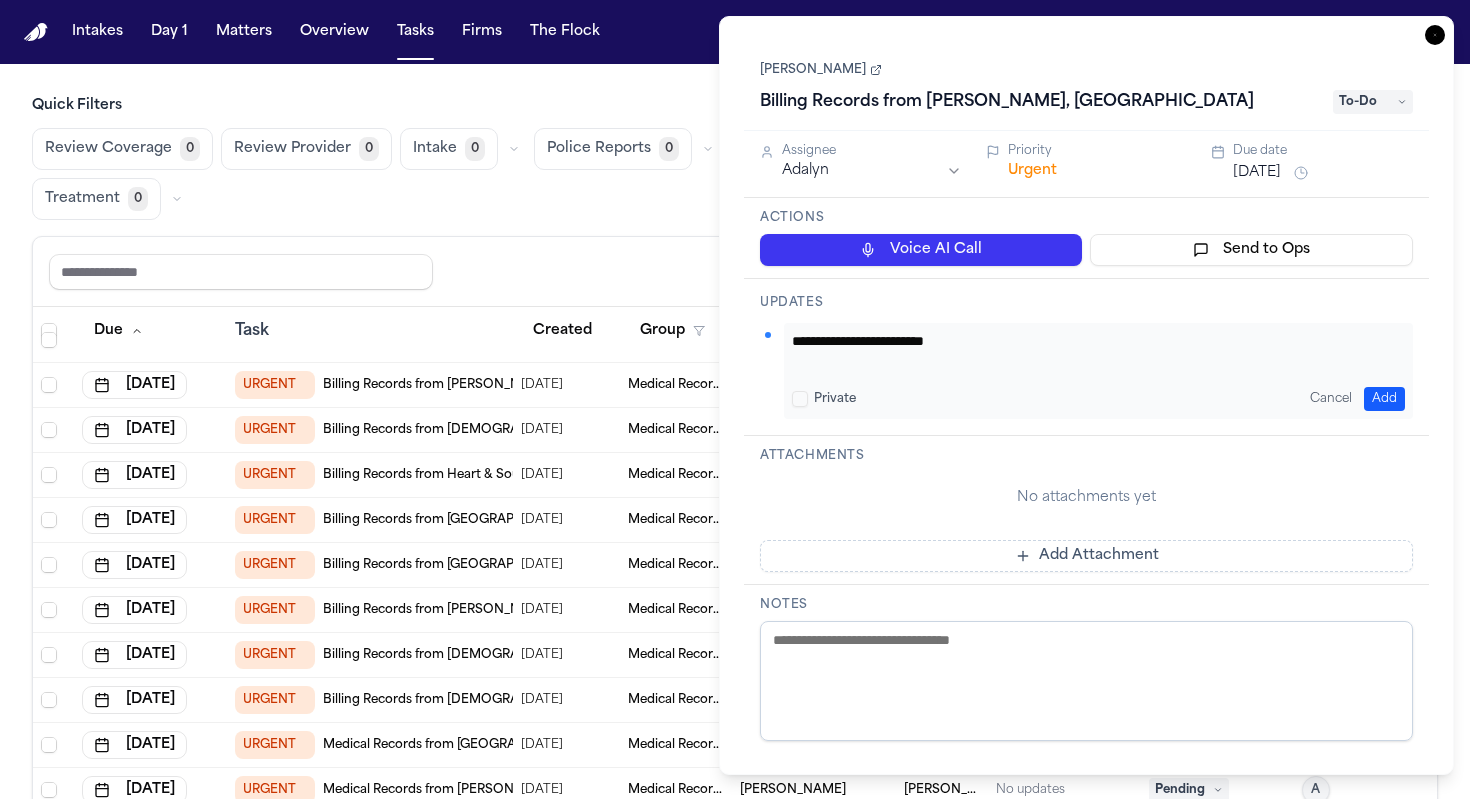 click on "**********" at bounding box center [1091, 351] 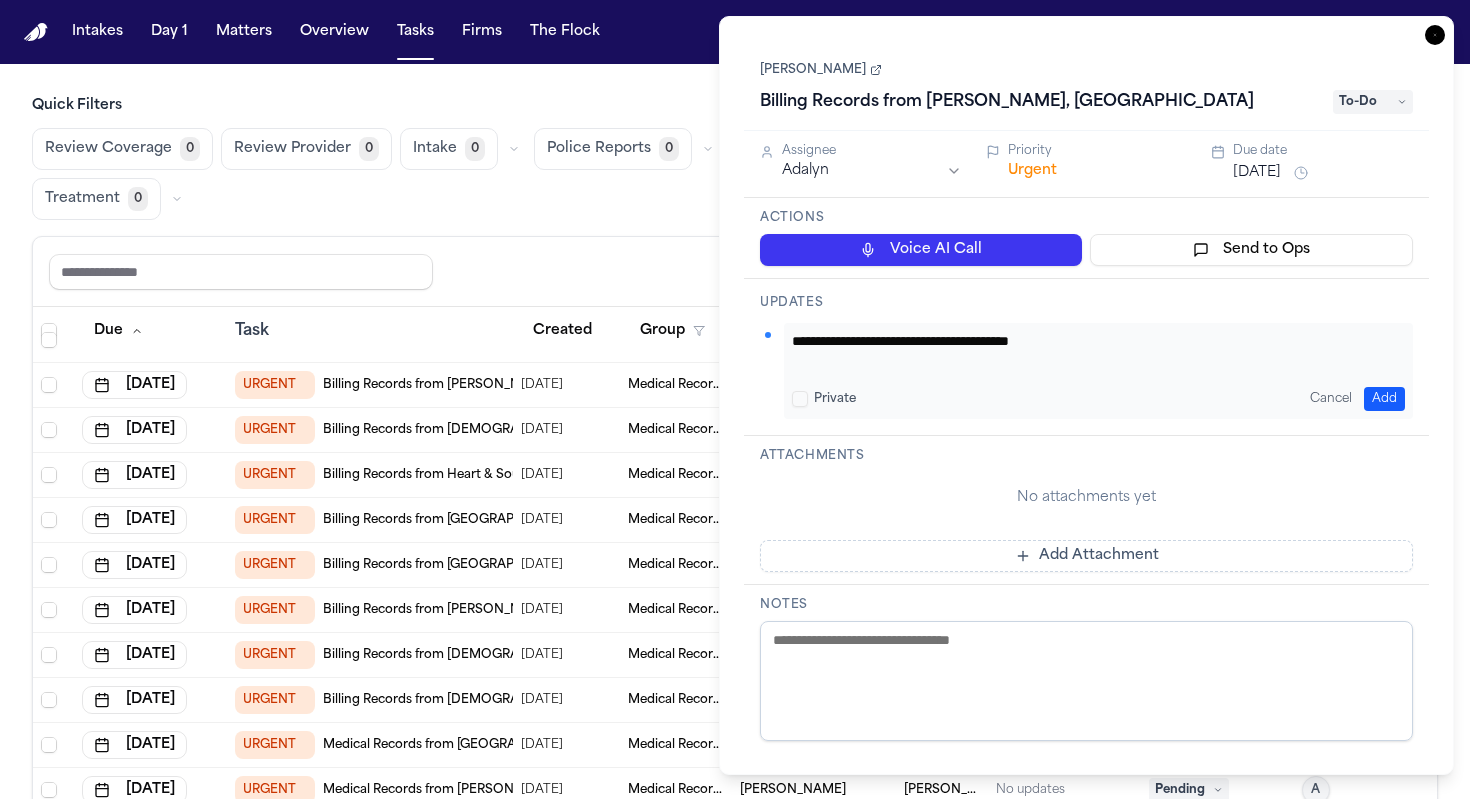 click on "**********" at bounding box center (1091, 351) 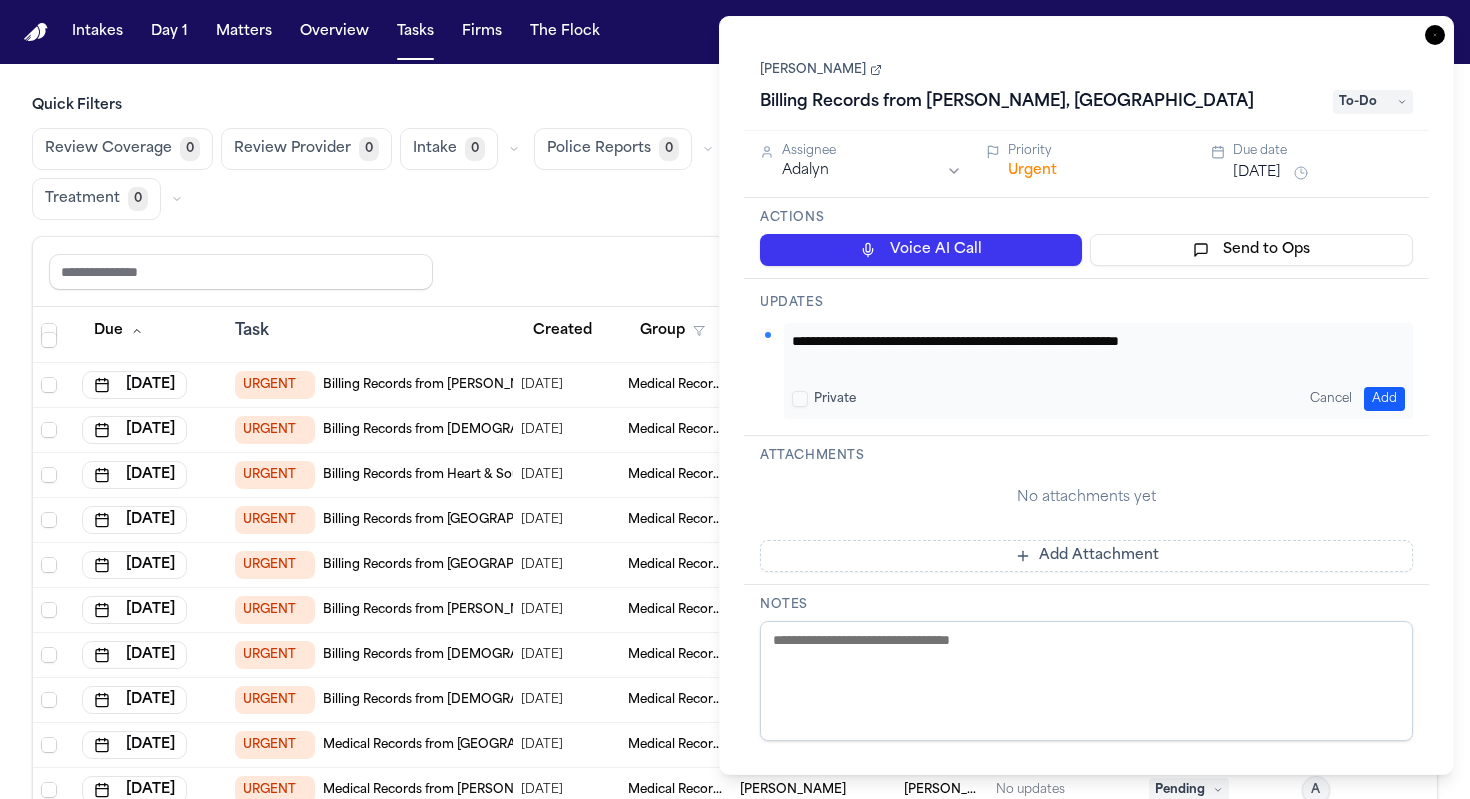 click on "**********" at bounding box center (1091, 351) 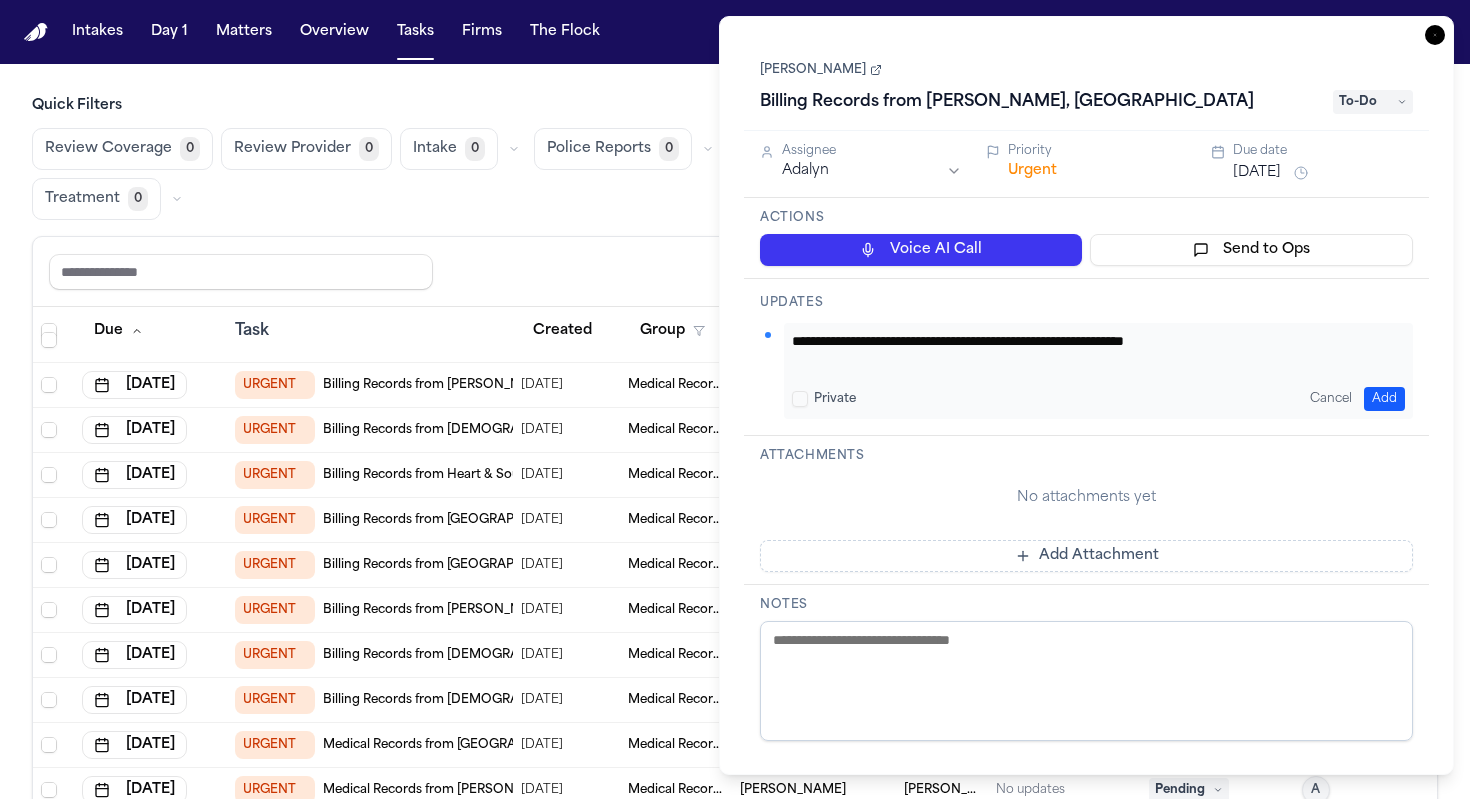 click on "Add" at bounding box center (1384, 399) 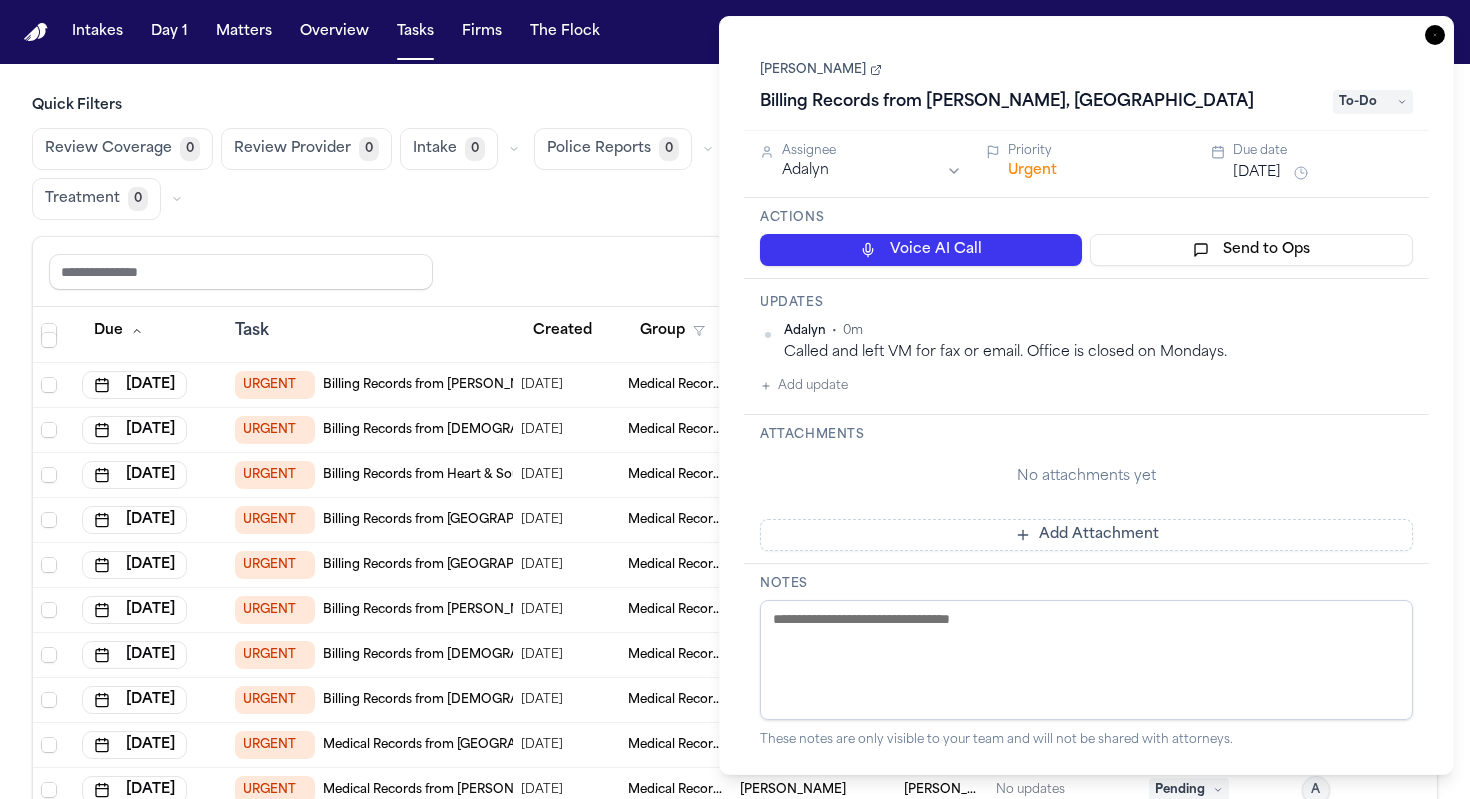 click on "[DATE]" at bounding box center (1257, 173) 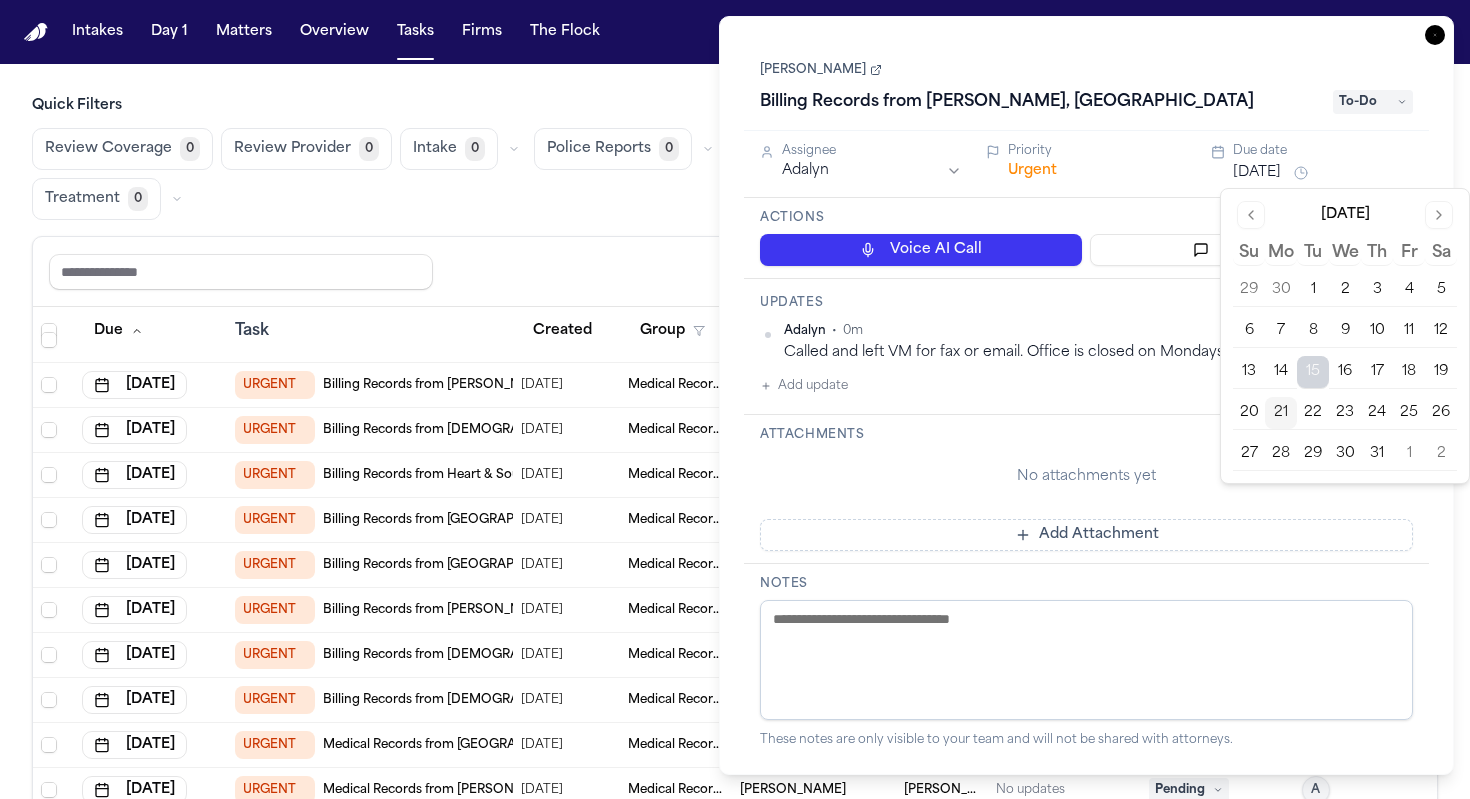 click on "22" at bounding box center (1313, 413) 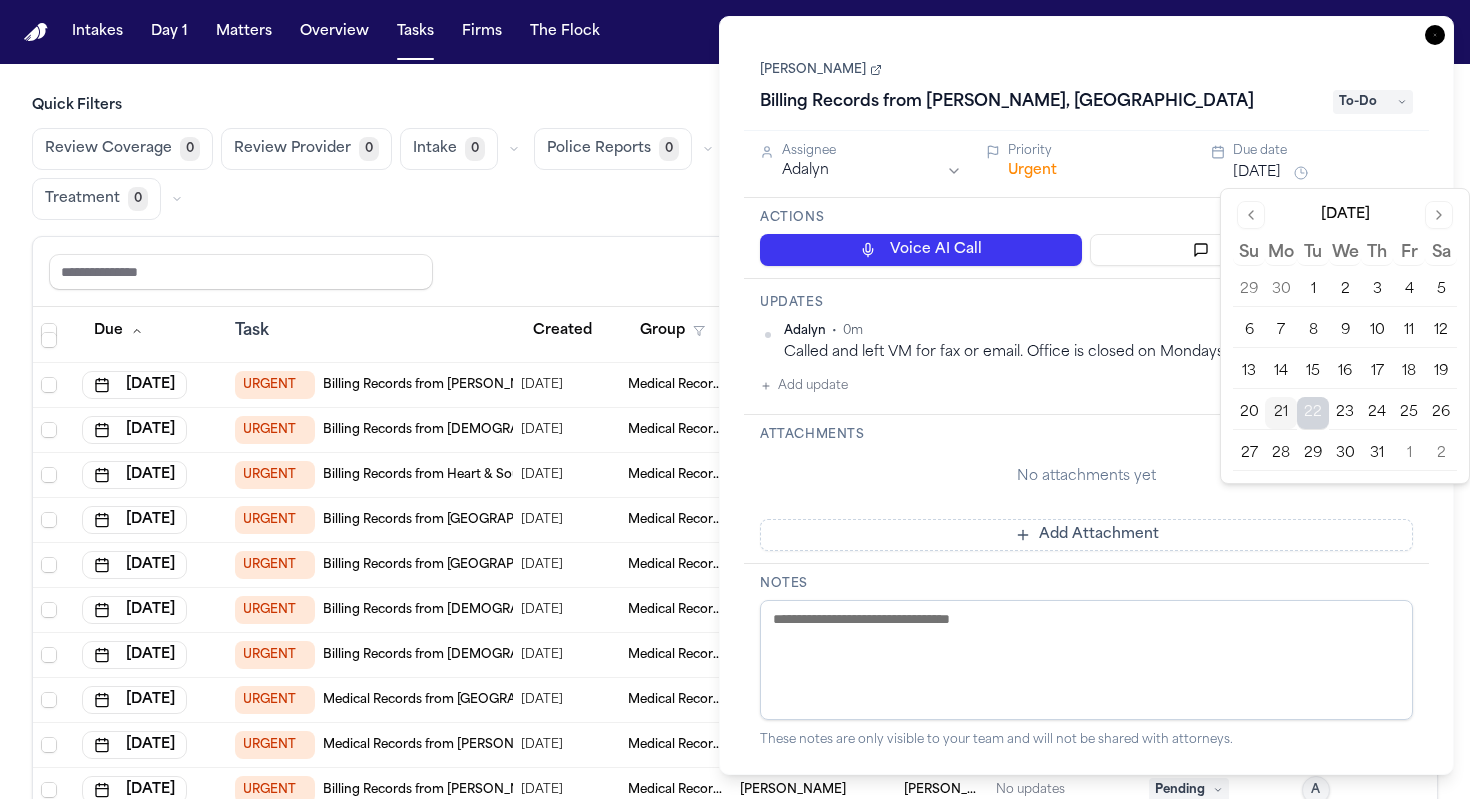 click on "Attachments" at bounding box center (1086, 435) 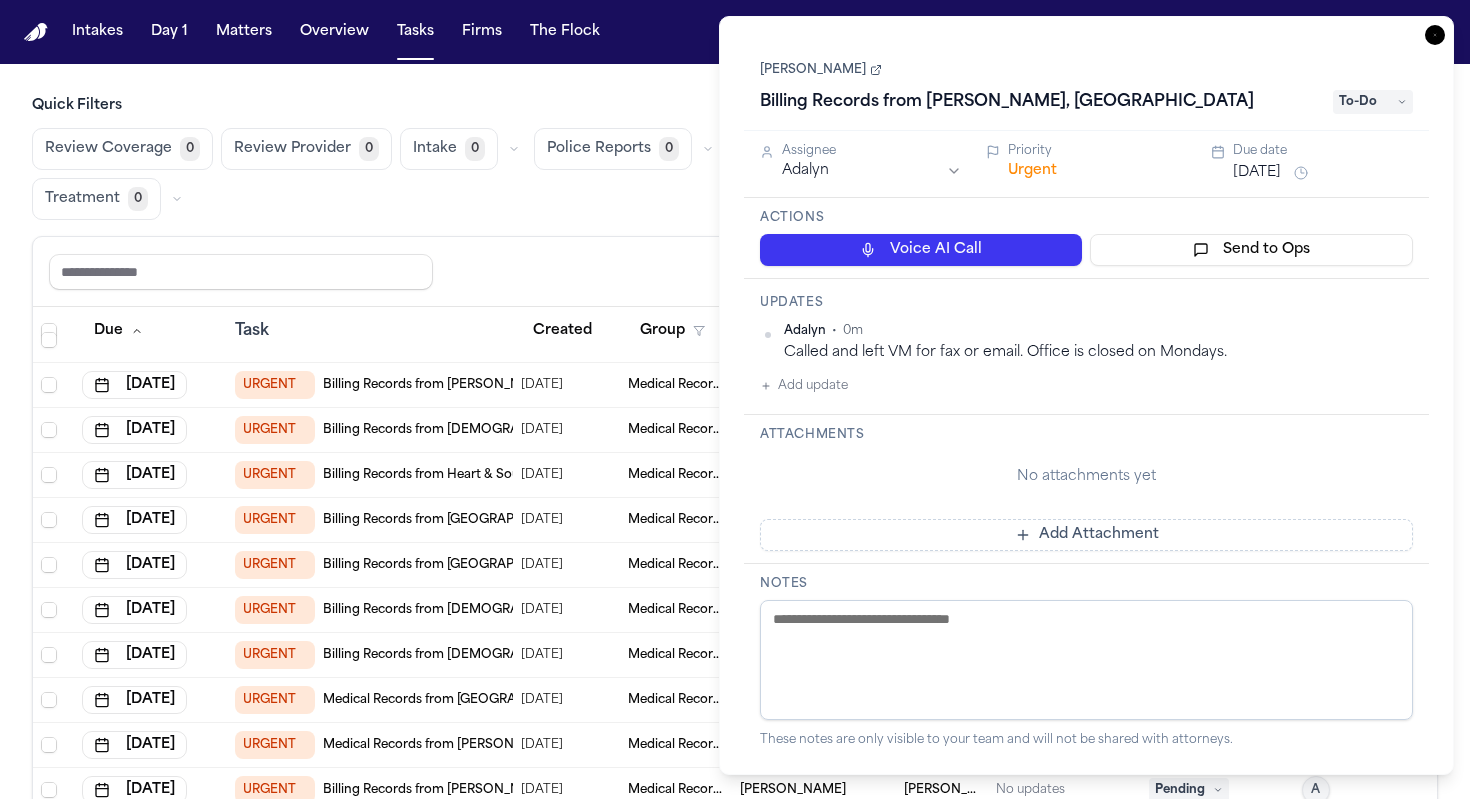 click 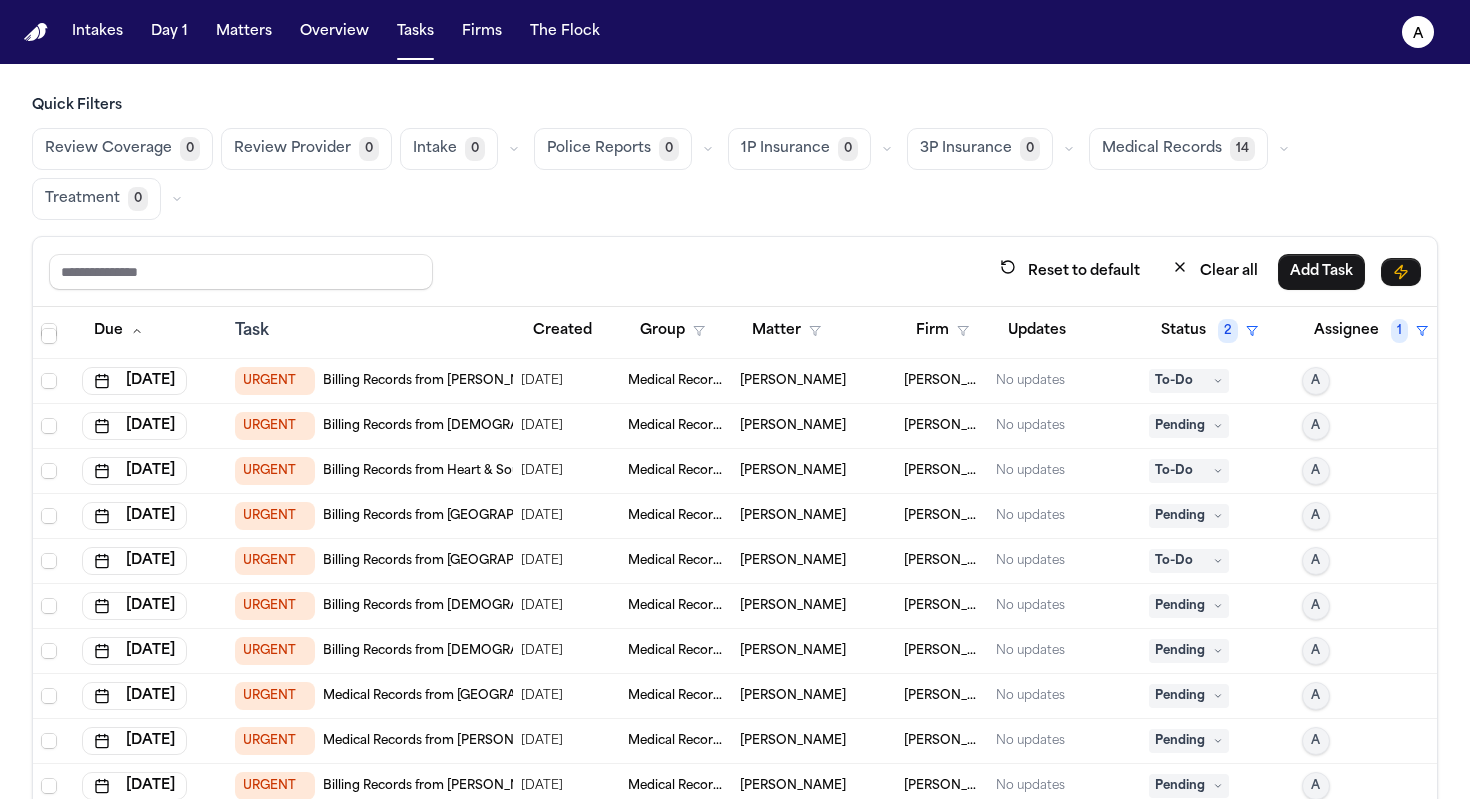 scroll, scrollTop: 36, scrollLeft: 0, axis: vertical 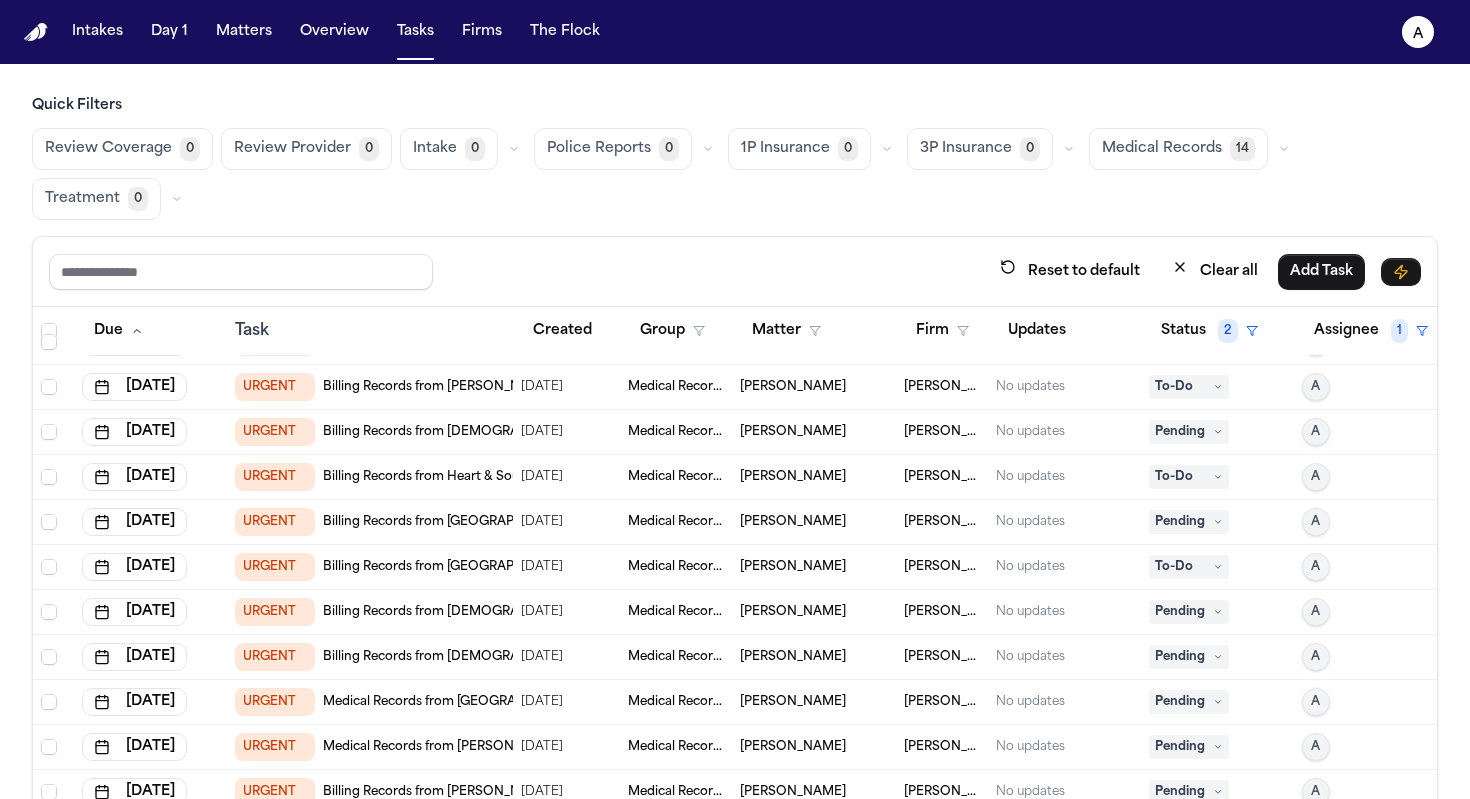 click on "Billing Records from [GEOGRAPHIC_DATA]" at bounding box center [452, 567] 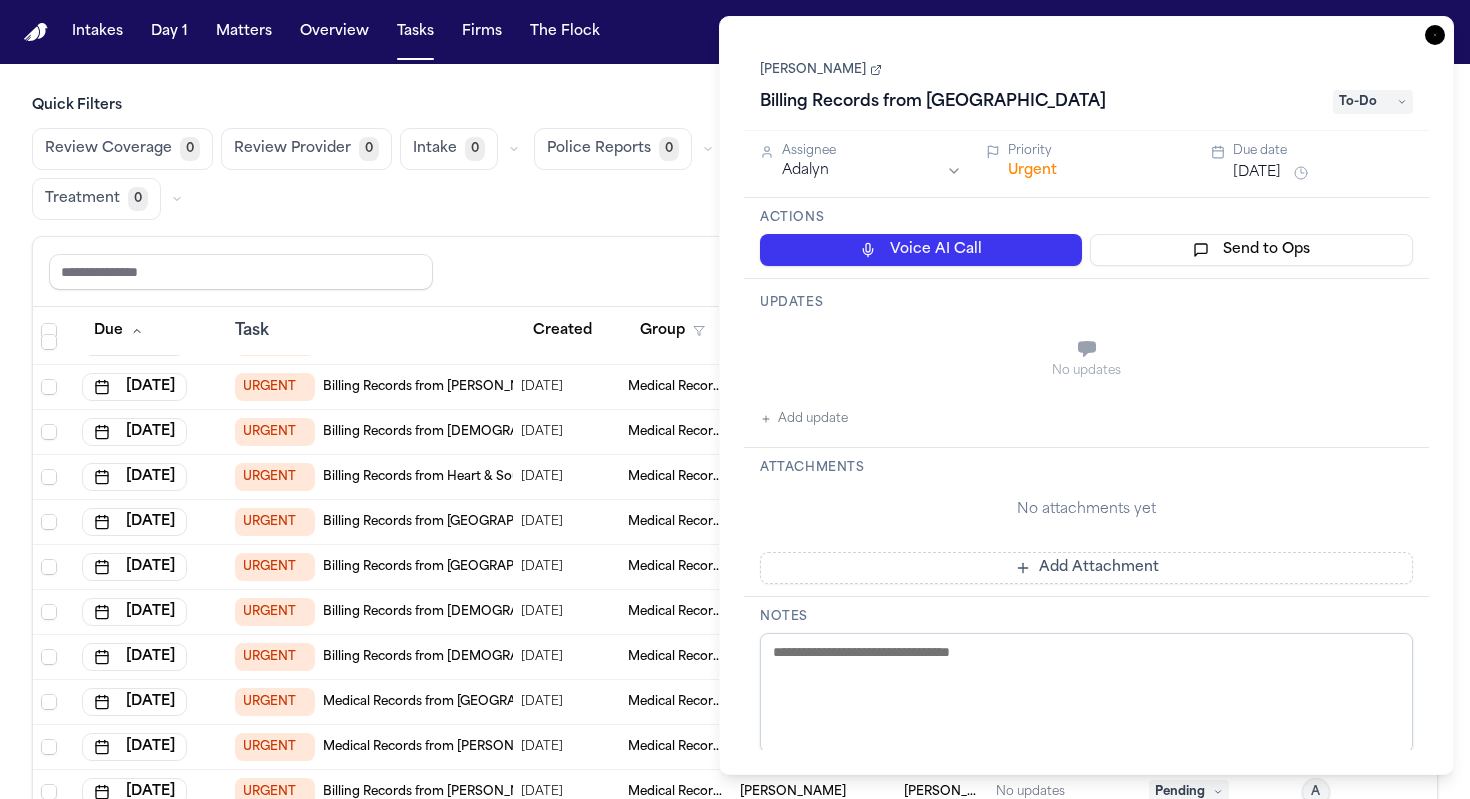 click on "[PERSON_NAME]" at bounding box center (821, 70) 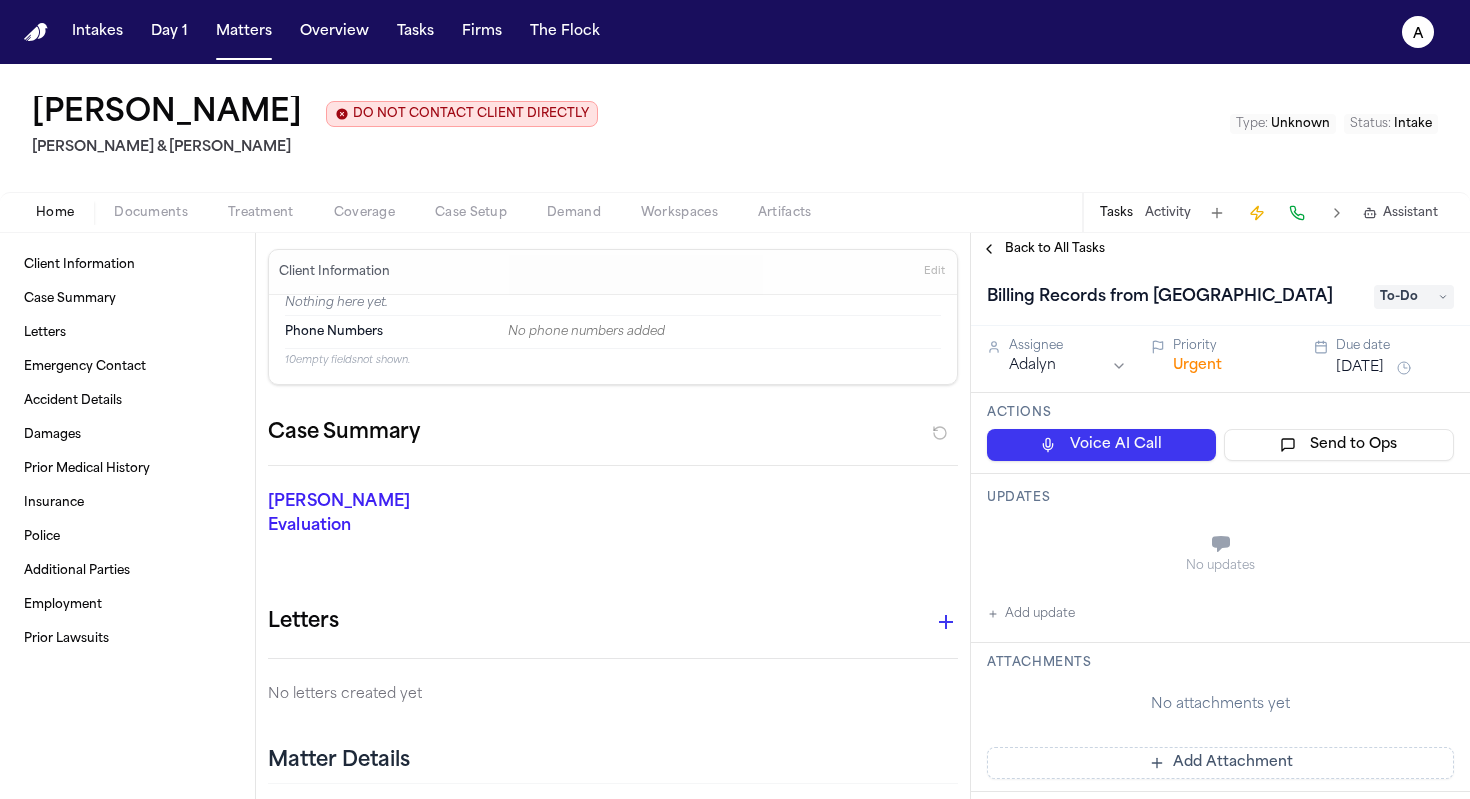 click on "Tasks" at bounding box center (1116, 213) 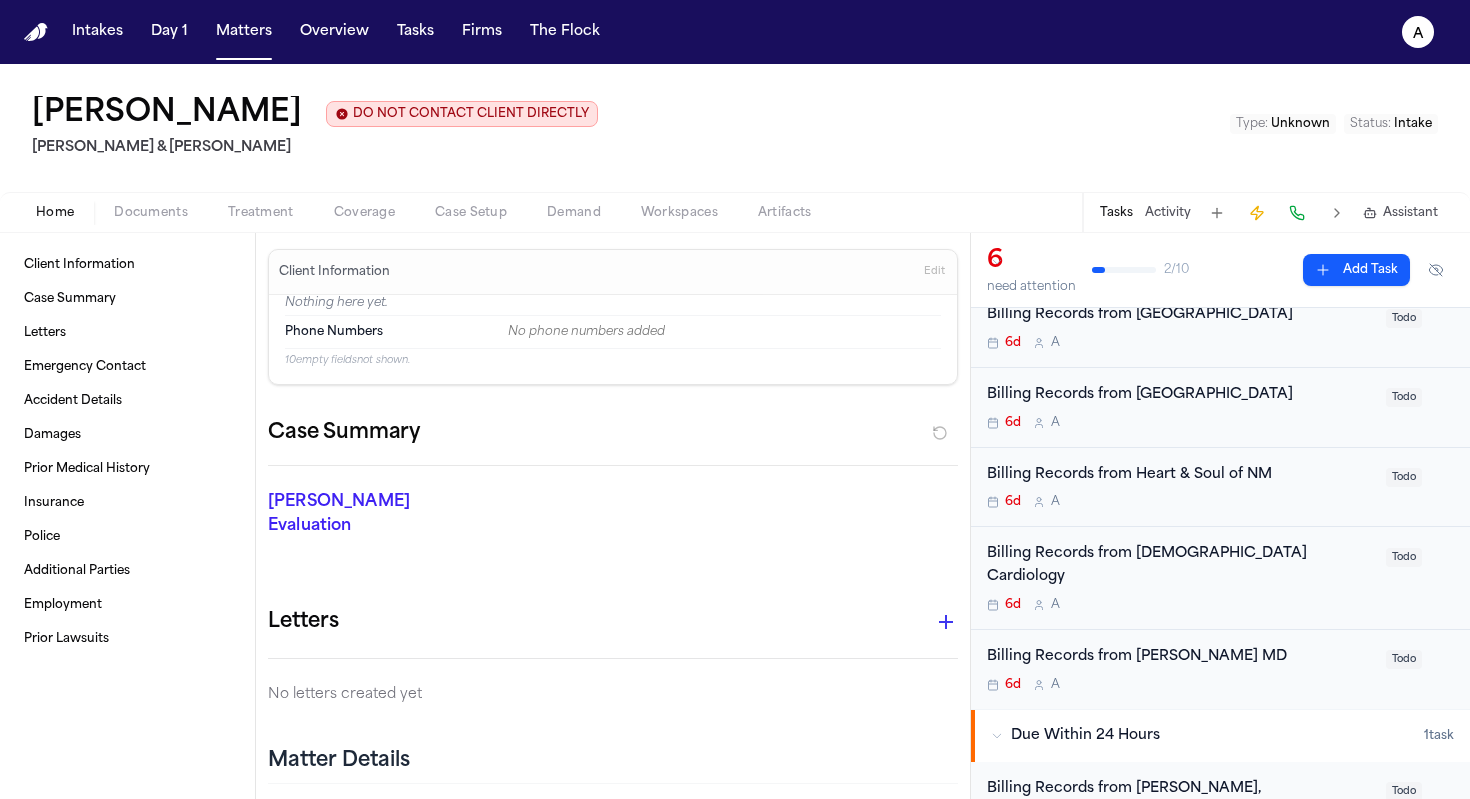 scroll, scrollTop: 0, scrollLeft: 0, axis: both 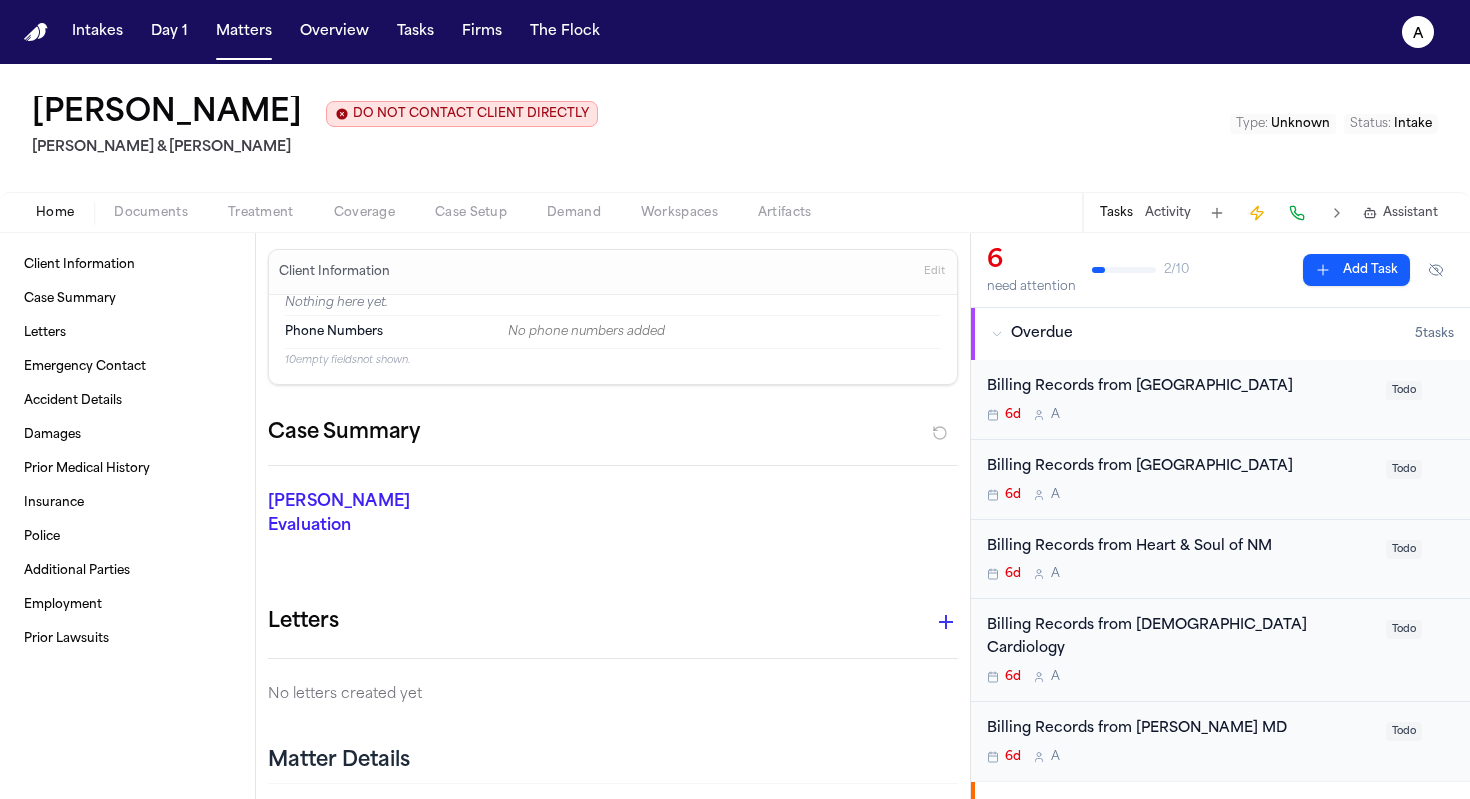 click on "Billing Records from Presbyterian Rust Medical Center 6d A" at bounding box center (1180, 399) 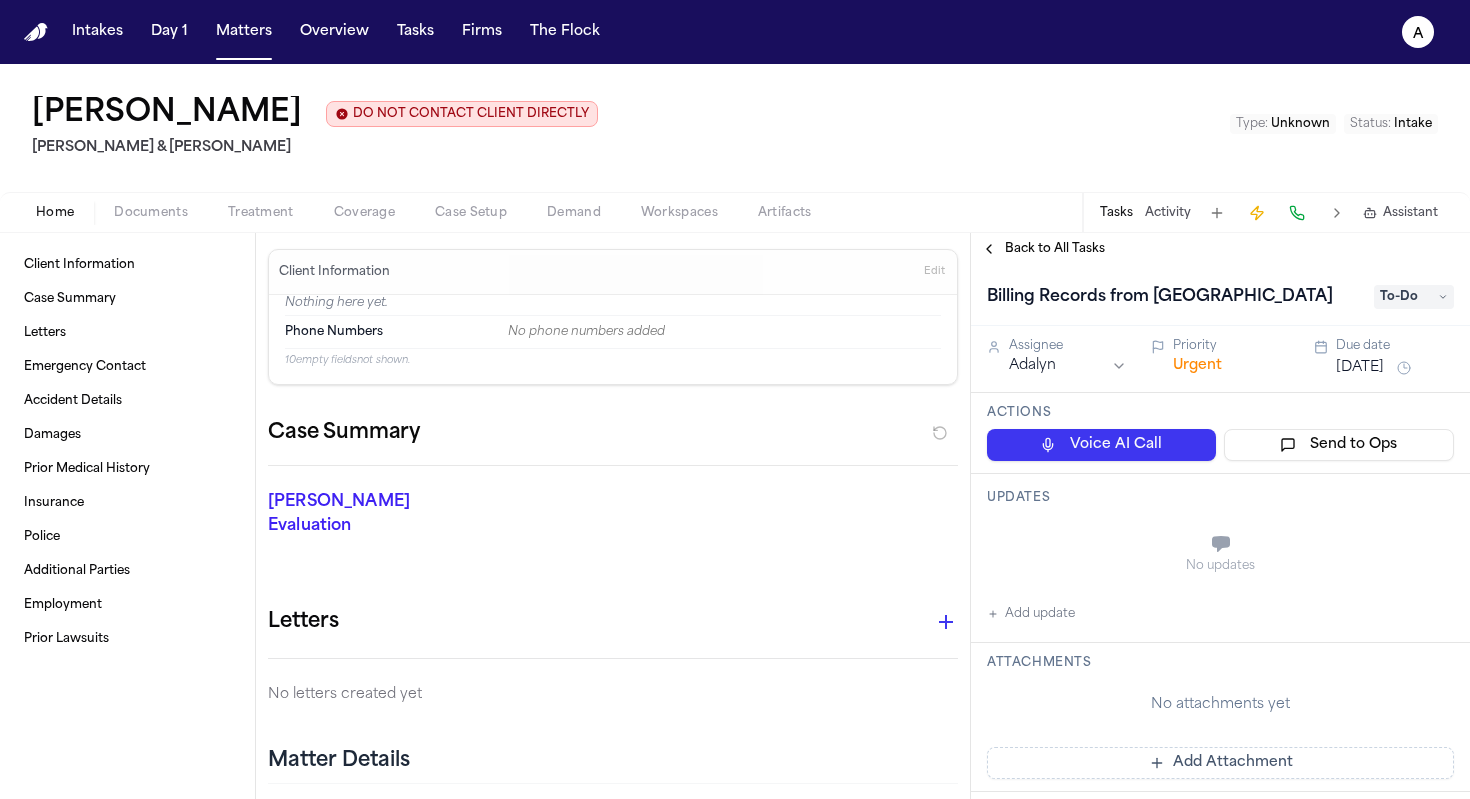 drag, startPoint x: 1156, startPoint y: 300, endPoint x: 1178, endPoint y: 328, distance: 35.608986 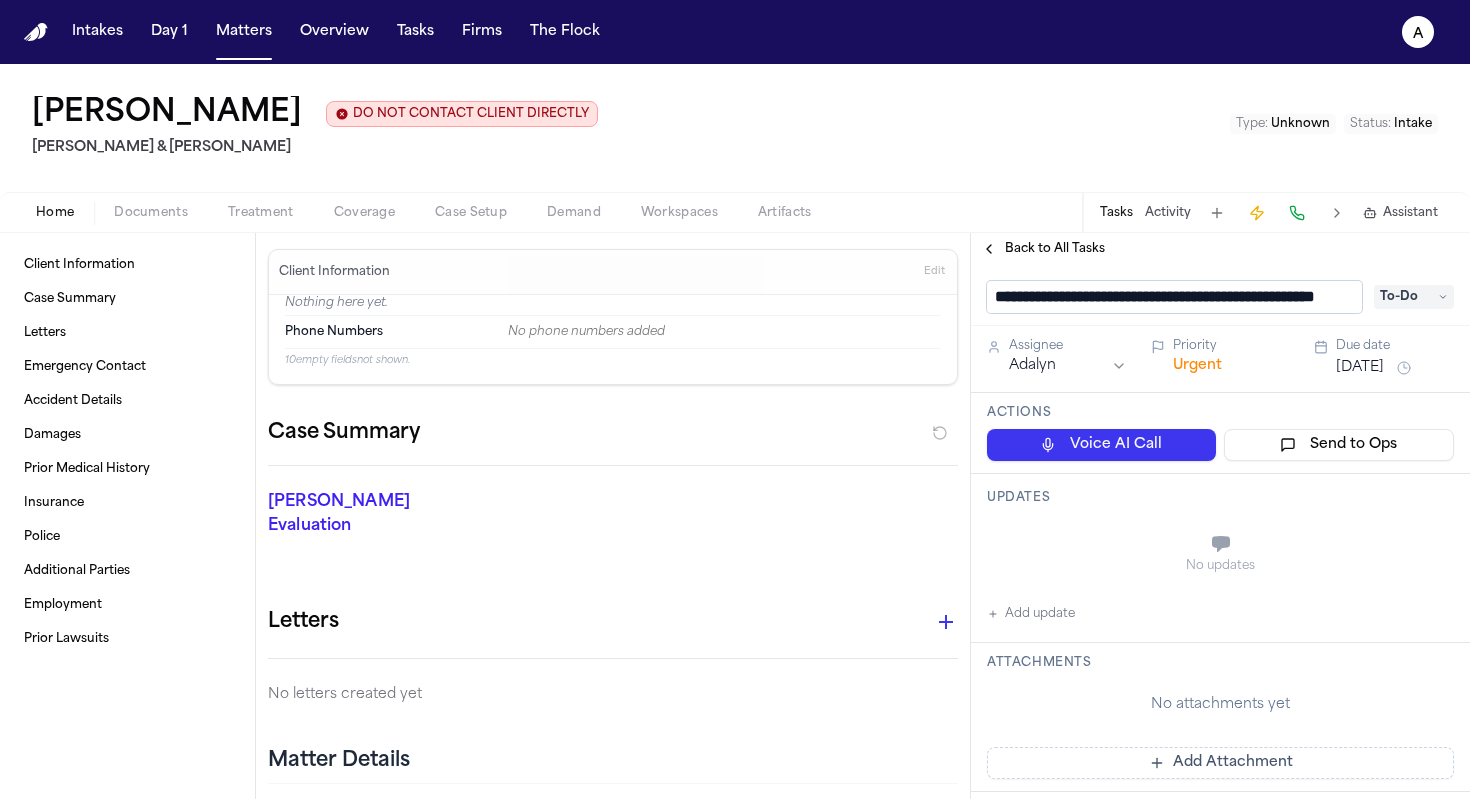 scroll, scrollTop: 1, scrollLeft: 78, axis: both 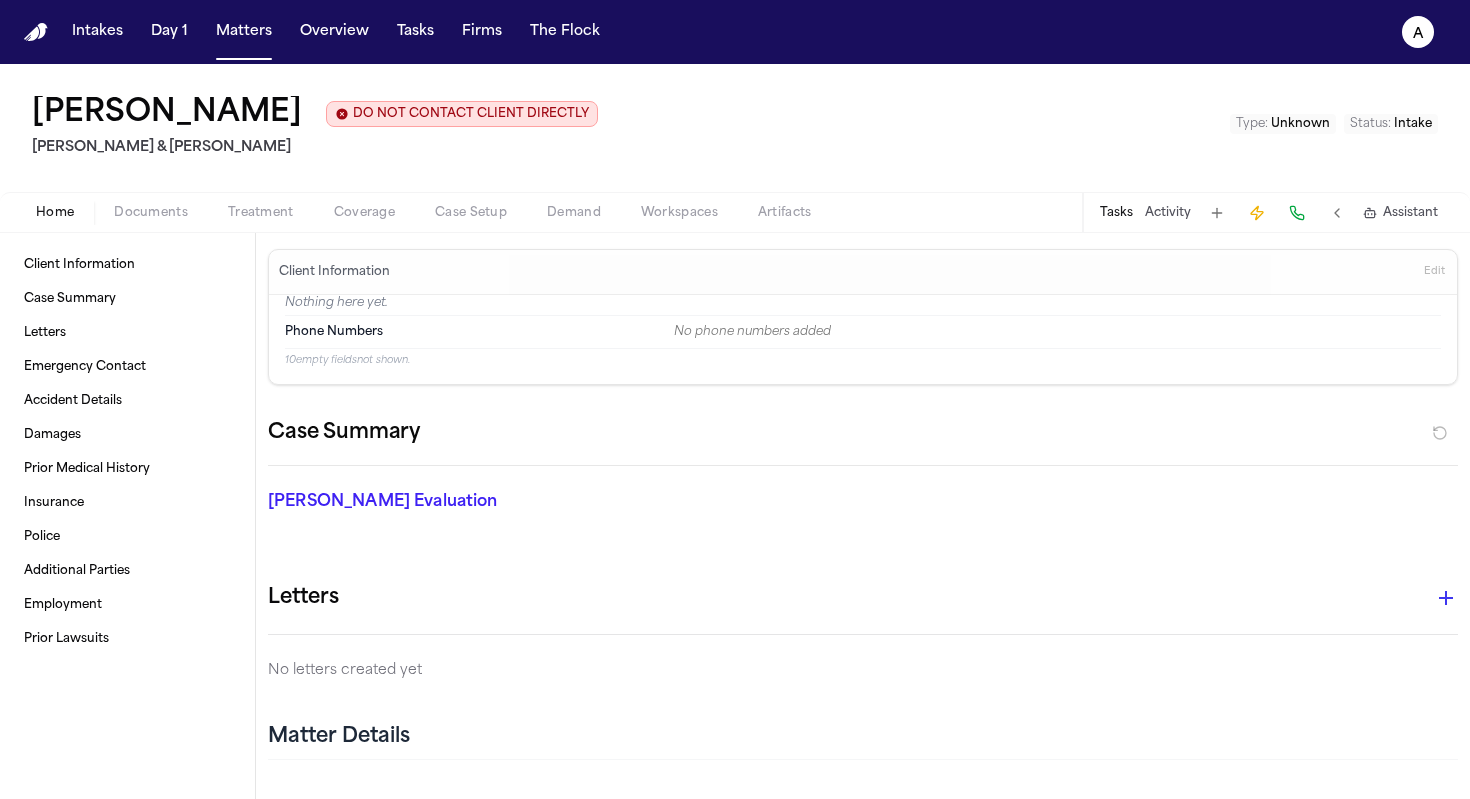 click on "Tasks" at bounding box center (1116, 213) 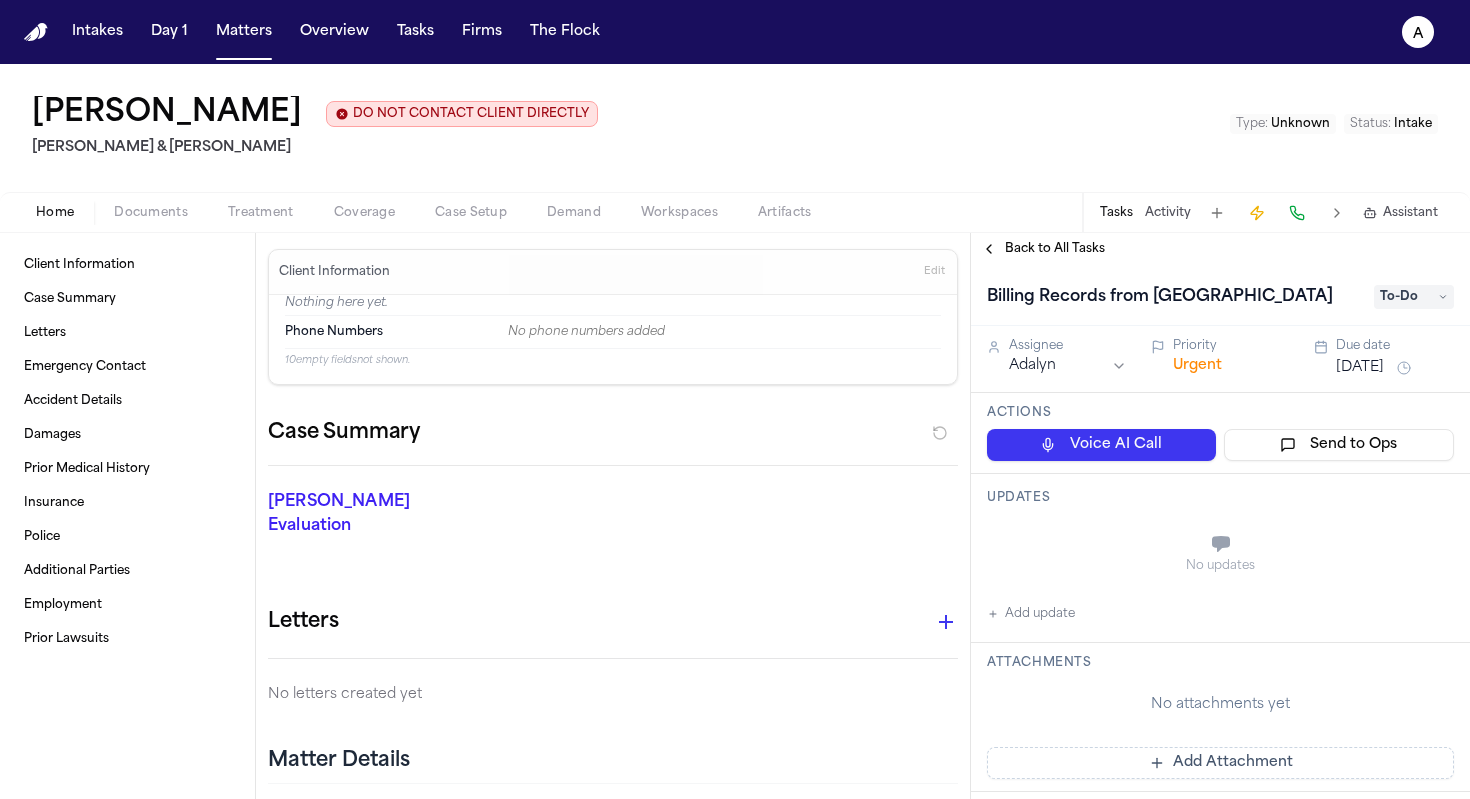 click on "Add update" at bounding box center [1031, 614] 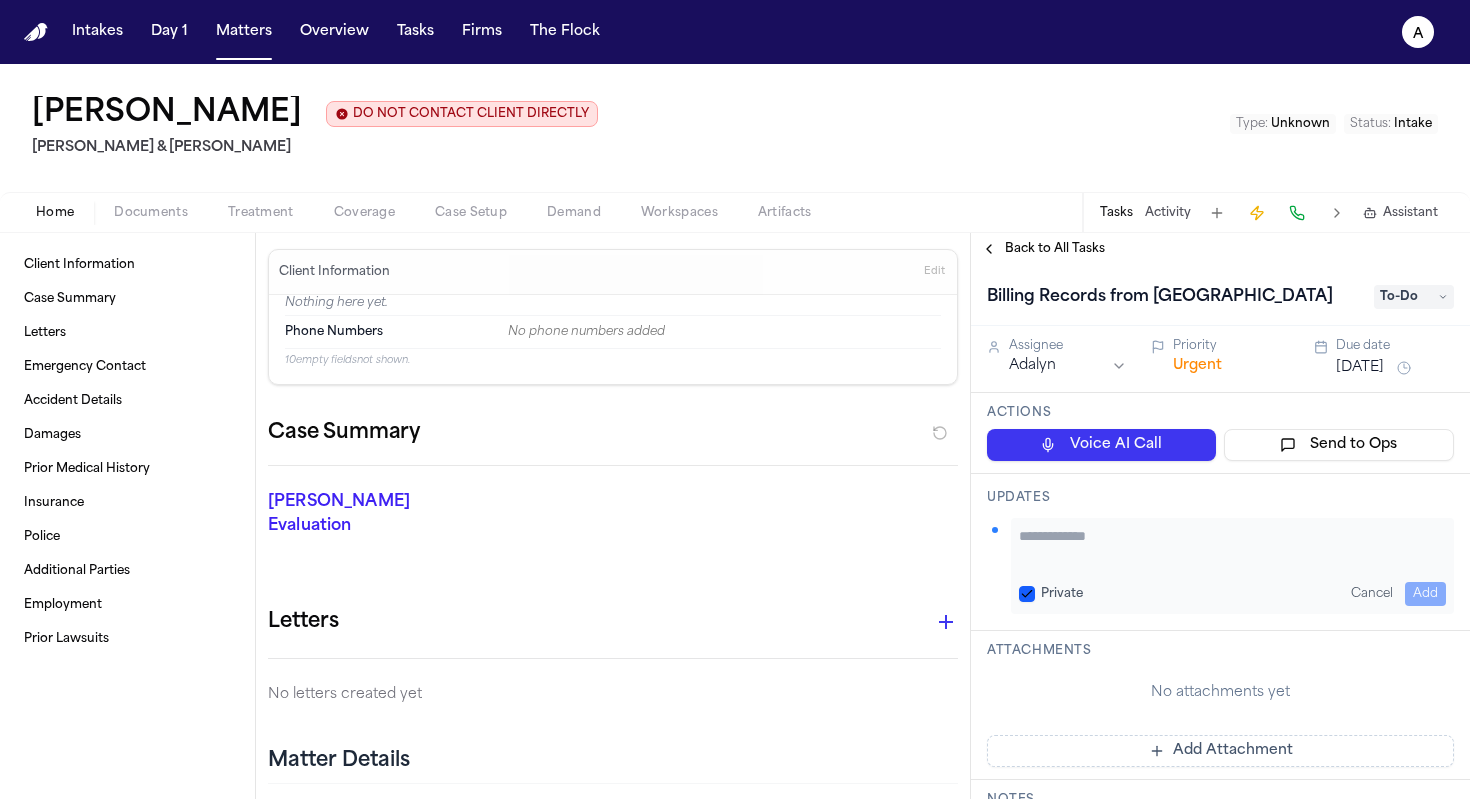 click on "Private" at bounding box center (1027, 594) 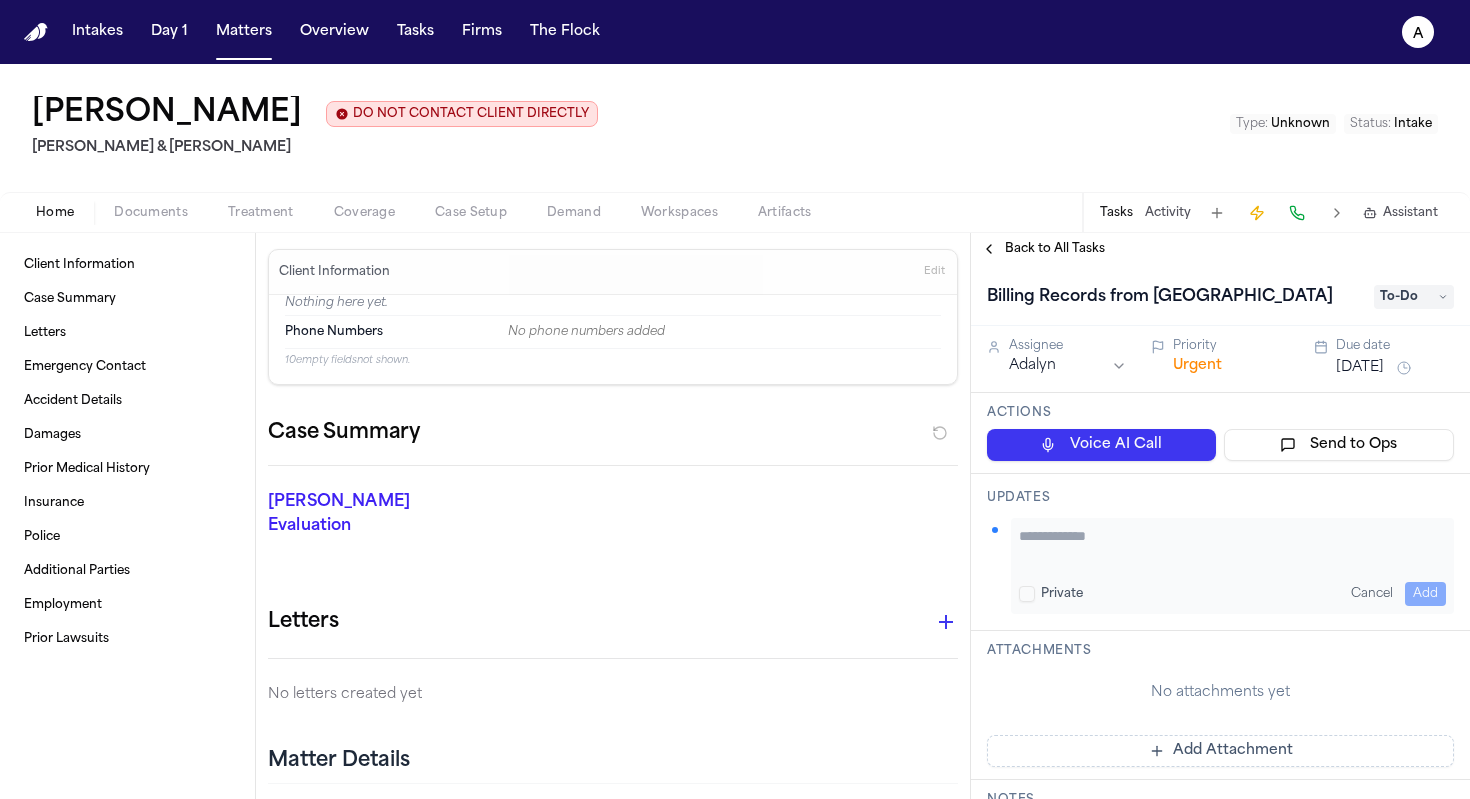 click at bounding box center (1232, 546) 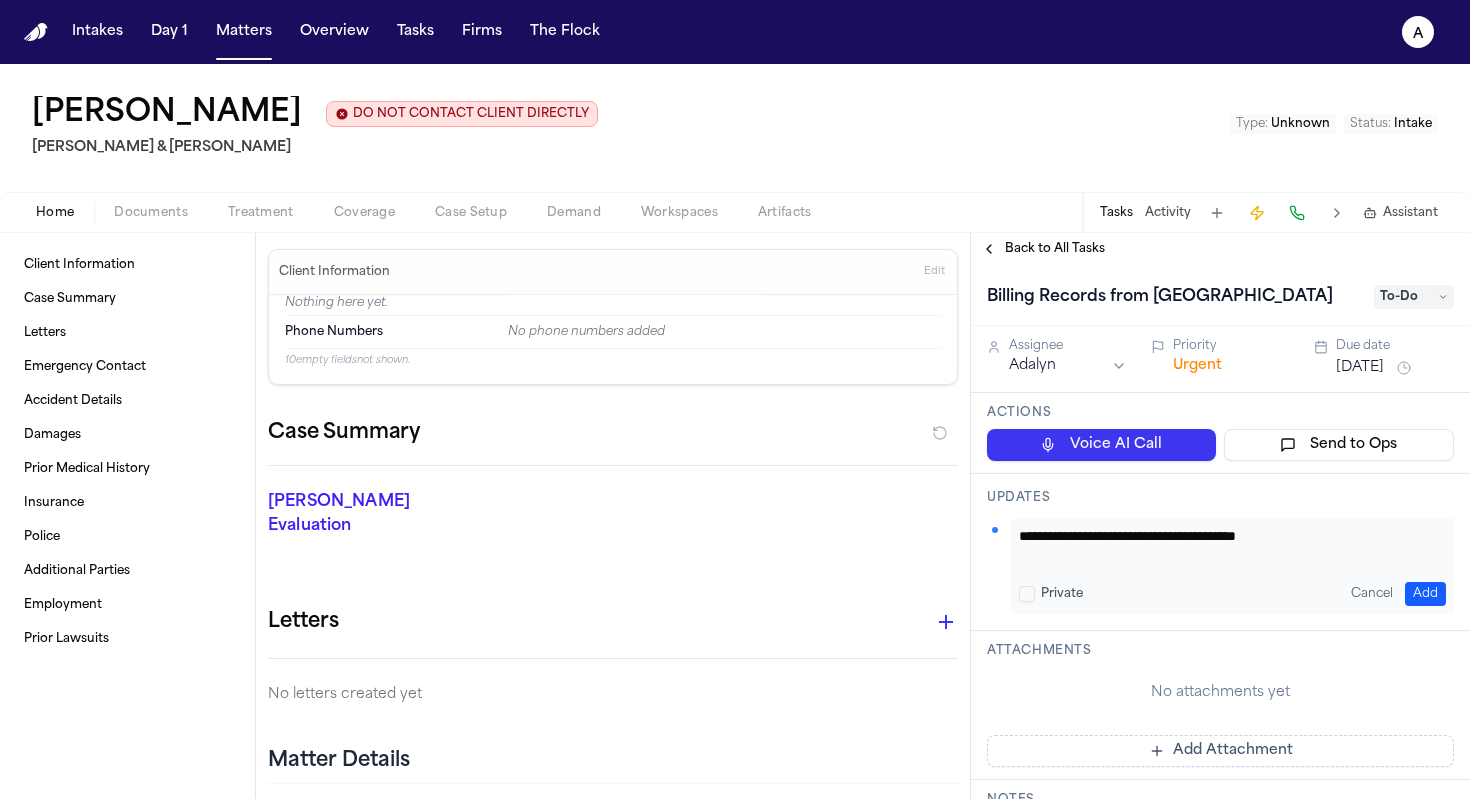 click on "**********" at bounding box center [1232, 566] 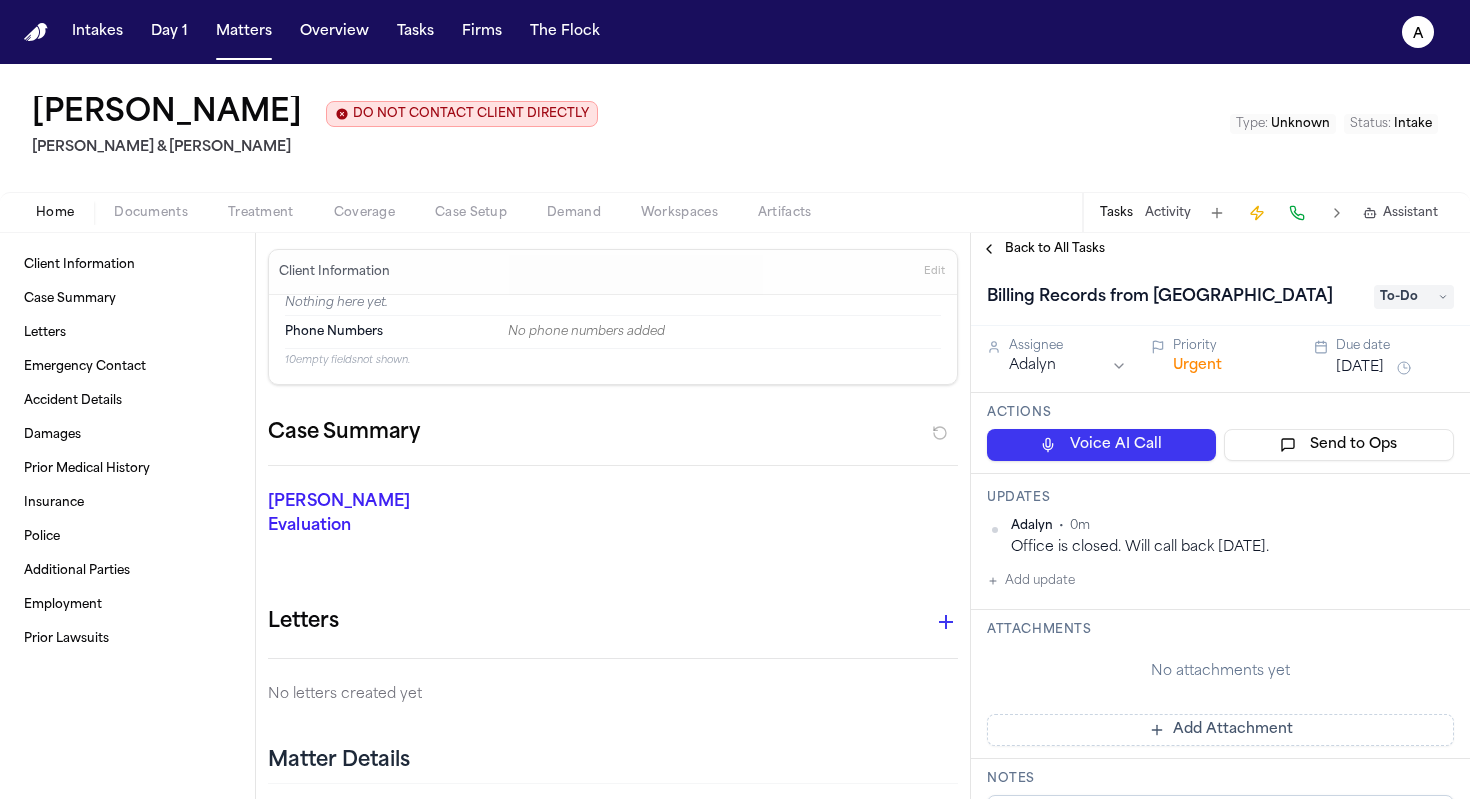 click on "Back to All Tasks" at bounding box center (1055, 249) 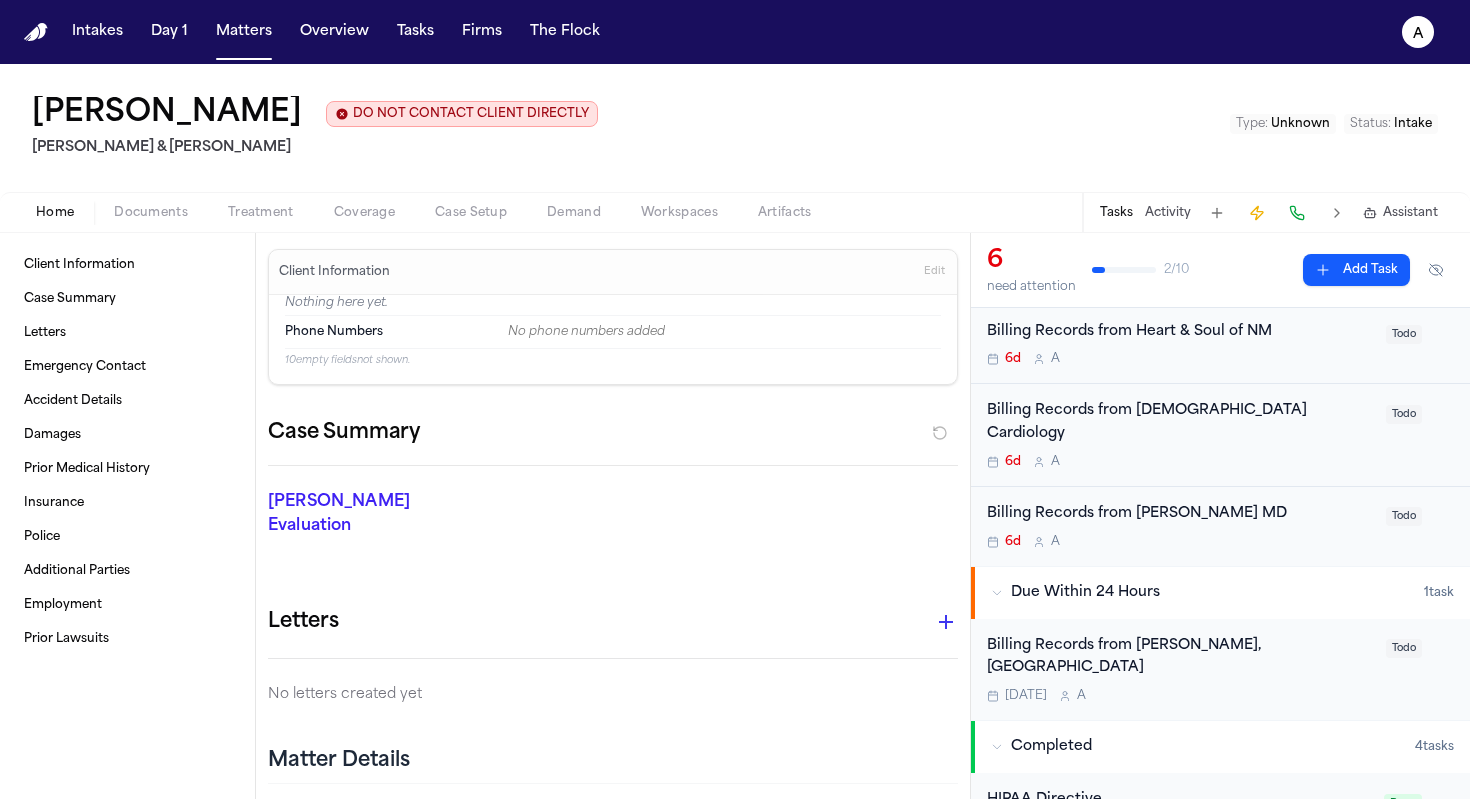 scroll, scrollTop: 217, scrollLeft: 0, axis: vertical 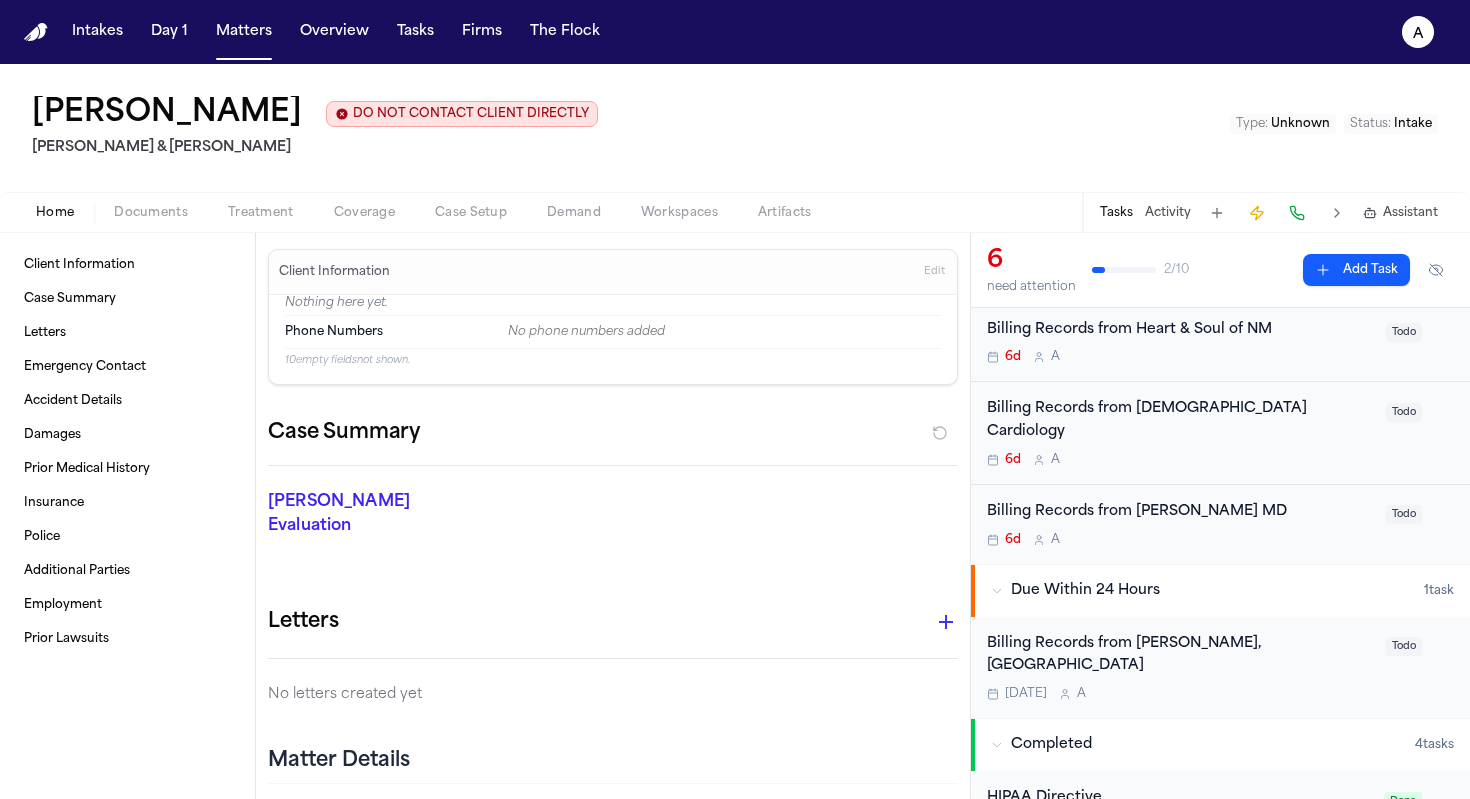 click on "Tomorrow A" at bounding box center [1180, 694] 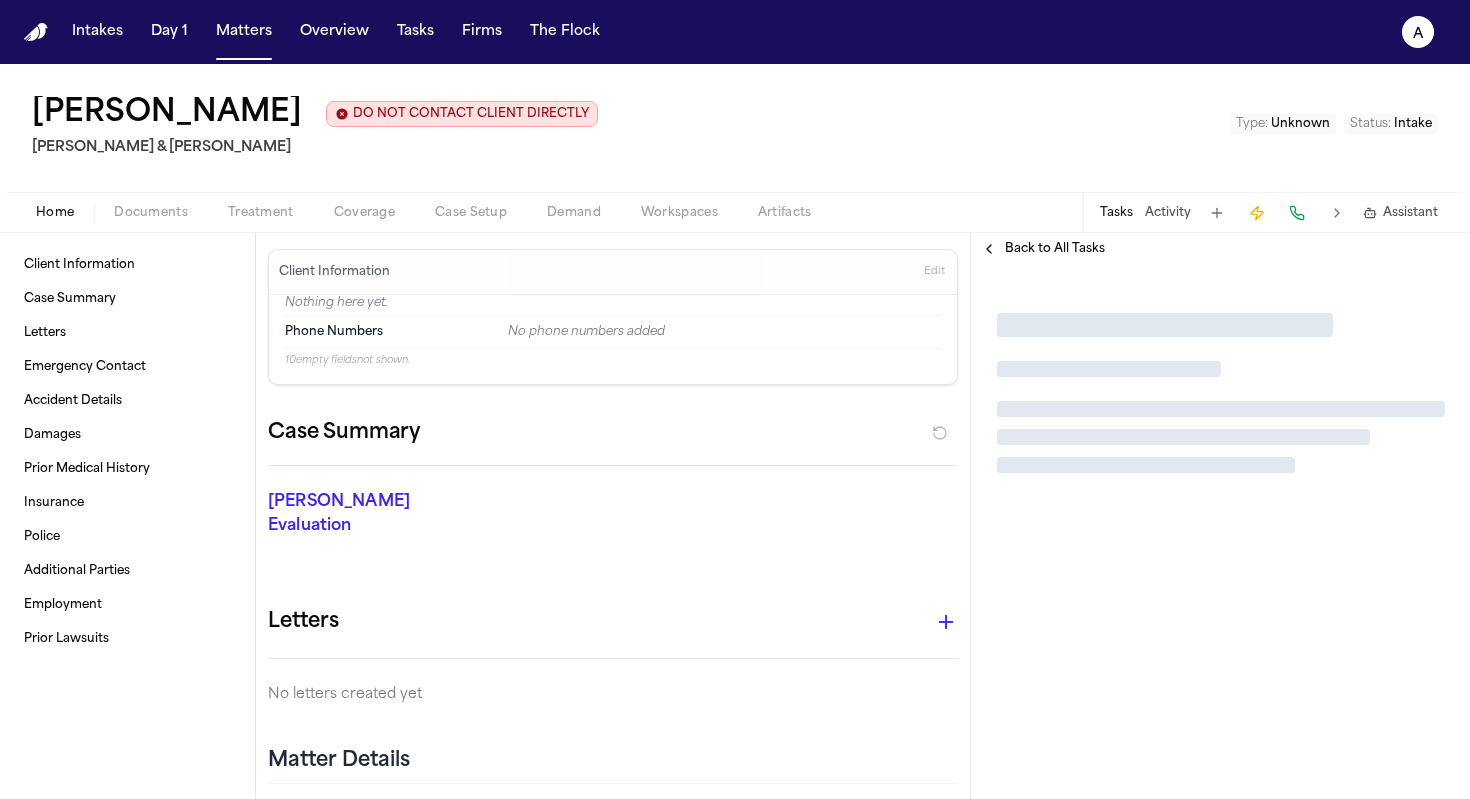 scroll, scrollTop: 0, scrollLeft: 0, axis: both 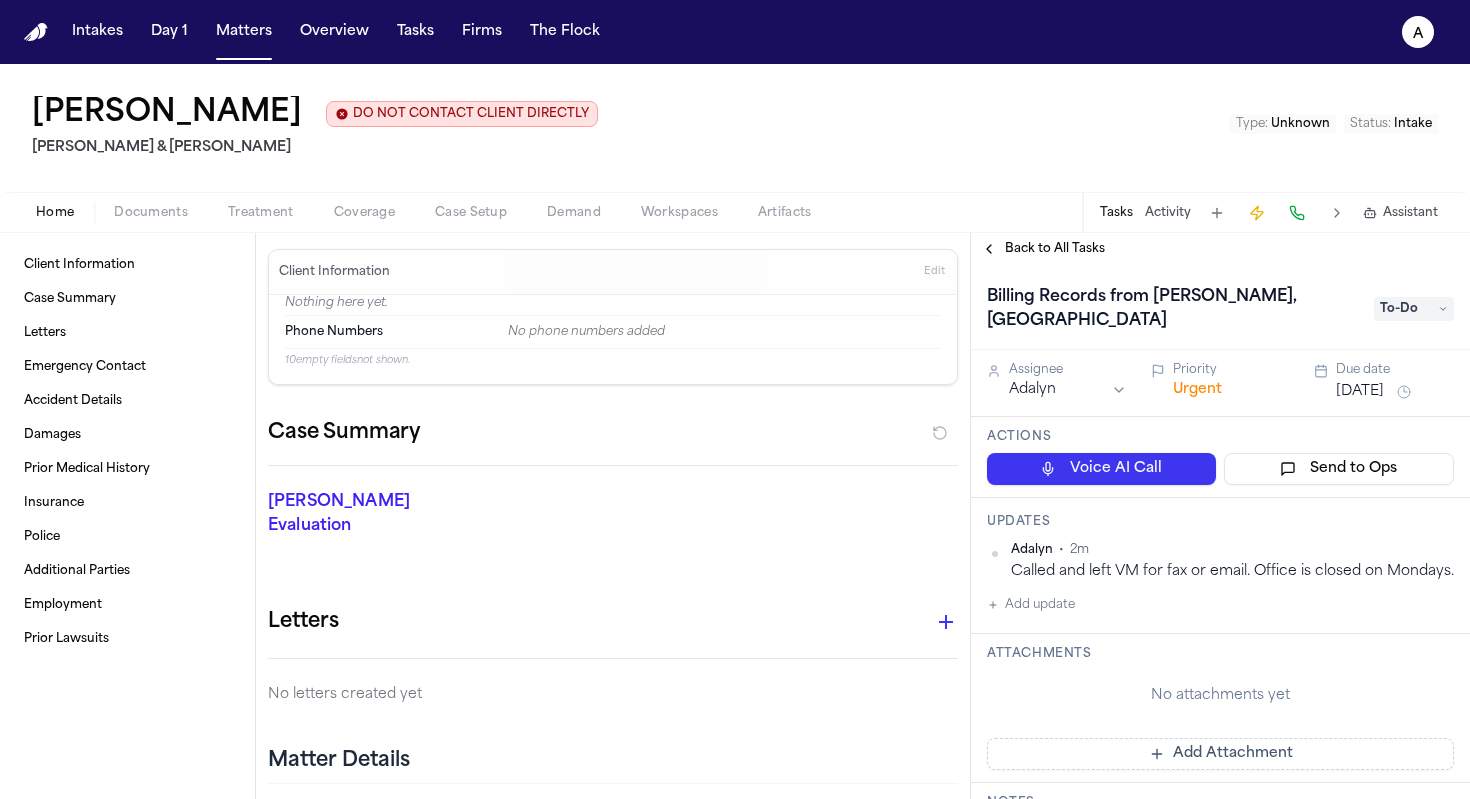click on "Jul 22, 2025" at bounding box center (1360, 392) 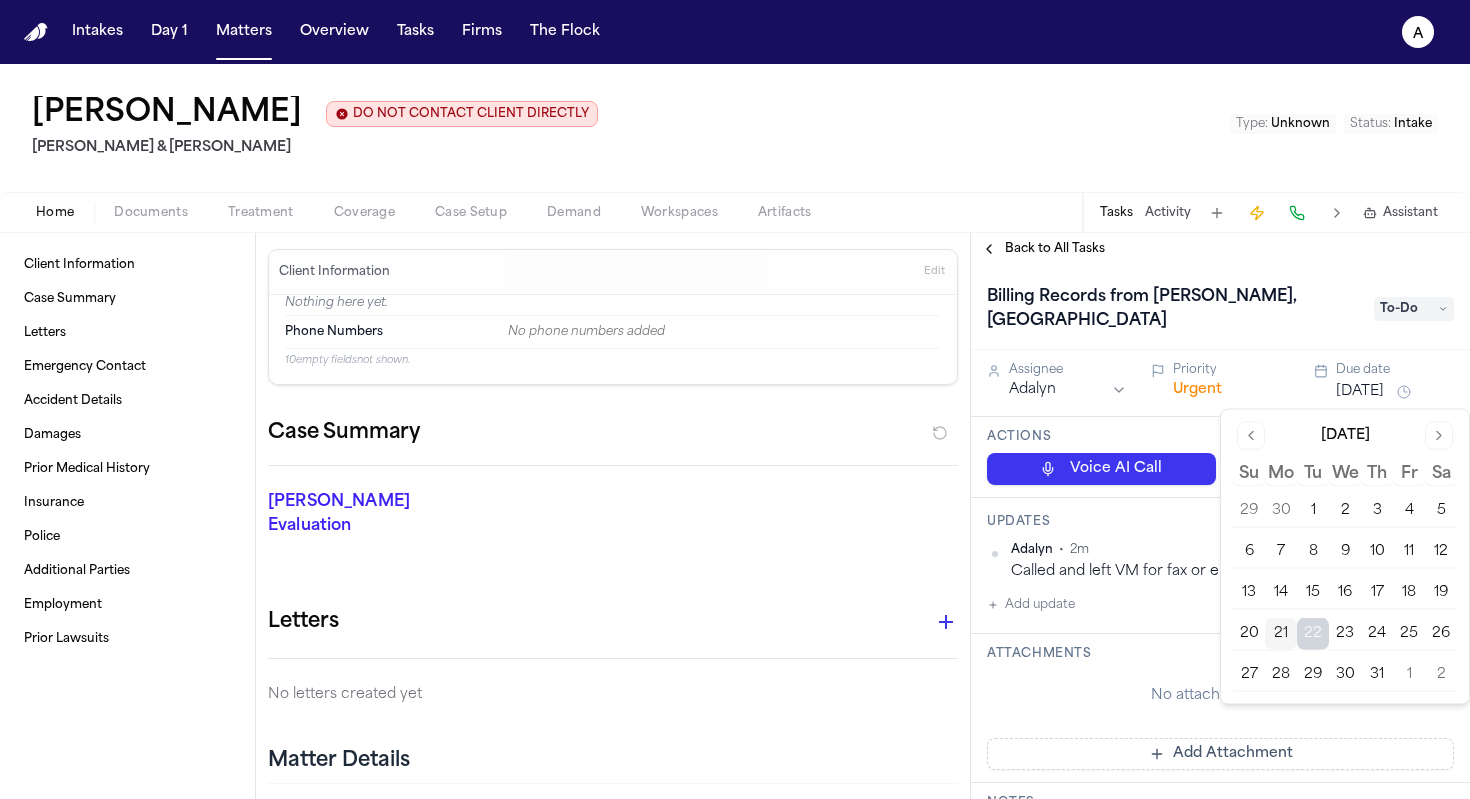 click on "15" at bounding box center (1313, 593) 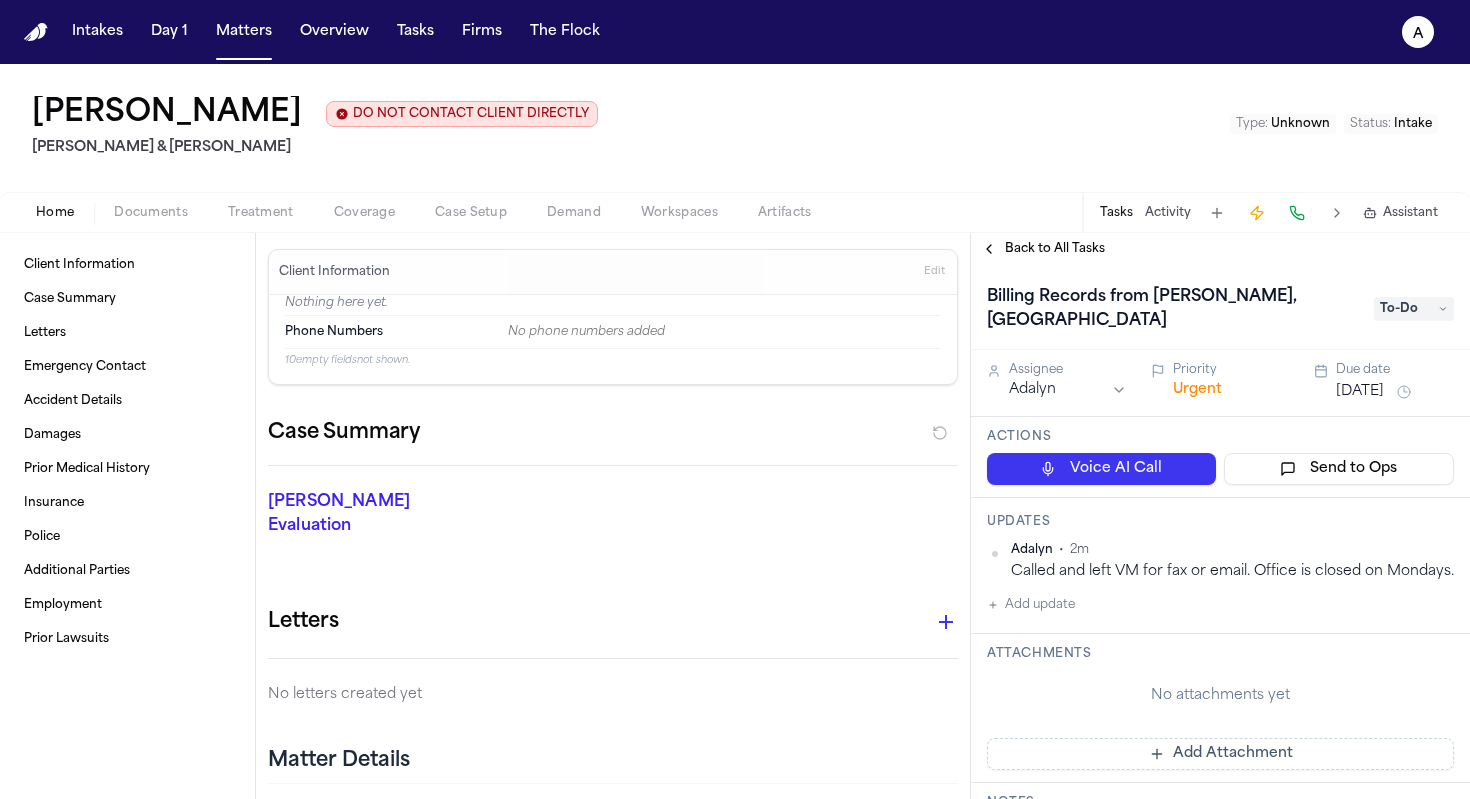 click on "Updates" at bounding box center (1220, 522) 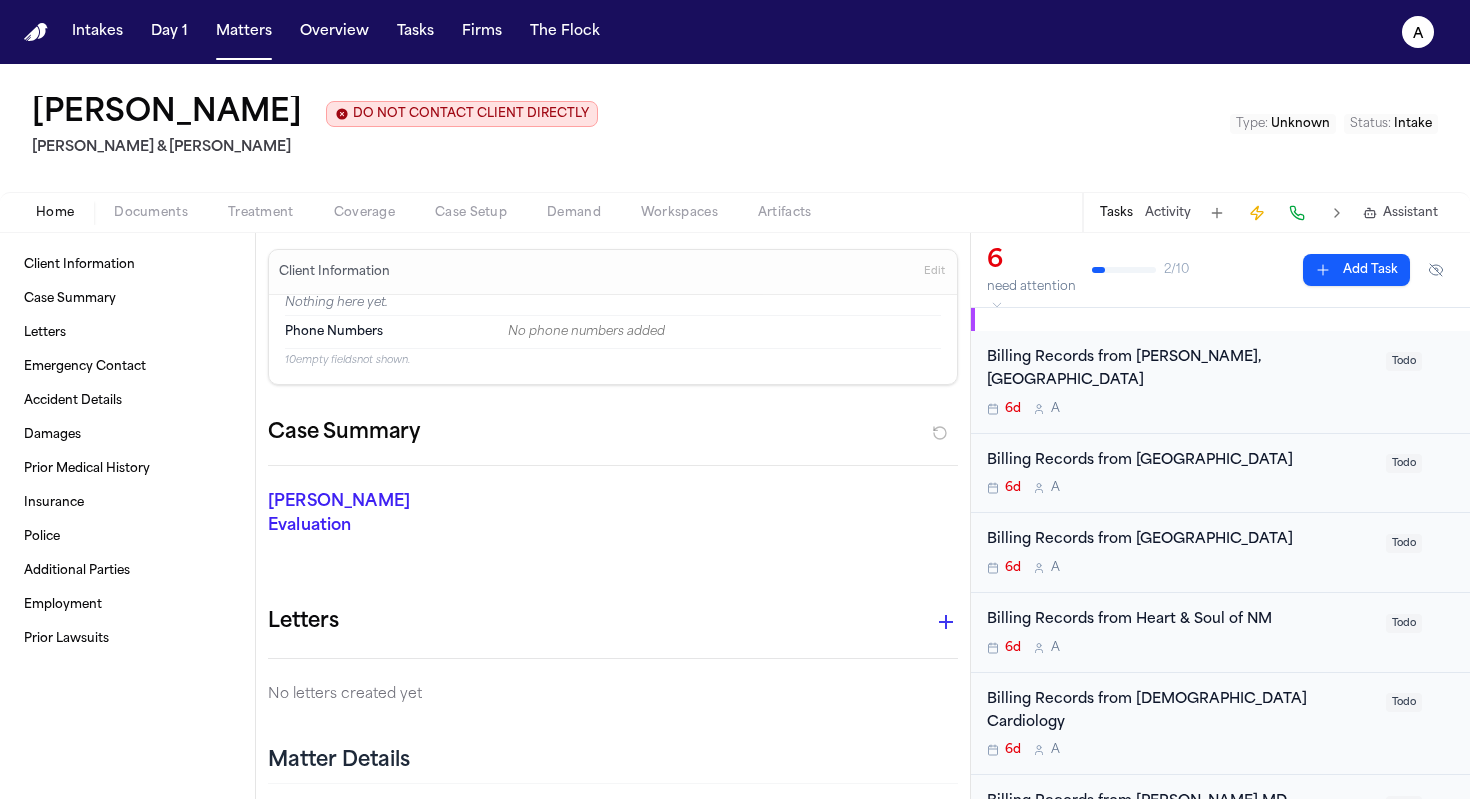 scroll, scrollTop: 40, scrollLeft: 0, axis: vertical 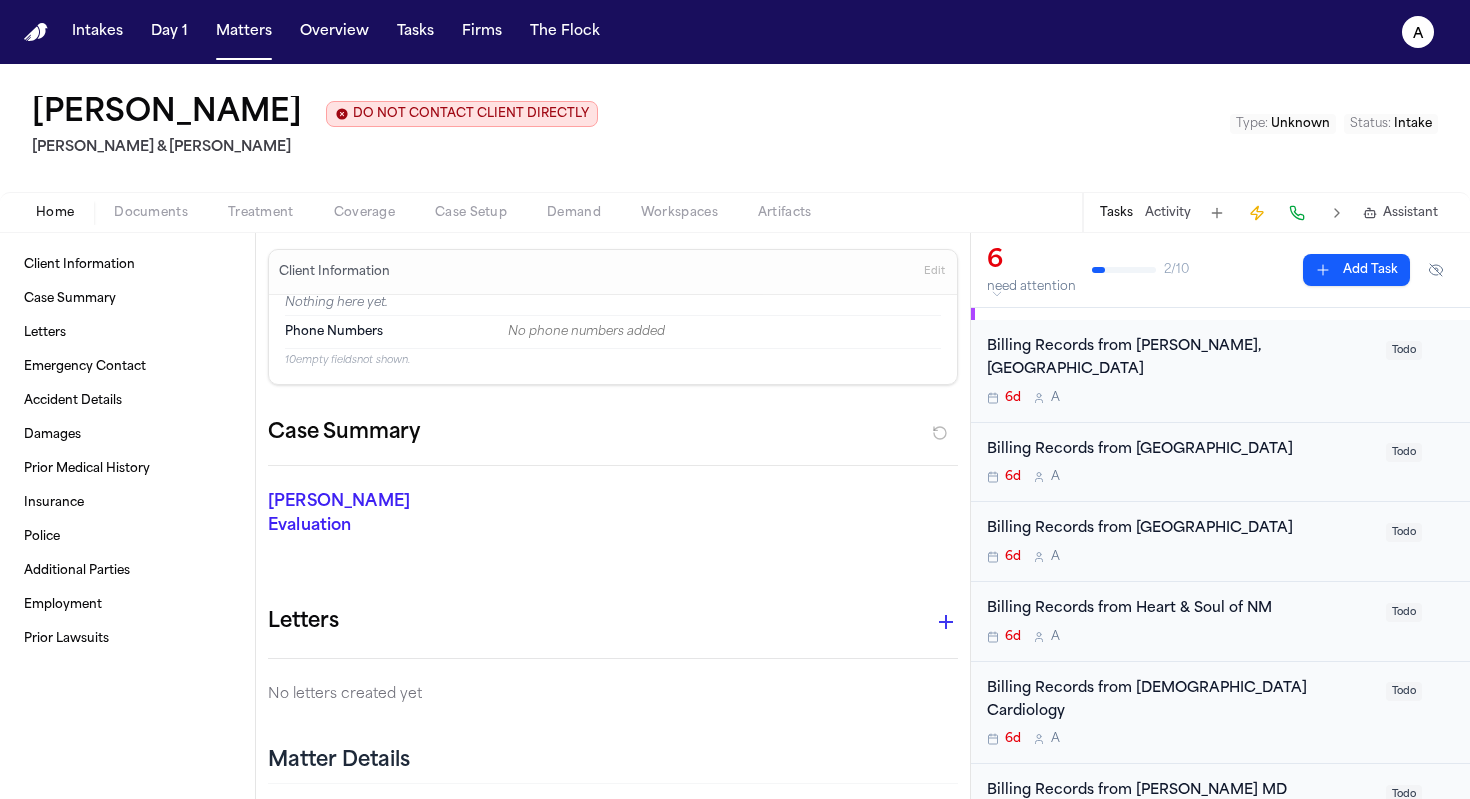 click on "6d A" at bounding box center [1180, 557] 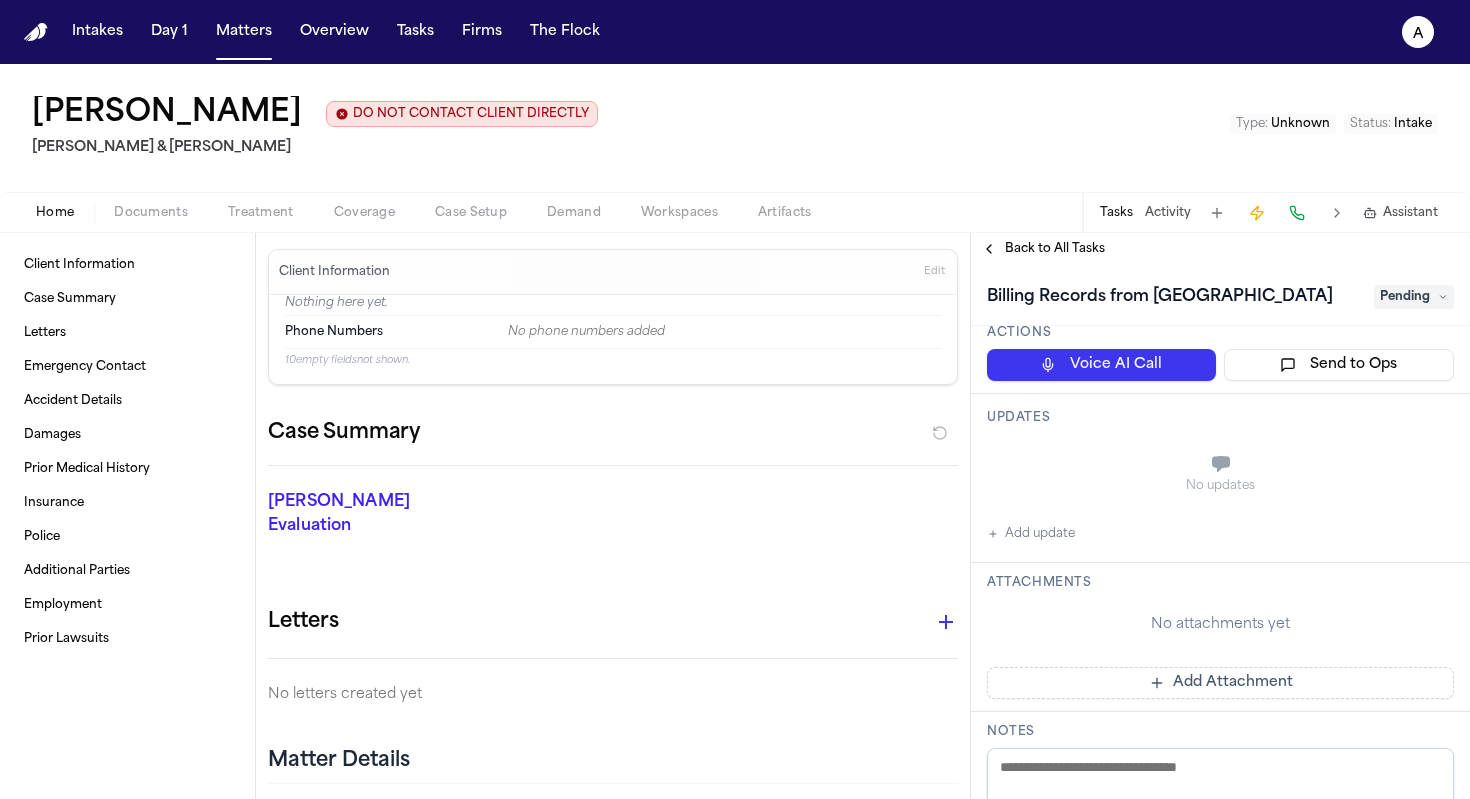 scroll, scrollTop: 0, scrollLeft: 0, axis: both 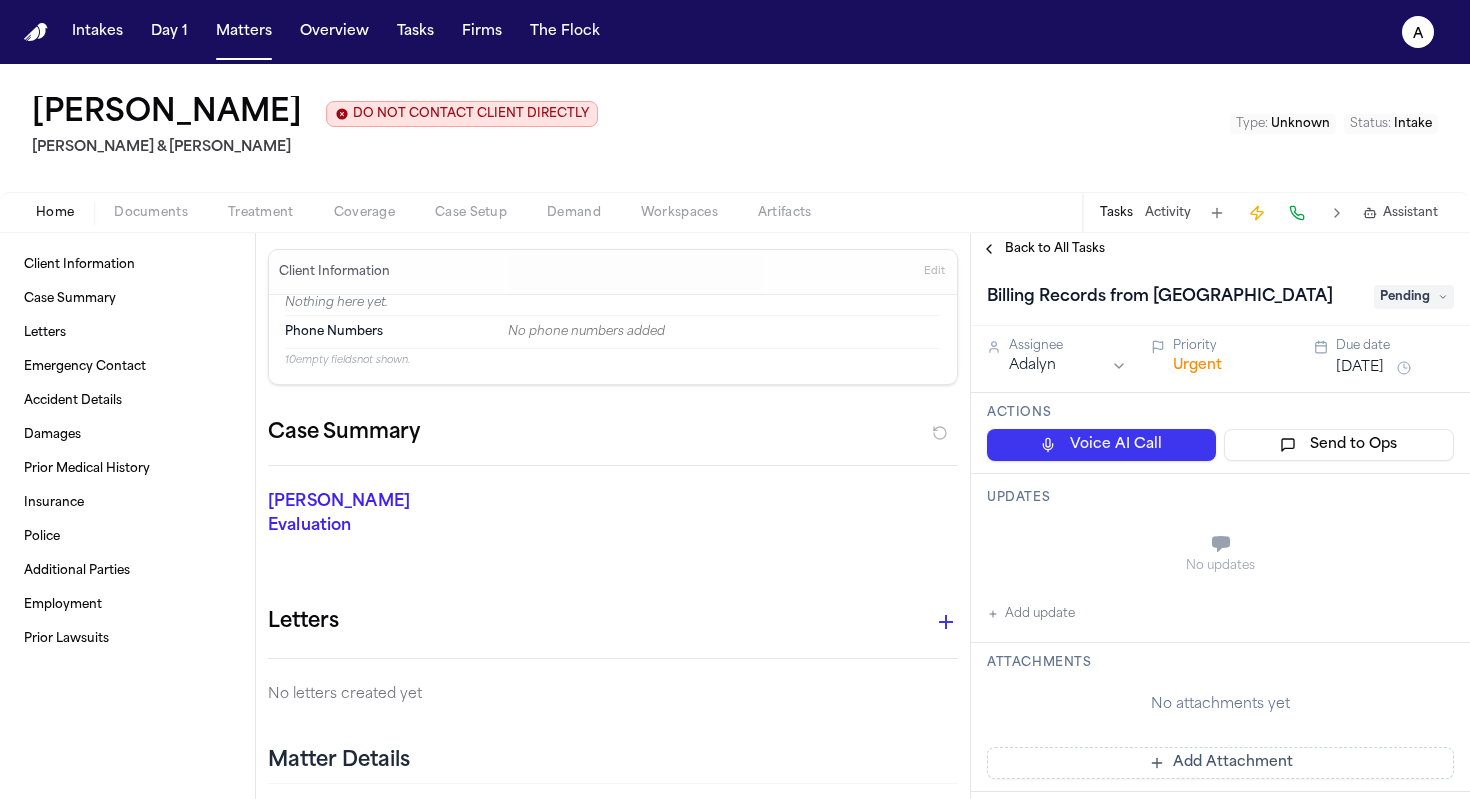drag, startPoint x: 1152, startPoint y: 301, endPoint x: 1335, endPoint y: 295, distance: 183.09833 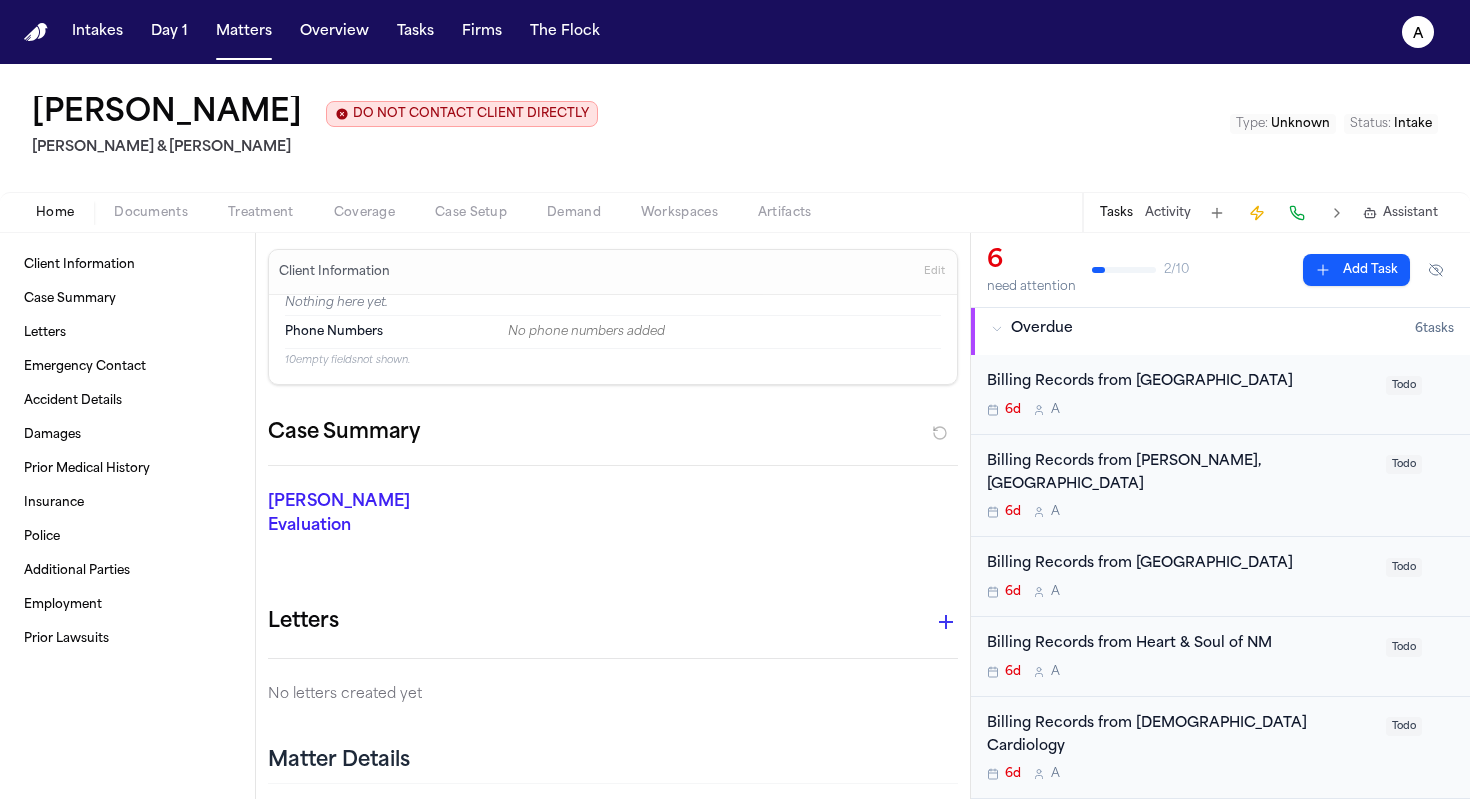 scroll, scrollTop: 0, scrollLeft: 0, axis: both 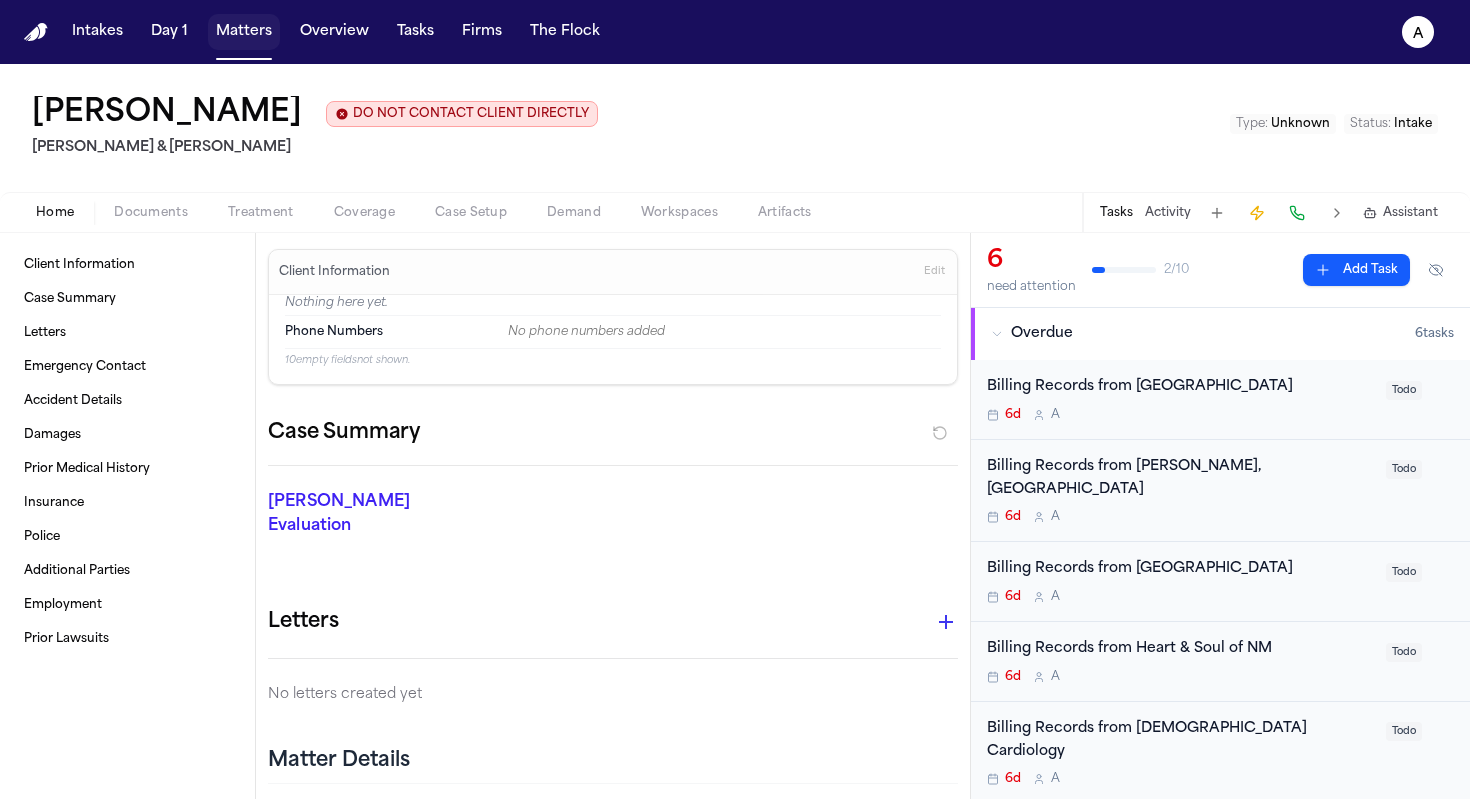 click on "Matters" at bounding box center (244, 32) 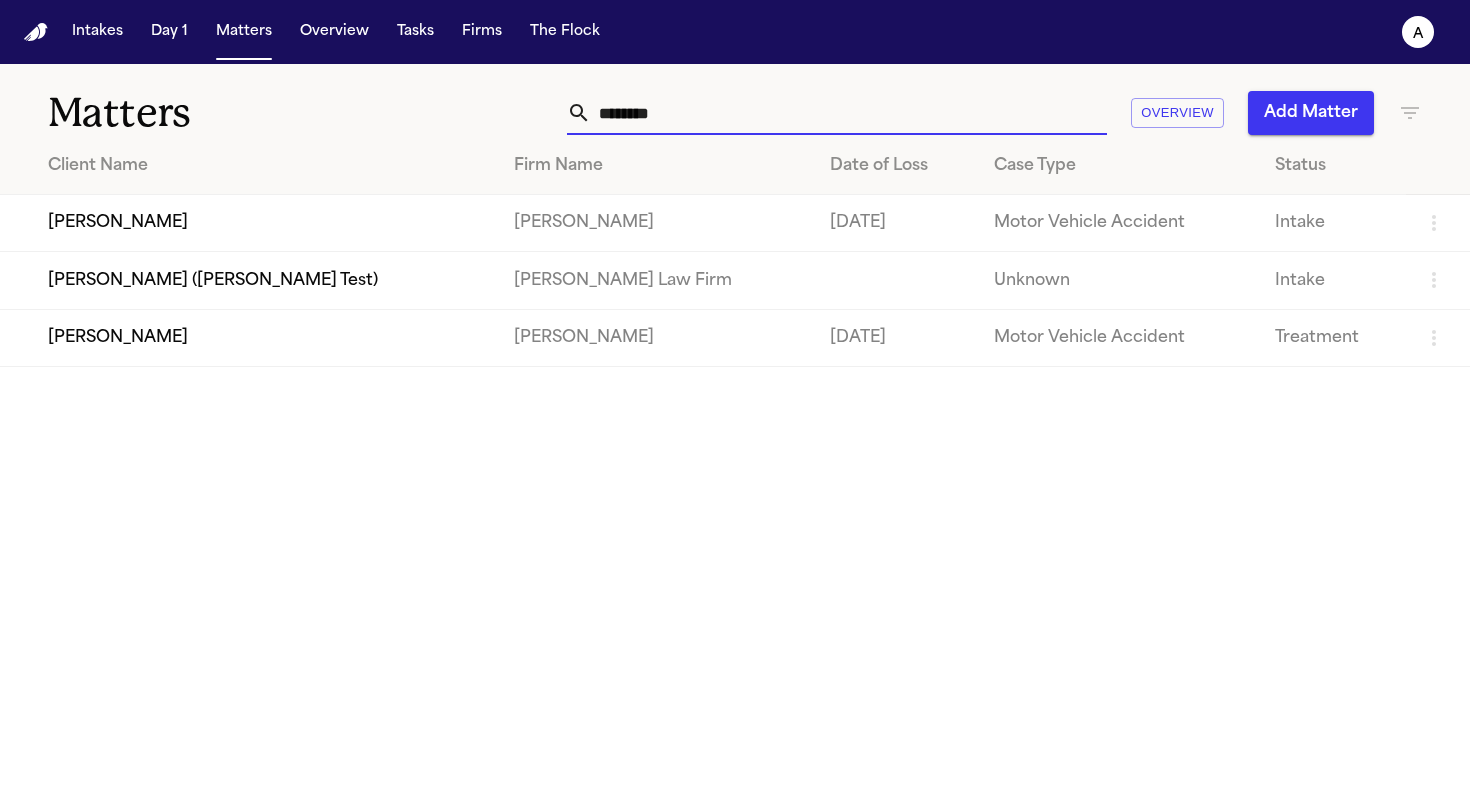 drag, startPoint x: 702, startPoint y: 112, endPoint x: 517, endPoint y: 112, distance: 185 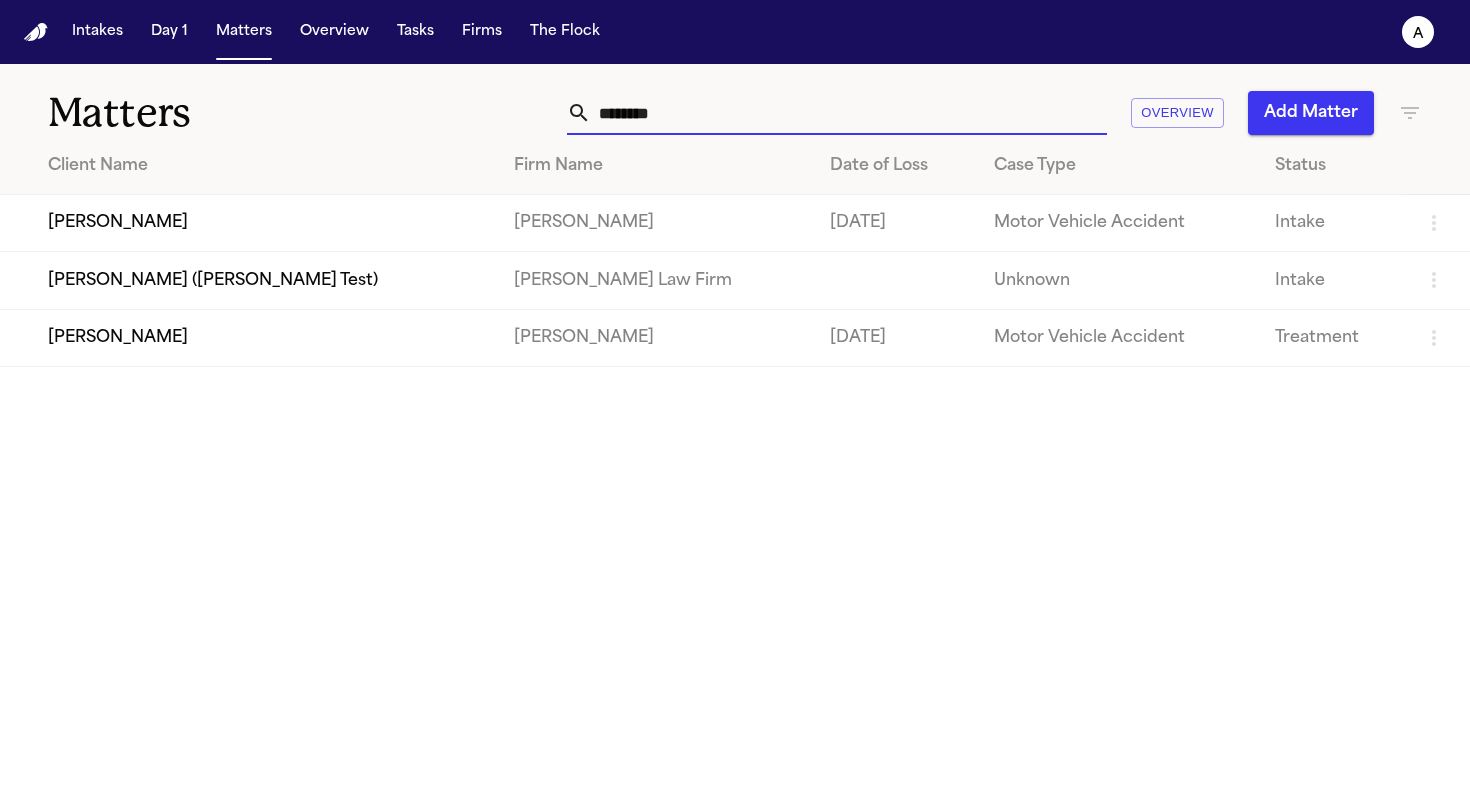click on "Matthew Duncan" at bounding box center (249, 223) 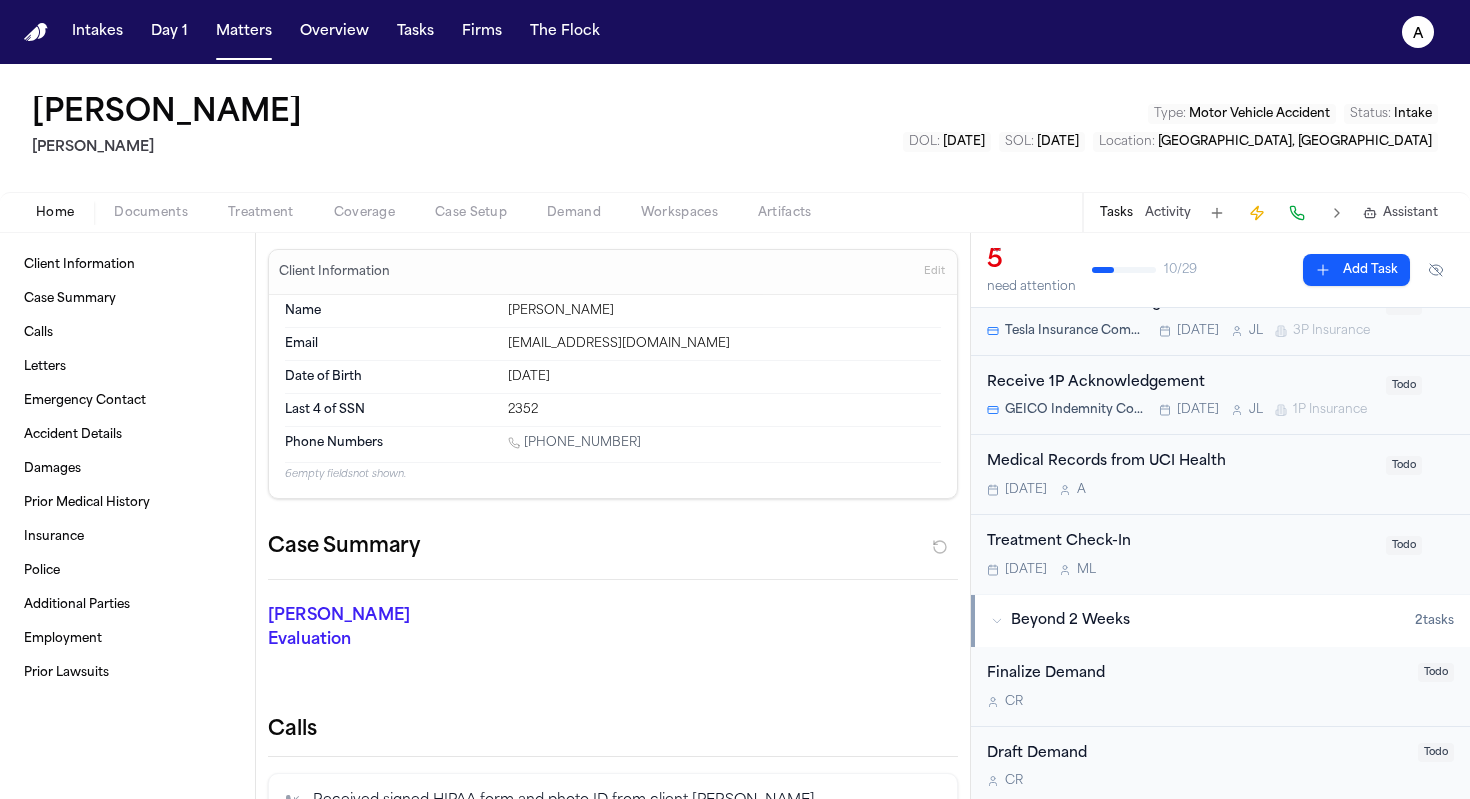 scroll, scrollTop: 276, scrollLeft: 0, axis: vertical 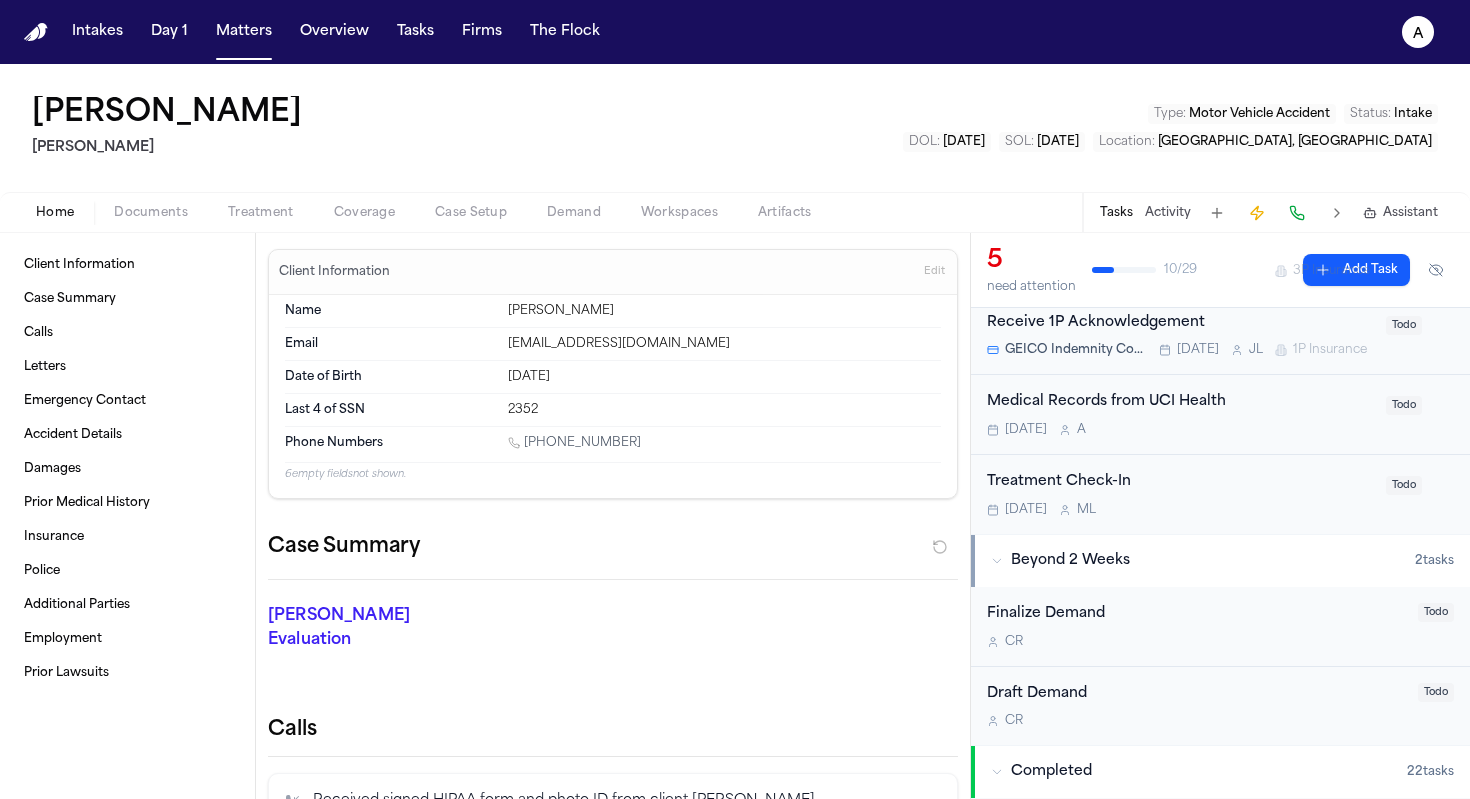 click on "Medical Records from UCI Health" at bounding box center [1180, 402] 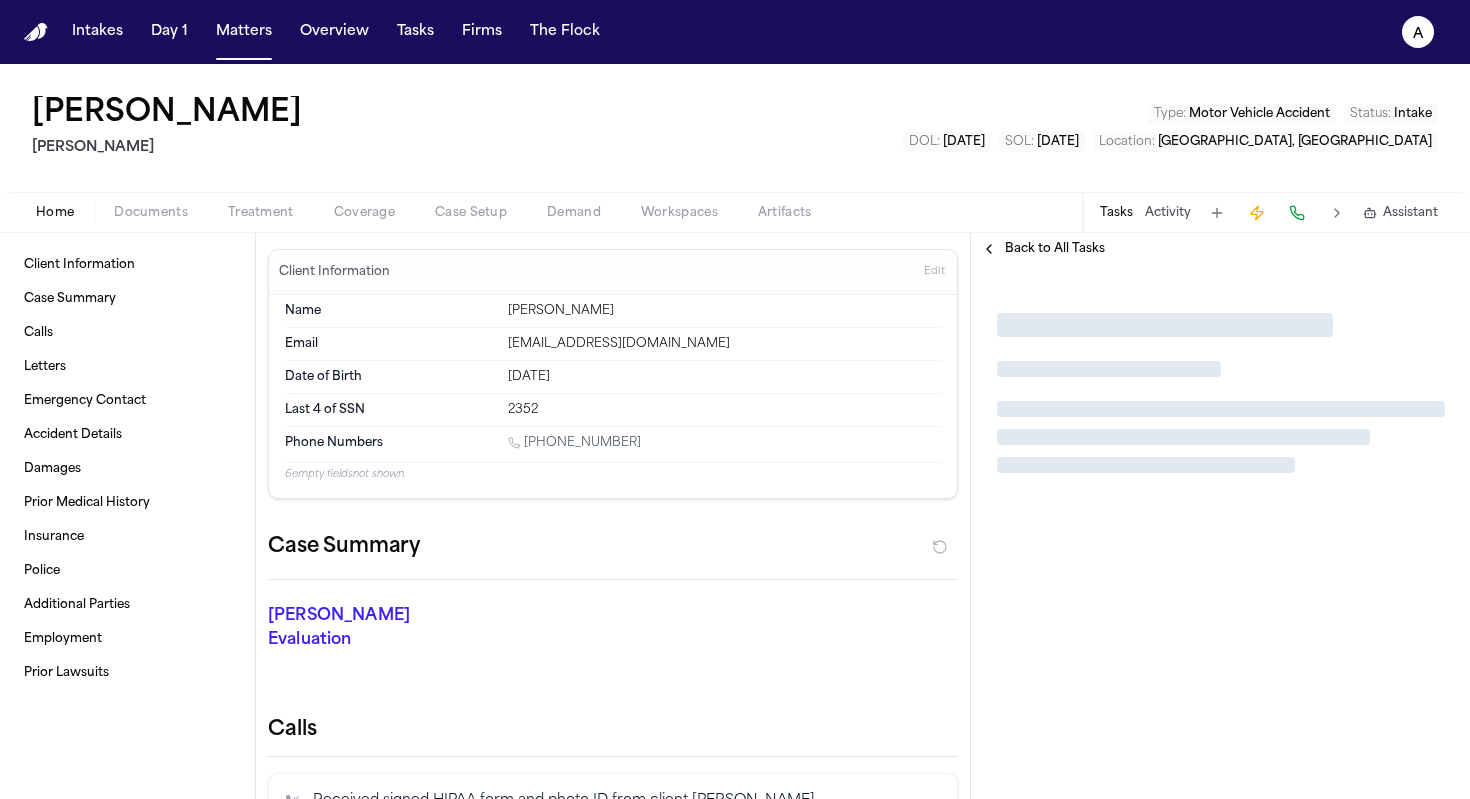 scroll, scrollTop: 0, scrollLeft: 0, axis: both 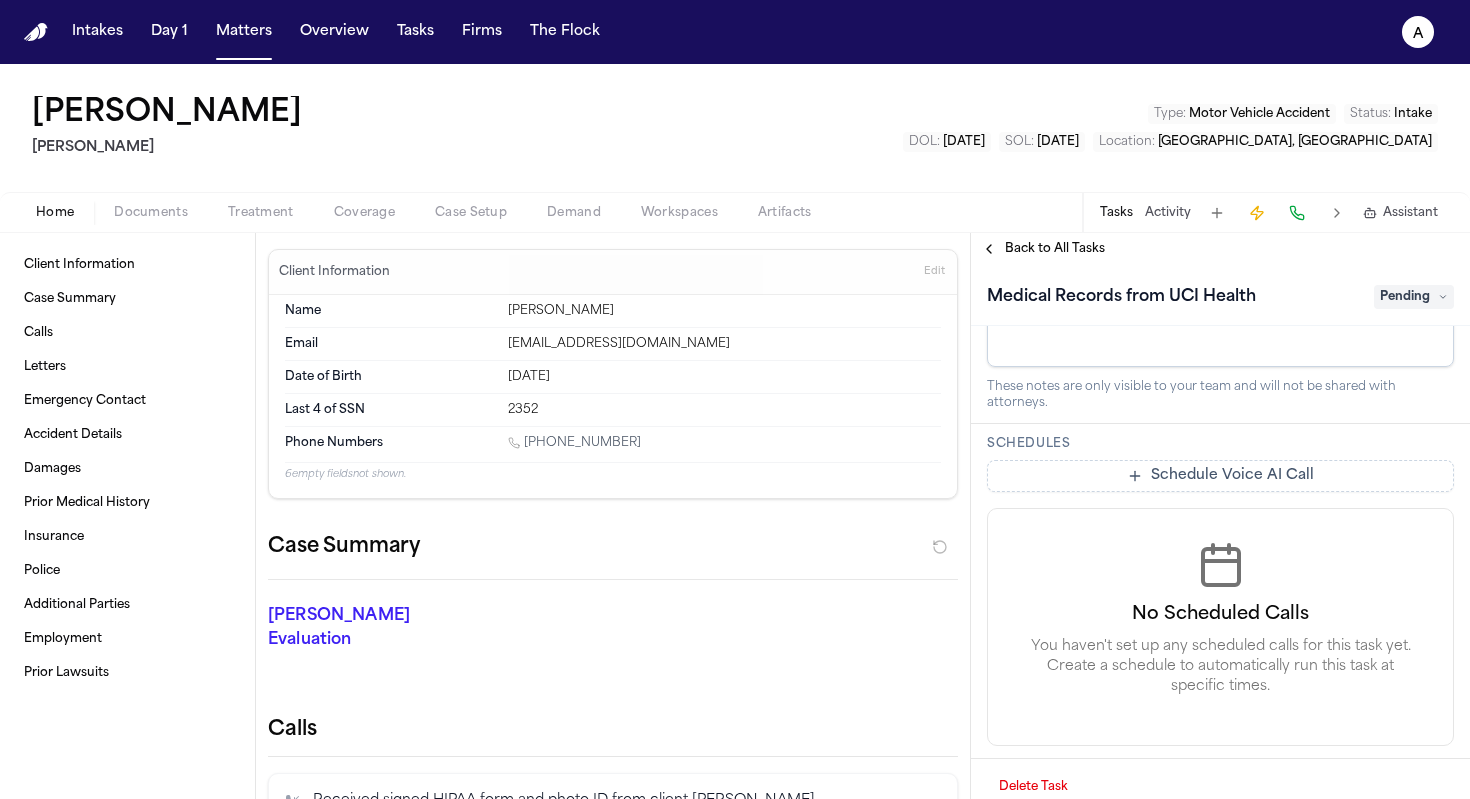 click on "Back to All Tasks" at bounding box center [1055, 249] 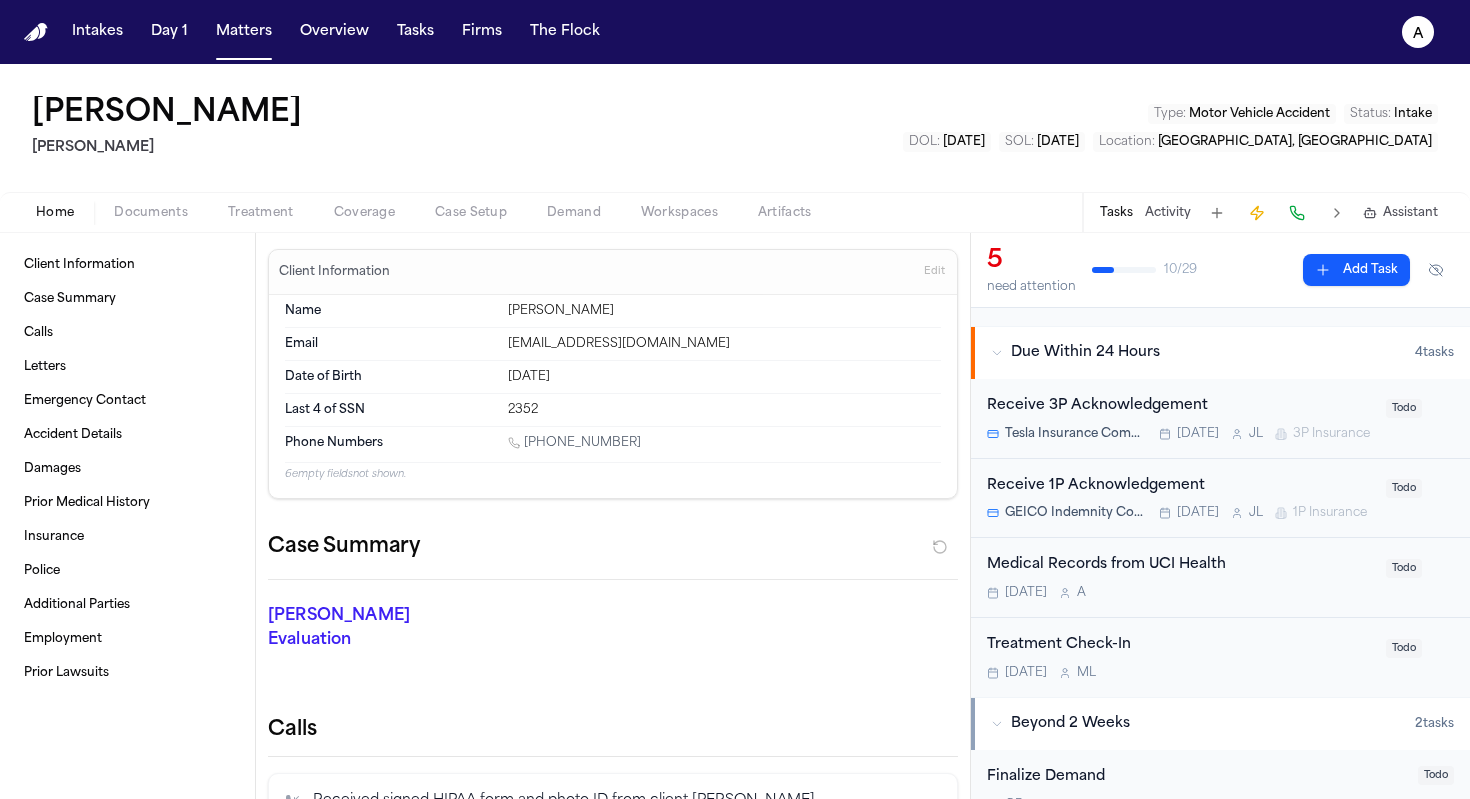 scroll, scrollTop: 175, scrollLeft: 0, axis: vertical 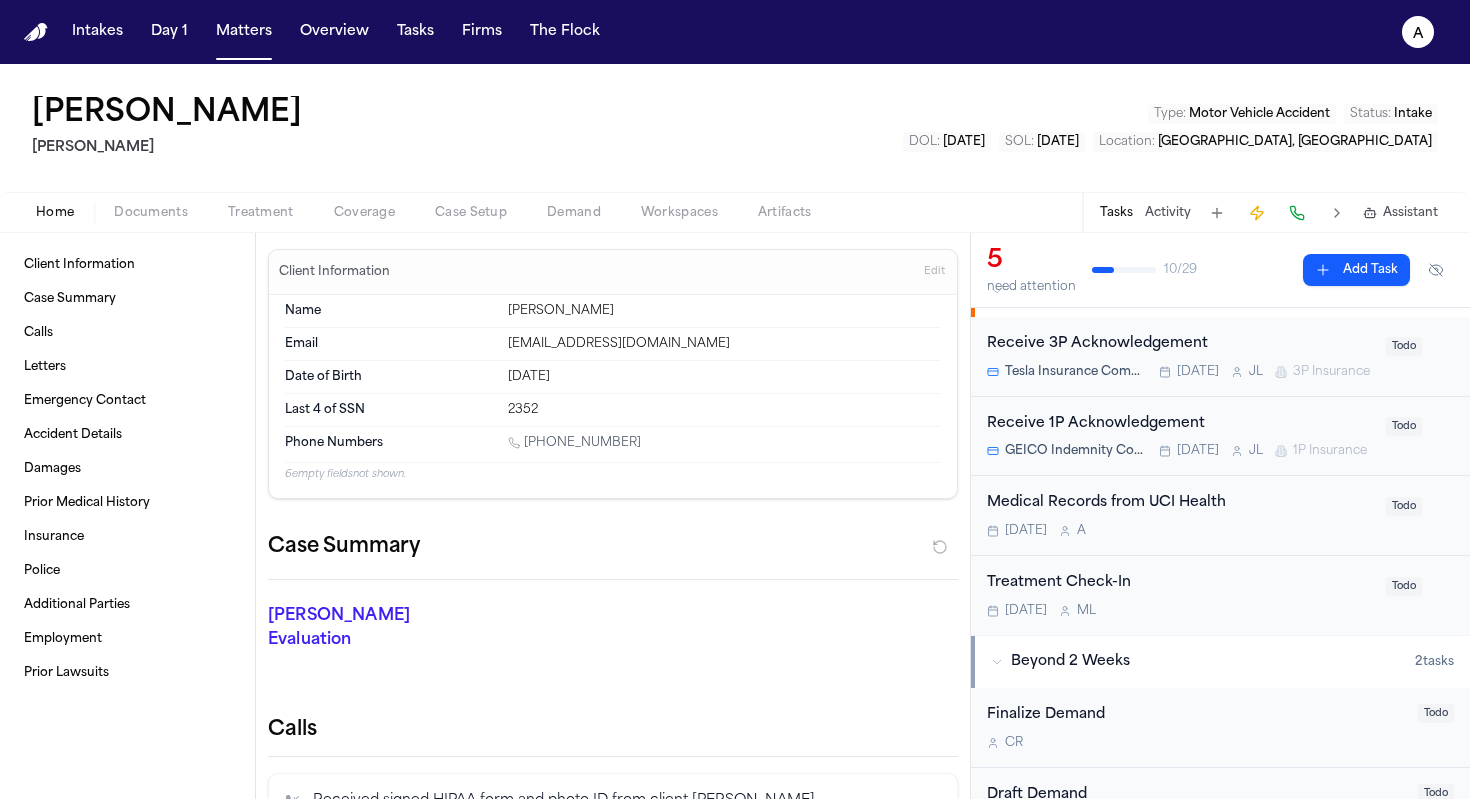 click on "Medical Records from UCI Health  Tomorrow A Todo" at bounding box center [1220, 516] 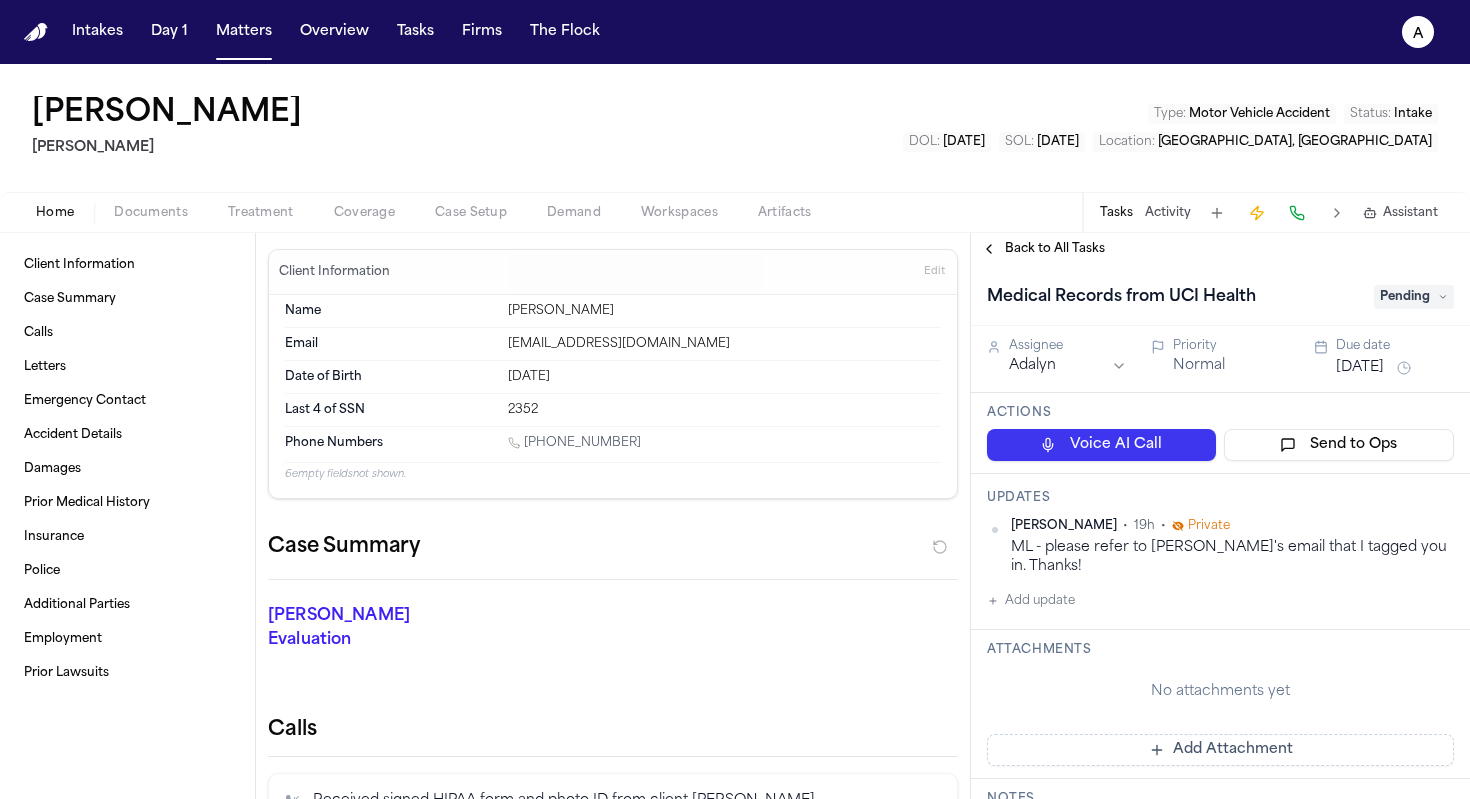 click on "Back to All Tasks" at bounding box center (1055, 249) 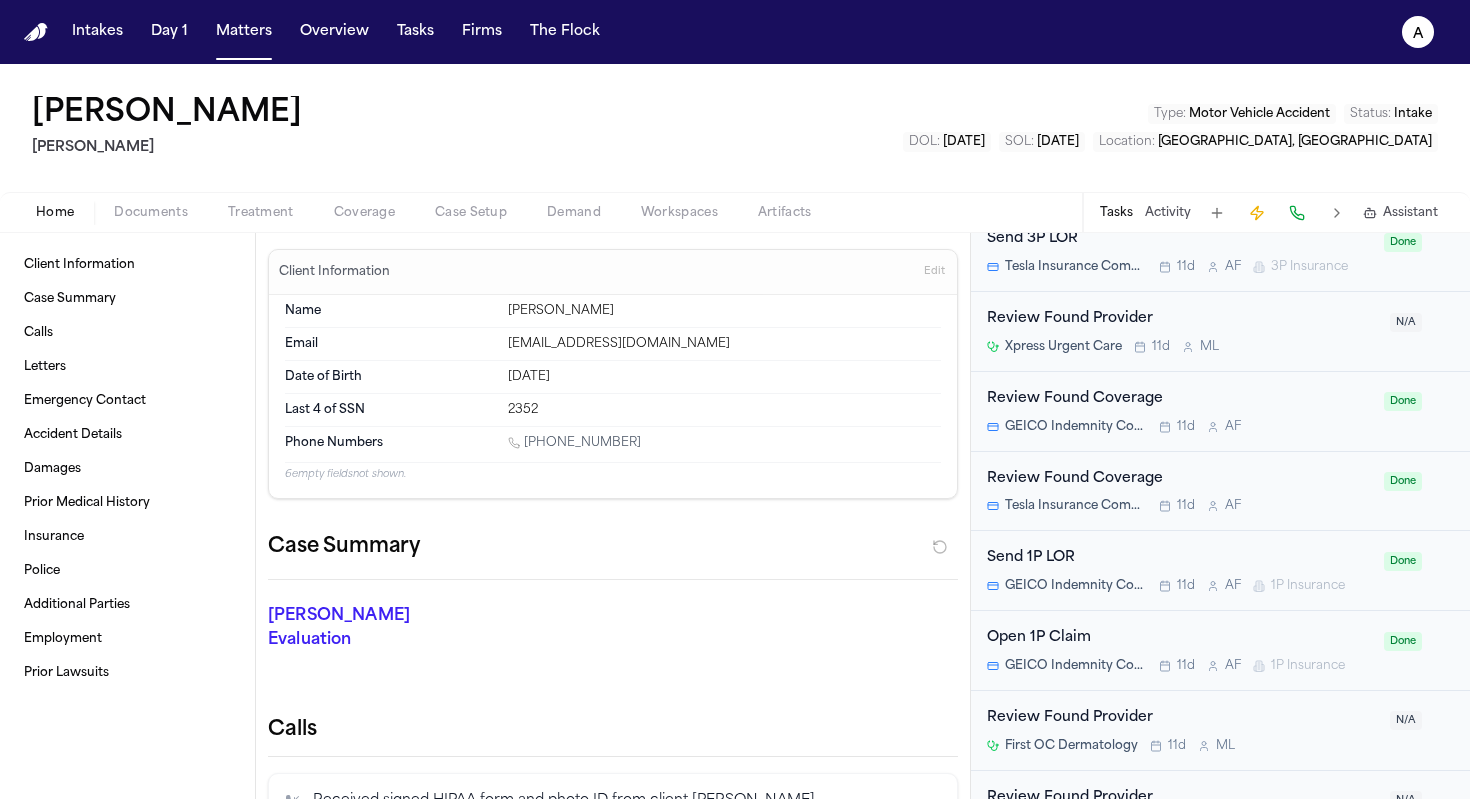 scroll, scrollTop: 0, scrollLeft: 0, axis: both 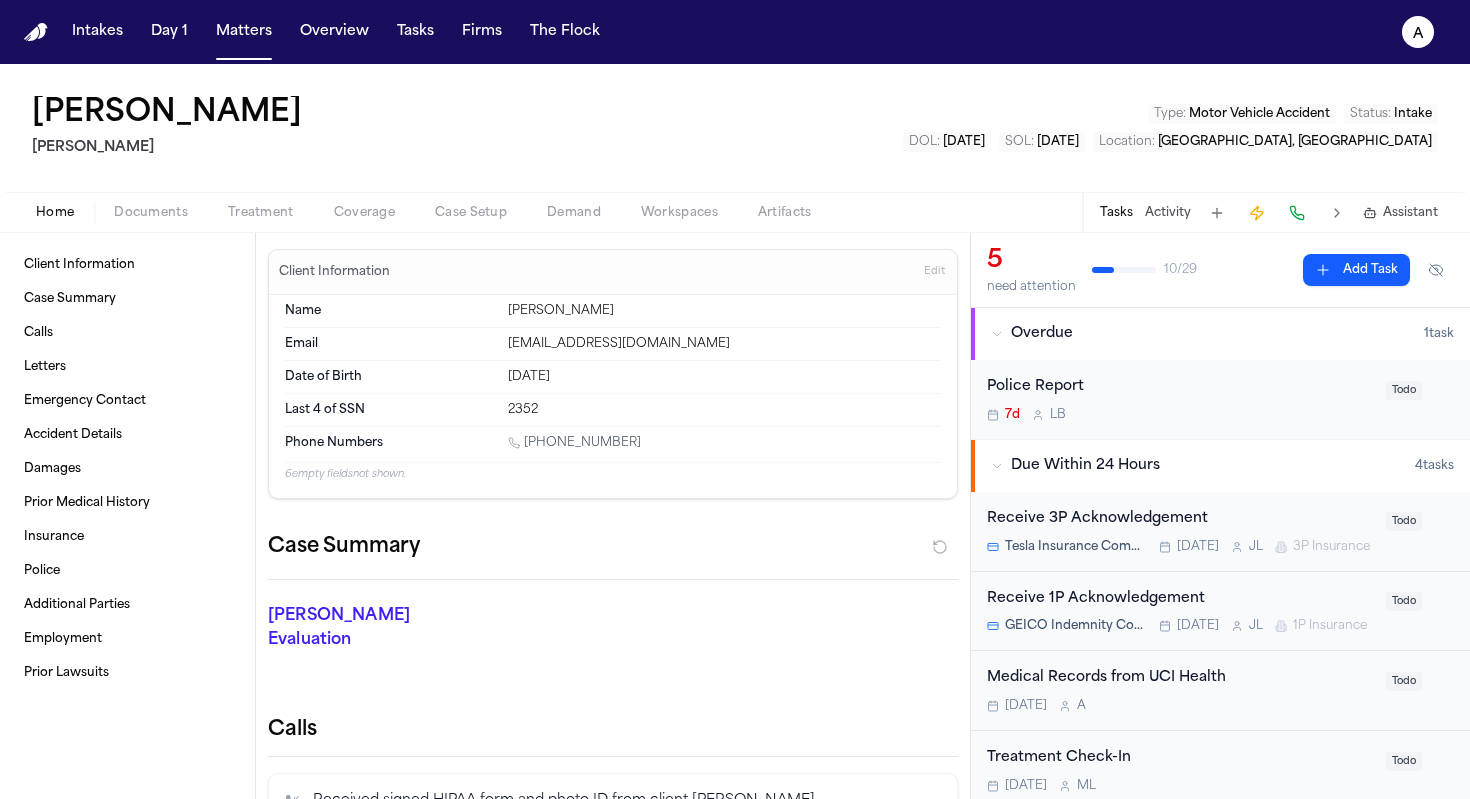 click on "Tasks" at bounding box center [1116, 213] 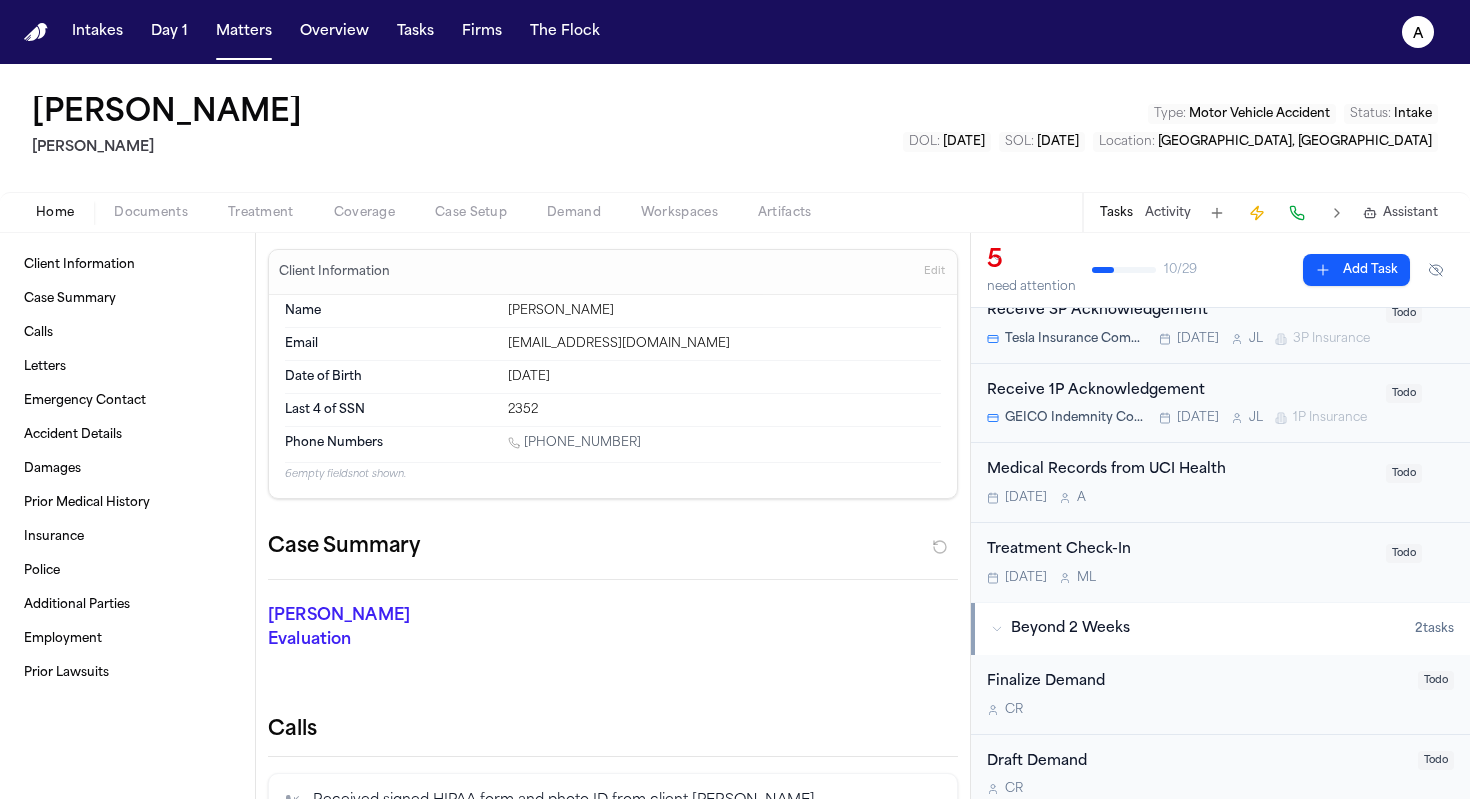 scroll, scrollTop: 0, scrollLeft: 0, axis: both 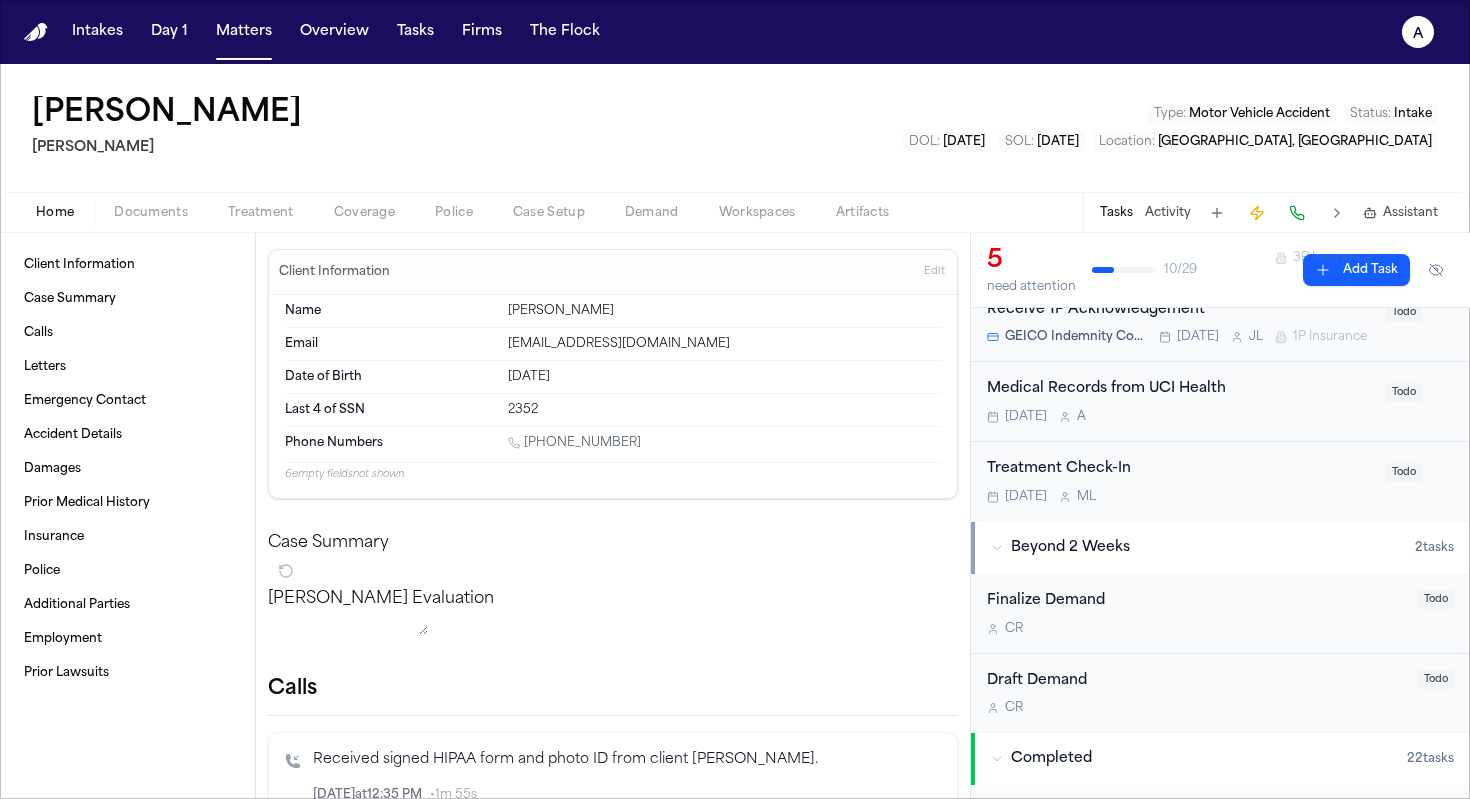 click on "[DATE] A" at bounding box center (1180, 417) 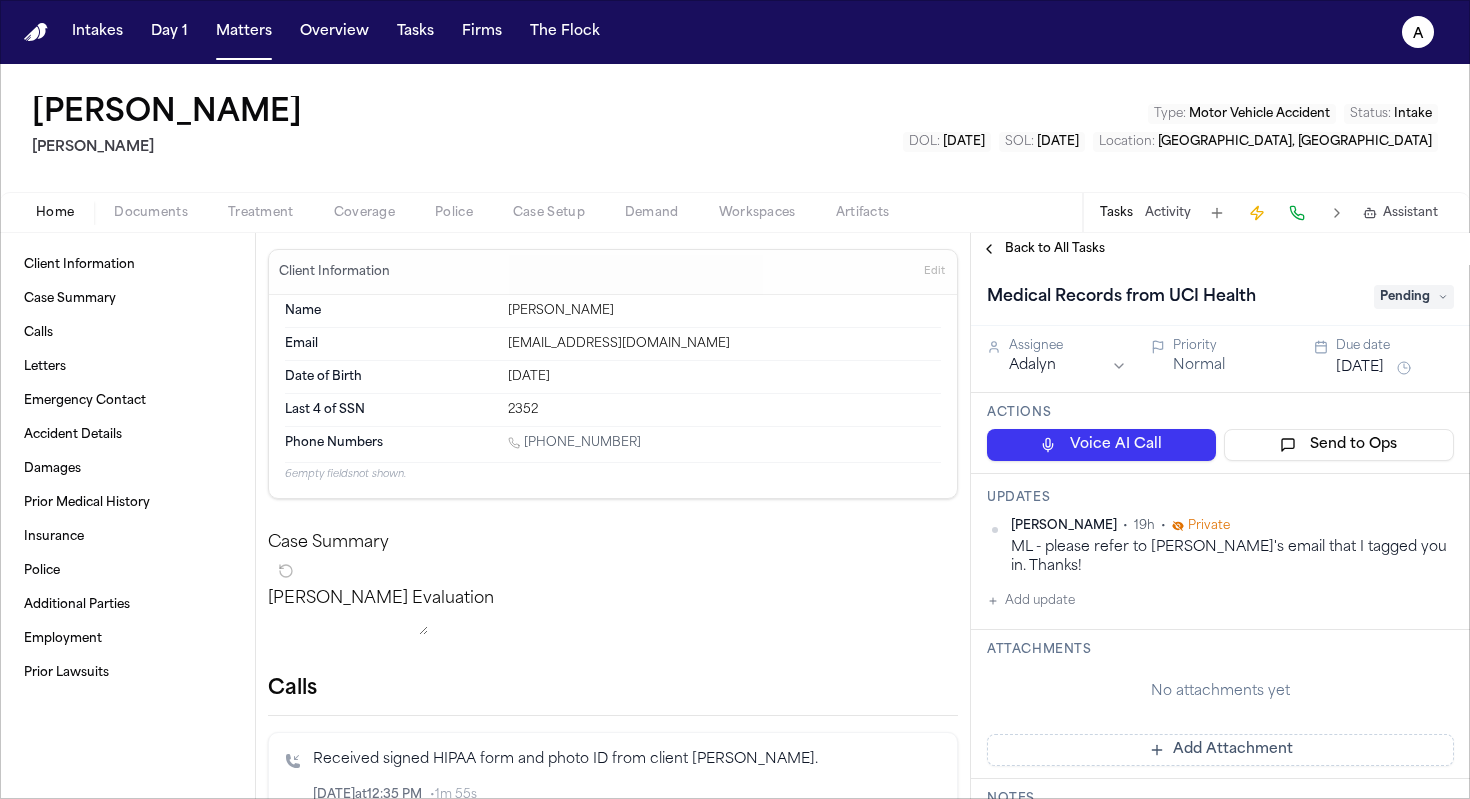 click on "Medical Records from UCI Health" at bounding box center [1121, 297] 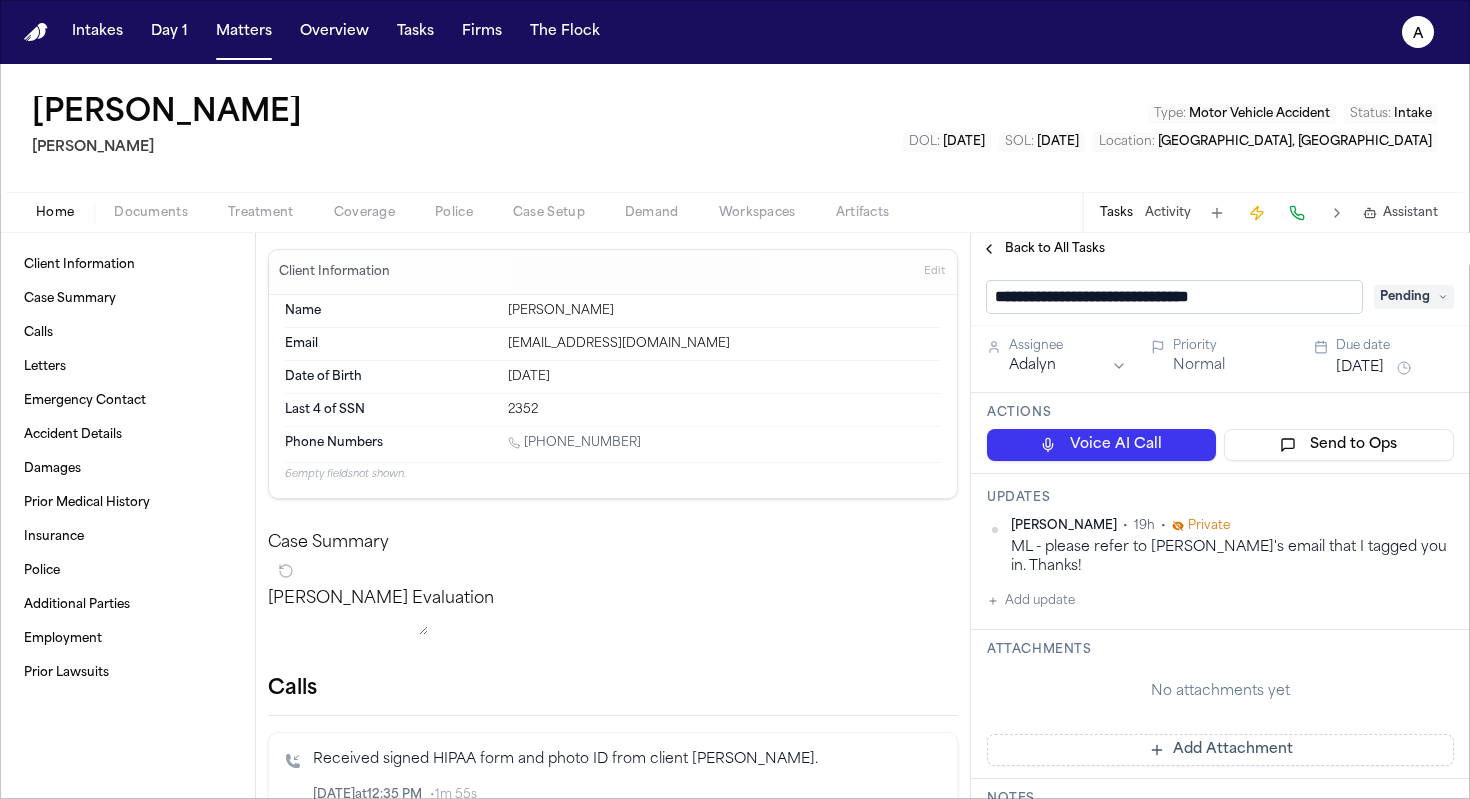 click on "**********" at bounding box center (1174, 297) 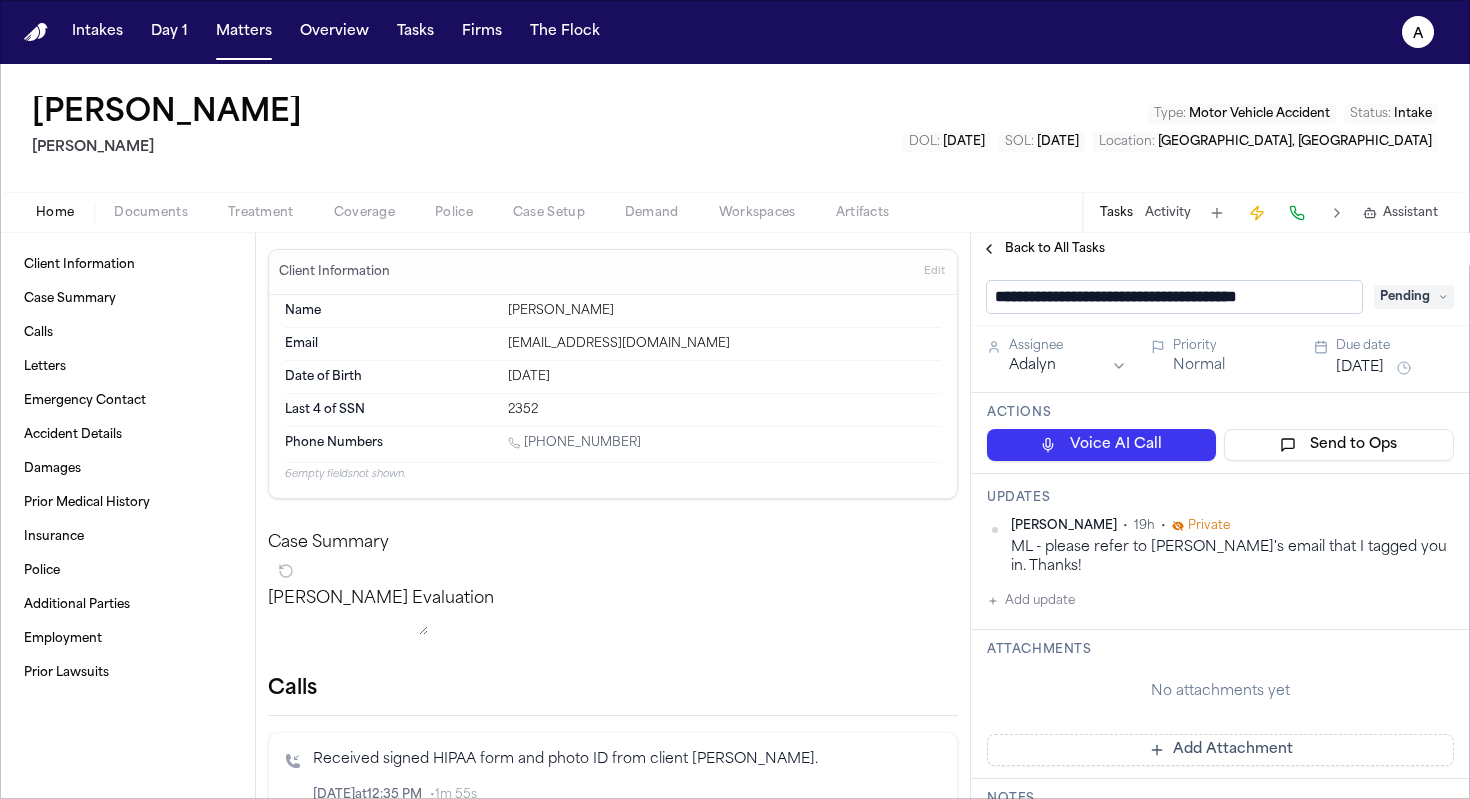 click on "**********" at bounding box center [1174, 297] 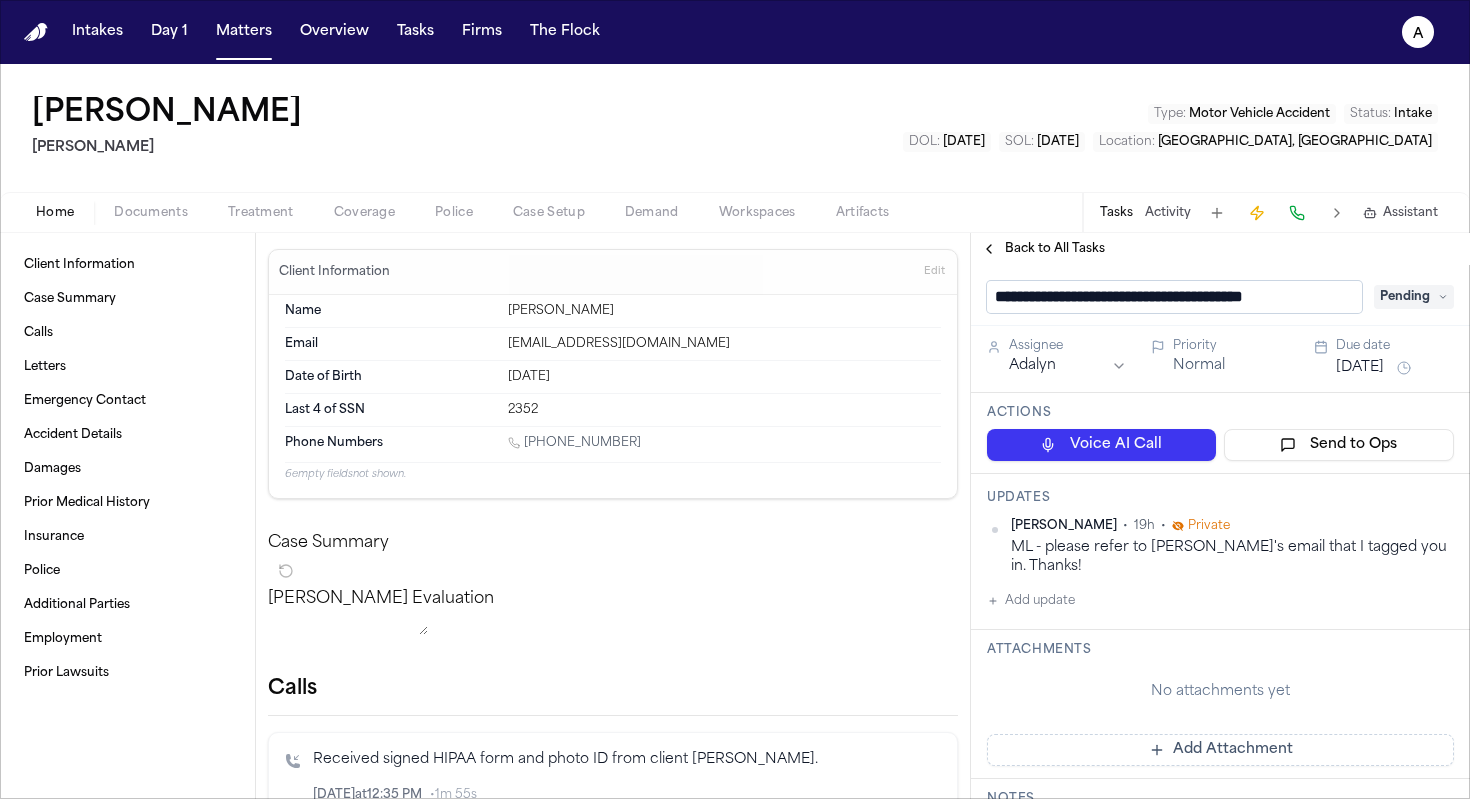 type on "**********" 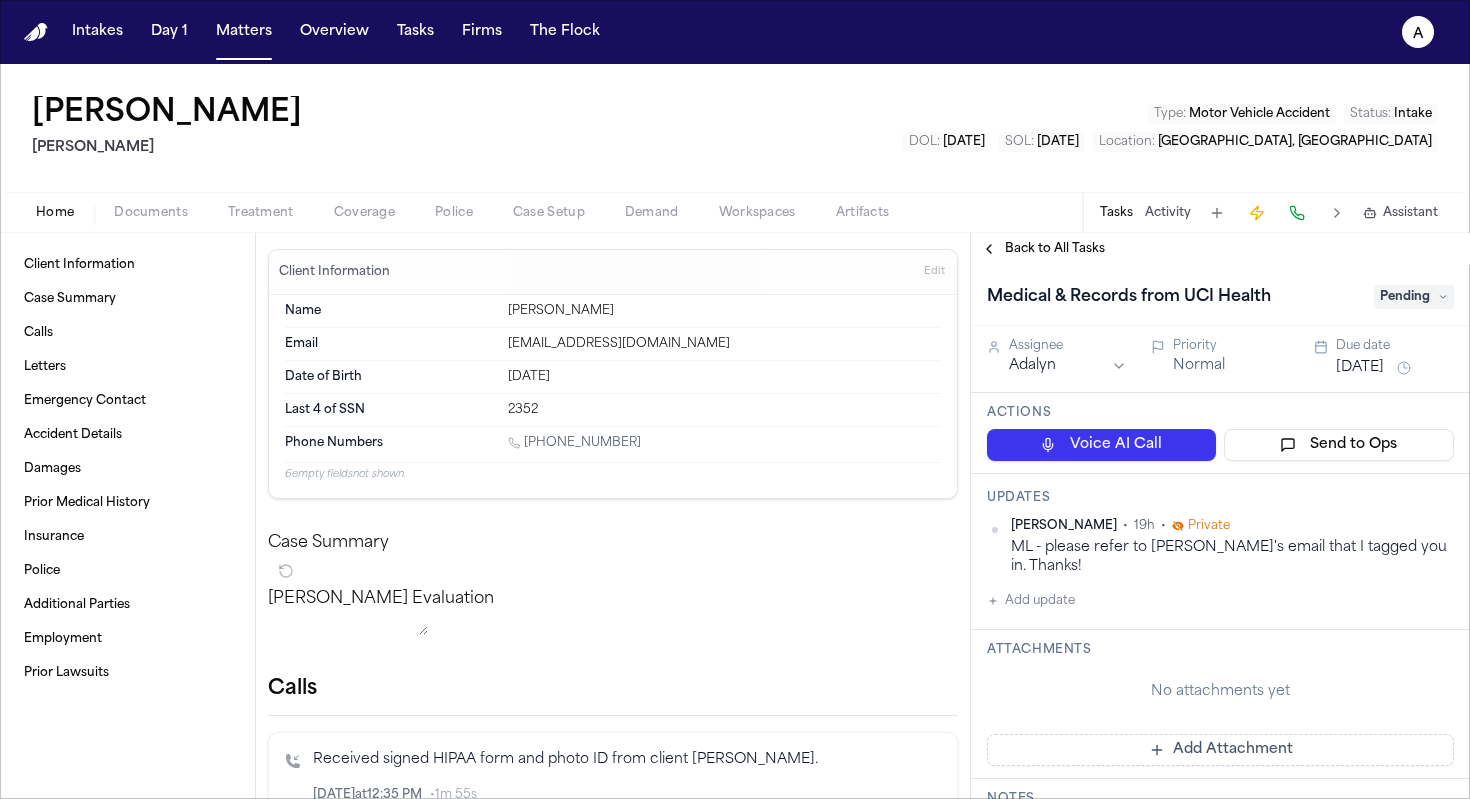 click on "Back to All Tasks" at bounding box center [1220, 249] 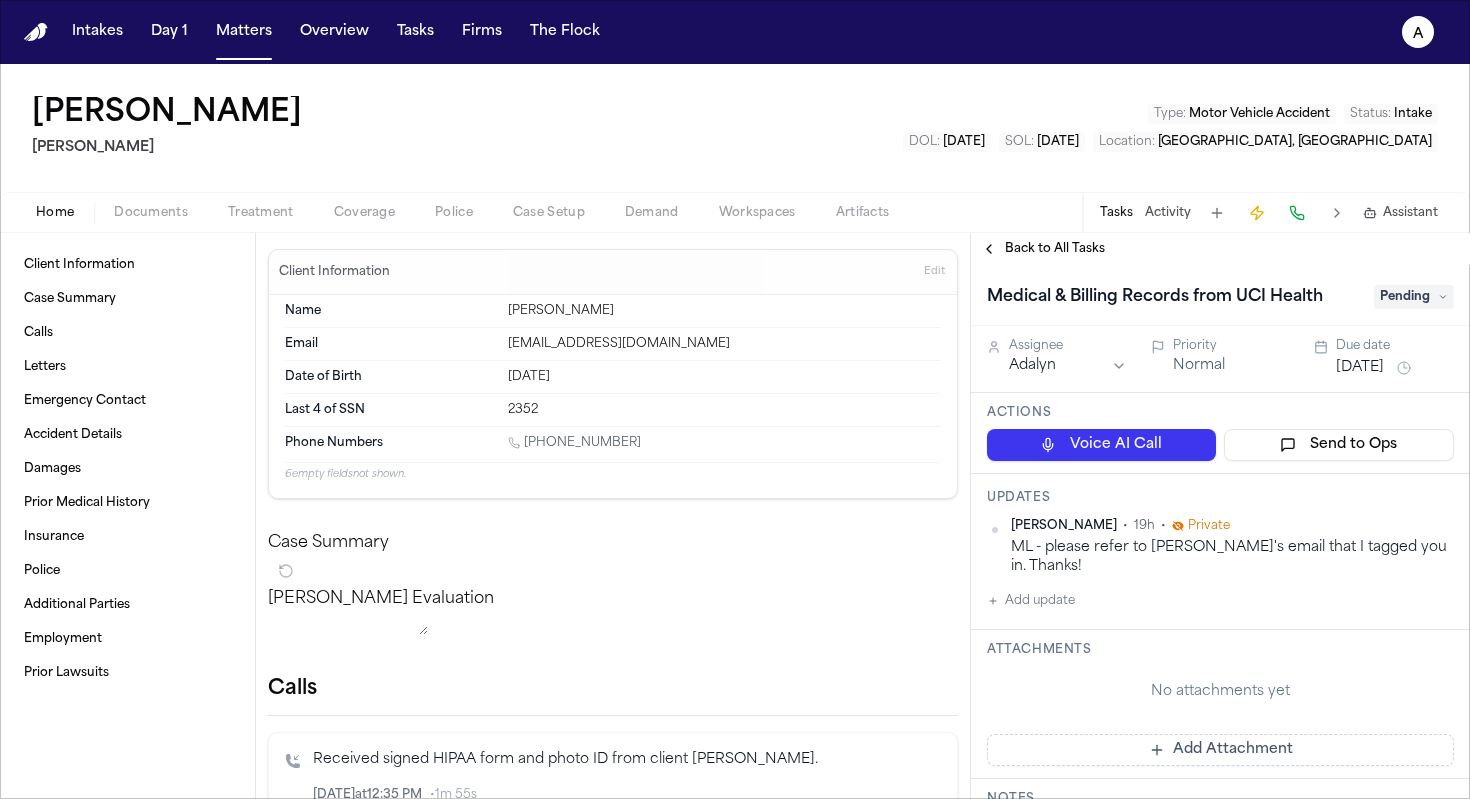 click on "Pending" at bounding box center (1414, 297) 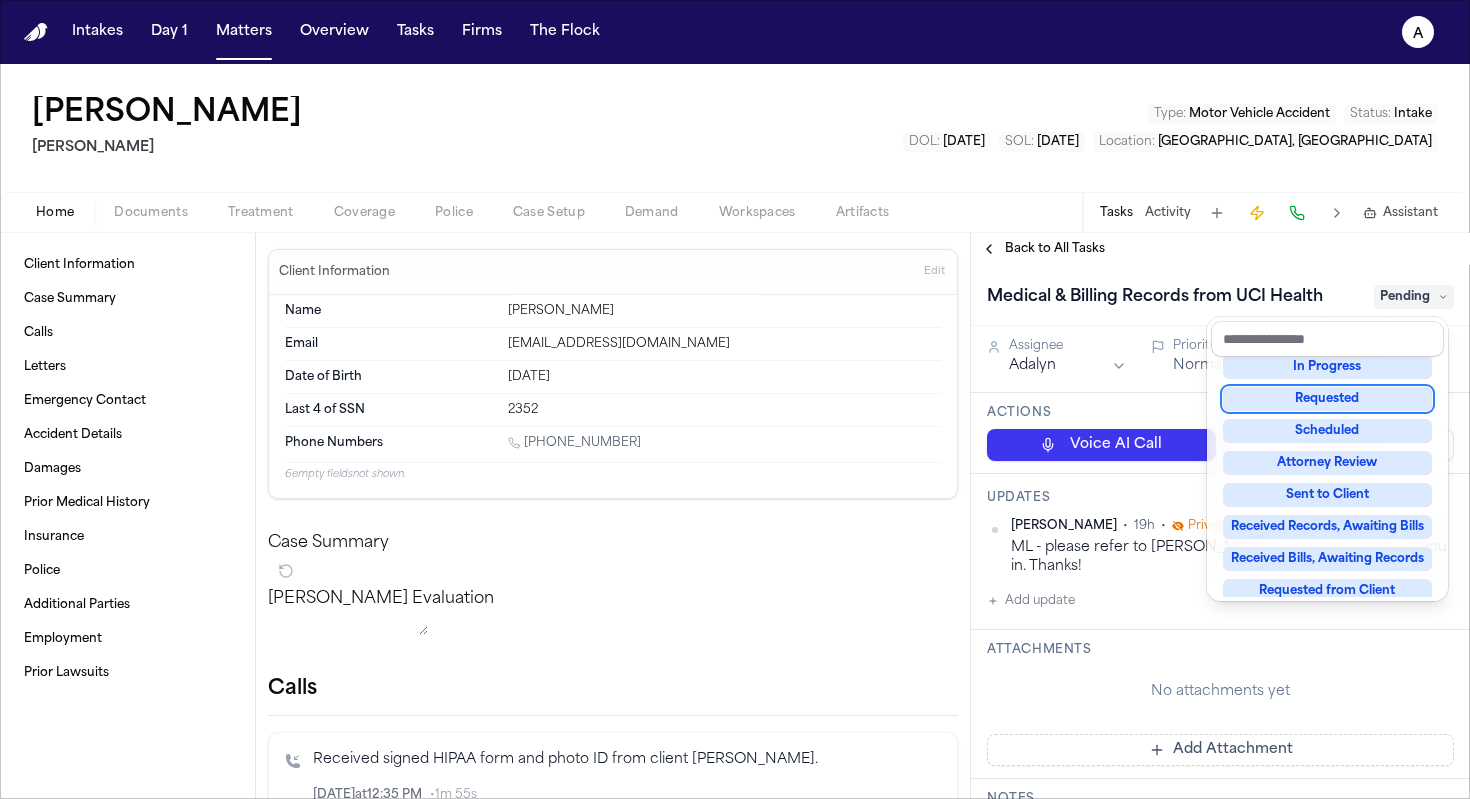 click on "Requested" at bounding box center [1327, 399] 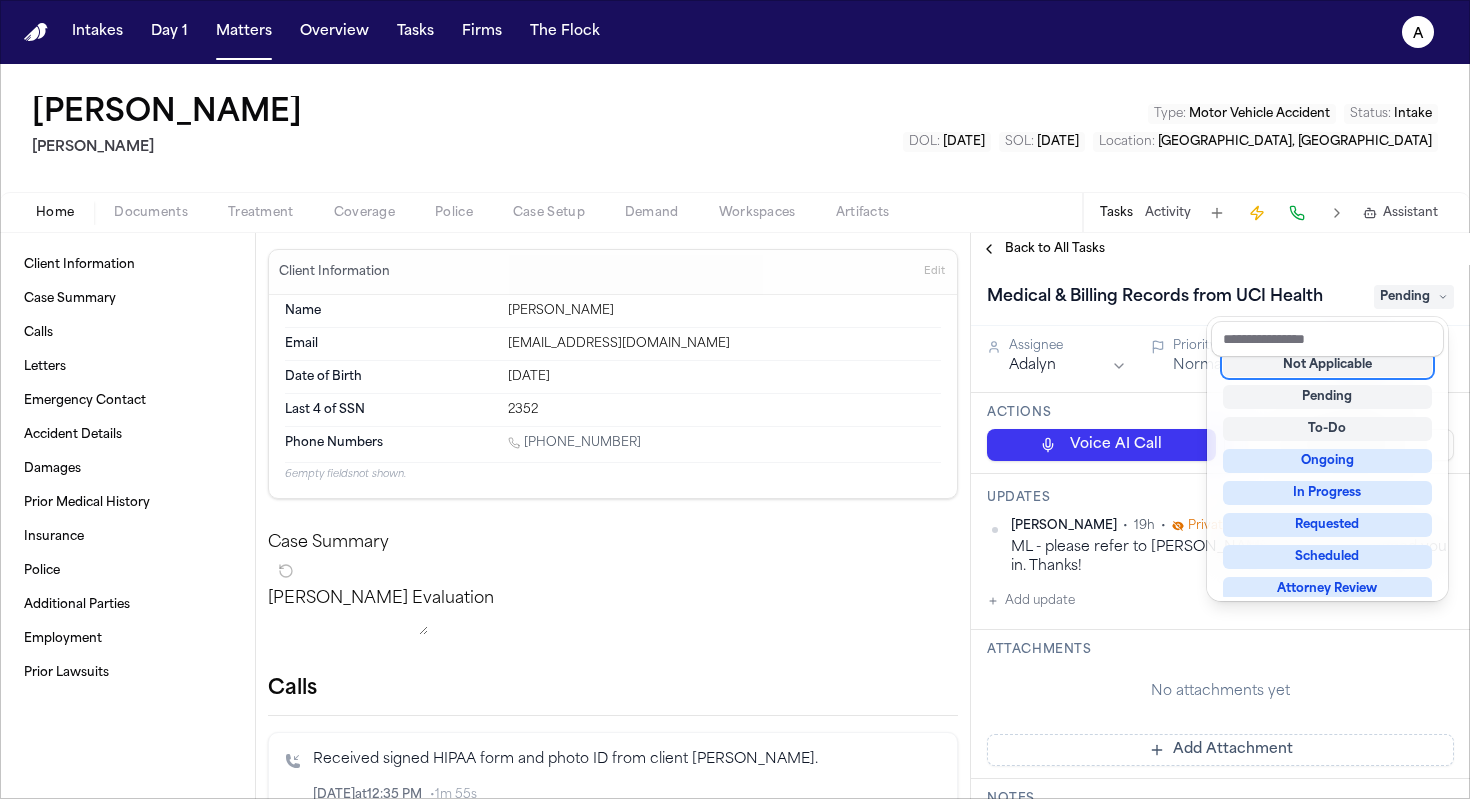 scroll, scrollTop: 8, scrollLeft: 0, axis: vertical 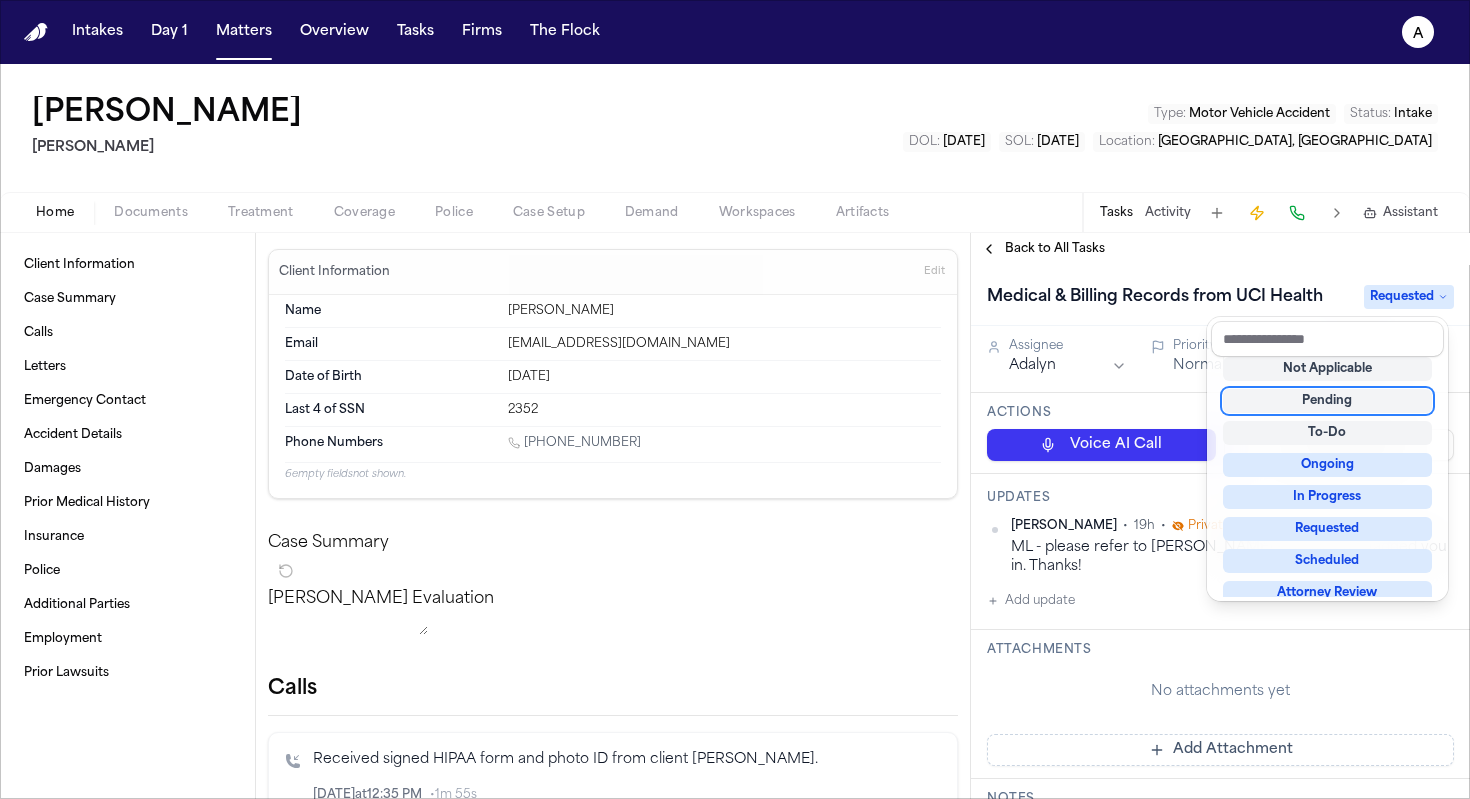 click on "Back to All Tasks Medical & Billing Records from UCI Health  Requested Assignee Adalyn  Priority Normal Due date Jul 22, 2025 Actions Voice AI Call Send to Ops Updates Michelle Landazabal • 19h • Private ML - please refer to Ariel's email that I tagged you in. Thanks!  Add update Attachments No attachments yet Add Attachment Notes These notes are only visible to your team and will not be shared with attorneys. Schedules Schedule Voice AI Call No Scheduled Calls You haven't set up any scheduled calls for this task yet. Create a schedule to automatically run this task at specific times. Delete Task" at bounding box center [1220, 516] 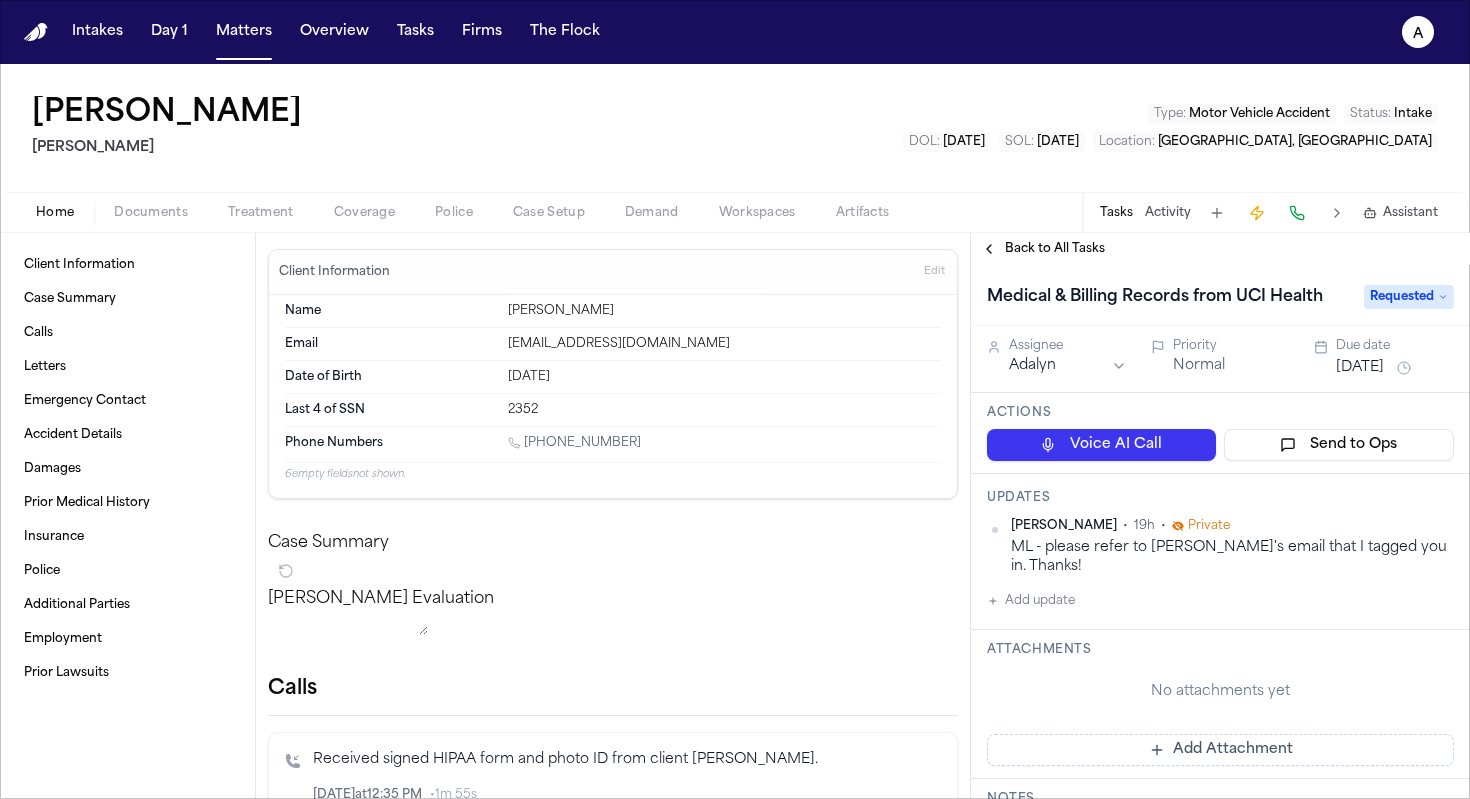 click on "Jul 22, 2025" at bounding box center (1360, 368) 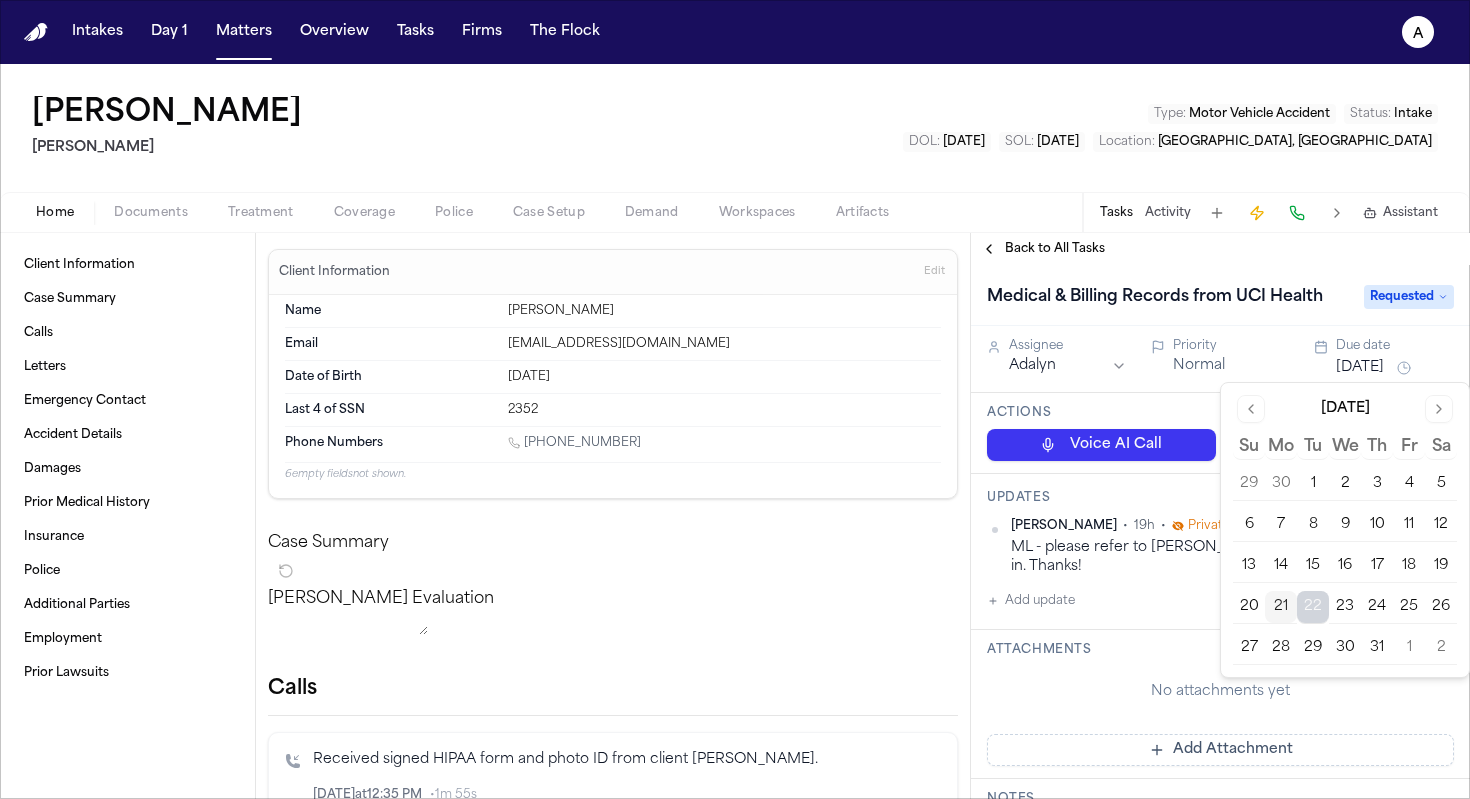 click on "24" at bounding box center [1377, 607] 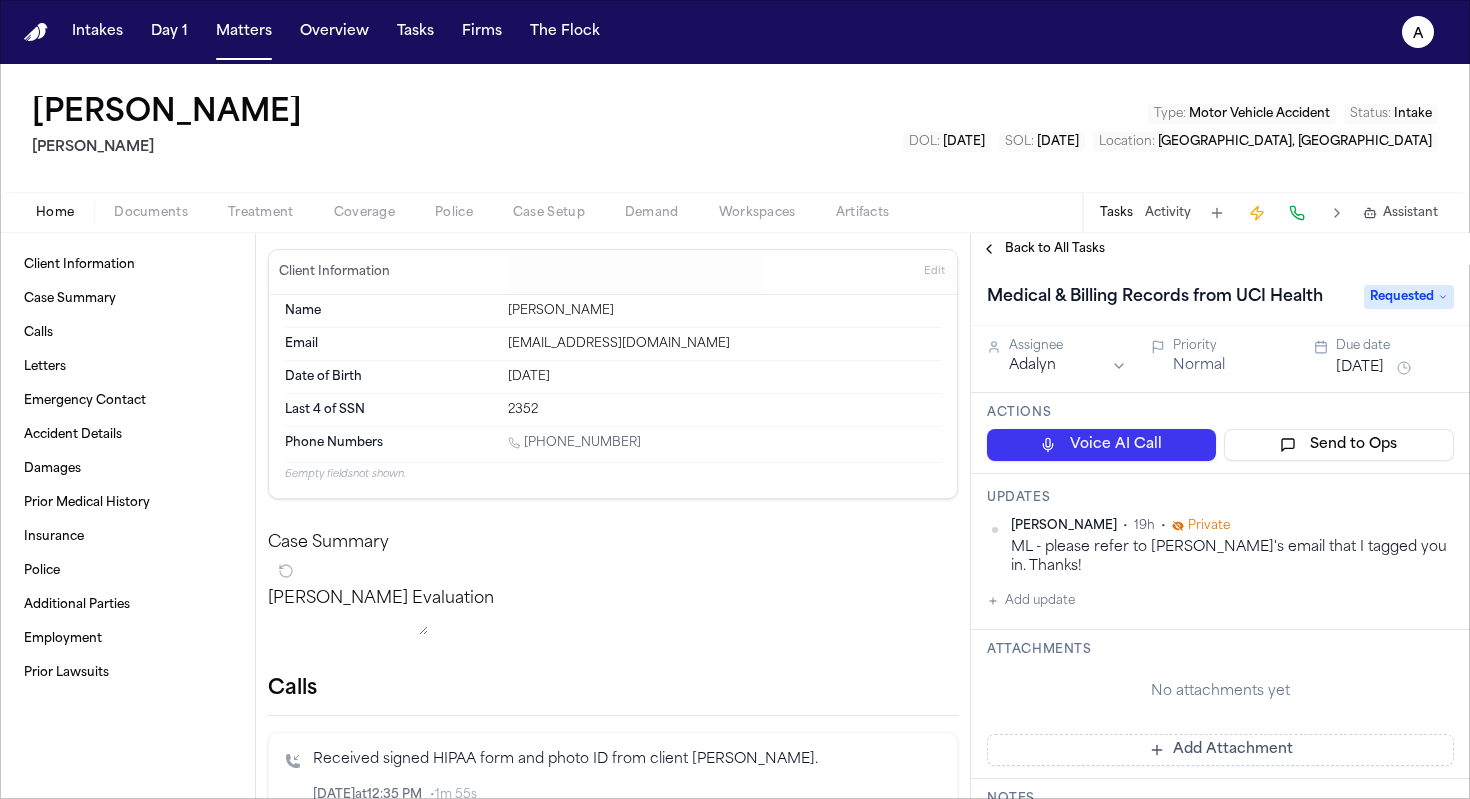 click on "Medical & Billing Records from UCI Health  Requested" at bounding box center (1220, 295) 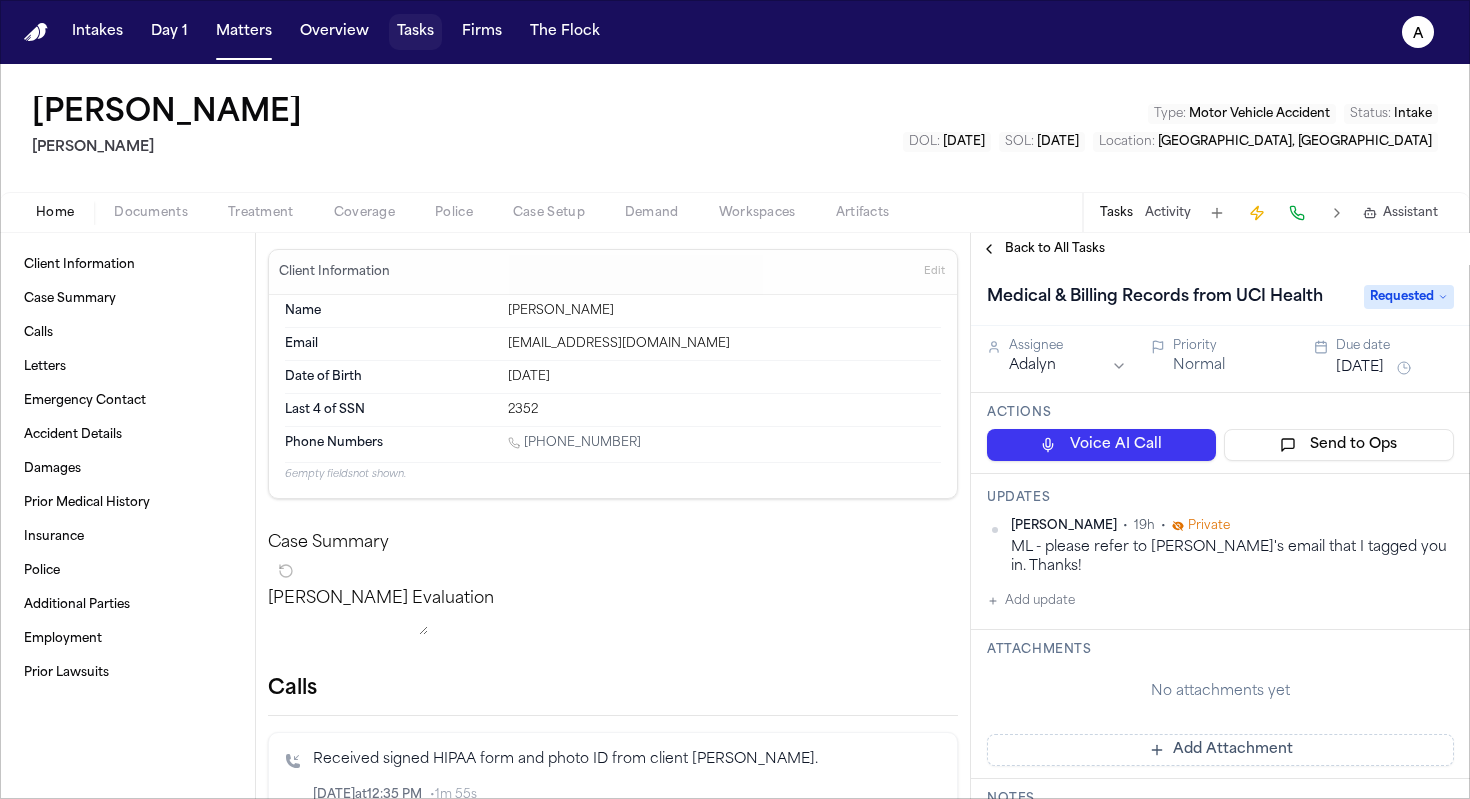 click on "Tasks" at bounding box center [415, 32] 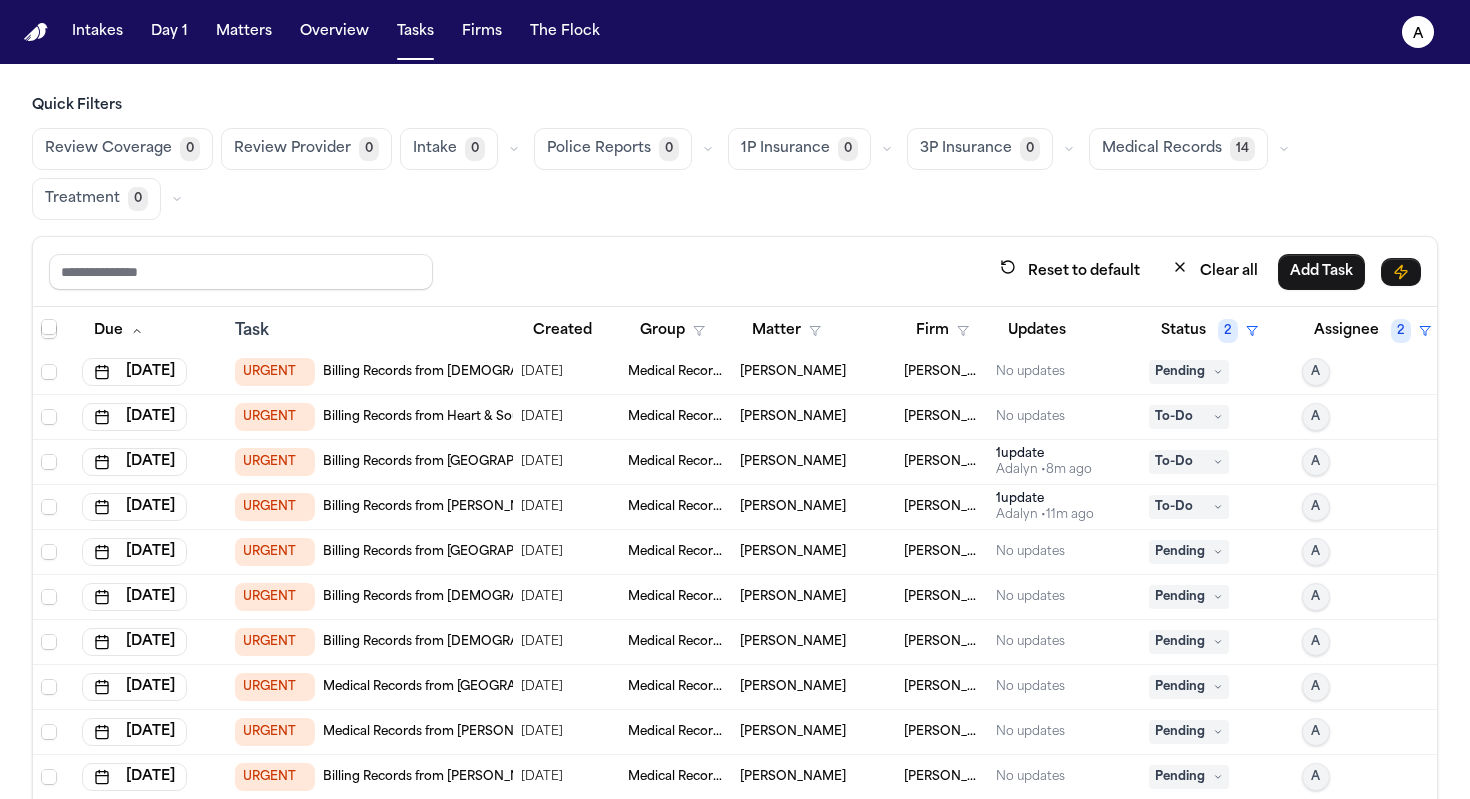scroll, scrollTop: 0, scrollLeft: 0, axis: both 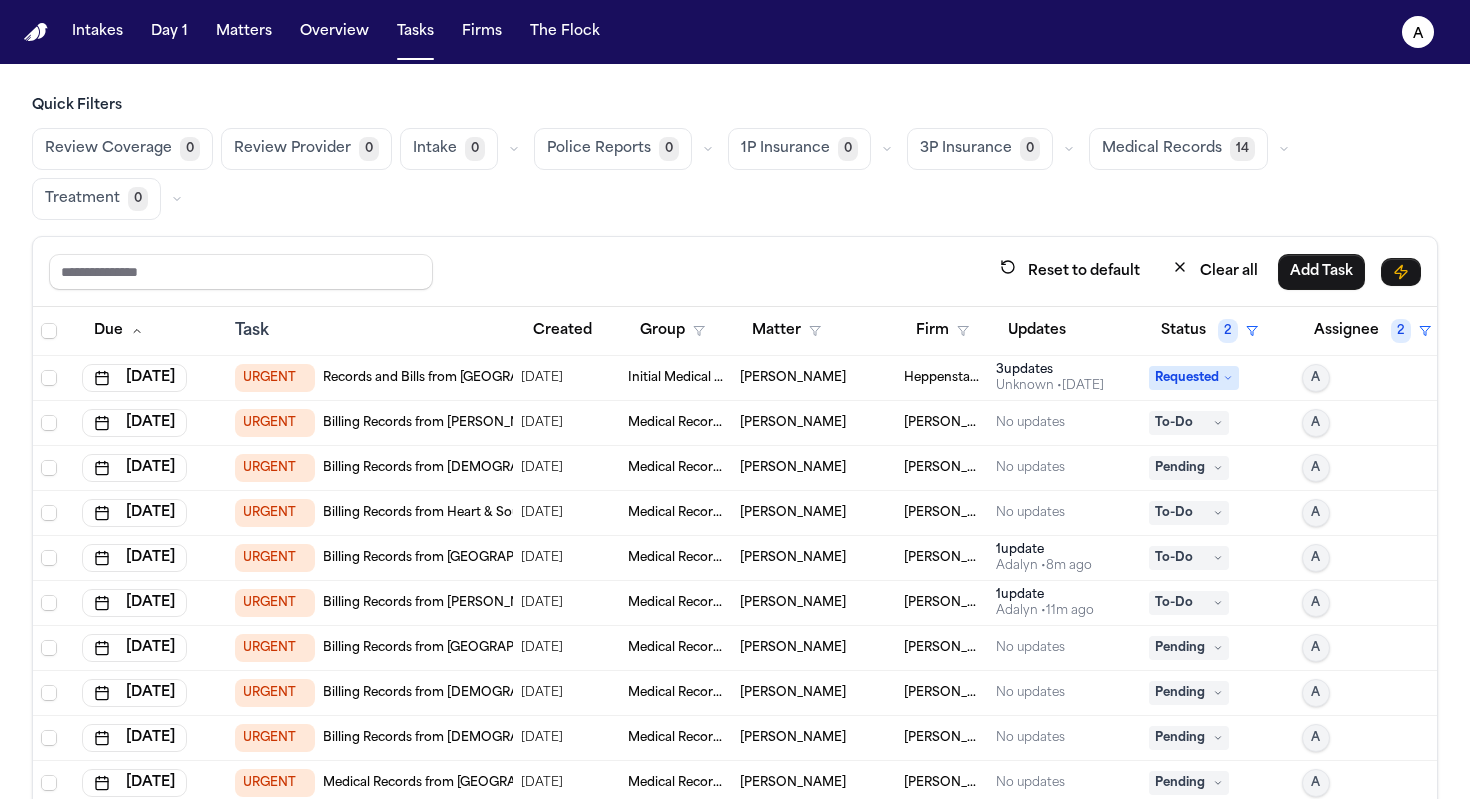 click on "Adalyn   •  8m ago" at bounding box center (1044, 566) 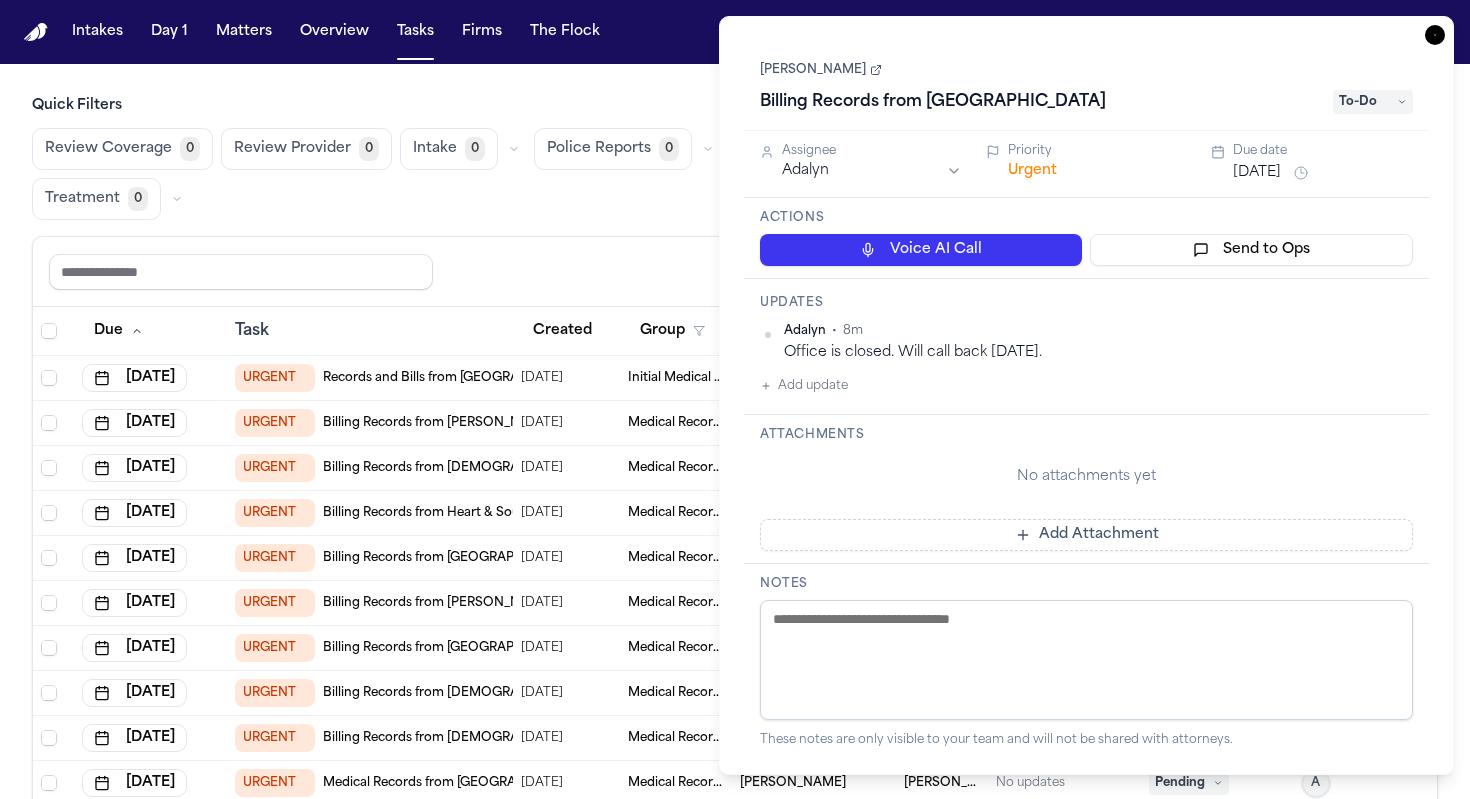 click 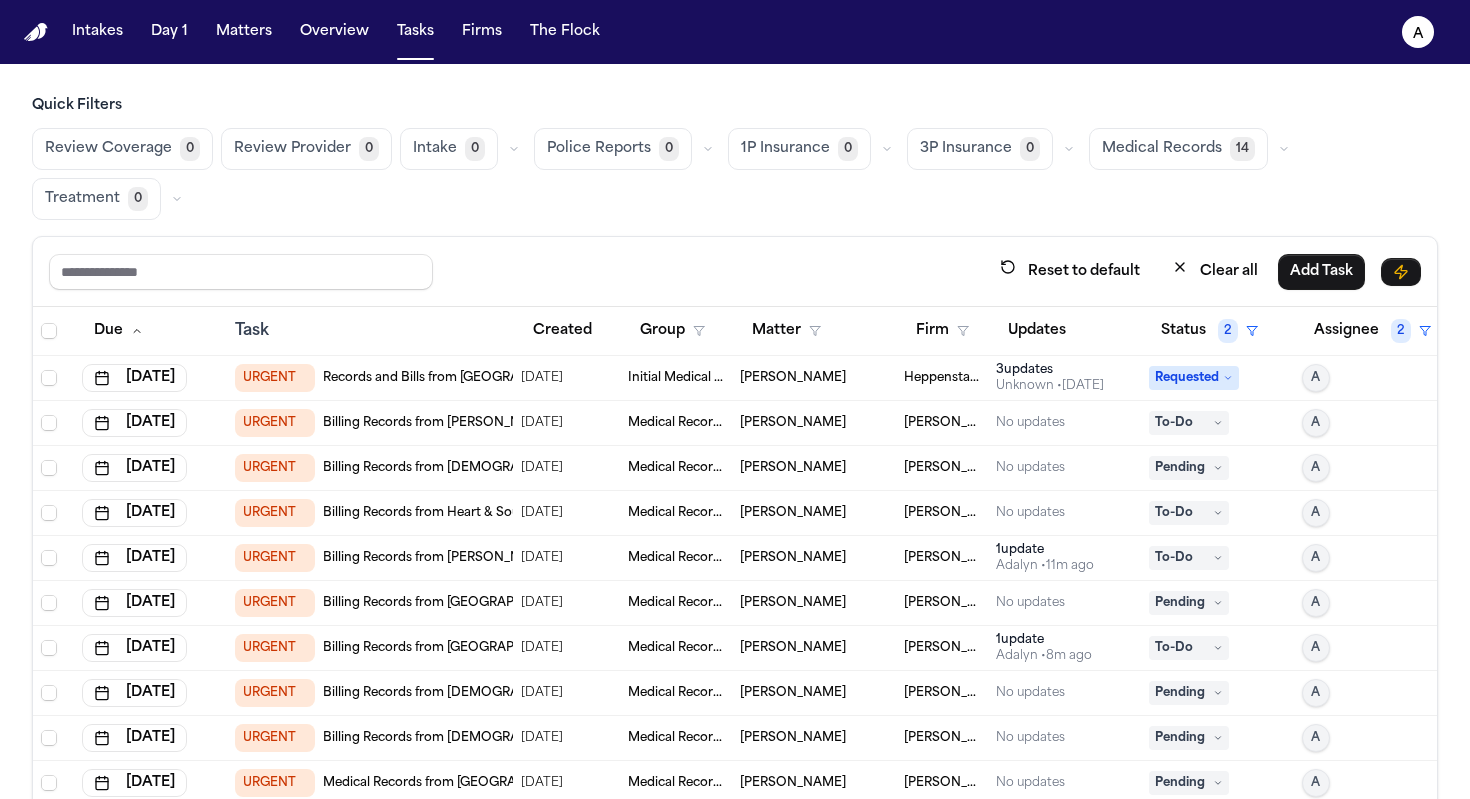 click on "Billing Records from [PERSON_NAME] MD" at bounding box center [450, 423] 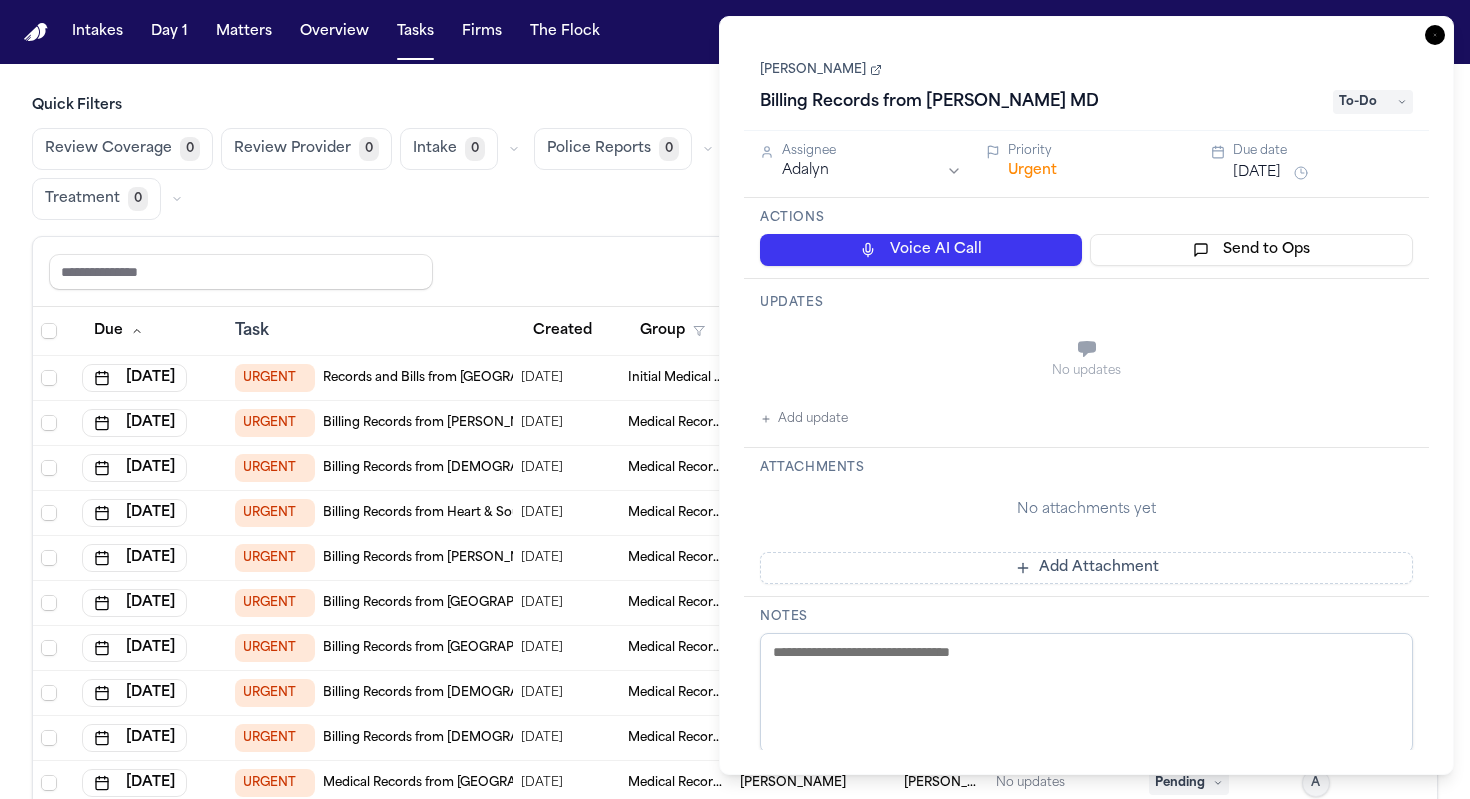 click on "Billing Records from [PERSON_NAME] MD" at bounding box center [929, 102] 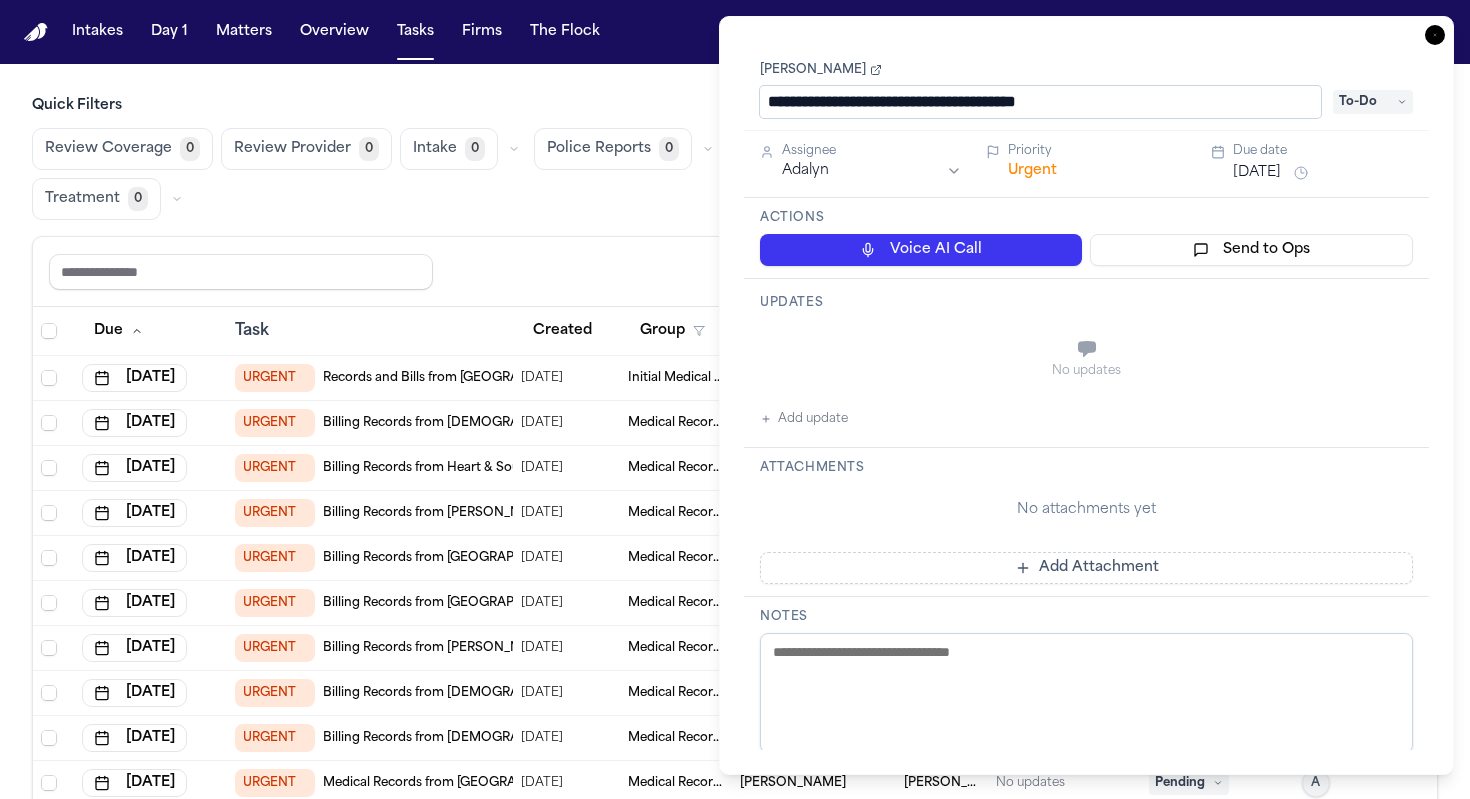 click on "**********" at bounding box center [1086, 87] 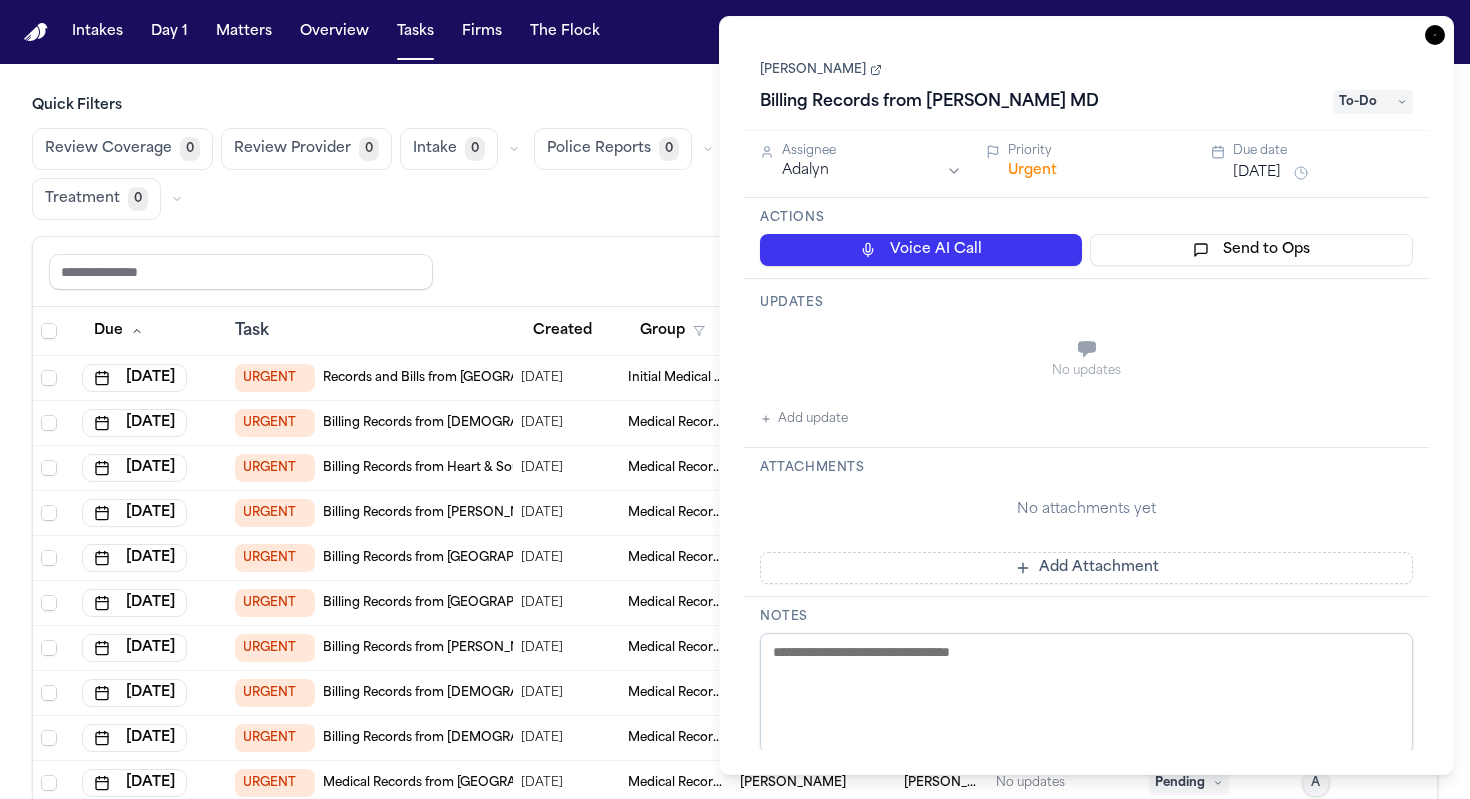 click on "URGENT Billing Records from Heart & Soul of NM" at bounding box center (370, 468) 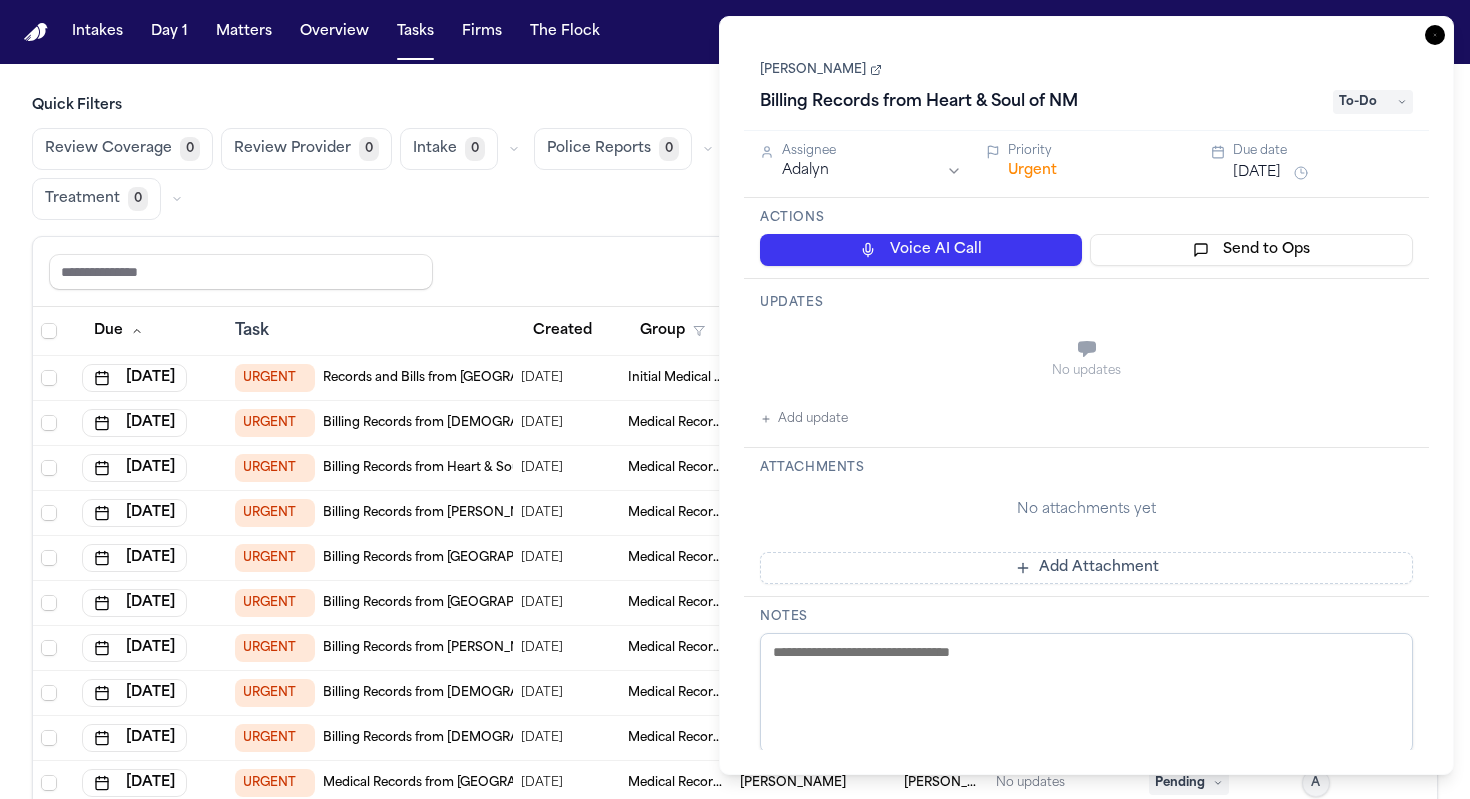 click on "Billing Records from Heart & Soul of NM" at bounding box center [919, 102] 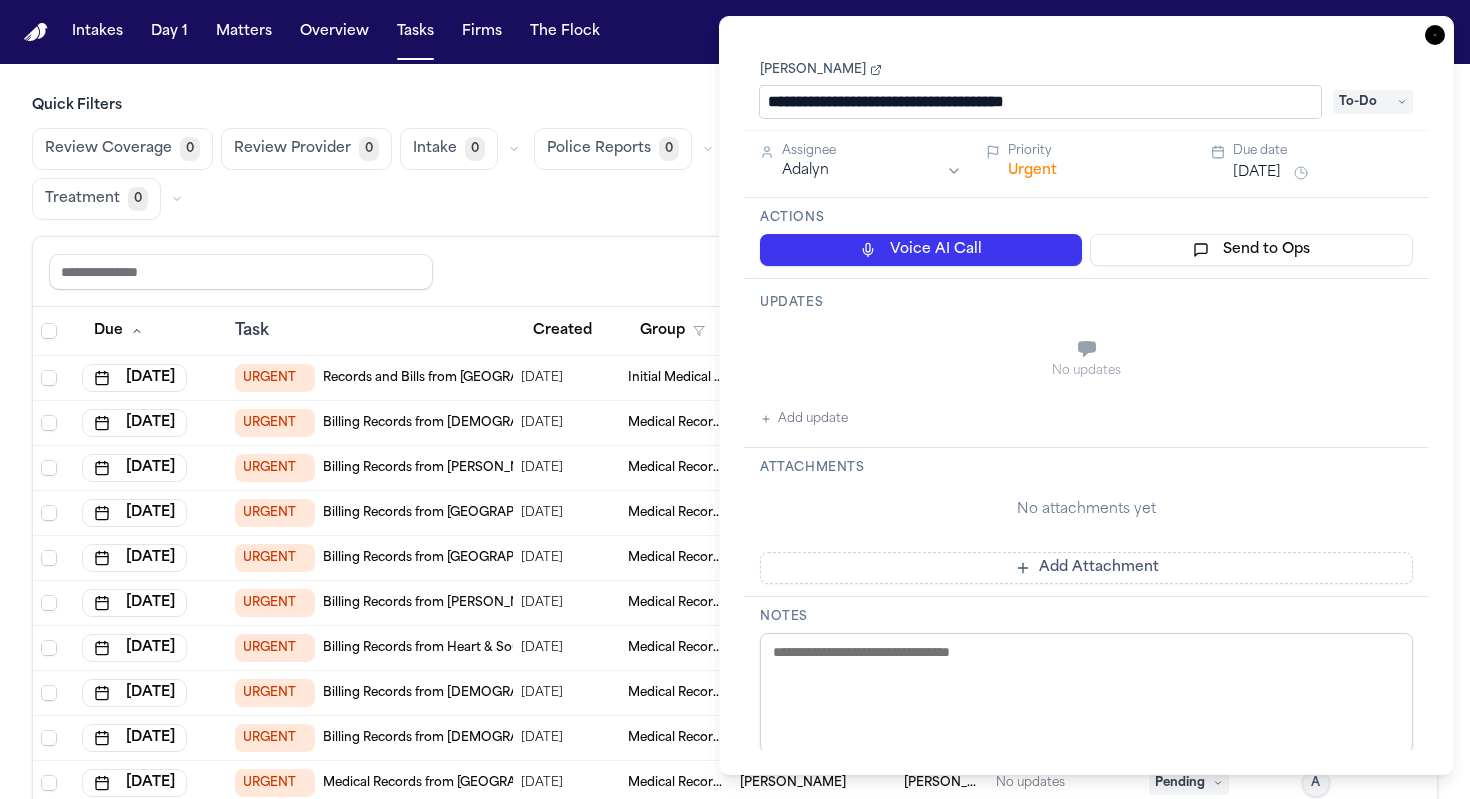 drag, startPoint x: 935, startPoint y: 104, endPoint x: 1094, endPoint y: 100, distance: 159.05031 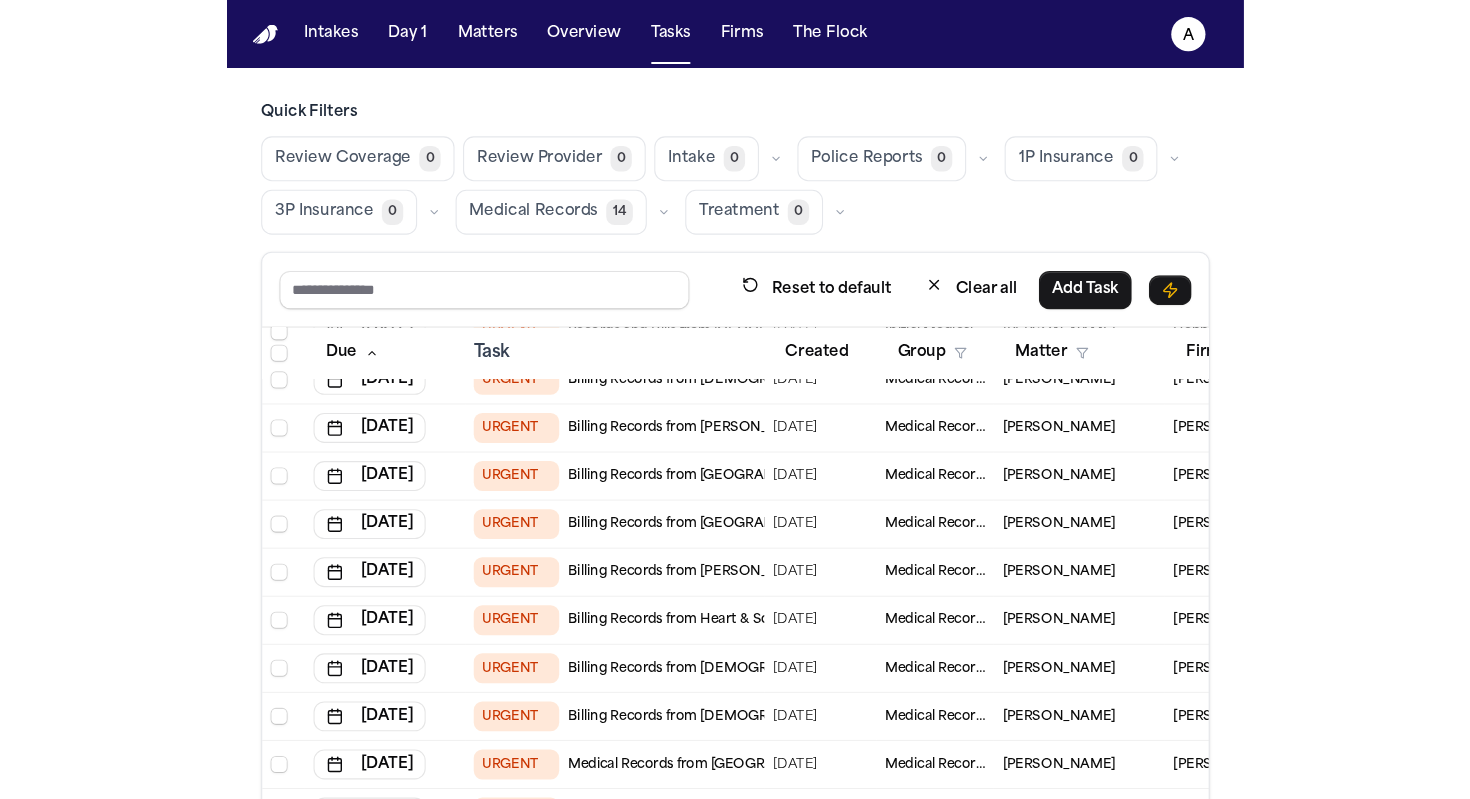 scroll, scrollTop: 0, scrollLeft: 0, axis: both 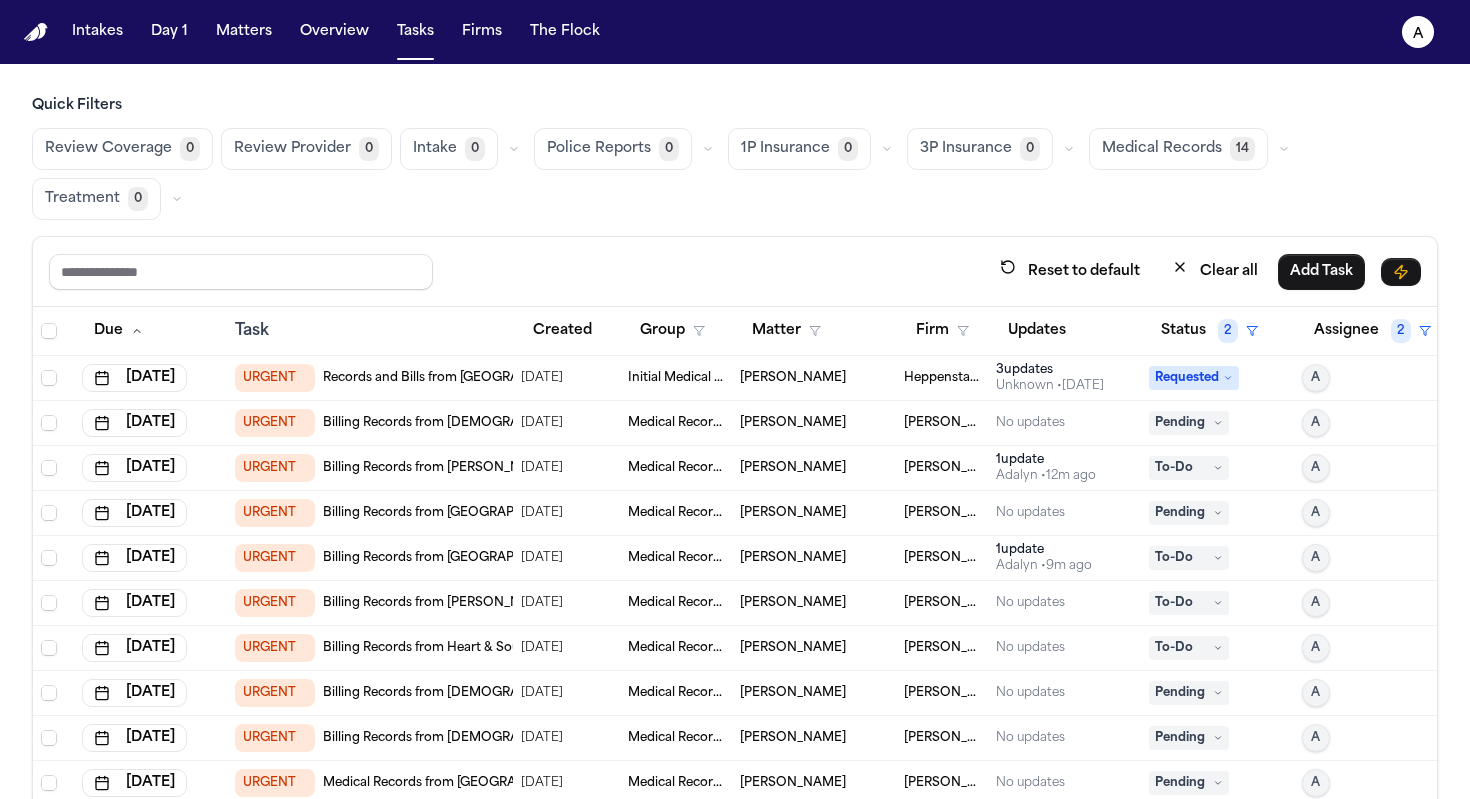 click on "No updates" at bounding box center (1030, 423) 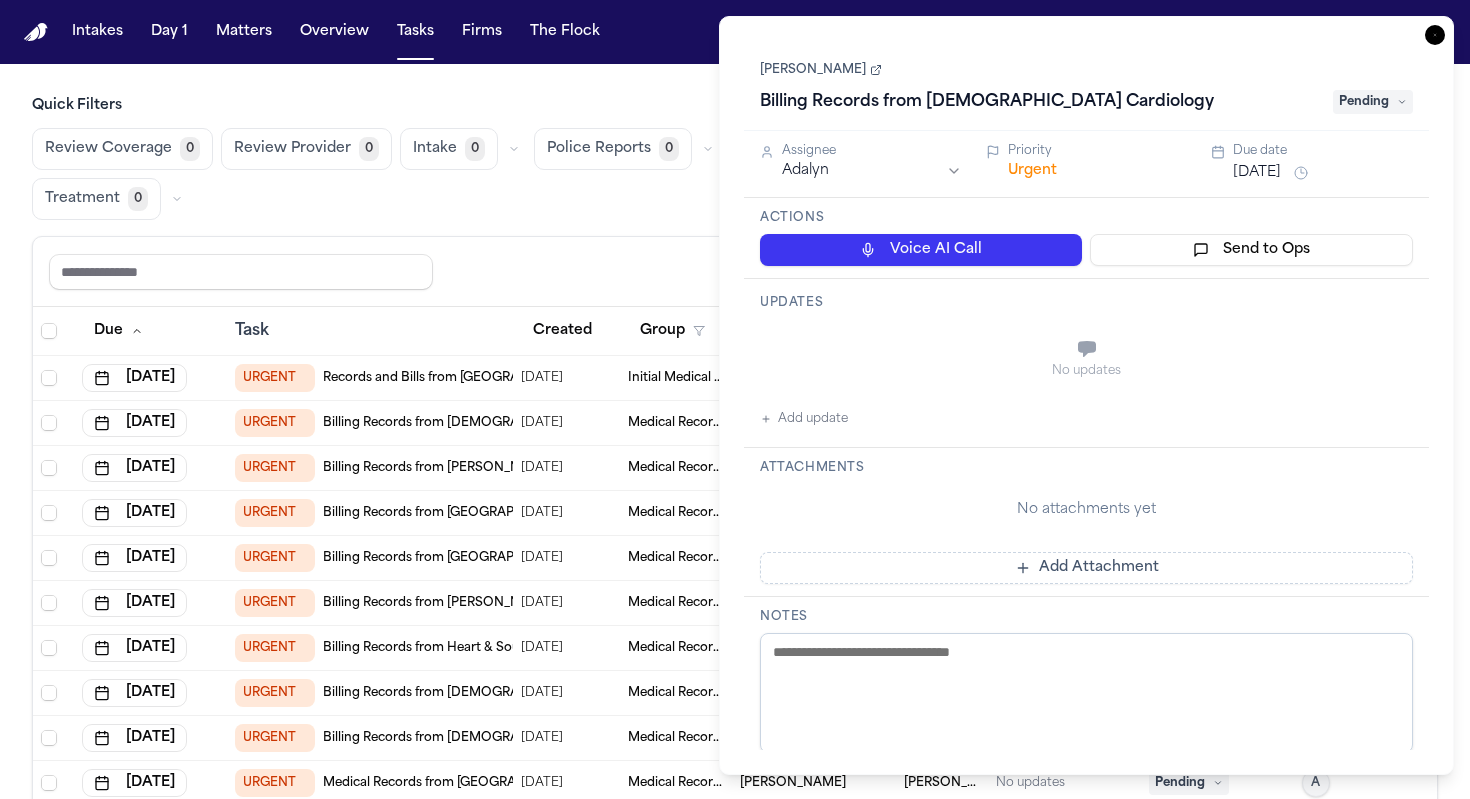 click on "[PERSON_NAME]" at bounding box center [821, 70] 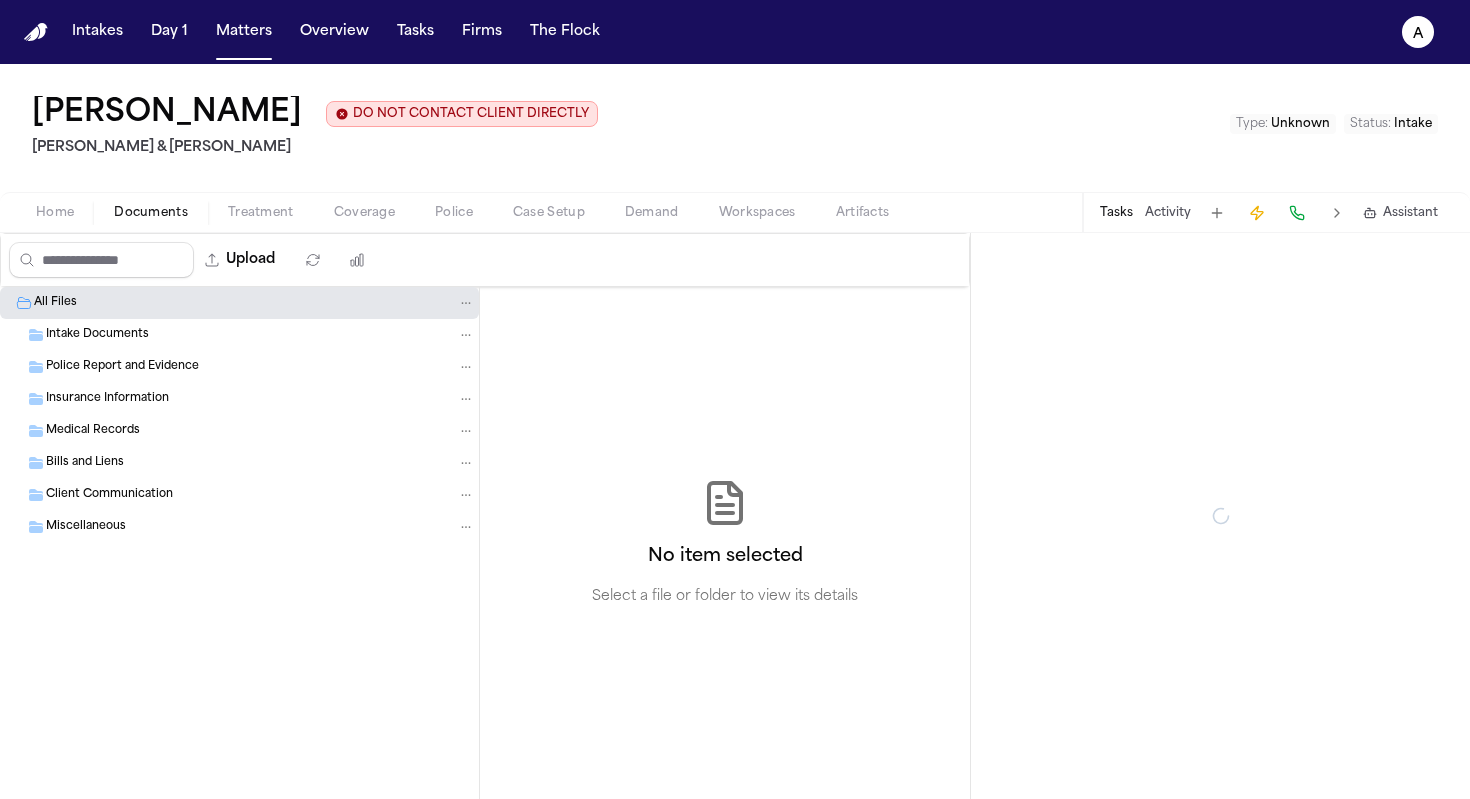 click on "Documents" at bounding box center [151, 213] 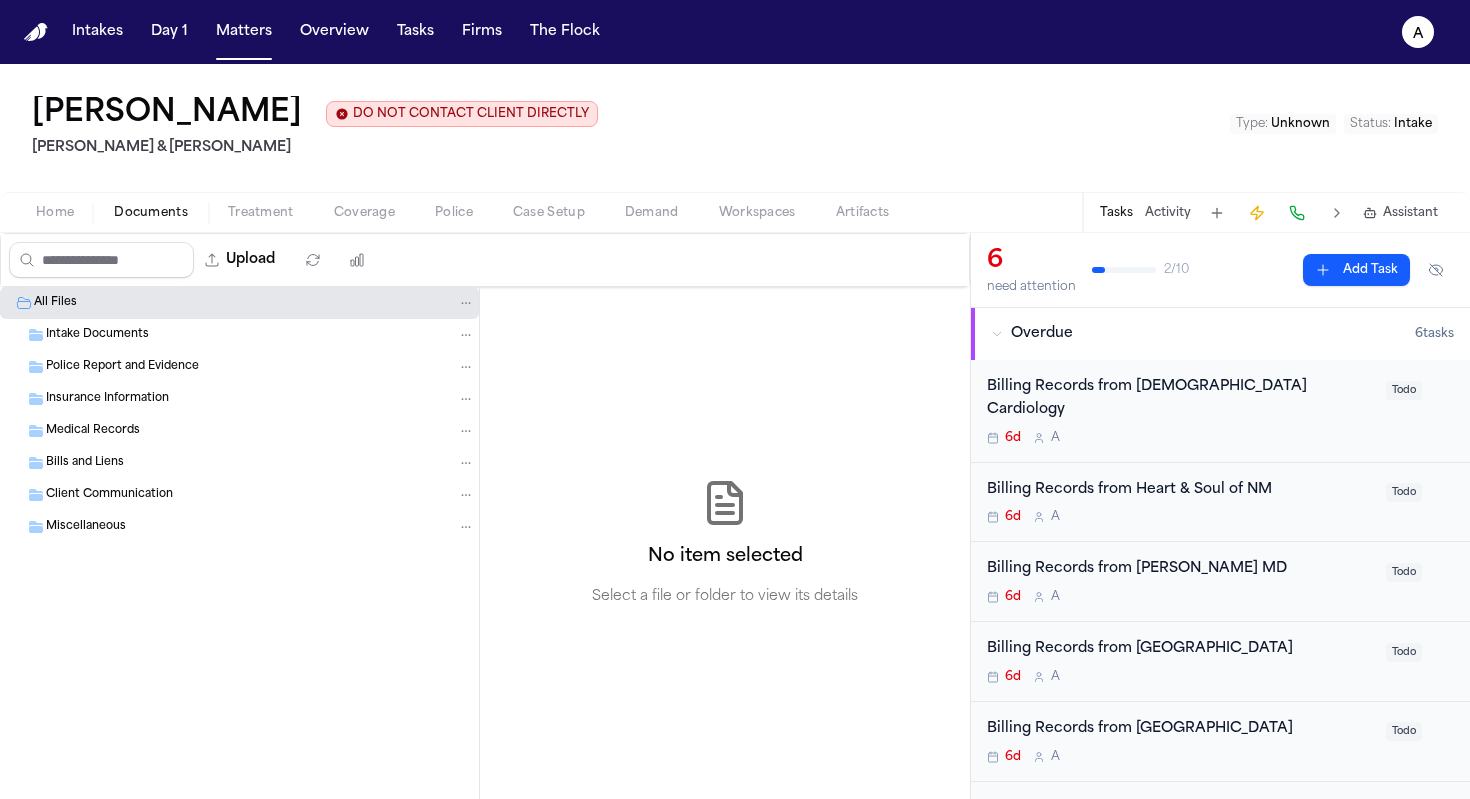 click on "Medical Records" at bounding box center [93, 431] 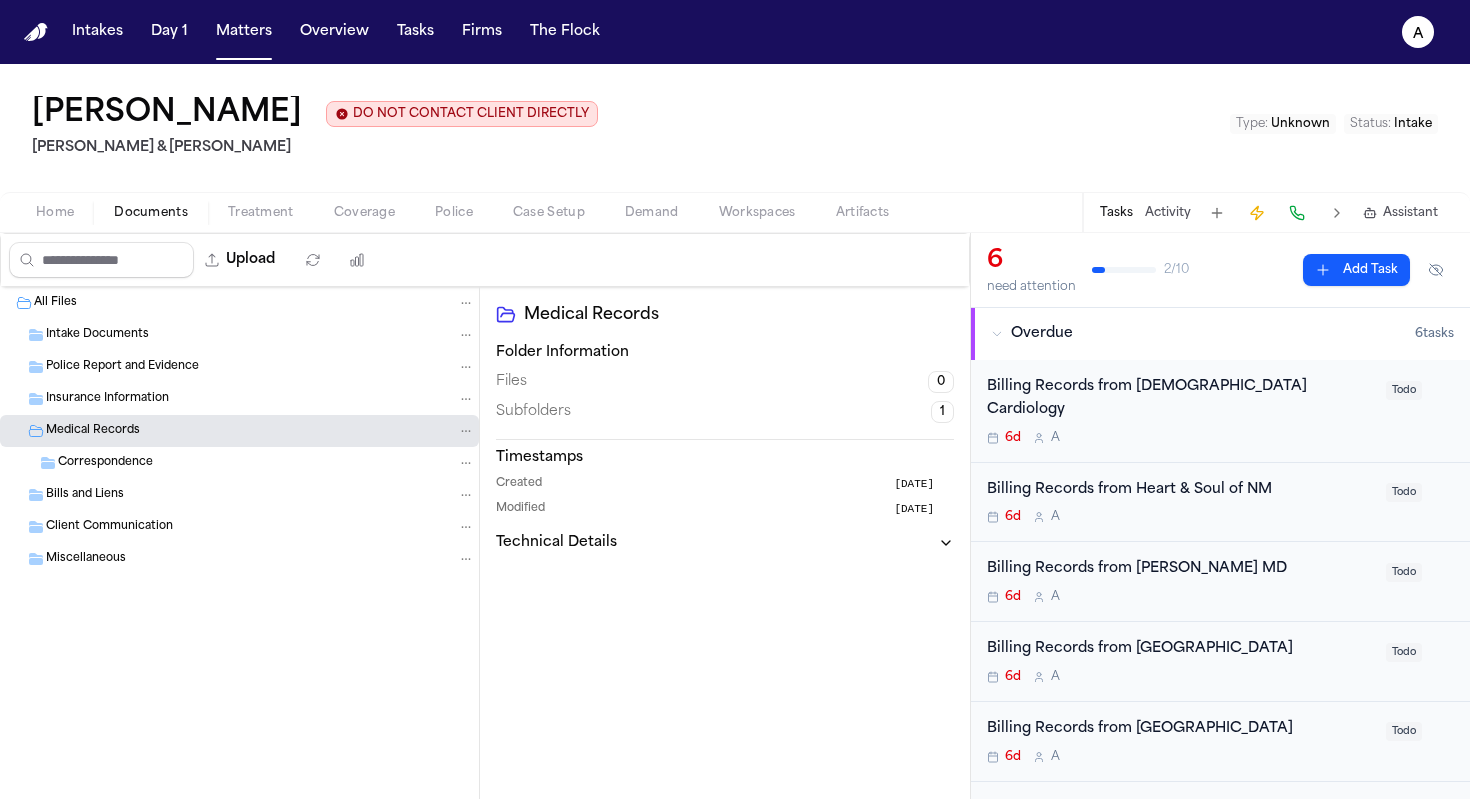 click on "Billing Records from Heart & Soul of NM" at bounding box center [1180, 490] 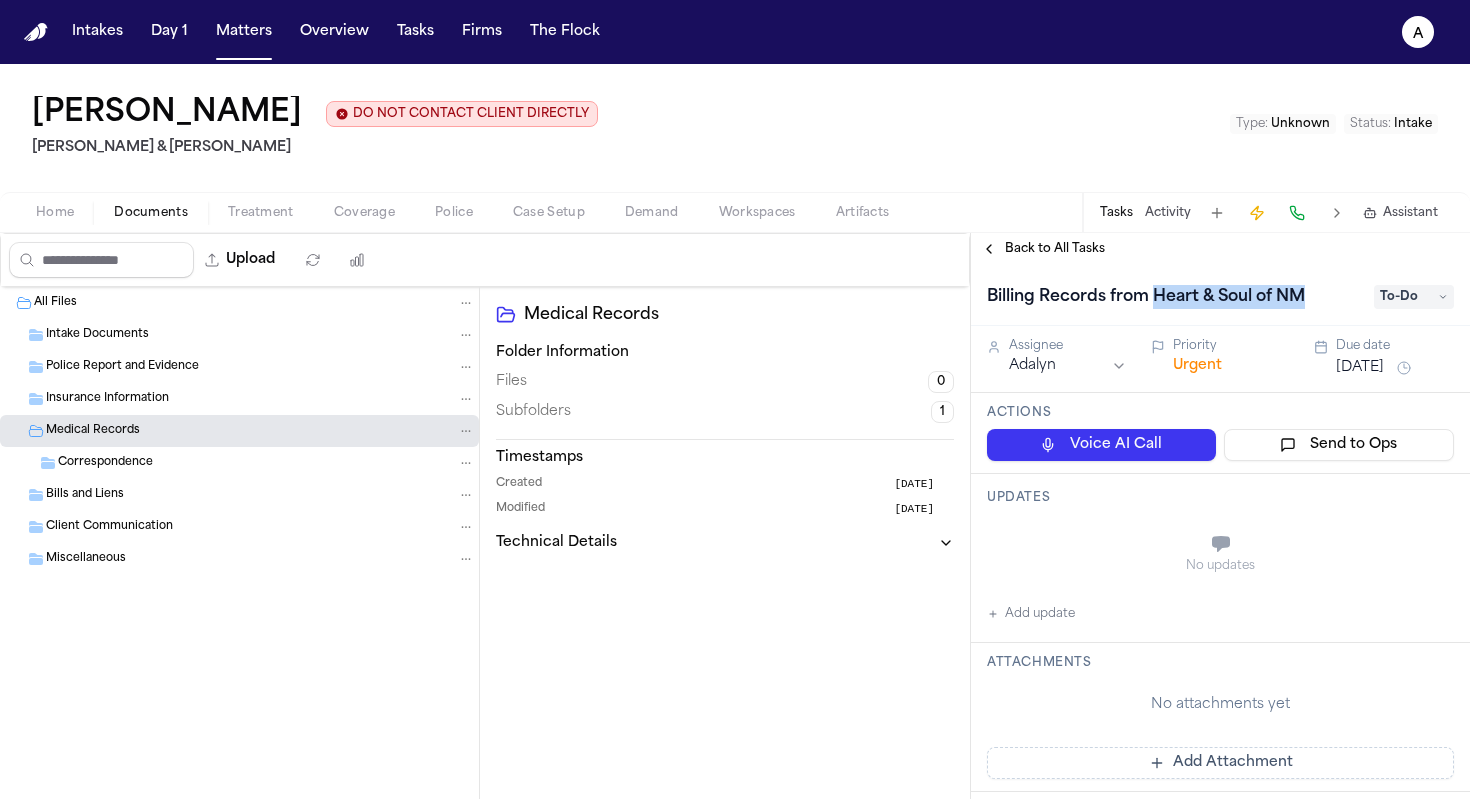 drag, startPoint x: 1155, startPoint y: 303, endPoint x: 1315, endPoint y: 296, distance: 160.15305 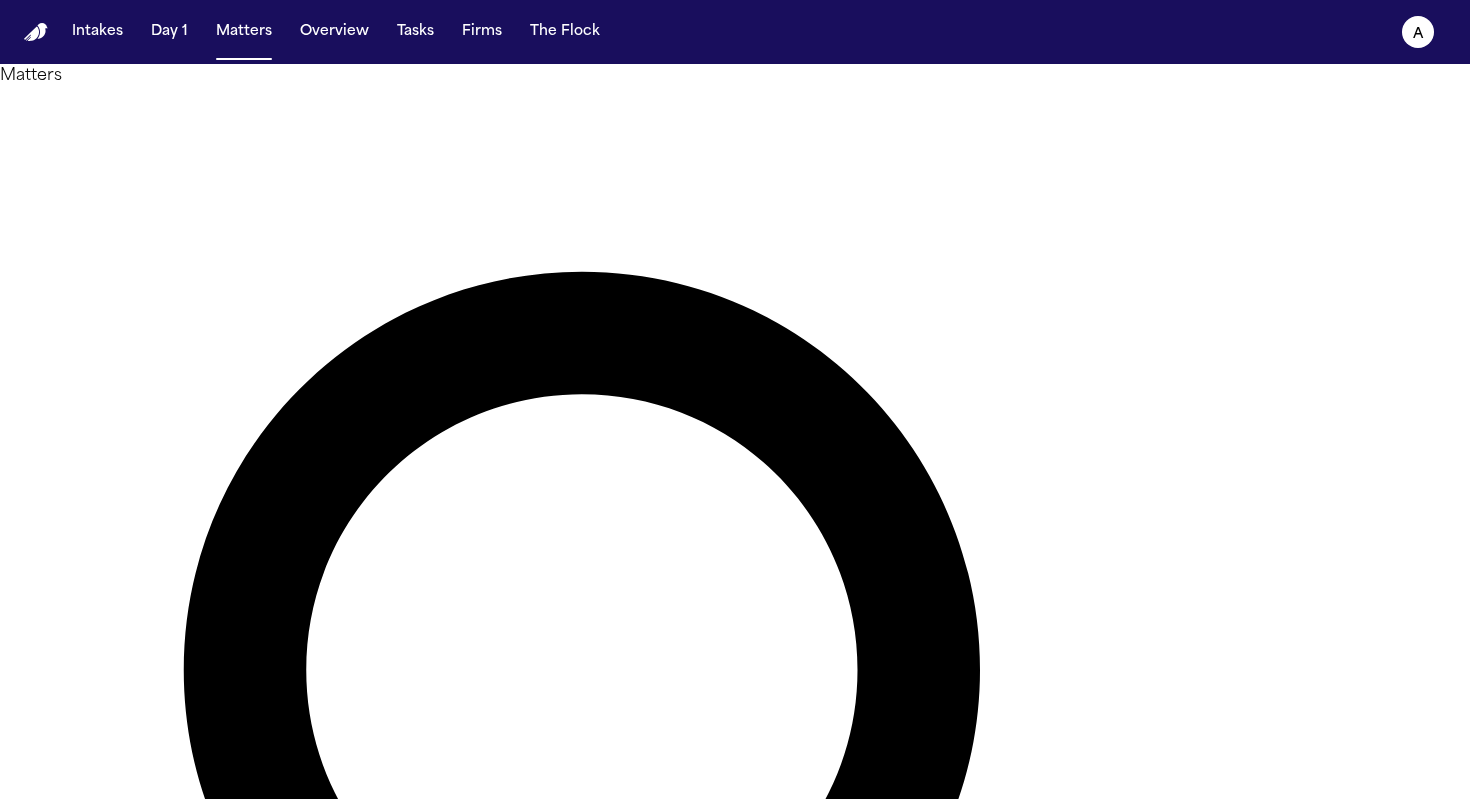 click at bounding box center [80, 1570] 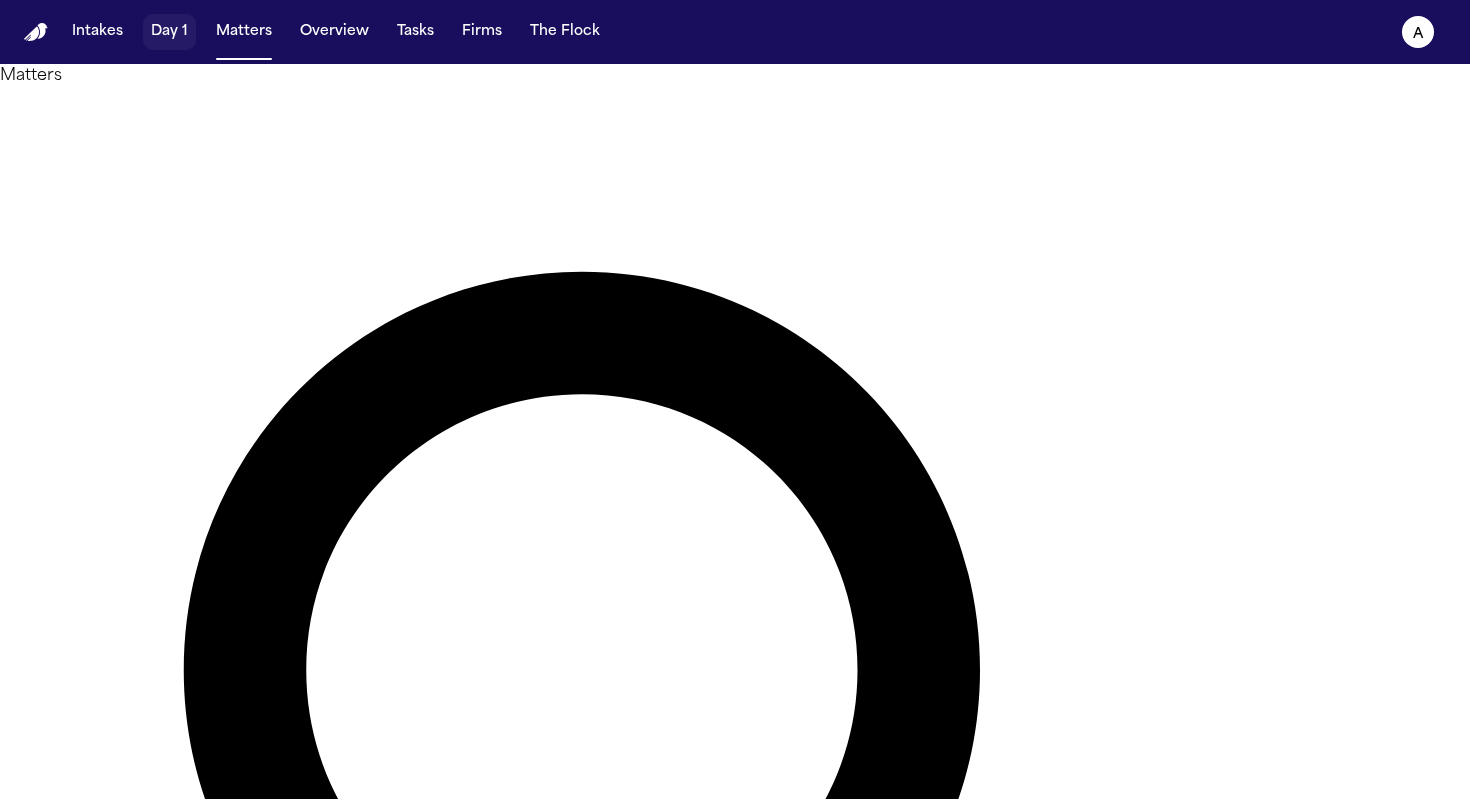 click on "Day 1" at bounding box center [169, 32] 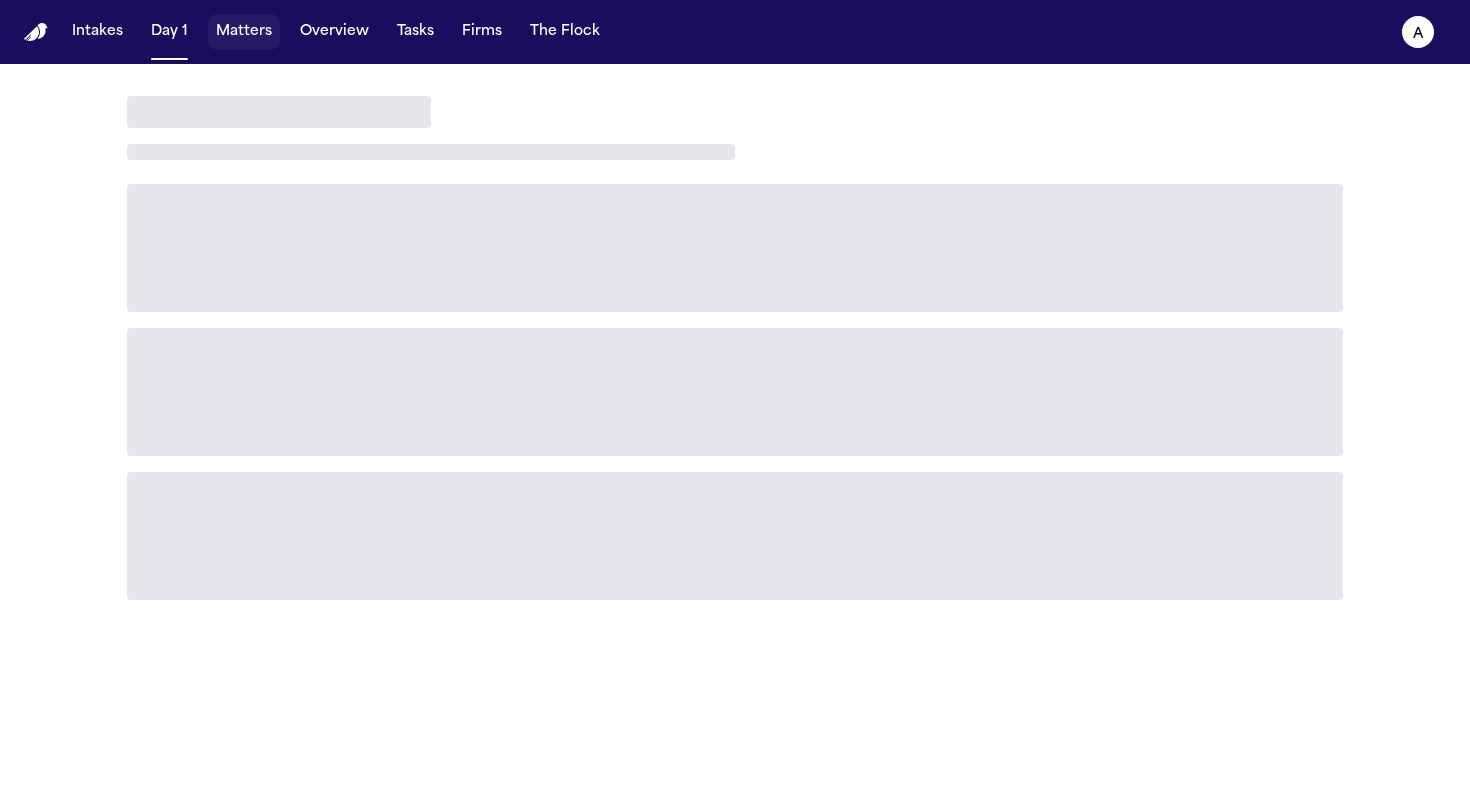 click on "Matters" at bounding box center (244, 32) 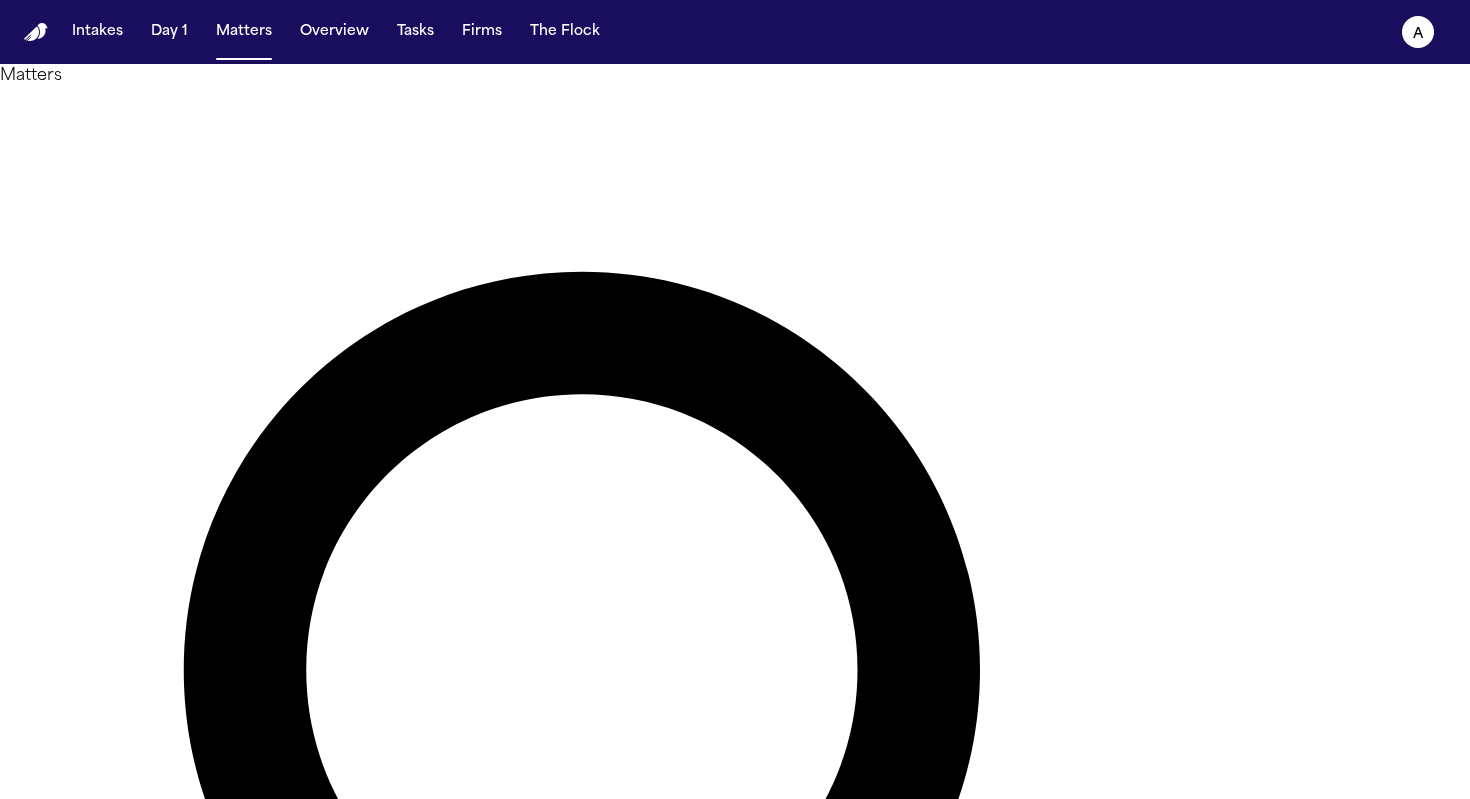 click at bounding box center [80, 1570] 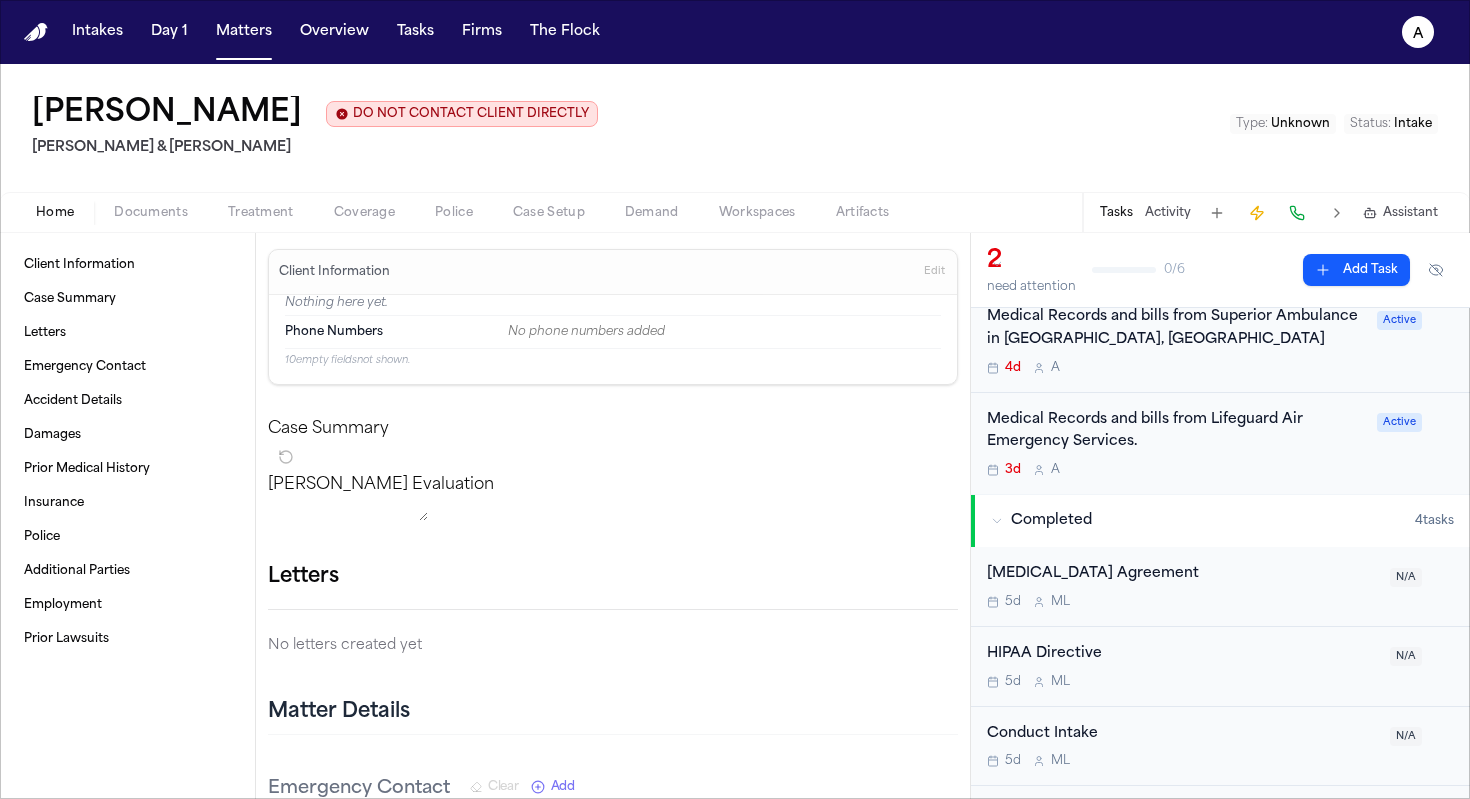 scroll, scrollTop: 13, scrollLeft: 0, axis: vertical 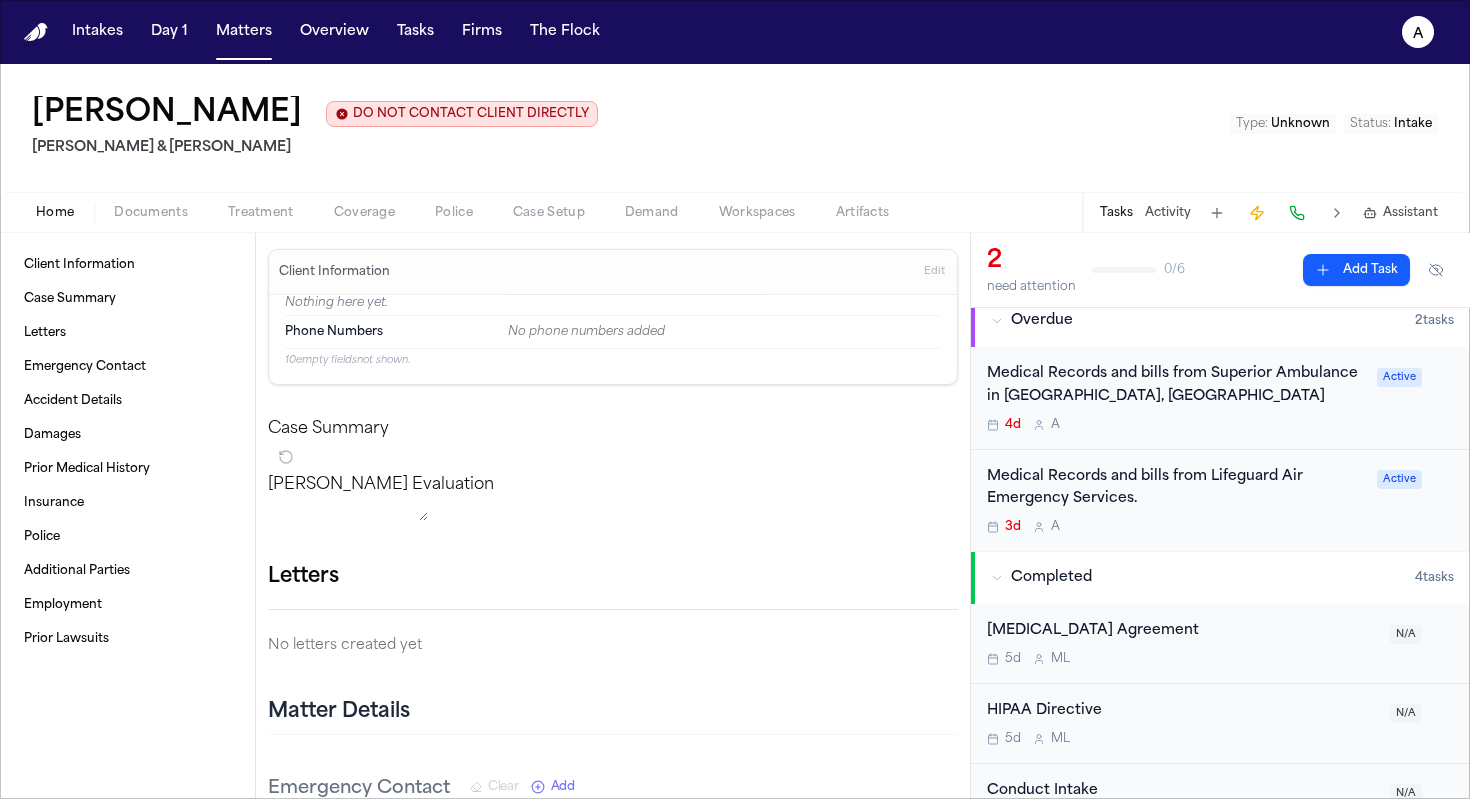 click on "Medical Records and bills from Lifeguard Air Emergency Services. 3d A" at bounding box center (1176, 501) 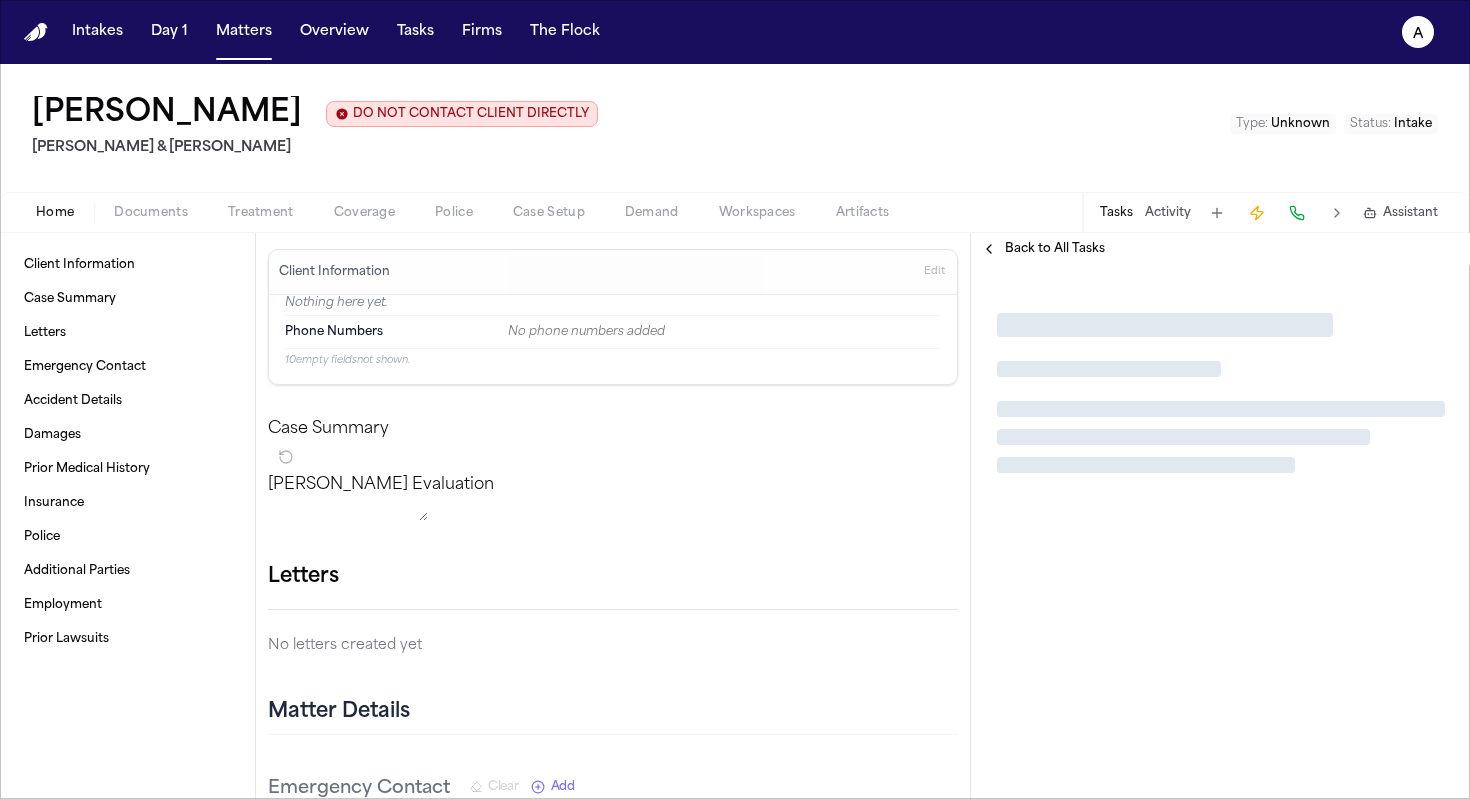 scroll, scrollTop: 0, scrollLeft: 0, axis: both 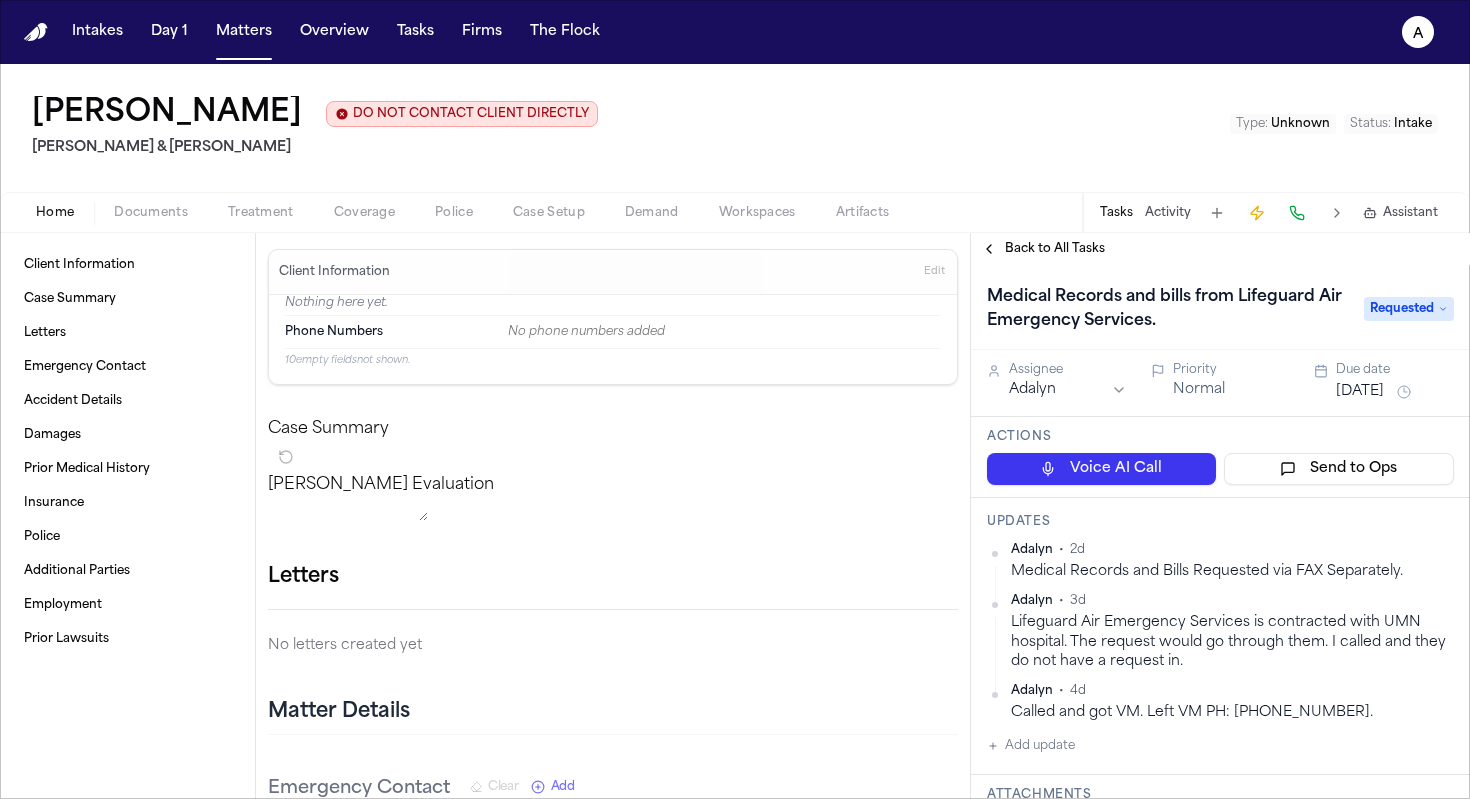 click on "Assignee Adalyn  Priority Normal Due date Jul 18, 2025" at bounding box center (1220, 383) 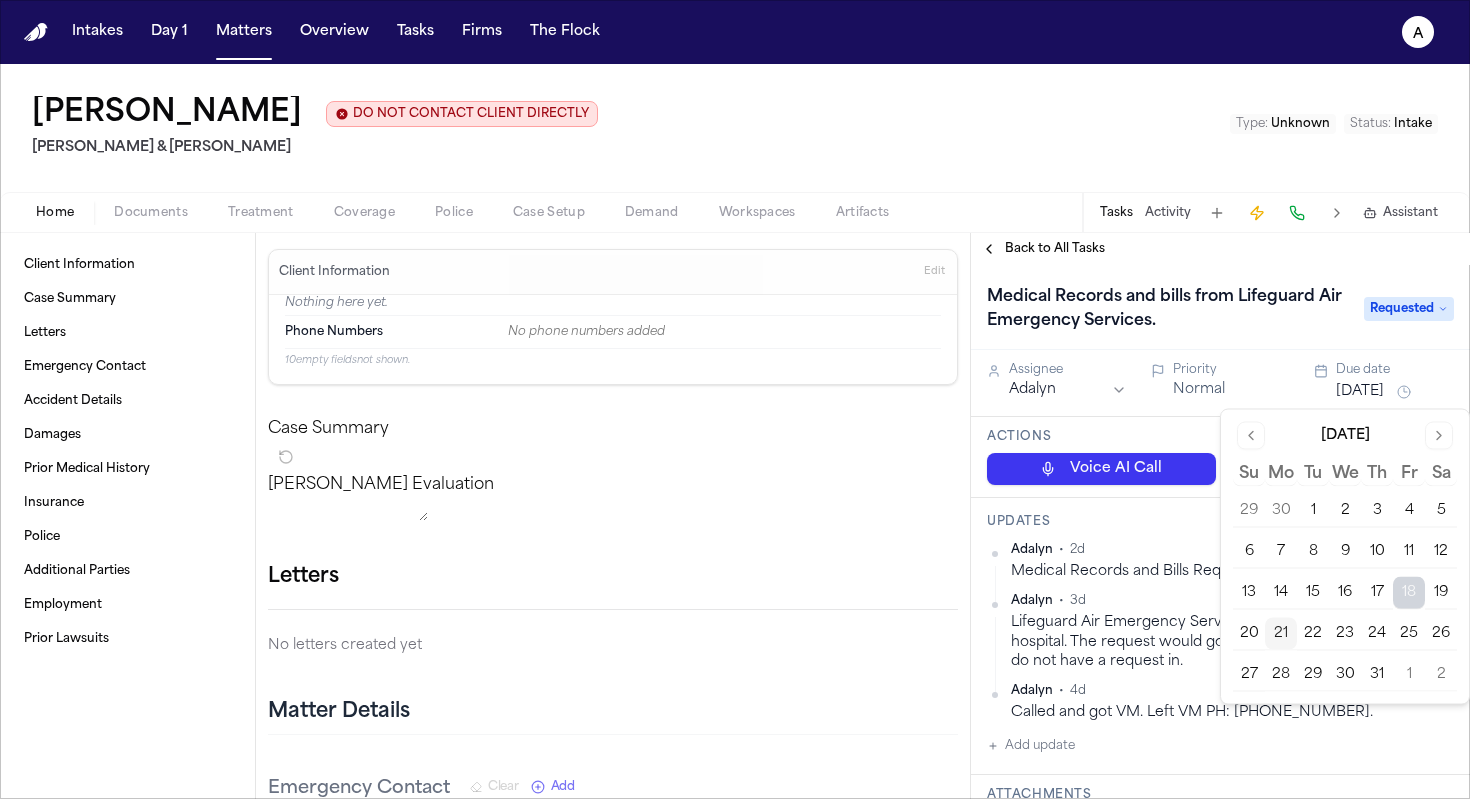 click on "23" at bounding box center [1345, 634] 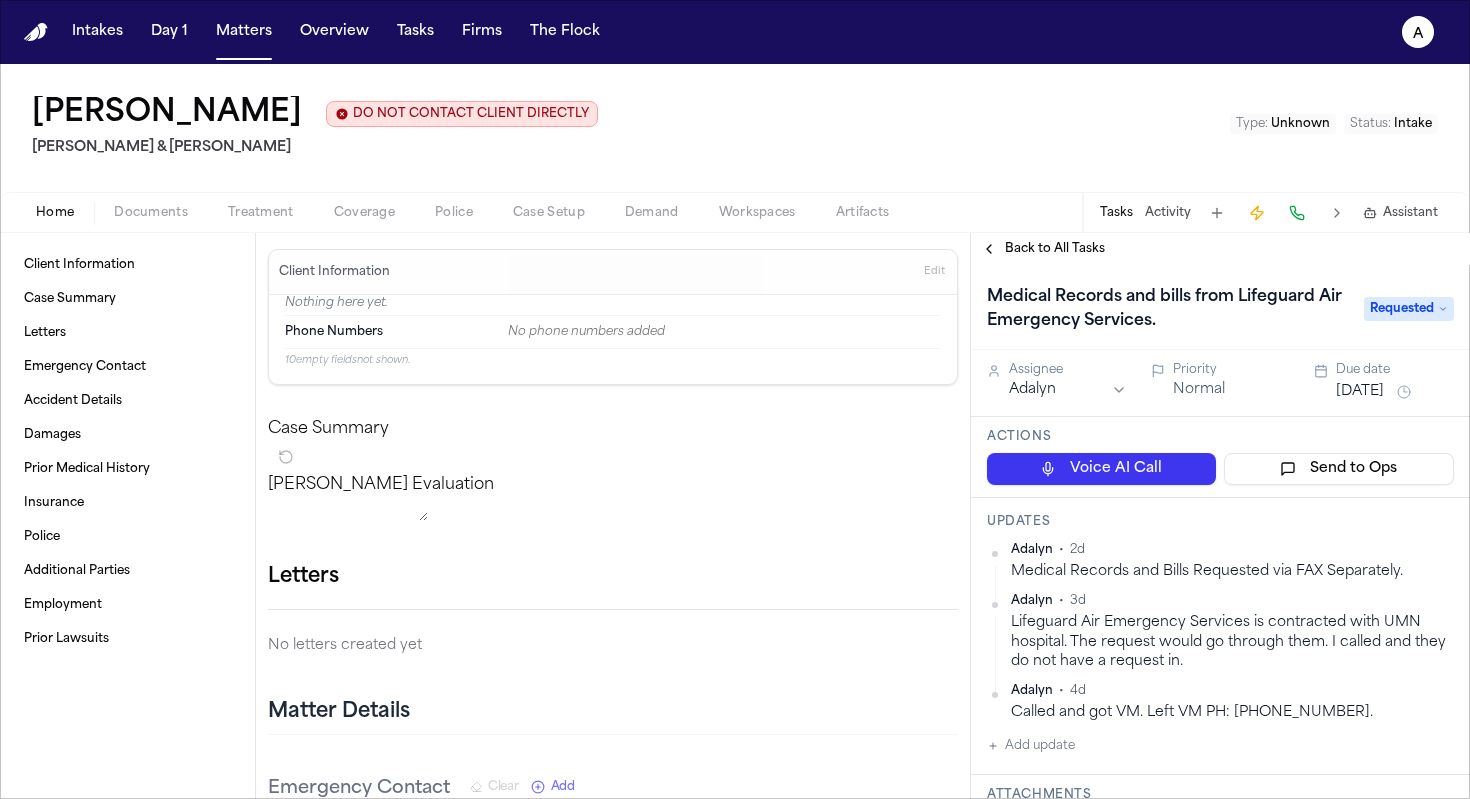 click on "Updates" at bounding box center [1220, 522] 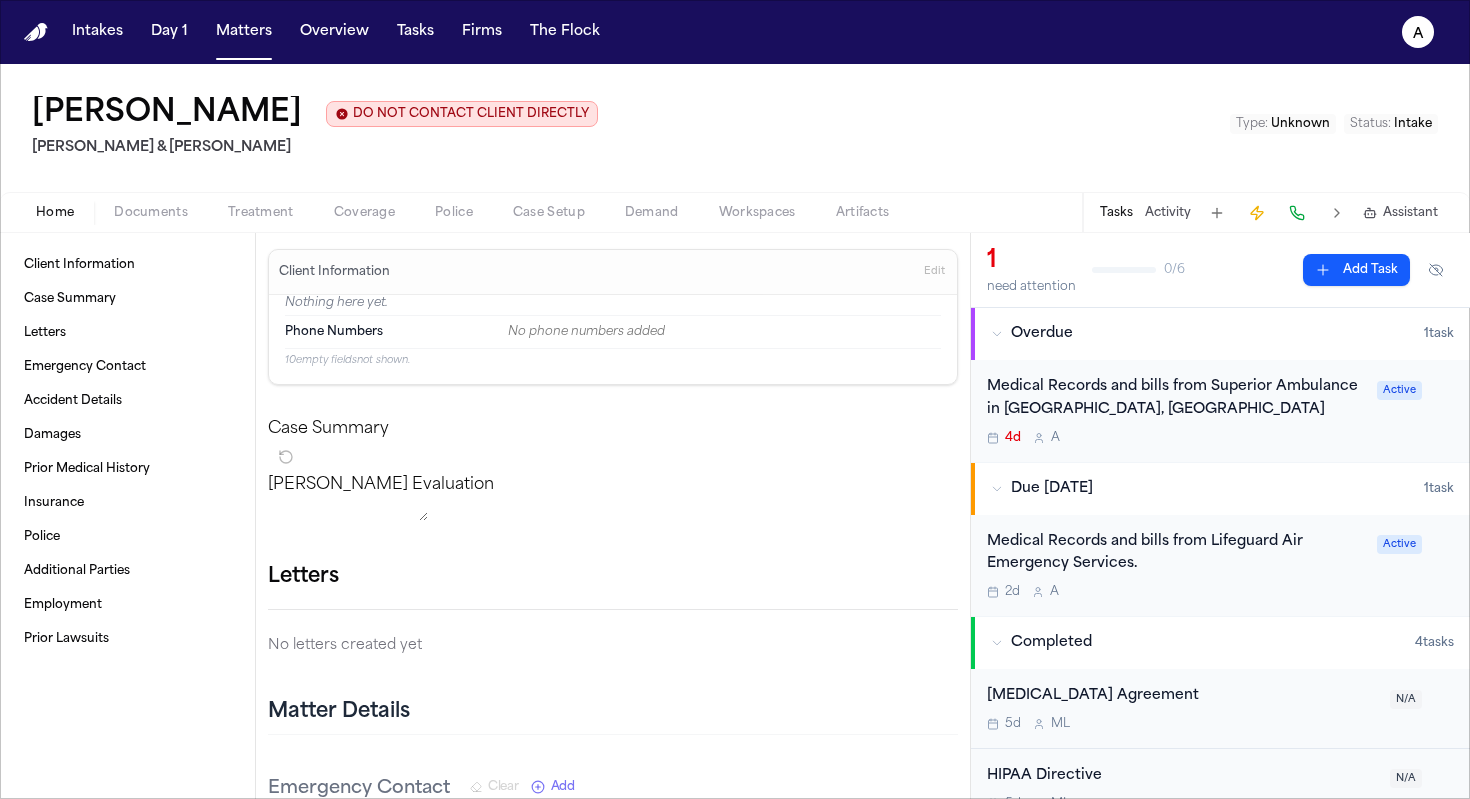 click on "Medical Records and bills from Superior Ambulance in [GEOGRAPHIC_DATA], [GEOGRAPHIC_DATA]" at bounding box center [1176, 399] 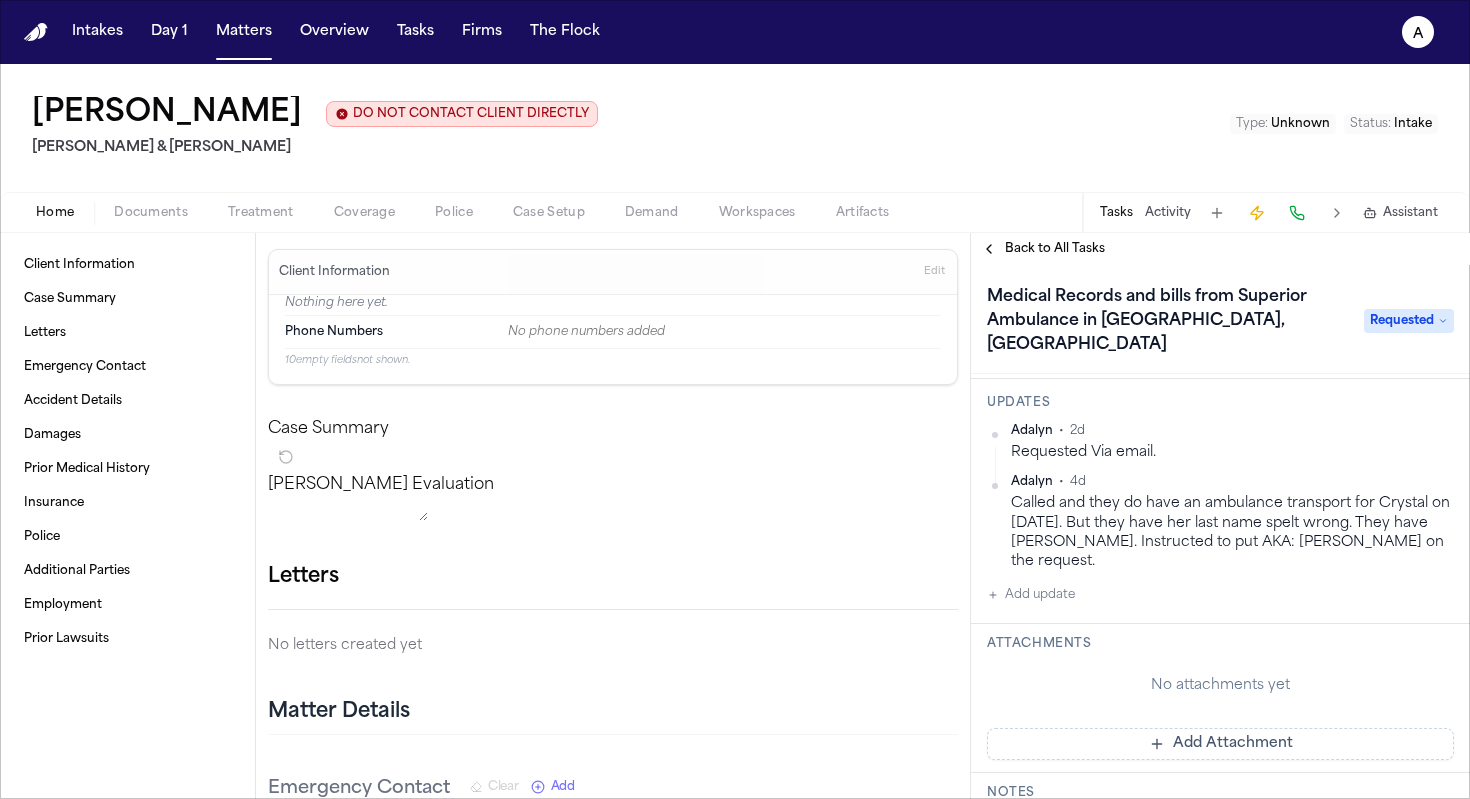 scroll, scrollTop: 152, scrollLeft: 0, axis: vertical 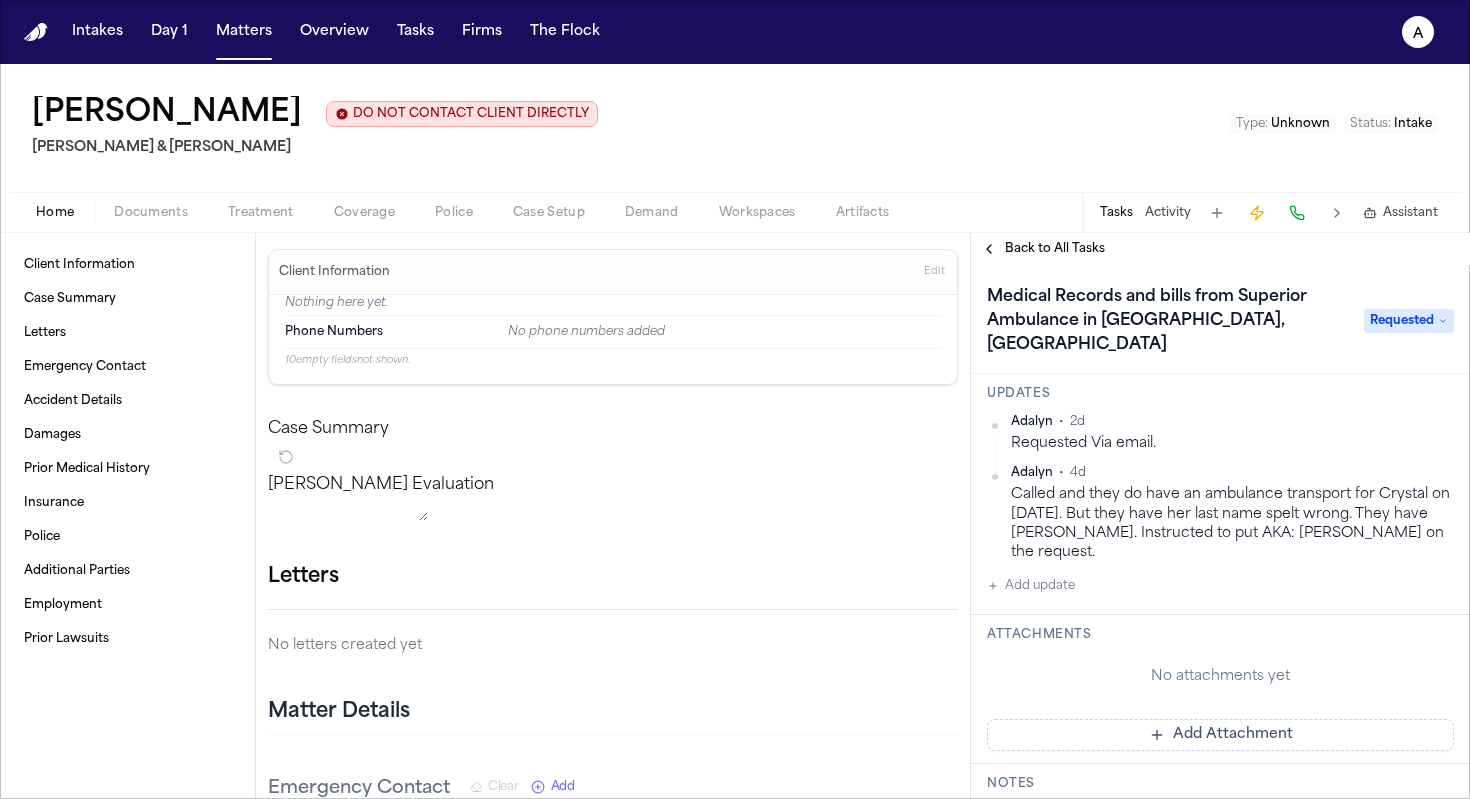 click on "Add update" at bounding box center [1031, 586] 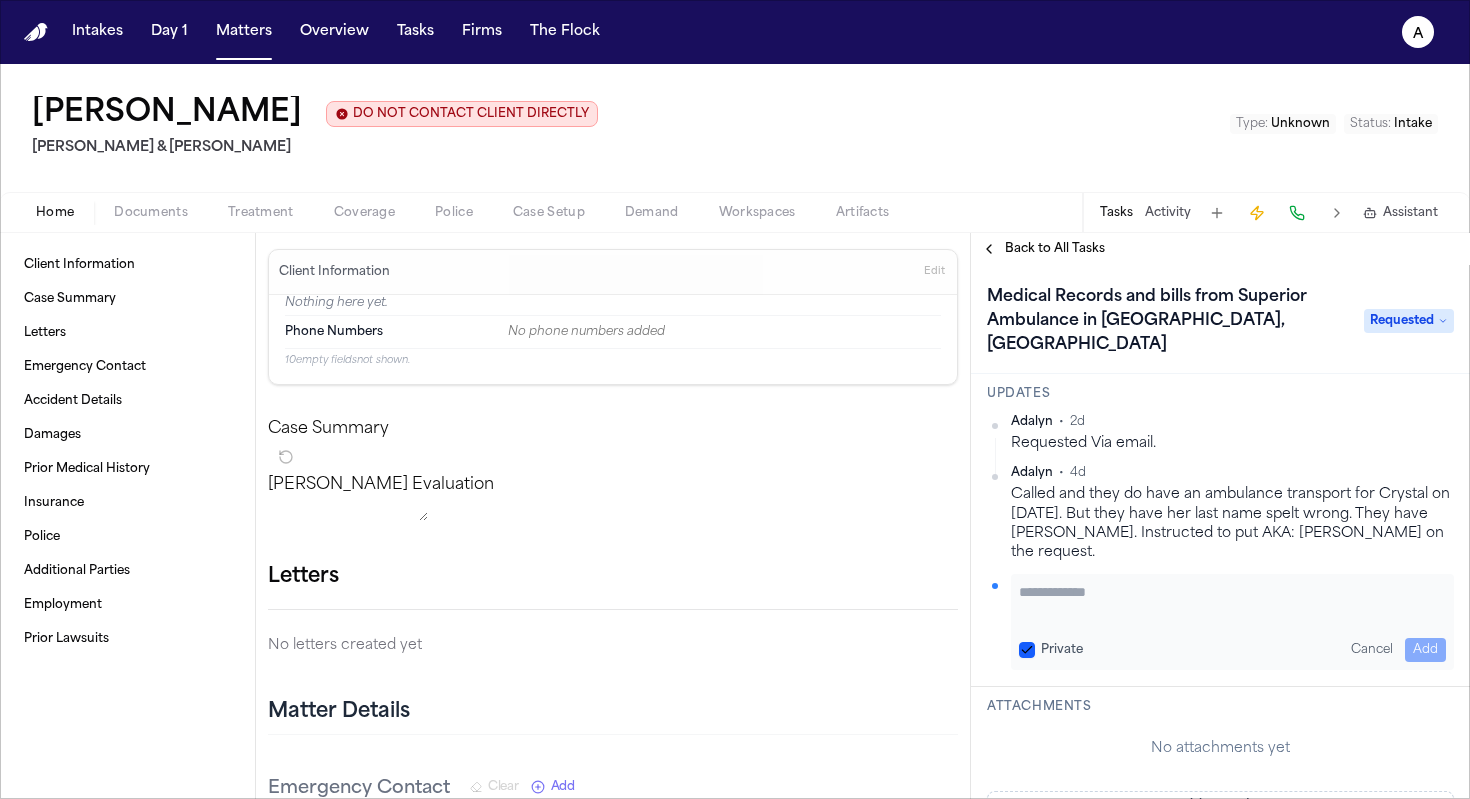 click at bounding box center [1232, 602] 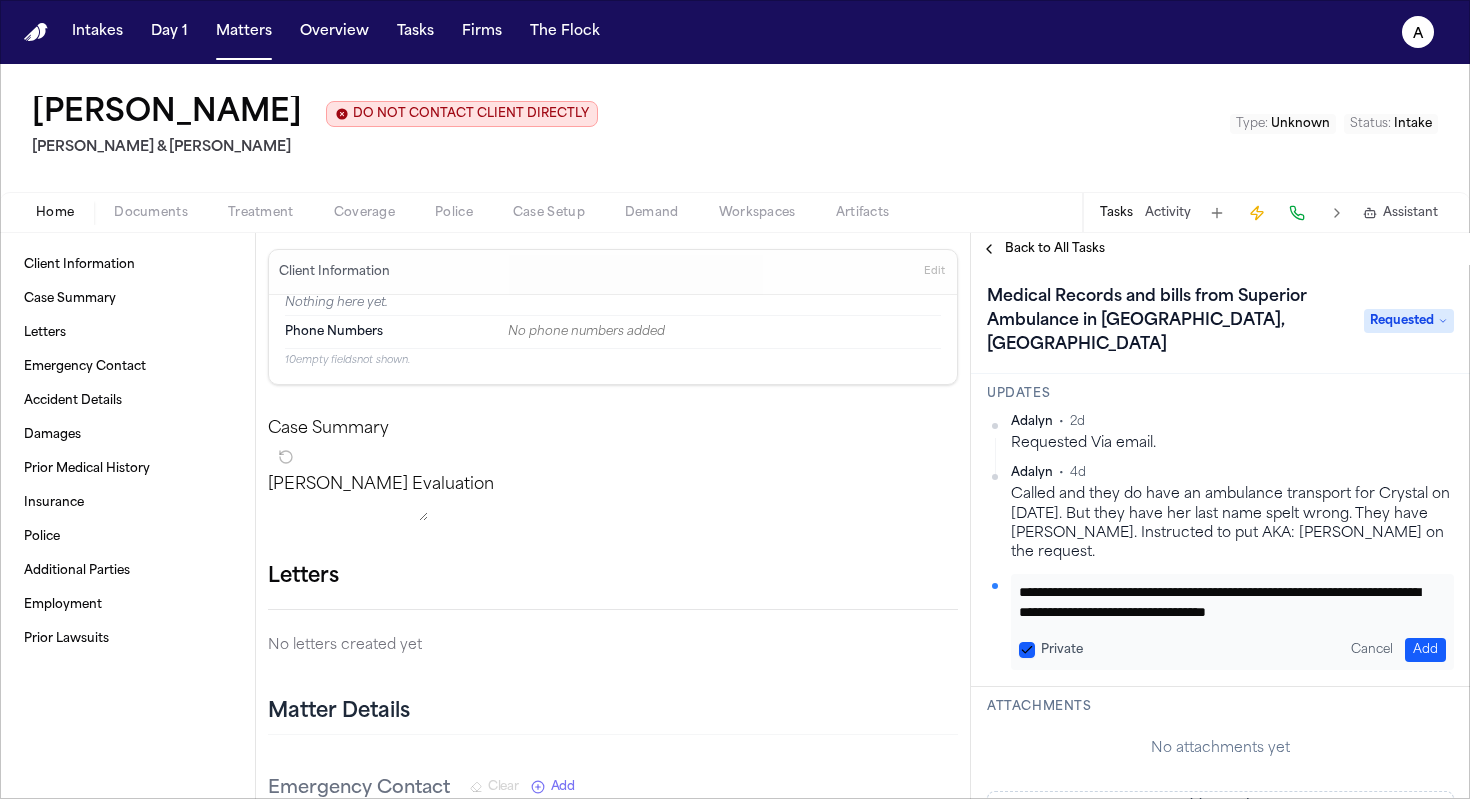 scroll, scrollTop: 21, scrollLeft: 0, axis: vertical 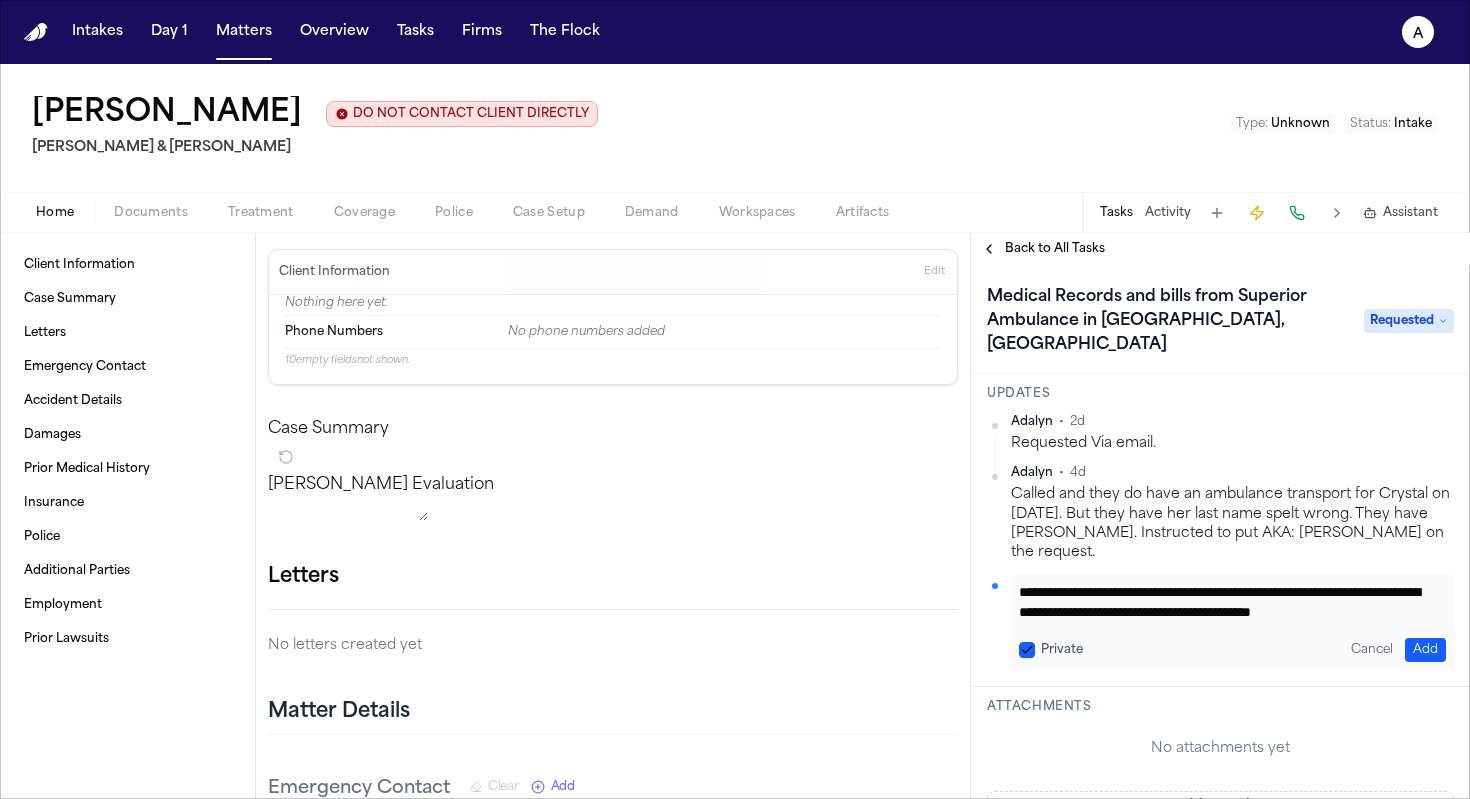 click on "Private" at bounding box center [1027, 650] 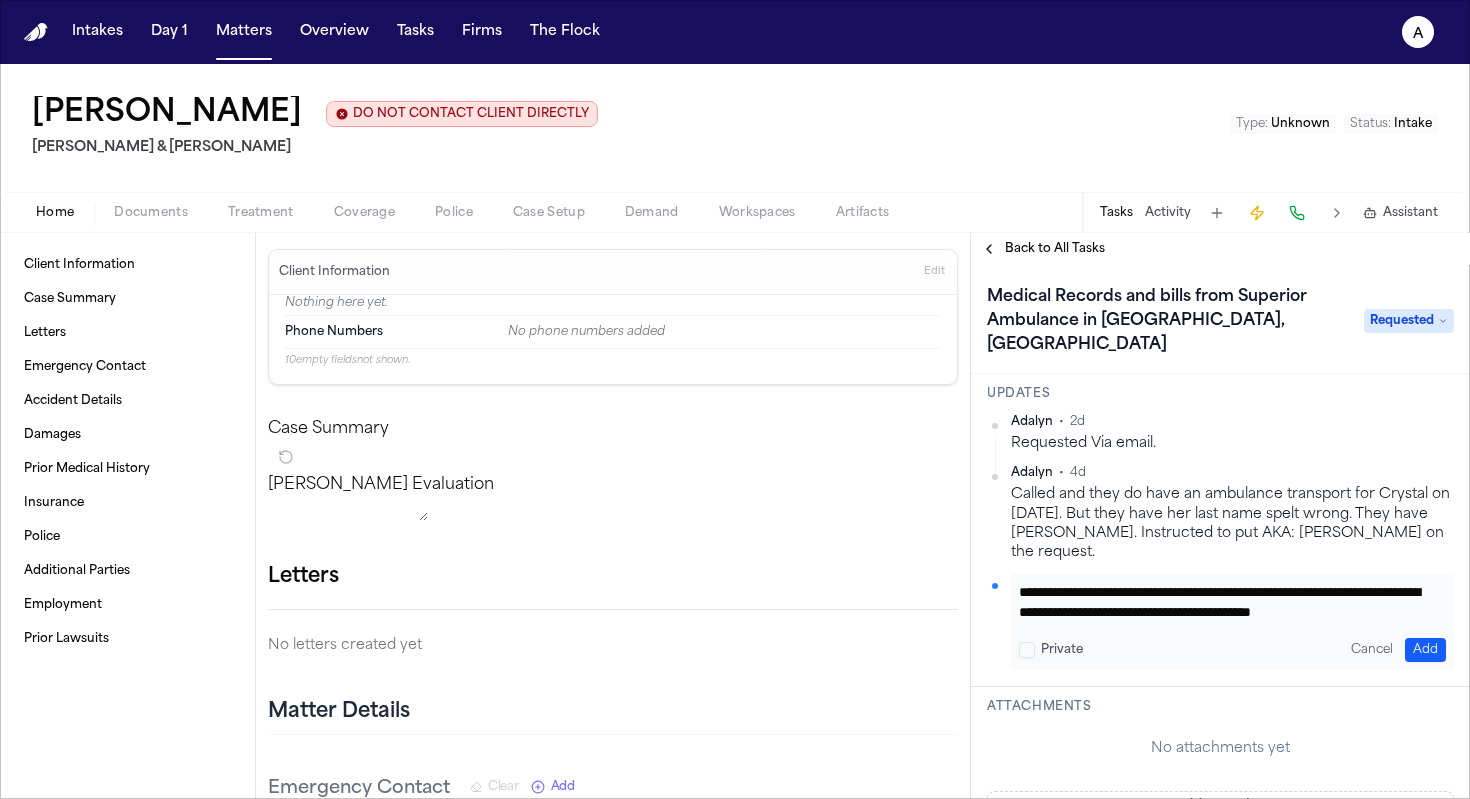 click on "**********" at bounding box center [1225, 602] 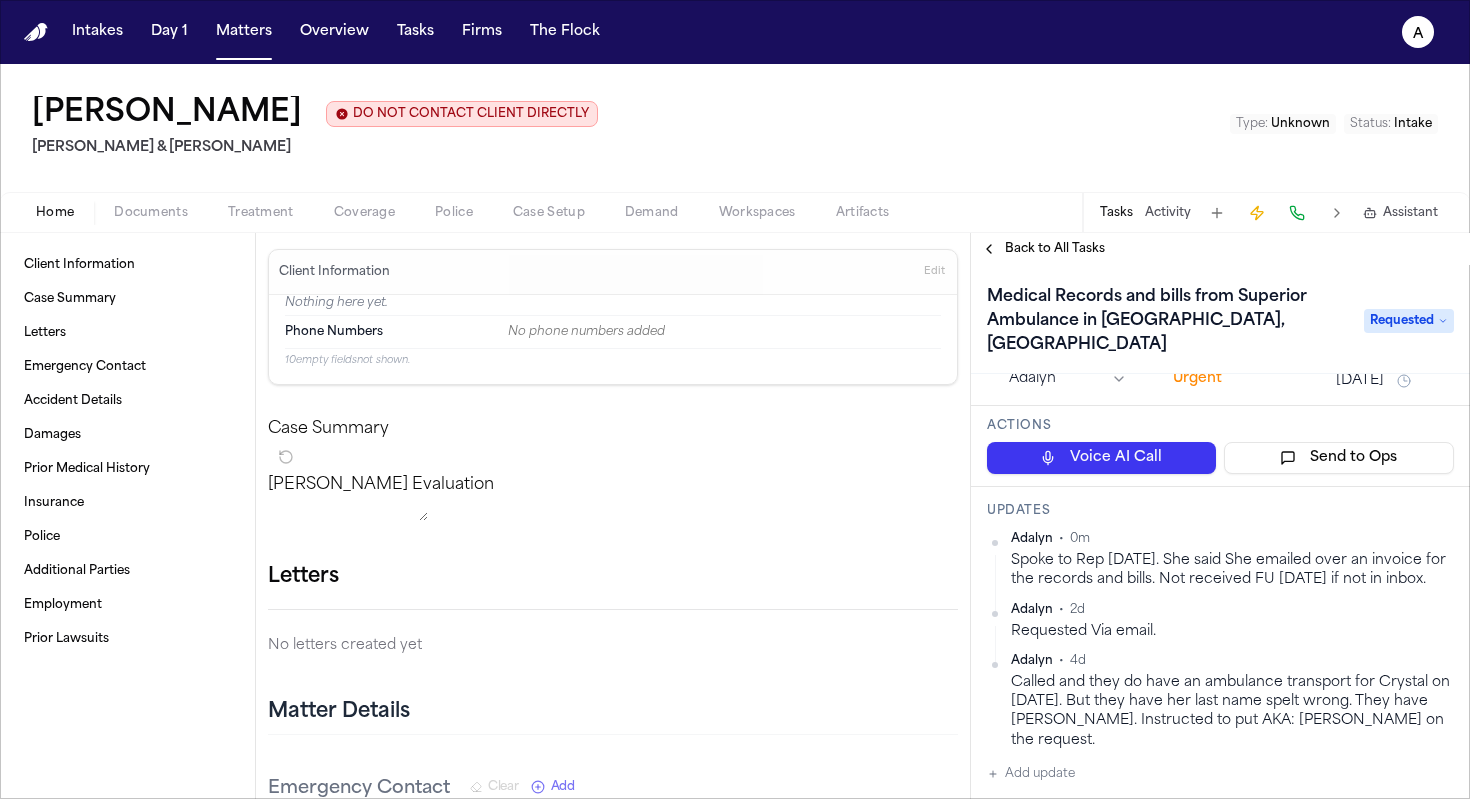 scroll, scrollTop: 0, scrollLeft: 0, axis: both 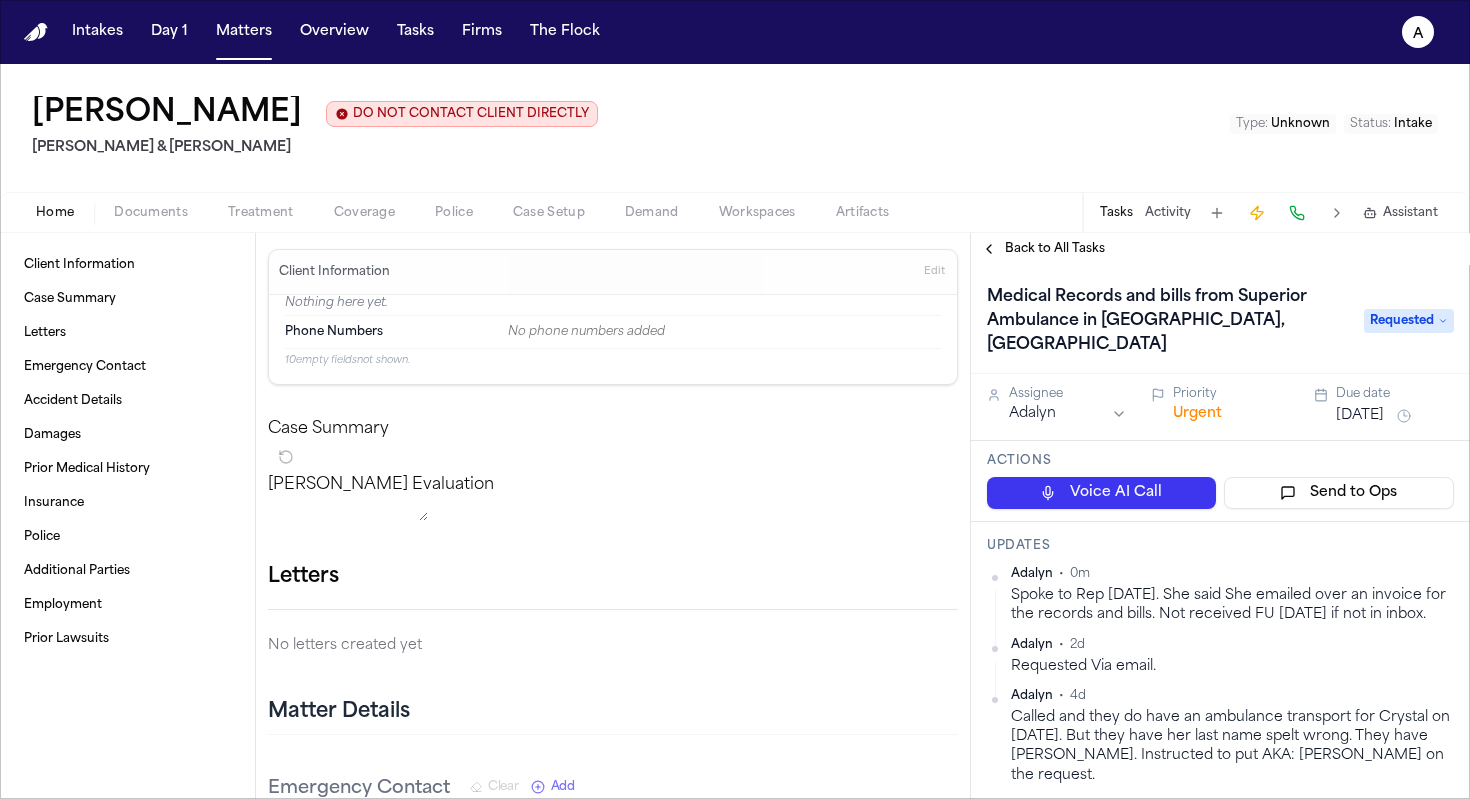 click on "[DATE]" at bounding box center (1360, 416) 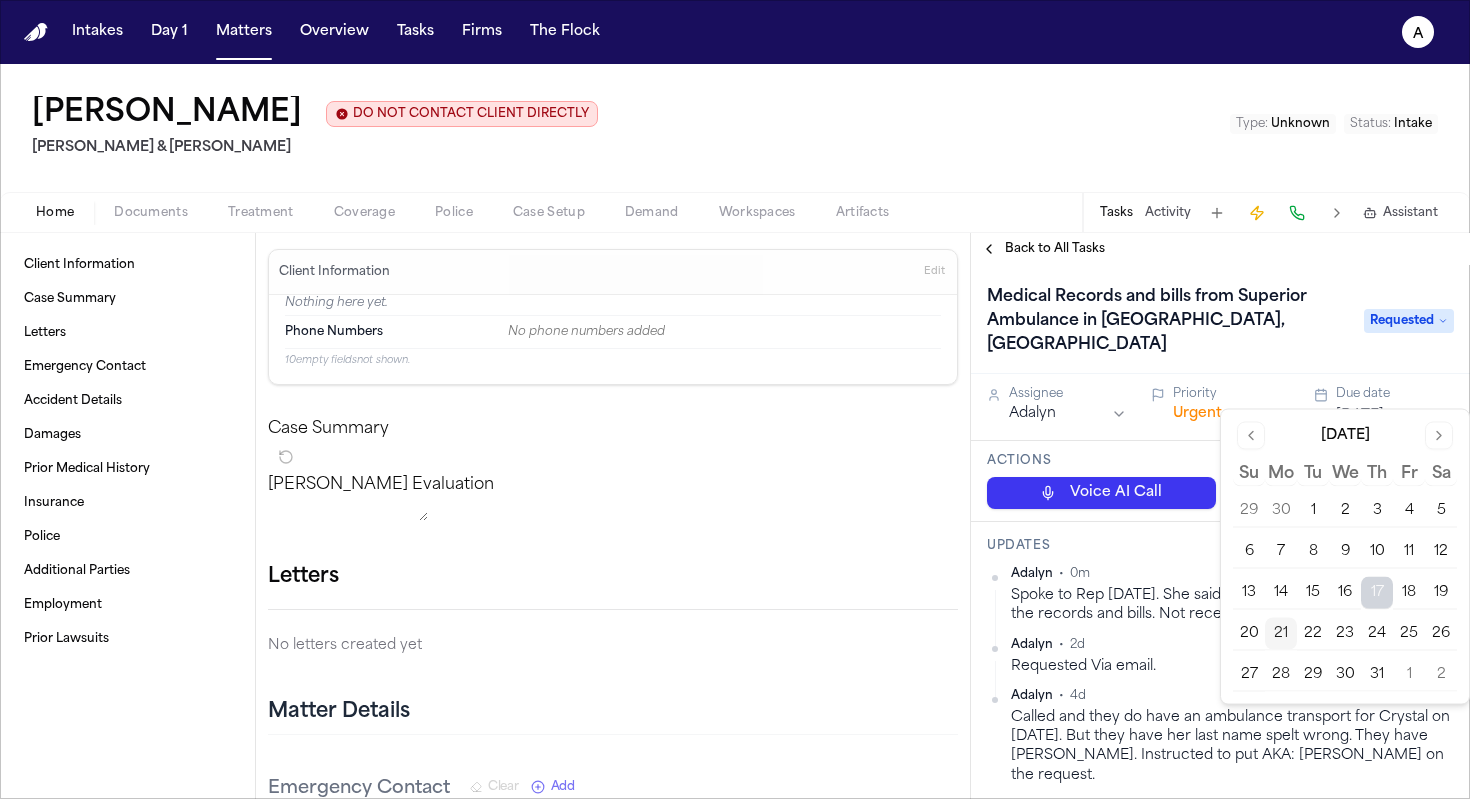 click on "22" at bounding box center (1313, 634) 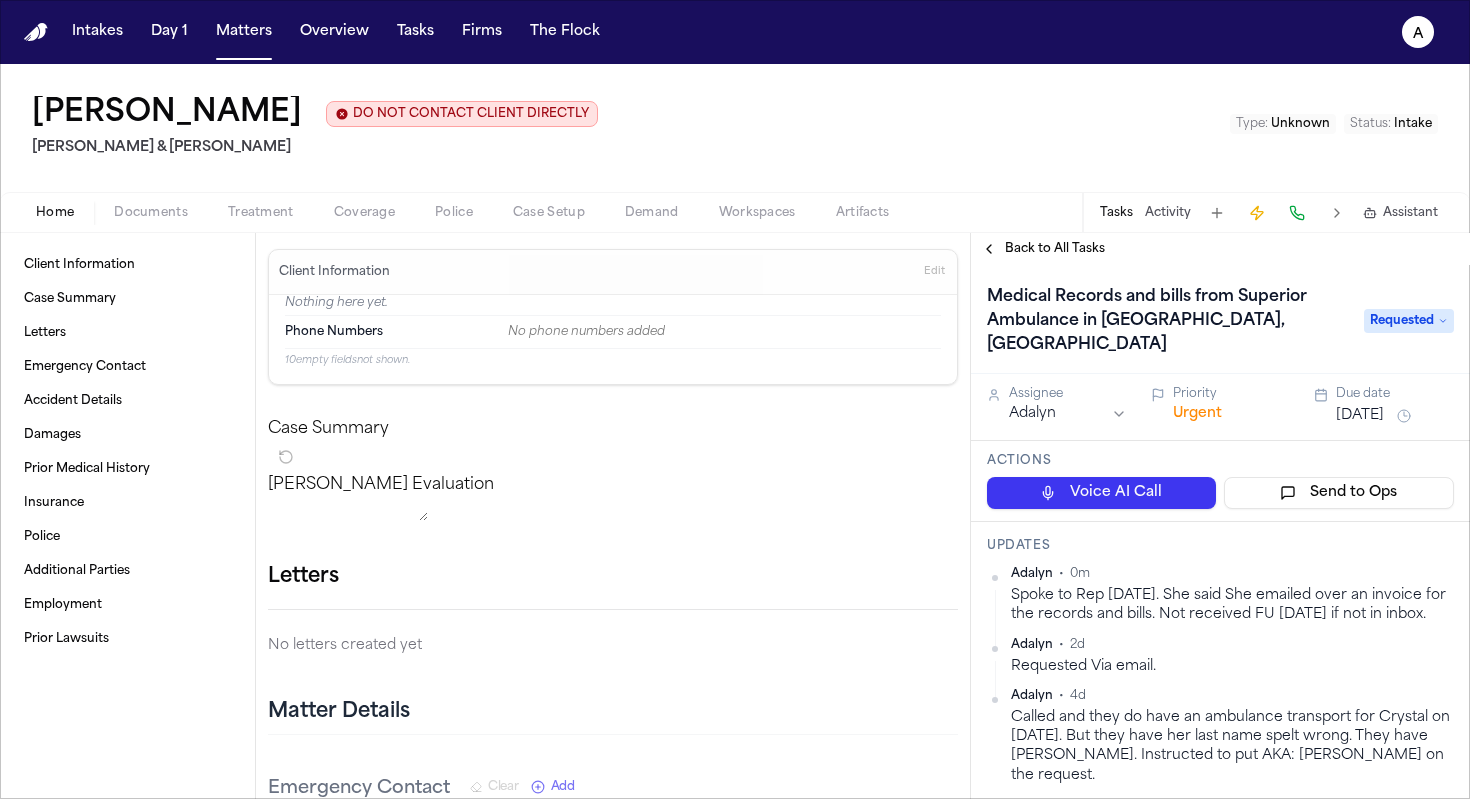 click on "Requested Via email." at bounding box center (1232, 666) 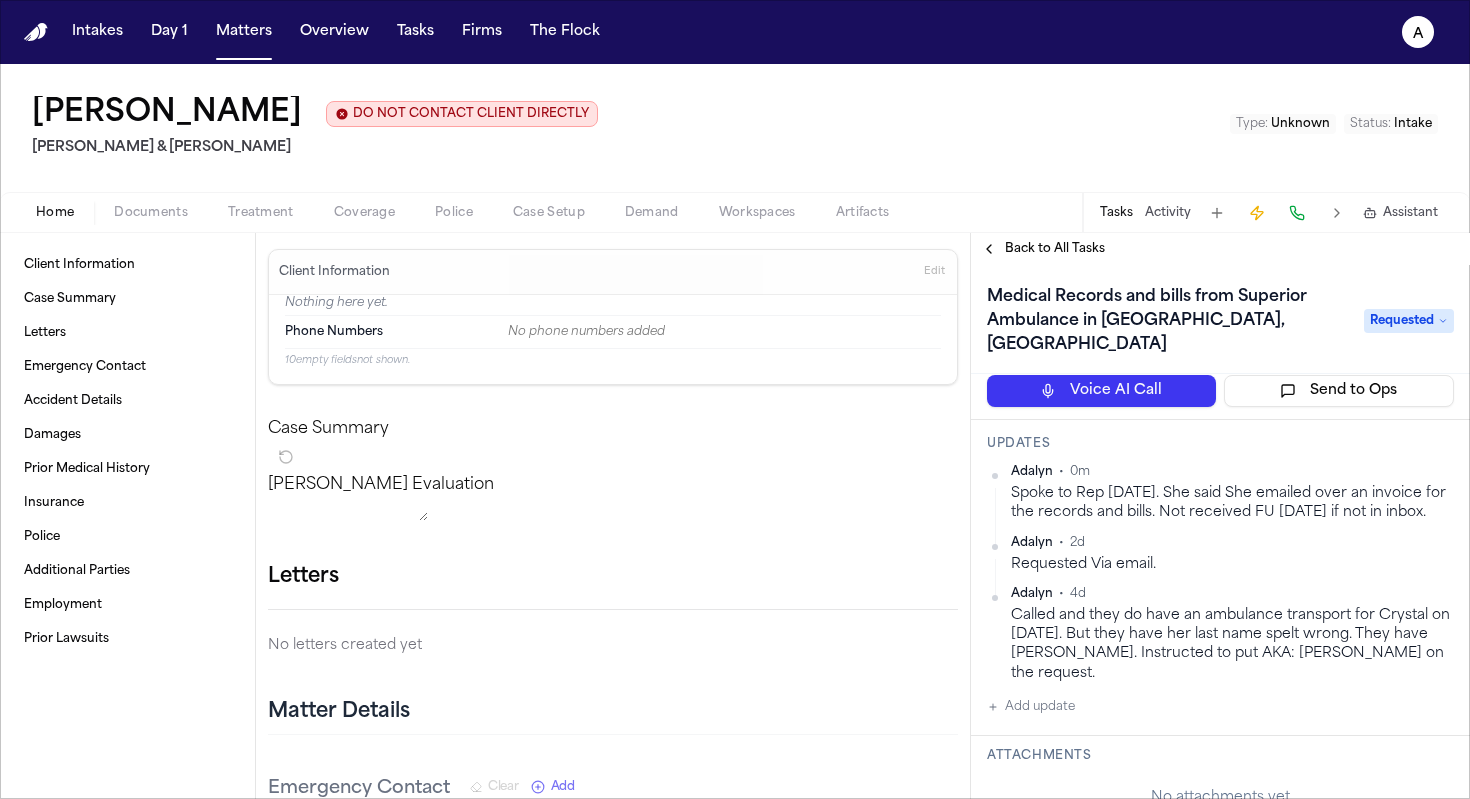 scroll, scrollTop: 0, scrollLeft: 0, axis: both 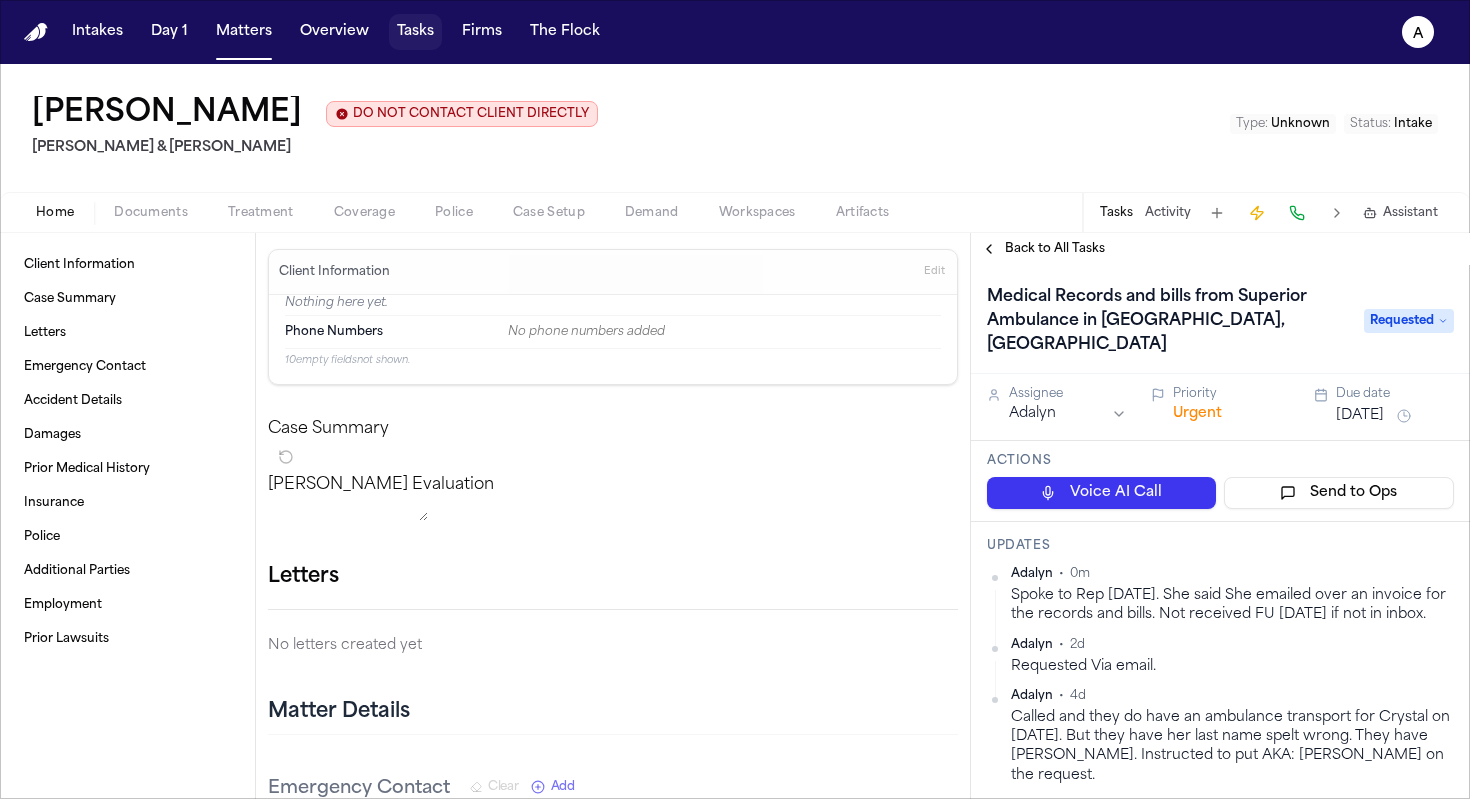 click on "Tasks" at bounding box center [415, 32] 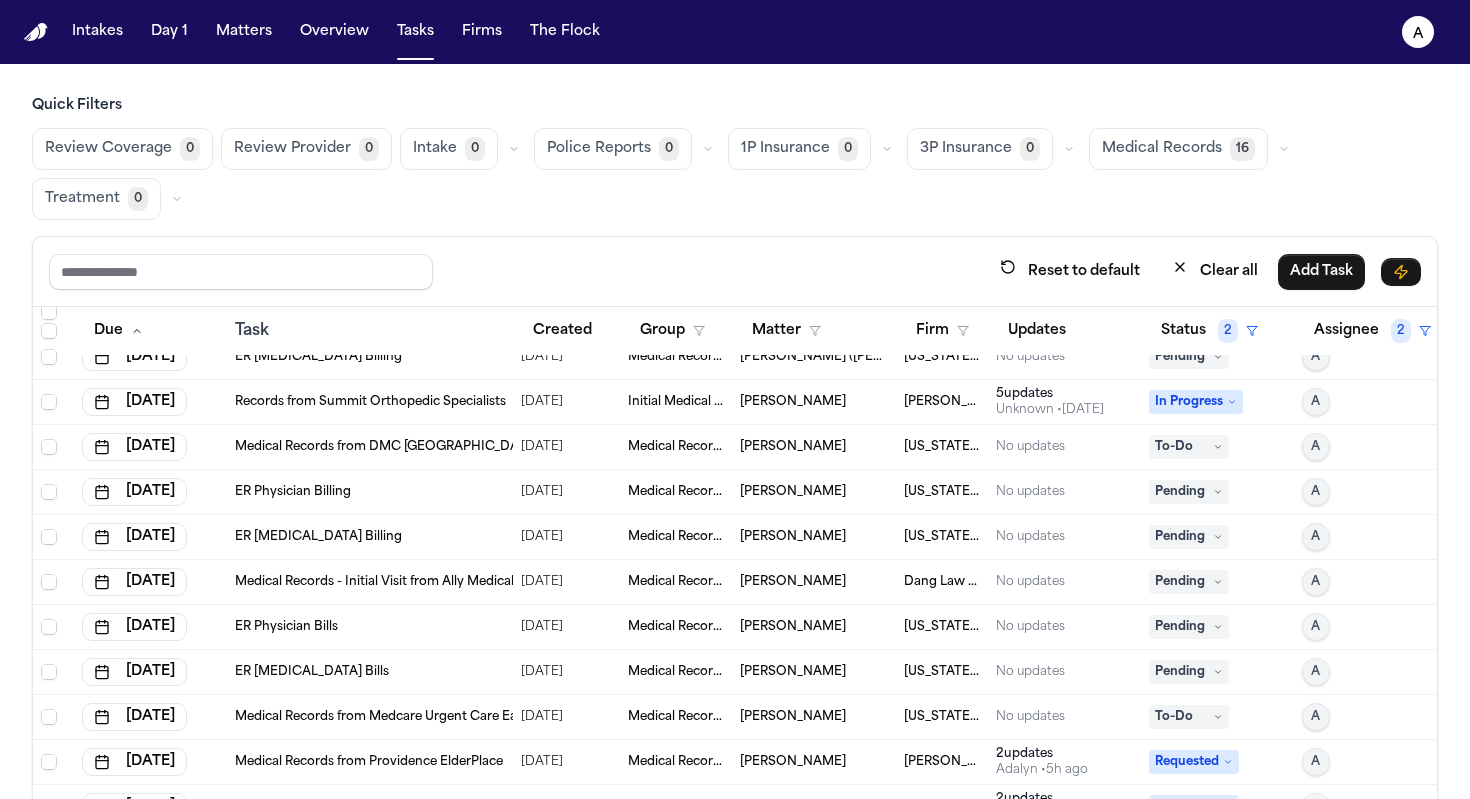 scroll, scrollTop: 2440, scrollLeft: 0, axis: vertical 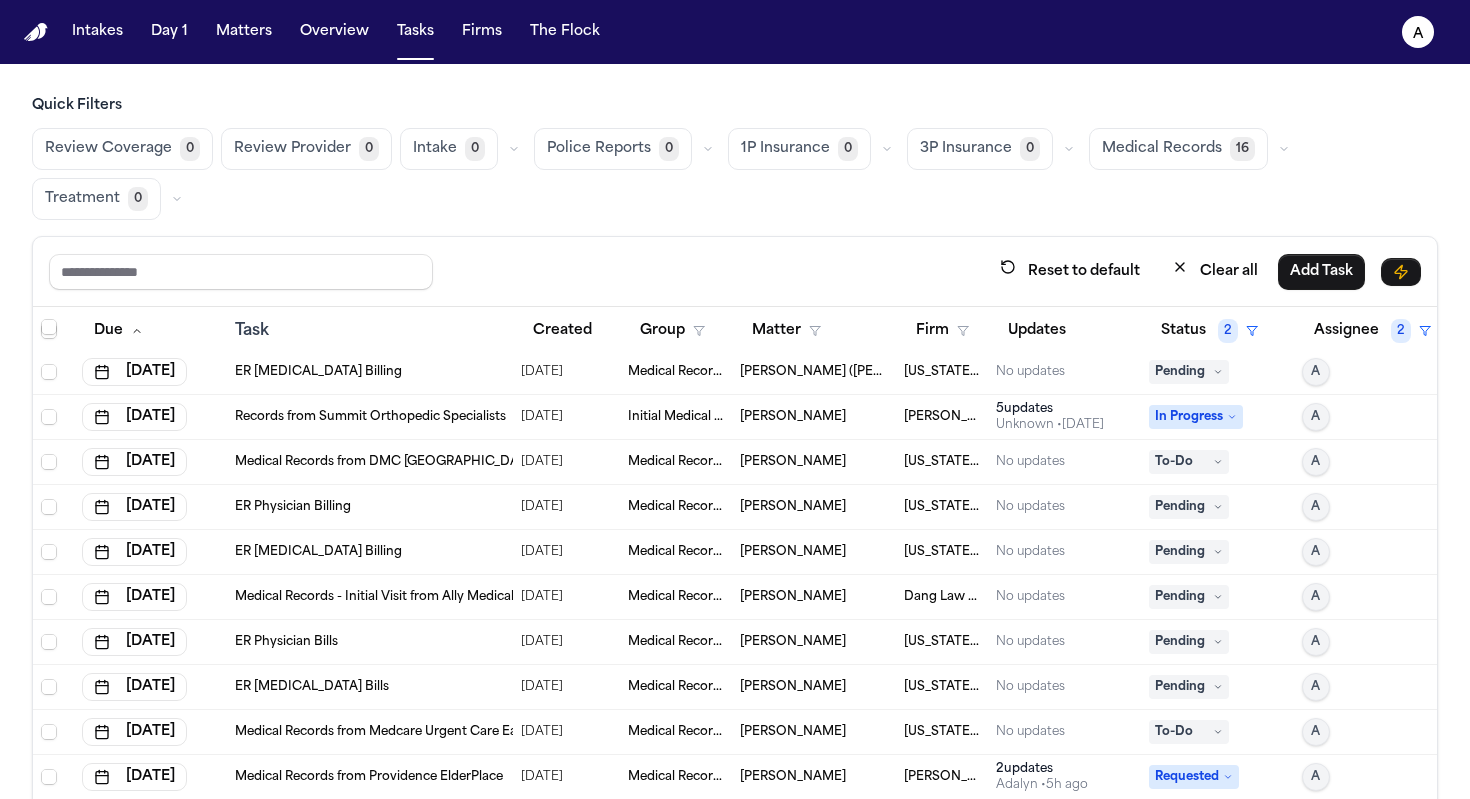 click on "No updates" at bounding box center (1064, 462) 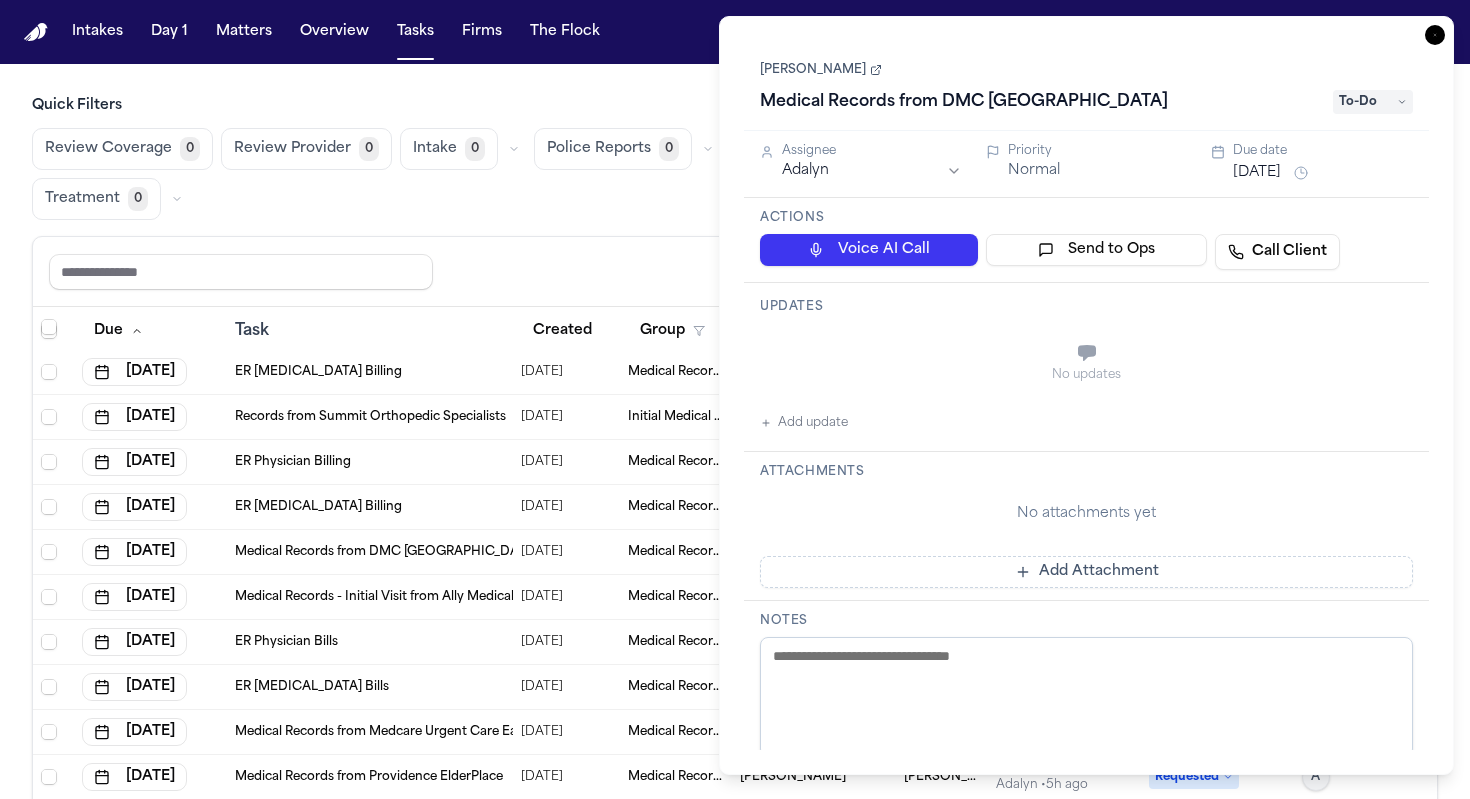 click on "Marlon Westbrook" at bounding box center (821, 70) 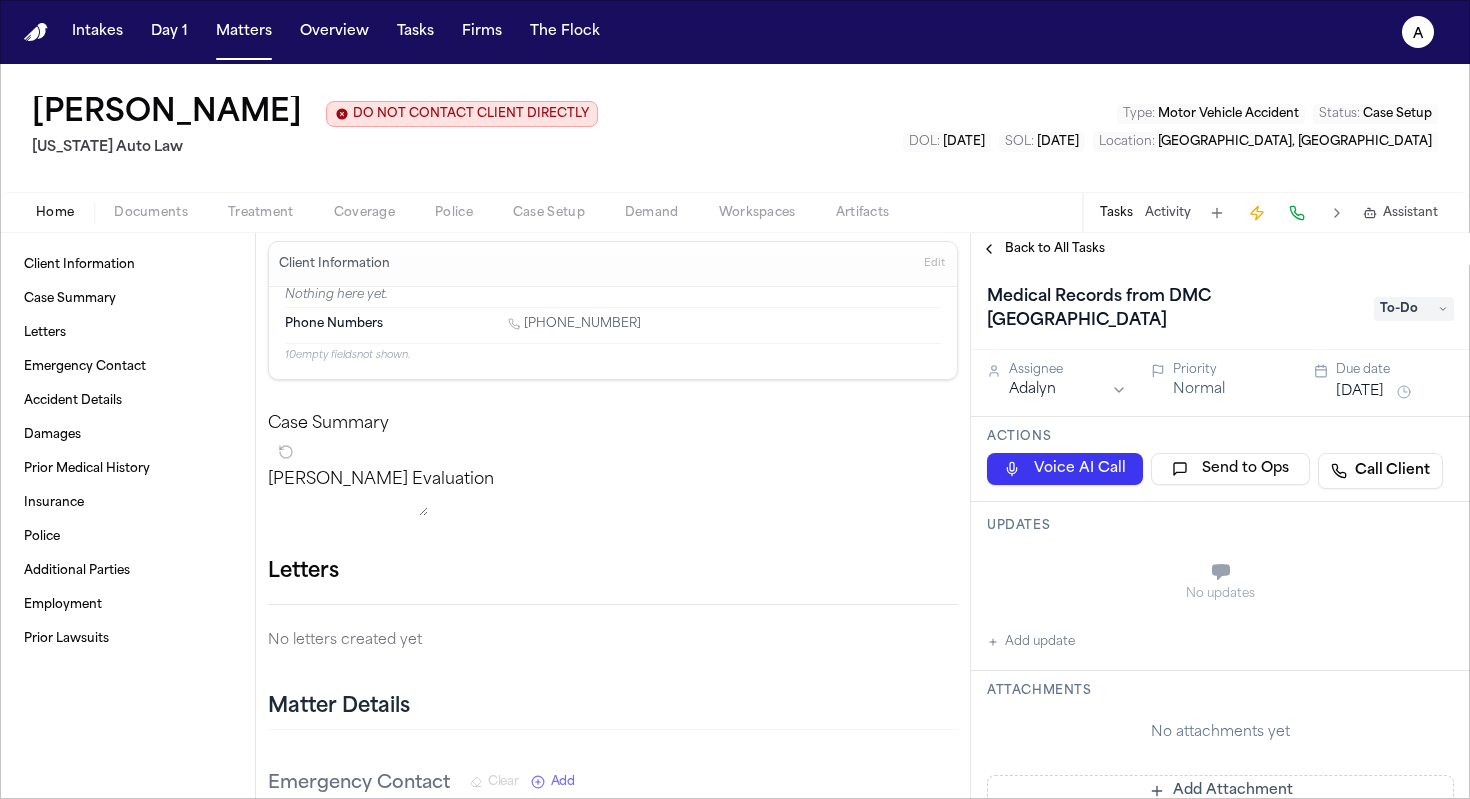 scroll, scrollTop: 0, scrollLeft: 0, axis: both 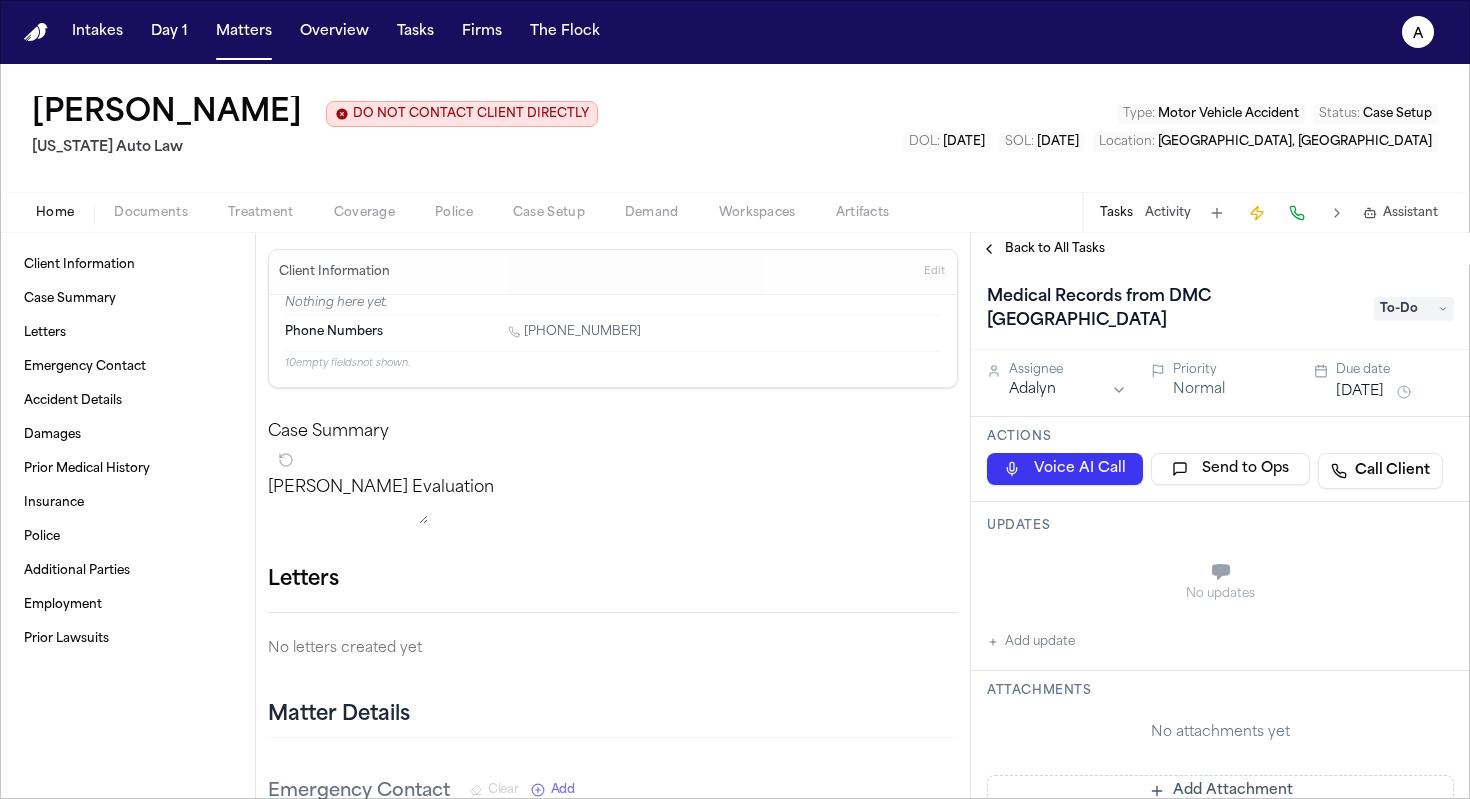 drag, startPoint x: 1168, startPoint y: 303, endPoint x: 1204, endPoint y: 322, distance: 40.706264 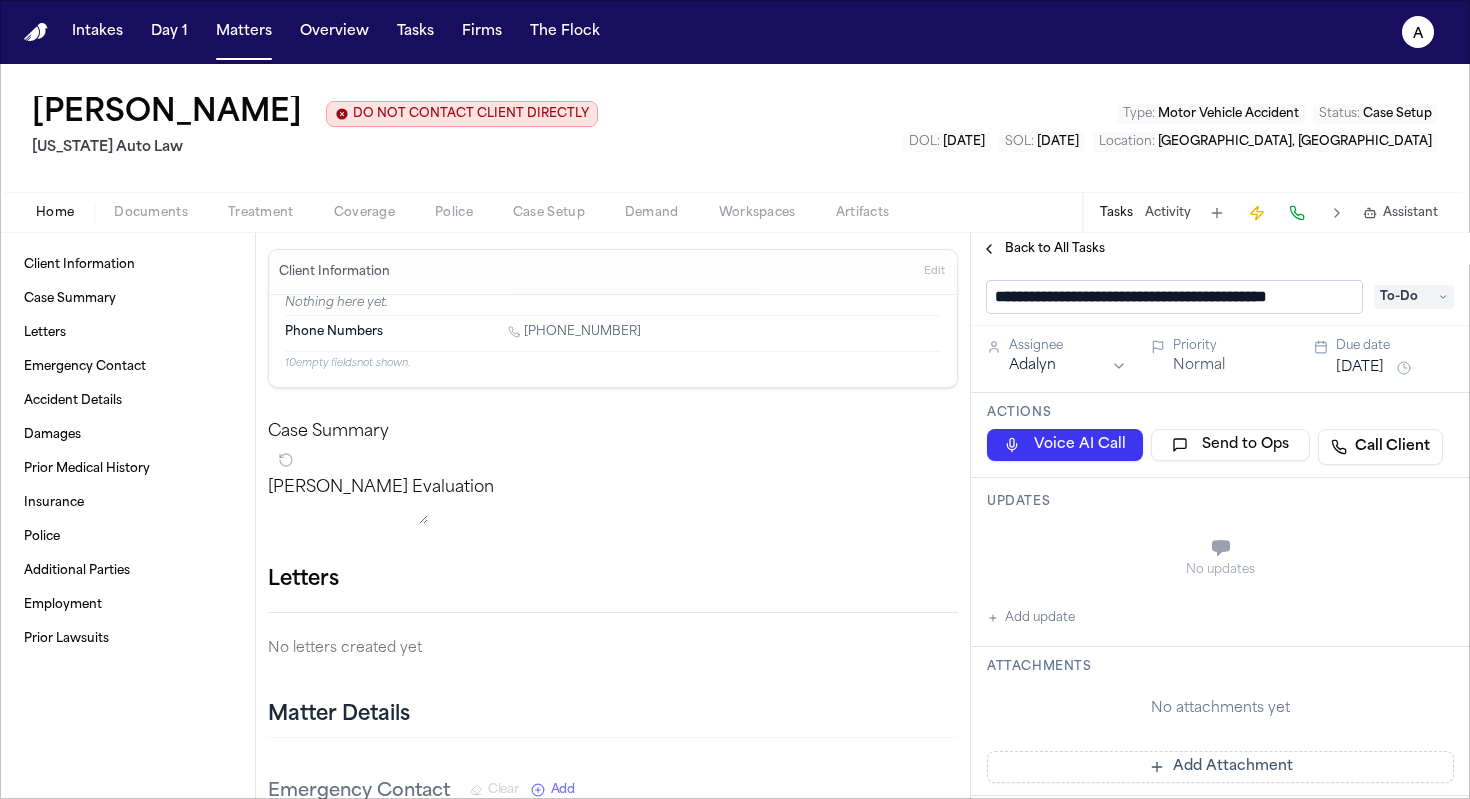 scroll, scrollTop: 0, scrollLeft: 31, axis: horizontal 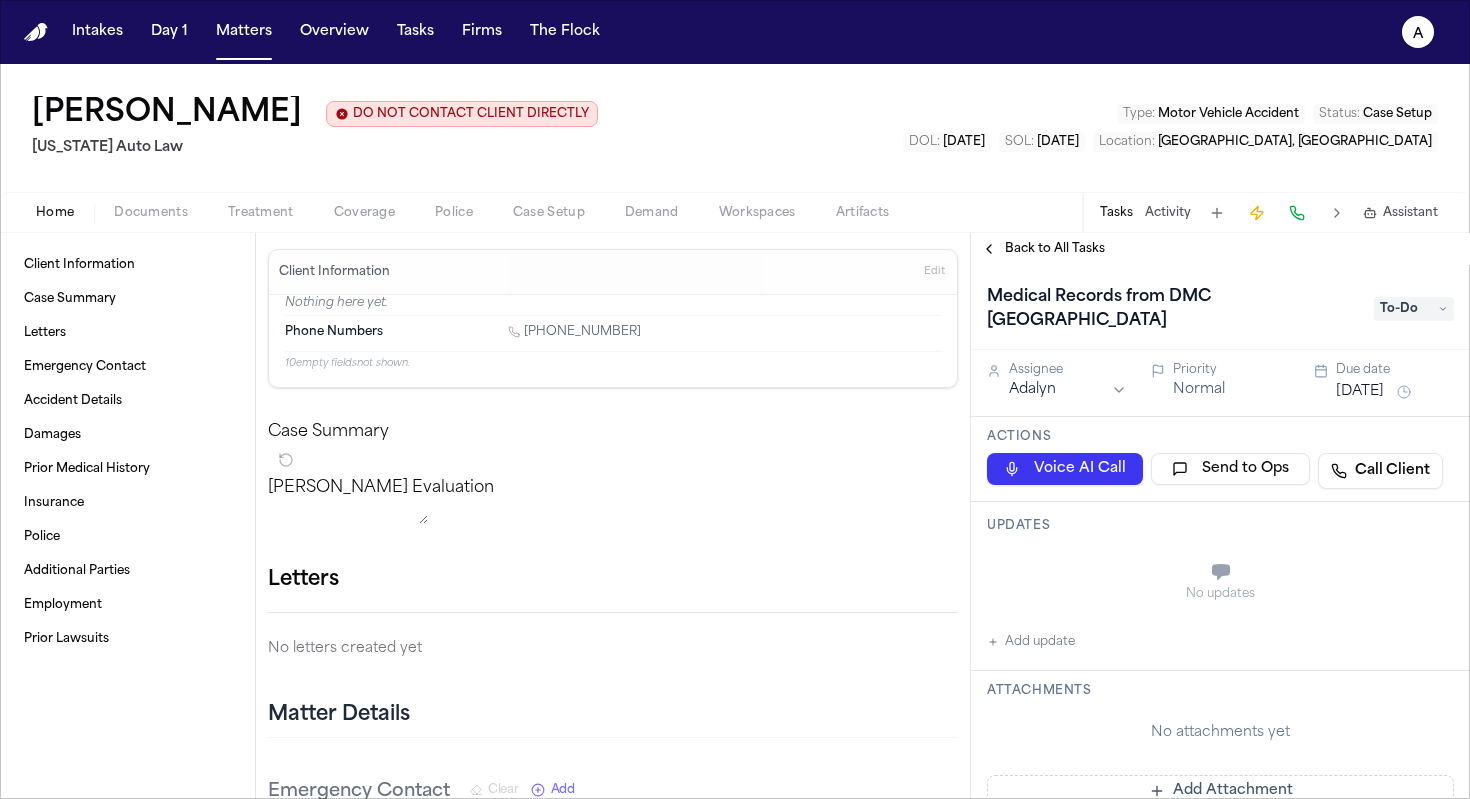 click on "Home Documents Treatment Coverage Police Case Setup Demand Workspaces Artifacts Tasks Activity Assistant" at bounding box center [735, 212] 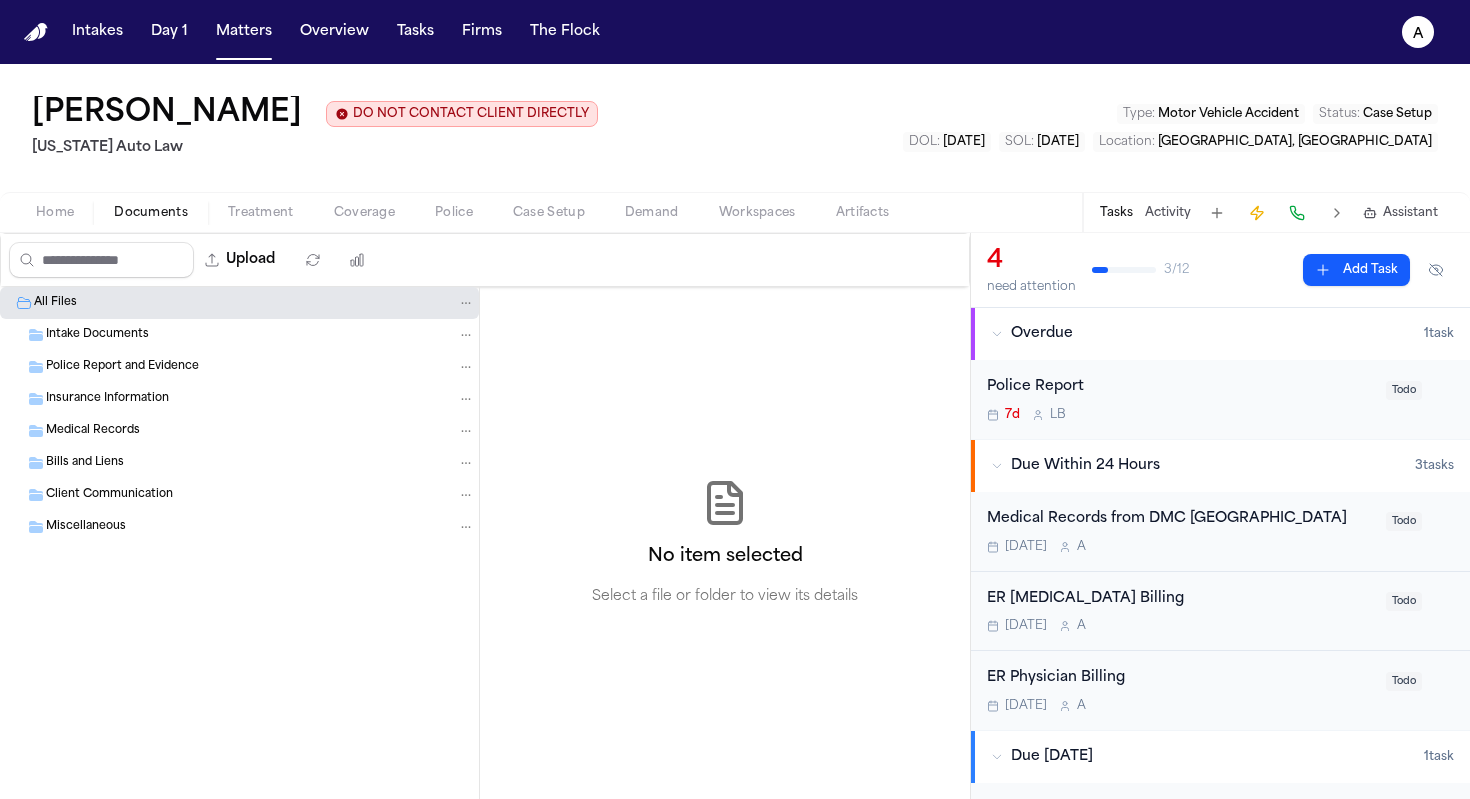 click on "Tomorrow A" at bounding box center [1180, 547] 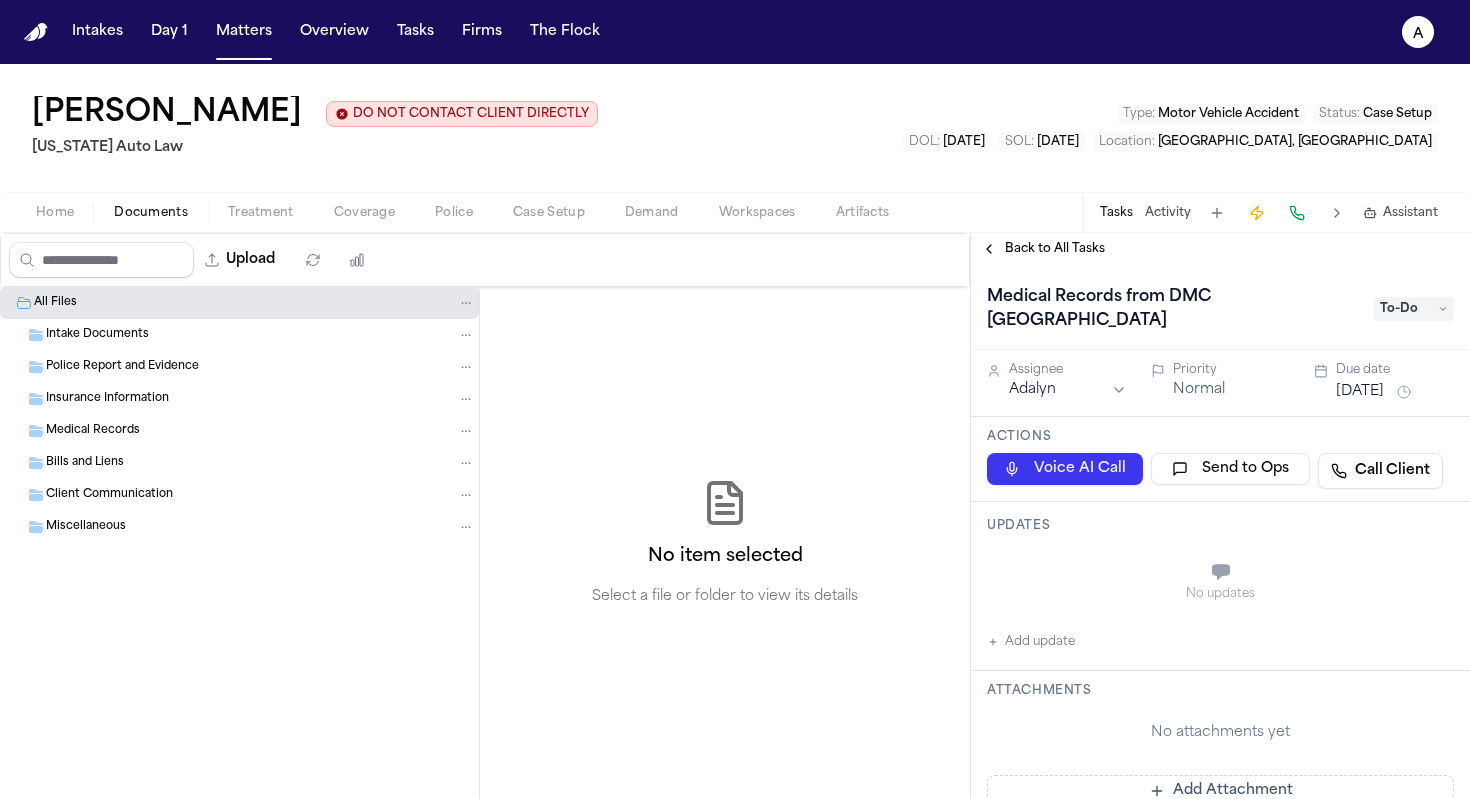 click on "Add update" at bounding box center [1031, 642] 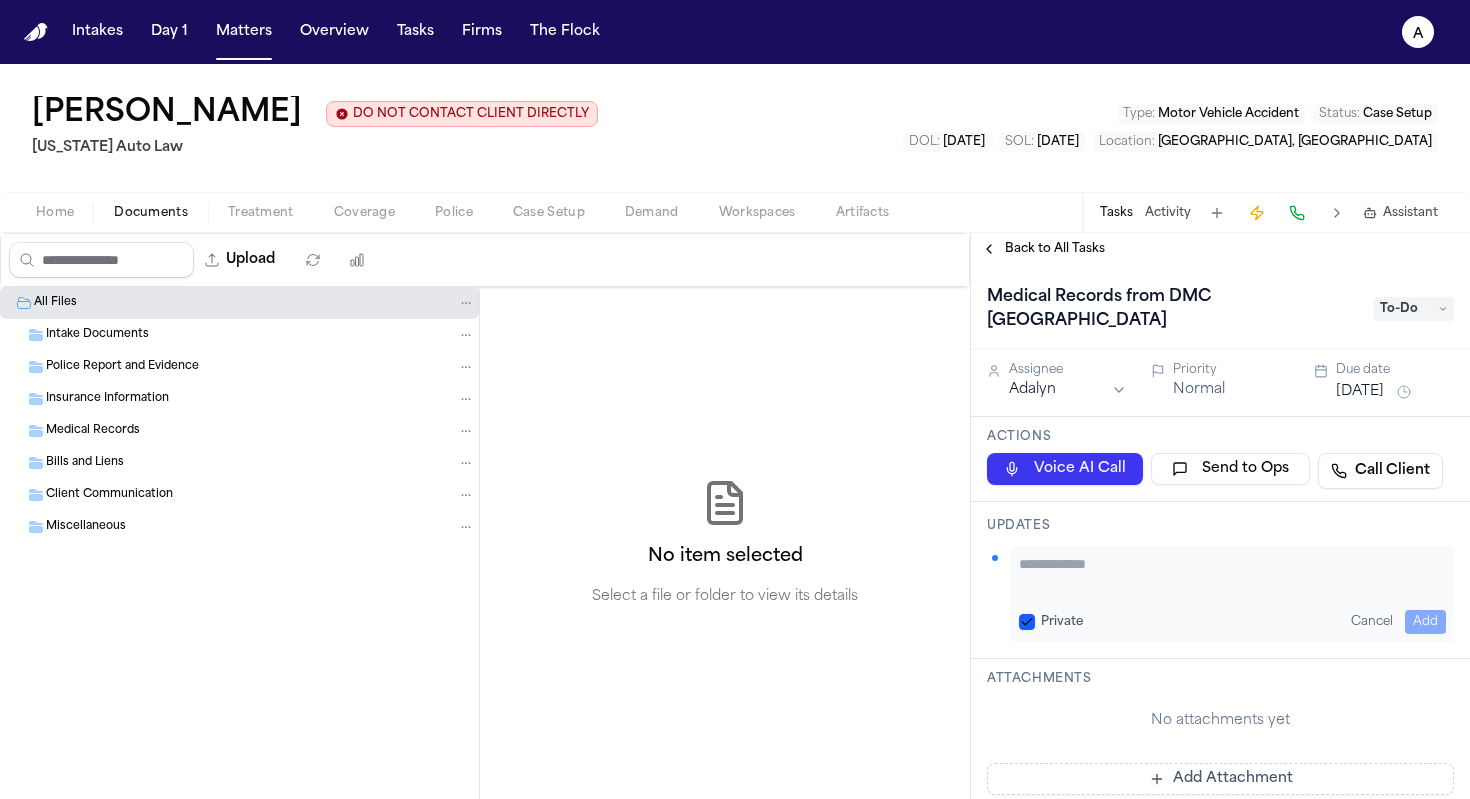 click on "Private" at bounding box center (1027, 622) 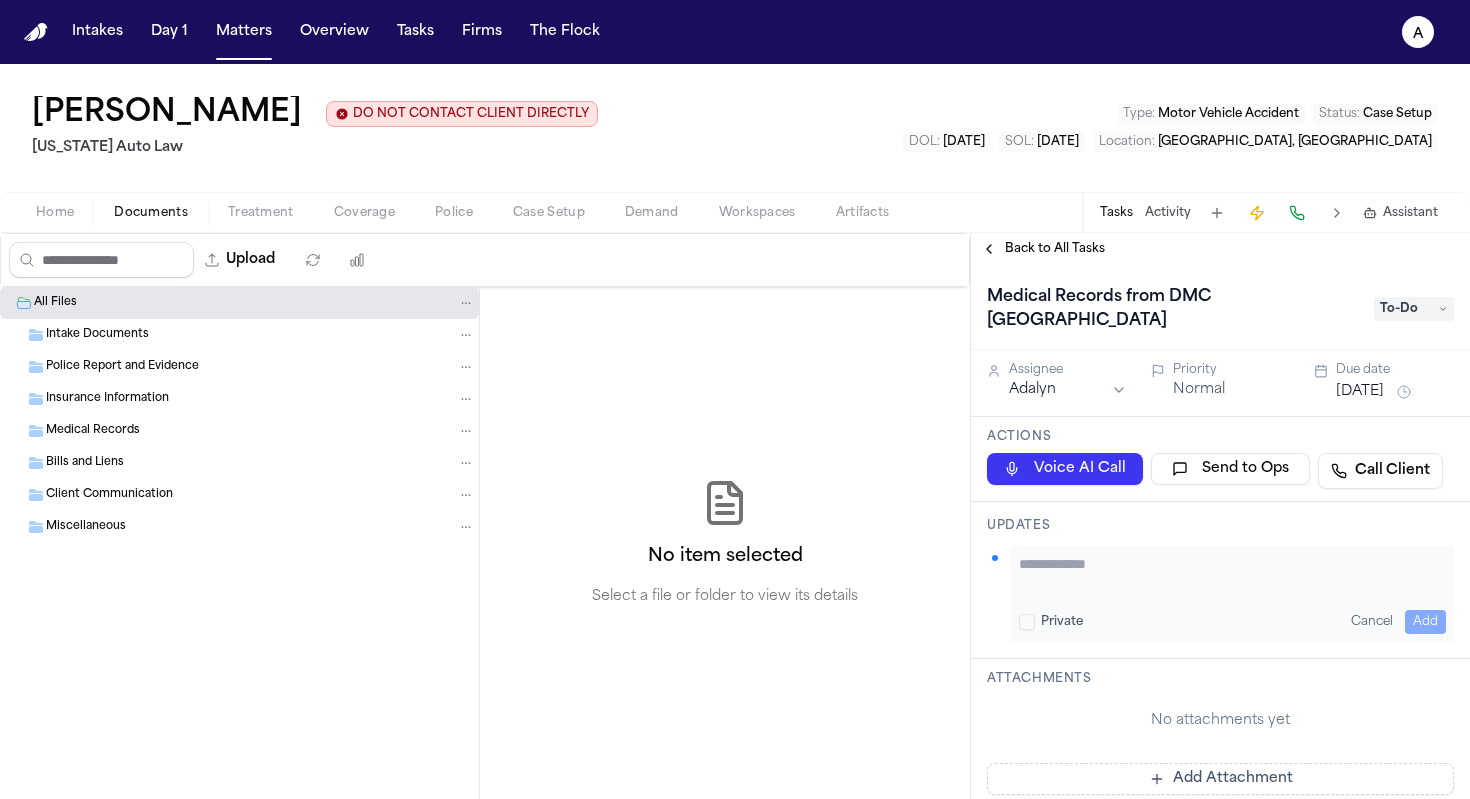 click at bounding box center [1232, 574] 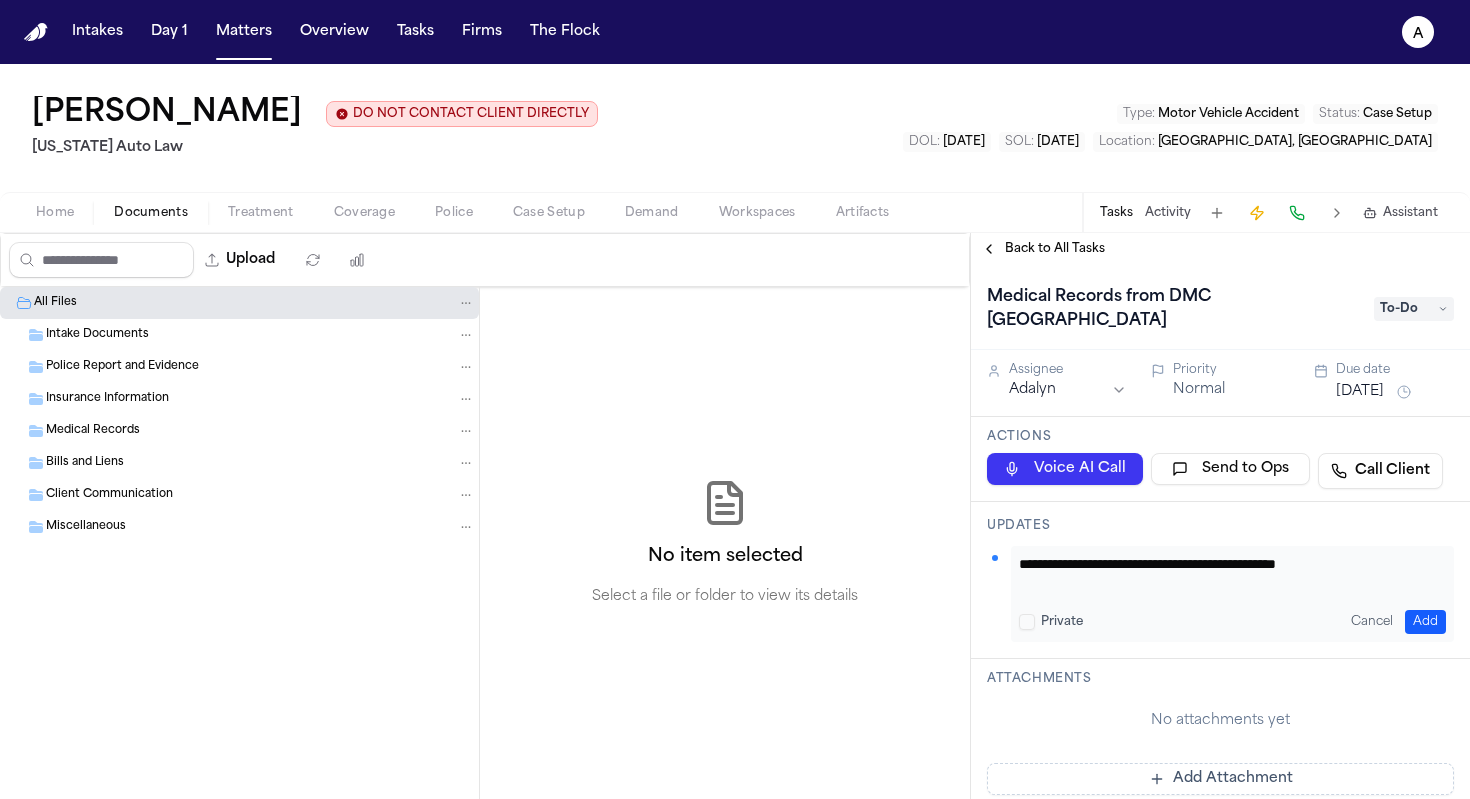click on "**********" at bounding box center [1225, 574] 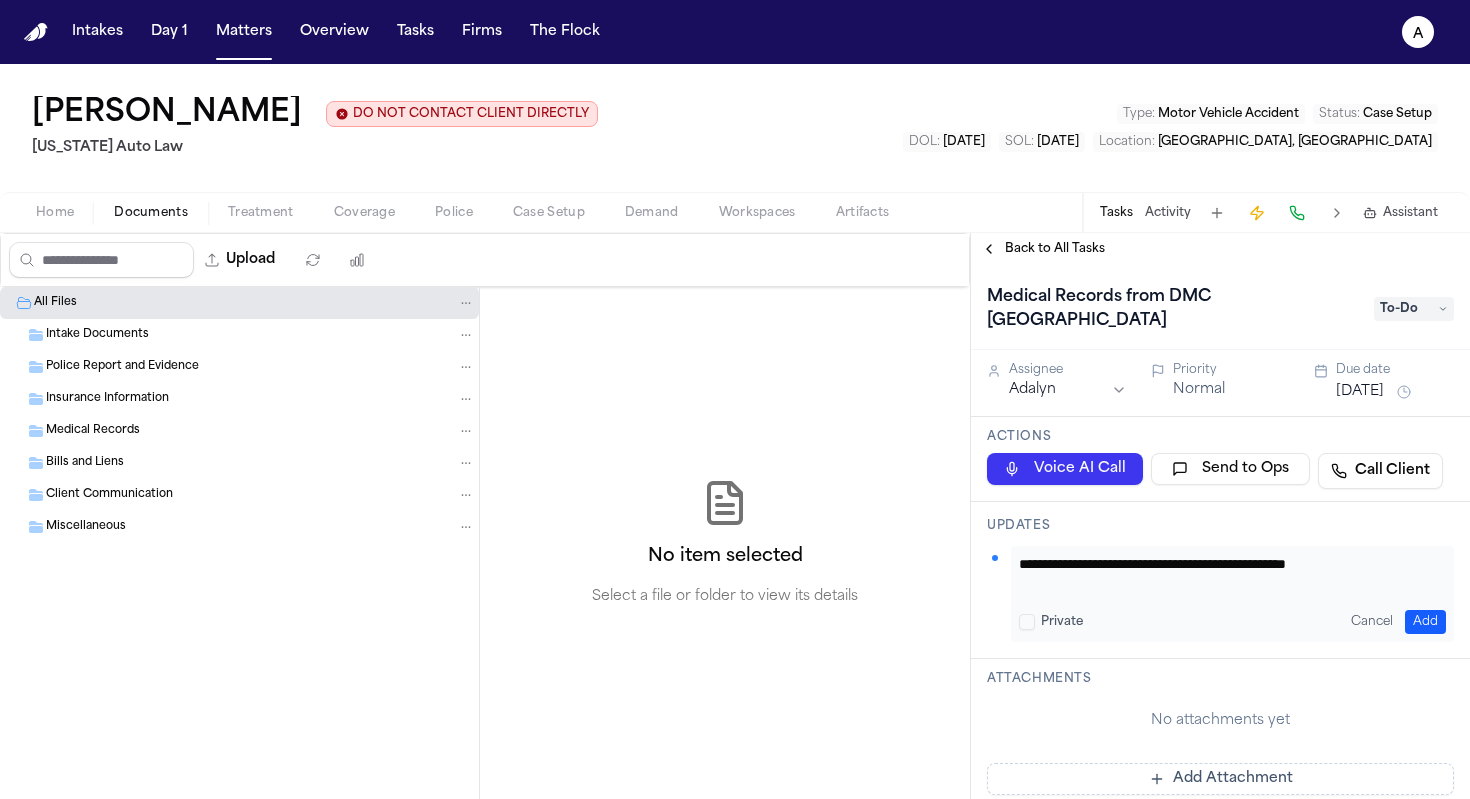 type on "**********" 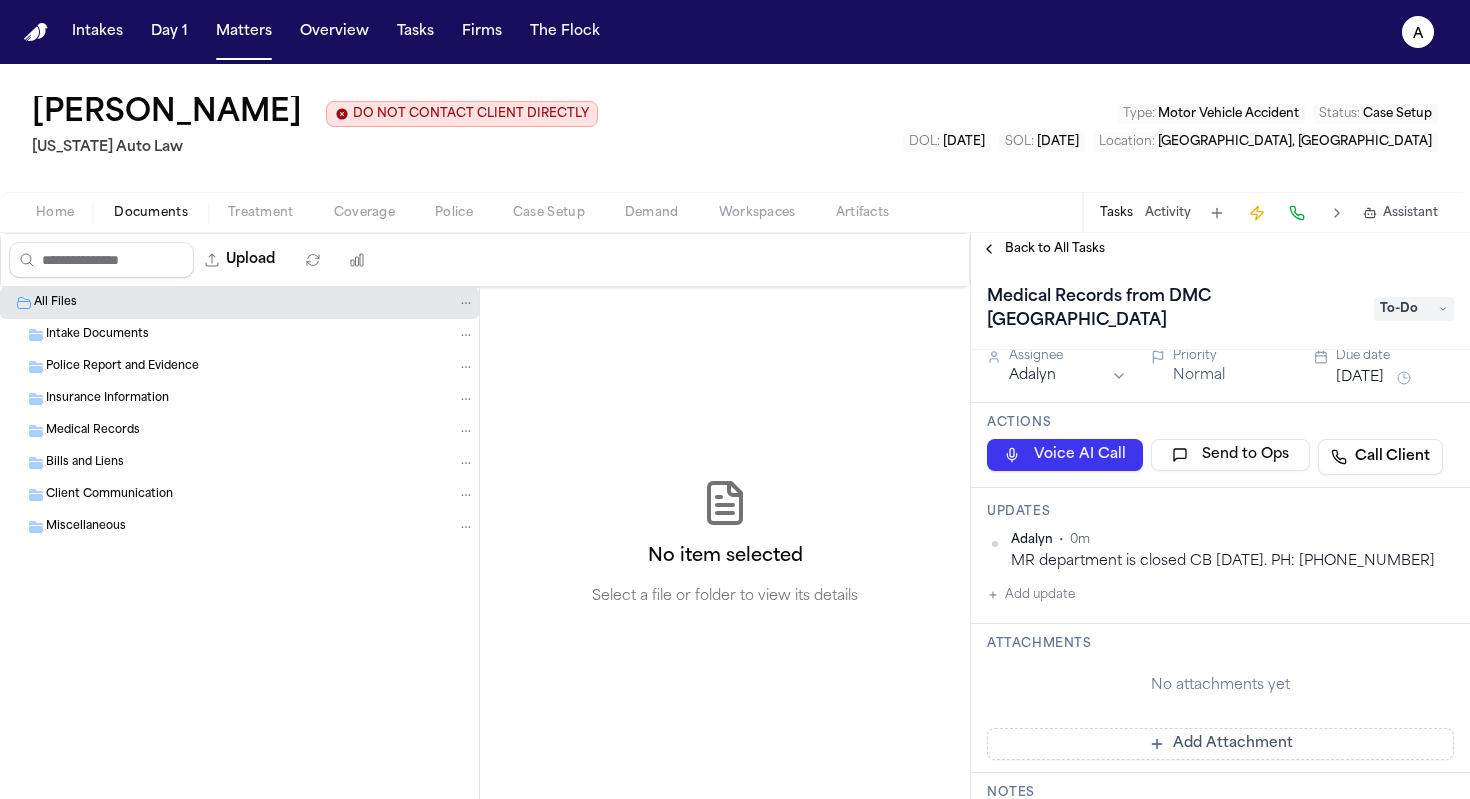 scroll, scrollTop: 0, scrollLeft: 0, axis: both 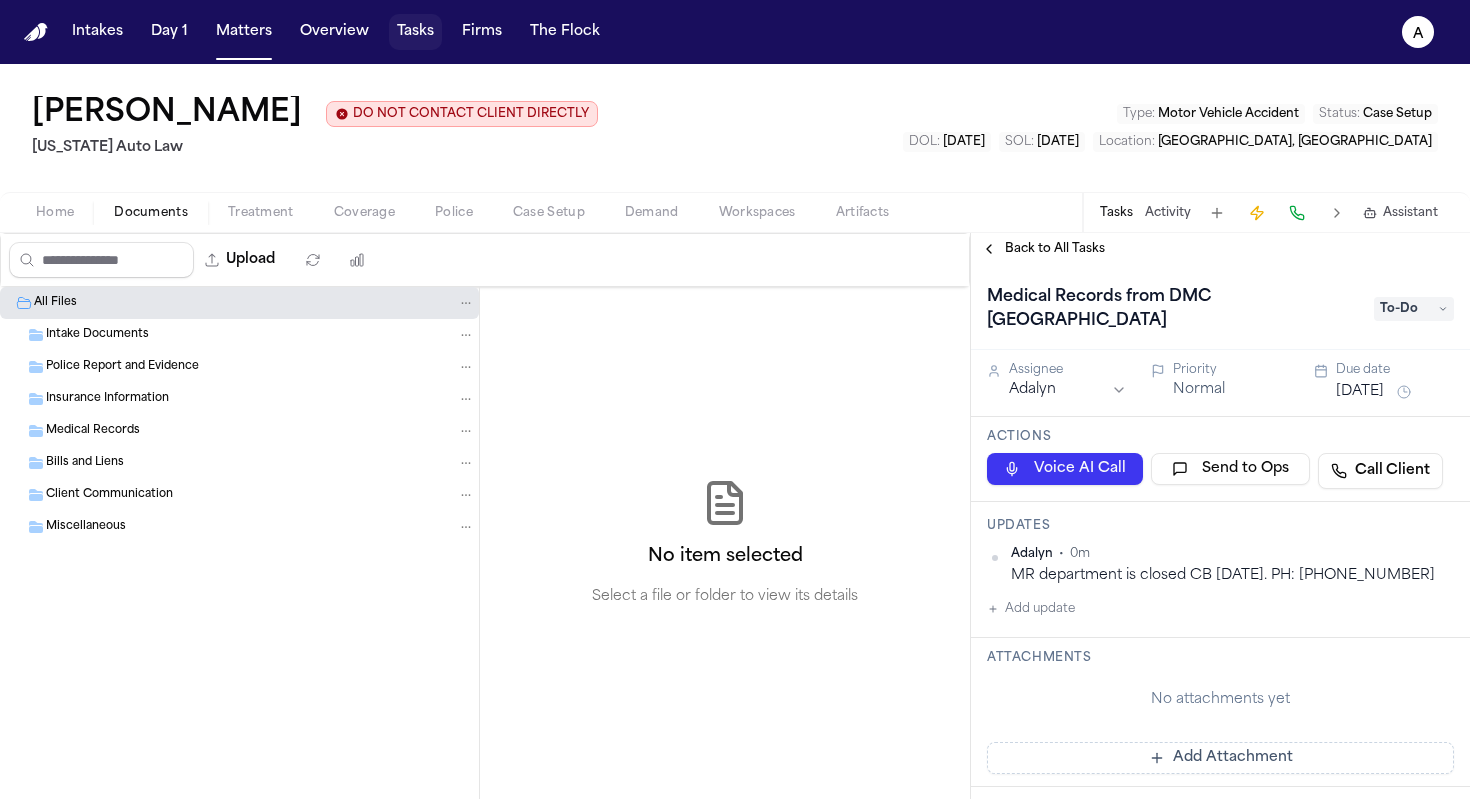 click on "Tasks" at bounding box center (415, 32) 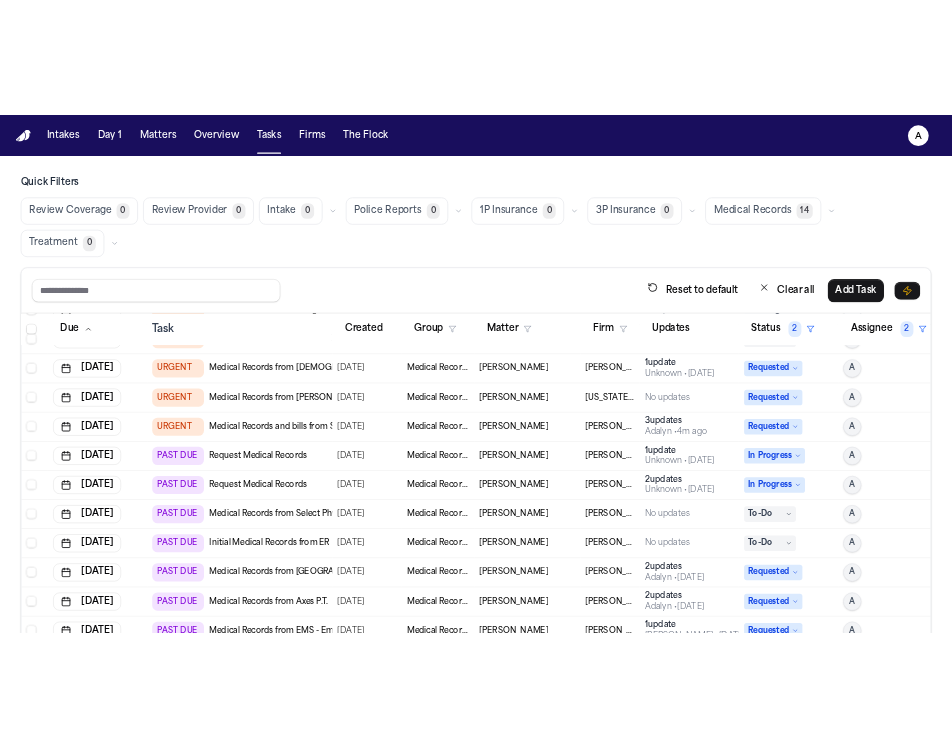 scroll, scrollTop: 0, scrollLeft: 0, axis: both 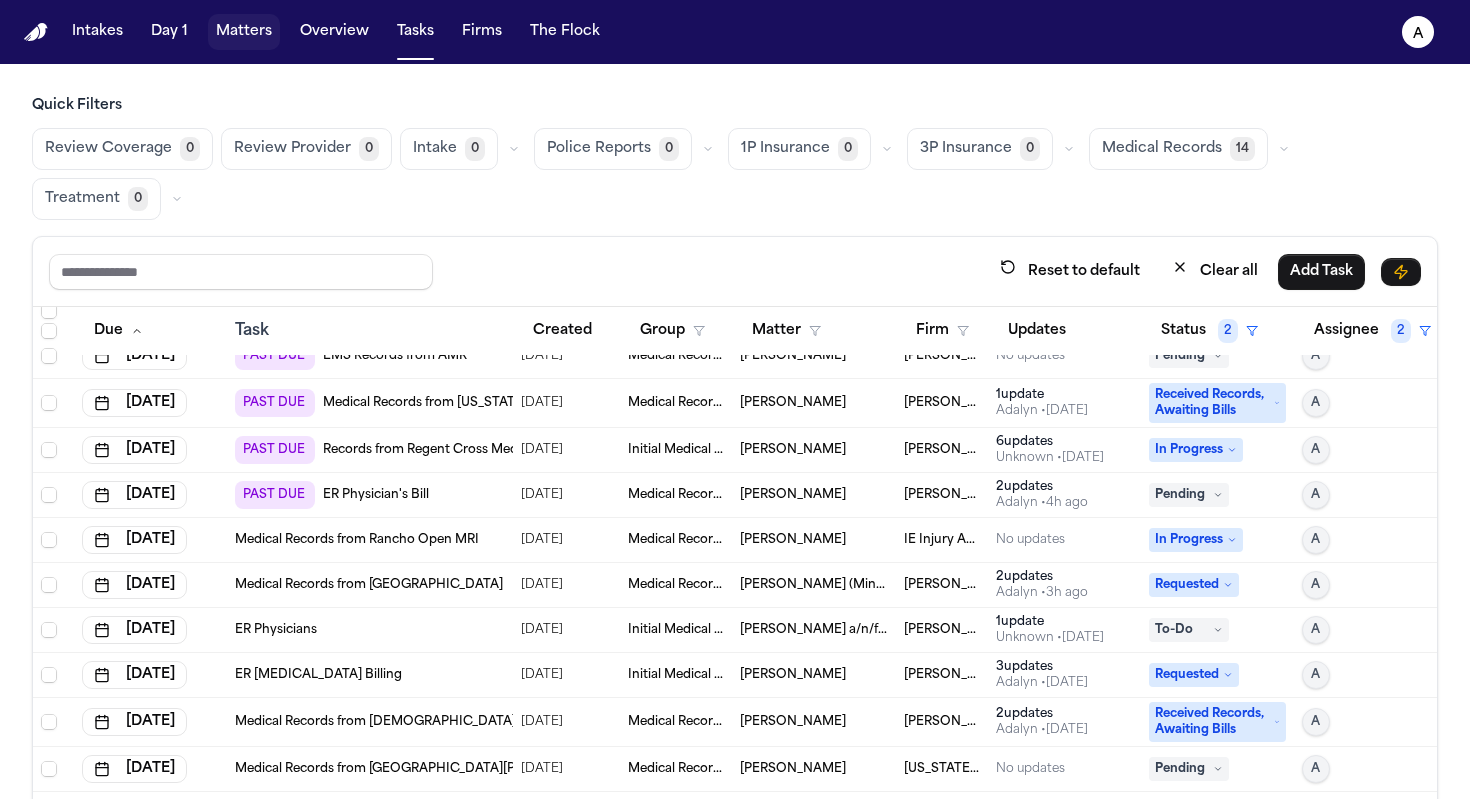click on "Matters" at bounding box center [244, 32] 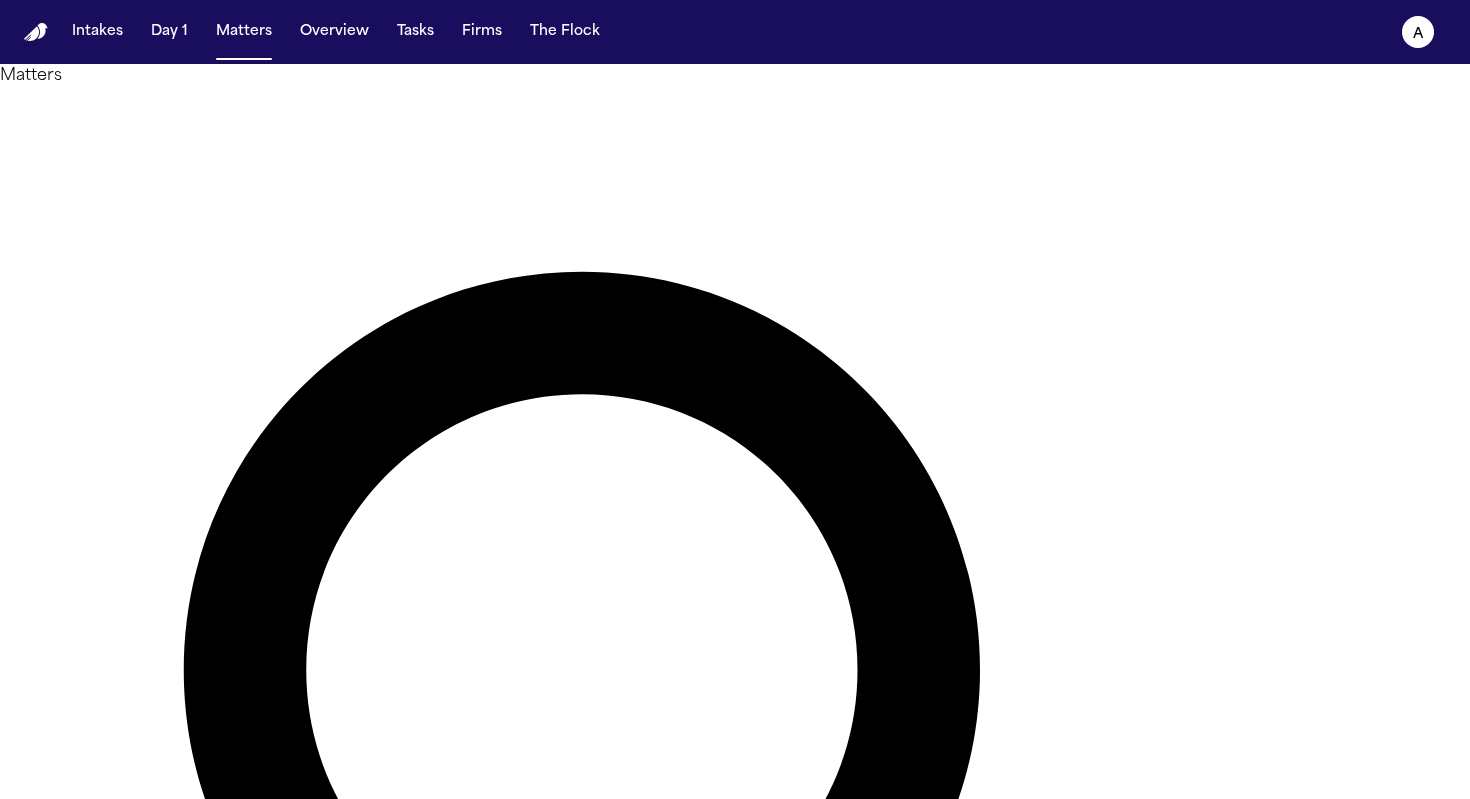 click on "********" at bounding box center [80, 1570] 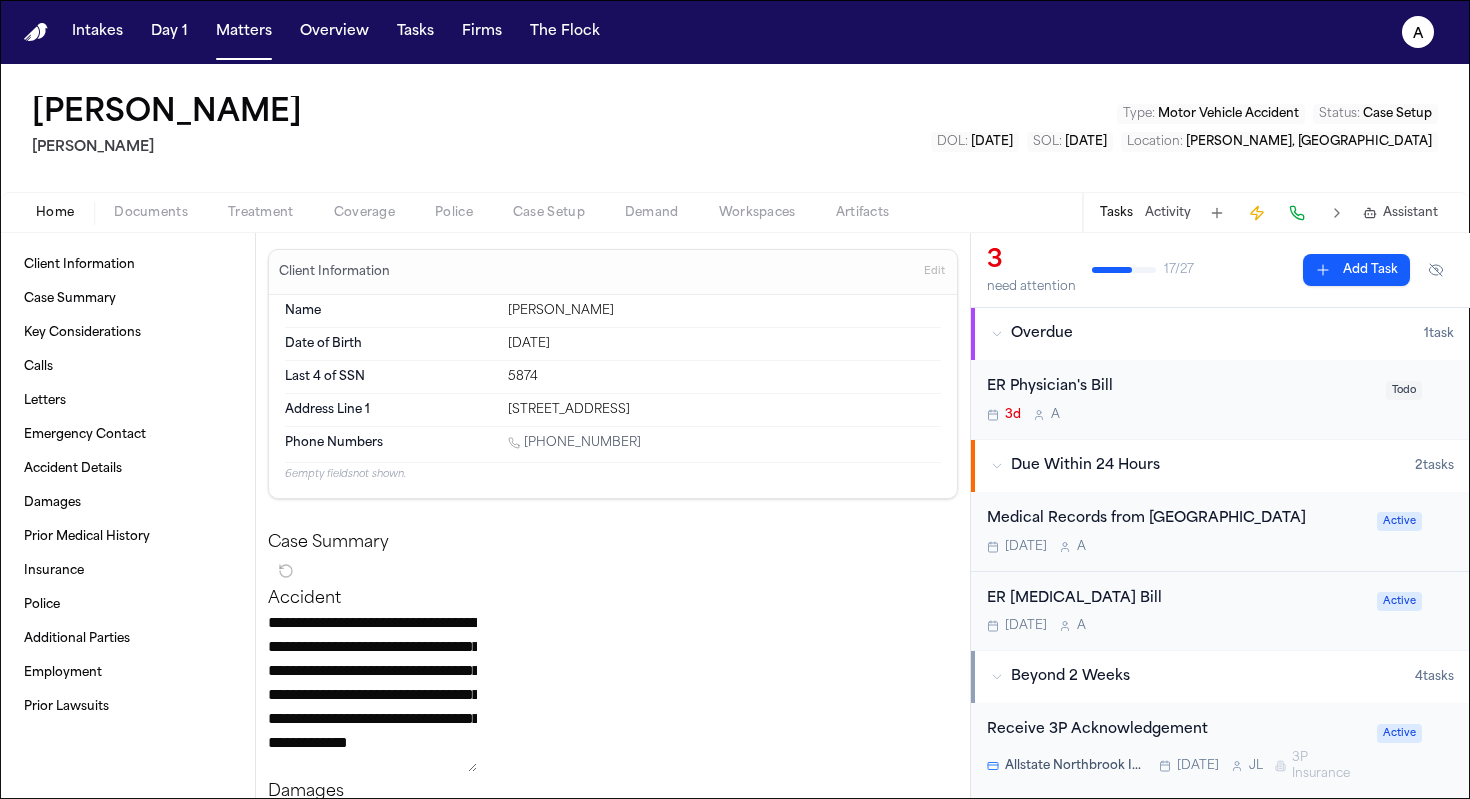 click on "3d A" at bounding box center (1180, 415) 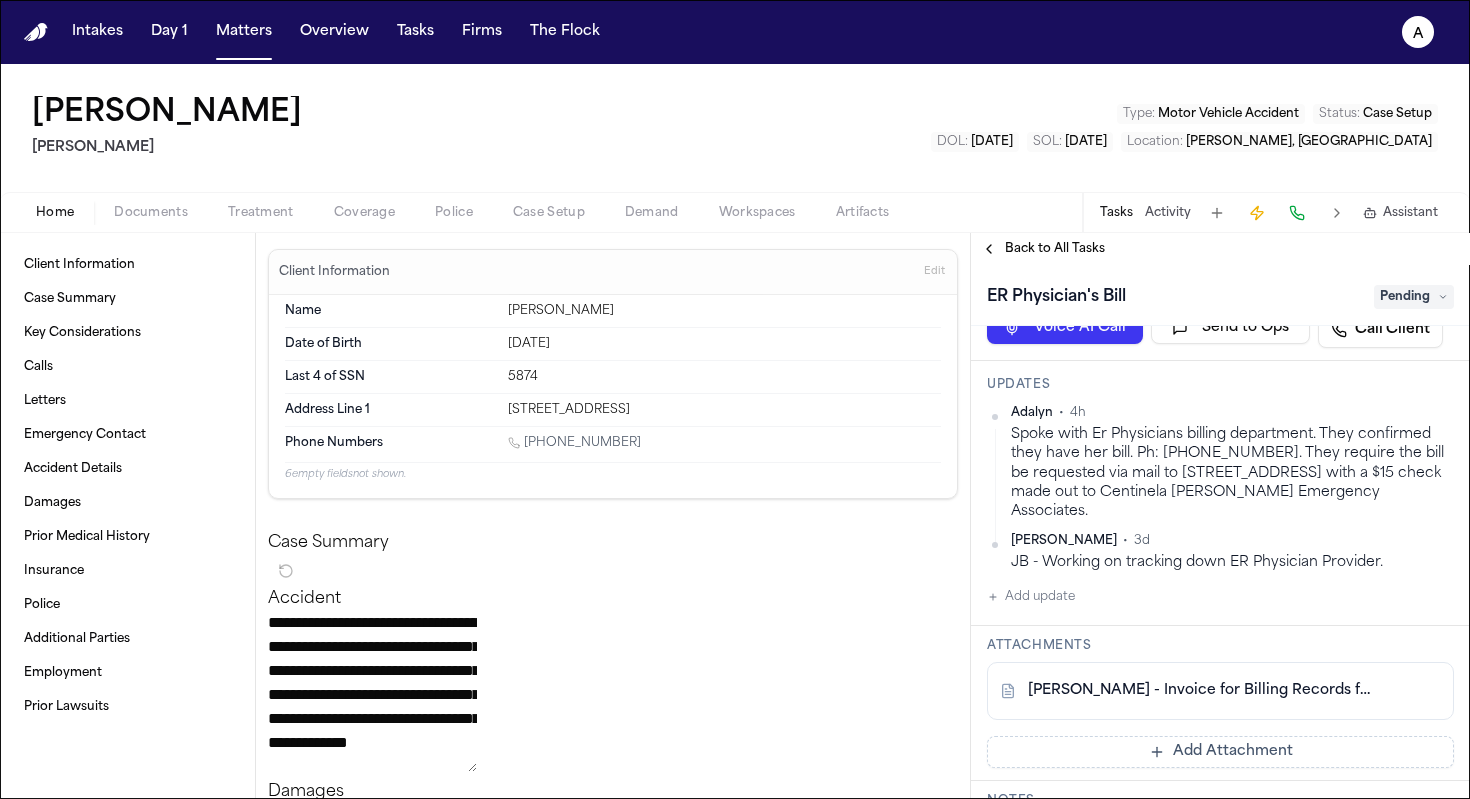 scroll, scrollTop: 0, scrollLeft: 0, axis: both 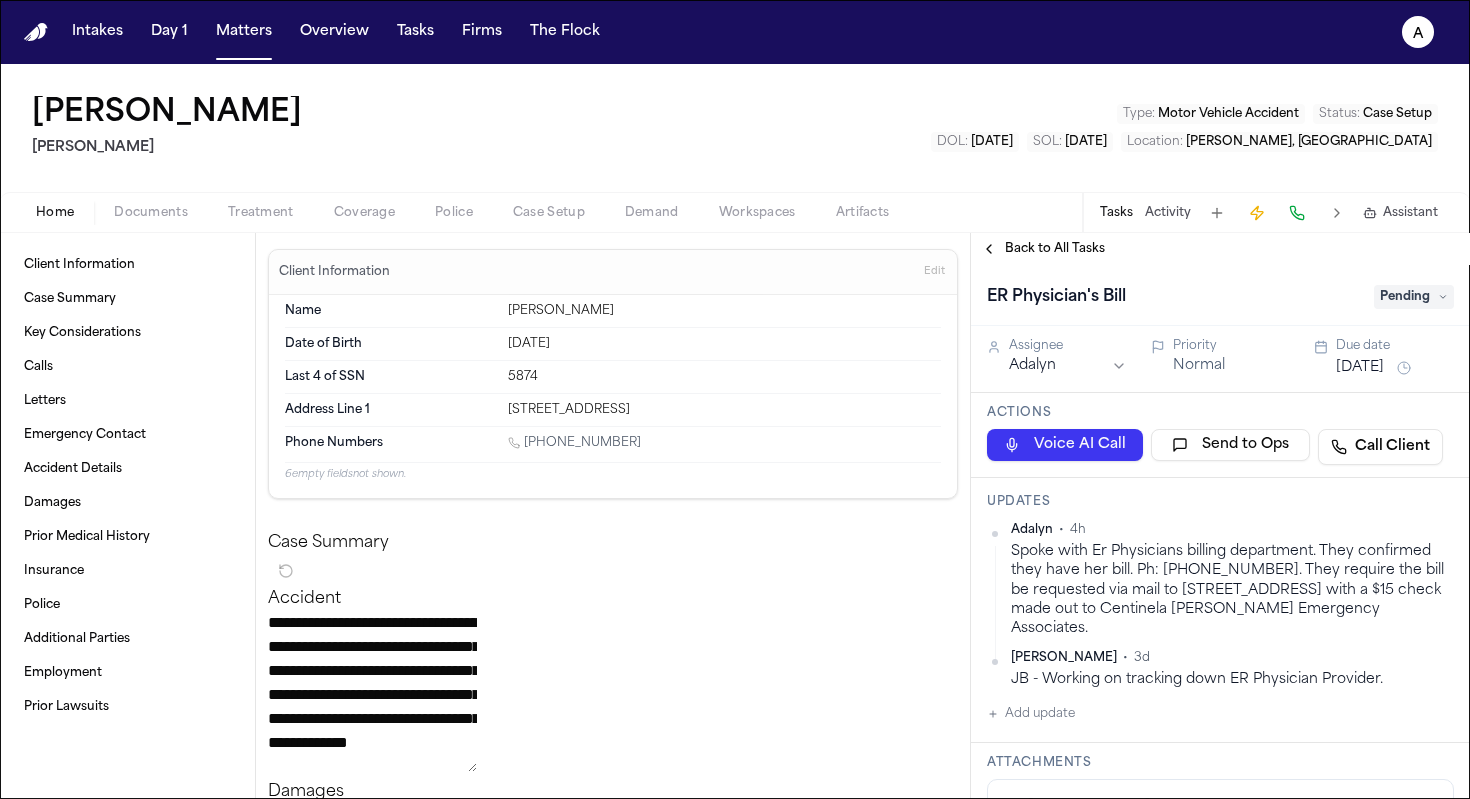 click on "Back to All Tasks" at bounding box center [1055, 249] 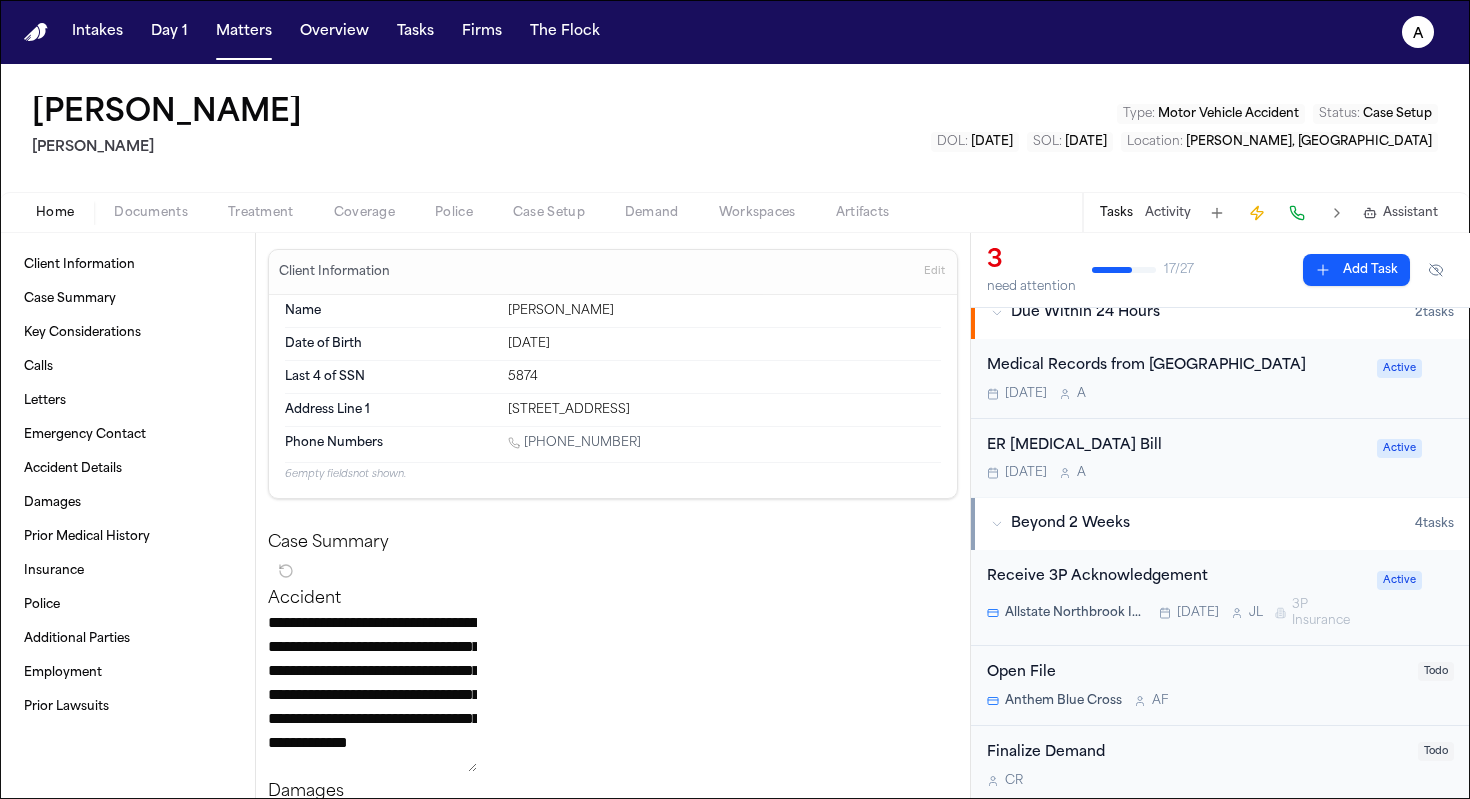 scroll, scrollTop: 102, scrollLeft: 0, axis: vertical 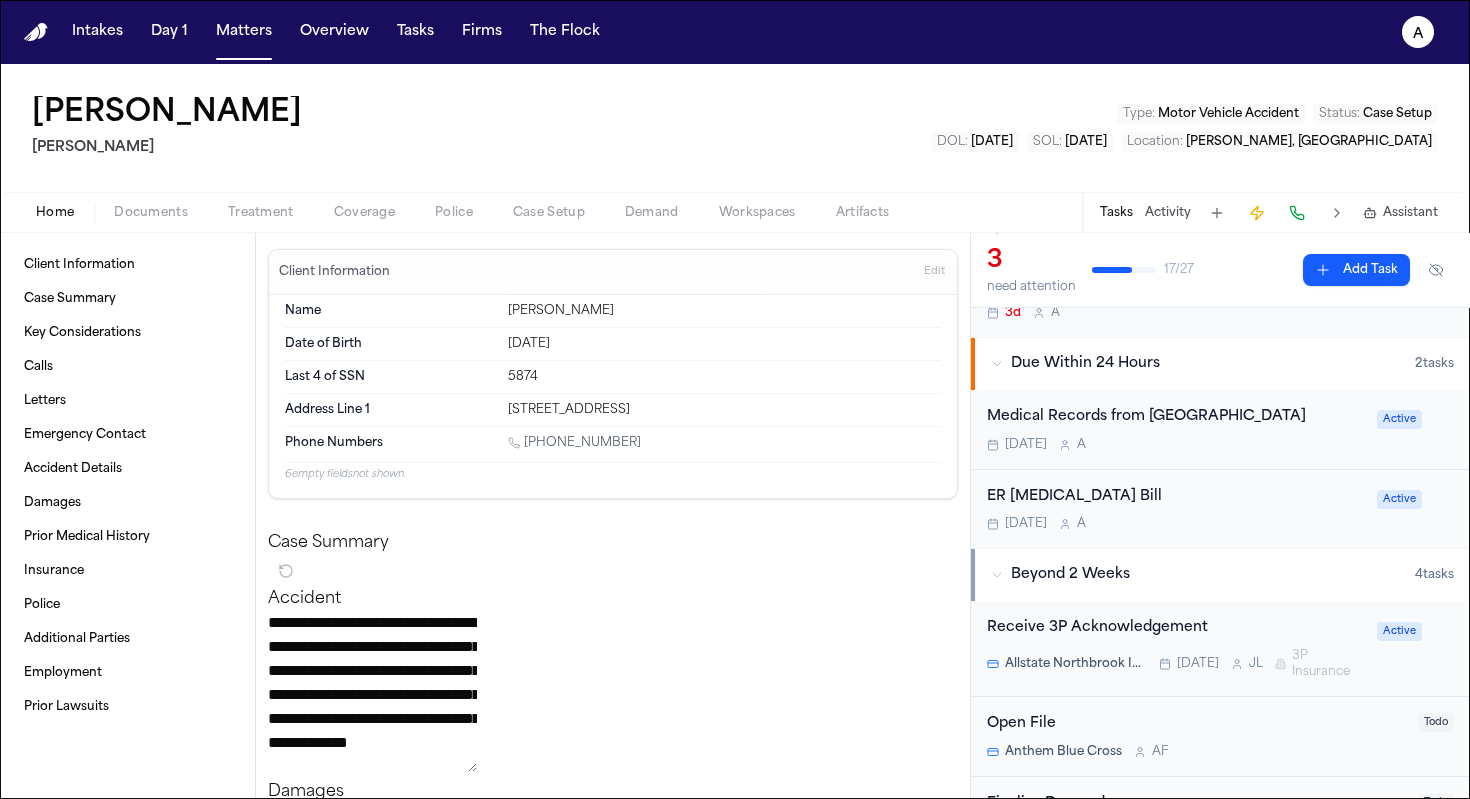 click on "Medical Records from Centinella Hospital  Tomorrow A Active" at bounding box center (1220, 430) 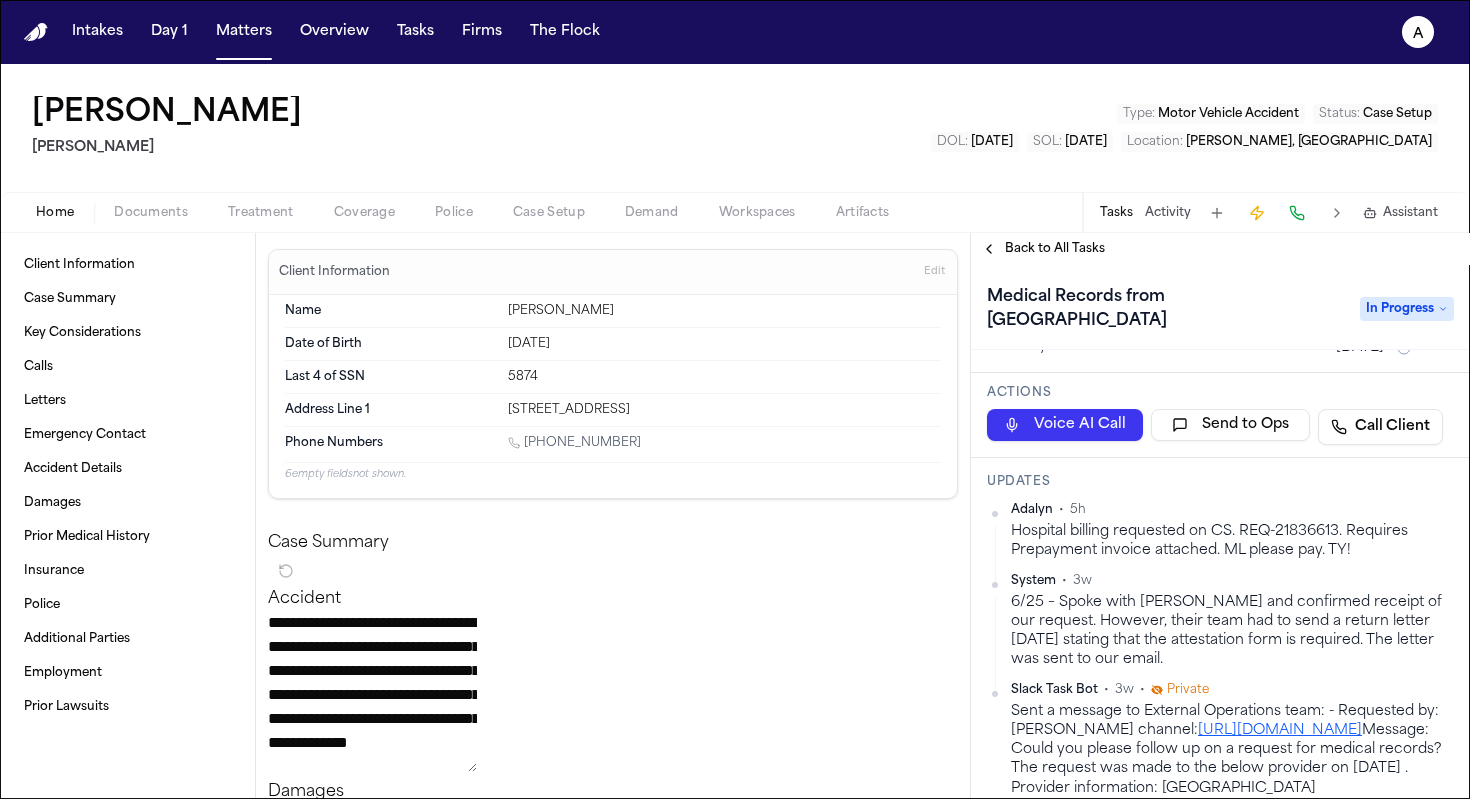 scroll, scrollTop: 0, scrollLeft: 0, axis: both 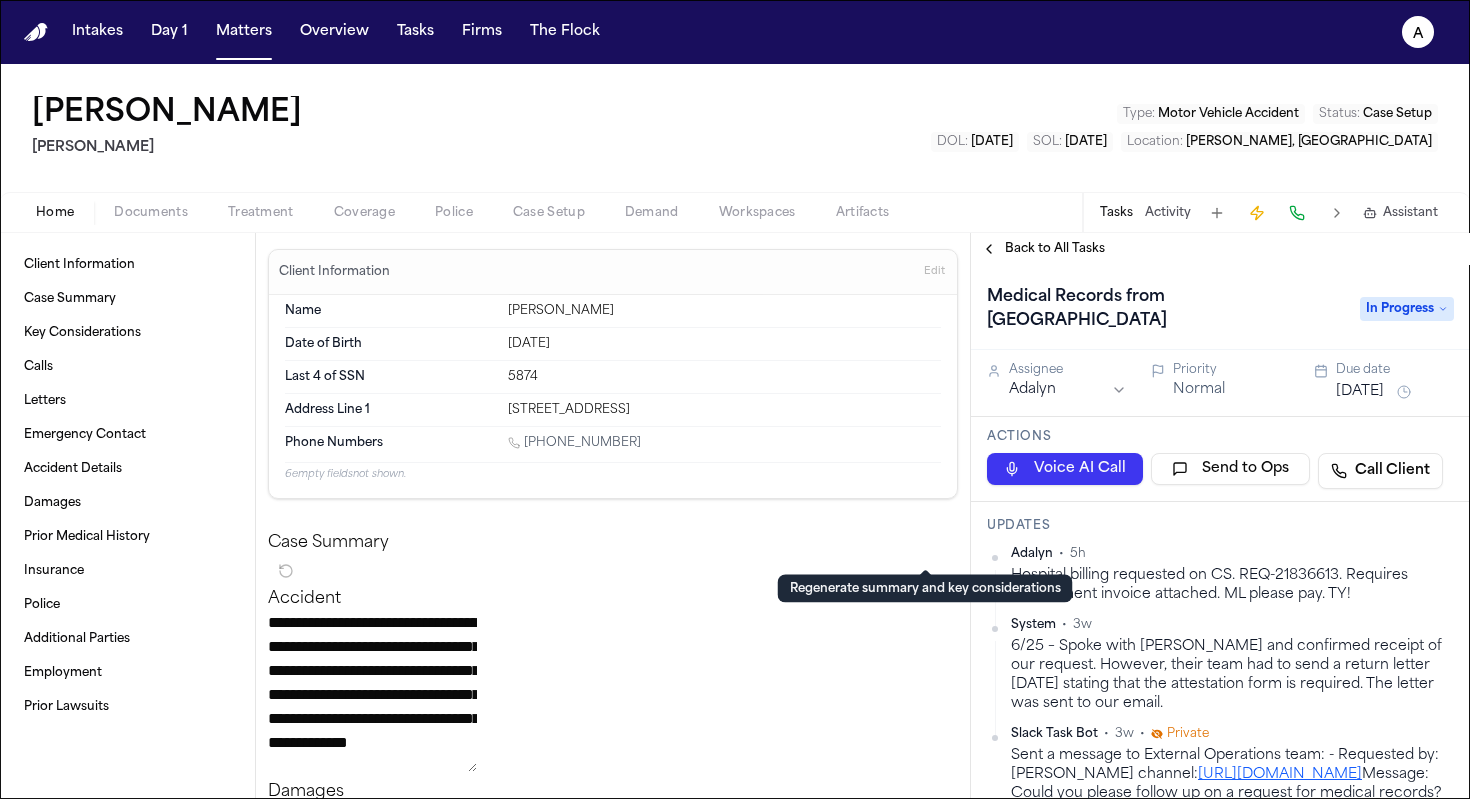click on "Medical Records from Centinella Hospital  In Progress" at bounding box center (1220, 307) 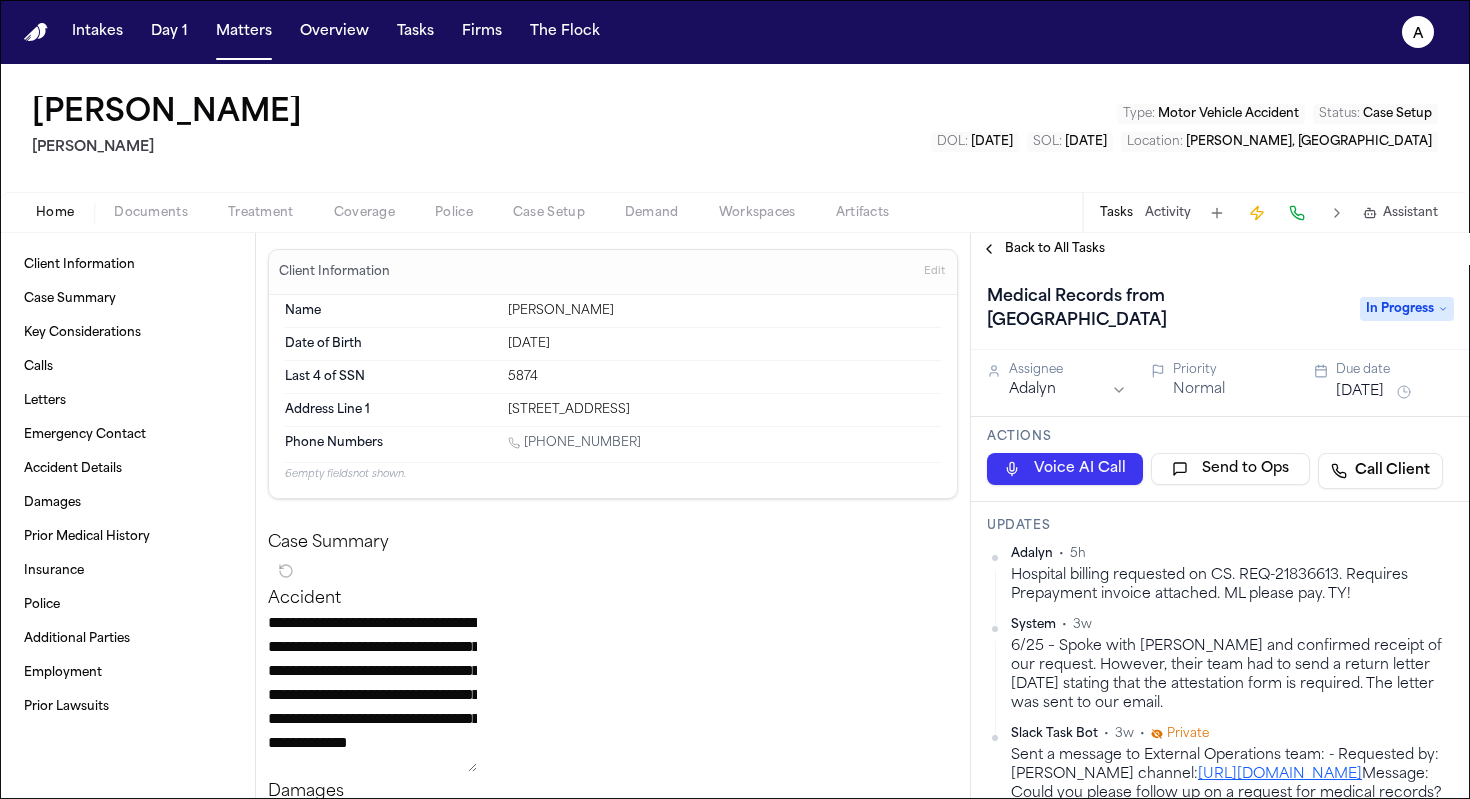 click on "Medical Records from Centinella Hospital" at bounding box center [1163, 309] 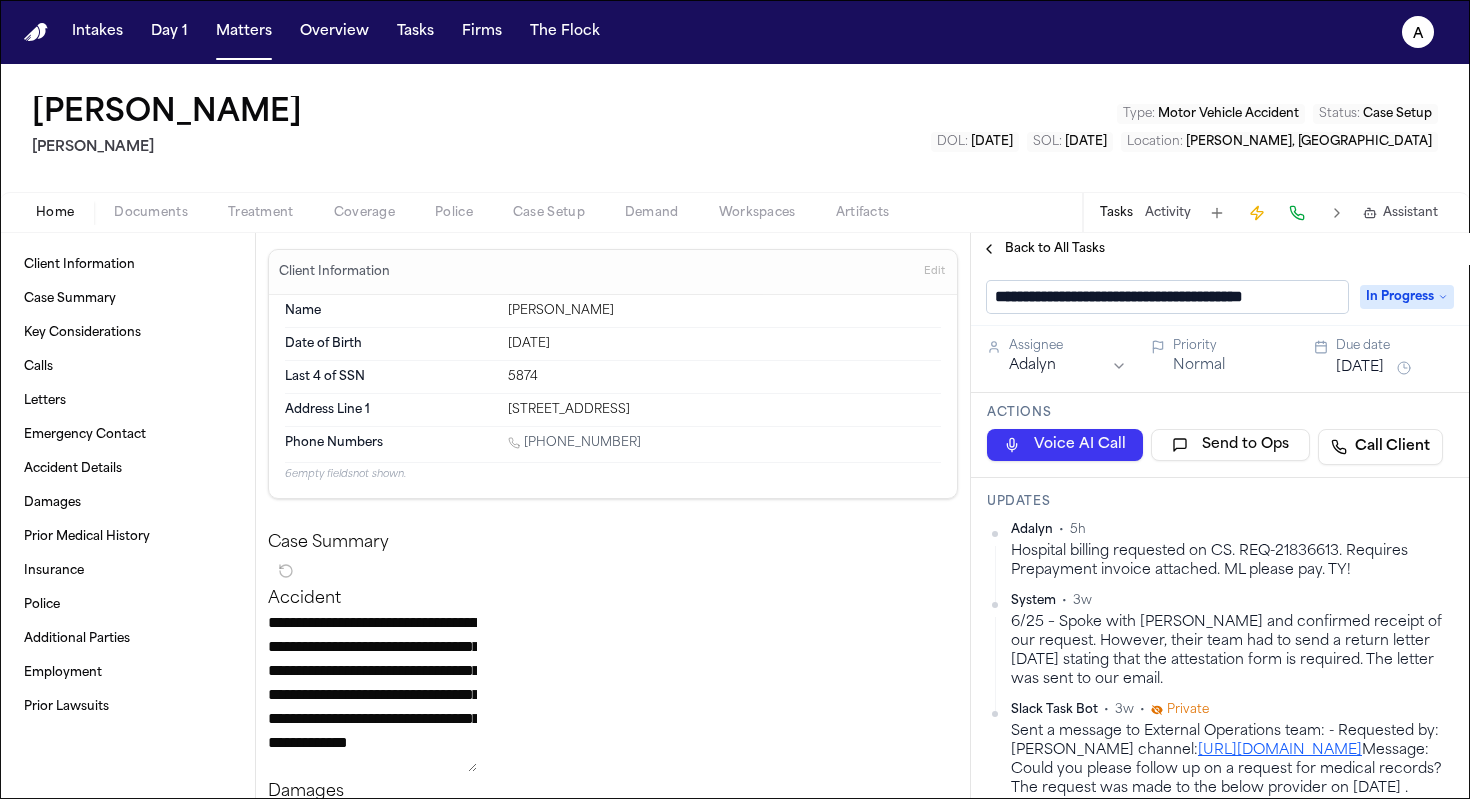 click on "**********" at bounding box center (1167, 297) 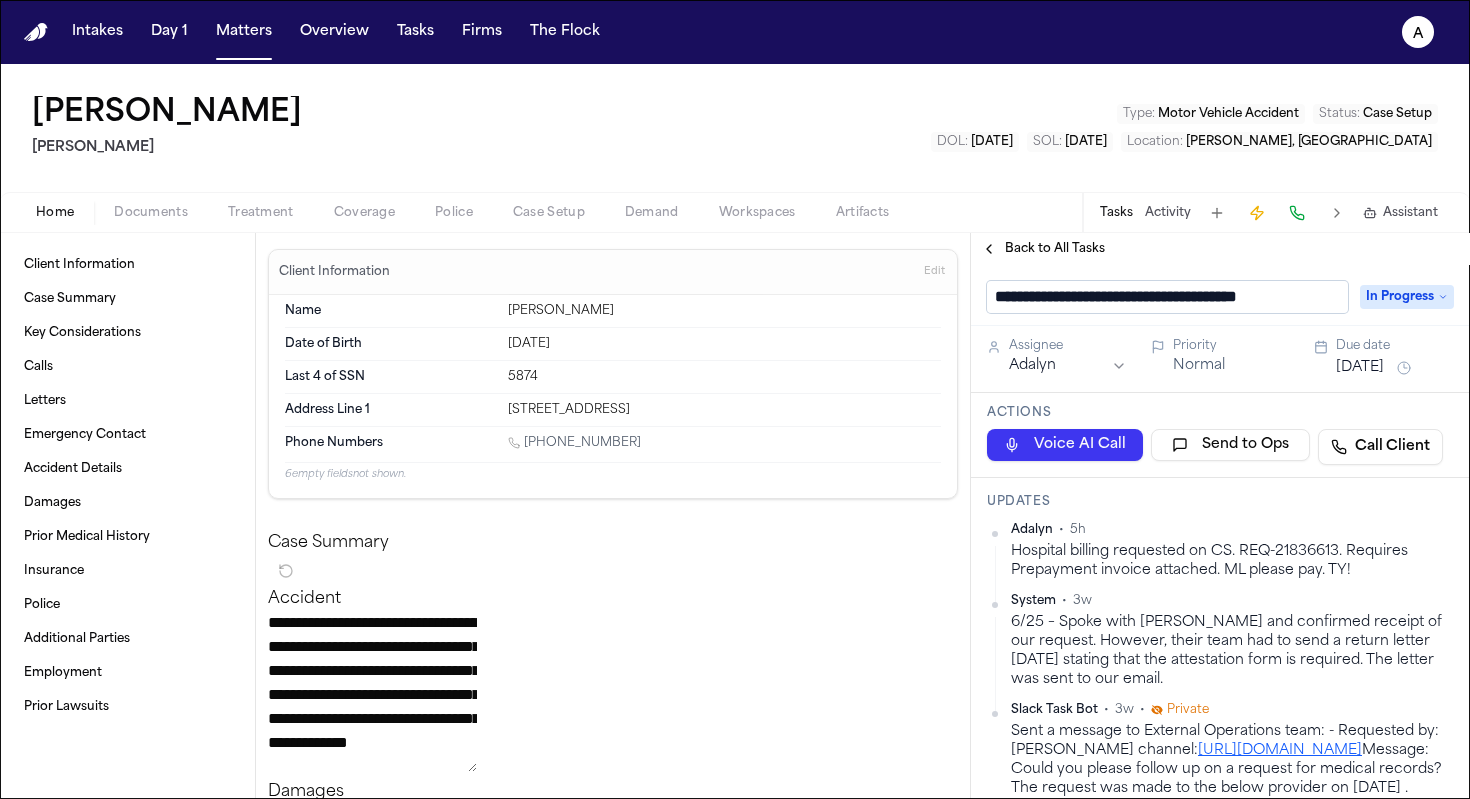 click on "Priority Normal" at bounding box center (1232, 357) 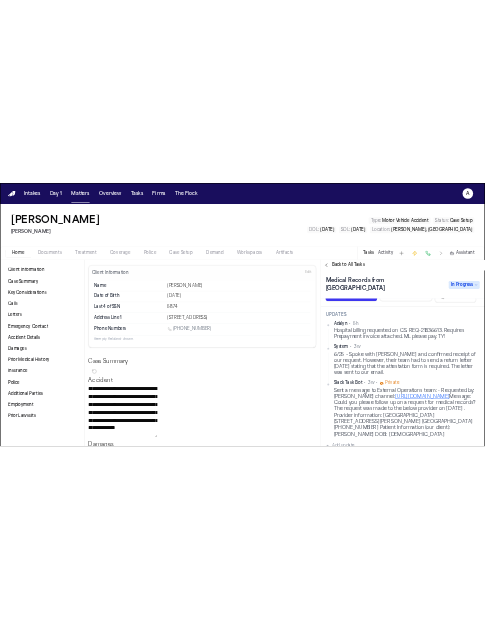 scroll, scrollTop: 0, scrollLeft: 0, axis: both 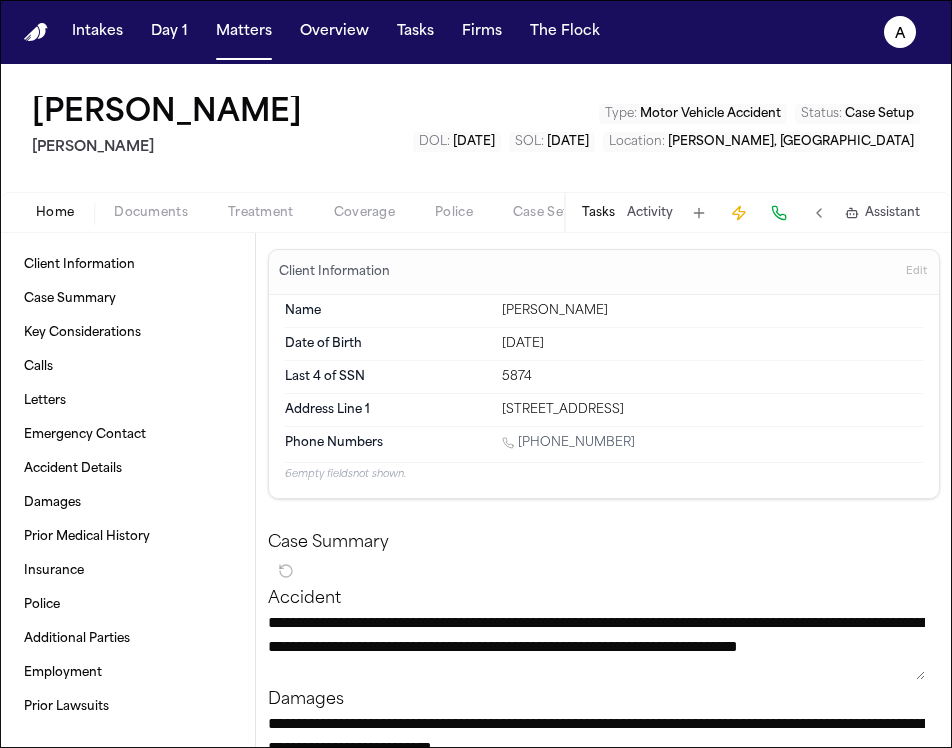 click on "Tasks" at bounding box center (598, 213) 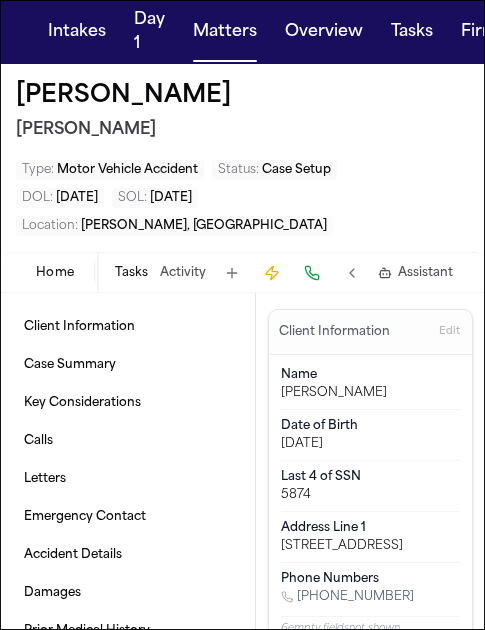 scroll, scrollTop: 0, scrollLeft: 36, axis: horizontal 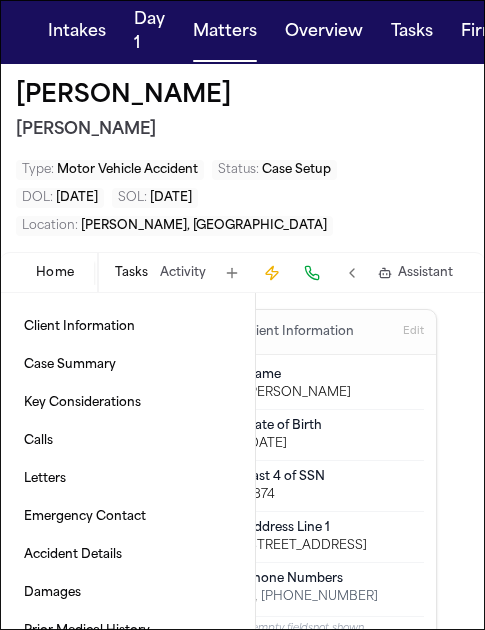 click on "Tasks" at bounding box center [131, 273] 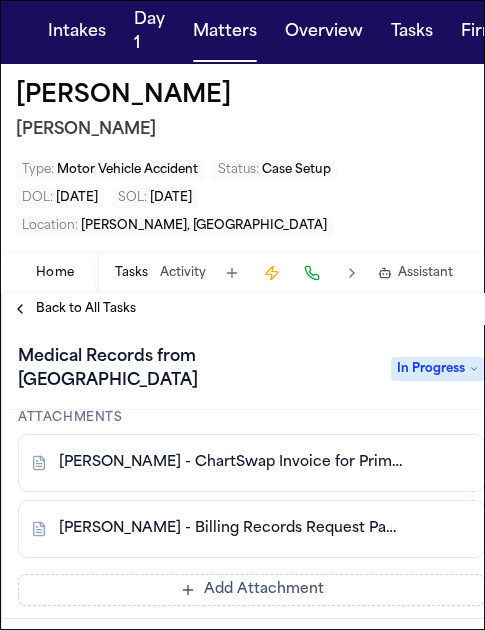 scroll, scrollTop: 659, scrollLeft: 0, axis: vertical 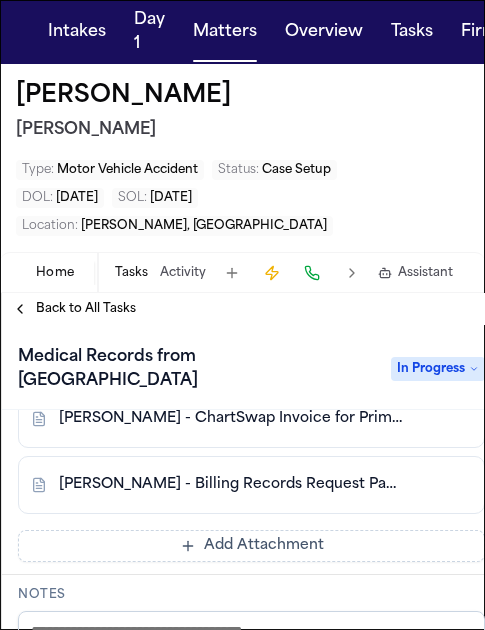 click at bounding box center [456, 419] 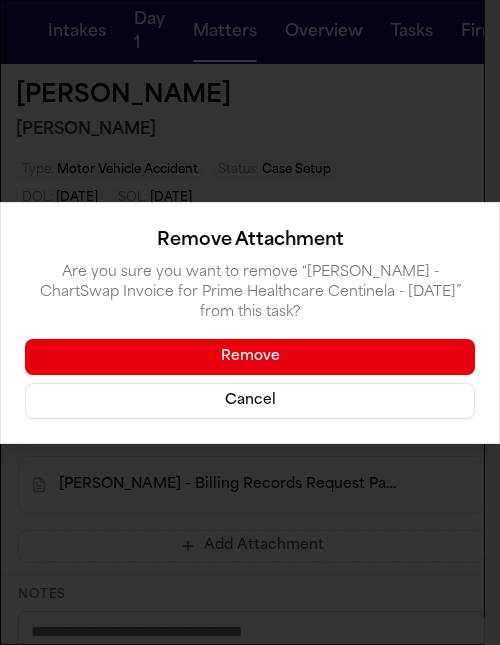 click on "Remove" at bounding box center (250, 357) 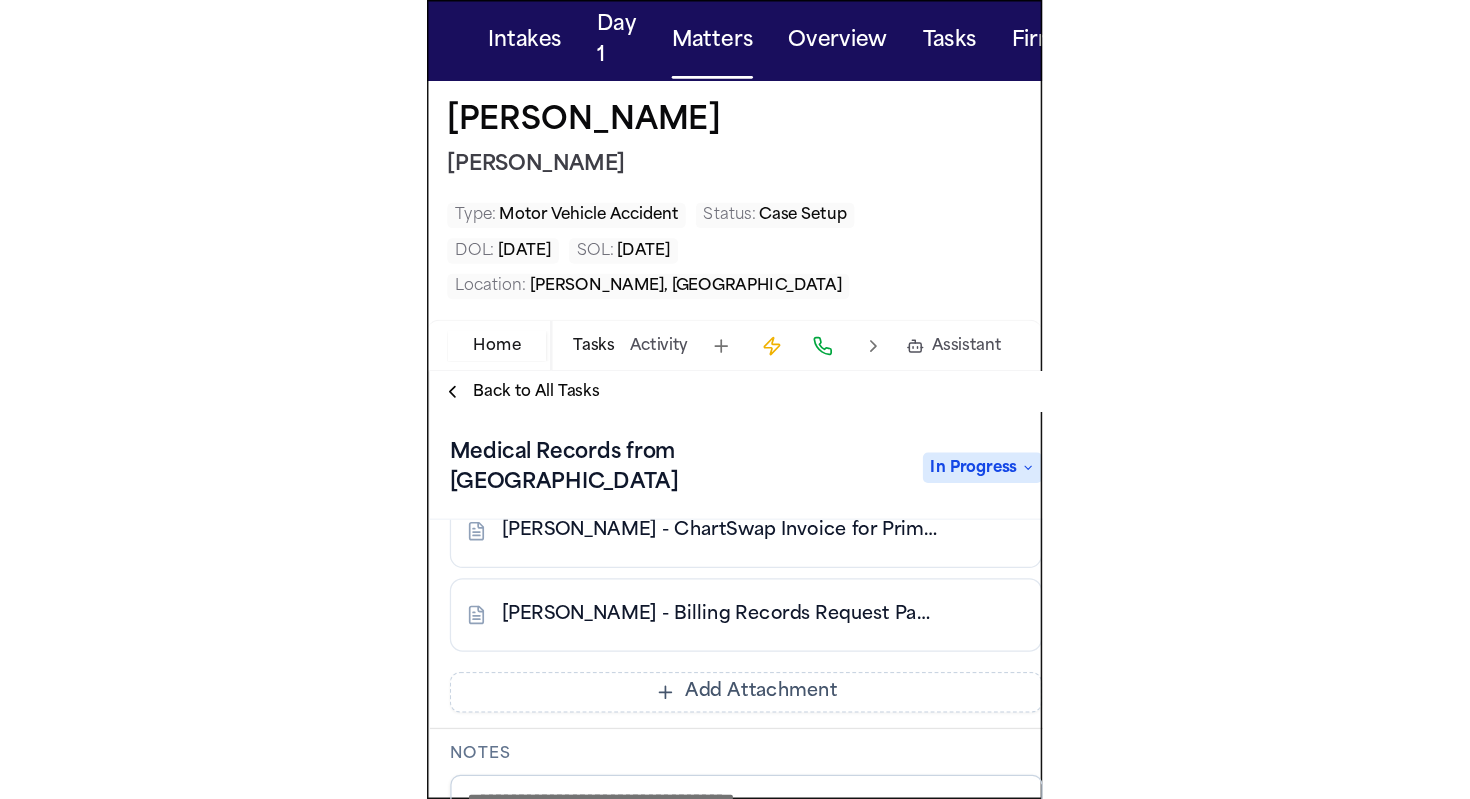 scroll, scrollTop: 593, scrollLeft: 0, axis: vertical 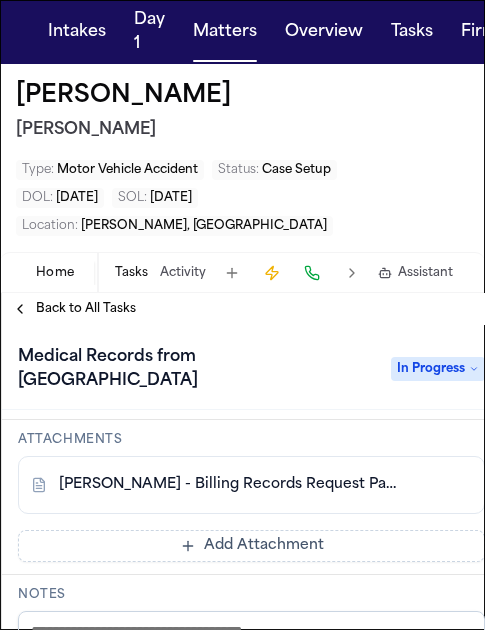 click on "Add Attachment" at bounding box center (251, 546) 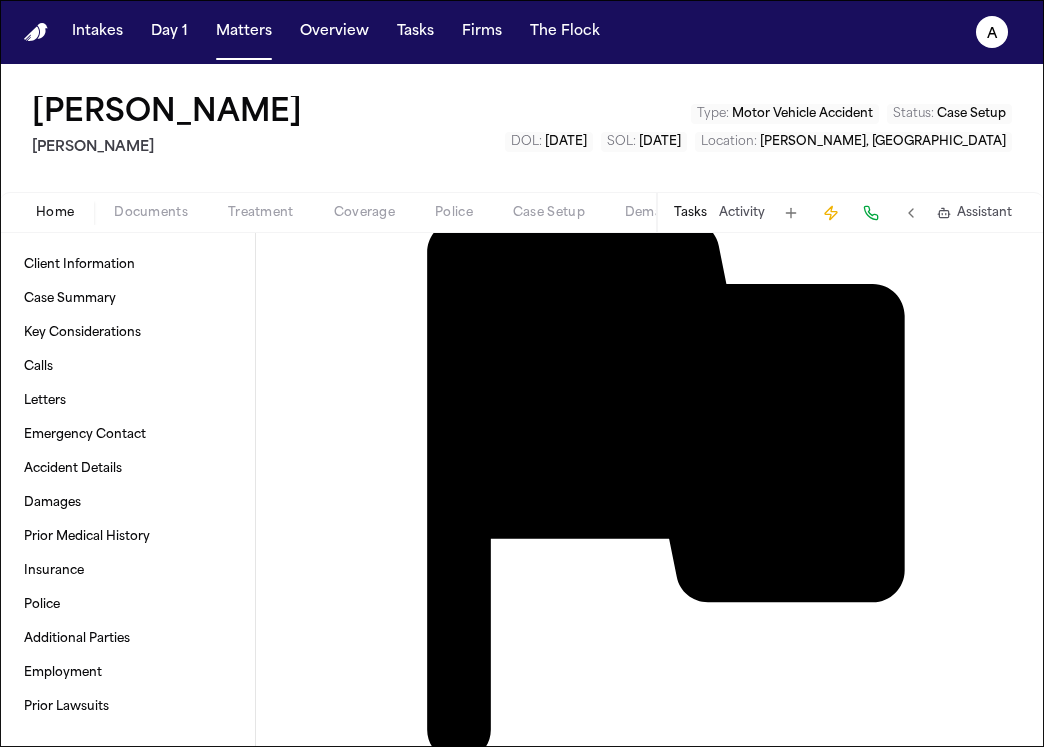 scroll, scrollTop: 0, scrollLeft: 0, axis: both 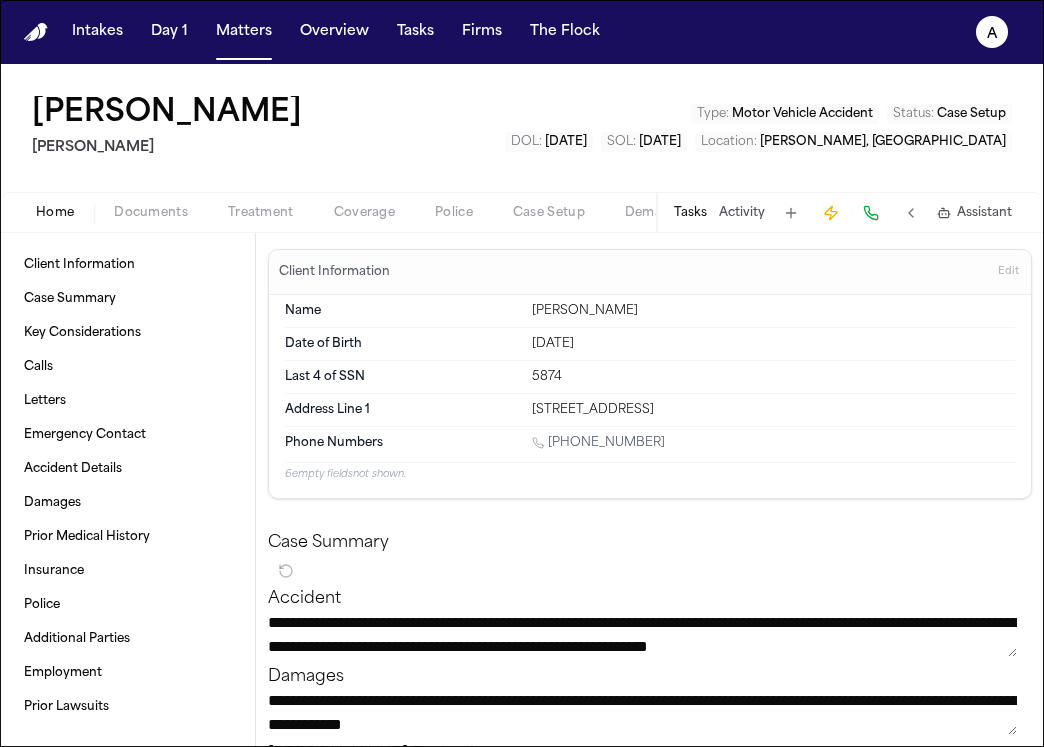 click on "Tasks Activity Assistant" at bounding box center (842, 212) 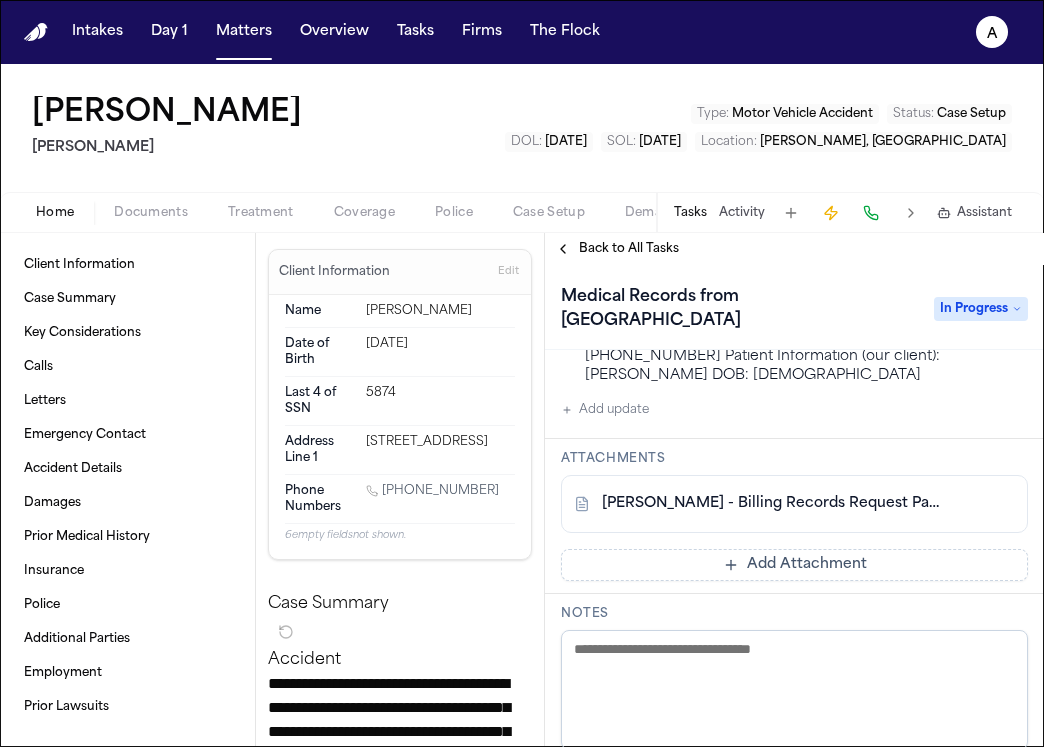 scroll, scrollTop: 521, scrollLeft: 0, axis: vertical 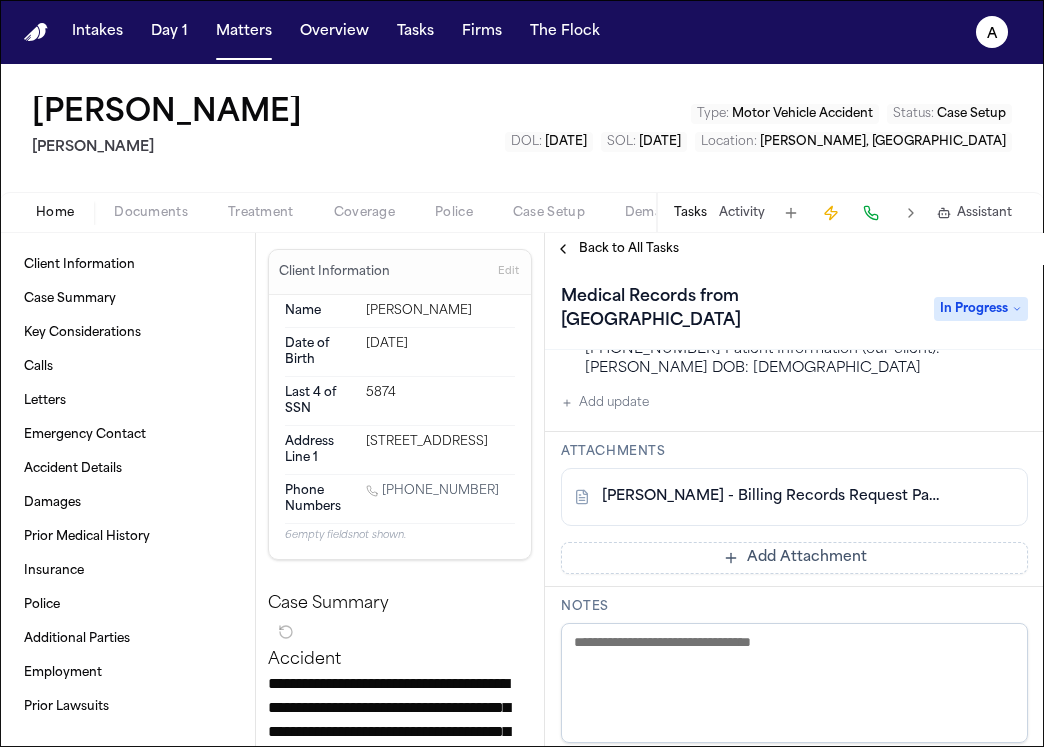click on "Add Attachment" at bounding box center [794, 558] 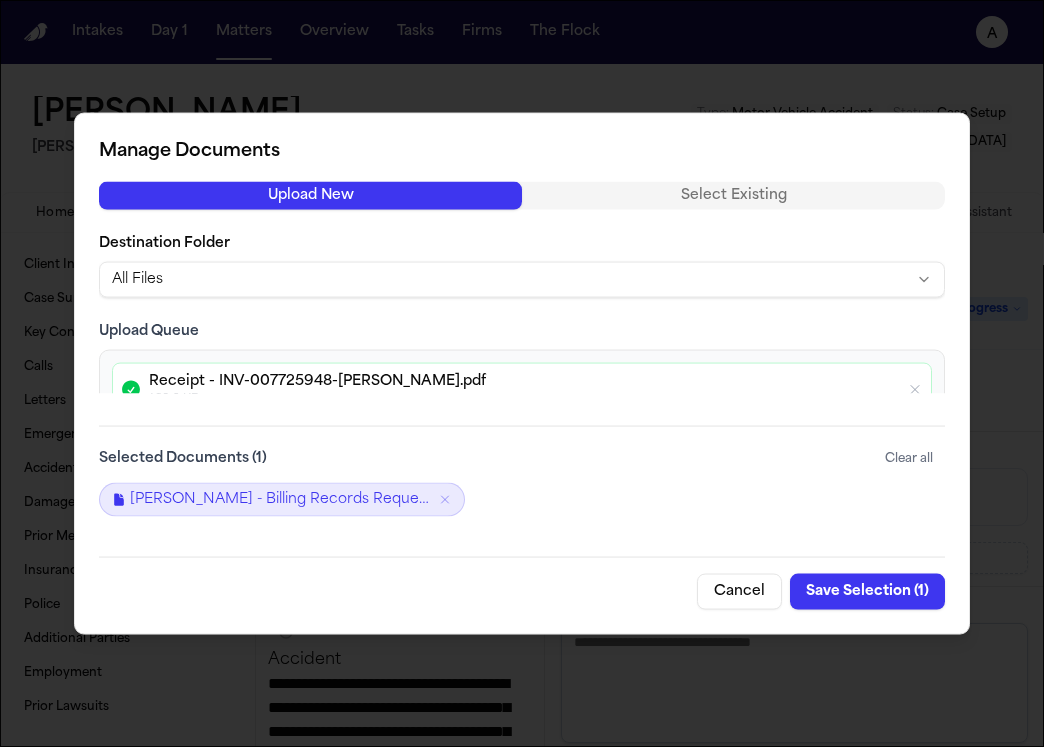 click on "Save Selection ( 1 )" at bounding box center [867, 592] 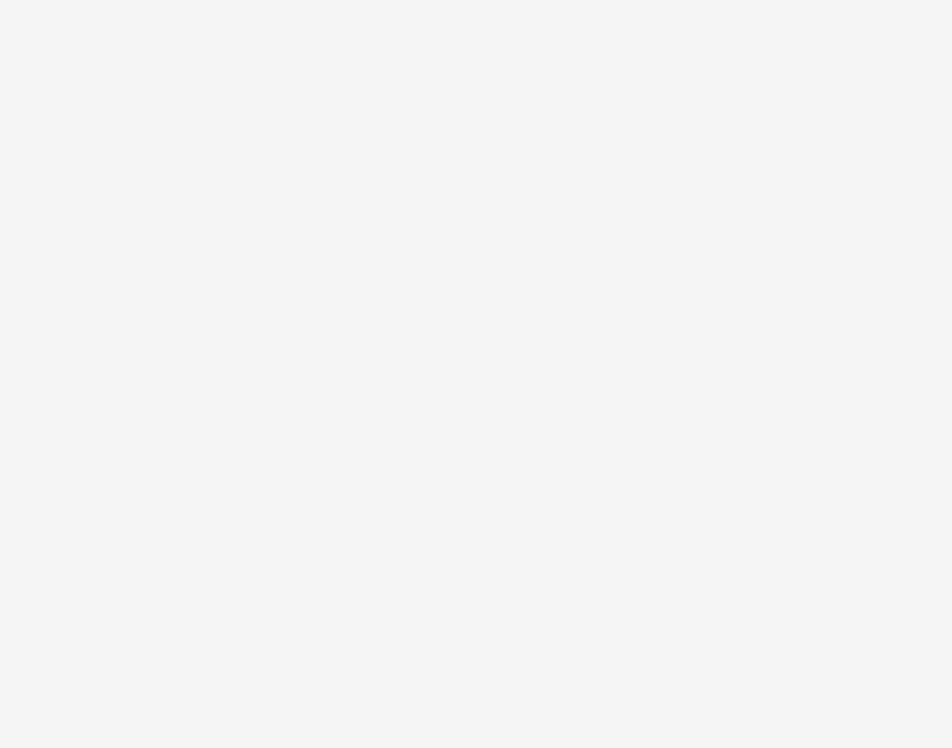 scroll, scrollTop: 0, scrollLeft: 0, axis: both 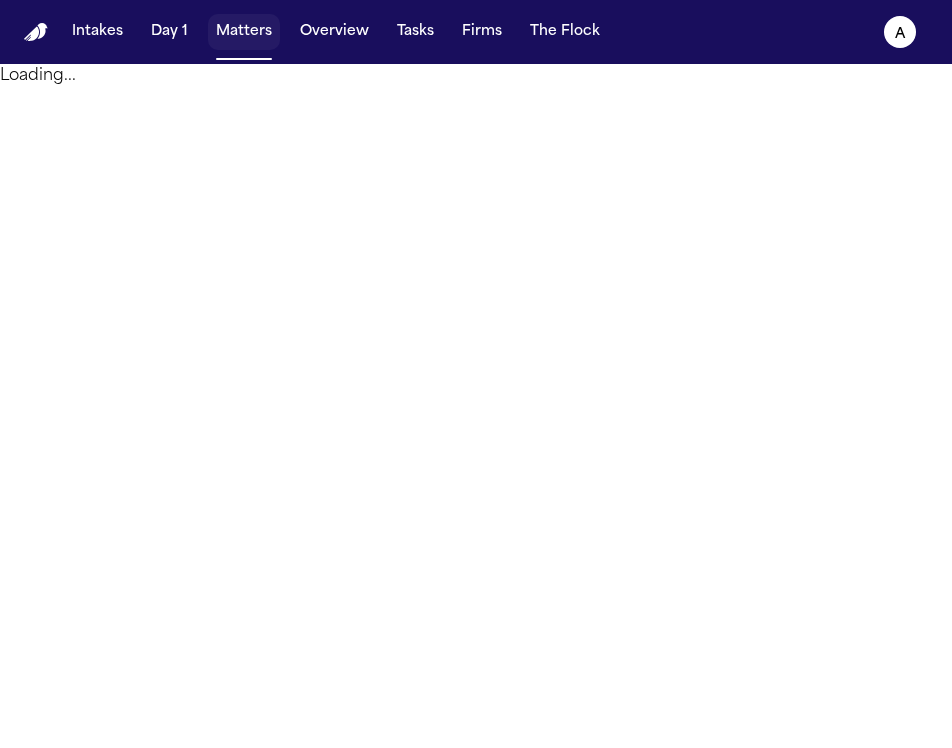 click on "Matters" at bounding box center [244, 32] 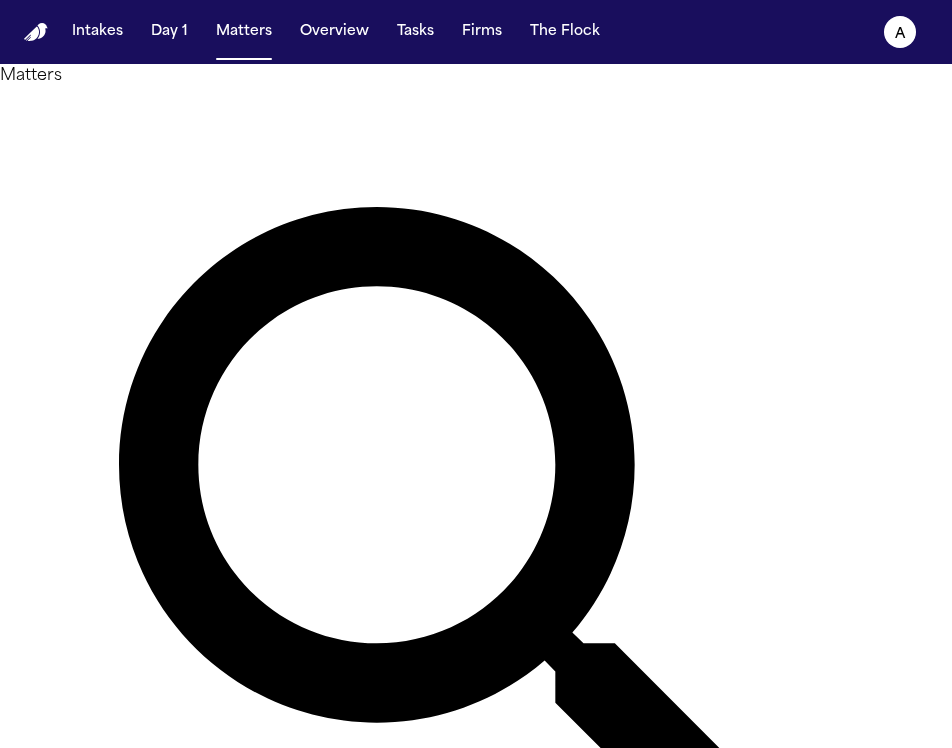 click at bounding box center (80, 1052) 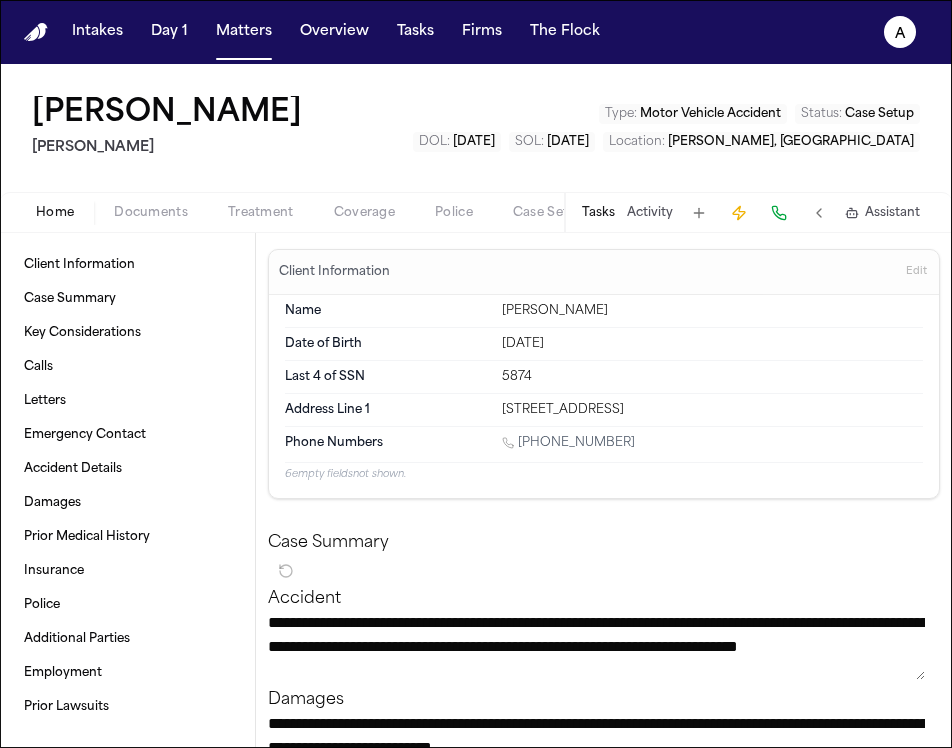 click on "Tasks" at bounding box center [598, 213] 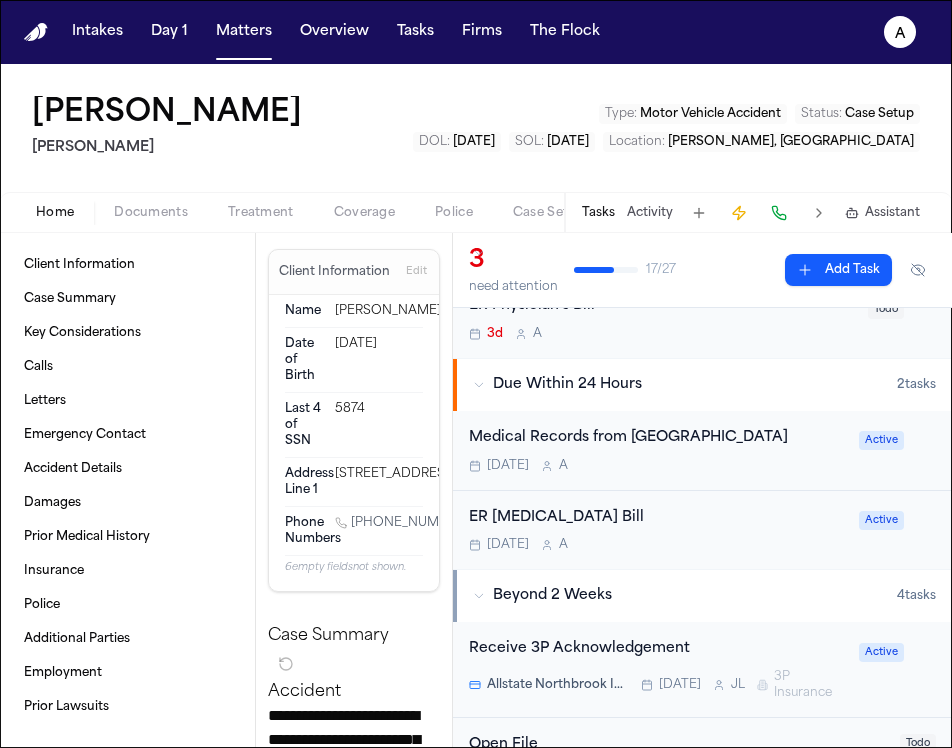 scroll, scrollTop: 110, scrollLeft: 0, axis: vertical 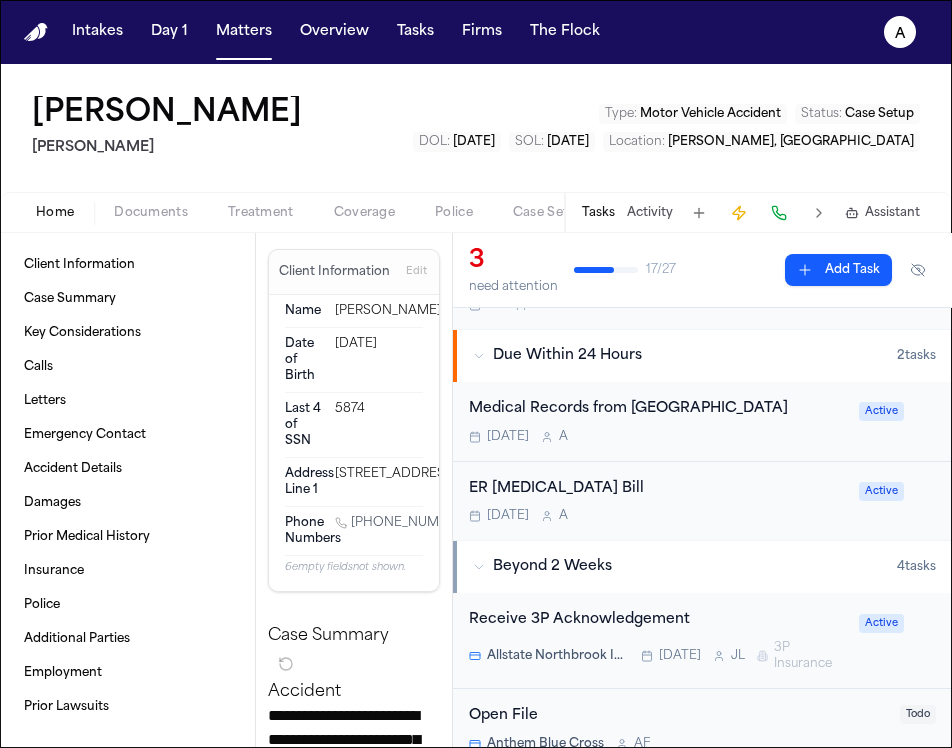 click on "[DATE] A" at bounding box center (658, 437) 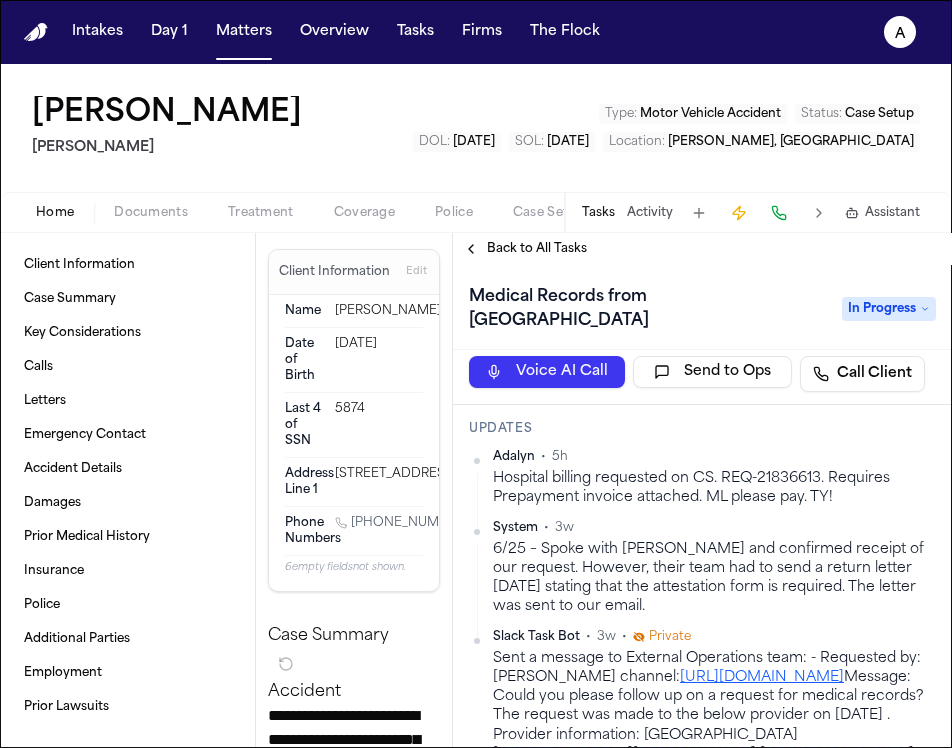 scroll, scrollTop: 98, scrollLeft: 0, axis: vertical 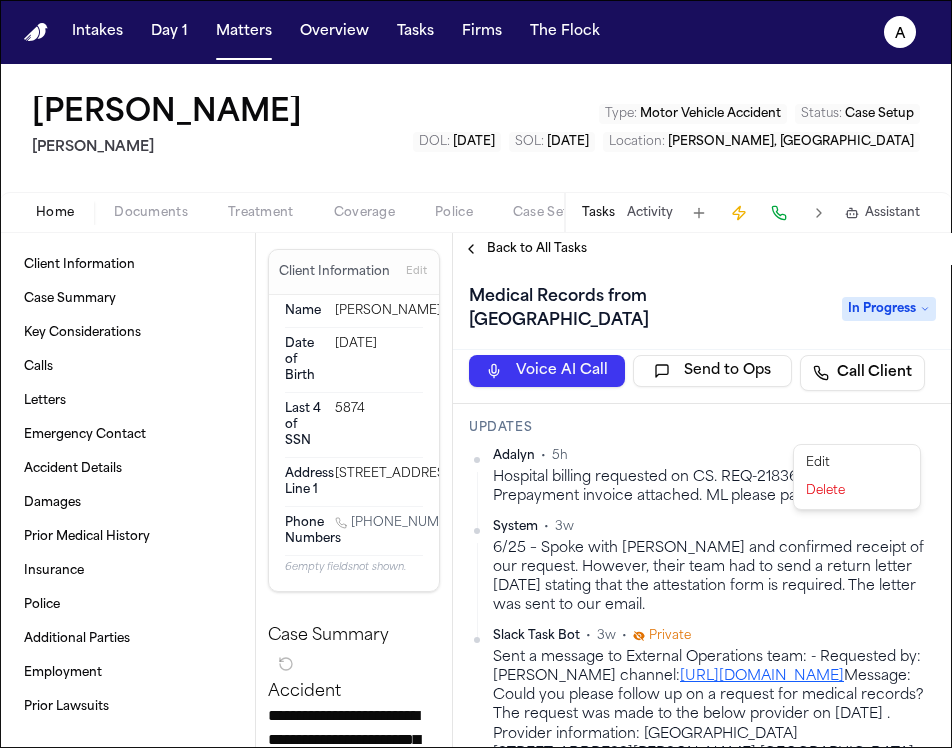 click on "**********" at bounding box center [476, 374] 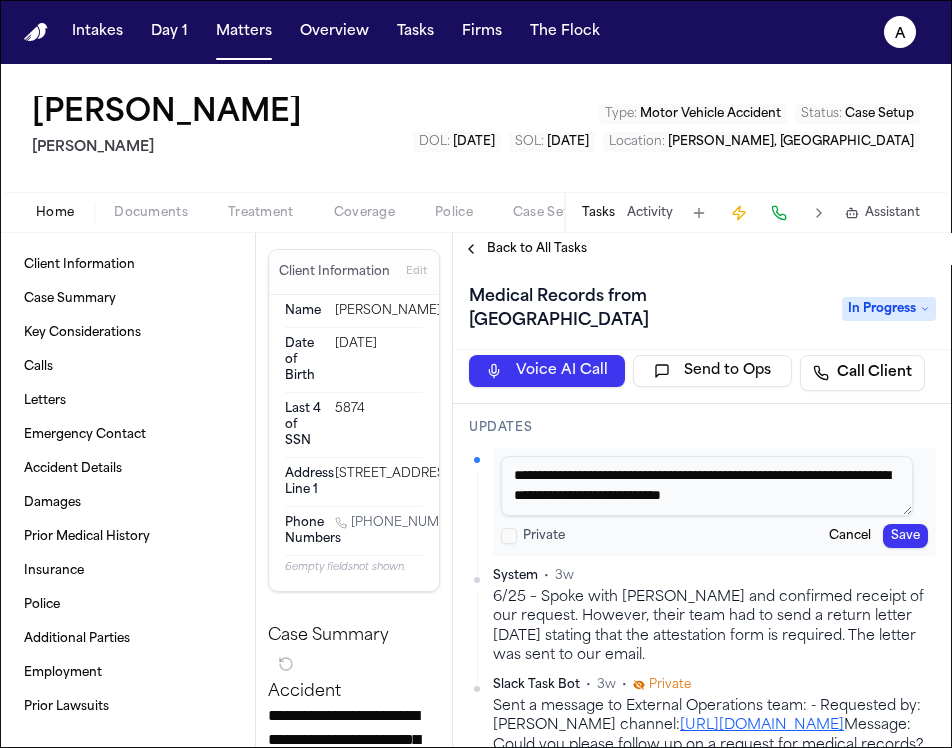 click on "**********" at bounding box center (707, 486) 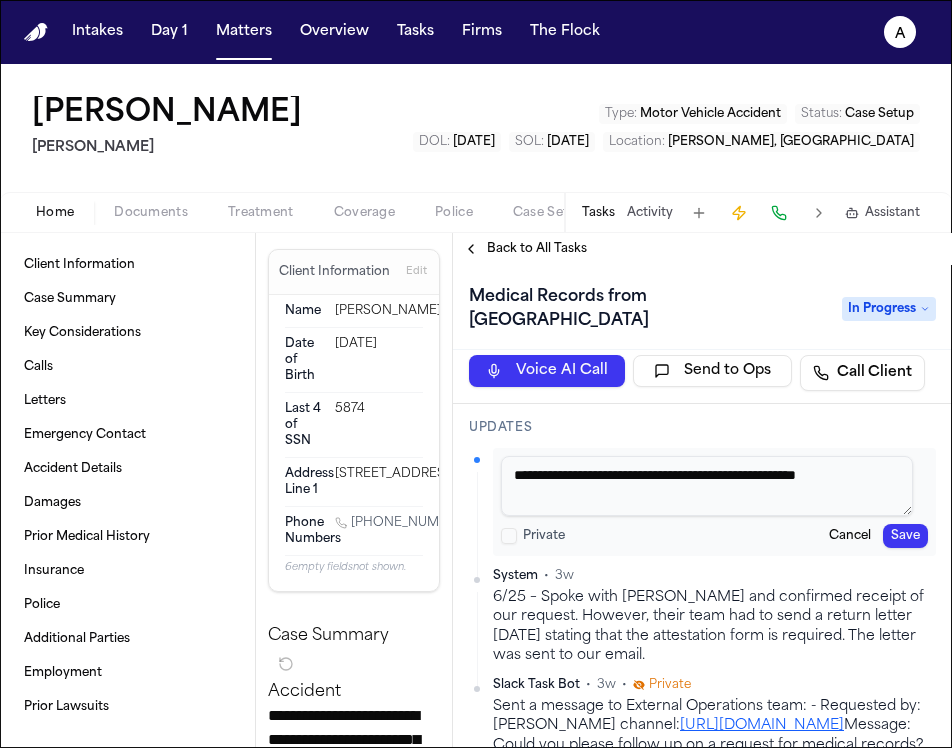 scroll, scrollTop: 0, scrollLeft: 0, axis: both 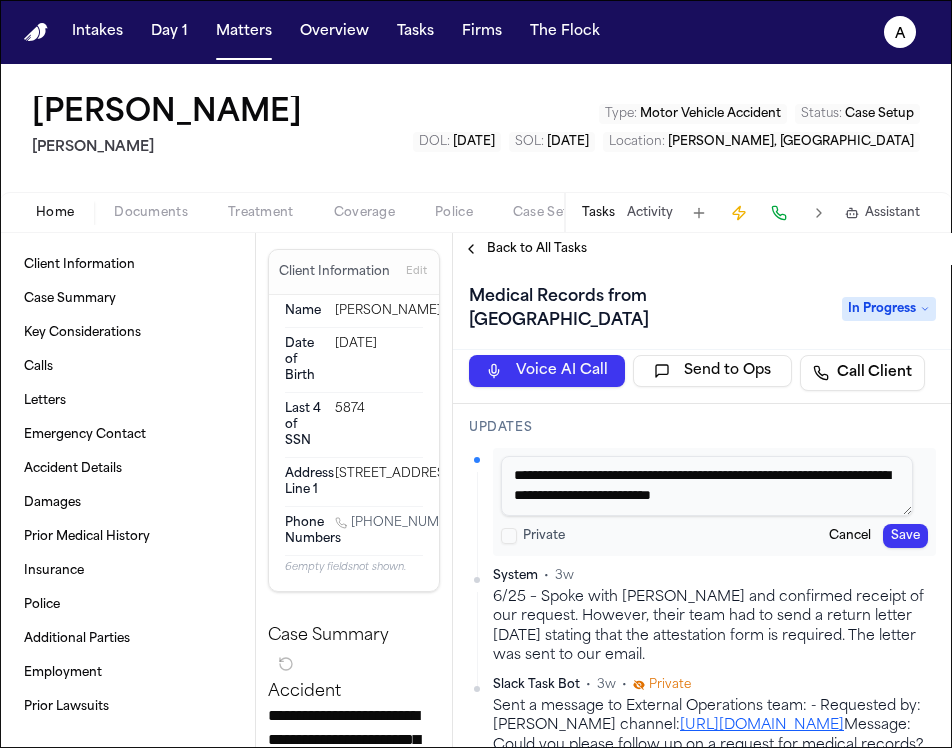type on "**********" 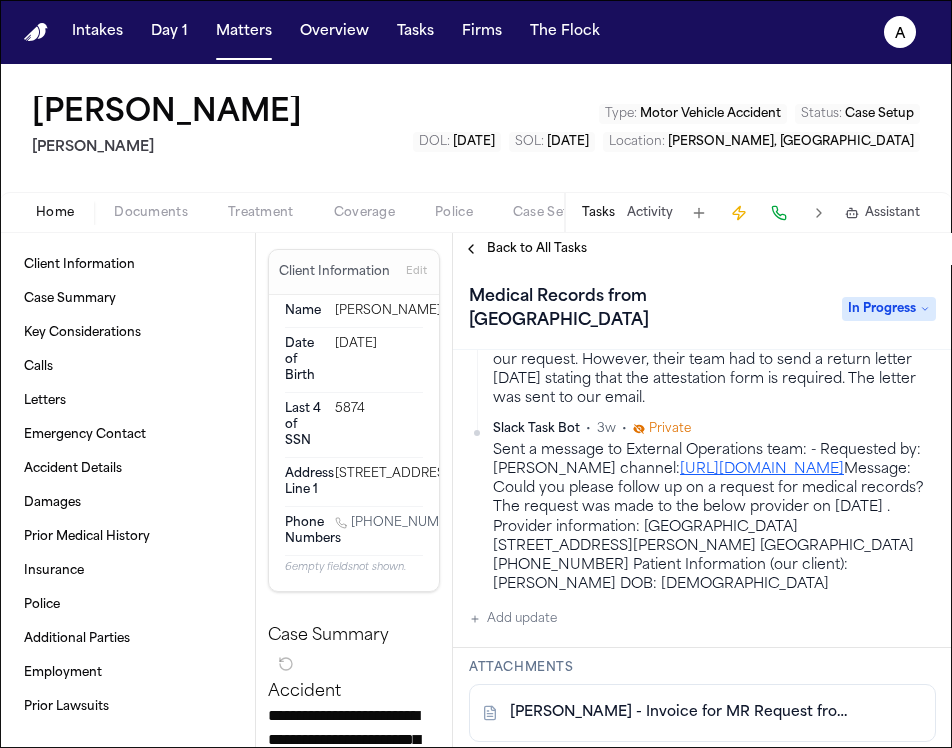 scroll, scrollTop: 433, scrollLeft: 0, axis: vertical 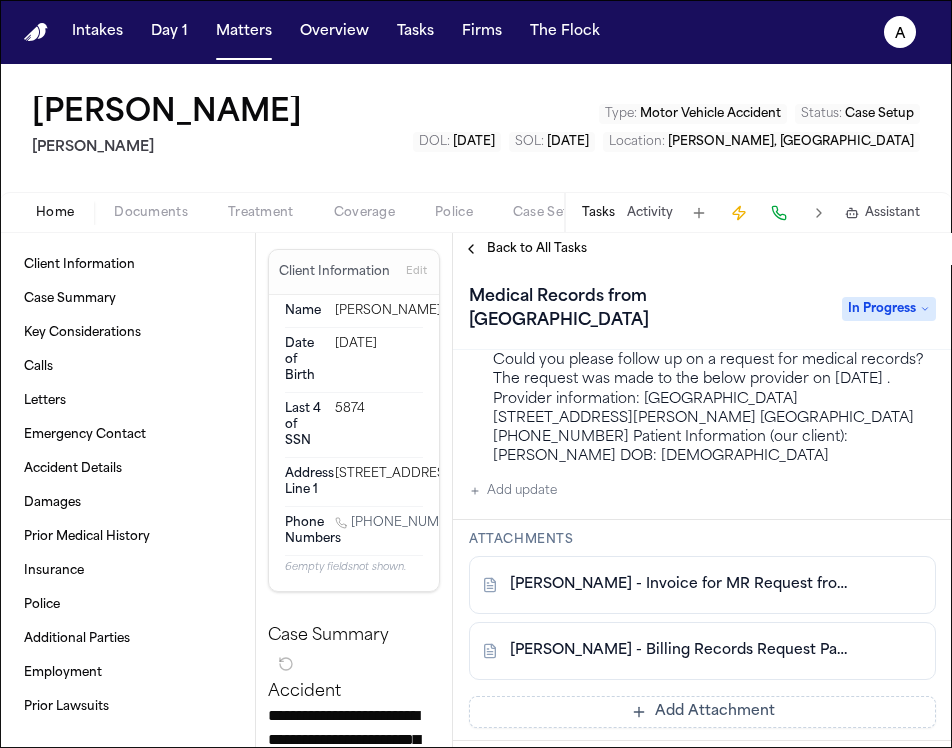 click on "T. Colvin - Invoice for MR Request from Centinela Hospital - 7.21.25" at bounding box center (702, 585) 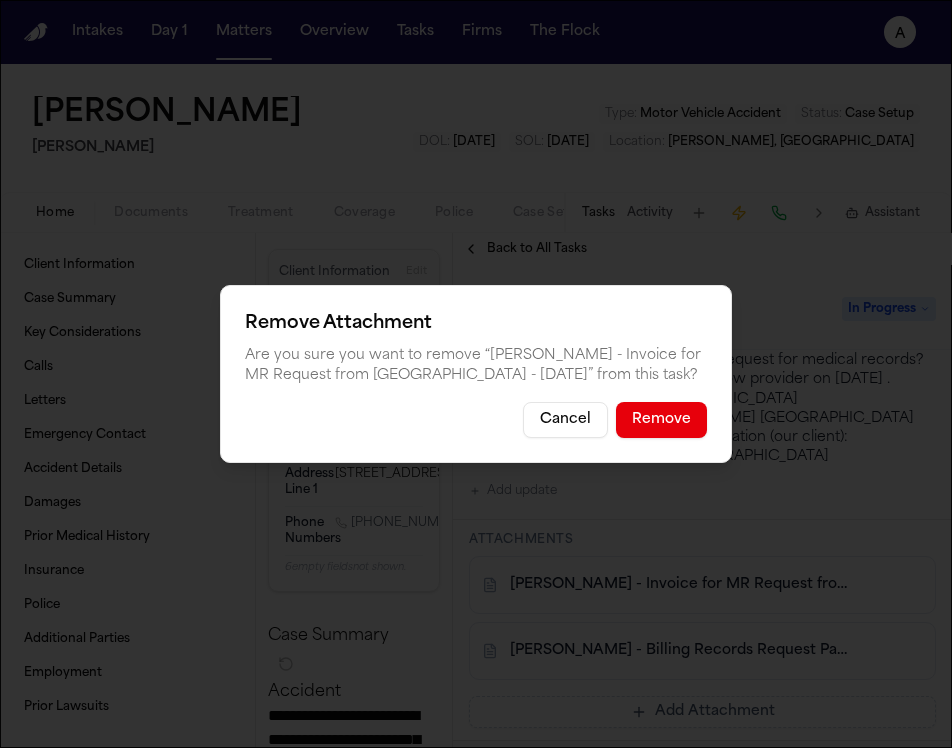 click on "Remove" at bounding box center (661, 420) 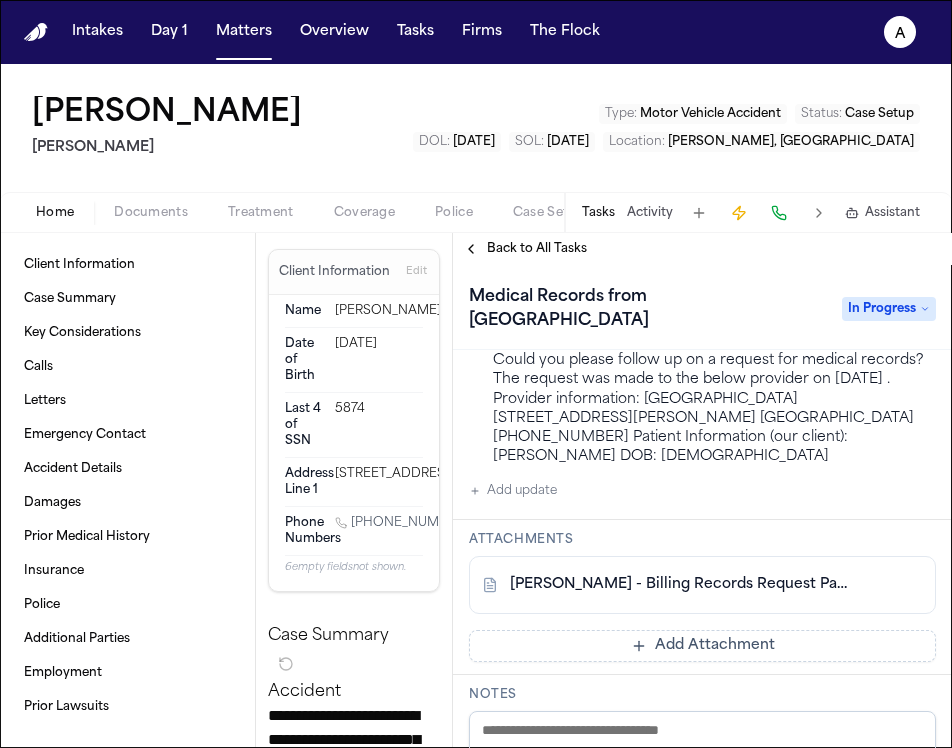scroll, scrollTop: 514, scrollLeft: 0, axis: vertical 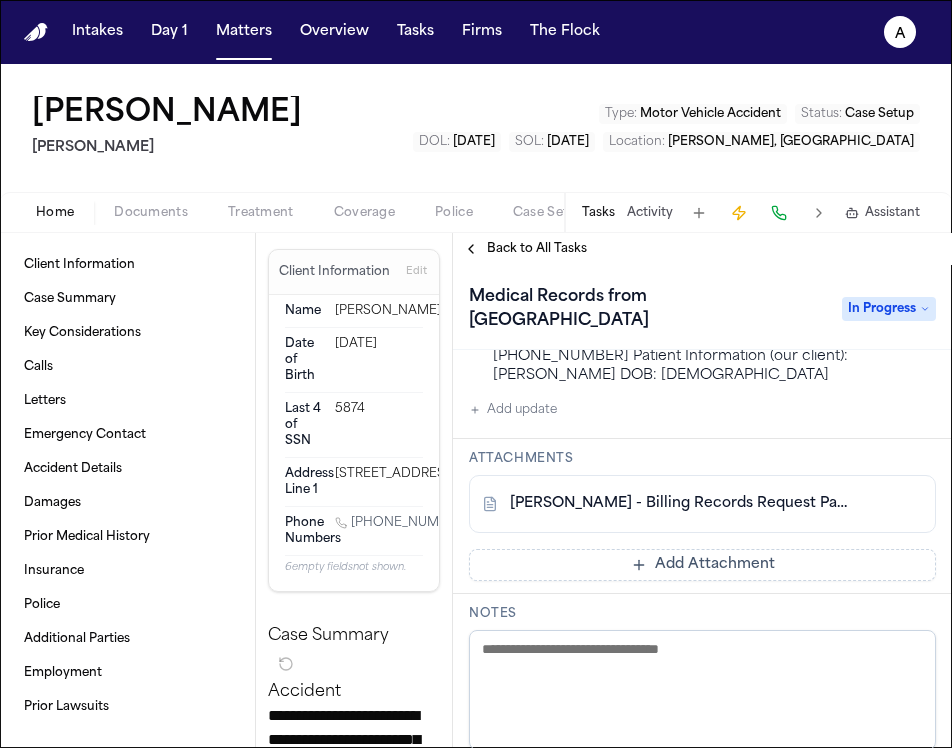 click on "Add Attachment" at bounding box center (702, 565) 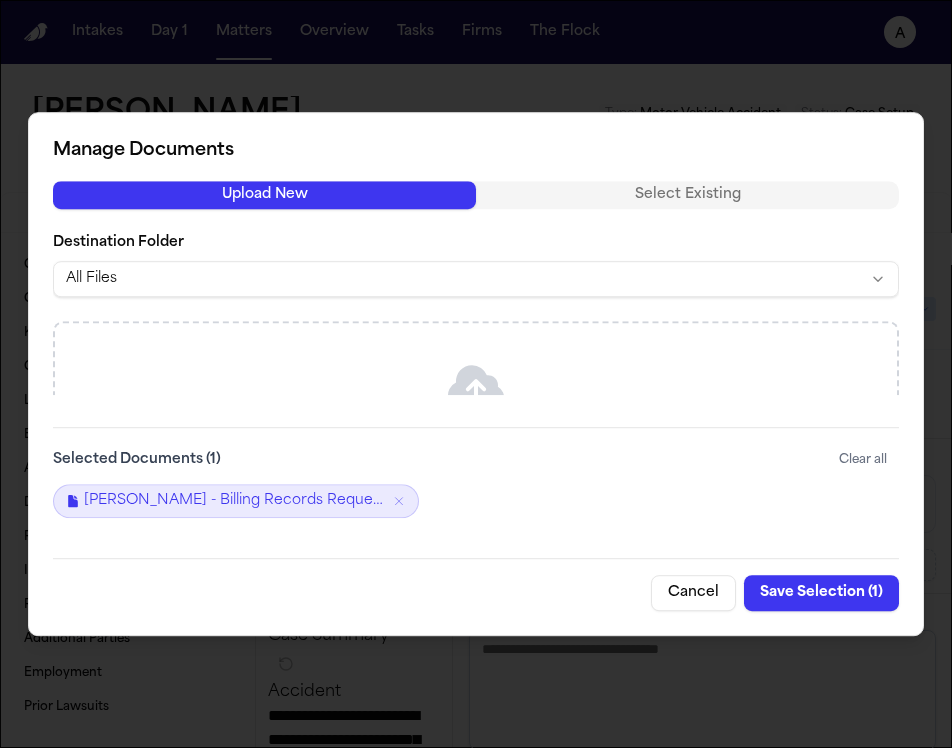 click on "Drag & drop files here Files will upload automatically or Browse Files" at bounding box center (476, 461) 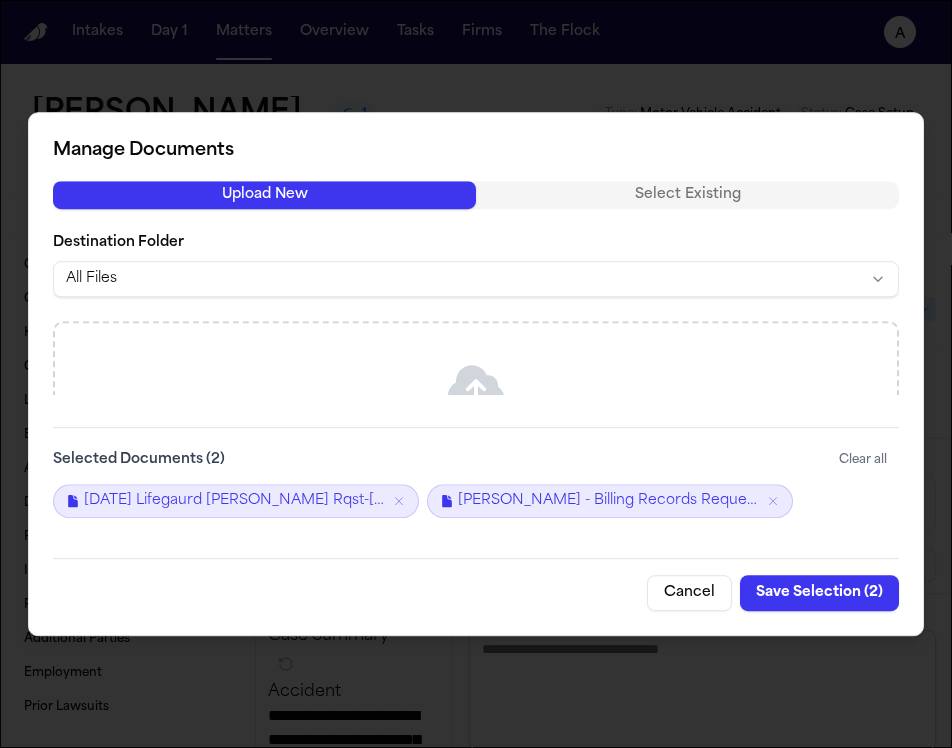 click 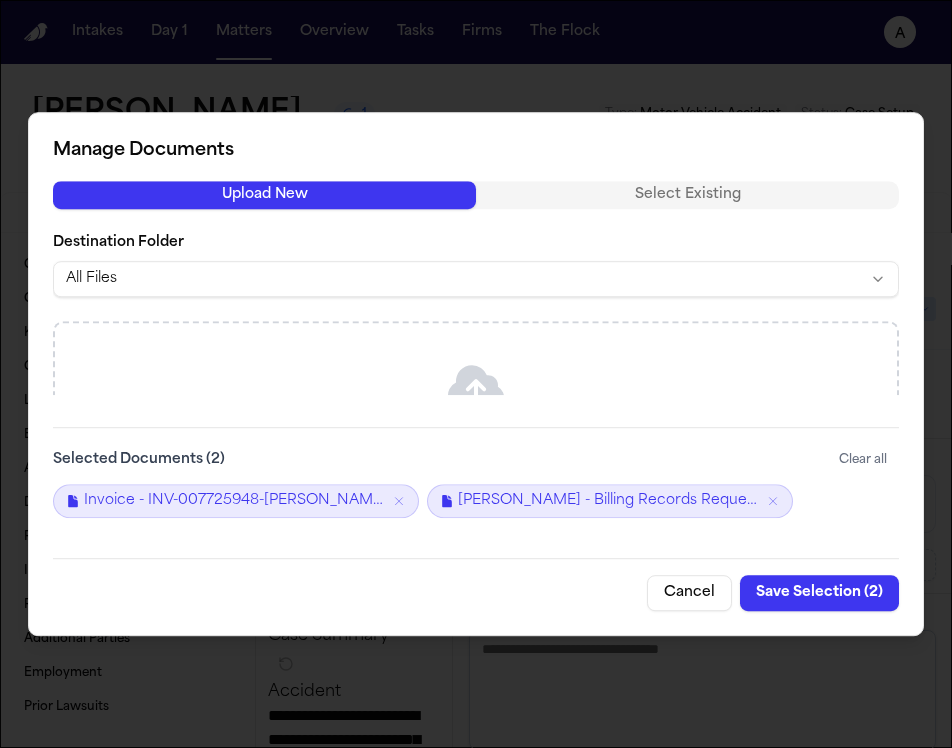 click on "Save Selection ( 2 )" at bounding box center (819, 593) 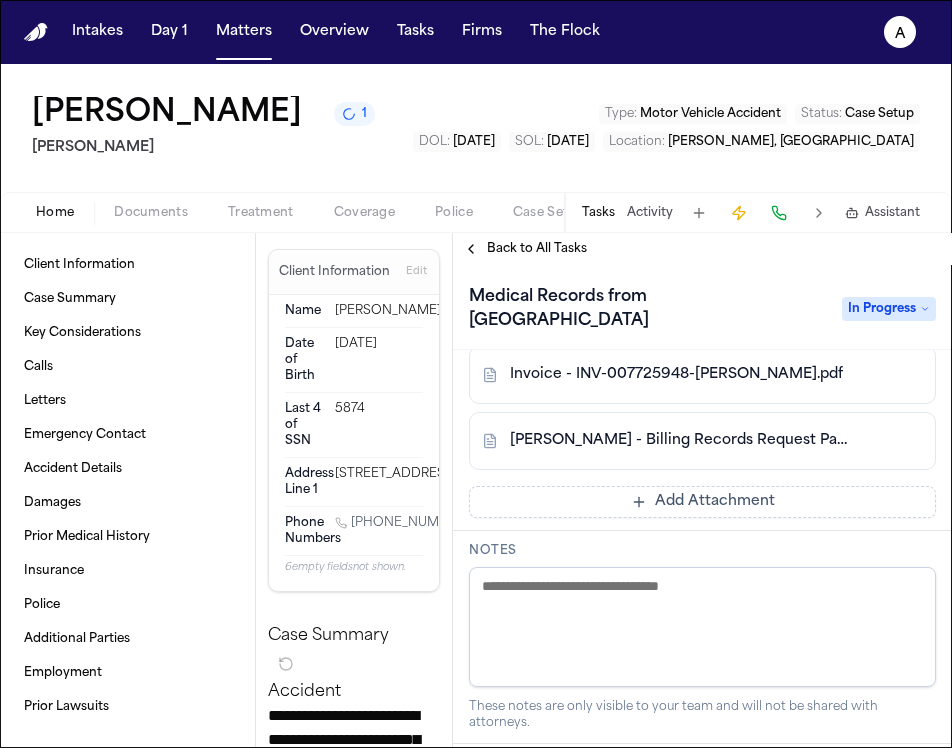 scroll, scrollTop: 646, scrollLeft: 0, axis: vertical 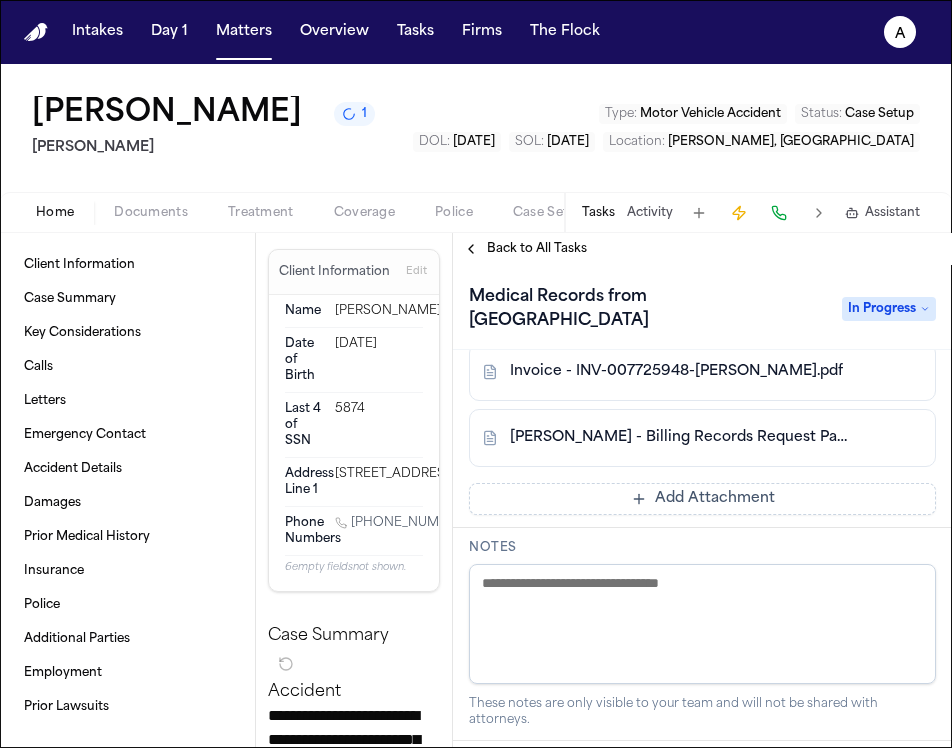 click on "Invoice - INV-007725948-Colvin.pdf" at bounding box center (676, 372) 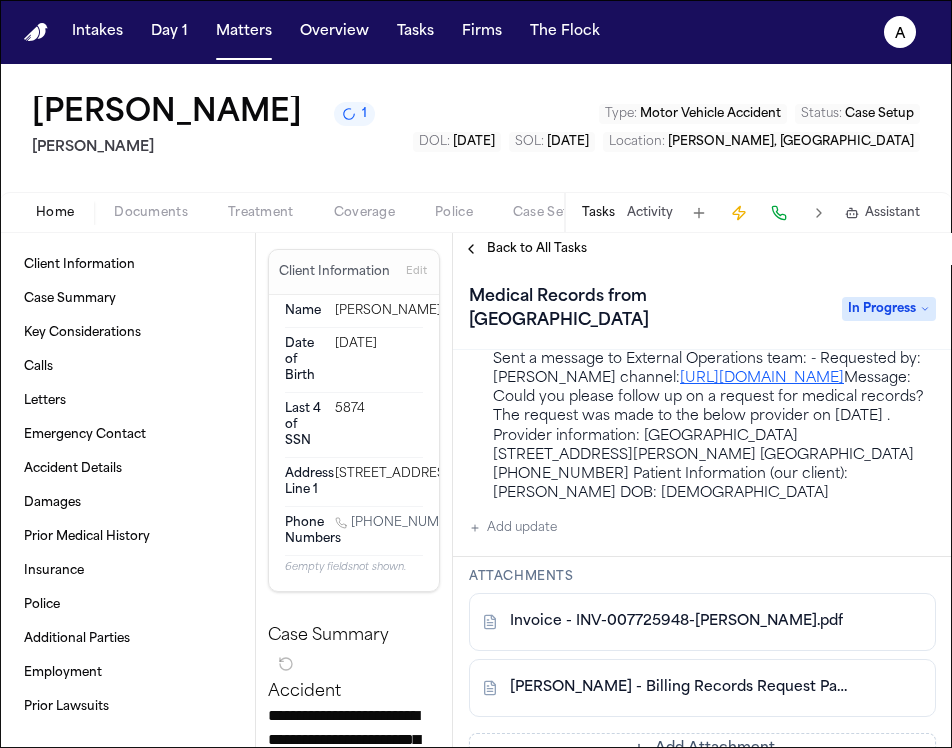 scroll, scrollTop: 0, scrollLeft: 0, axis: both 